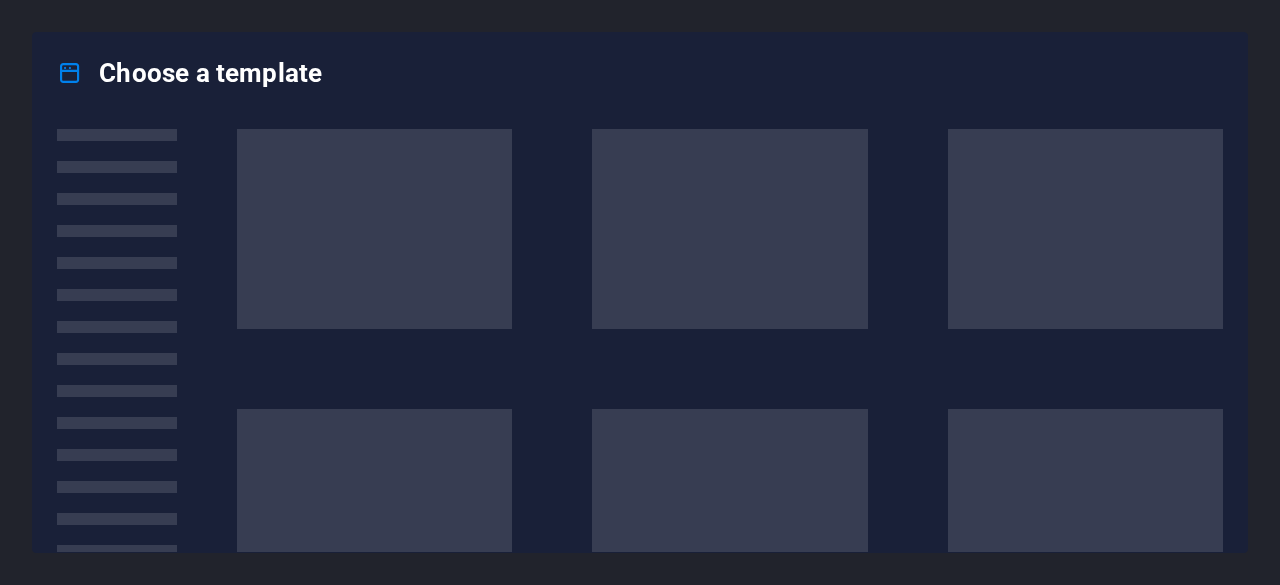 scroll, scrollTop: 0, scrollLeft: 0, axis: both 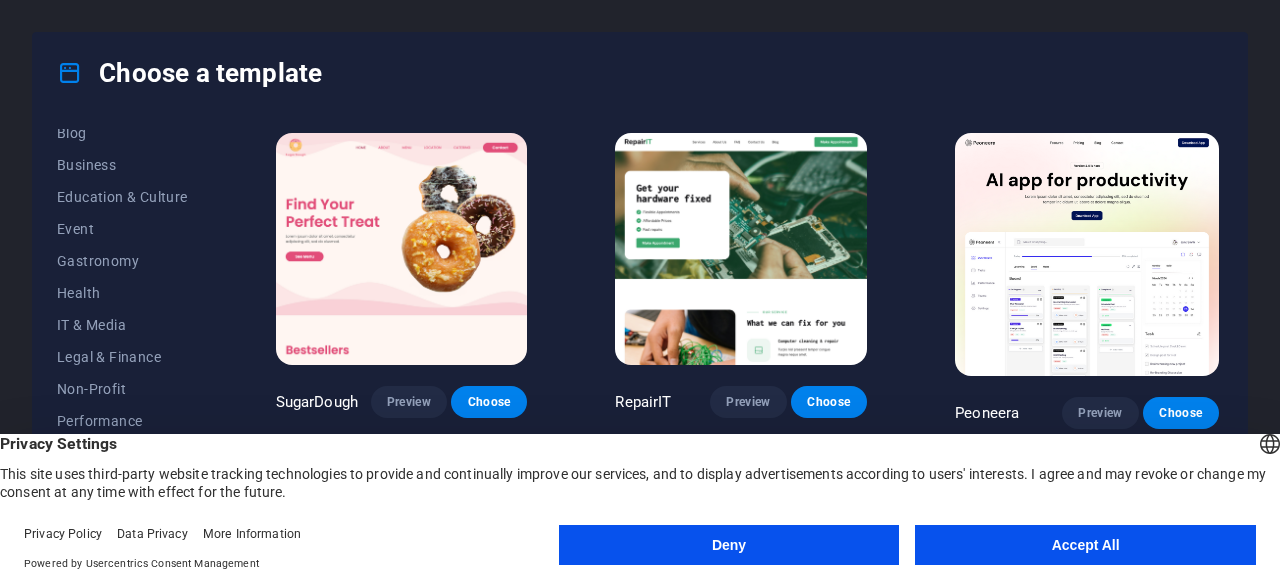 click on "Education & Culture" at bounding box center [122, 197] 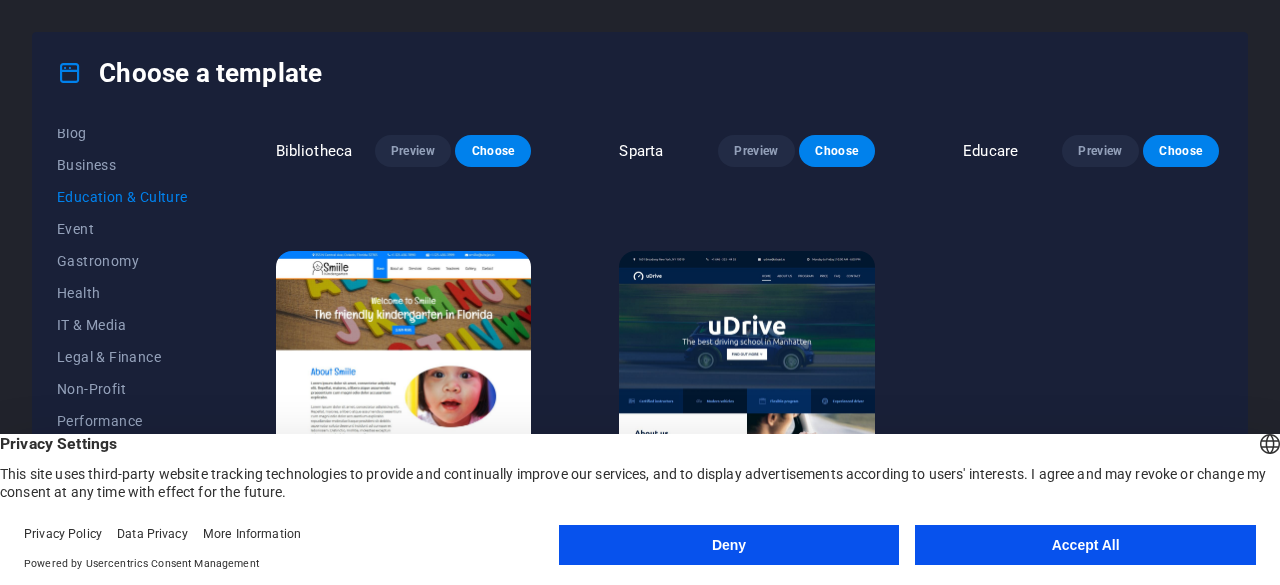 scroll, scrollTop: 630, scrollLeft: 0, axis: vertical 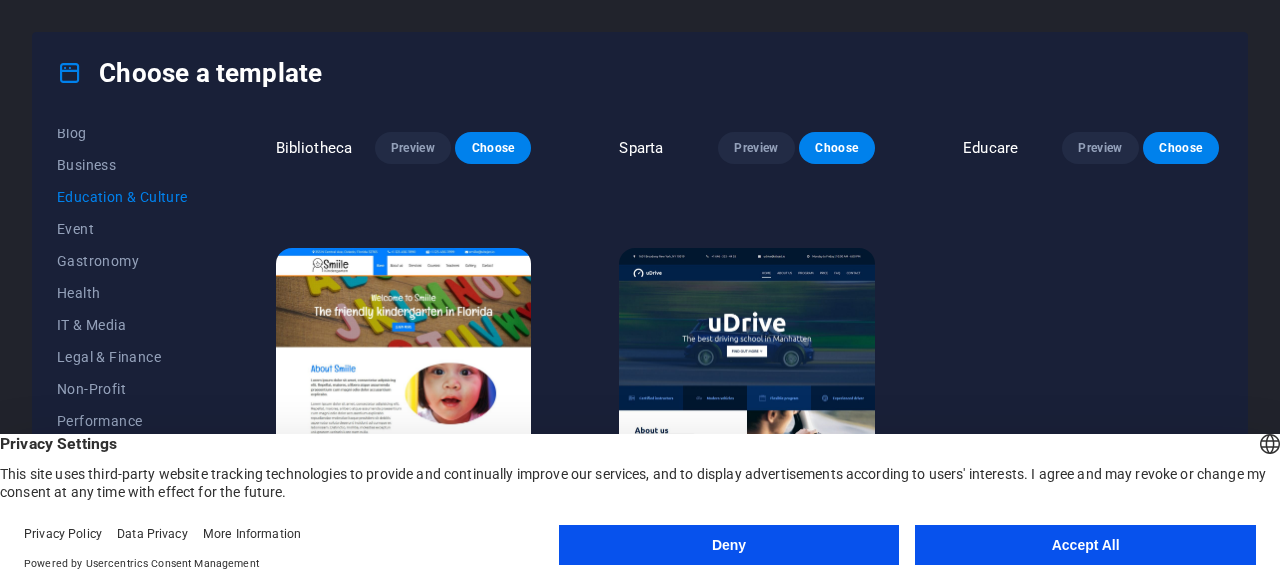 click on "Deny" at bounding box center (729, 545) 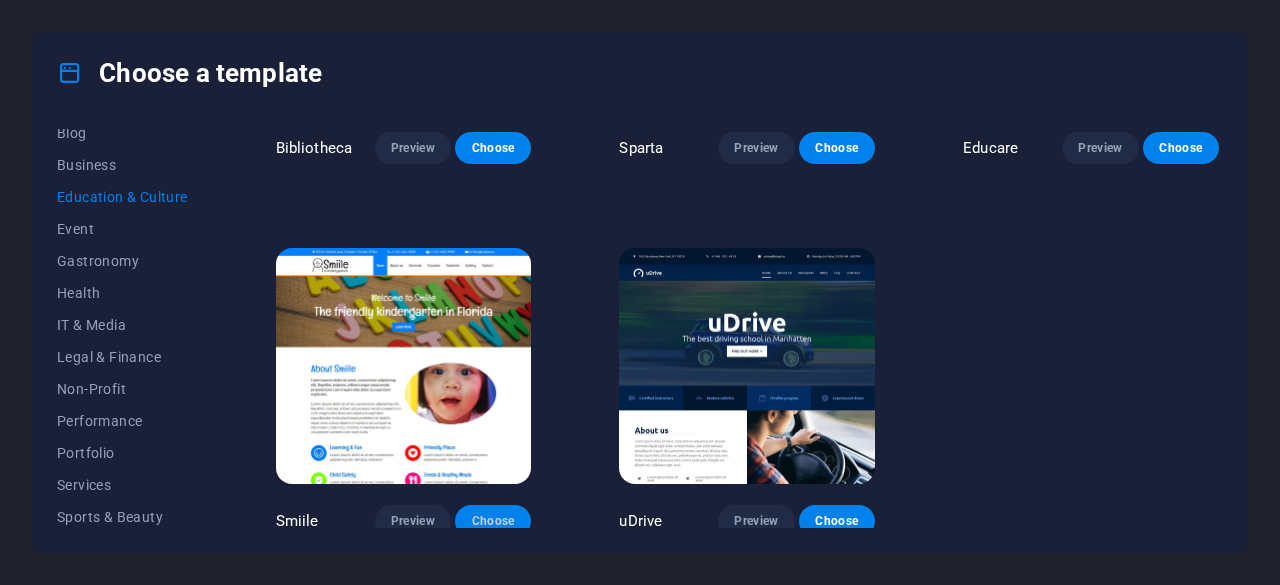 click on "Choose" at bounding box center (493, 521) 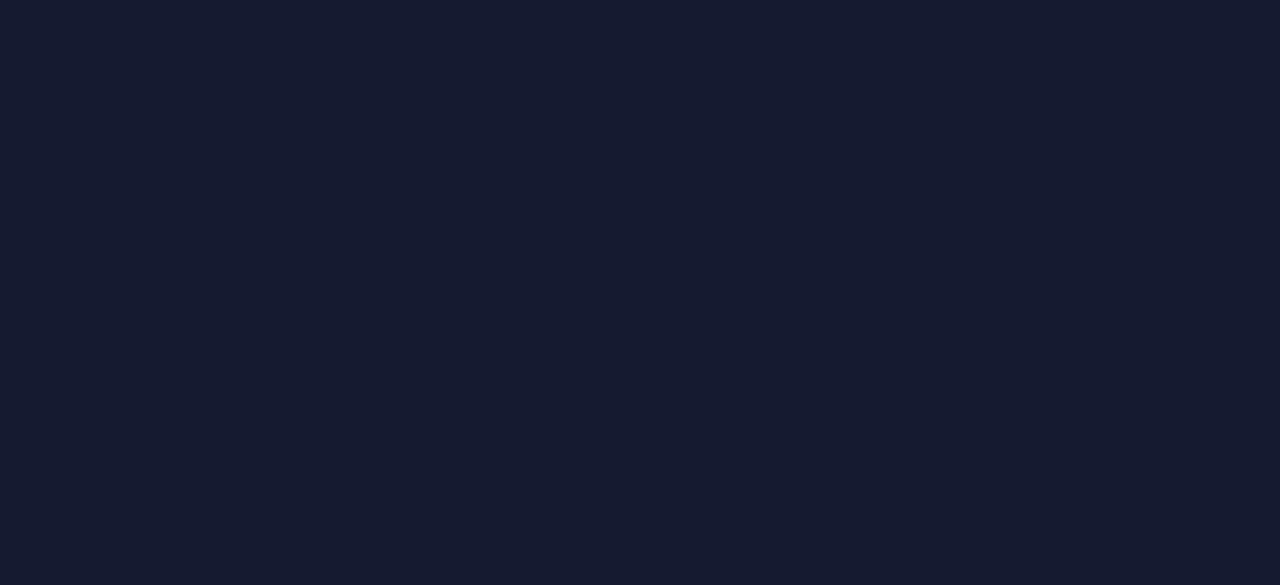 scroll, scrollTop: 0, scrollLeft: 0, axis: both 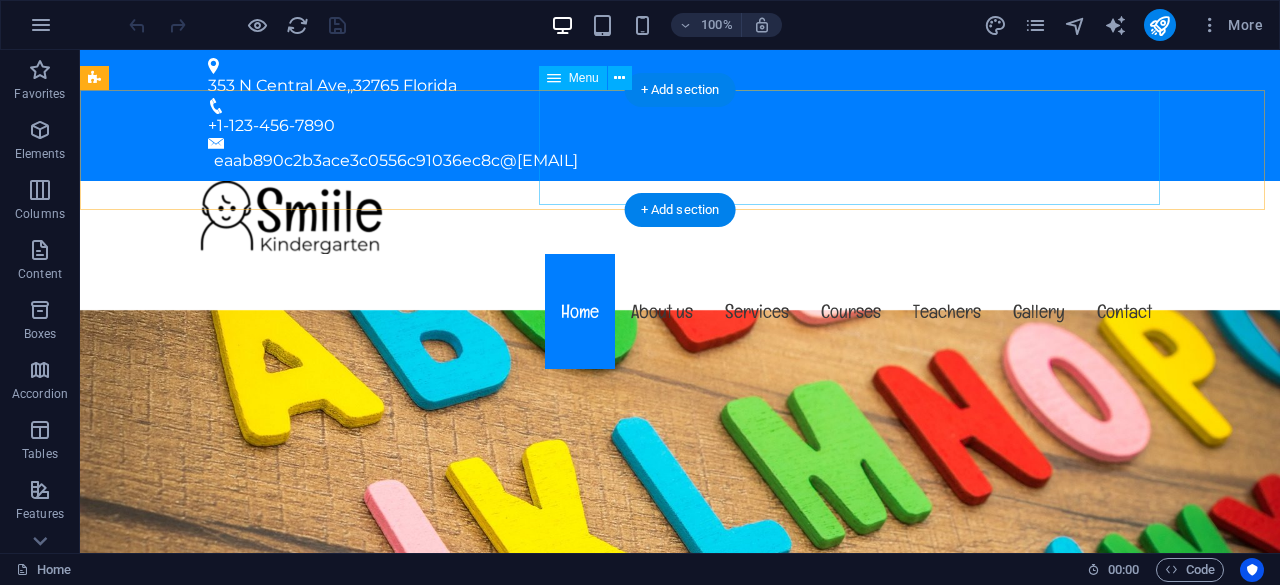 click on "Home About us Services Courses Teachers Gallery Contact" at bounding box center [680, 311] 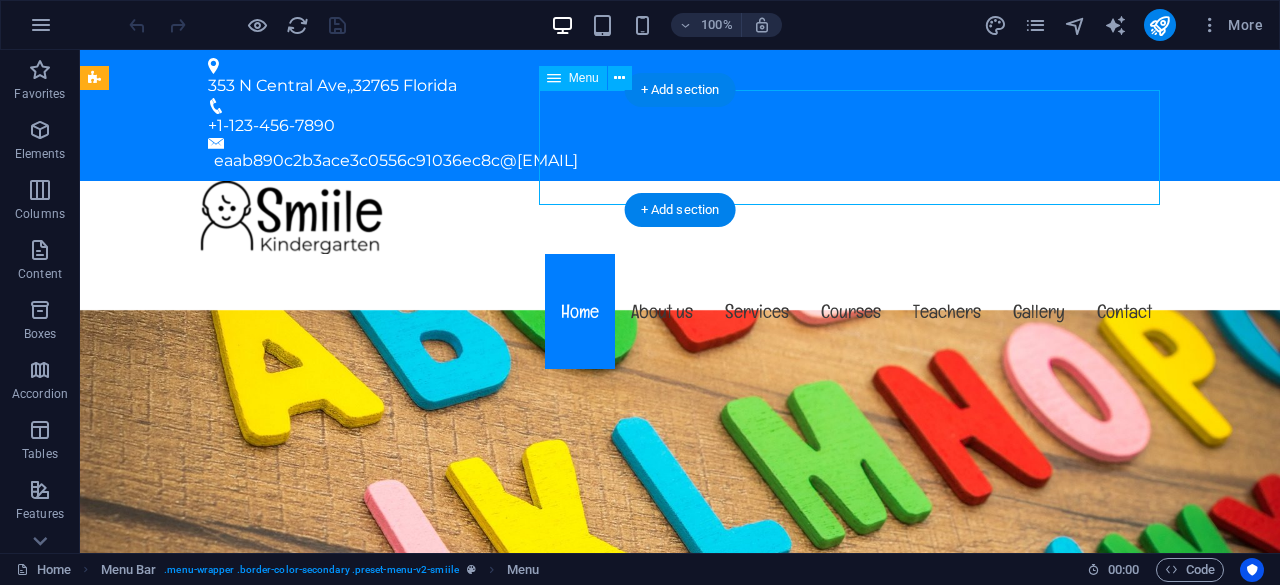 click on "Home About us Services Courses Teachers Gallery Contact" at bounding box center [680, 311] 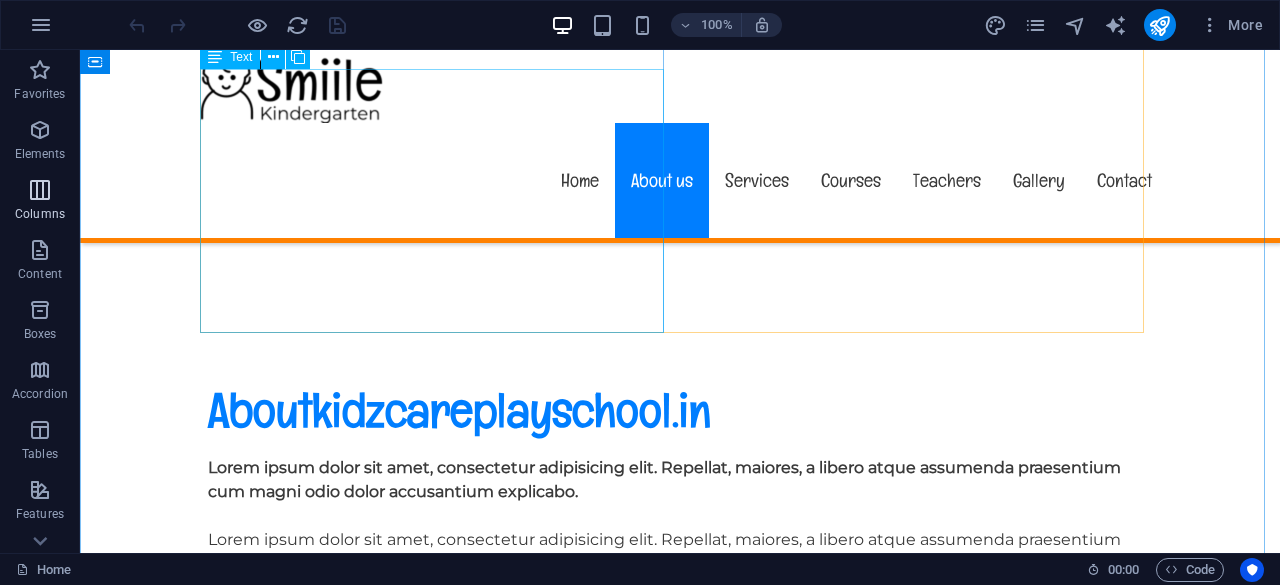 scroll, scrollTop: 800, scrollLeft: 0, axis: vertical 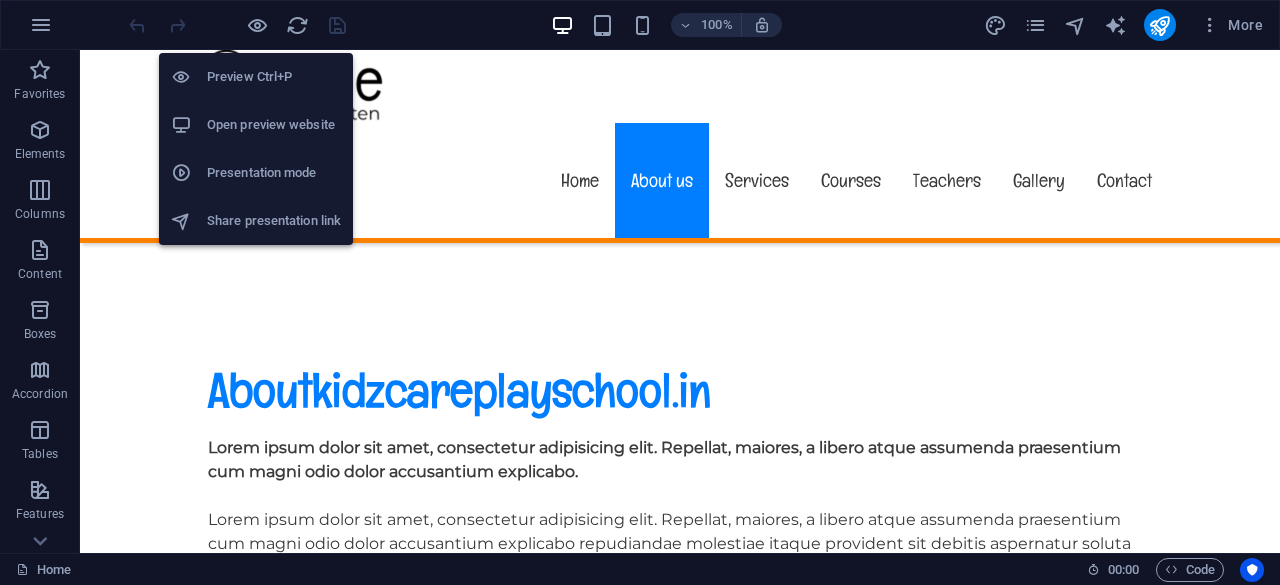 click on "Open preview website" at bounding box center [274, 125] 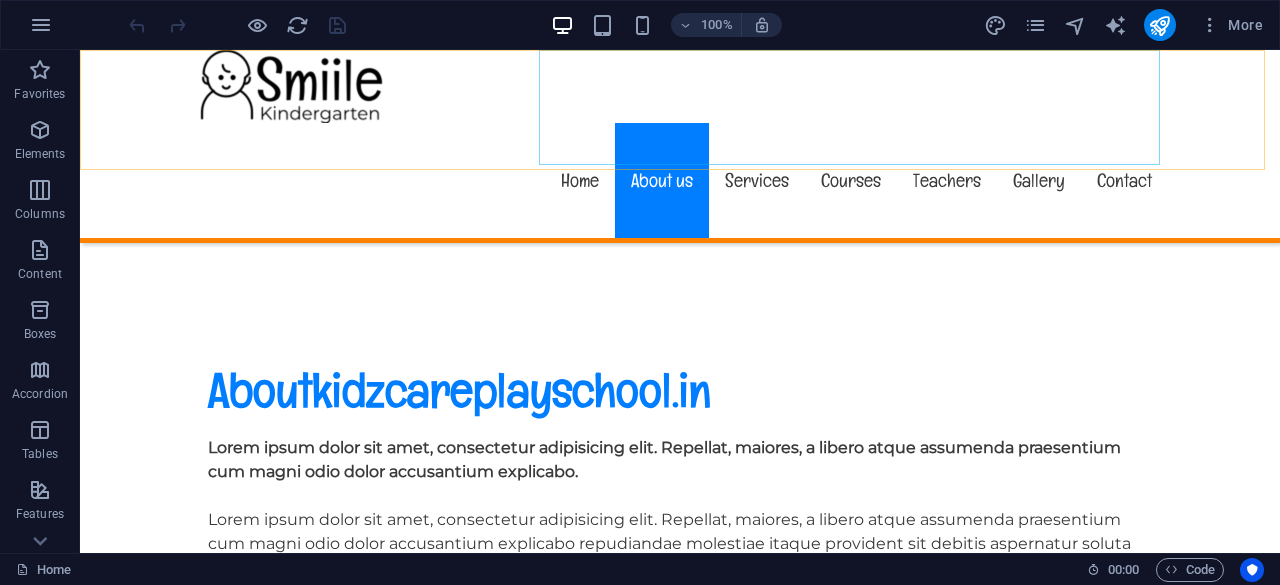 click on "Home About us Services Courses Teachers Gallery Contact" at bounding box center [680, 180] 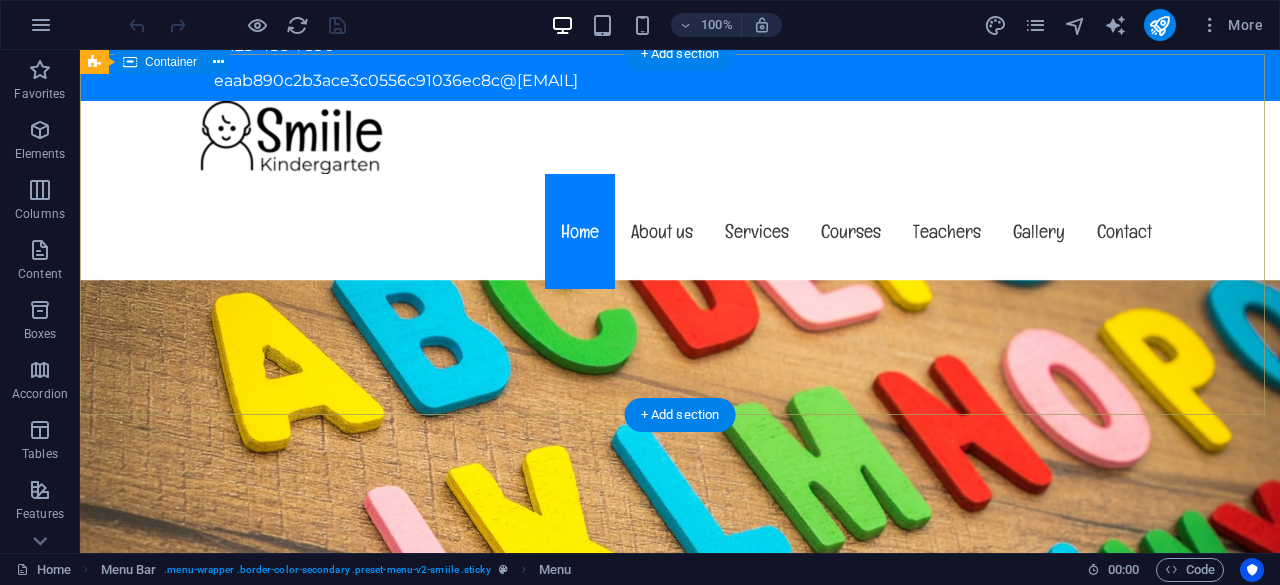 scroll, scrollTop: 0, scrollLeft: 0, axis: both 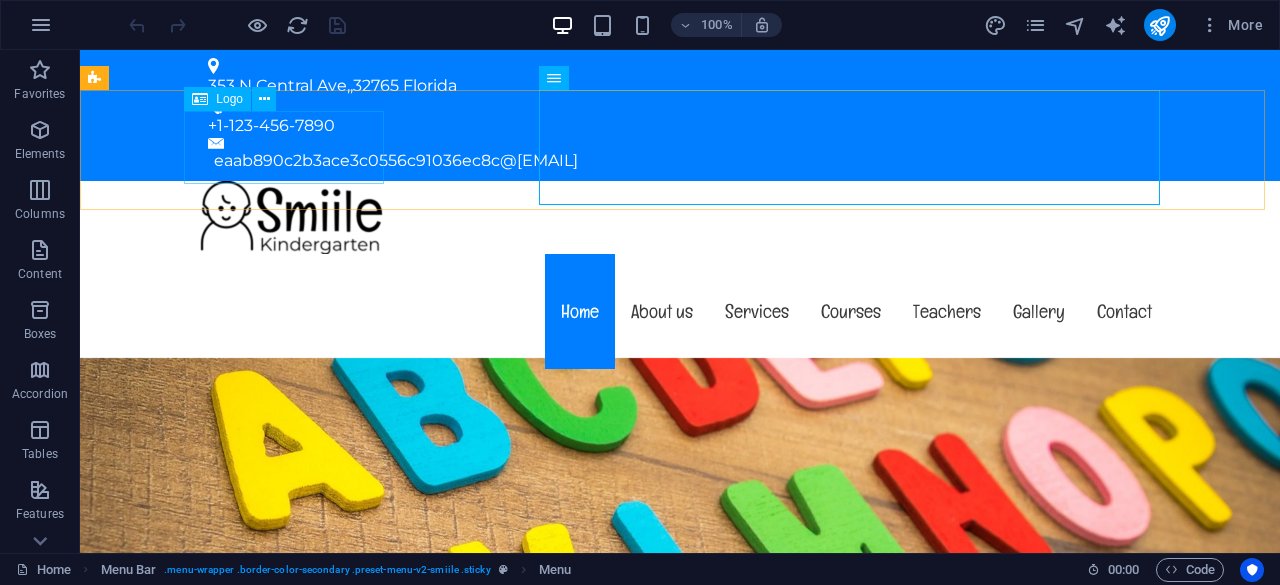 click on "Logo" at bounding box center (217, 99) 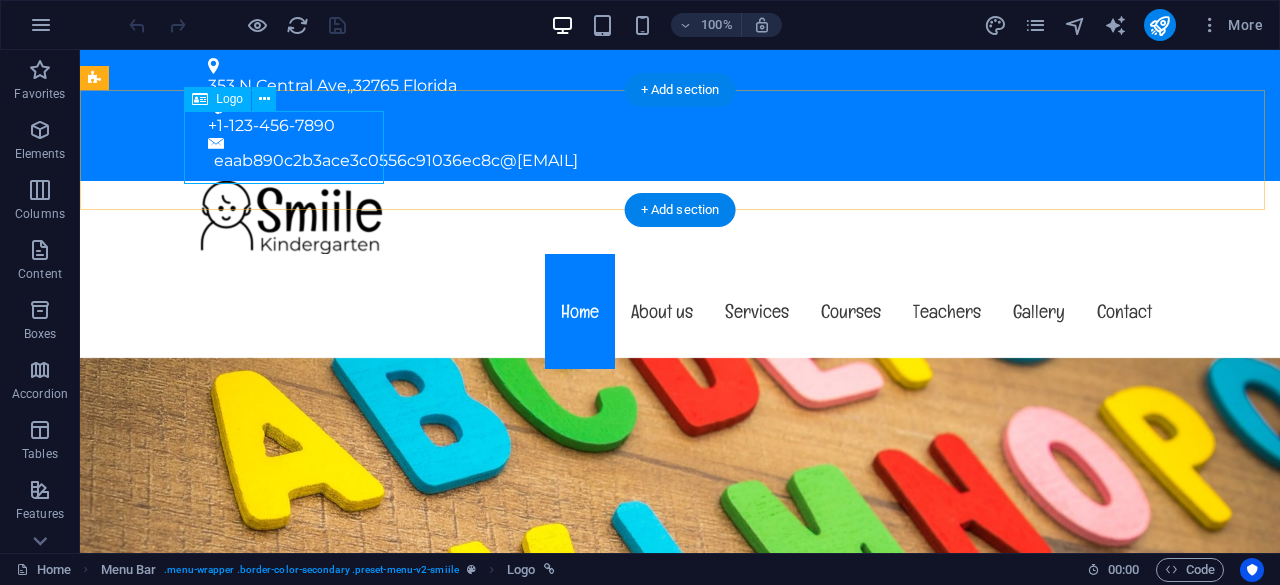 click at bounding box center [680, 217] 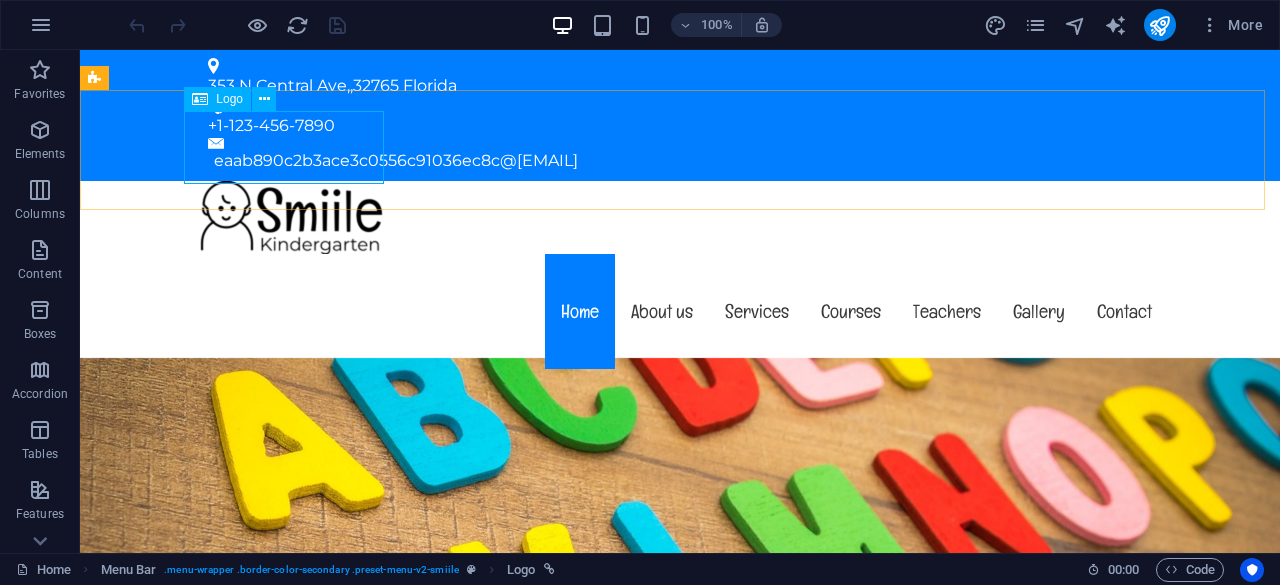 click on "Logo" at bounding box center (229, 99) 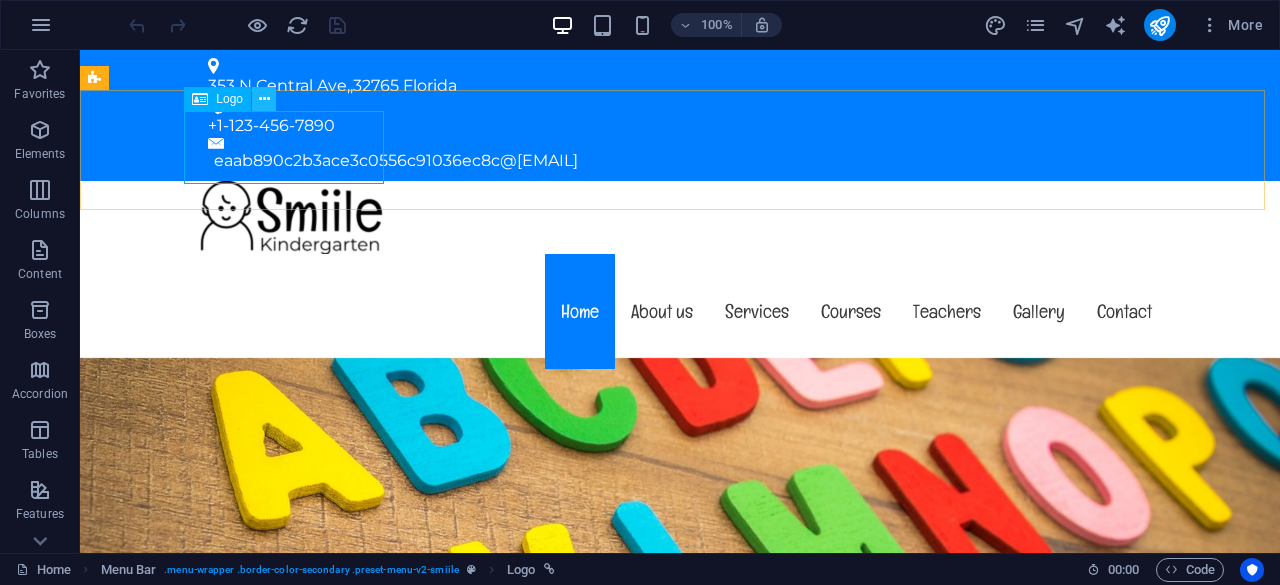 click at bounding box center (264, 99) 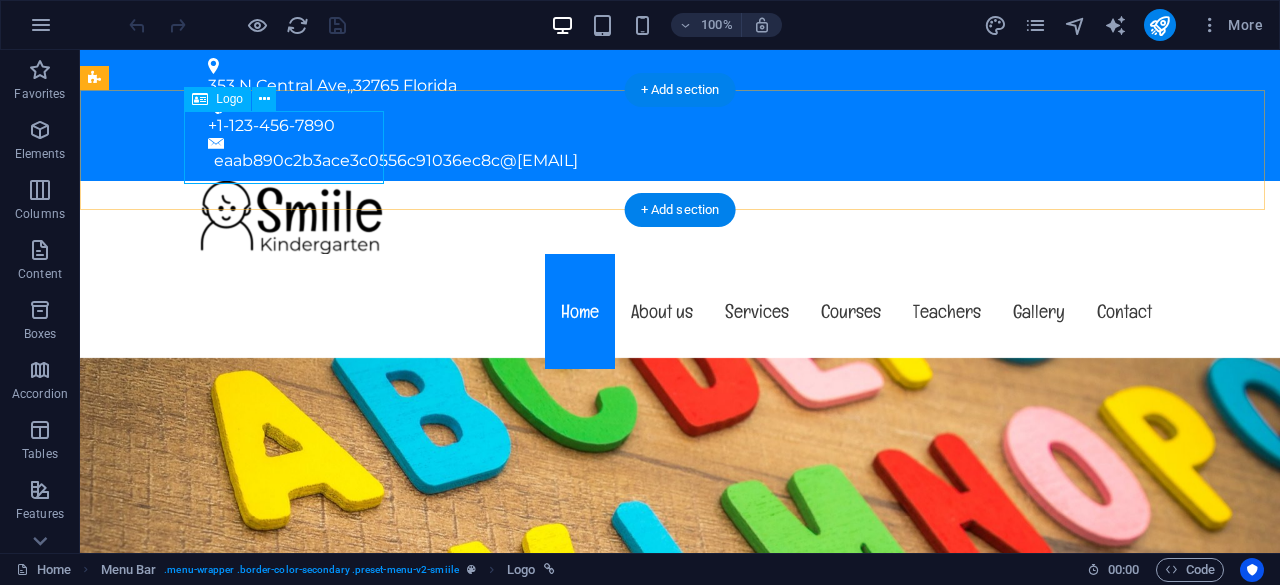 click at bounding box center [680, 217] 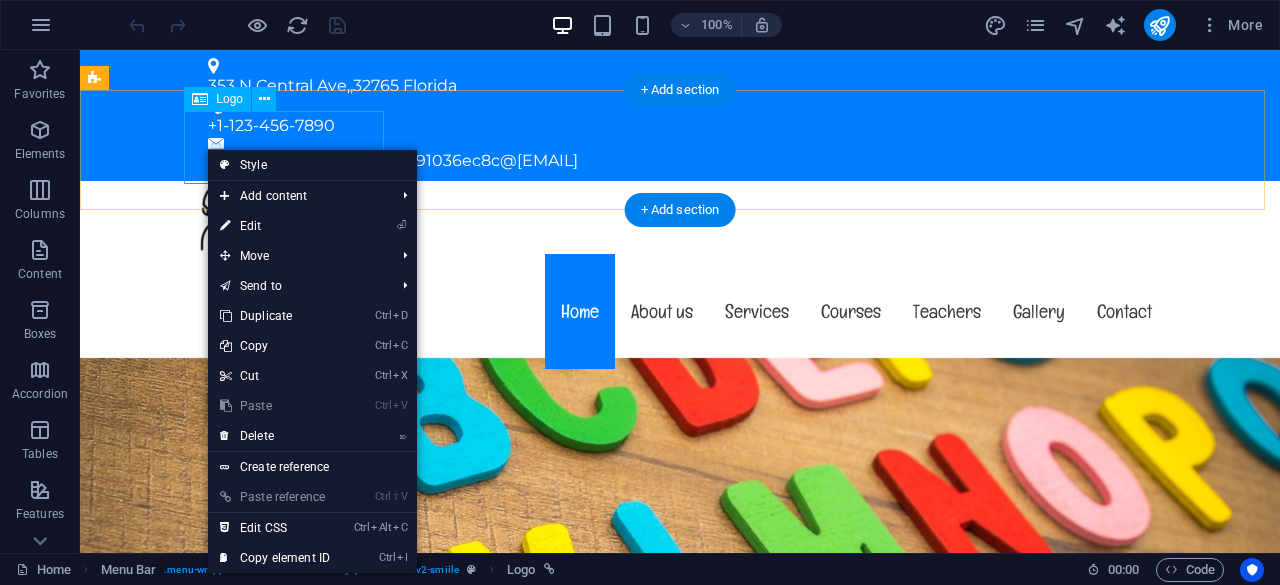 click at bounding box center [680, 217] 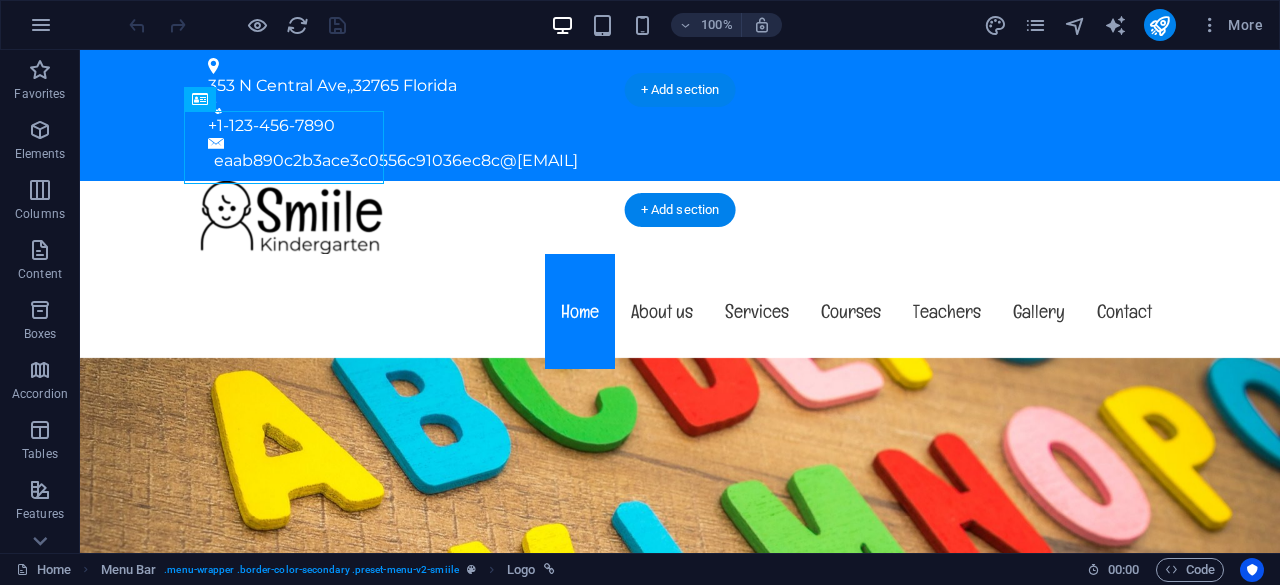 drag, startPoint x: 301, startPoint y: 148, endPoint x: 189, endPoint y: 167, distance: 113.600174 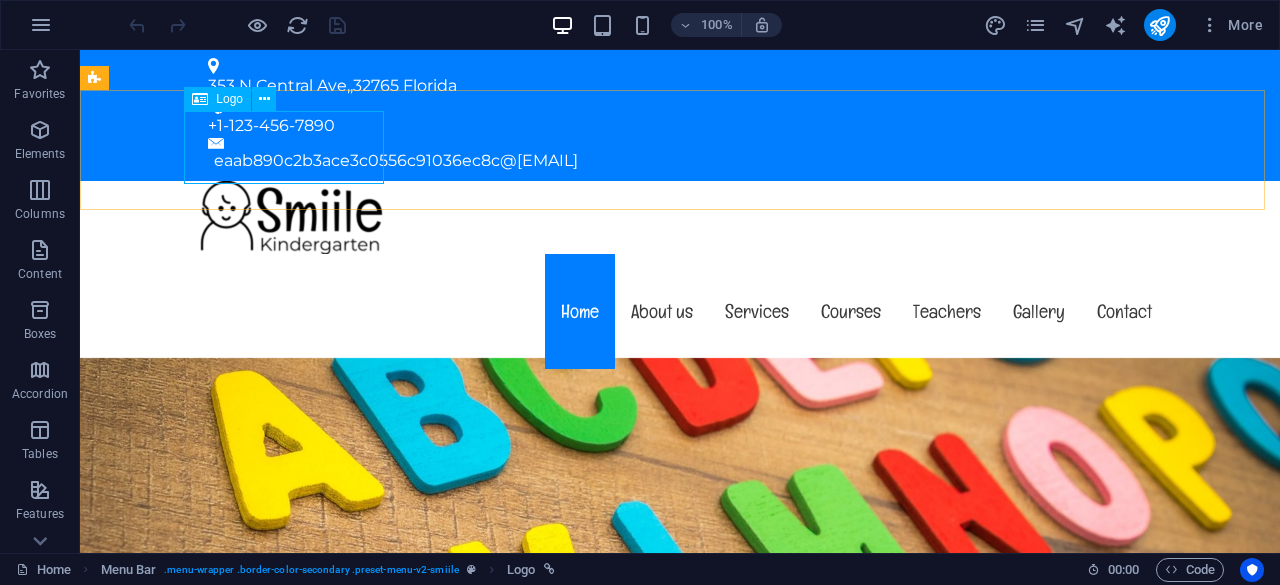 click on "Logo" at bounding box center (229, 99) 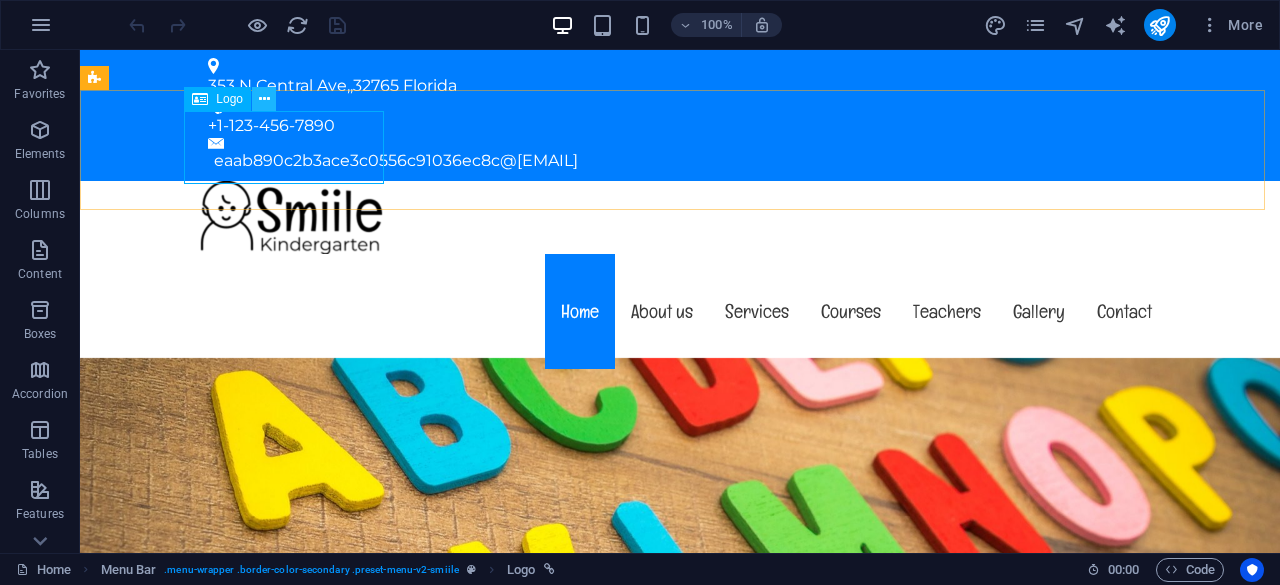 click at bounding box center [264, 99] 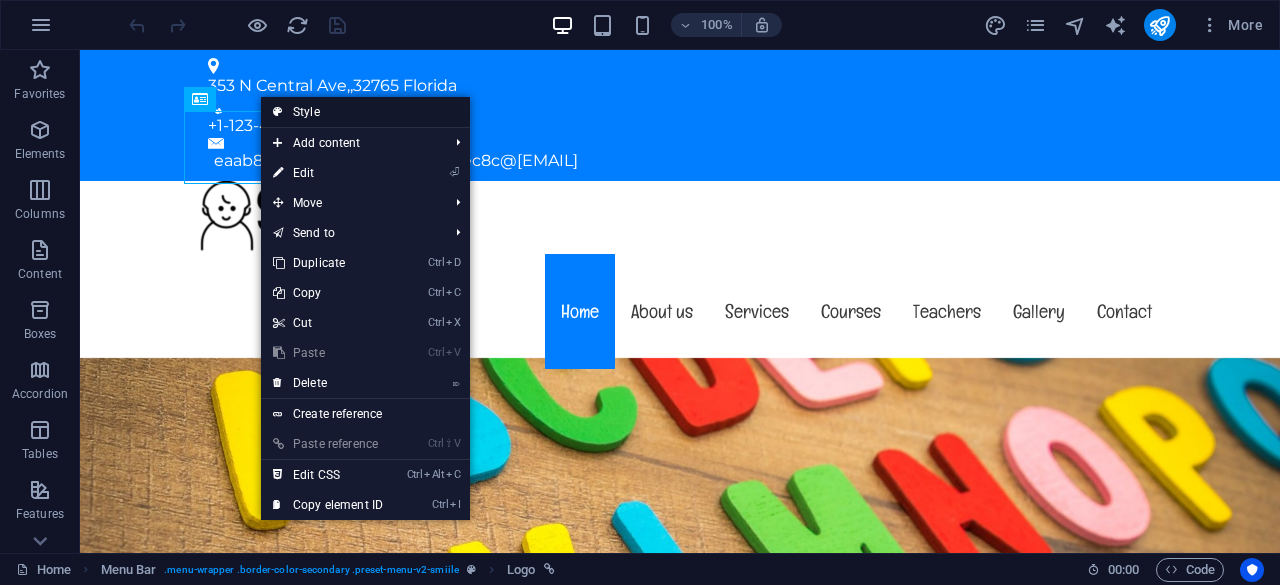 click on "Style" at bounding box center (365, 112) 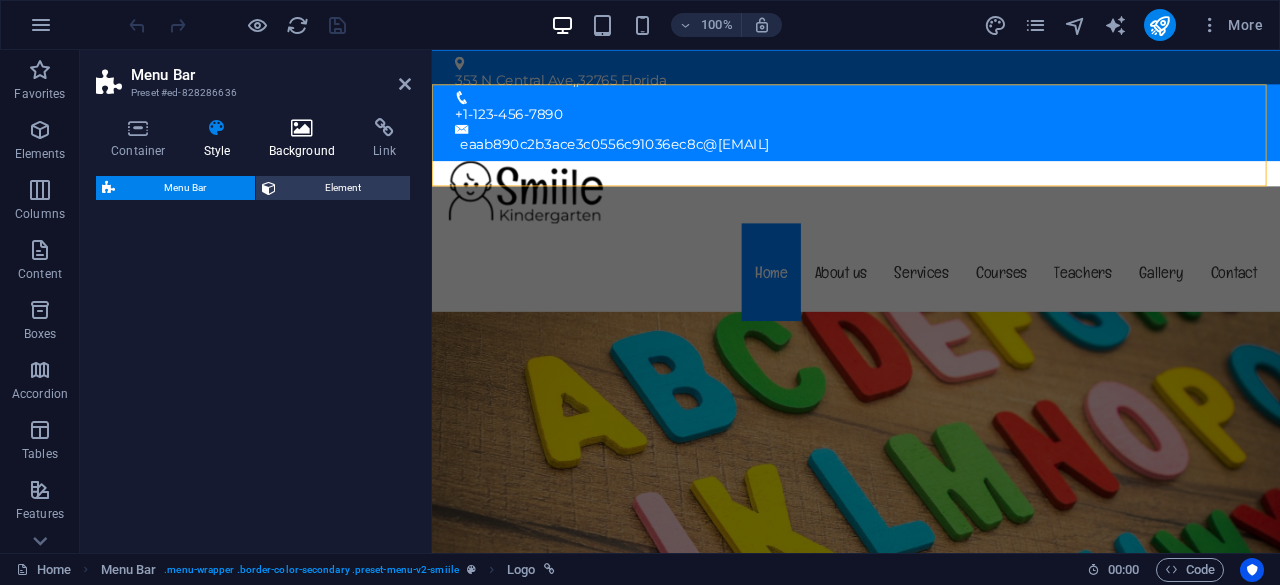 select on "rem" 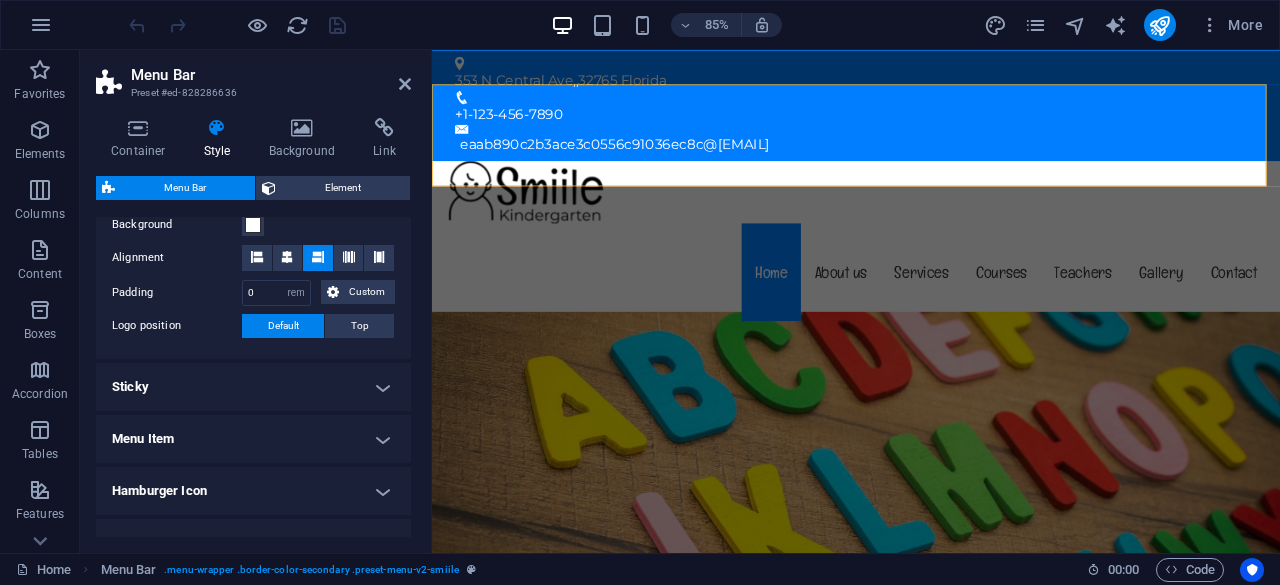scroll, scrollTop: 560, scrollLeft: 0, axis: vertical 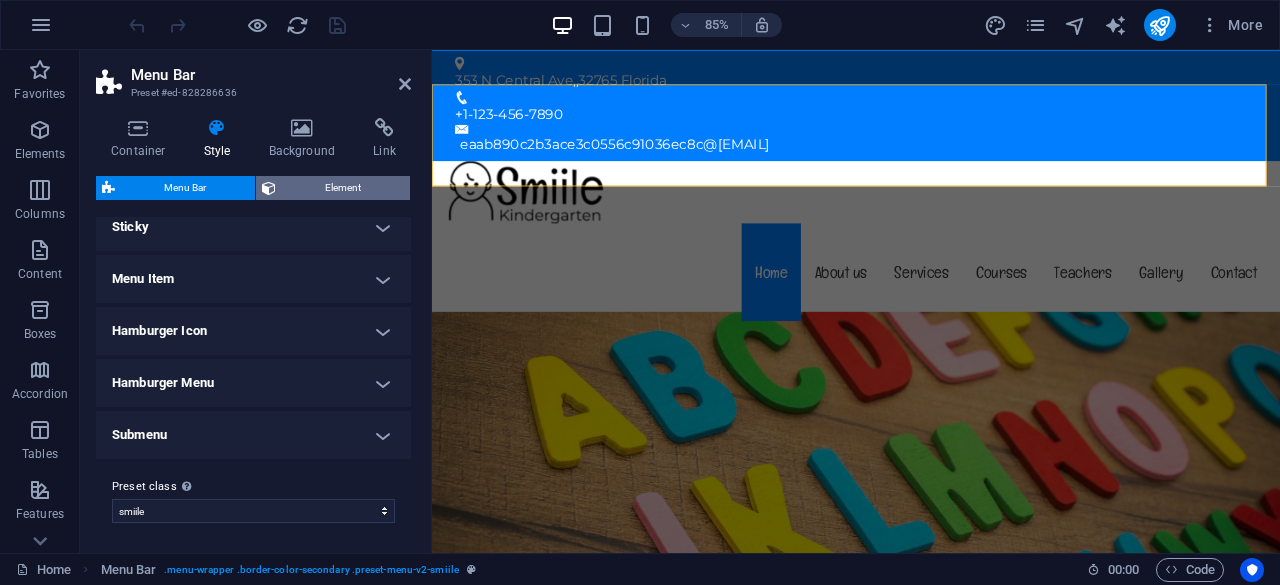 click on "Element" at bounding box center [343, 188] 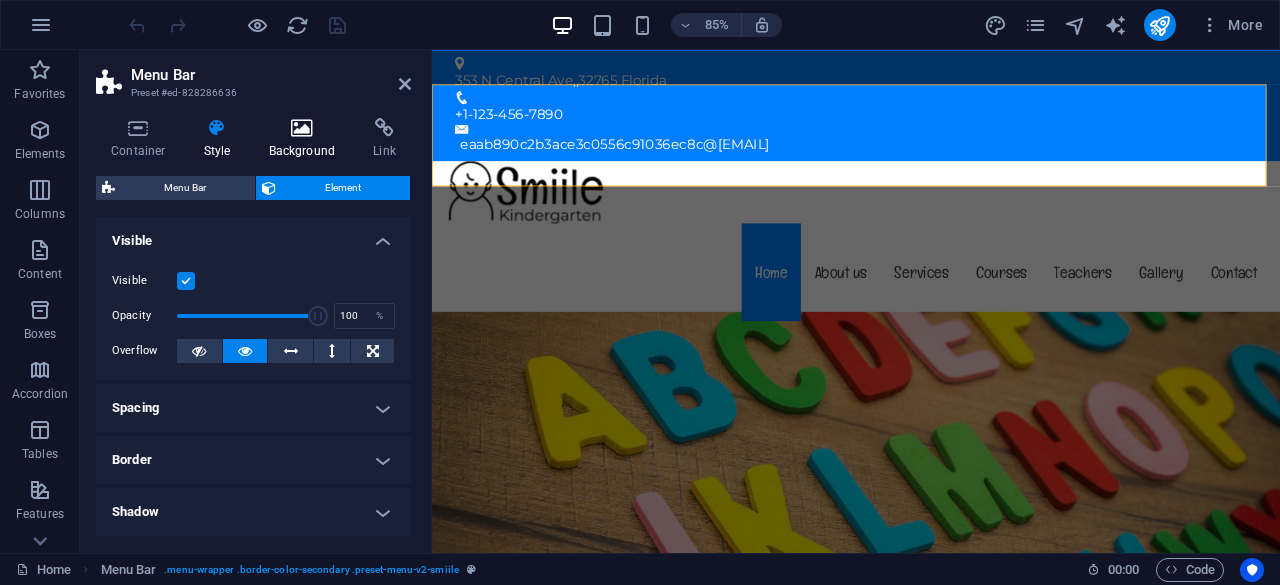 click at bounding box center [302, 128] 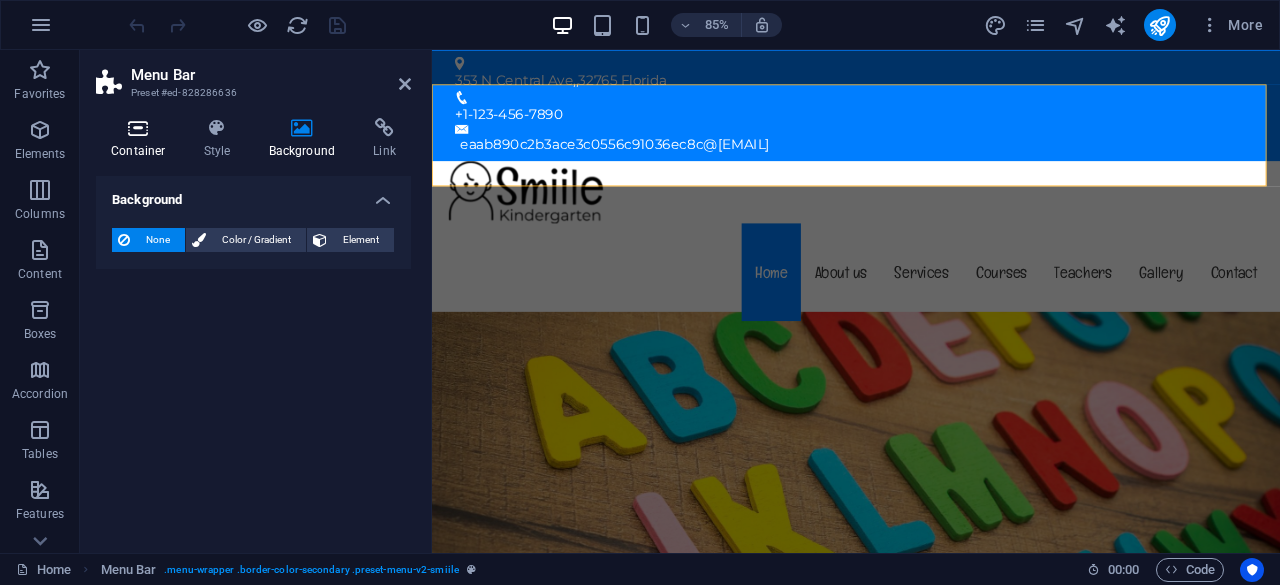 click on "Container" at bounding box center [142, 139] 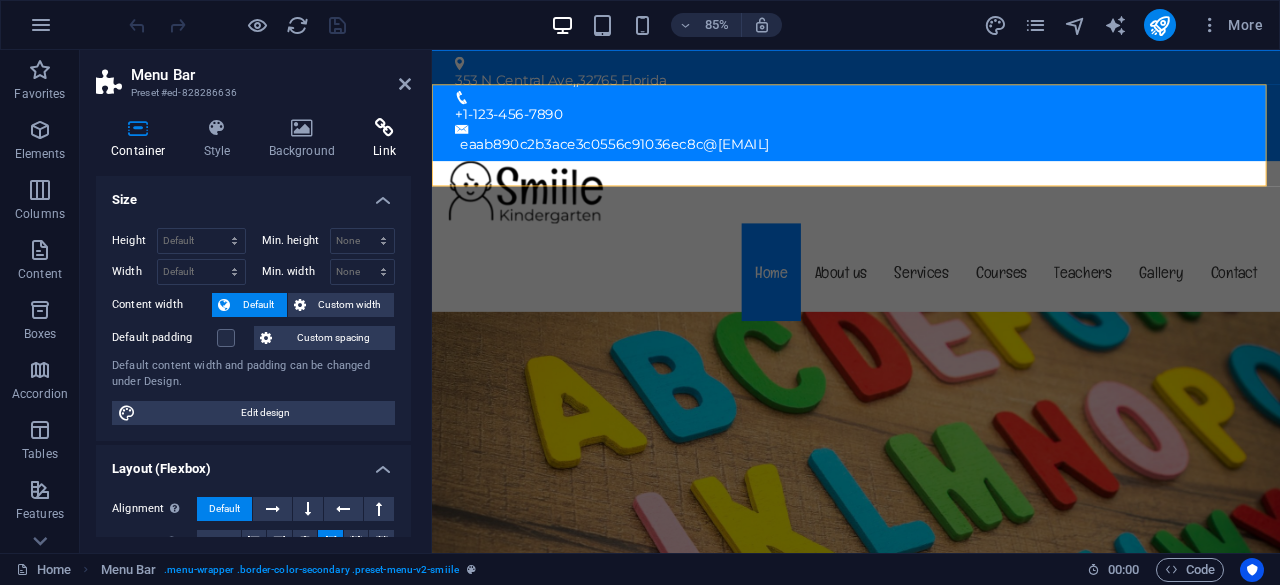 click on "Link" at bounding box center (384, 139) 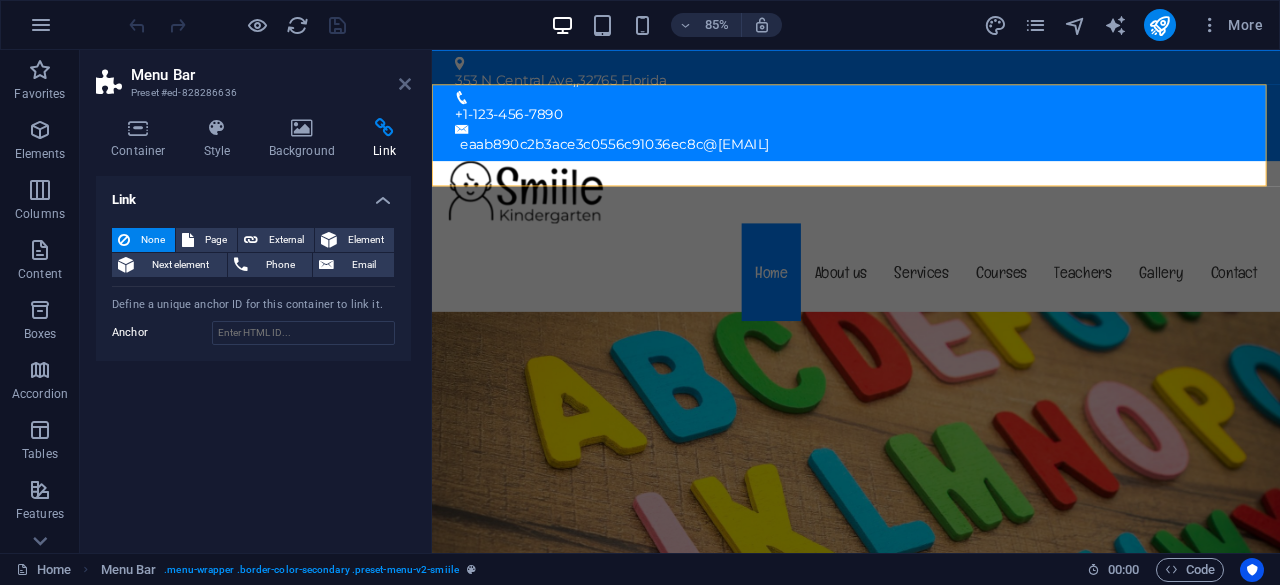 click at bounding box center (405, 84) 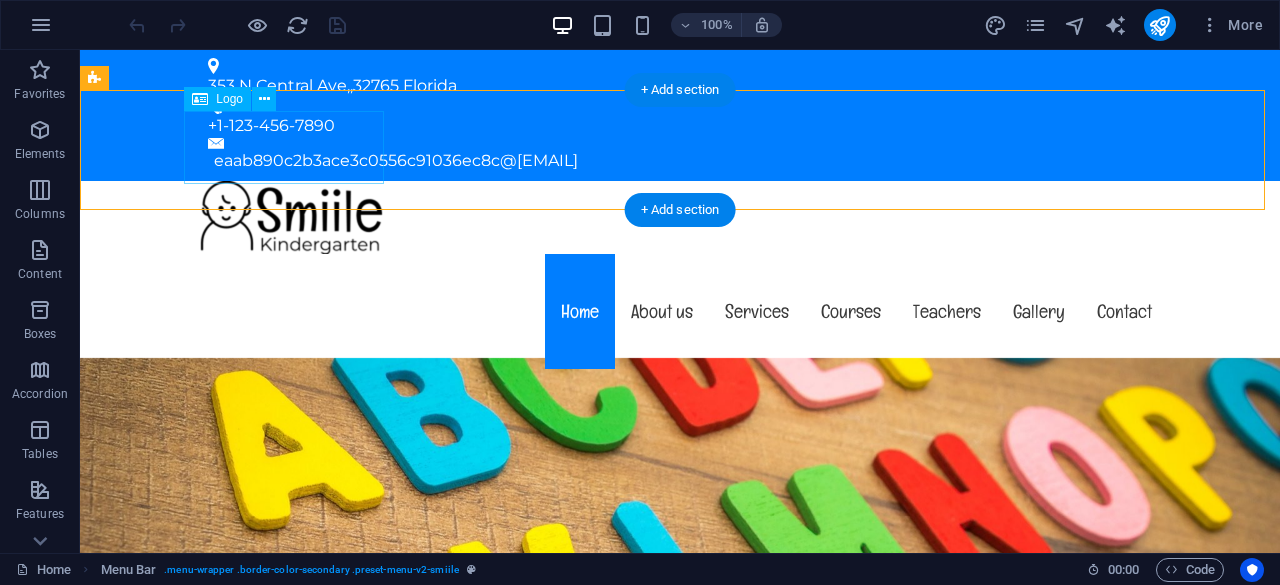 click at bounding box center (680, 217) 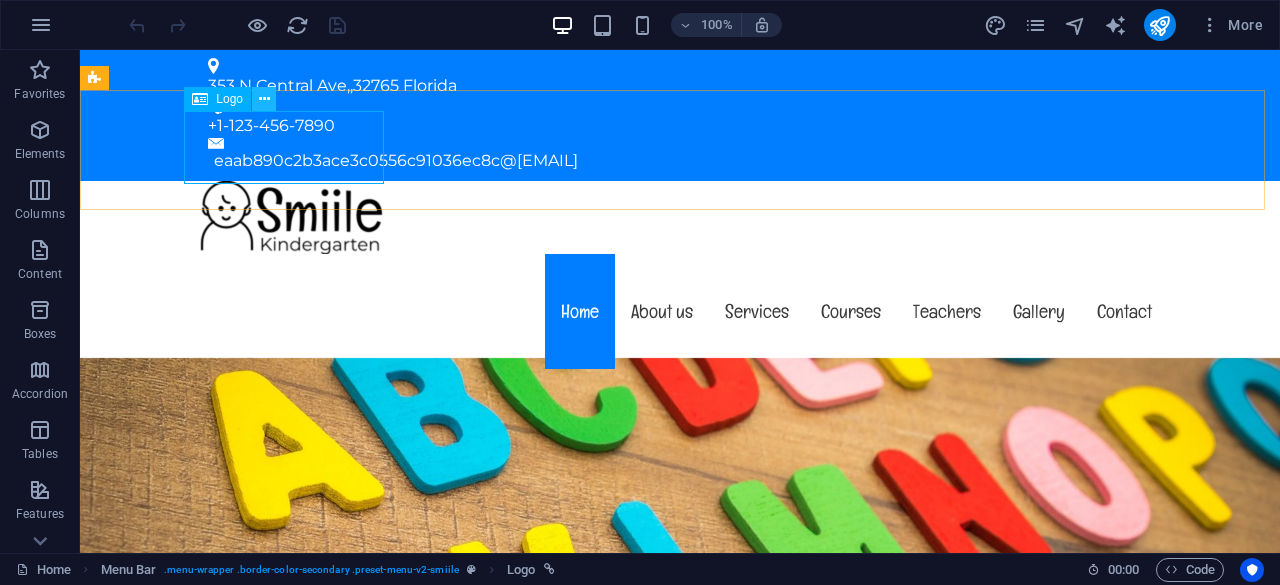 click at bounding box center [264, 99] 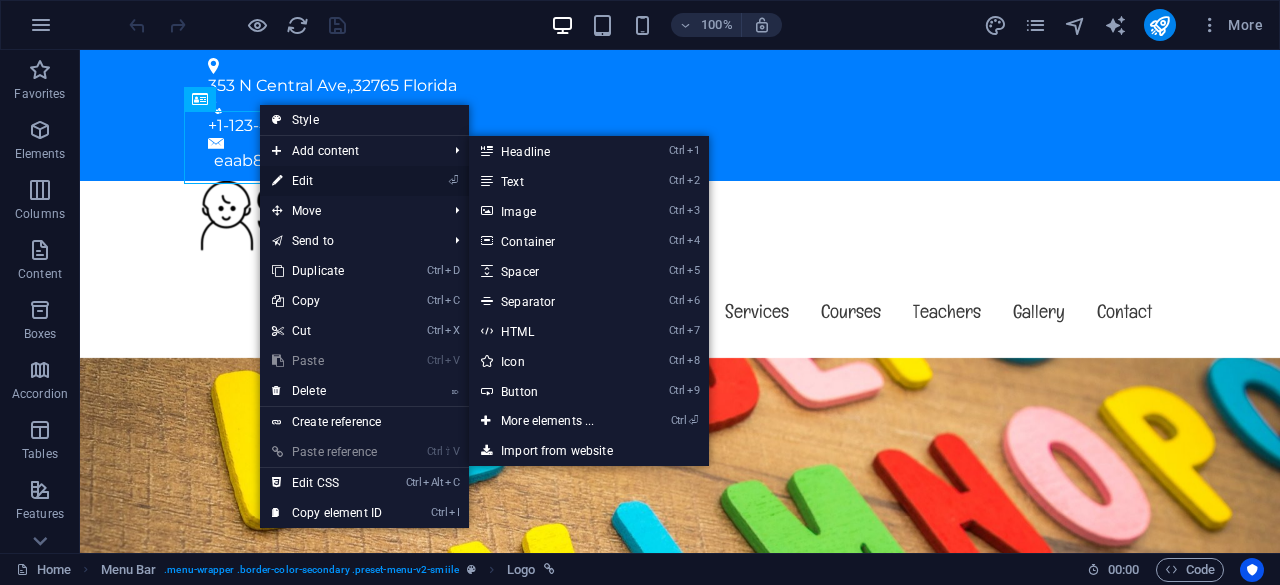 click on "⏎  Edit" at bounding box center (327, 181) 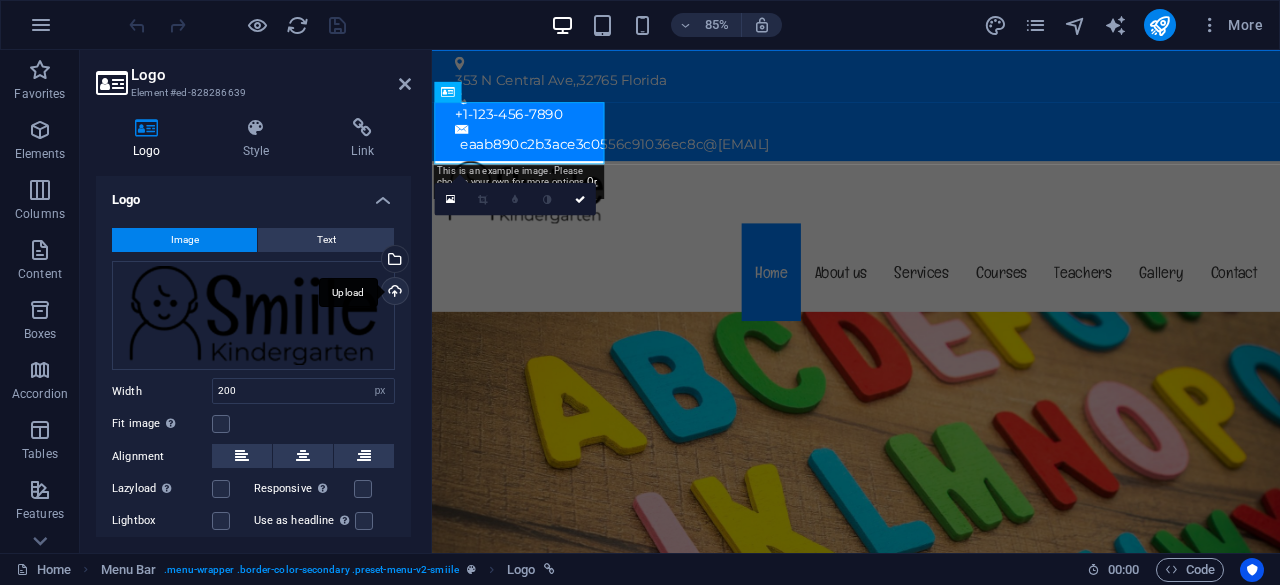 click on "Upload" at bounding box center (393, 293) 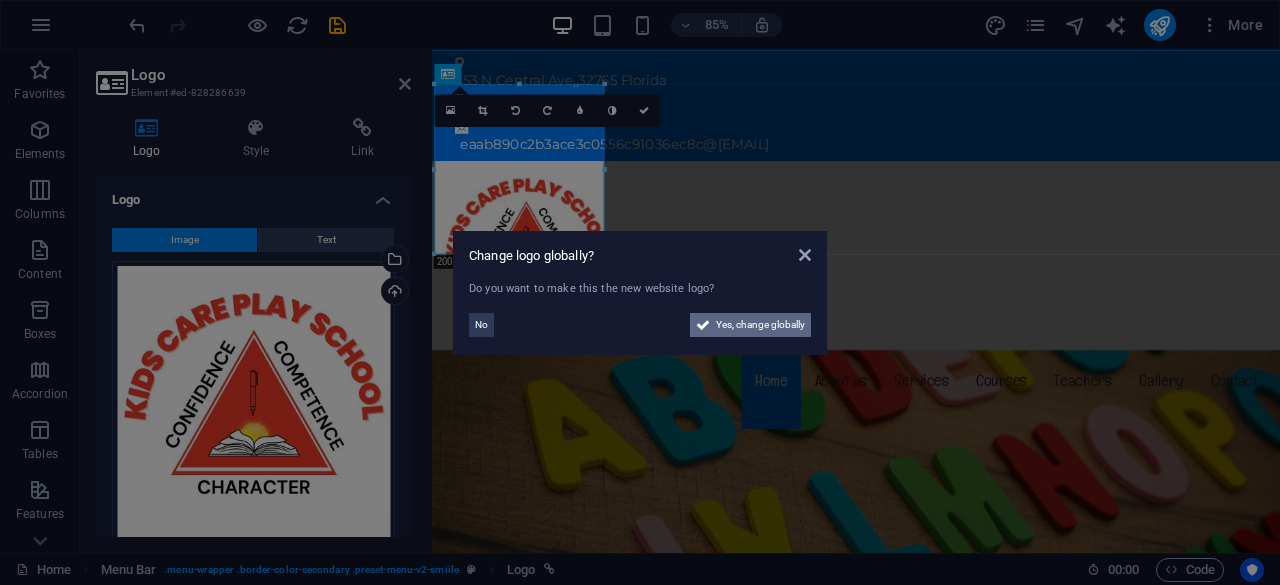 click on "Yes, change globally" at bounding box center [760, 325] 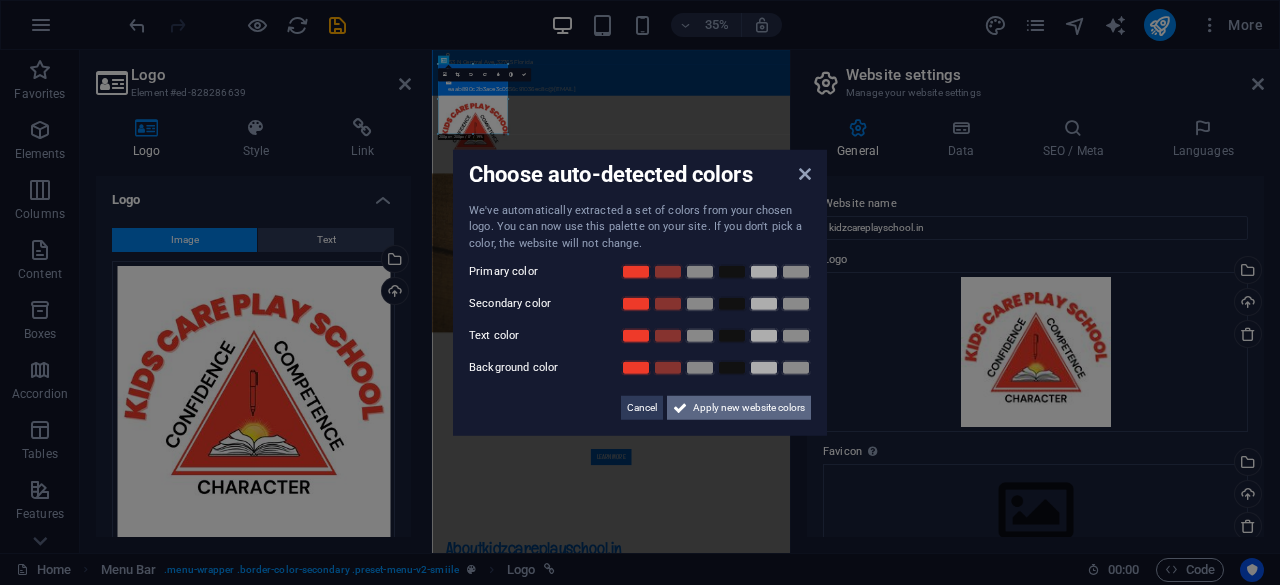 click on "Apply new website colors" at bounding box center [749, 408] 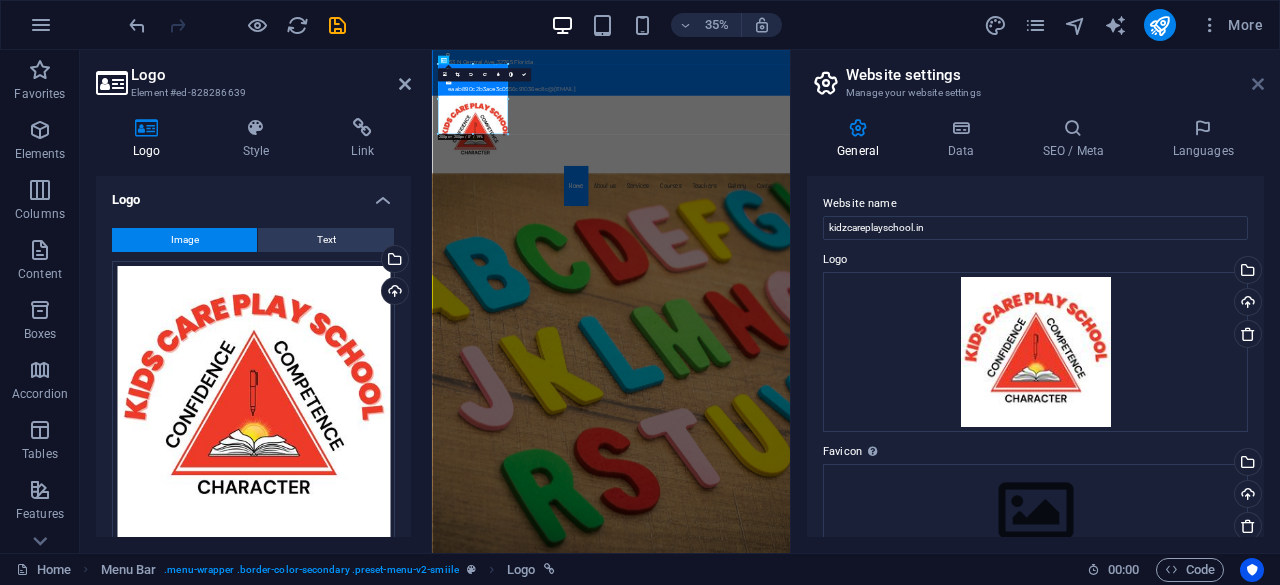 click at bounding box center (1258, 84) 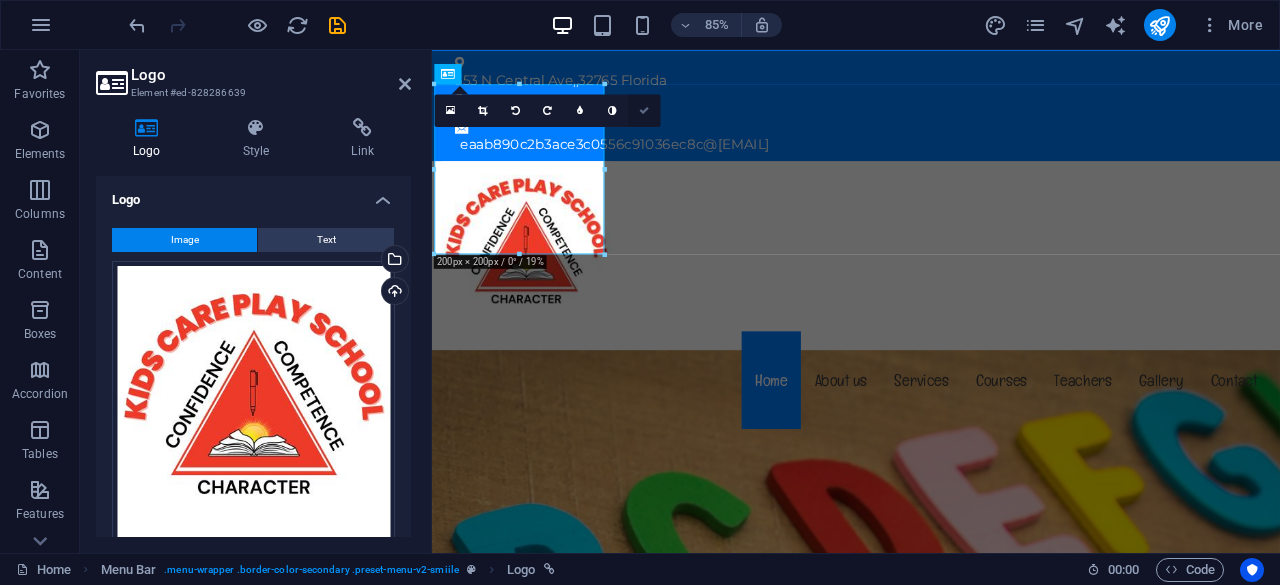 click at bounding box center [644, 110] 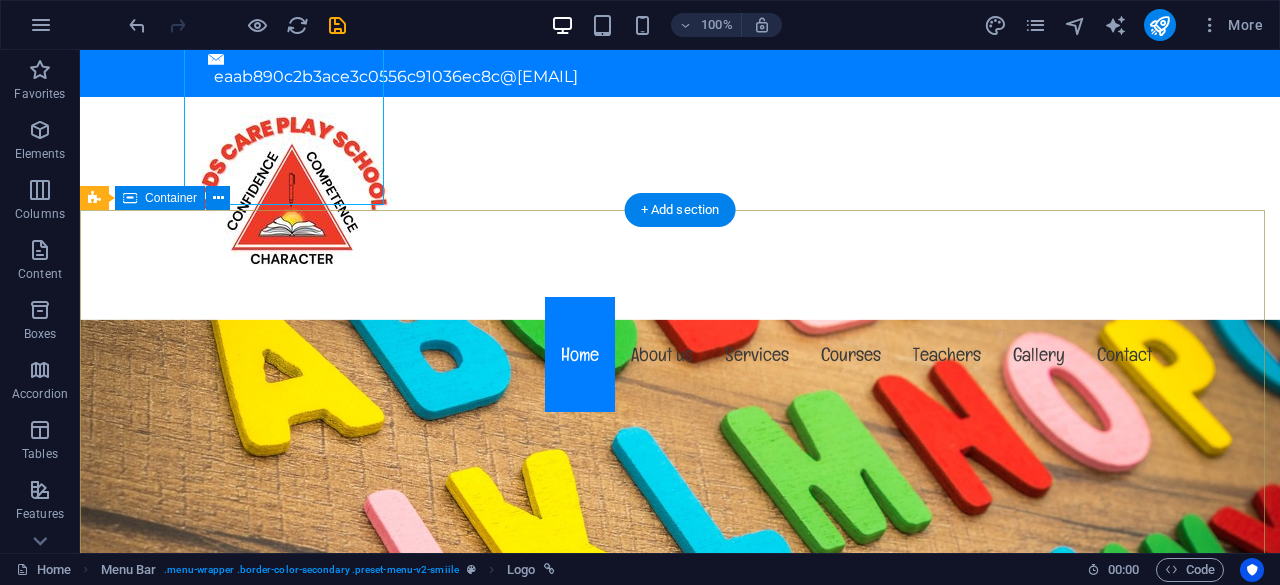 scroll, scrollTop: 0, scrollLeft: 0, axis: both 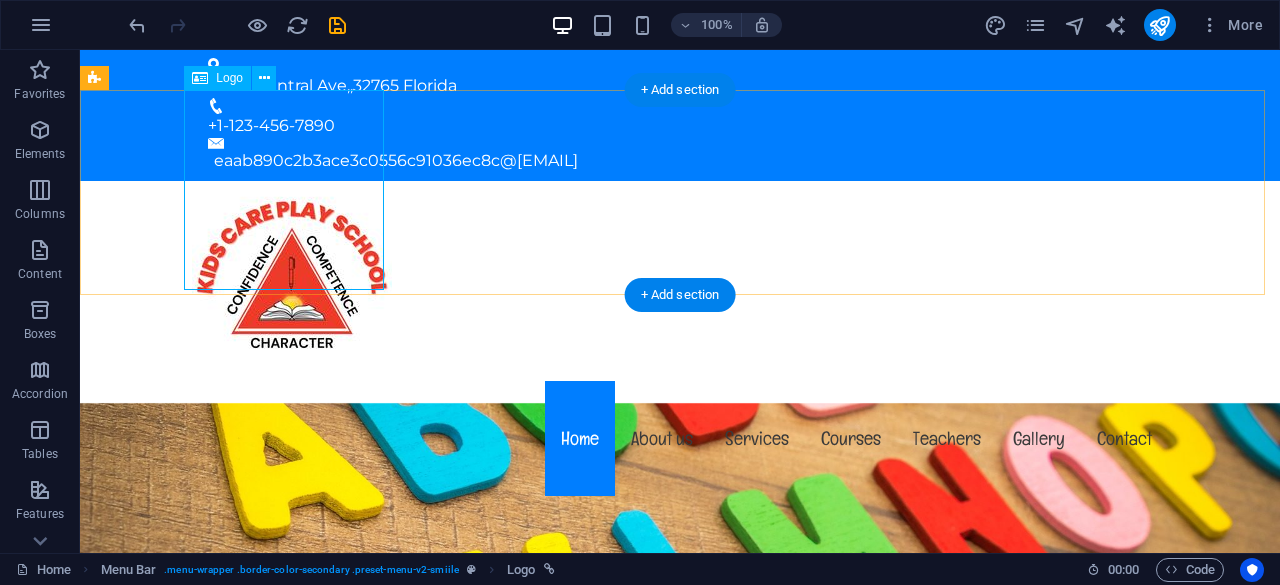 click at bounding box center (680, 281) 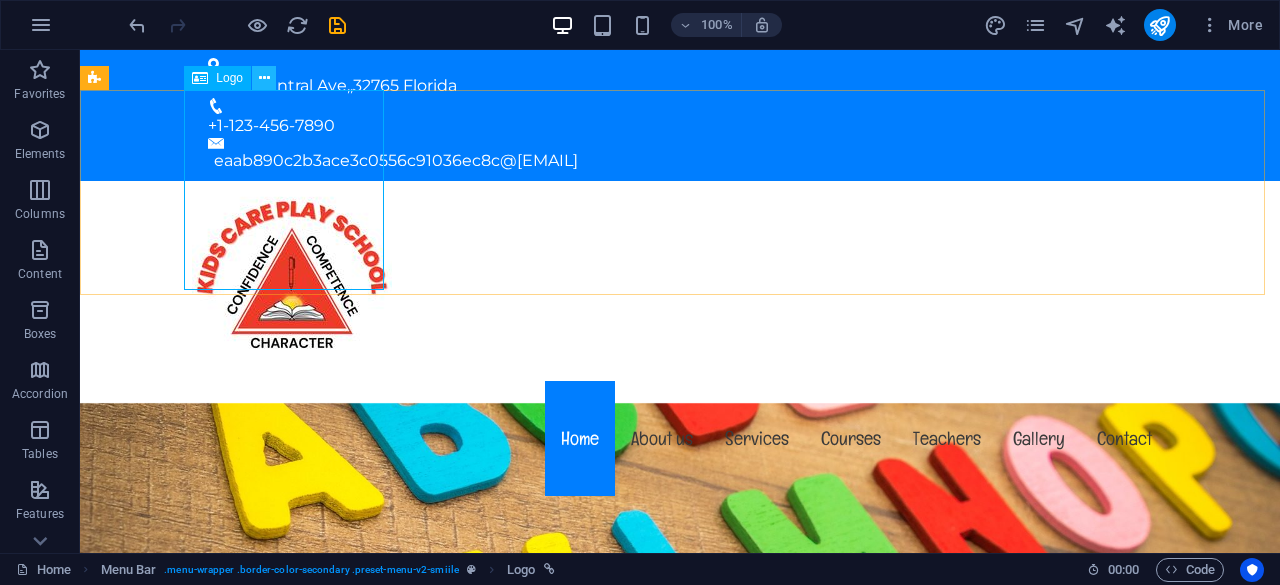 click at bounding box center [264, 78] 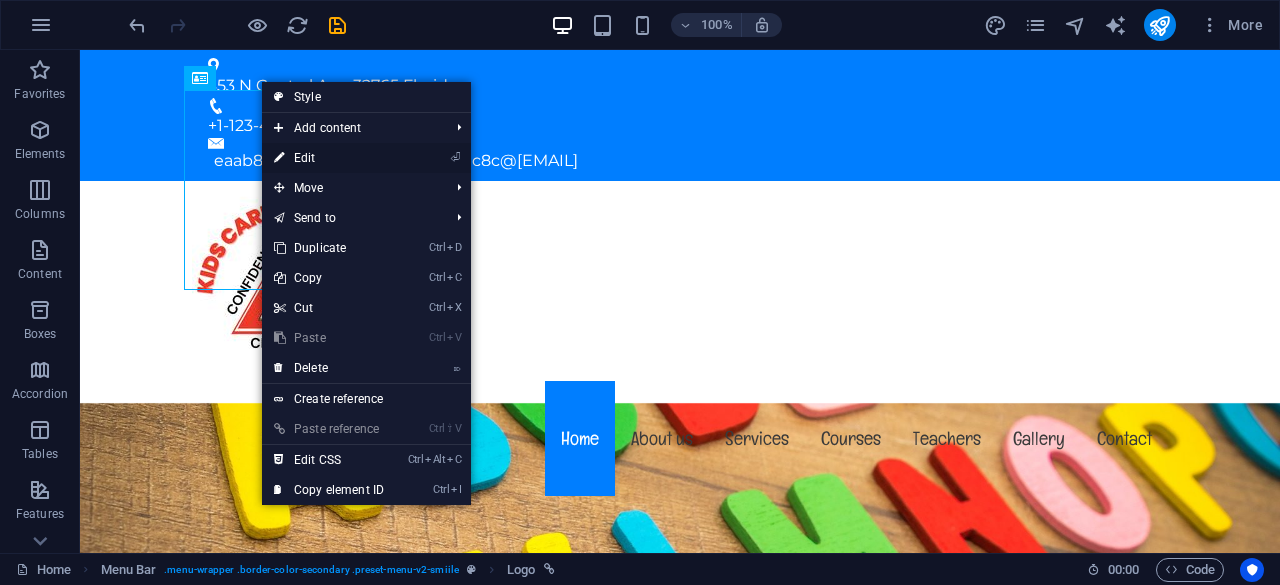 click on "⏎  Edit" at bounding box center [329, 158] 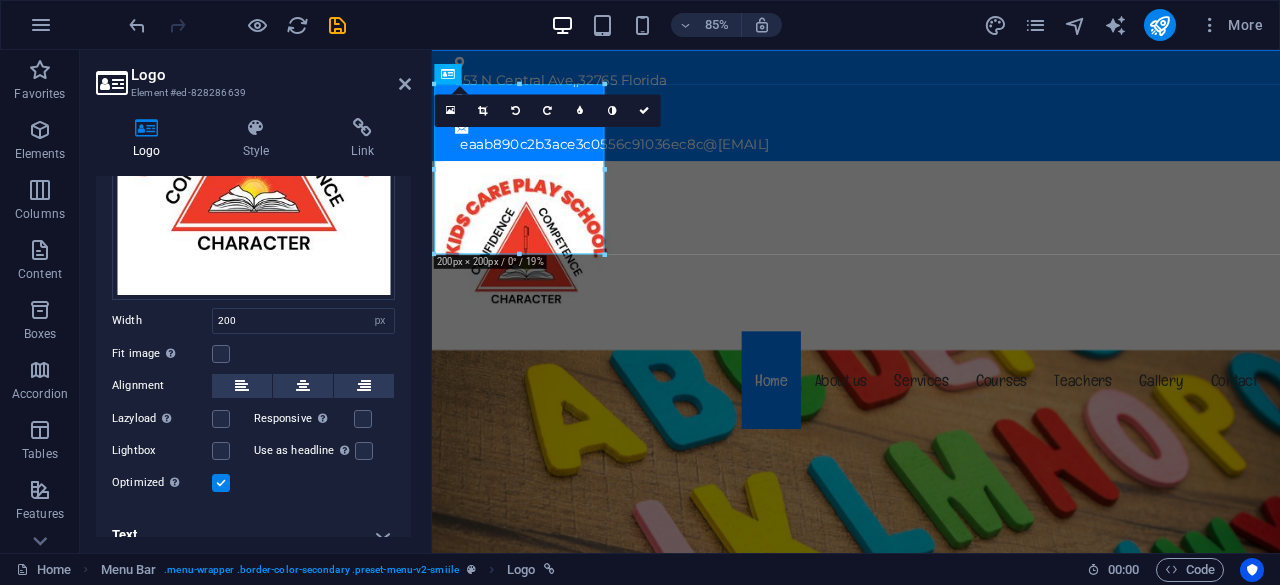 scroll, scrollTop: 260, scrollLeft: 0, axis: vertical 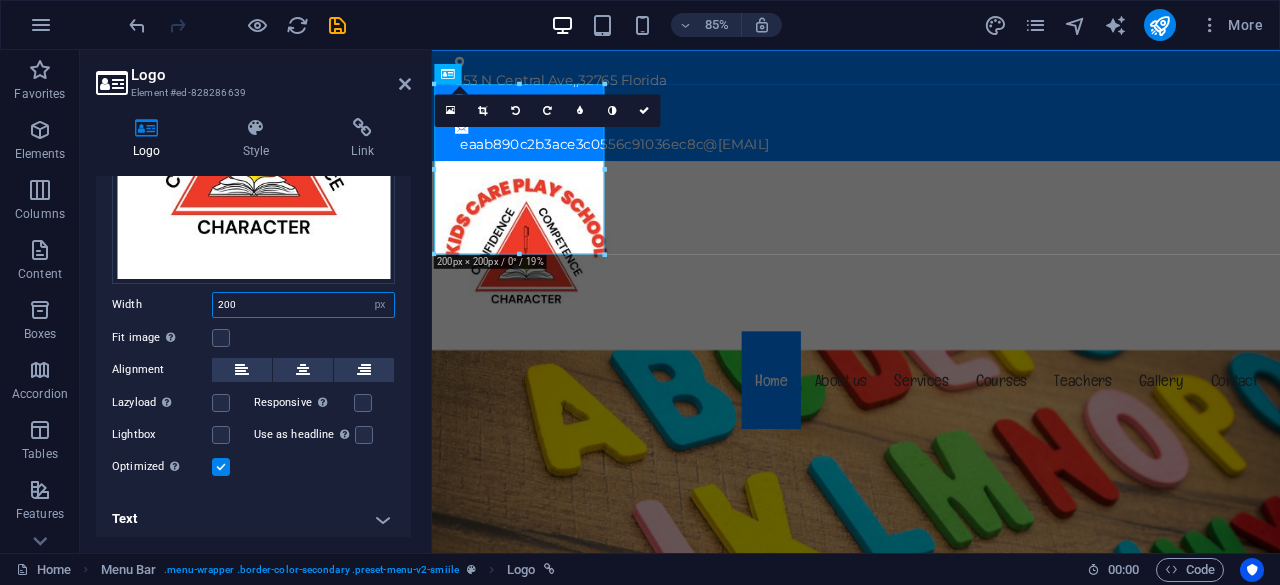 click on "200" at bounding box center (303, 305) 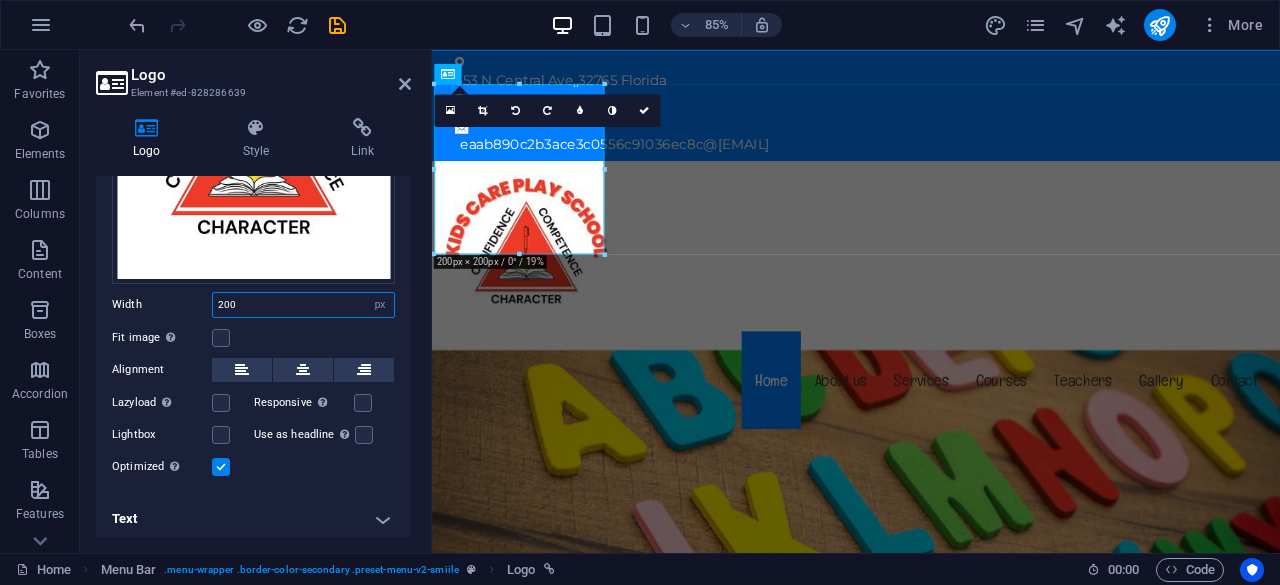 drag, startPoint x: 264, startPoint y: 303, endPoint x: 203, endPoint y: 307, distance: 61.13101 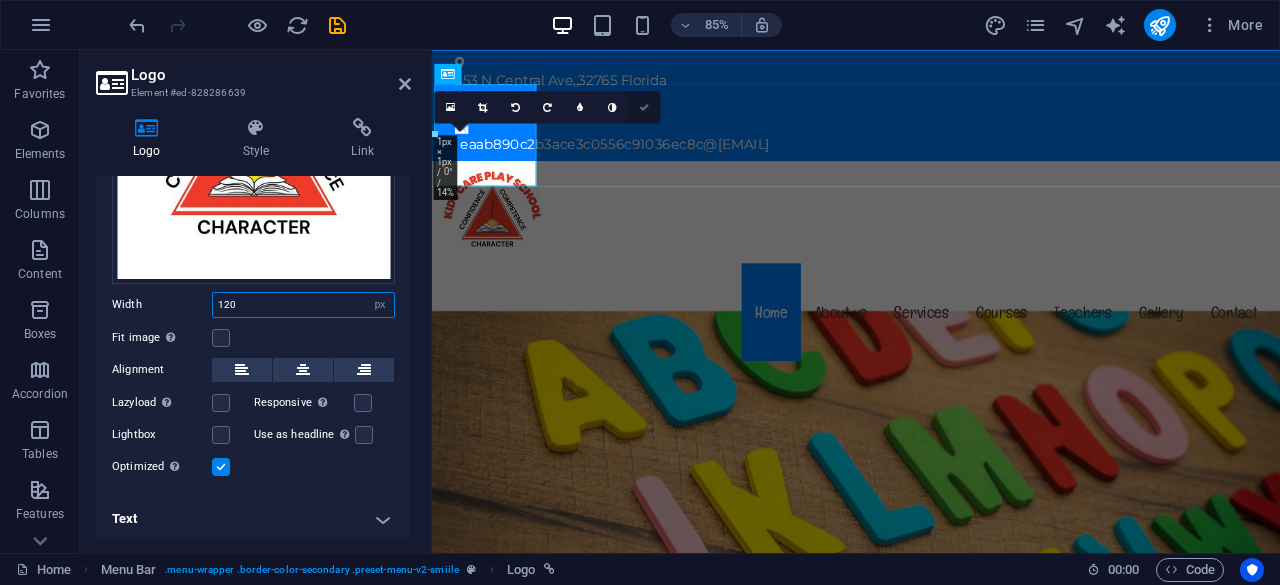 type on "120" 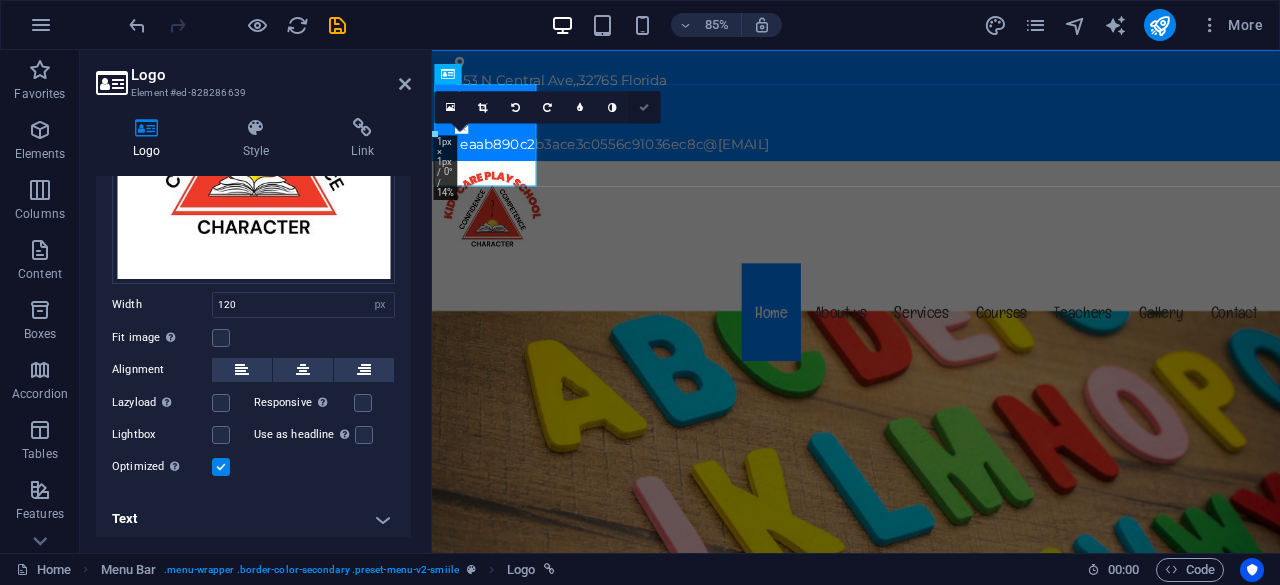 click at bounding box center [644, 107] 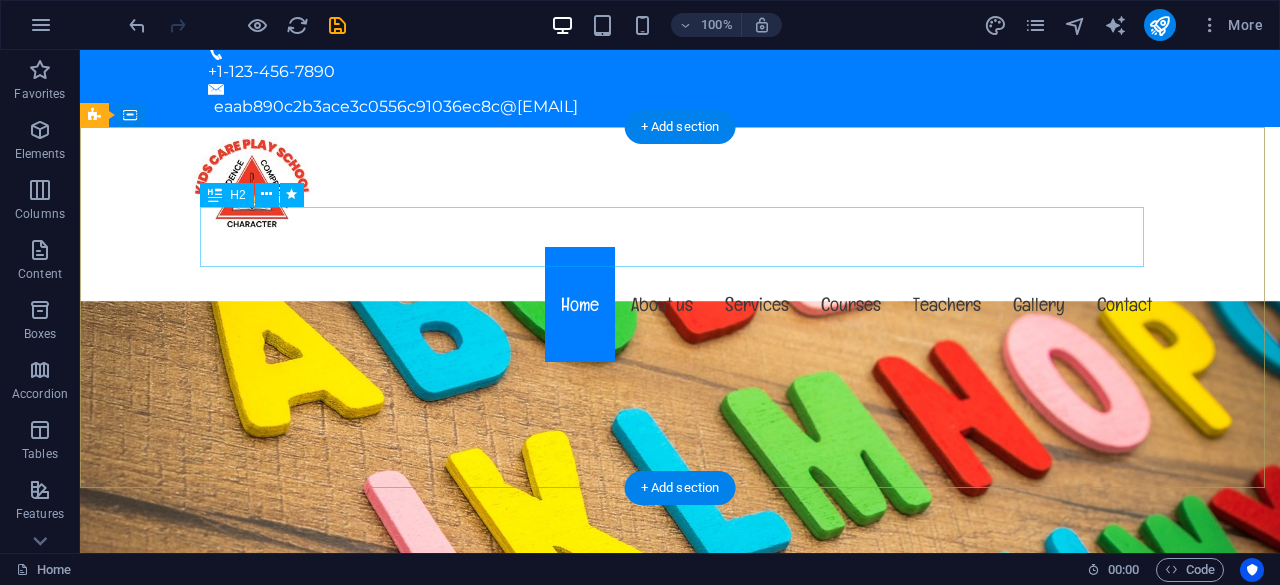 scroll, scrollTop: 0, scrollLeft: 0, axis: both 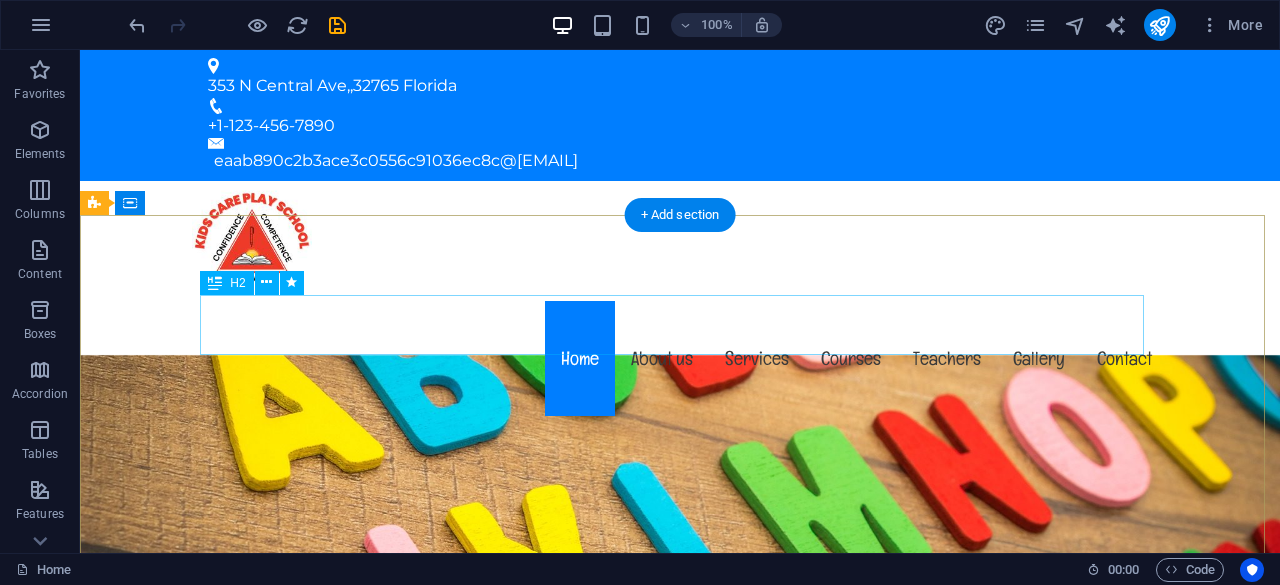click on "Welcome to  kidzcareplayschool.in" at bounding box center [680, 949] 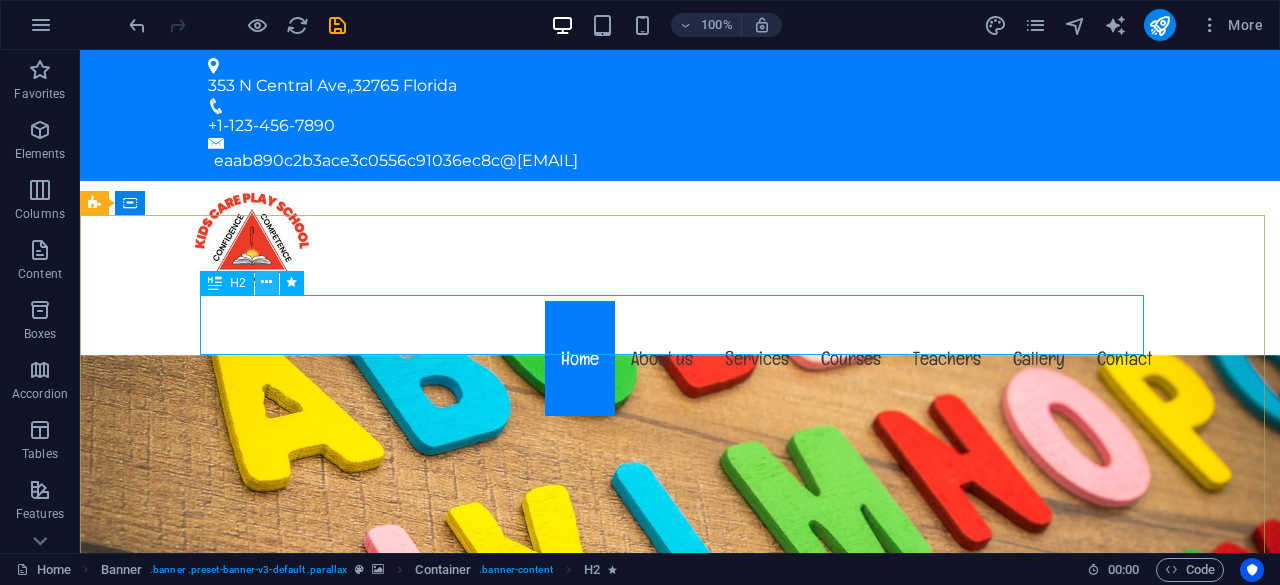 click at bounding box center (266, 282) 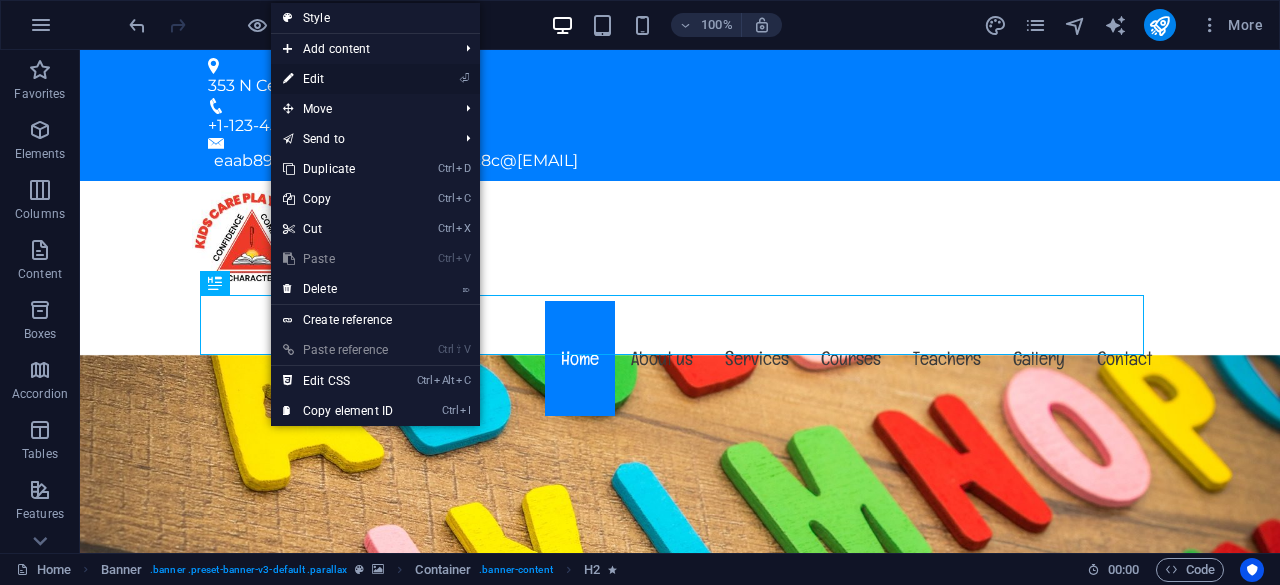 click on "⏎  Edit" at bounding box center (338, 79) 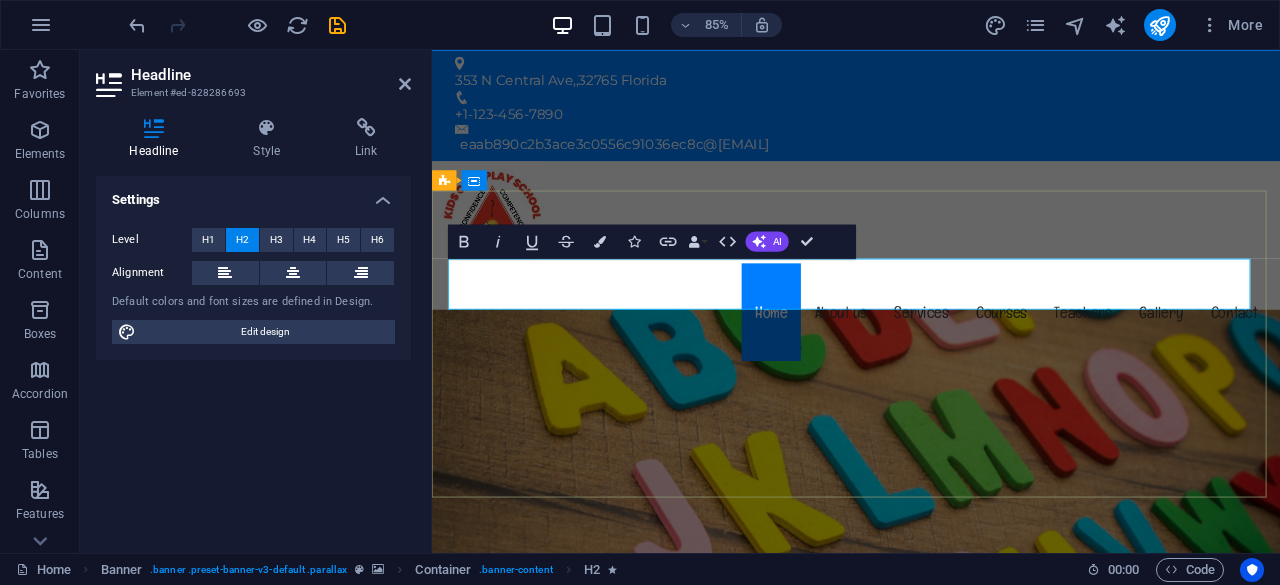 click on "kidzcareplayschool.in" at bounding box center [1033, 949] 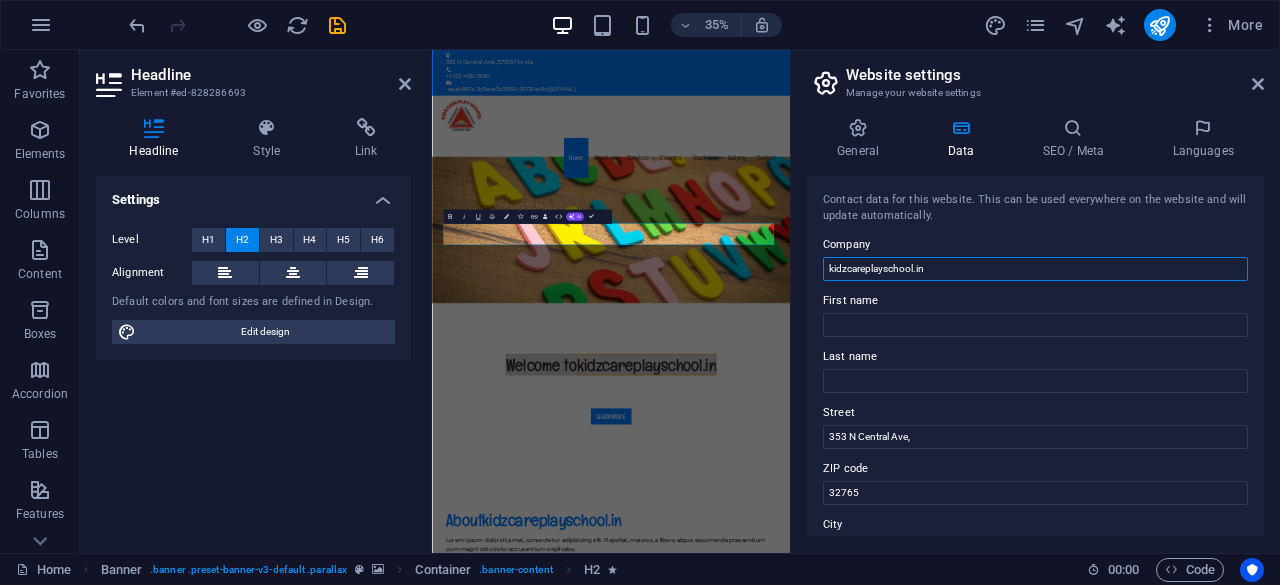 drag, startPoint x: 938, startPoint y: 267, endPoint x: 912, endPoint y: 281, distance: 29.529646 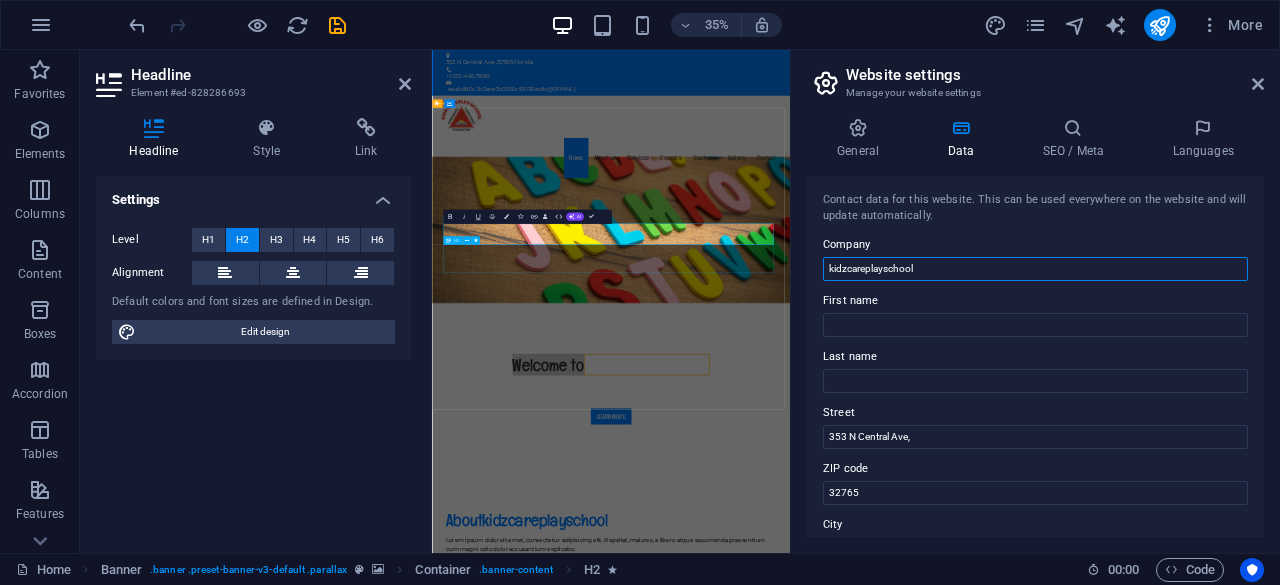 type on "kidzcareplayschool" 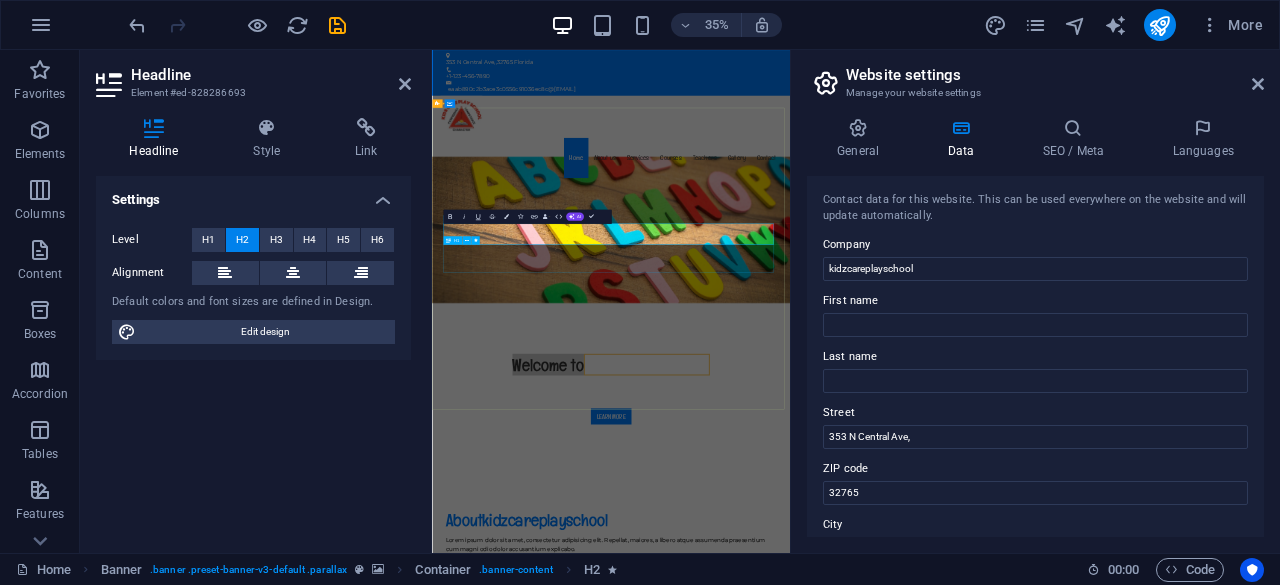 click on "The friendly kindergarten in [CITY]" at bounding box center (944, 1019) 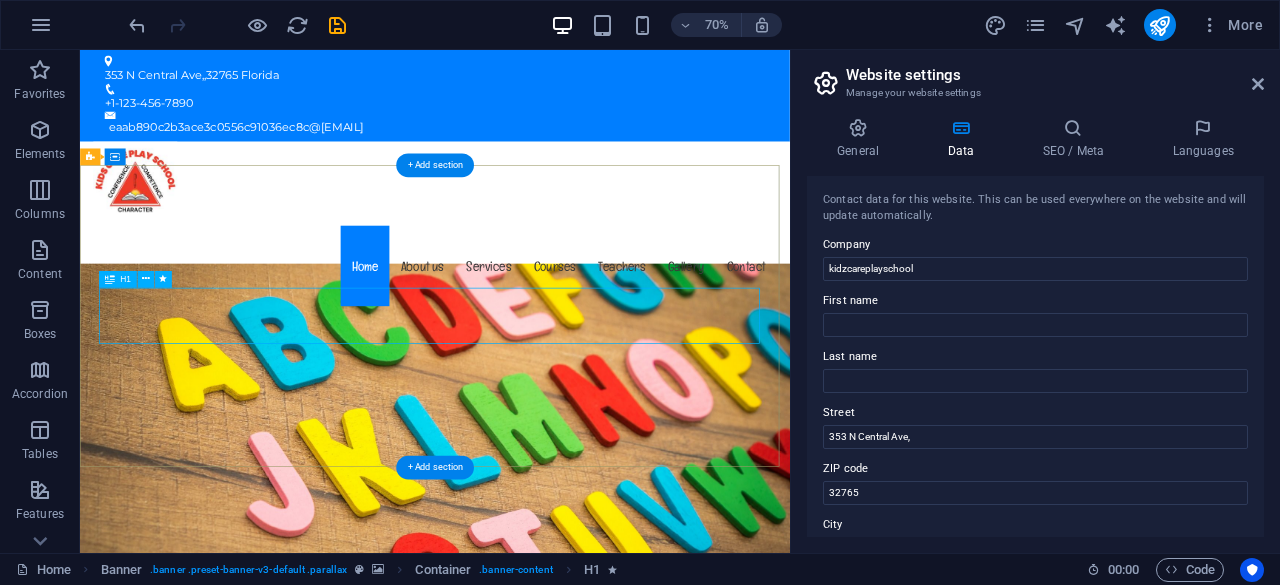 click on "The friendly kindergarten in [CITY]" at bounding box center (587, 1148) 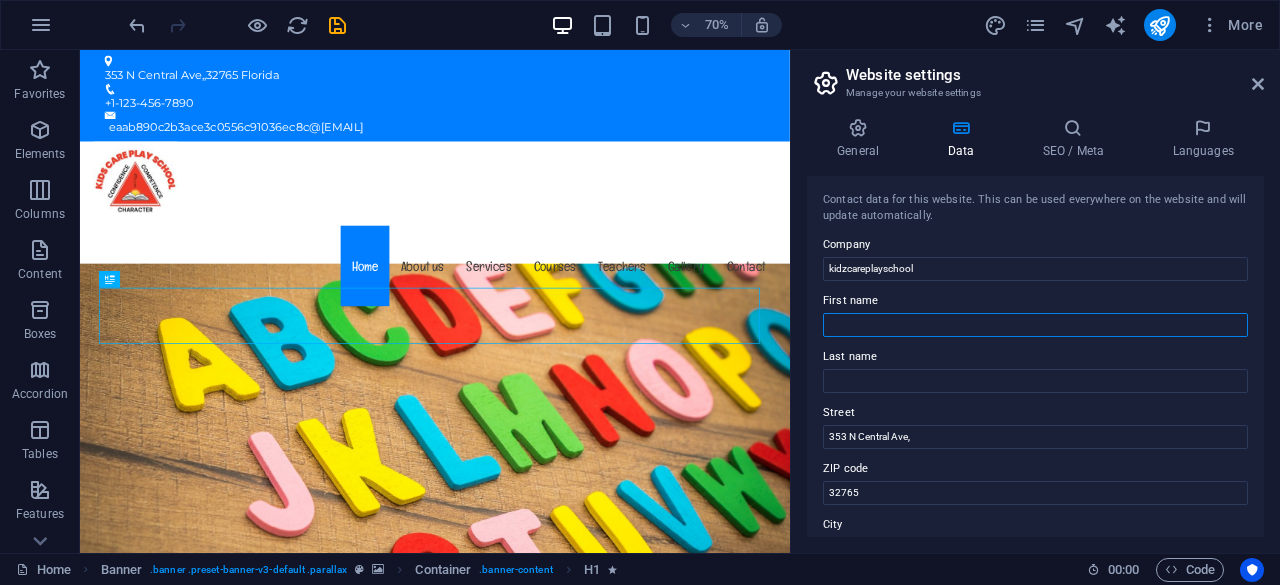 click on "First name" at bounding box center [1035, 325] 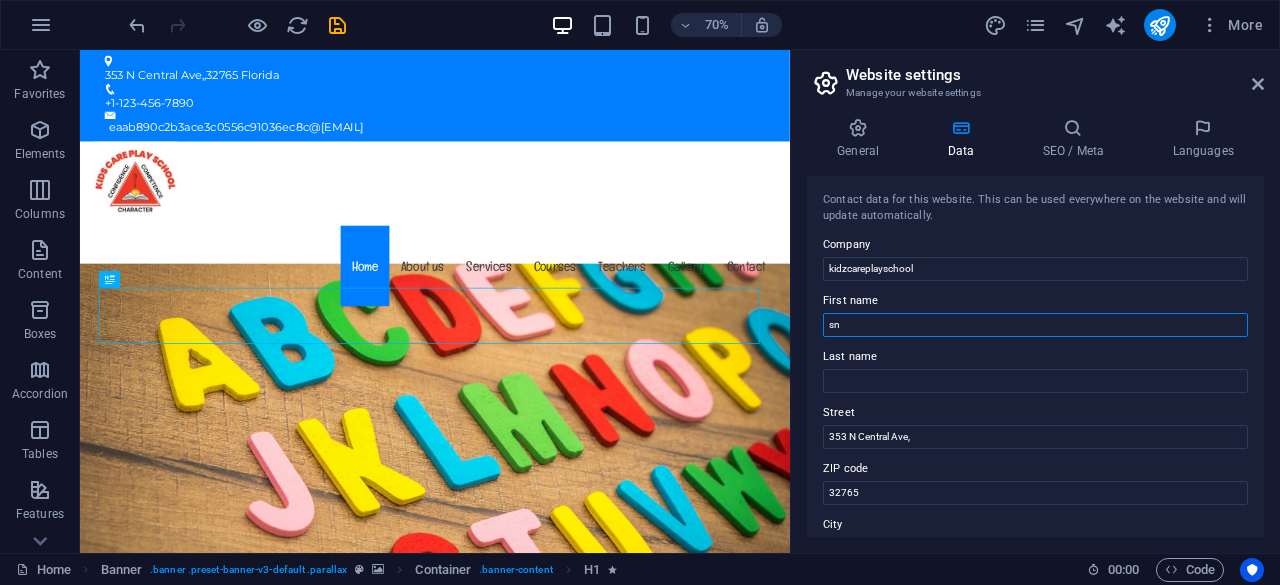 type on "s" 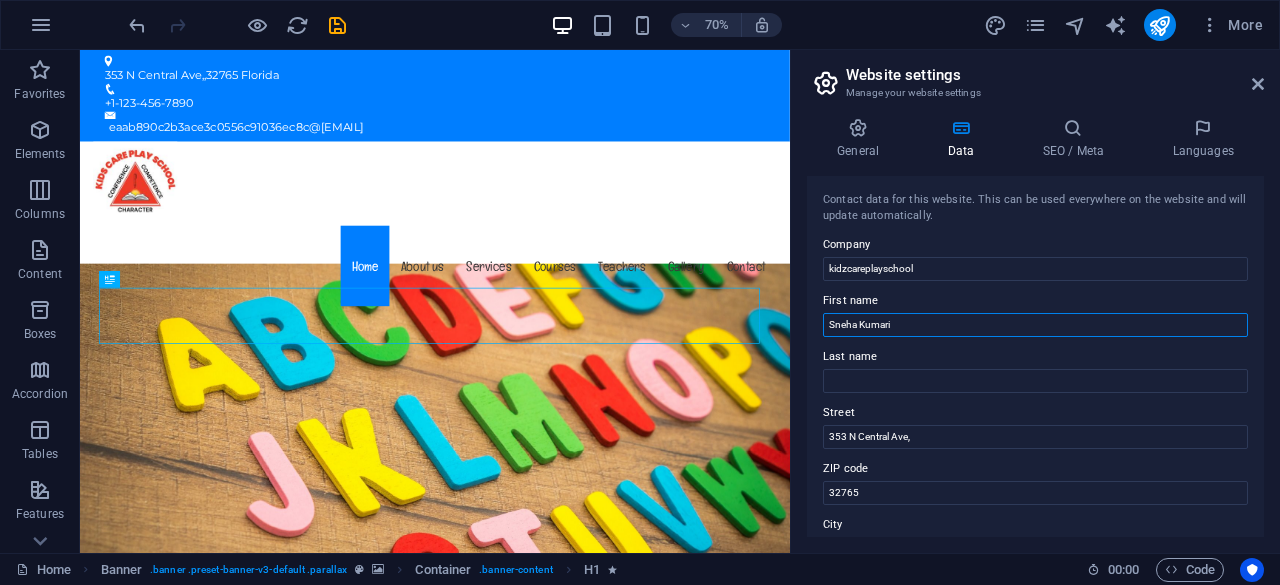 drag, startPoint x: 902, startPoint y: 328, endPoint x: 856, endPoint y: 338, distance: 47.07441 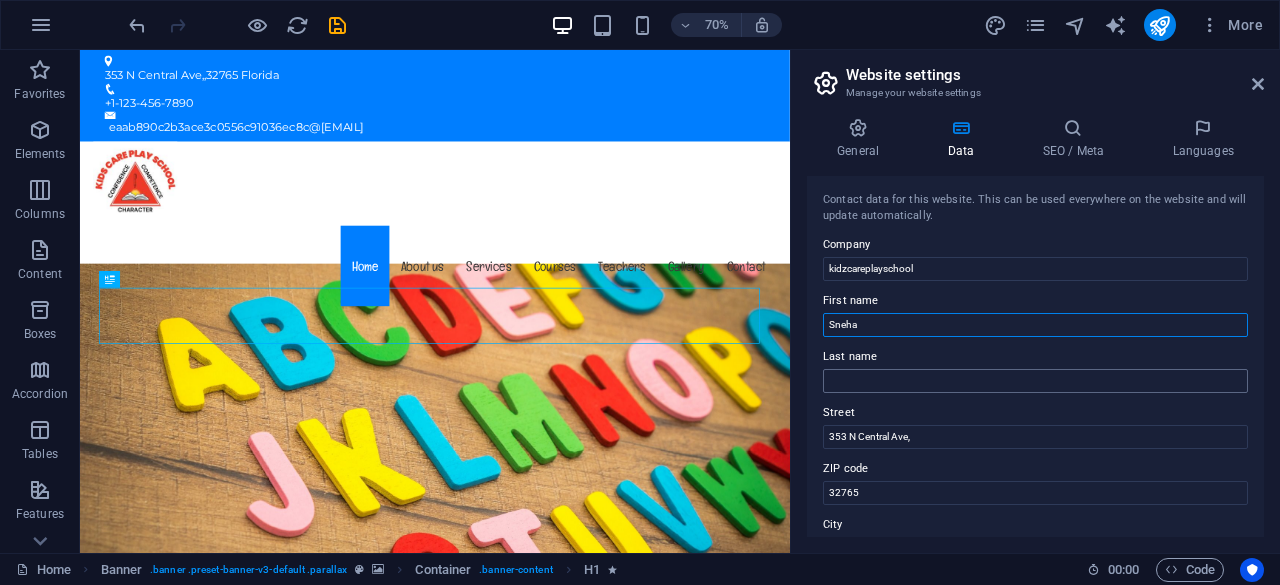 type on "[FIRST]" 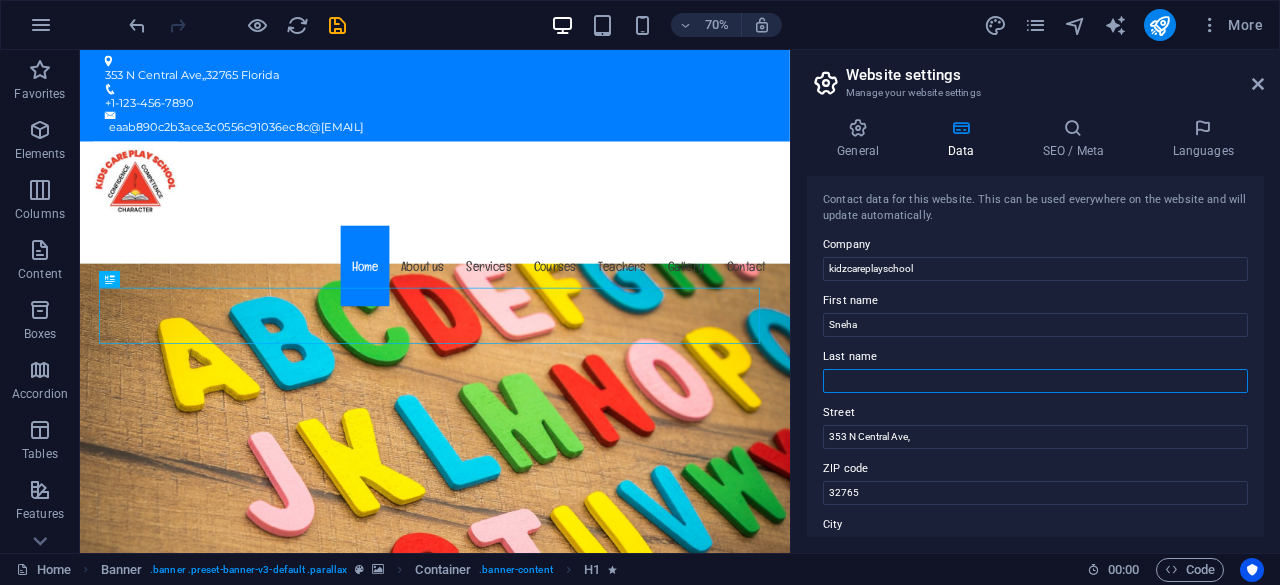 click on "Last name" at bounding box center (1035, 381) 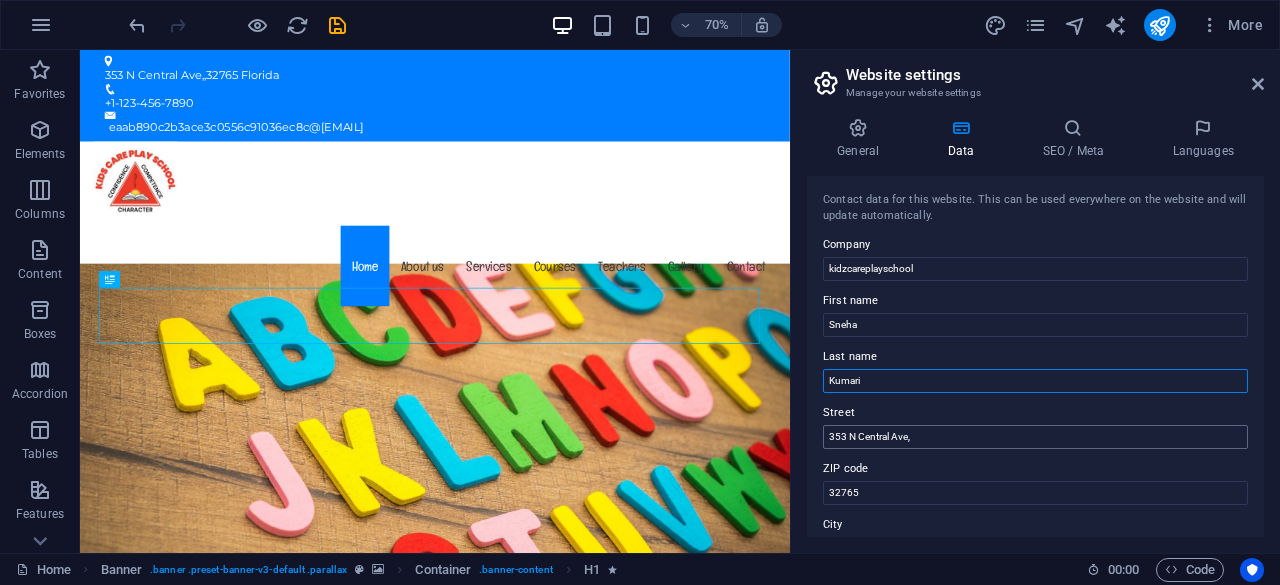 type on "[LAST]" 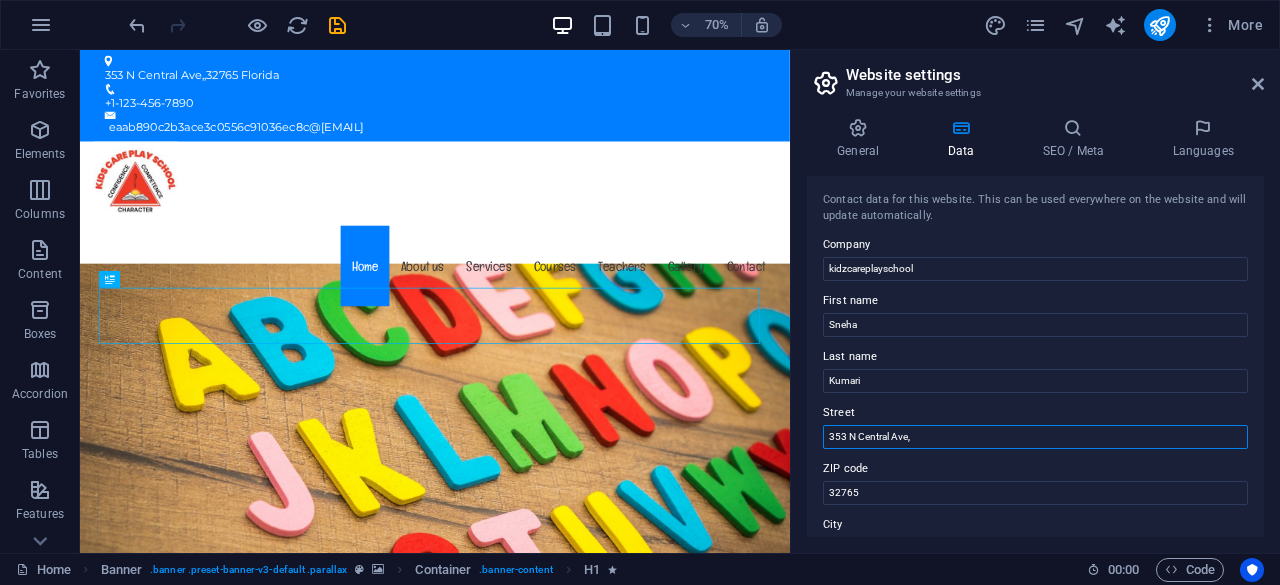 drag, startPoint x: 1134, startPoint y: 497, endPoint x: 1083, endPoint y: 607, distance: 121.24768 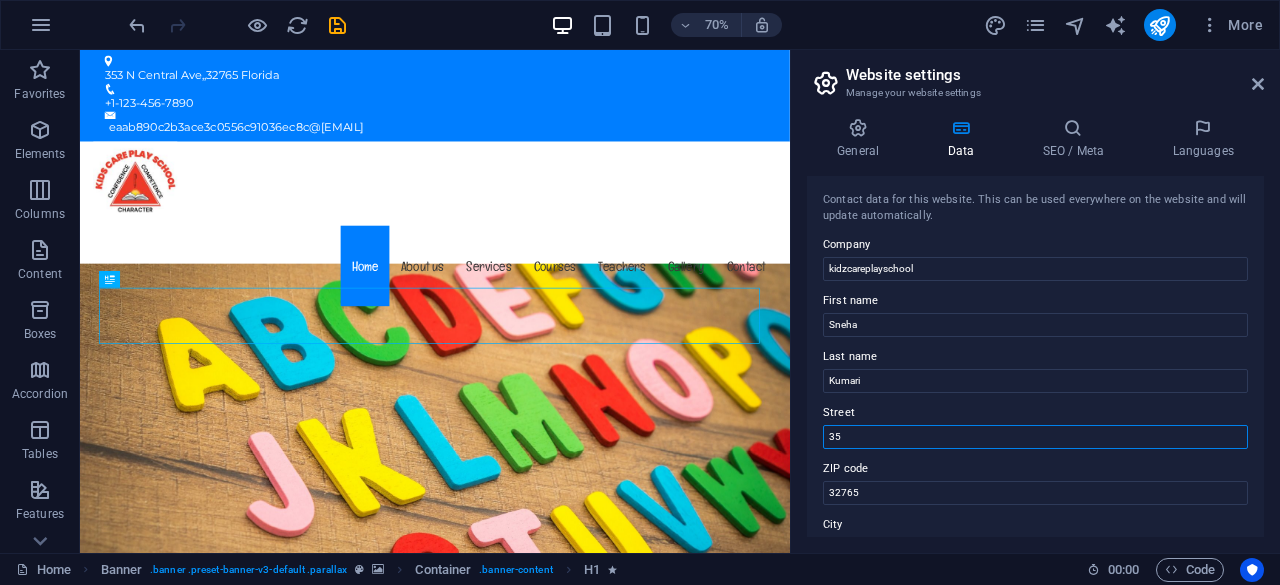 type on "3" 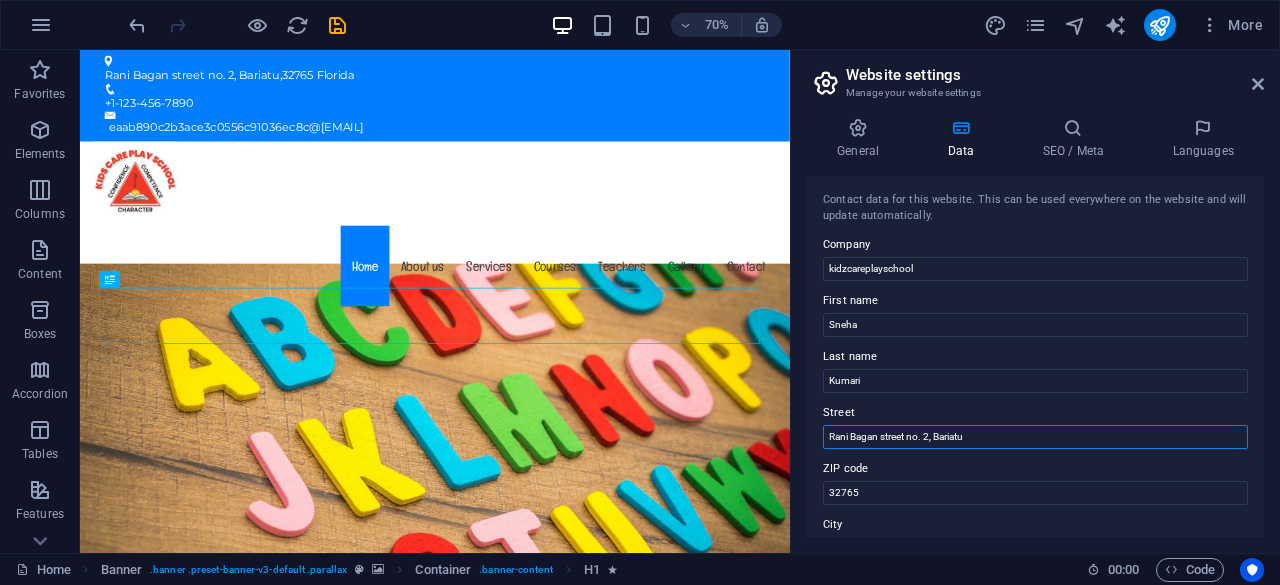 type on "Rani Bagan street no. 2, Bariatu" 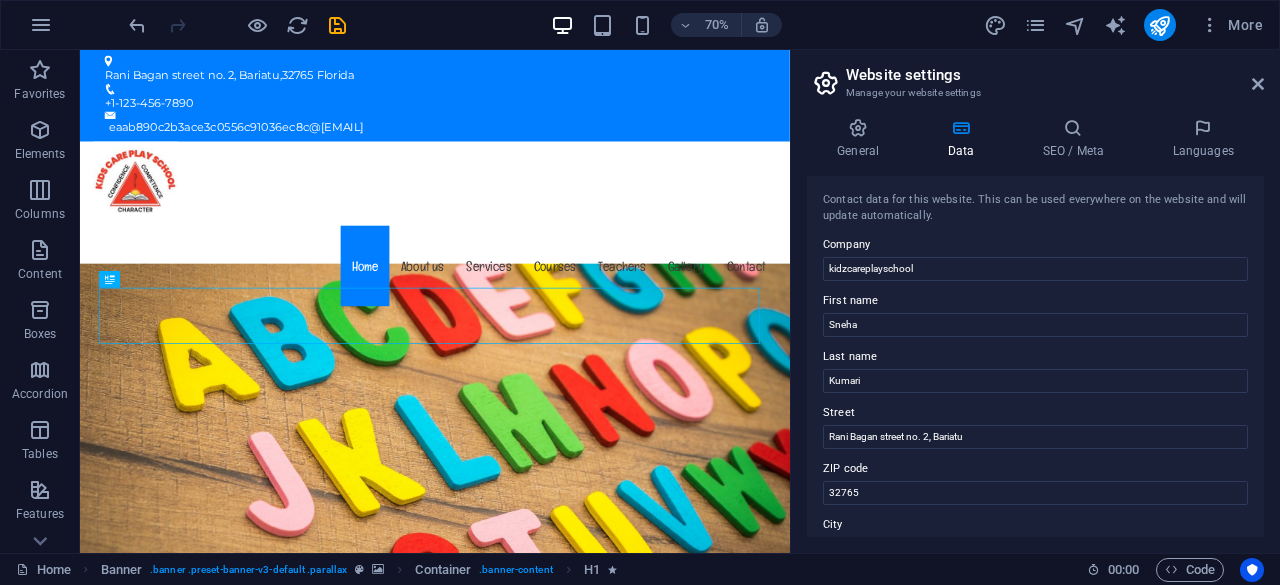 click on "ZIP code" at bounding box center (1035, 469) 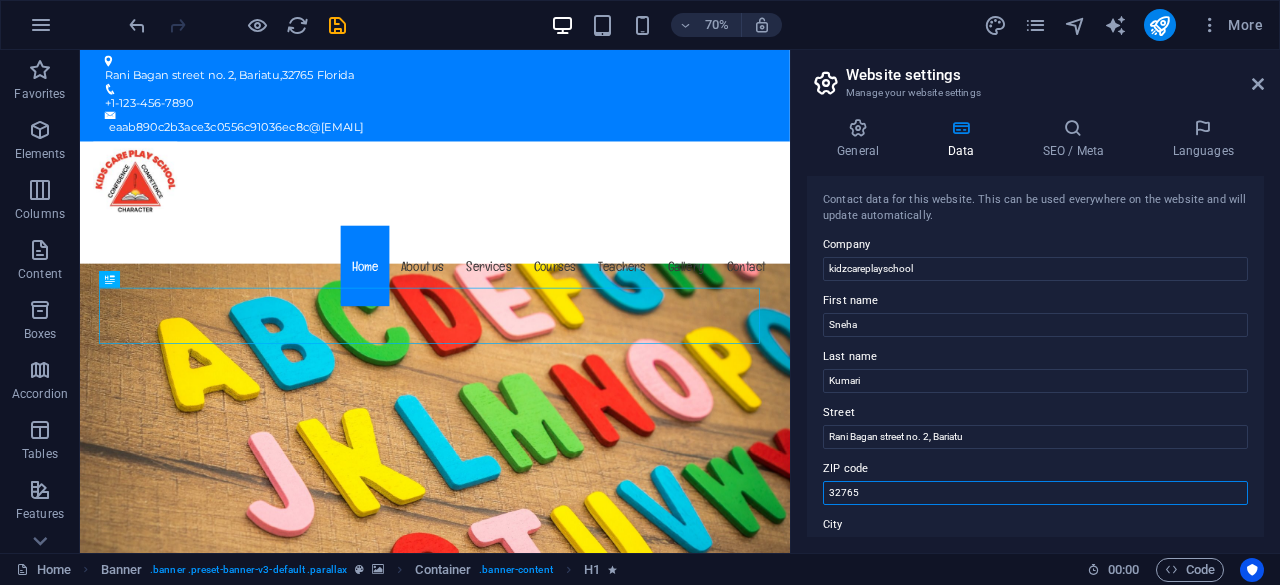 click on "32765" at bounding box center (1035, 493) 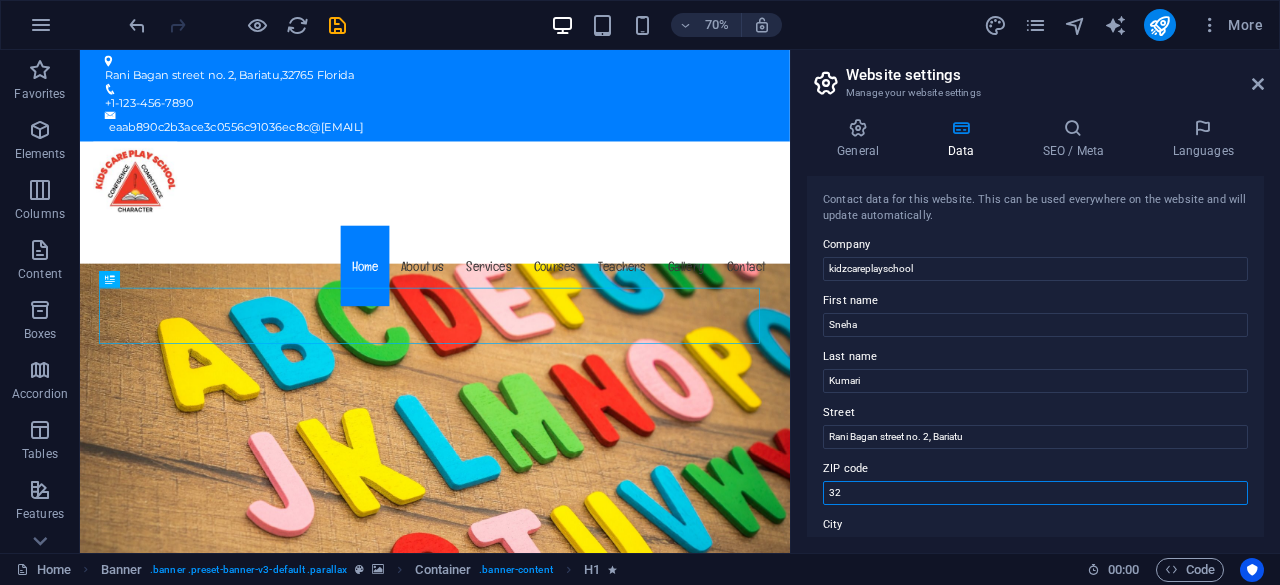 type on "3" 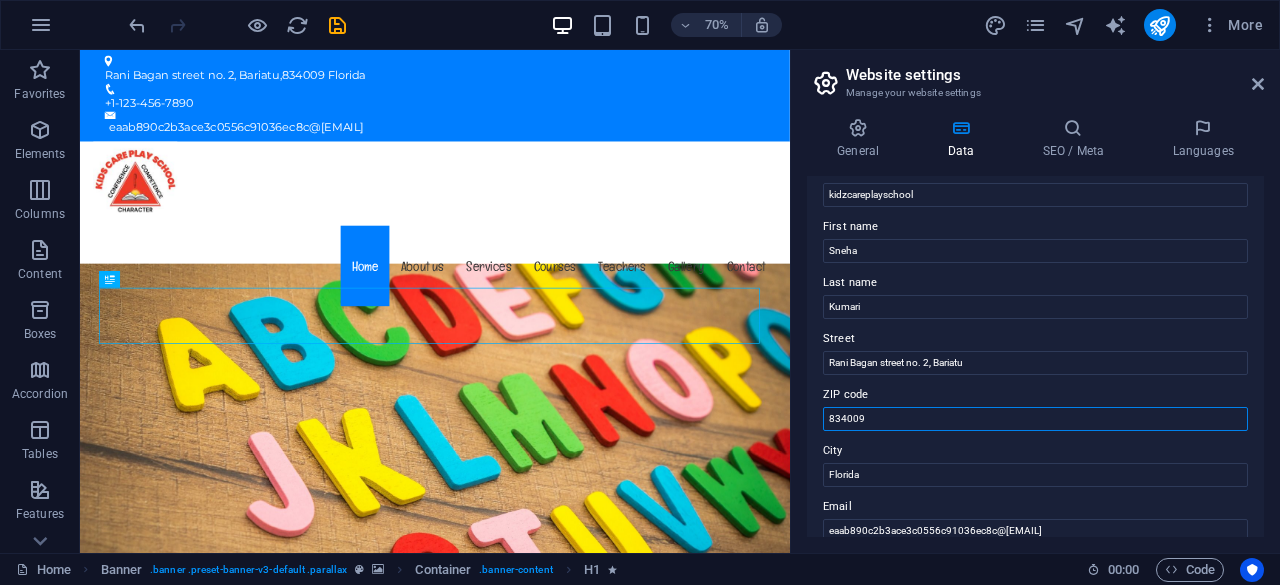 scroll, scrollTop: 100, scrollLeft: 0, axis: vertical 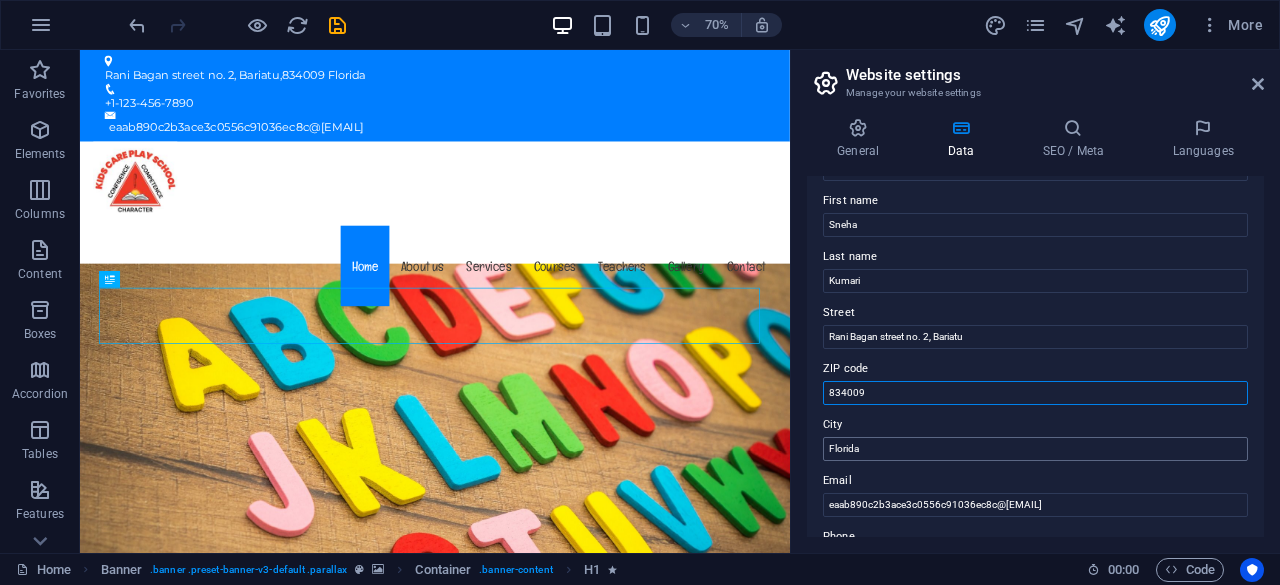 type on "[ZIP_CODE]" 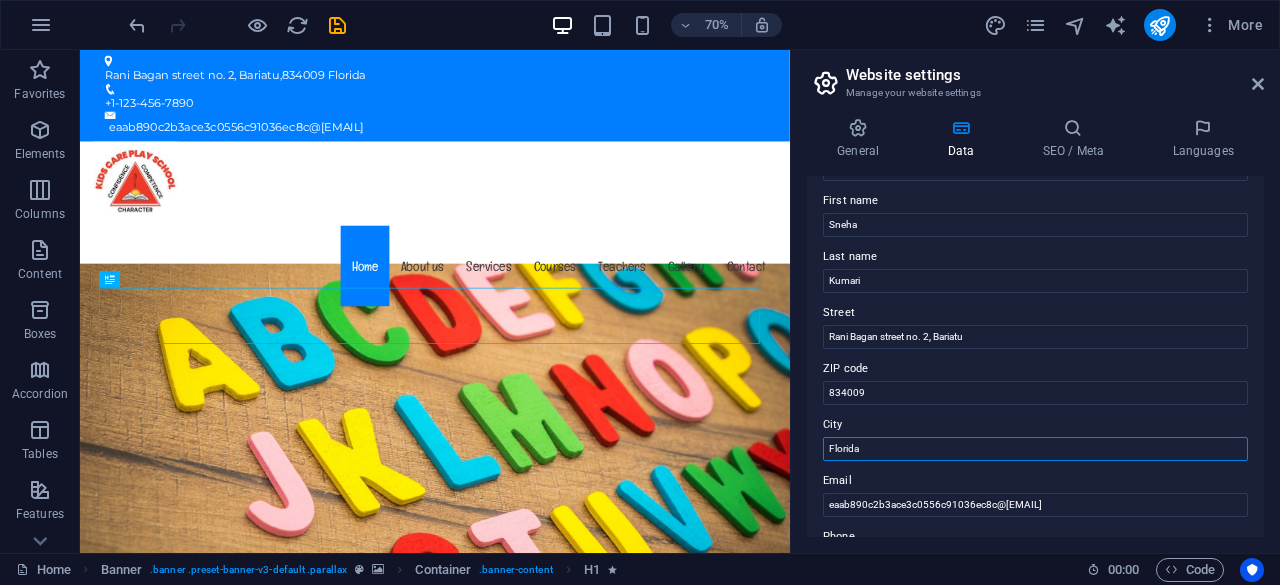 drag, startPoint x: 909, startPoint y: 453, endPoint x: 818, endPoint y: 457, distance: 91.08787 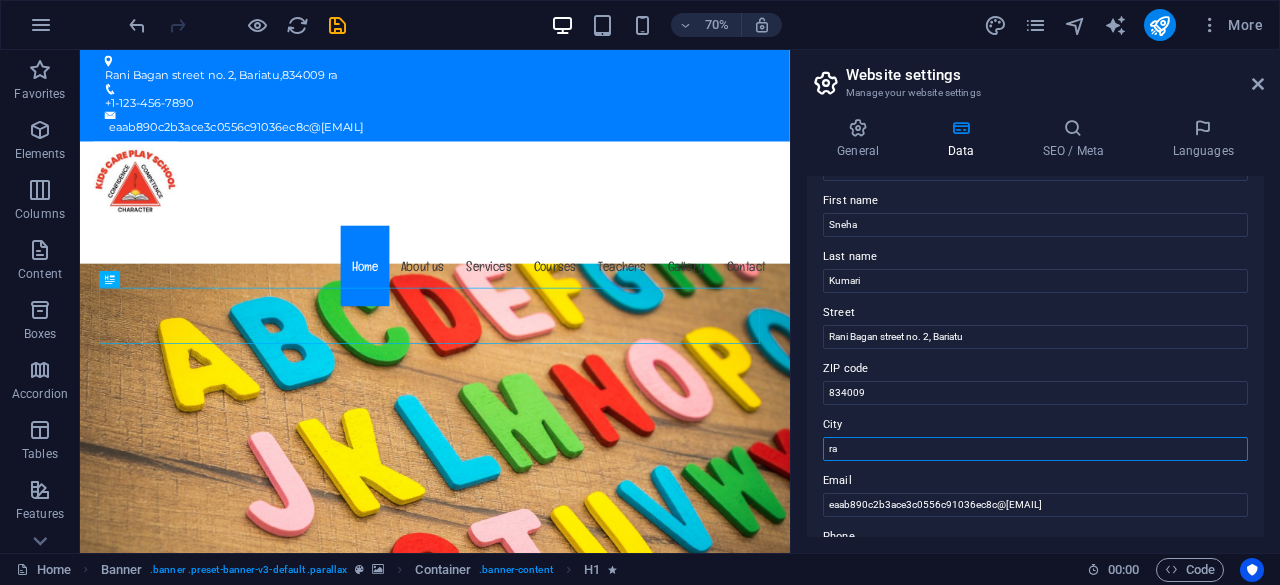 type on "r" 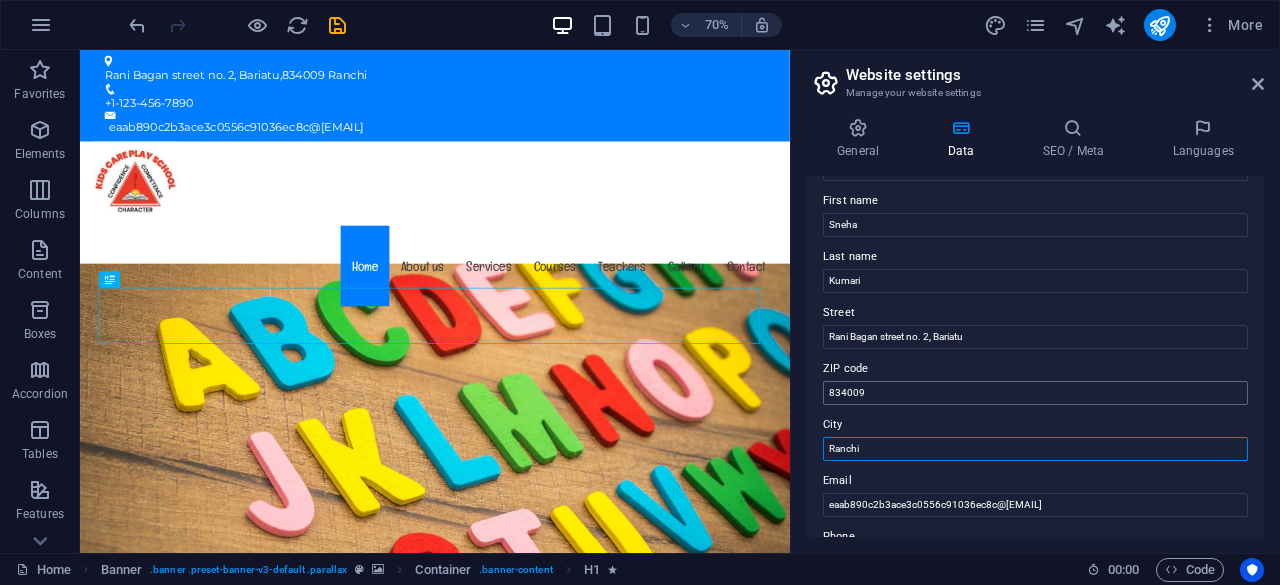 scroll, scrollTop: 200, scrollLeft: 0, axis: vertical 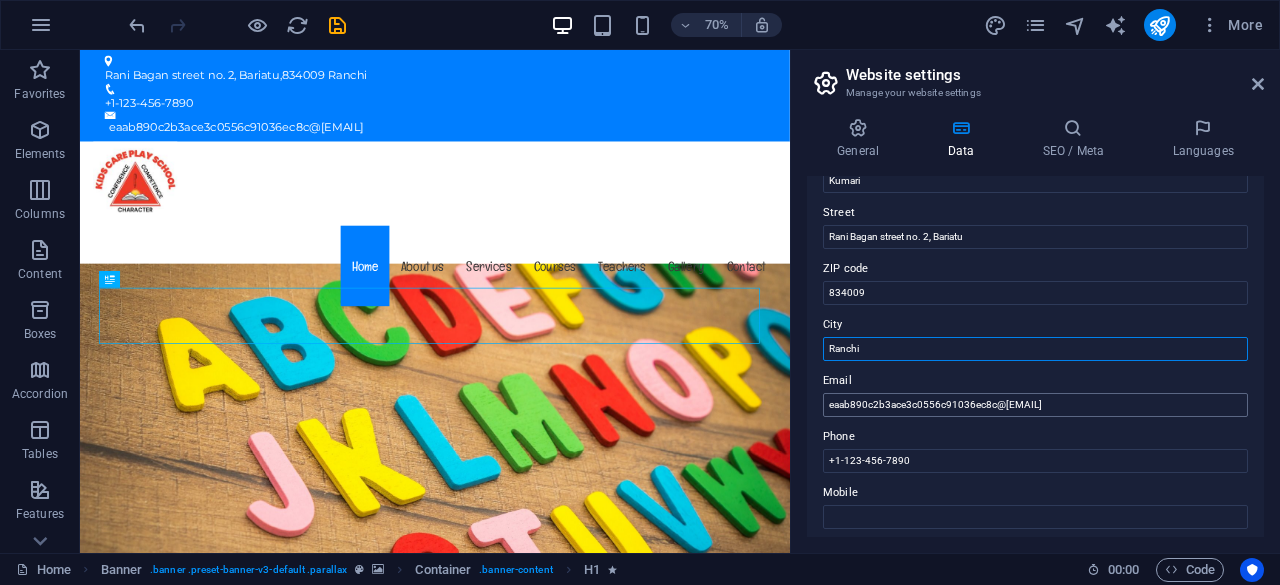 type on "[CITY]" 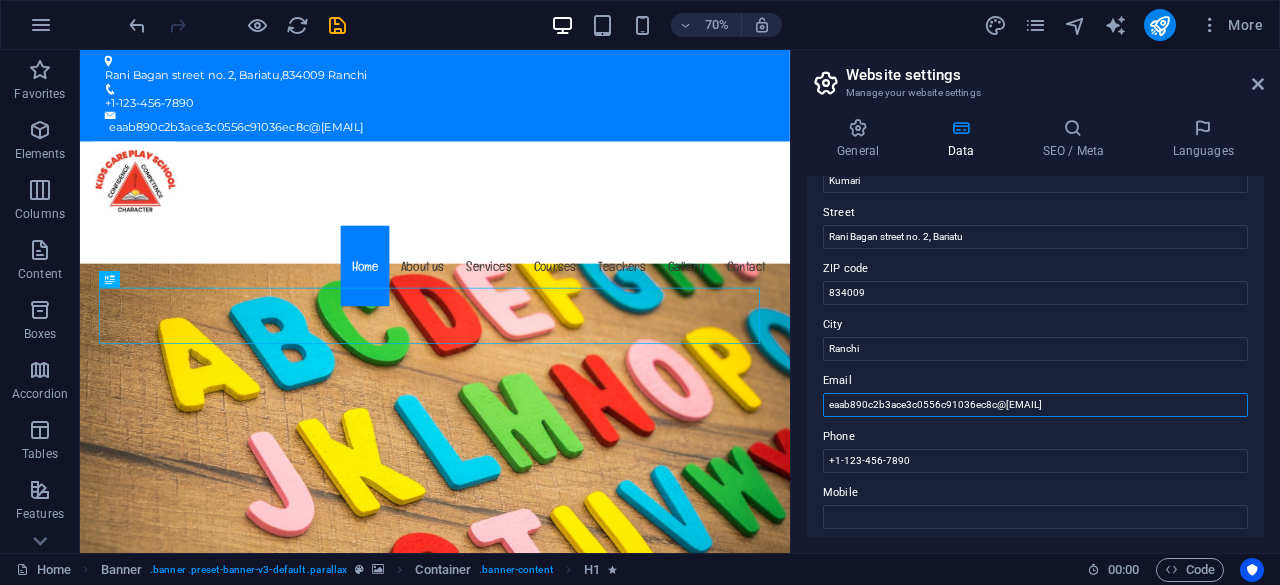 drag, startPoint x: 1086, startPoint y: 409, endPoint x: 810, endPoint y: 421, distance: 276.26074 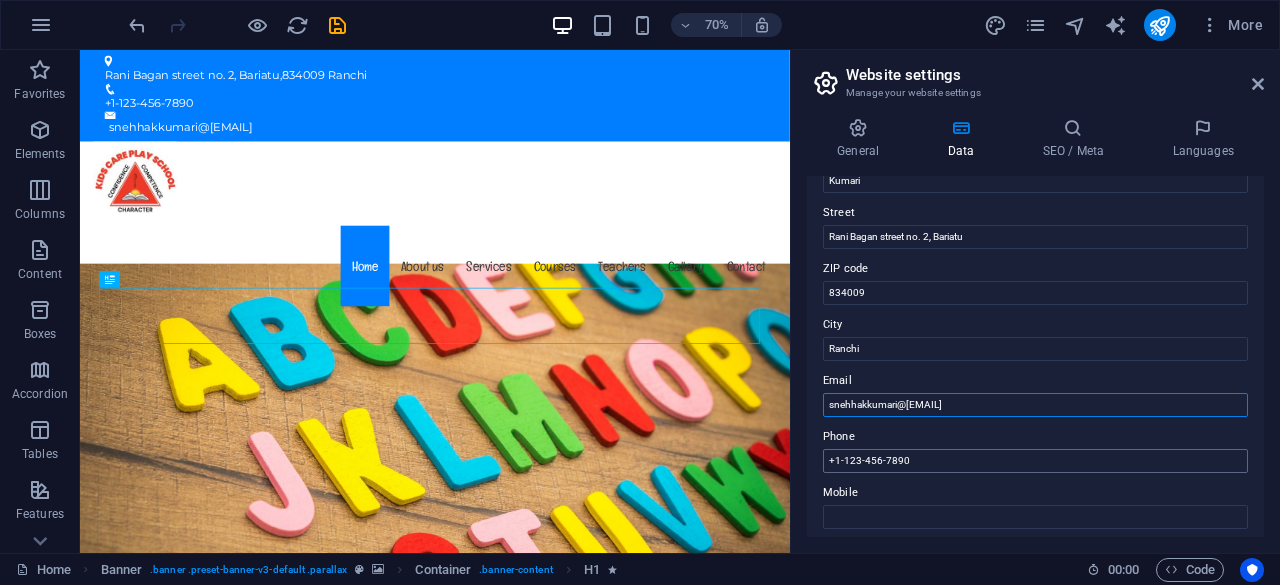 type on "snehhakkumari@gmail.com" 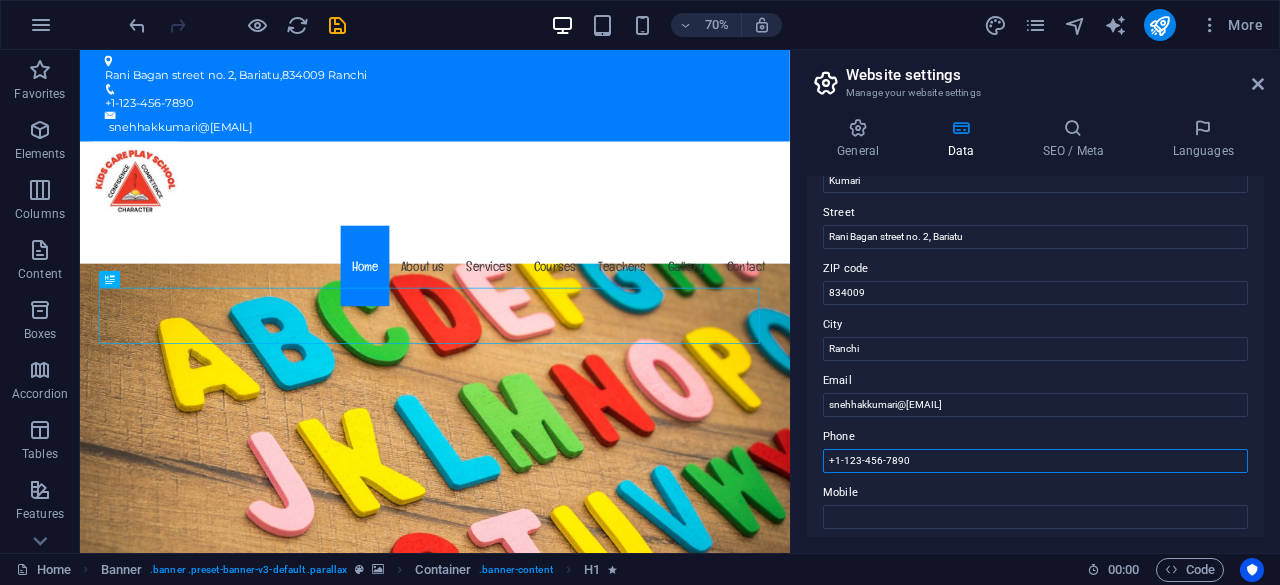 drag, startPoint x: 937, startPoint y: 465, endPoint x: 829, endPoint y: 451, distance: 108.903625 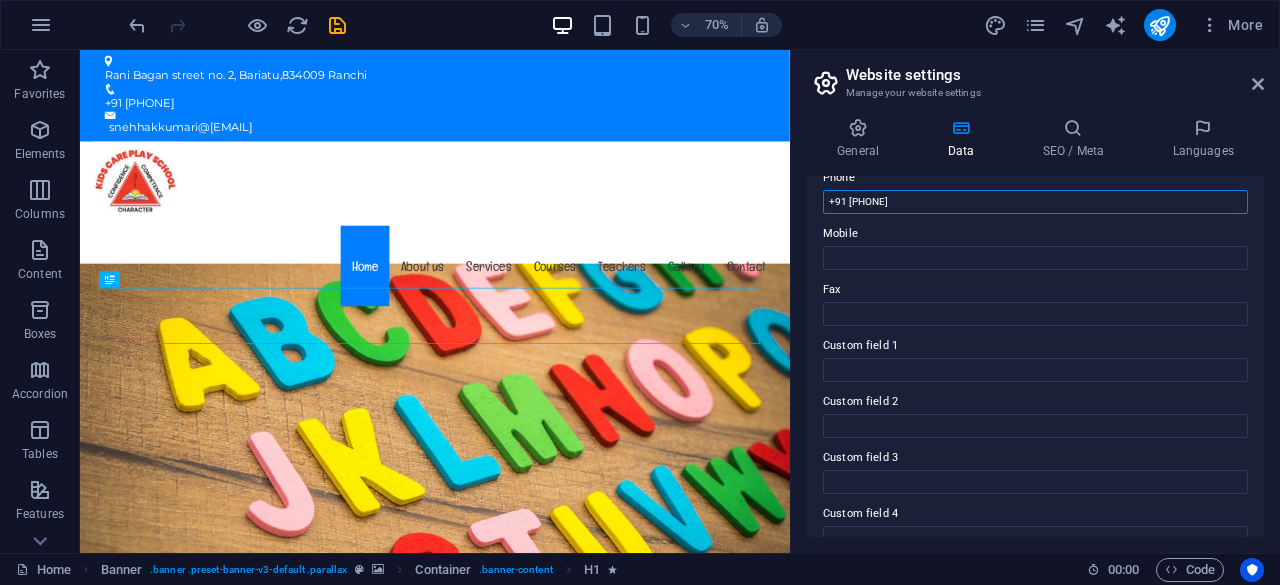 scroll, scrollTop: 399, scrollLeft: 0, axis: vertical 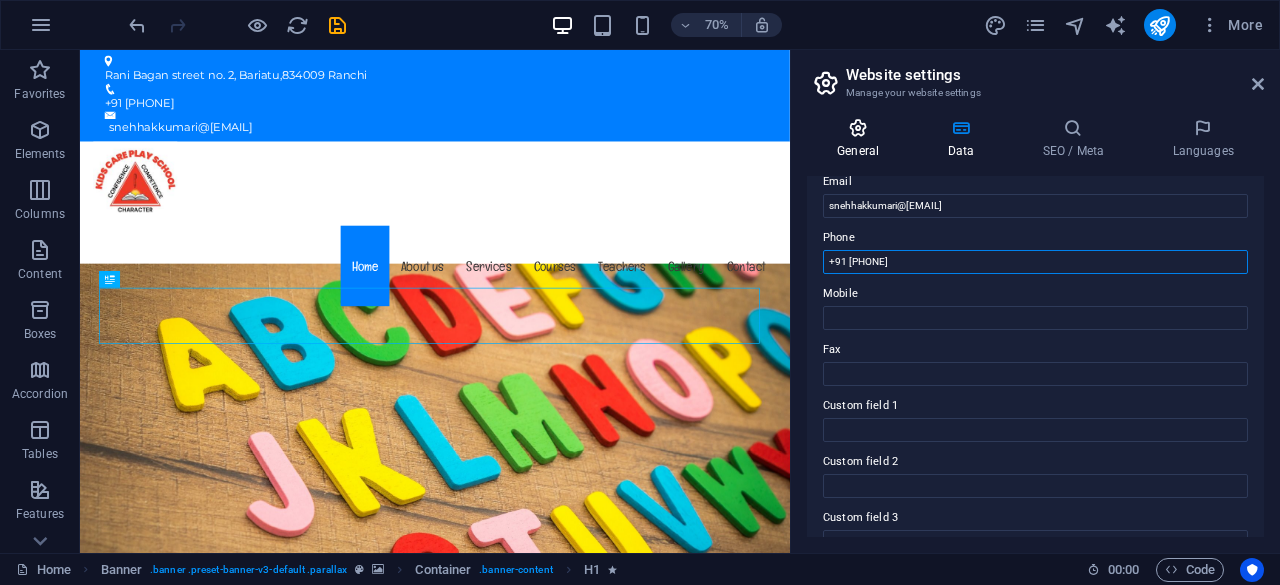 type on "+91 [PHONE]" 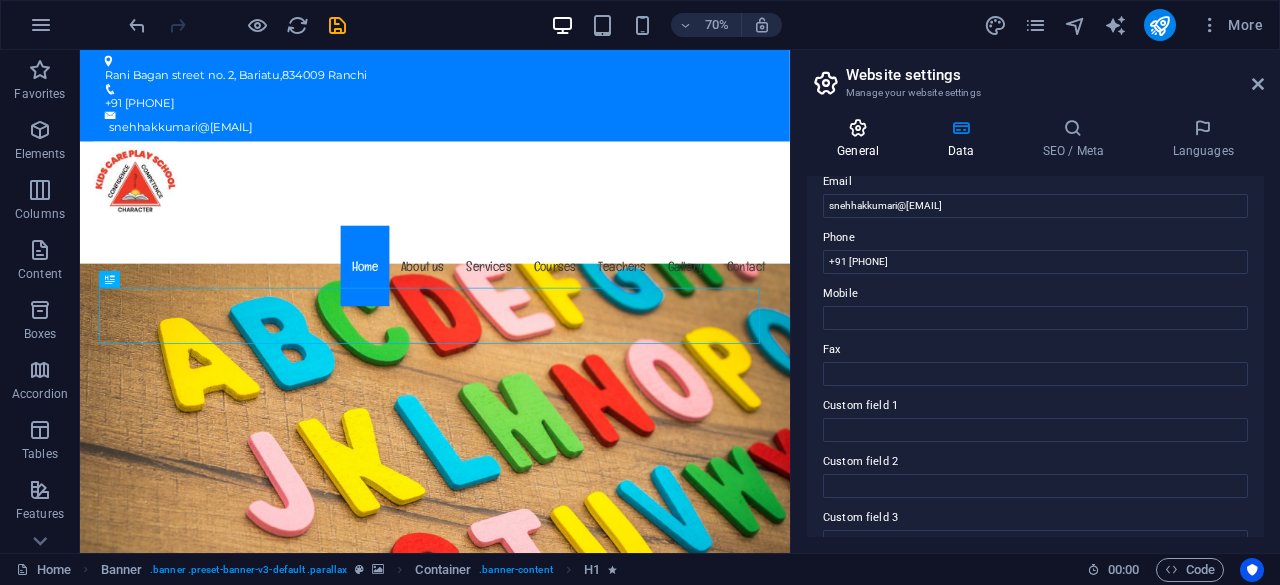 click on "General" at bounding box center (862, 139) 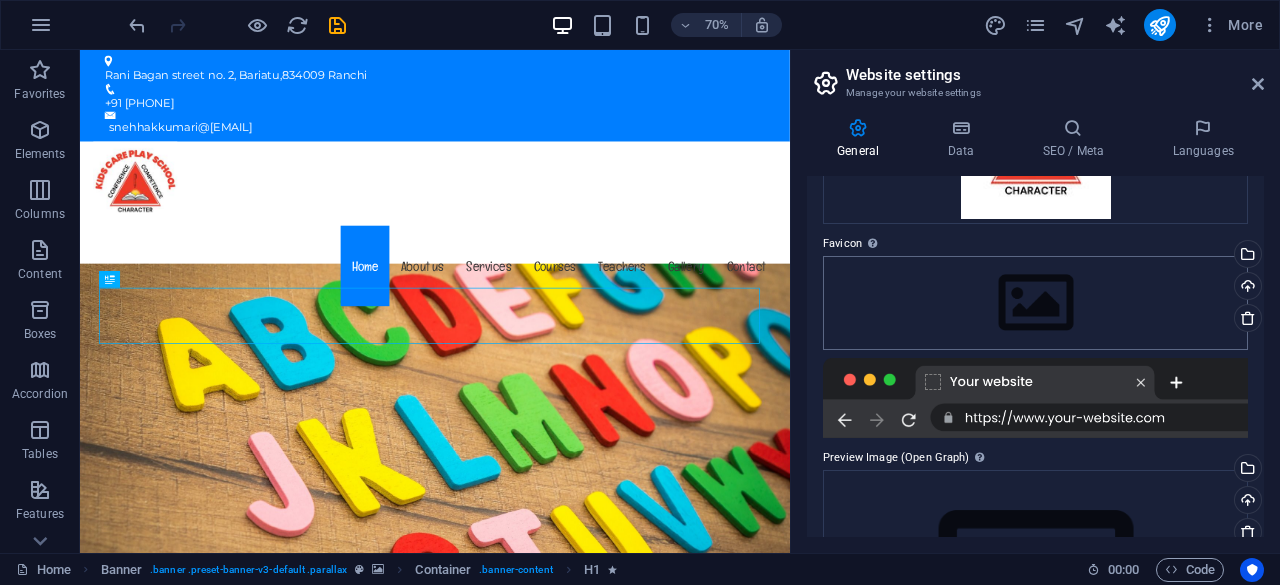 scroll, scrollTop: 386, scrollLeft: 0, axis: vertical 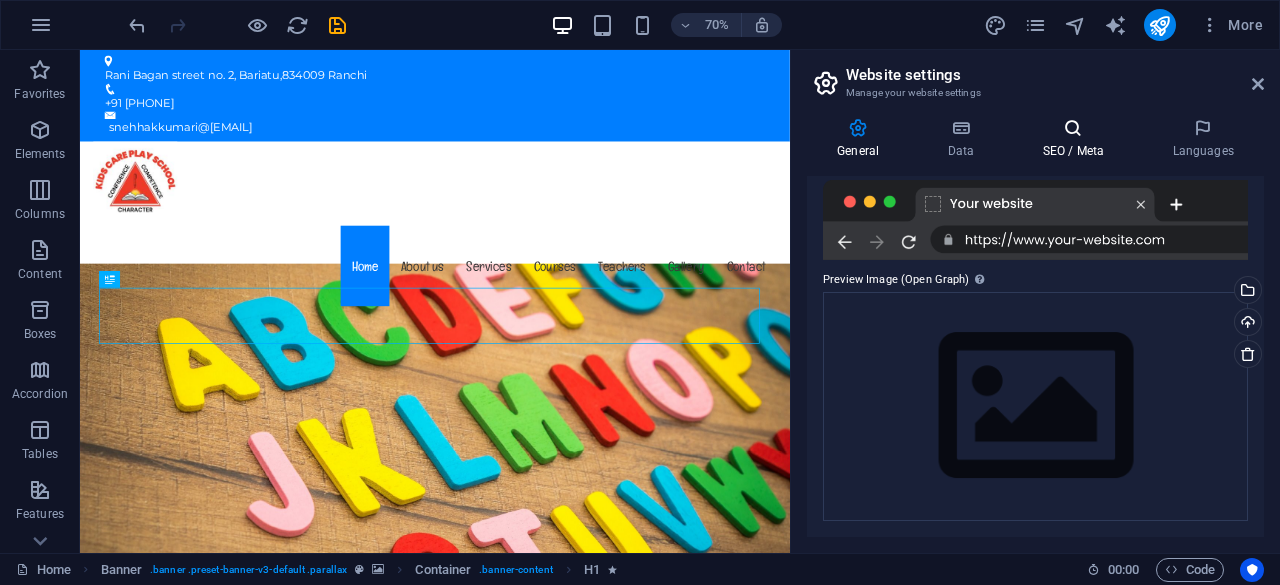click on "SEO / Meta" at bounding box center (1077, 139) 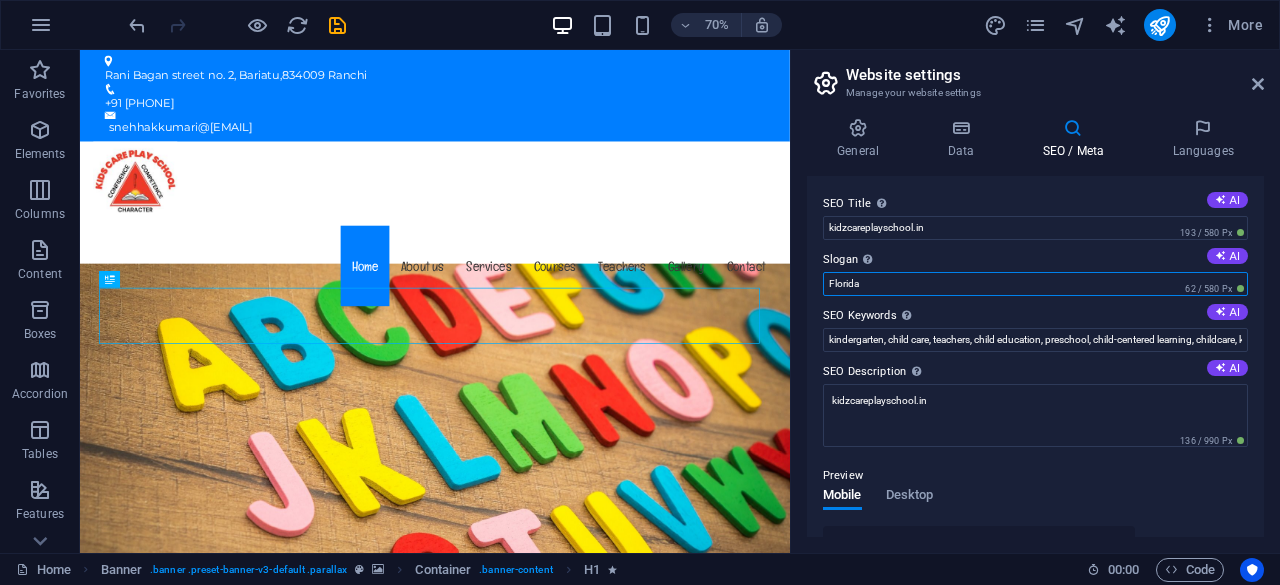 drag, startPoint x: 1026, startPoint y: 289, endPoint x: 817, endPoint y: 273, distance: 209.61154 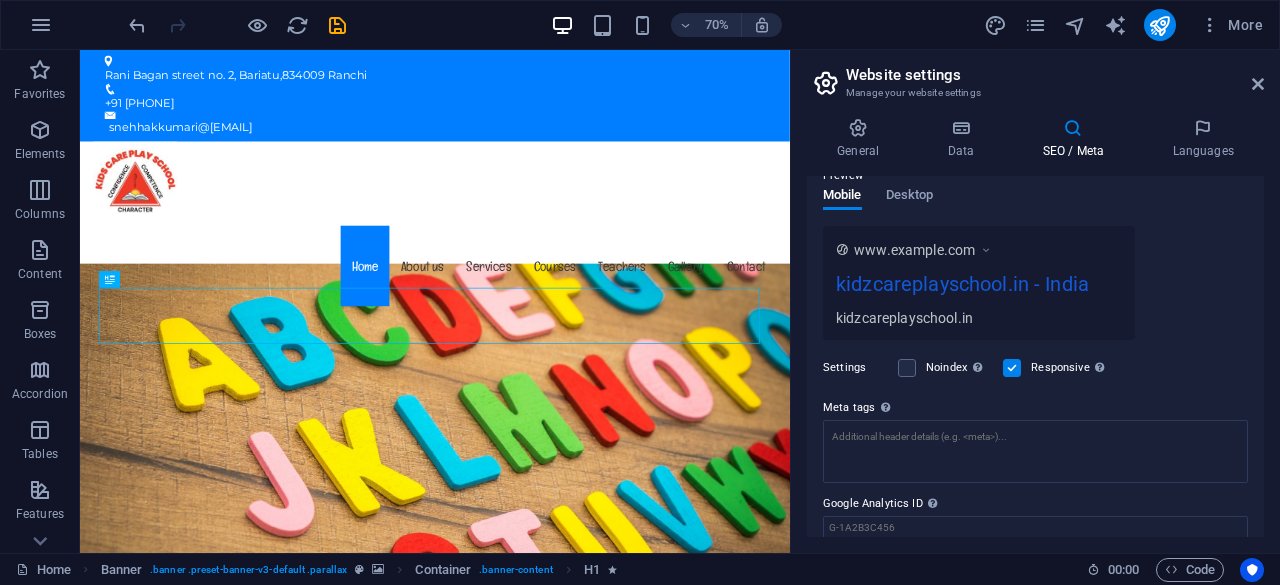 scroll, scrollTop: 372, scrollLeft: 0, axis: vertical 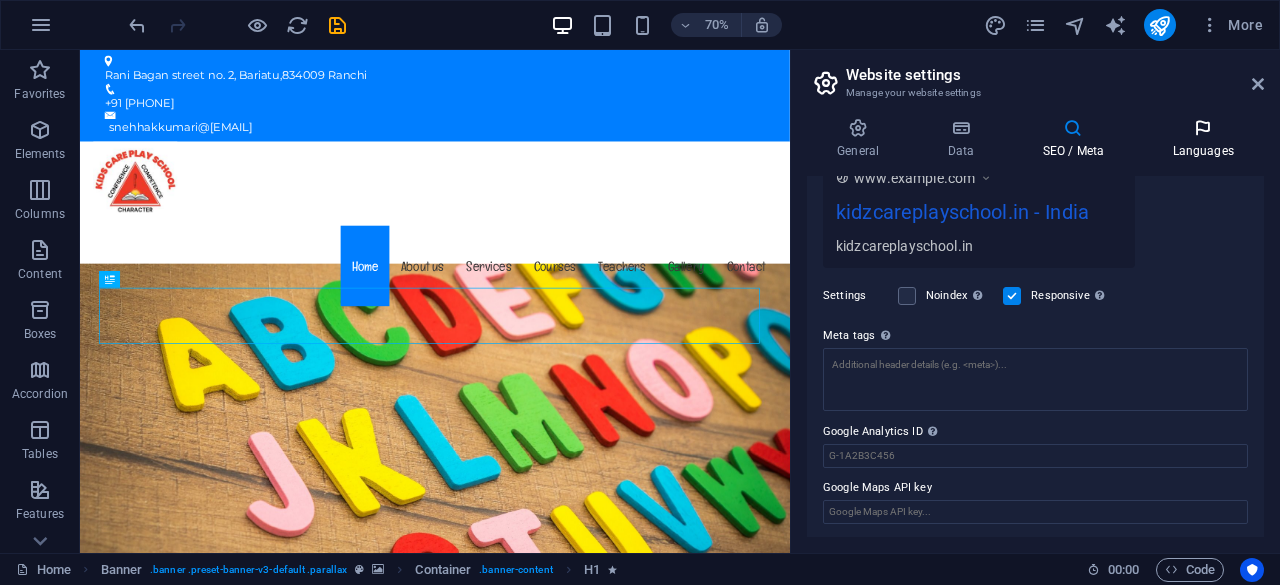 type on "India" 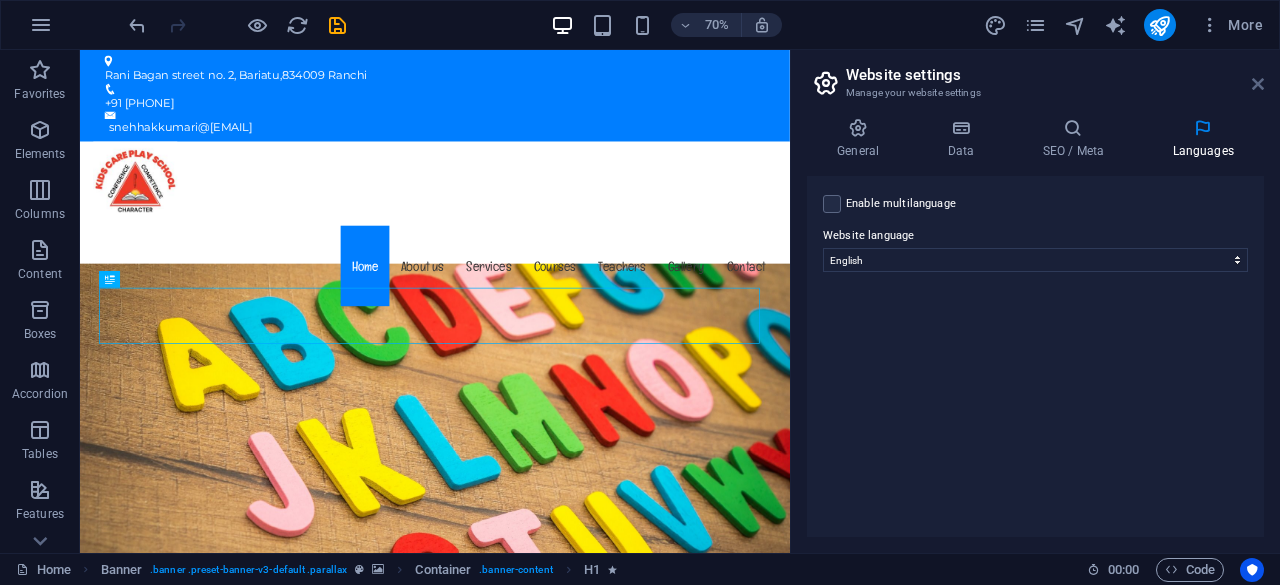 click at bounding box center (1258, 84) 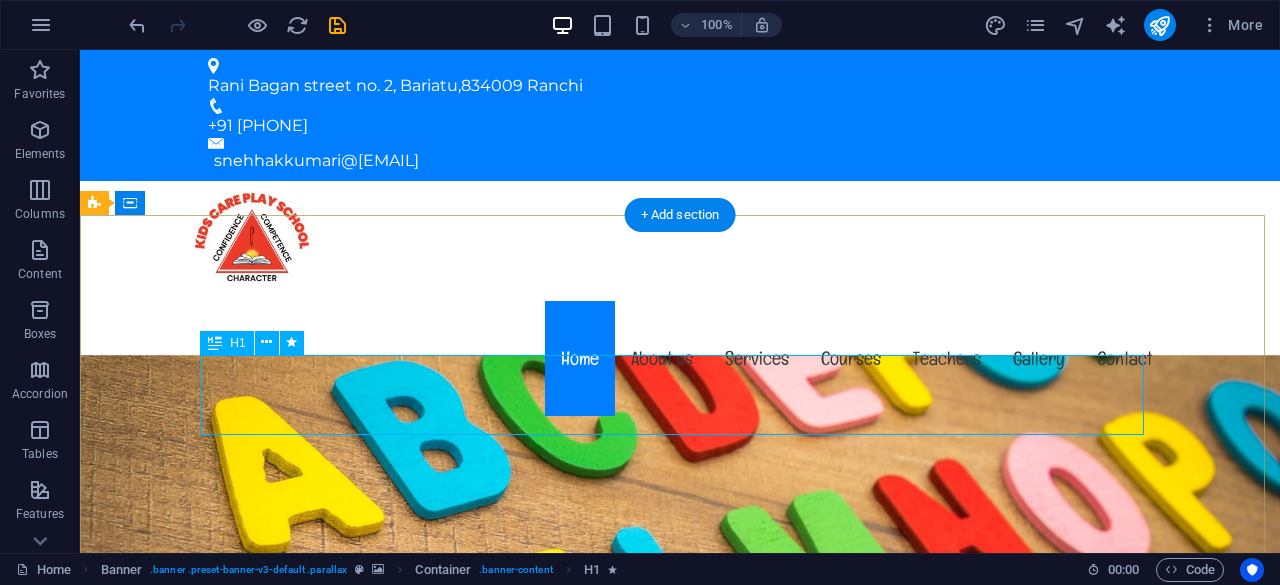 click on "The friendly kindergarten in [CITY]" at bounding box center [680, 1148] 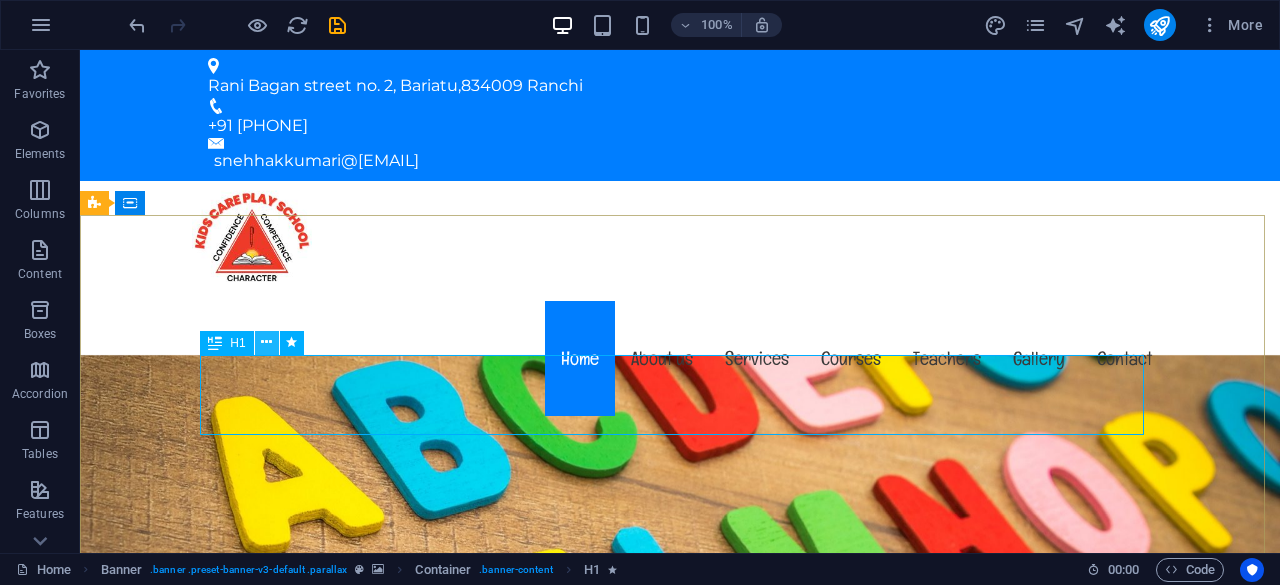 click at bounding box center (266, 342) 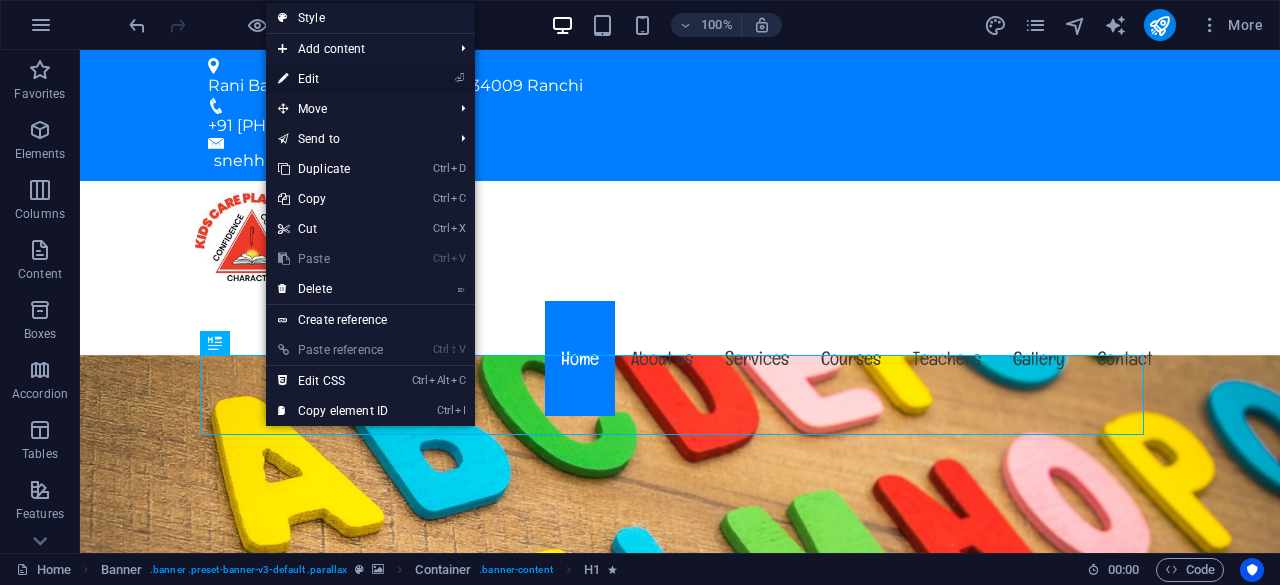 click on "⏎  Edit" at bounding box center (333, 79) 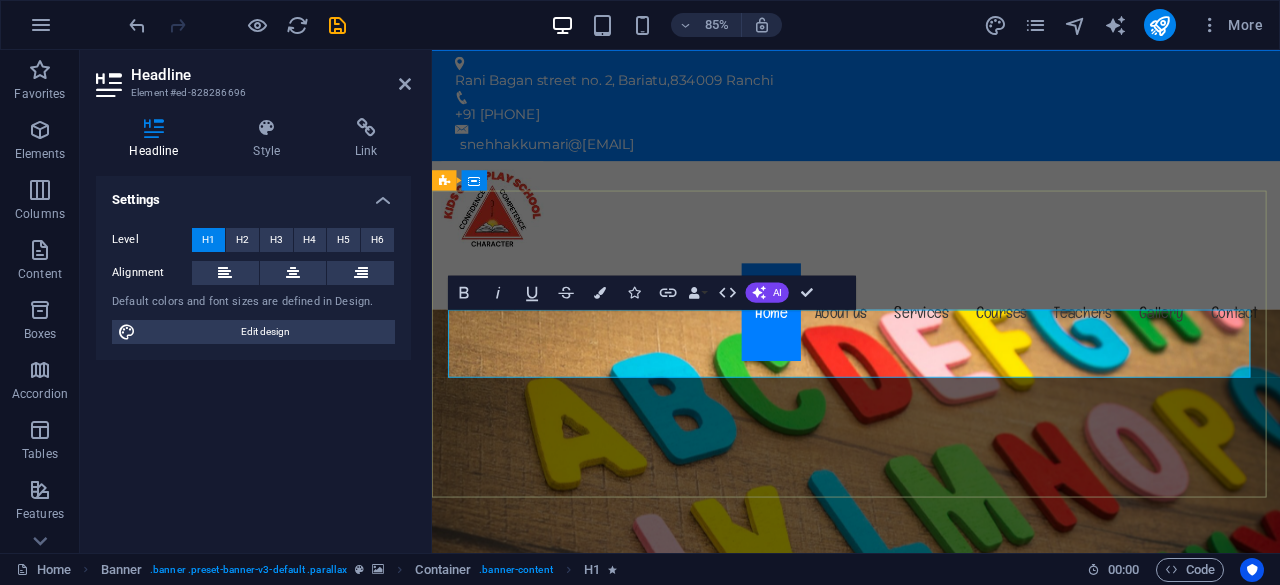 click on "The friendly kindergarten in [CITY]" at bounding box center (931, 1148) 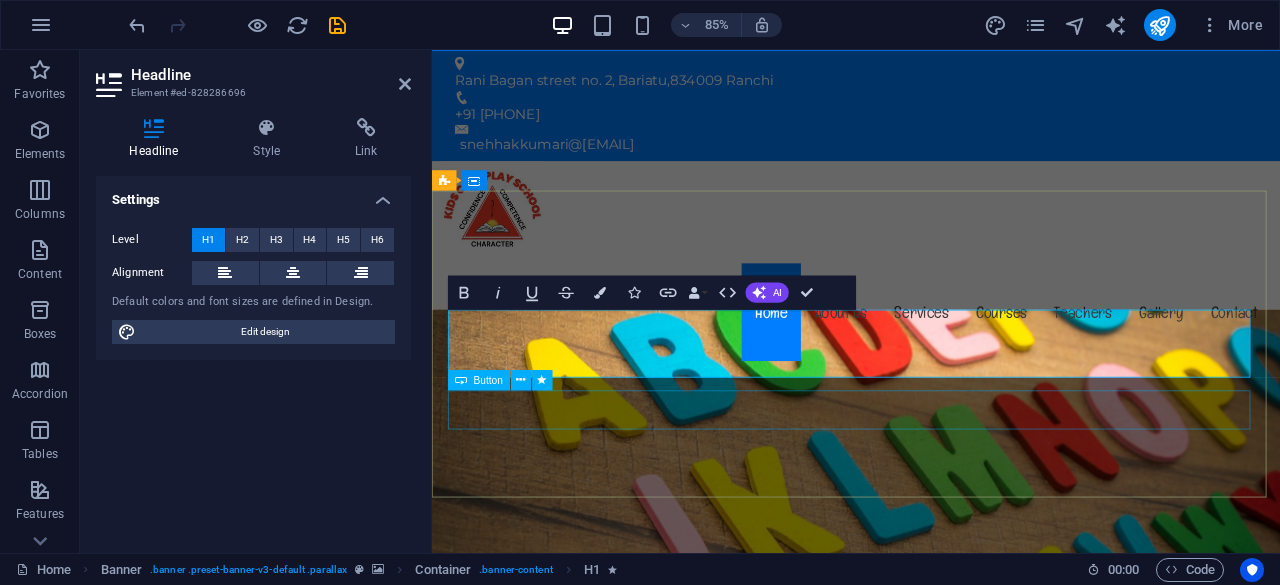 click on "Learn more" at bounding box center [931, 1133] 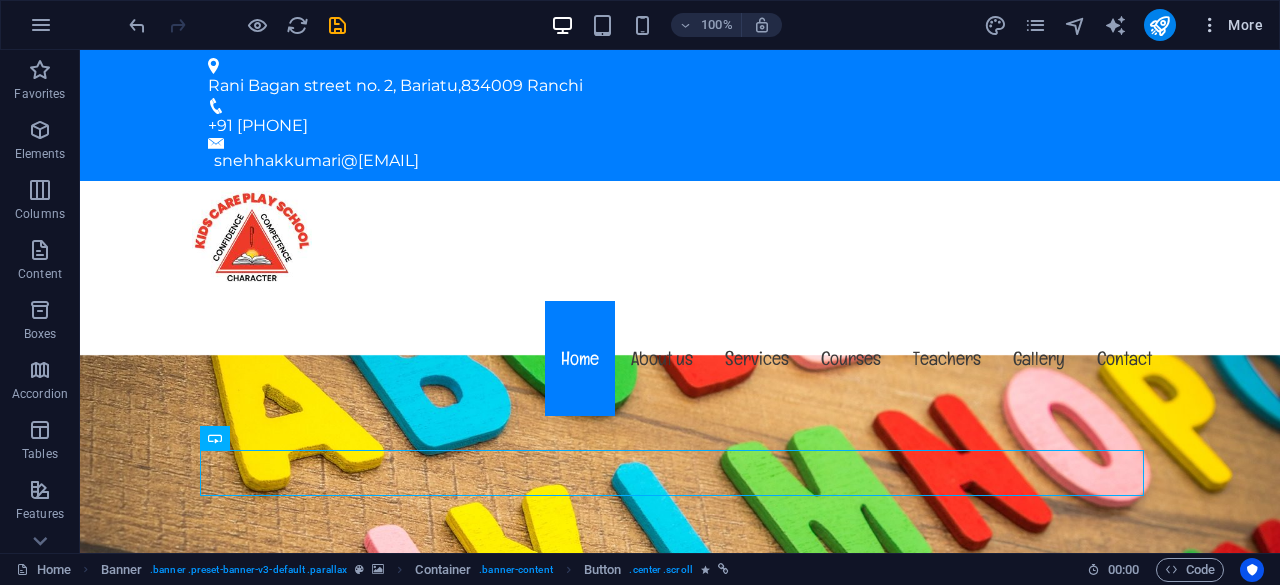 click on "More" at bounding box center (1231, 25) 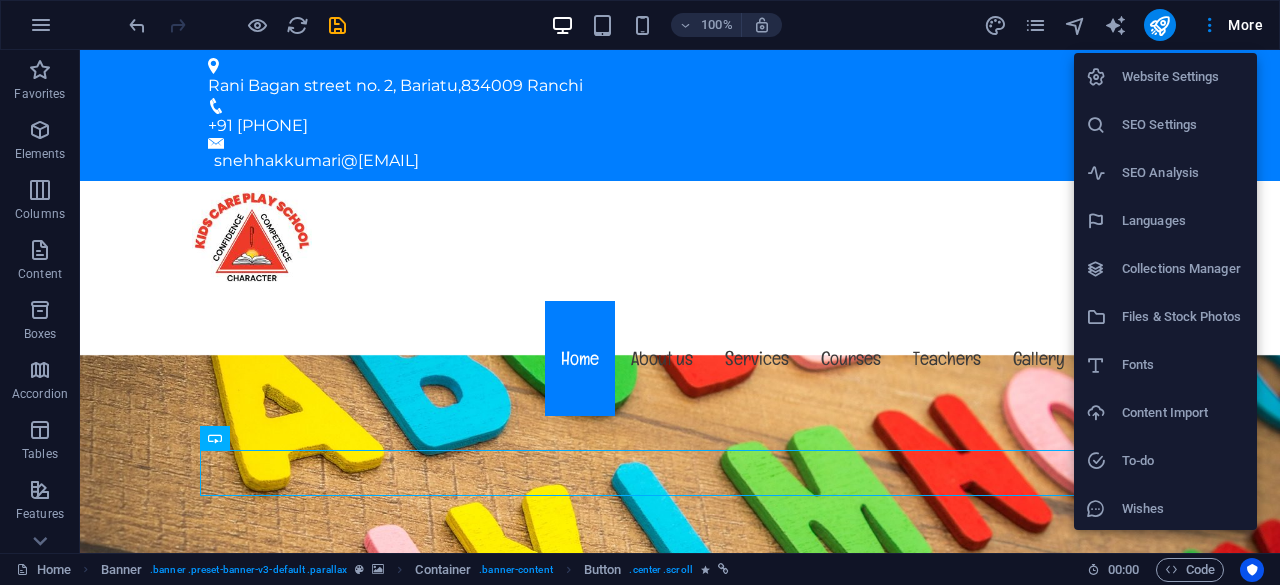 click at bounding box center [640, 292] 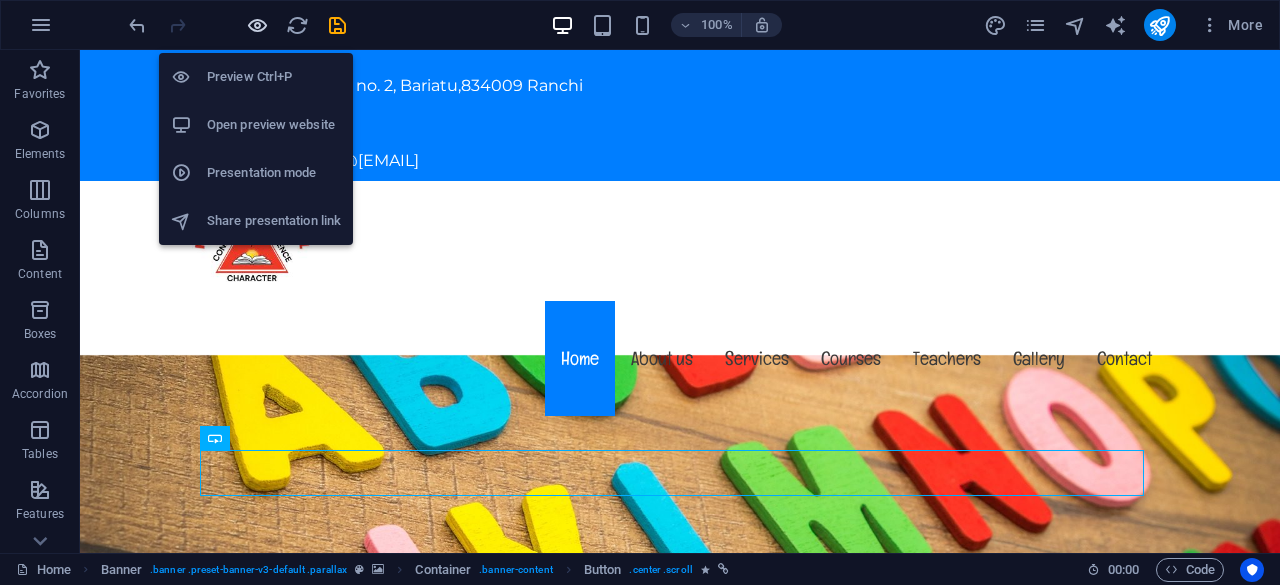 click at bounding box center (257, 25) 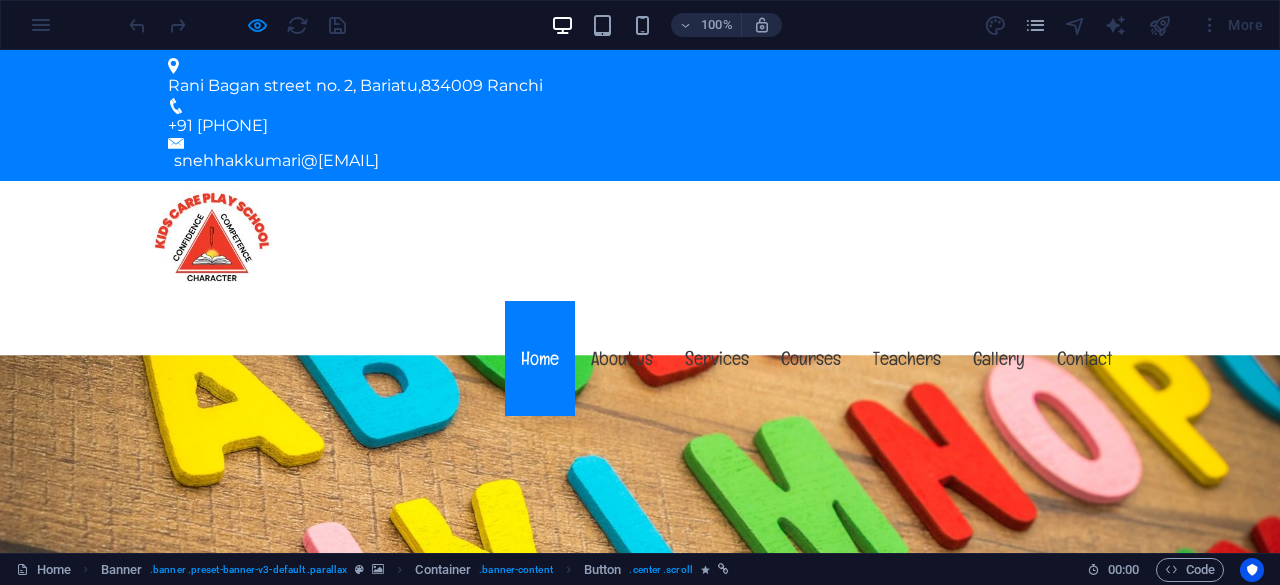click on "Learn more" at bounding box center (640, 1097) 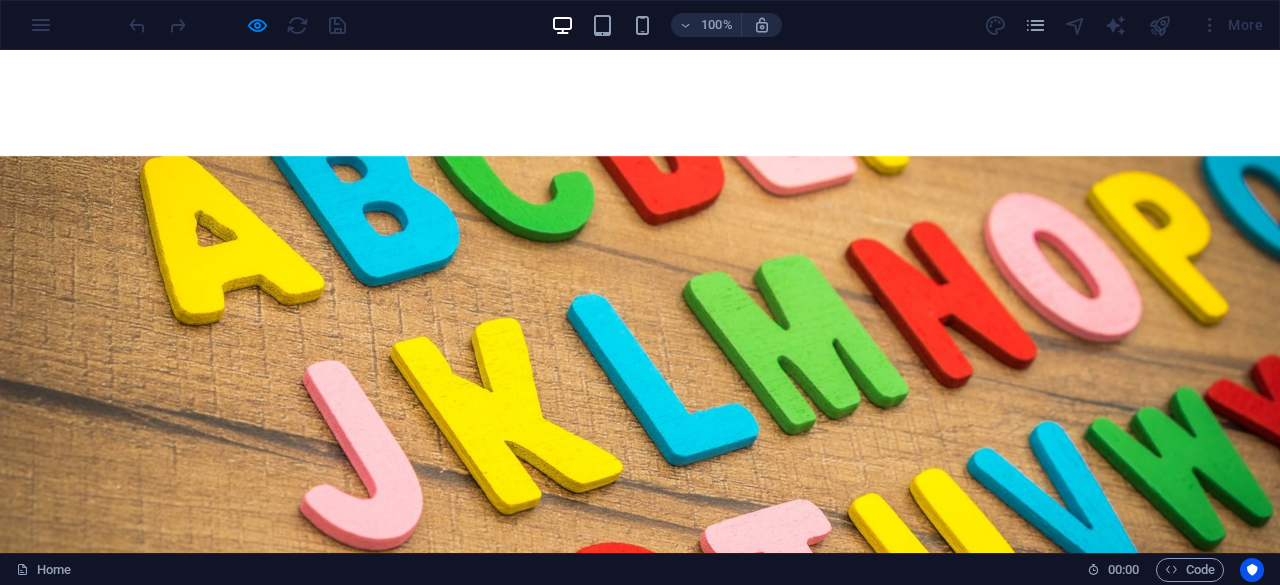 scroll, scrollTop: 526, scrollLeft: 0, axis: vertical 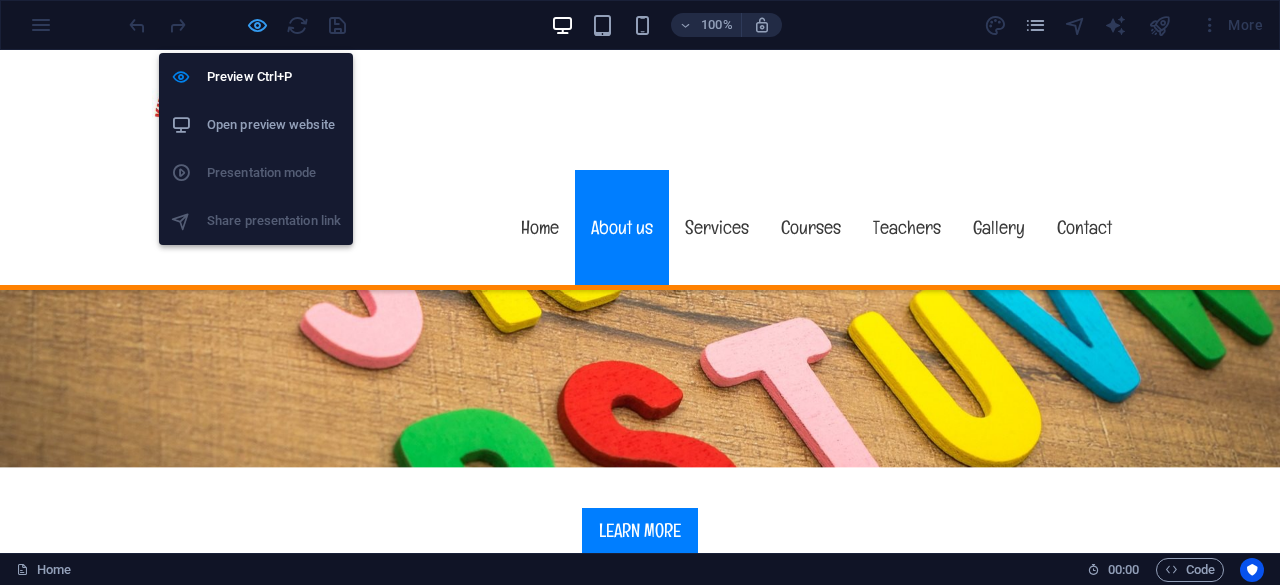 click at bounding box center (257, 25) 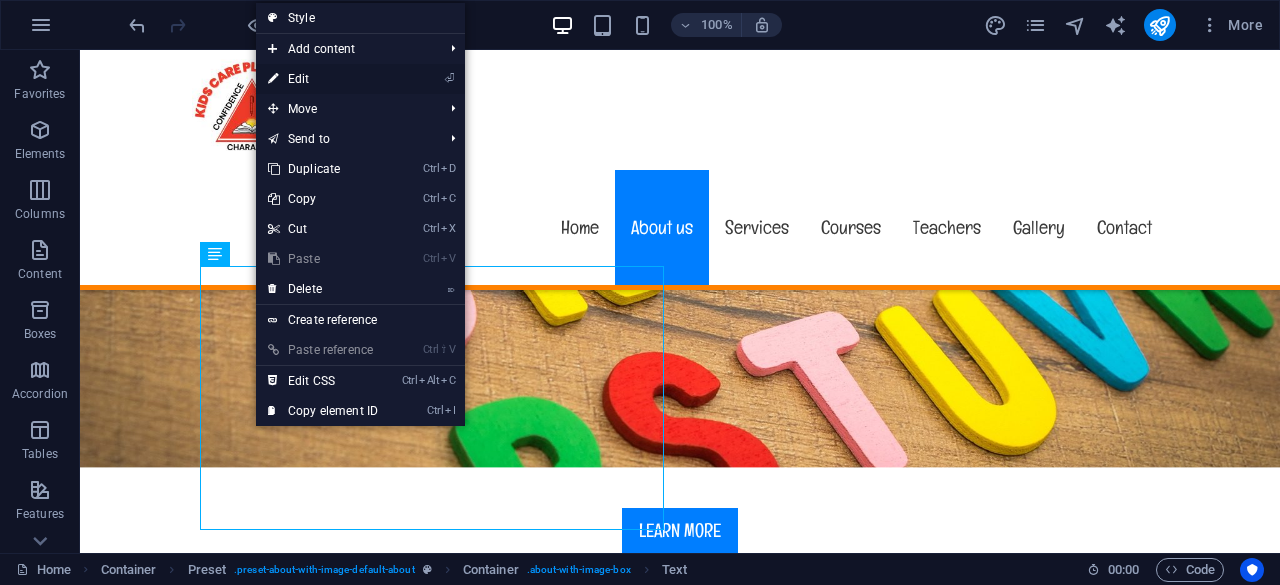 click on "⏎  Edit" at bounding box center [323, 79] 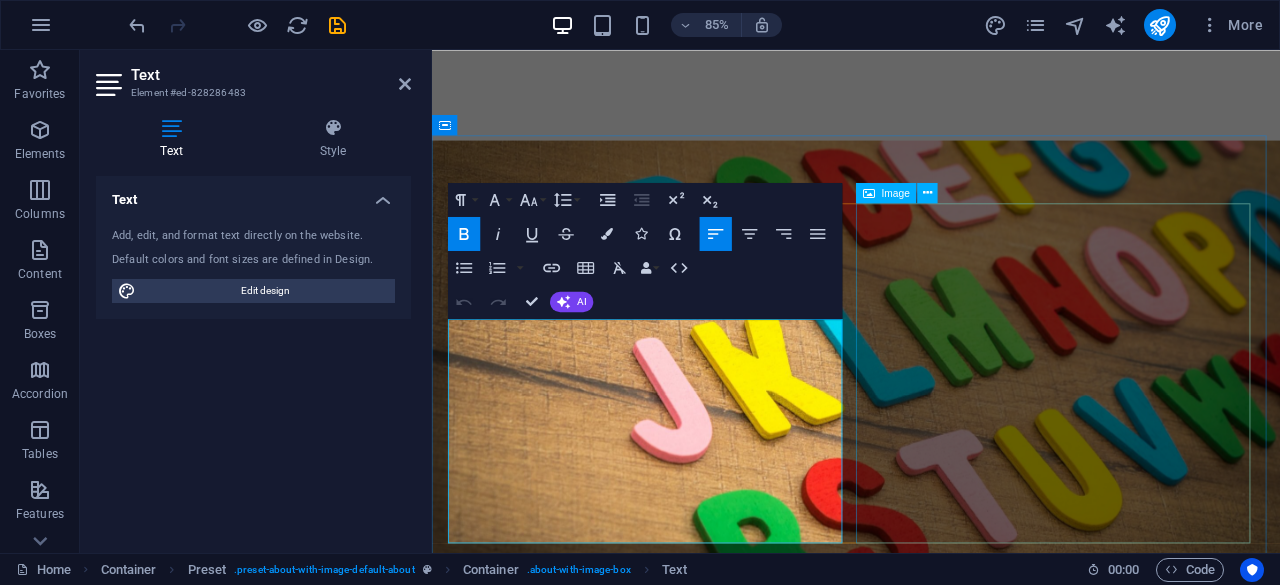 scroll, scrollTop: 526, scrollLeft: 0, axis: vertical 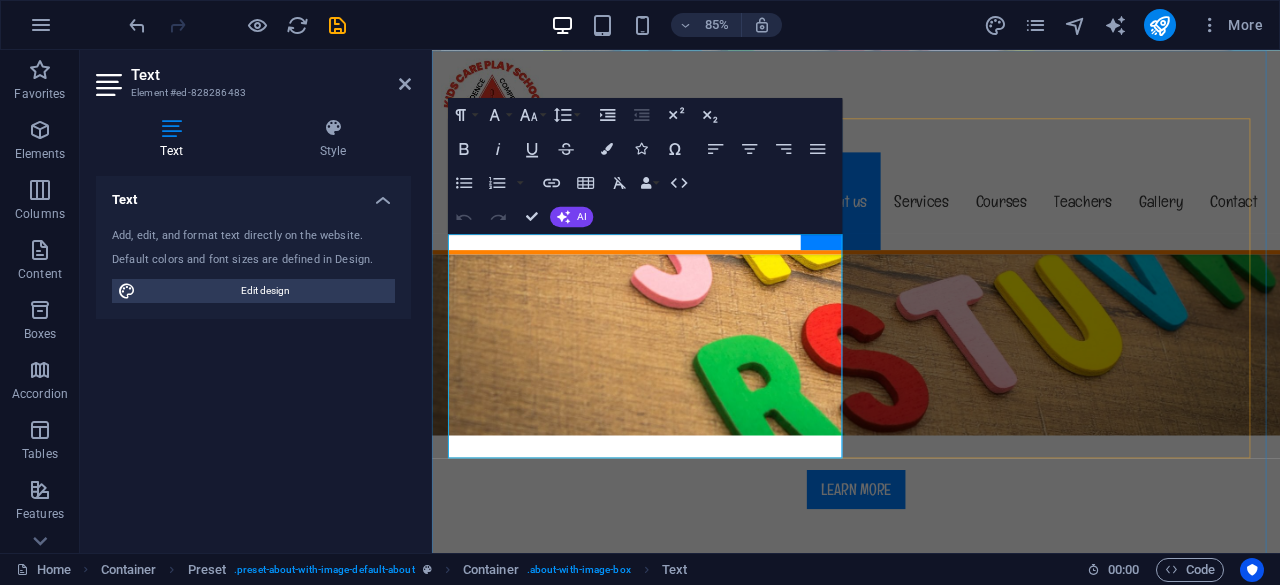 click at bounding box center (931, 886) 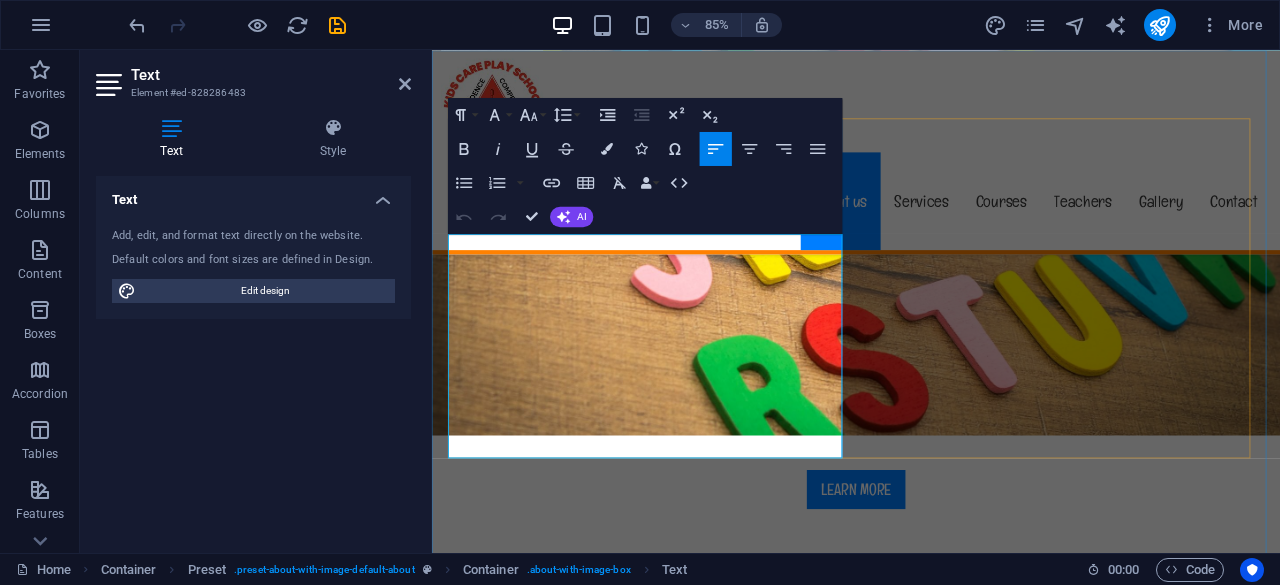drag, startPoint x: 767, startPoint y: 515, endPoint x: 451, endPoint y: 271, distance: 399.2393 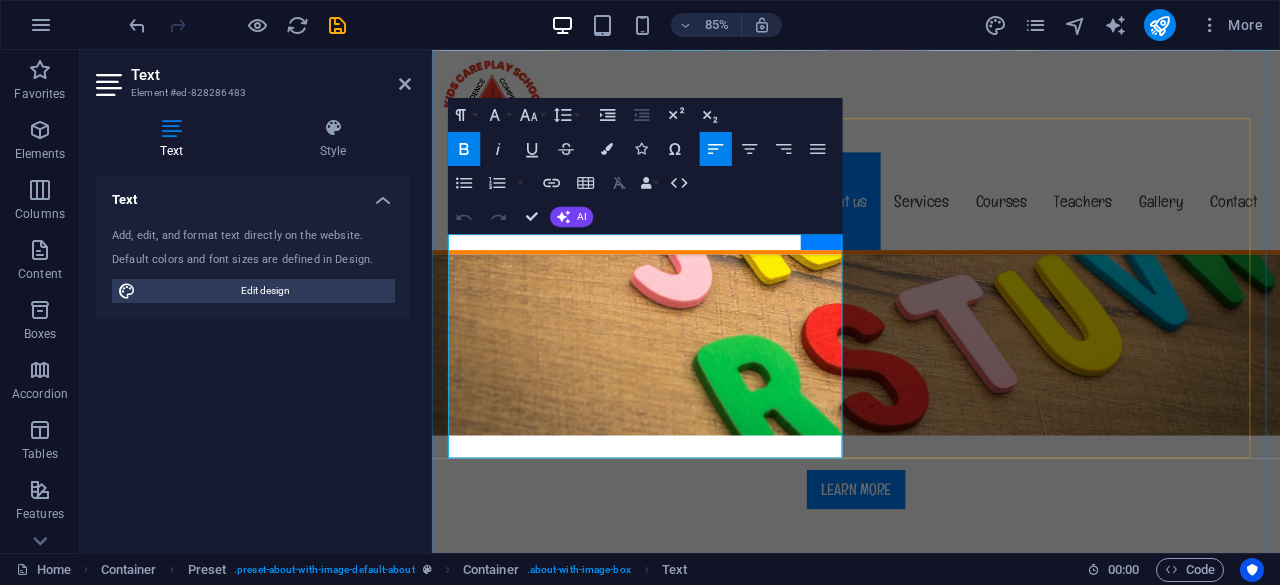scroll, scrollTop: 529, scrollLeft: 0, axis: vertical 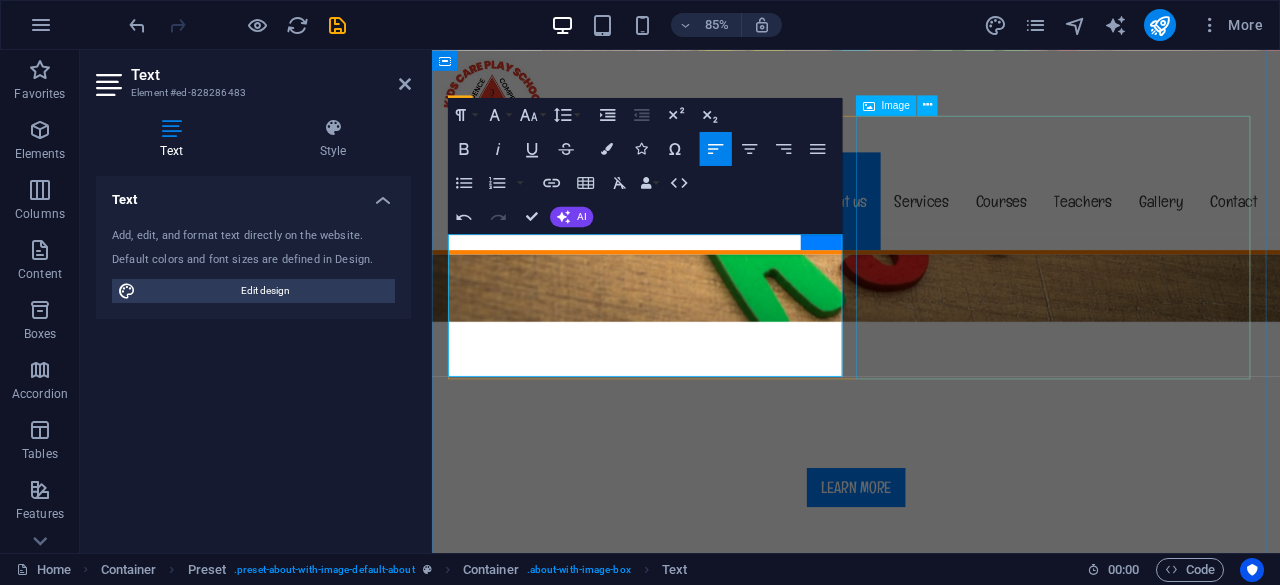 click at bounding box center (603, 1023) 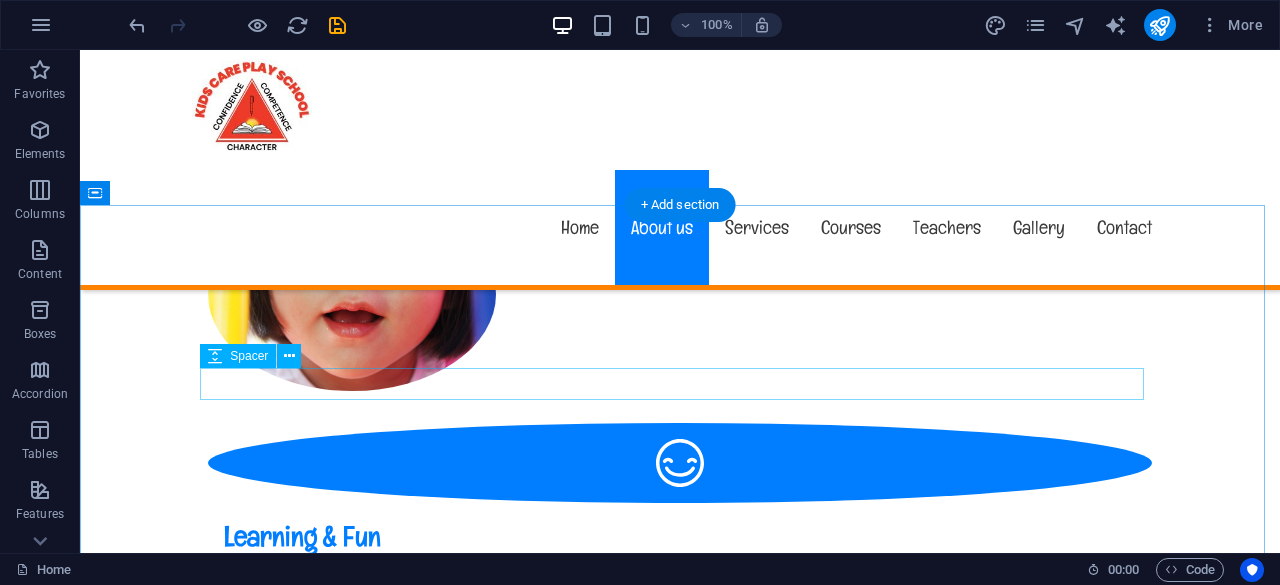 scroll, scrollTop: 1229, scrollLeft: 0, axis: vertical 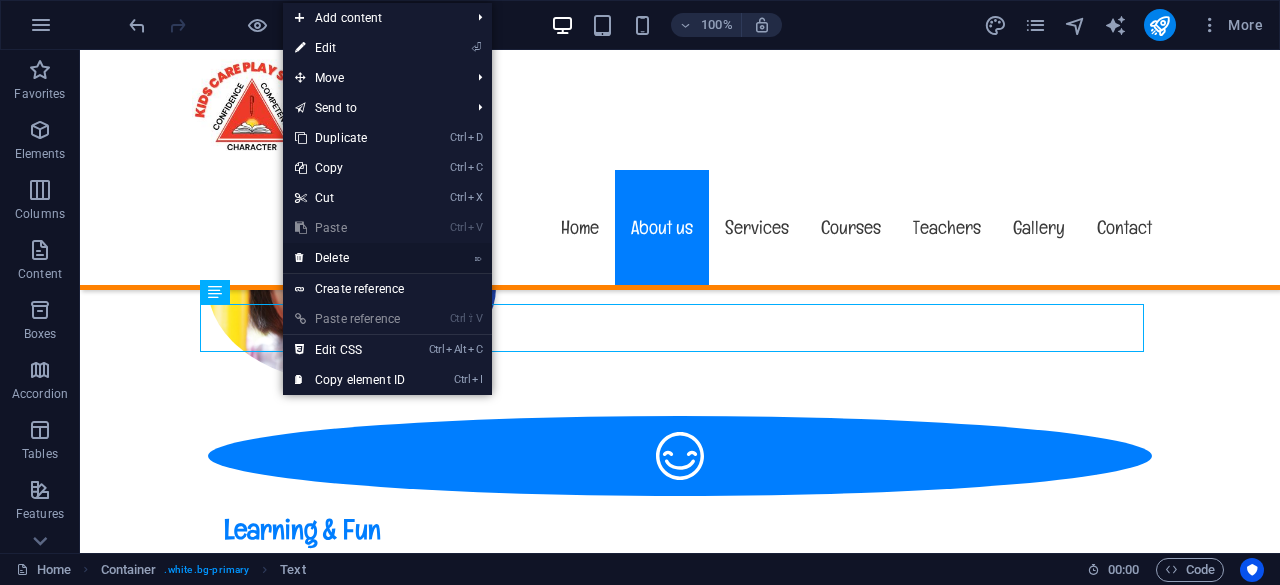 click on "⌦  Delete" at bounding box center (350, 258) 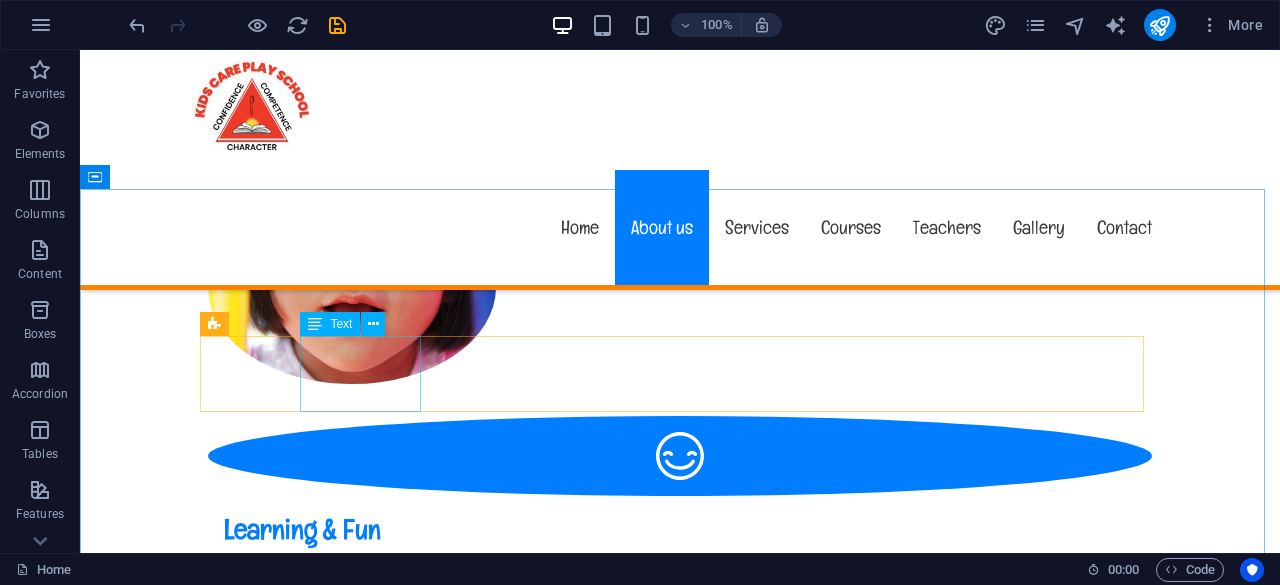 click on "Text" at bounding box center [341, 324] 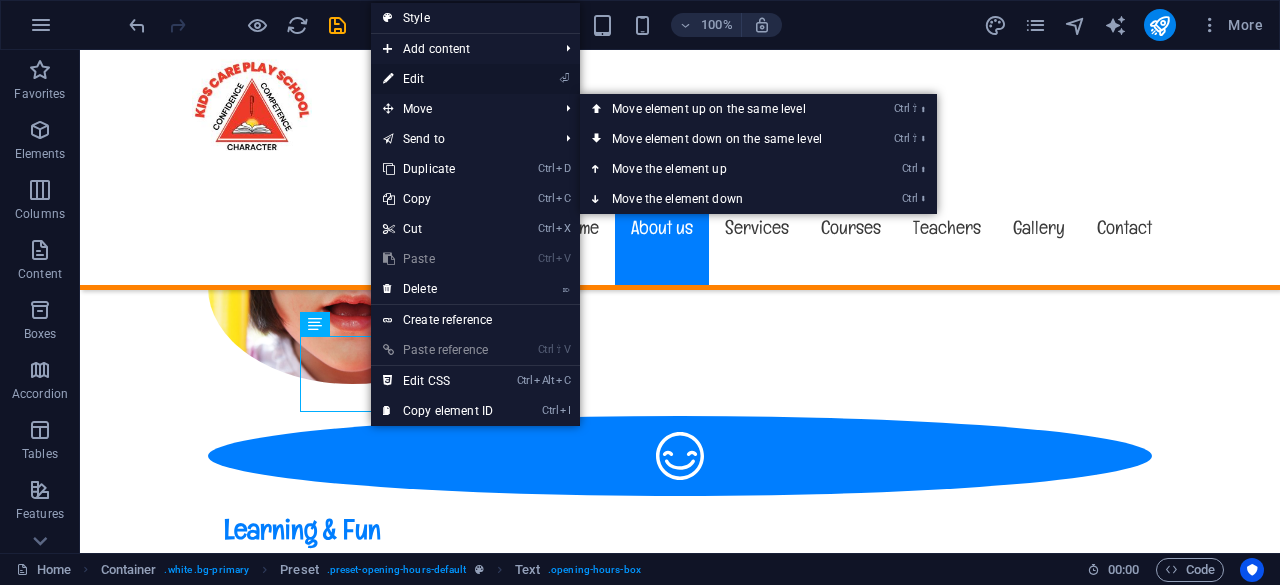 click on "⏎  Edit" at bounding box center (438, 79) 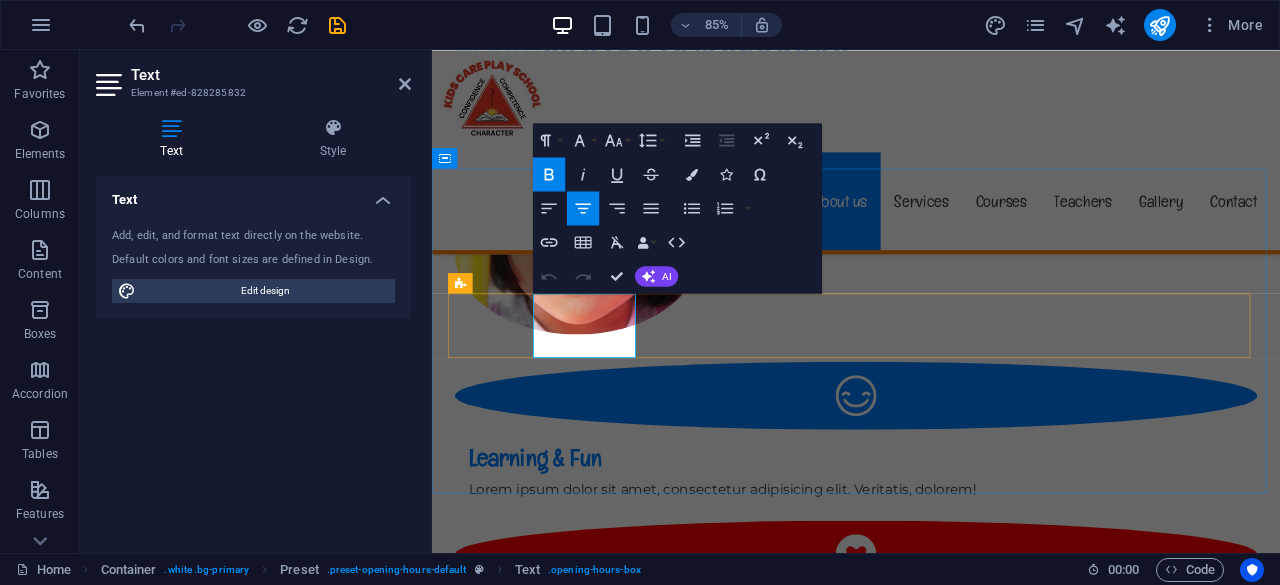 drag, startPoint x: 650, startPoint y: 382, endPoint x: 655, endPoint y: 391, distance: 10.29563 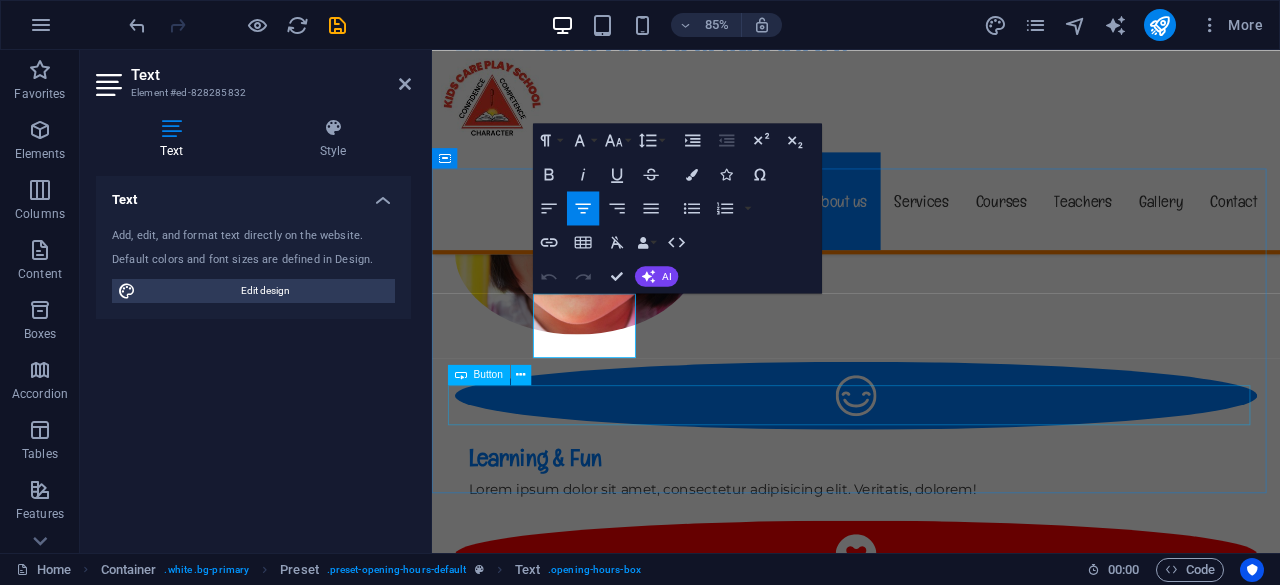 click on "Contact us" at bounding box center (931, 2008) 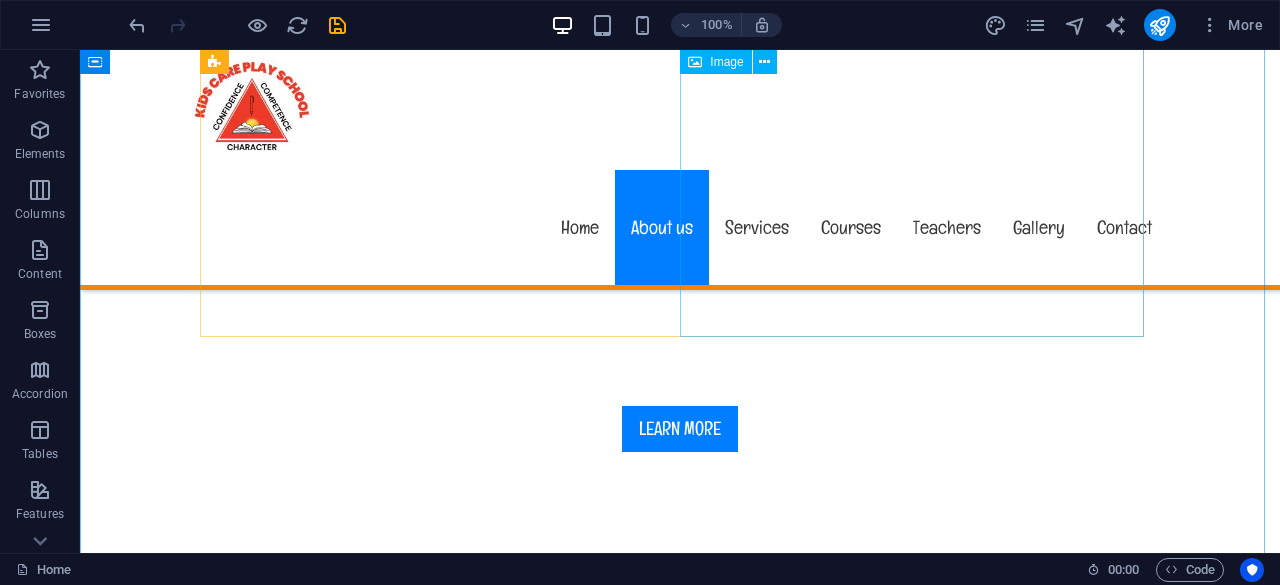 scroll, scrollTop: 529, scrollLeft: 0, axis: vertical 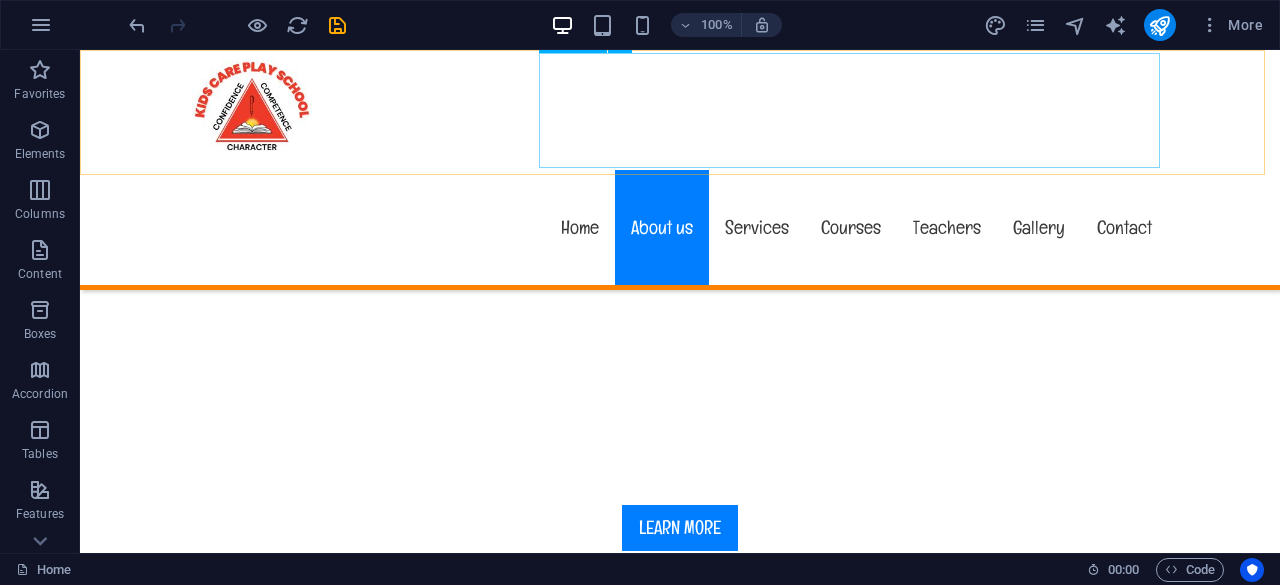 click on "Home About us Services Courses Teachers Gallery Contact" at bounding box center (680, 227) 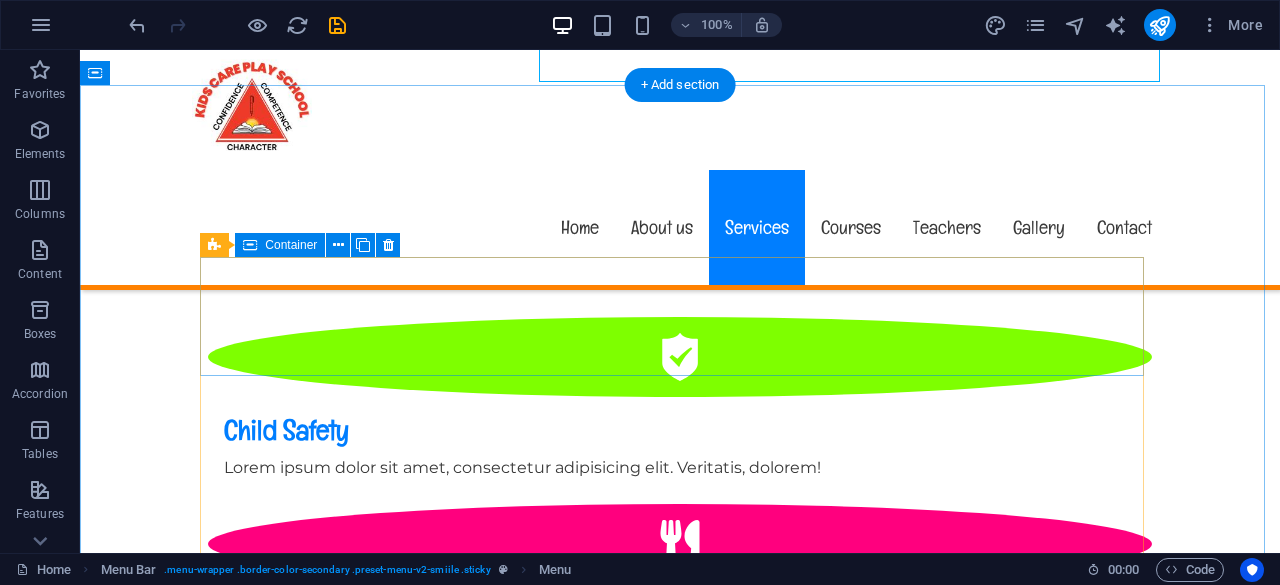 scroll, scrollTop: 1729, scrollLeft: 0, axis: vertical 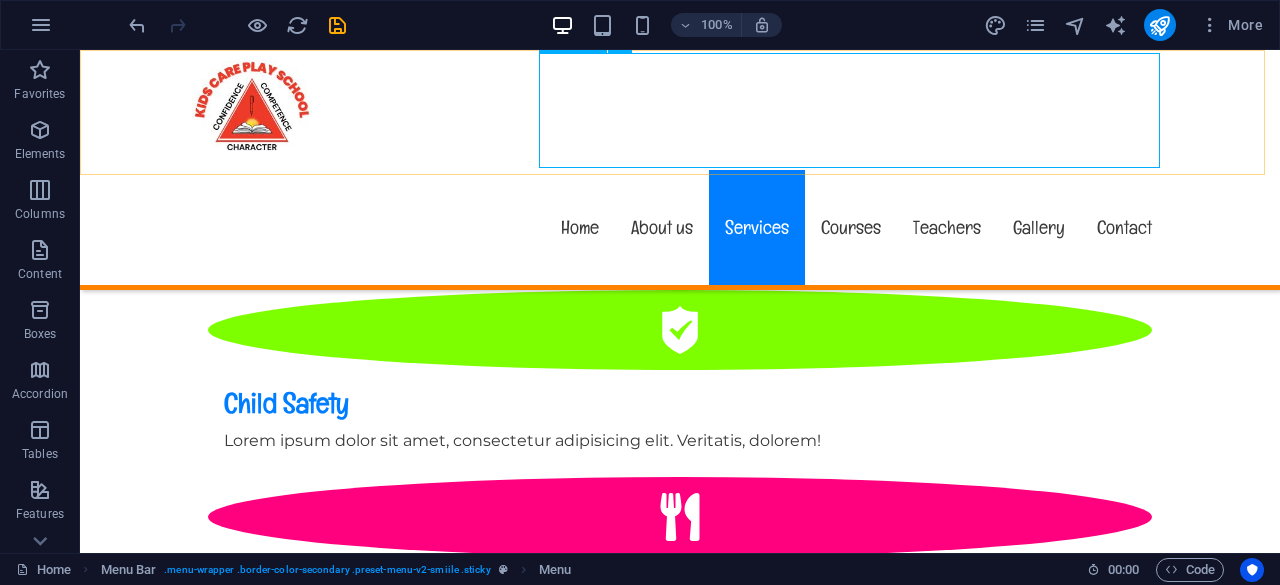 click on "Home About us Services Courses Teachers Gallery Contact" at bounding box center (680, 227) 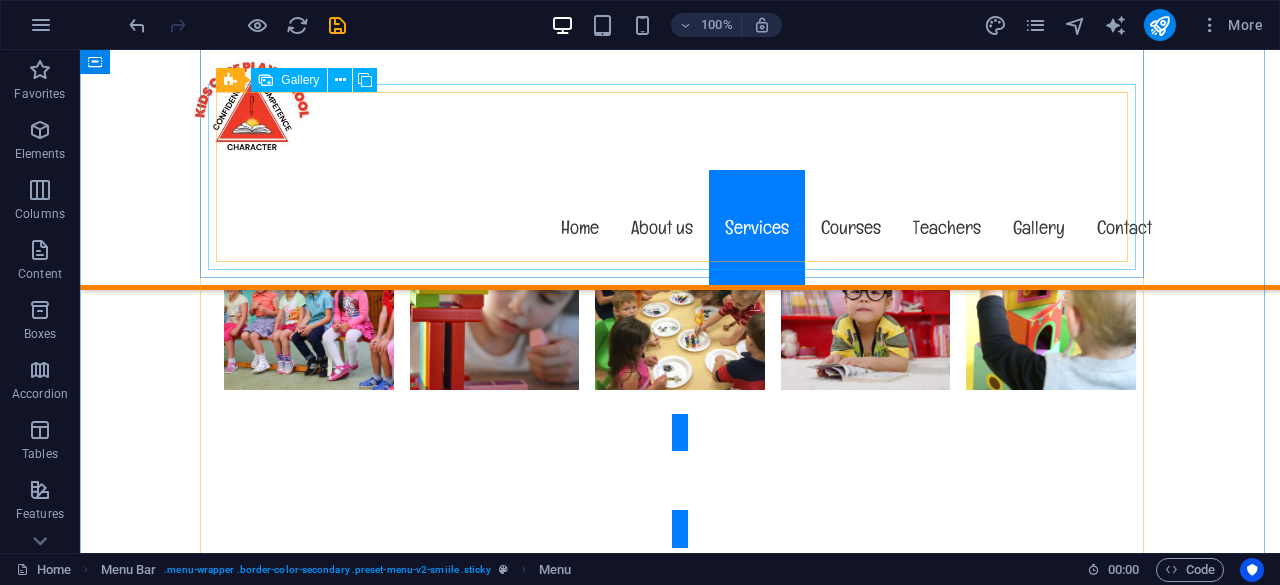 scroll, scrollTop: 5229, scrollLeft: 0, axis: vertical 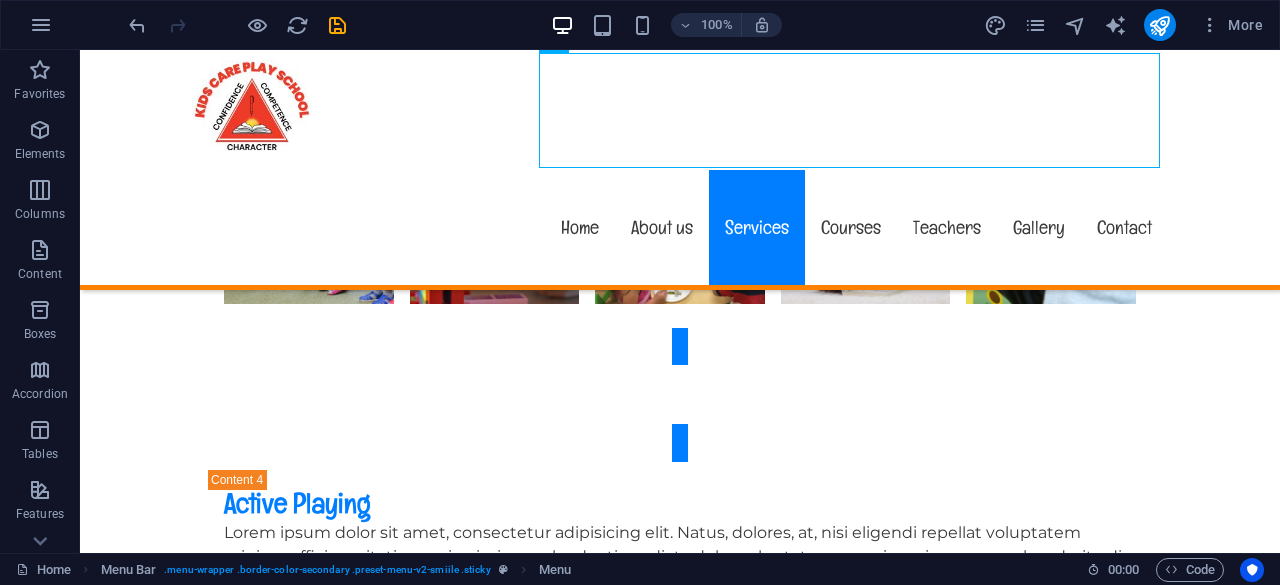 click at bounding box center [680, 1829] 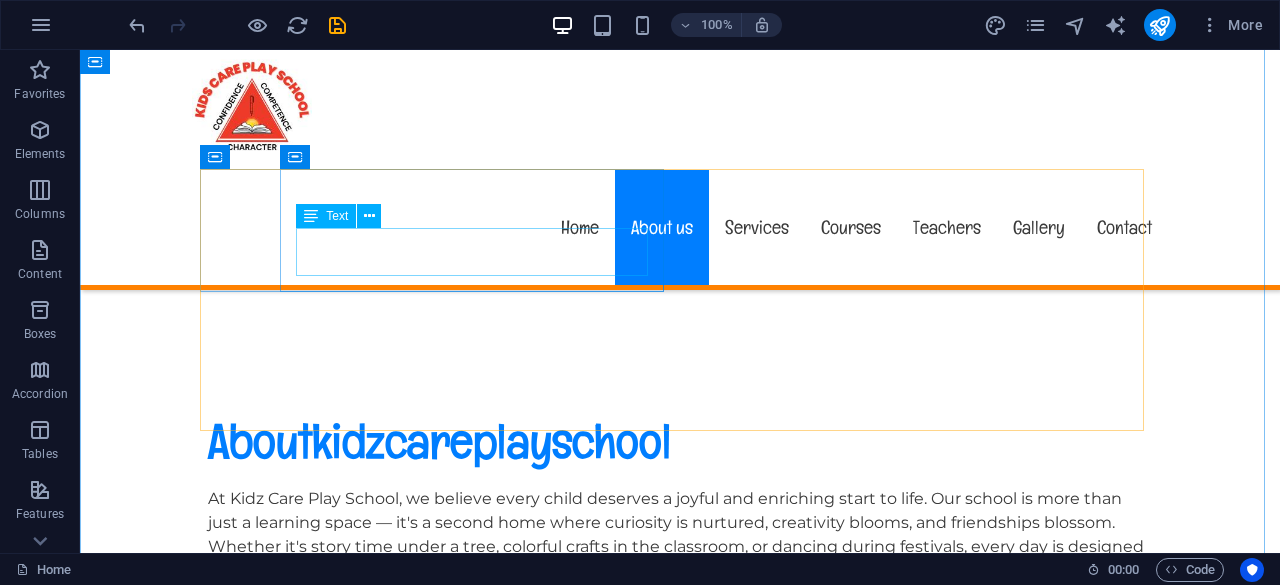 scroll, scrollTop: 729, scrollLeft: 0, axis: vertical 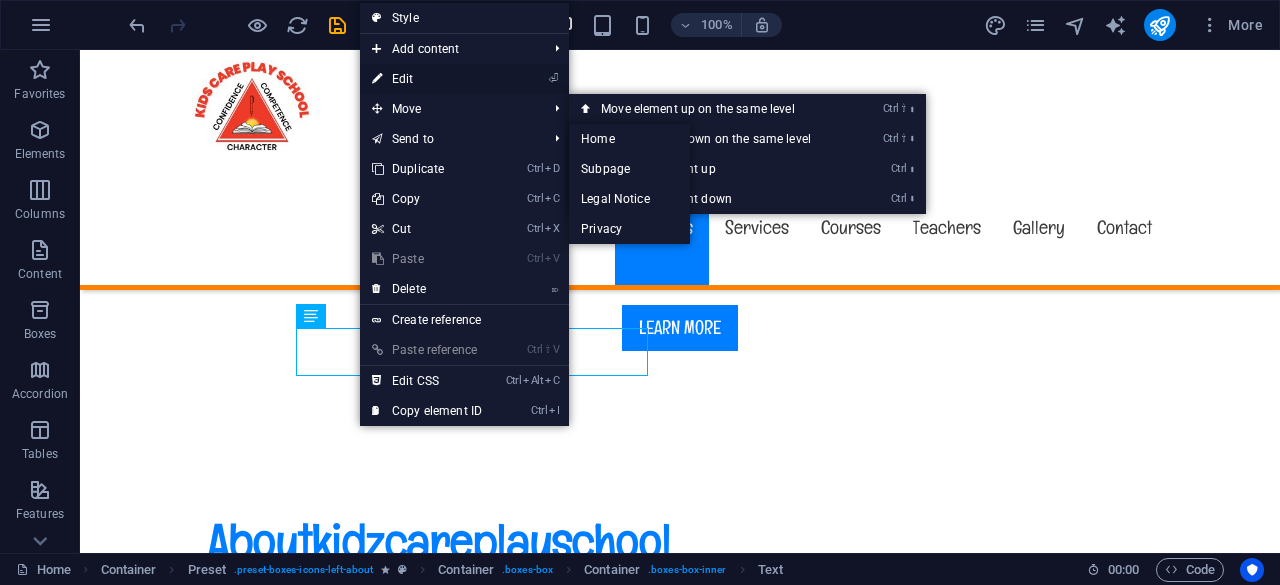 click on "⏎  Edit" at bounding box center [427, 79] 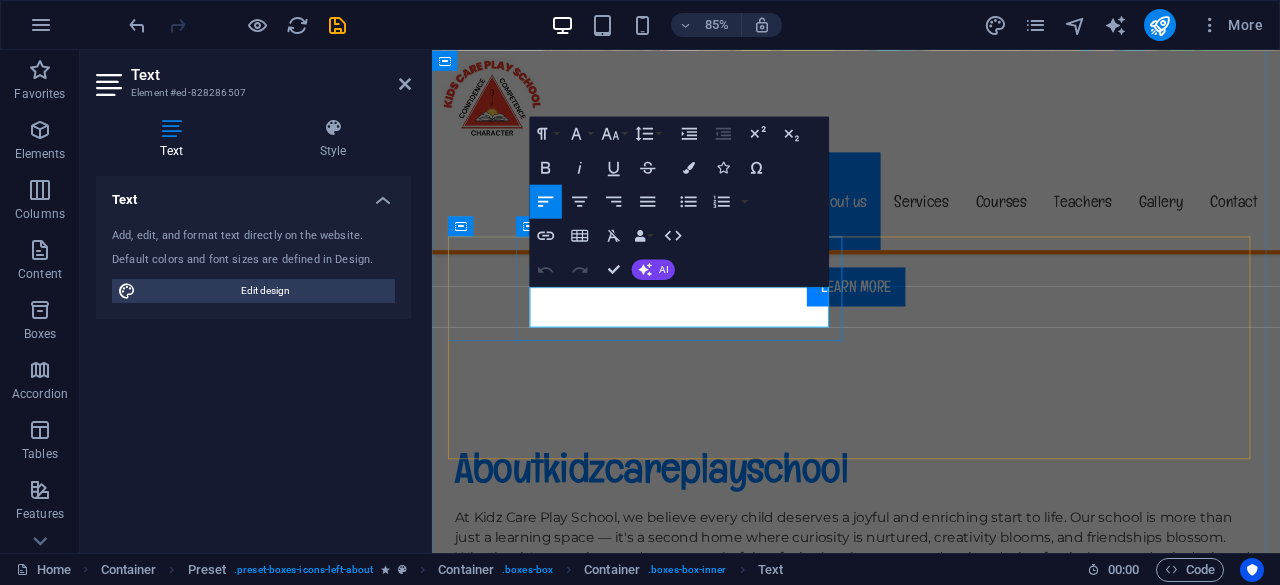 drag, startPoint x: 828, startPoint y: 367, endPoint x: 538, endPoint y: 341, distance: 291.16318 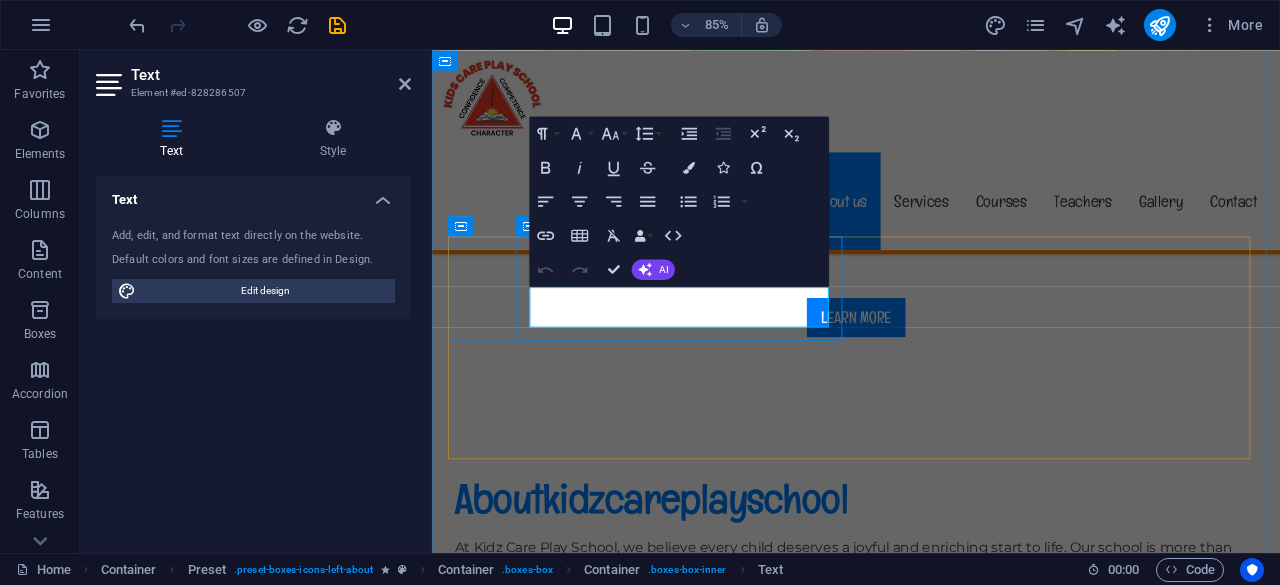 click on "Lorem ipsum dolor sit amet, consectetur adipisicing elit. Veritatis, dolorem!" at bounding box center [931, 1103] 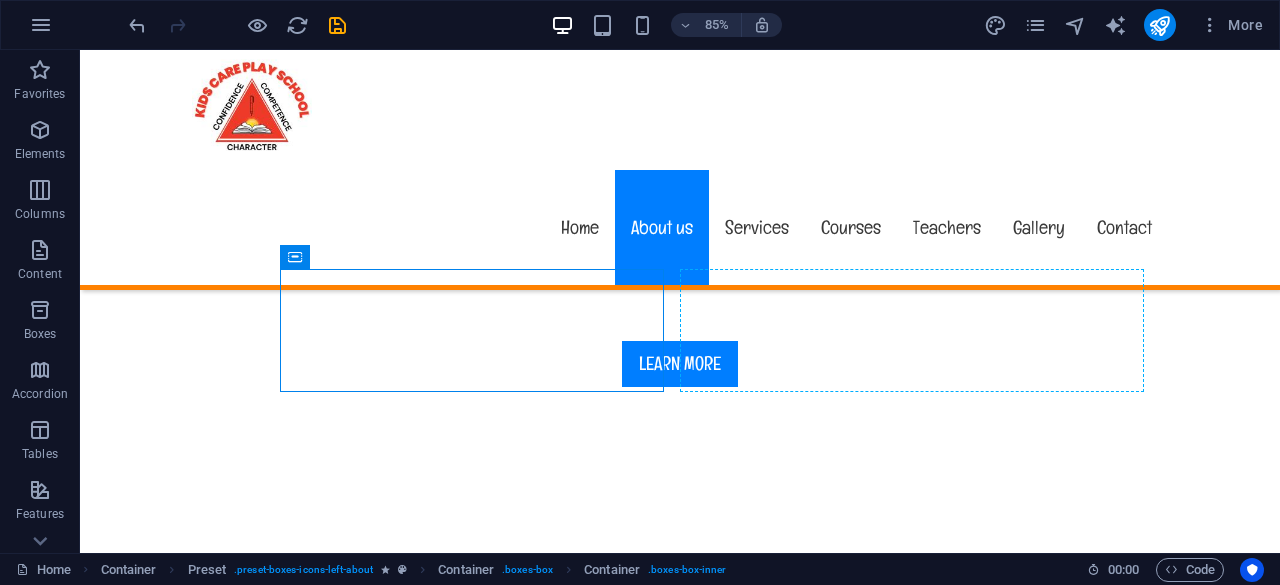 drag, startPoint x: 494, startPoint y: 383, endPoint x: 772, endPoint y: 328, distance: 283.38843 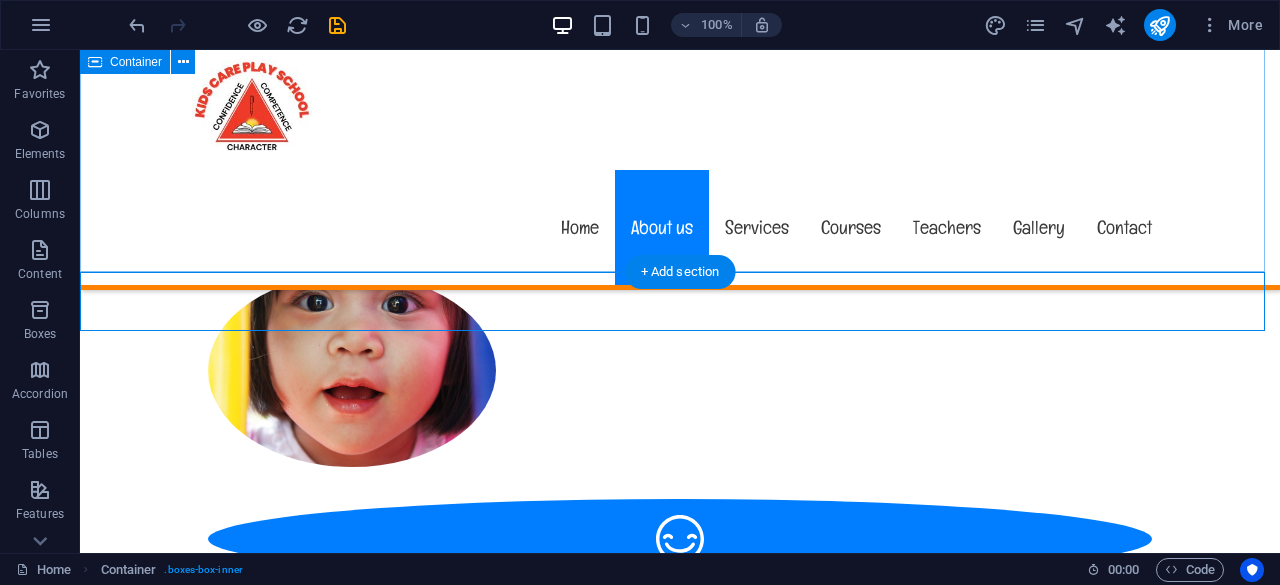 scroll, scrollTop: 946, scrollLeft: 0, axis: vertical 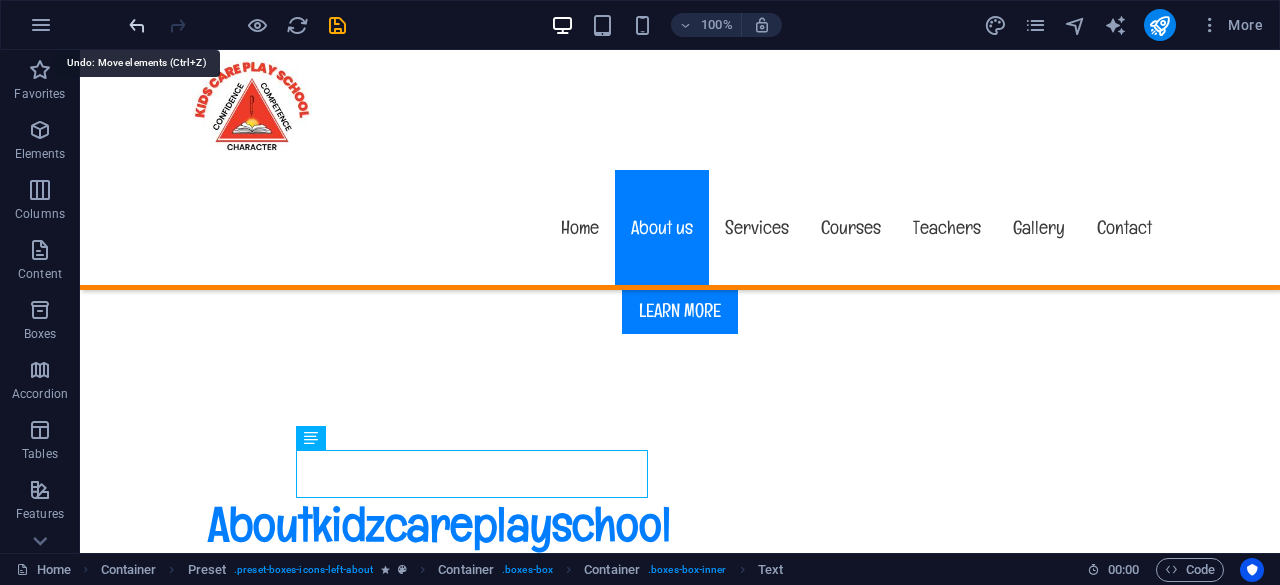 click at bounding box center [137, 25] 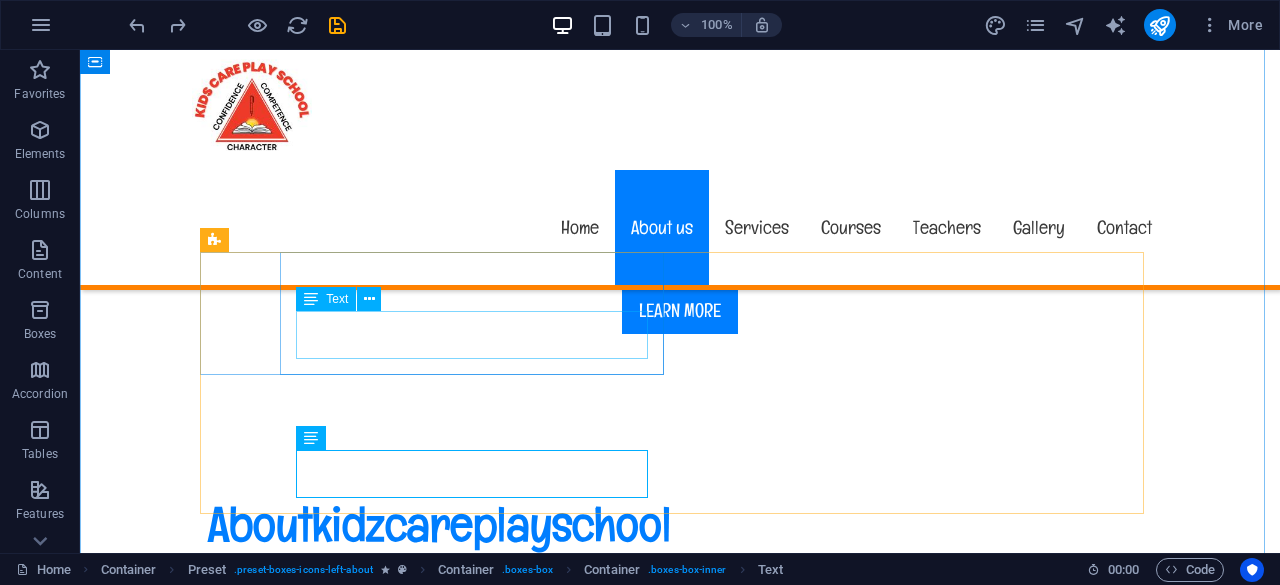 click on "Lorem ipsum dolor sit amet, consectetur adipisicing elit. Veritatis, dolorem!" at bounding box center [680, 1050] 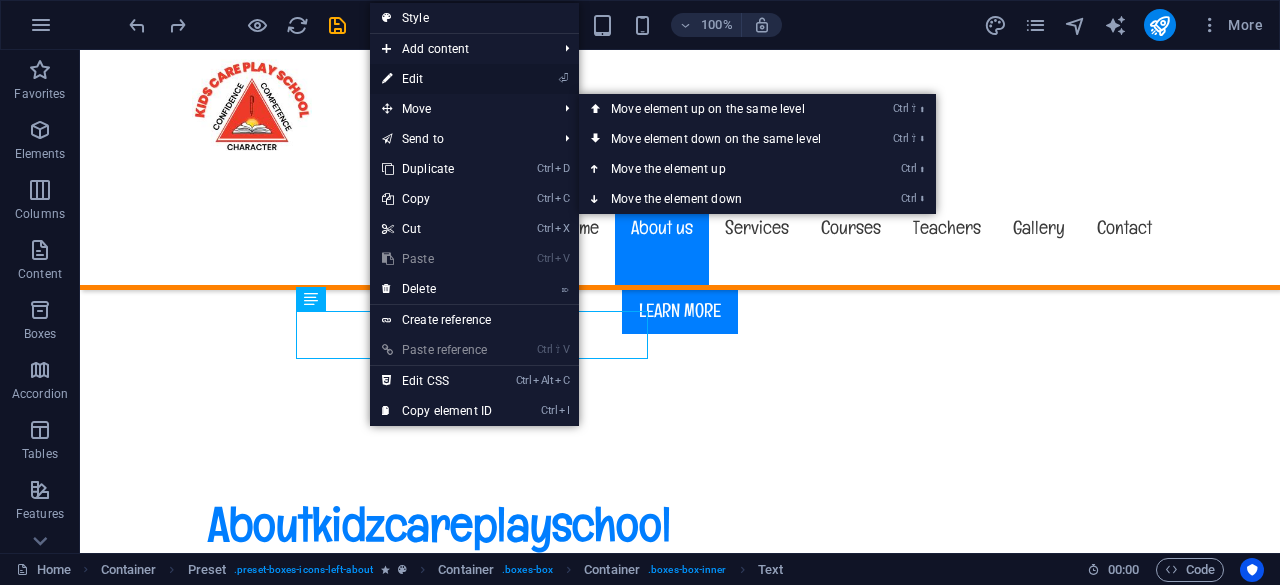 click on "⏎  Edit" at bounding box center (437, 79) 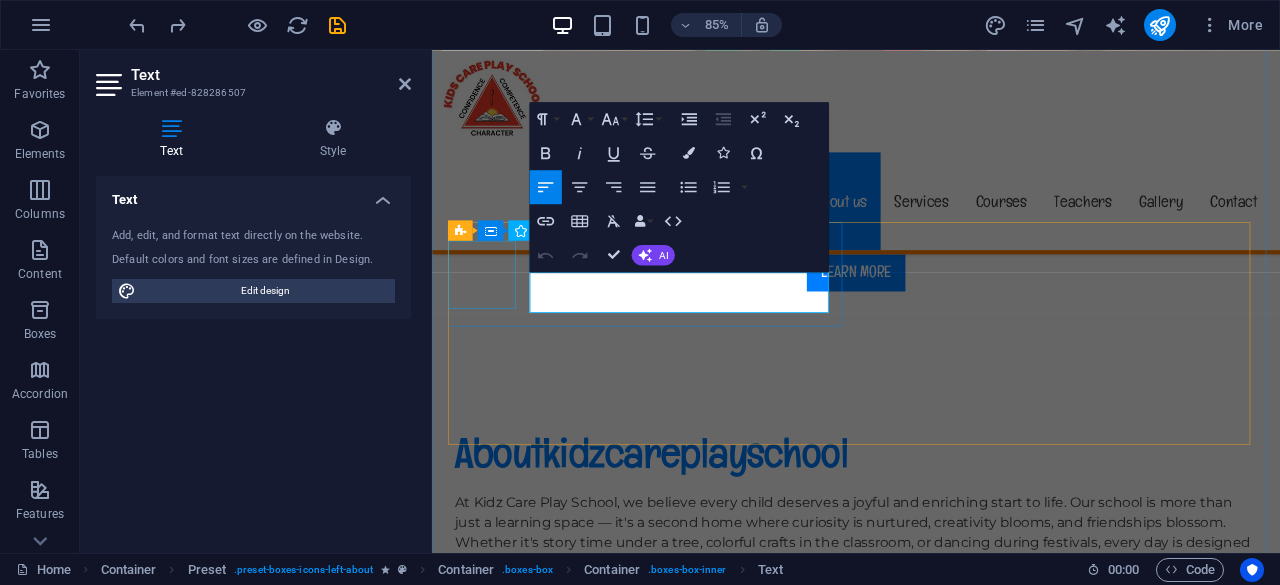 drag, startPoint x: 822, startPoint y: 349, endPoint x: 529, endPoint y: 313, distance: 295.2033 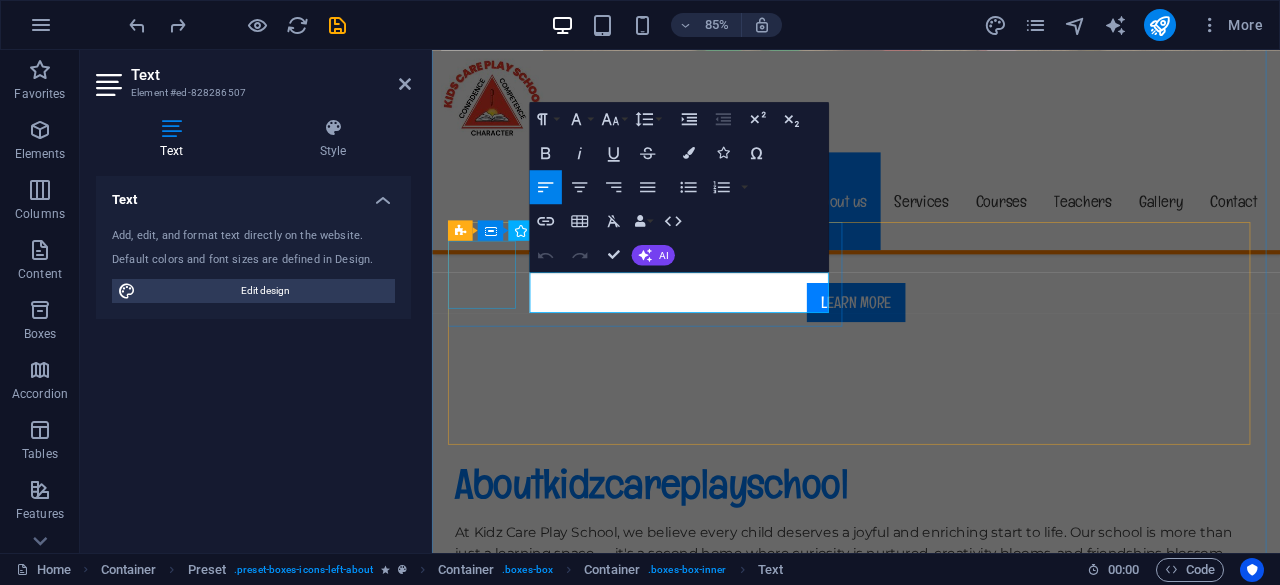 scroll, scrollTop: 3886, scrollLeft: 2, axis: both 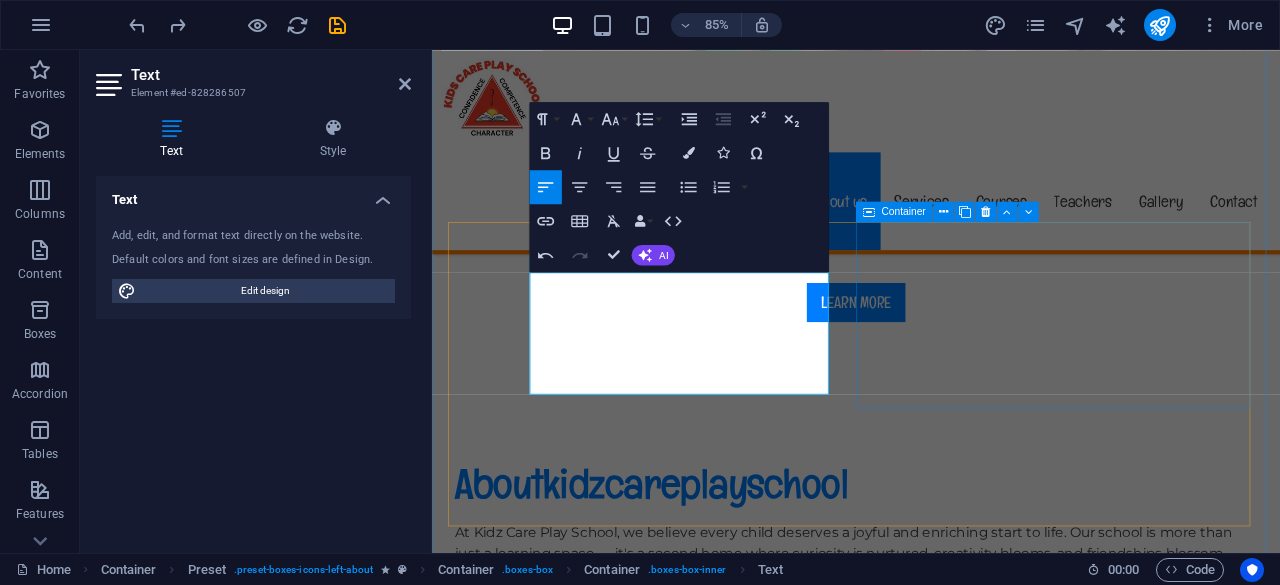 click on "Friendly Place Lorem ipsum dolor sit amet, consectetur adipisicing elit. Veritatis, dolorem!" at bounding box center [931, 1259] 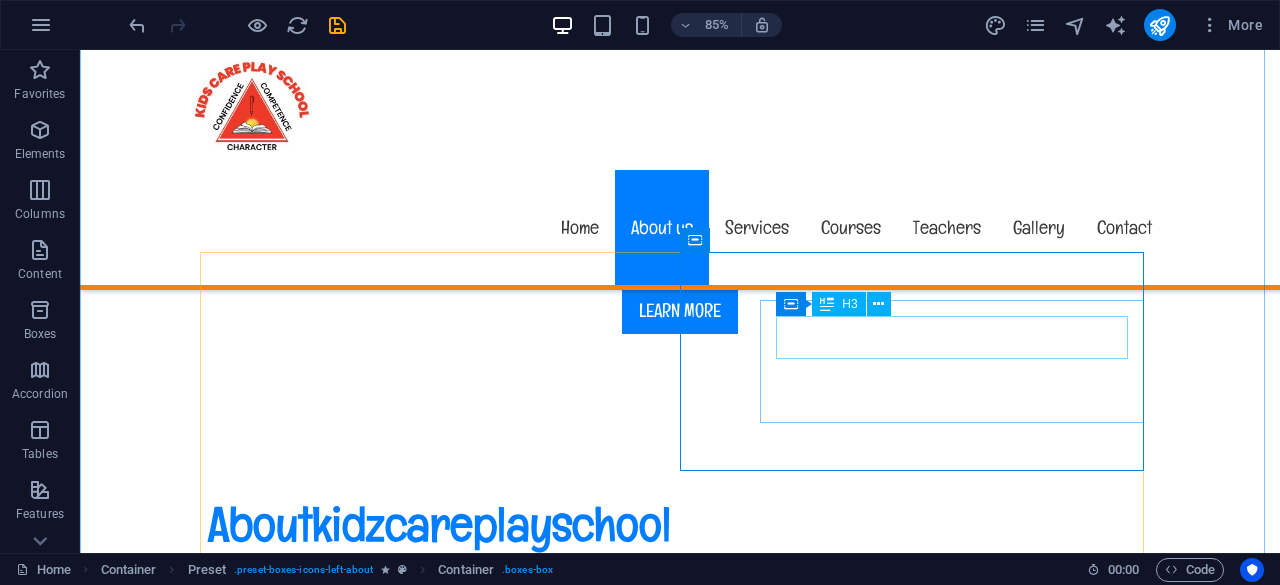 click on "Friendly Place" at bounding box center (680, 1247) 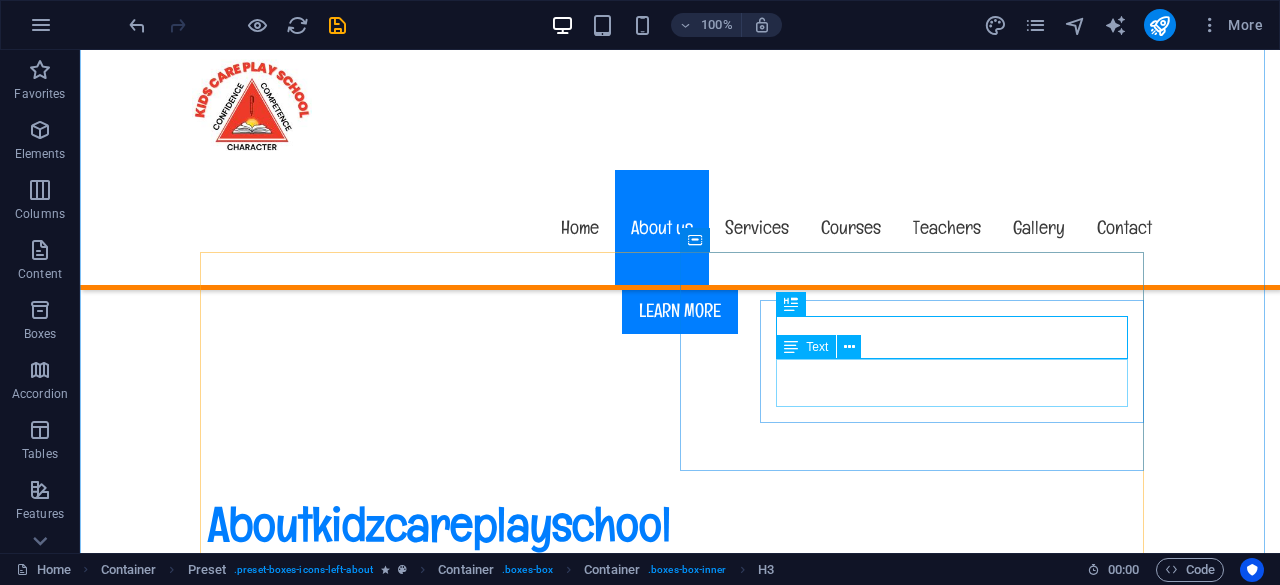 click on "Lorem ipsum dolor sit amet, consectetur adipisicing elit. Veritatis, dolorem!" at bounding box center (680, 1285) 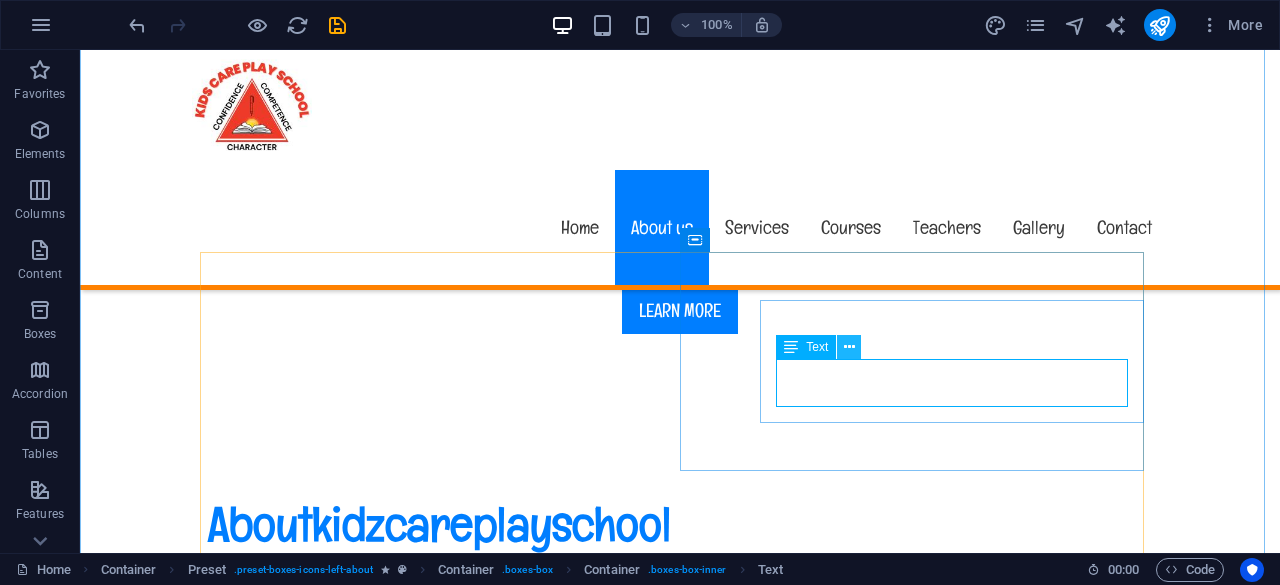 click at bounding box center (849, 347) 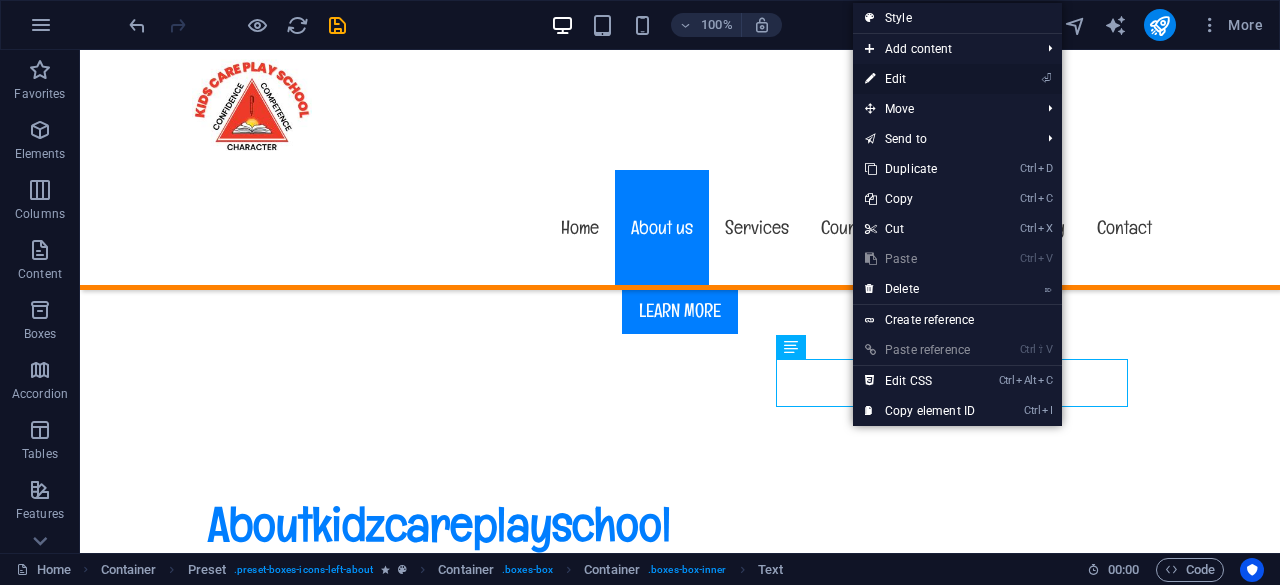 click on "⏎  Edit" at bounding box center [920, 79] 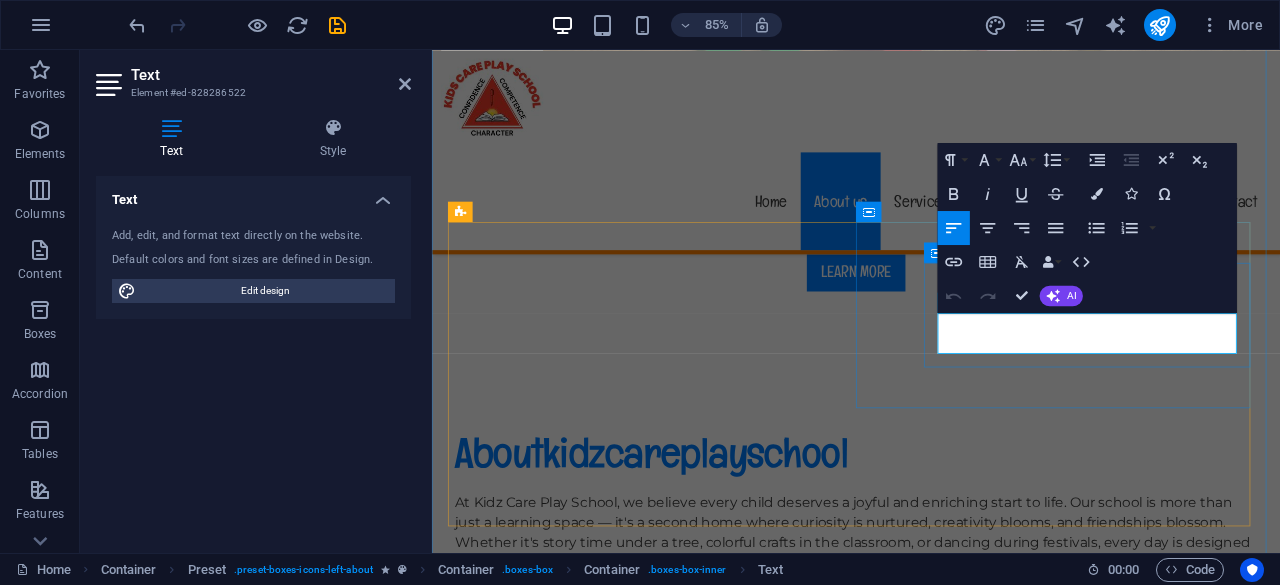 drag, startPoint x: 1304, startPoint y: 396, endPoint x: 1023, endPoint y: 368, distance: 282.39157 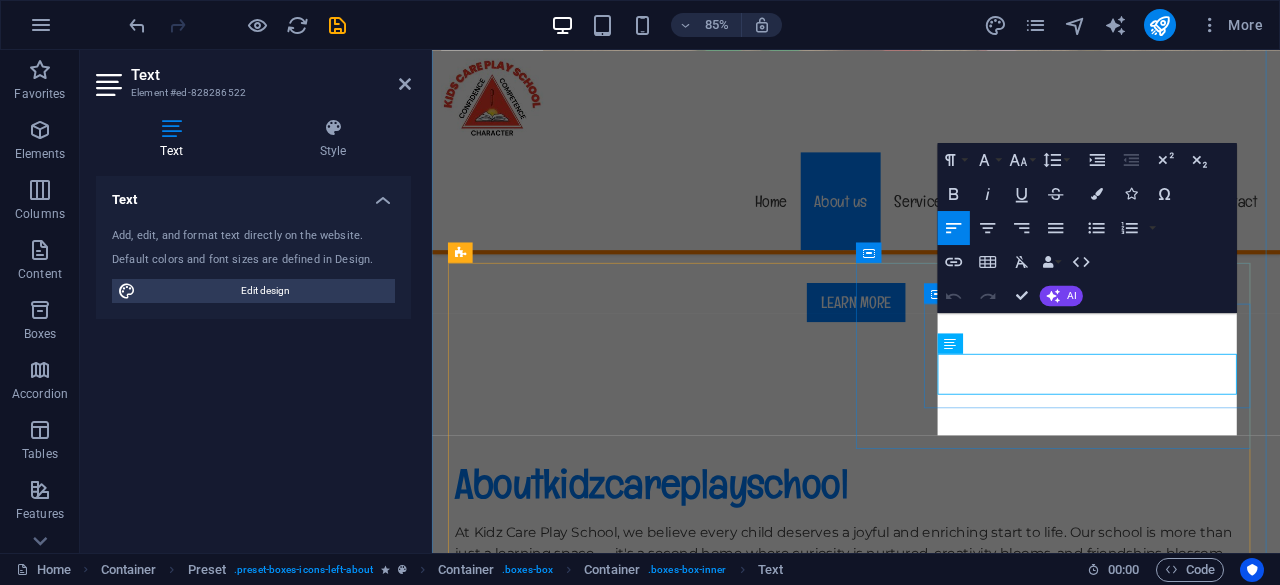 scroll, scrollTop: 698, scrollLeft: 0, axis: vertical 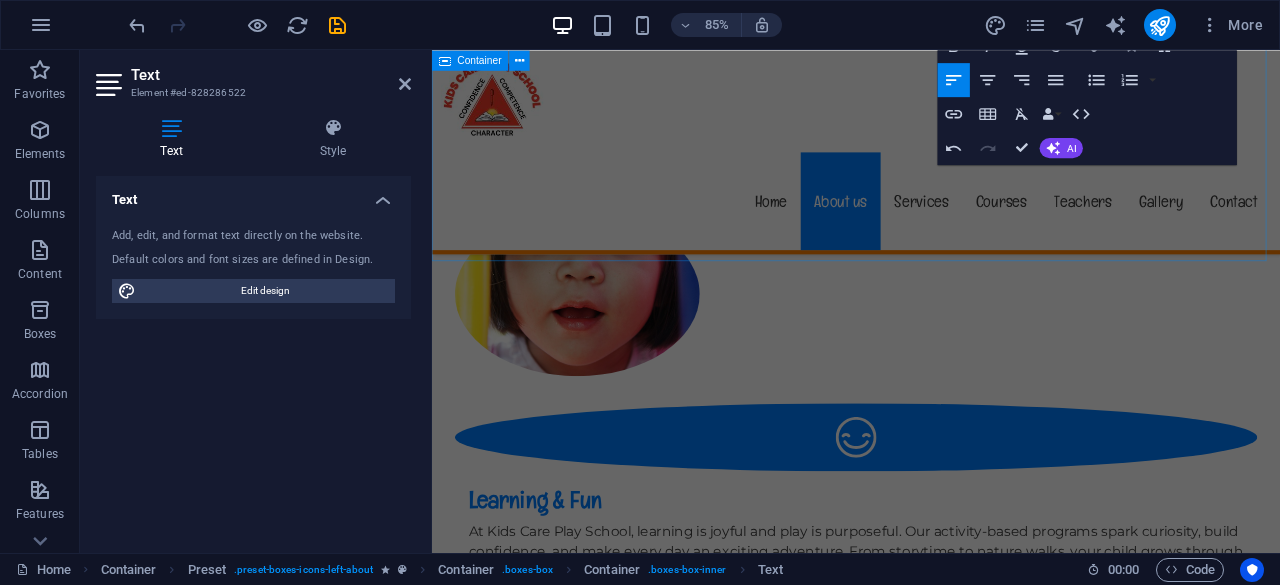 click on "About  kidzcareplayschool At Kidz Care Play School, we believe every child deserves a joyful and enriching start to life. Our school is more than just a learning space — it's a second home where curiosity is nurtured, creativity blooms, and friendships blossom. Whether it's story time under a tree, colorful crafts in the classroom, or dancing during festivals, every day is designed to be a delightful experience Learning & Fun At Kids Care Play School, learning is joyful and play is purposeful. Our activity-based programs spark curiosity, build confidence, and make every day an exciting adventure. From storytime to nature walks, your child grows through fun! Friendly Place Kids Care Play School is a friendly, nurturing space where every child feels at home.   We celebrate kindness, creativity, and joyful learning in every corner.   With smiling faces and caring hearts, it’s a place children love to be. Kids Care Play School is a friendly, nurturing space where every child feels at home.   Child Safety" at bounding box center (931, 720) 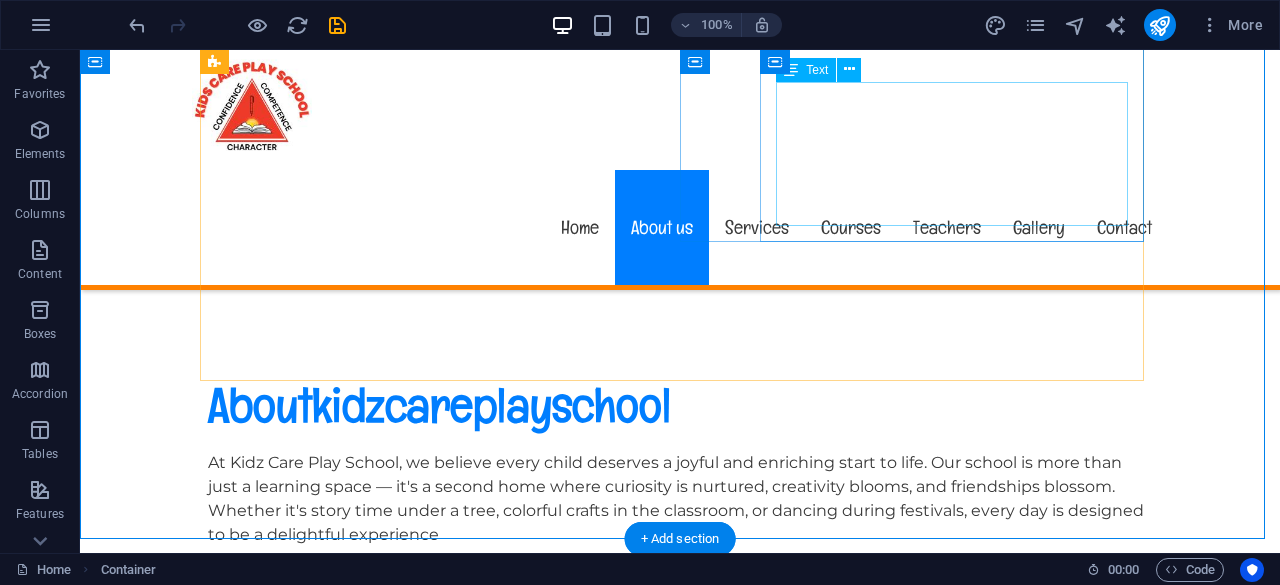 scroll, scrollTop: 828, scrollLeft: 0, axis: vertical 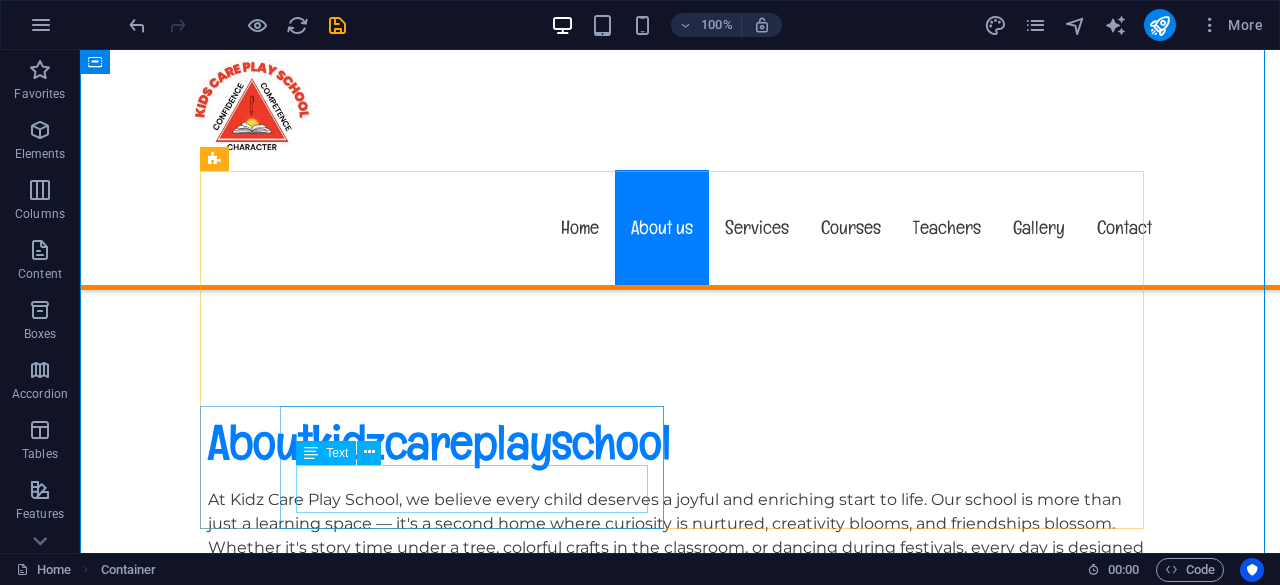 click on "Lorem ipsum dolor sit amet, consectetur adipisicing elit. Veritatis, dolorem!" at bounding box center [680, 1438] 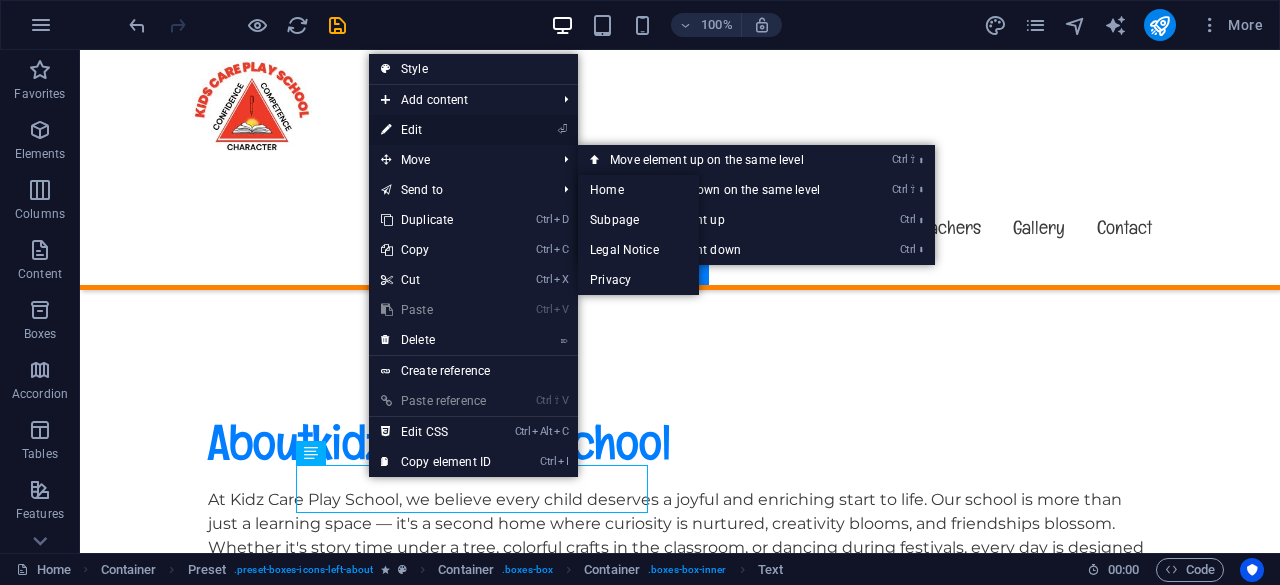 click on "⏎  Edit" at bounding box center [436, 130] 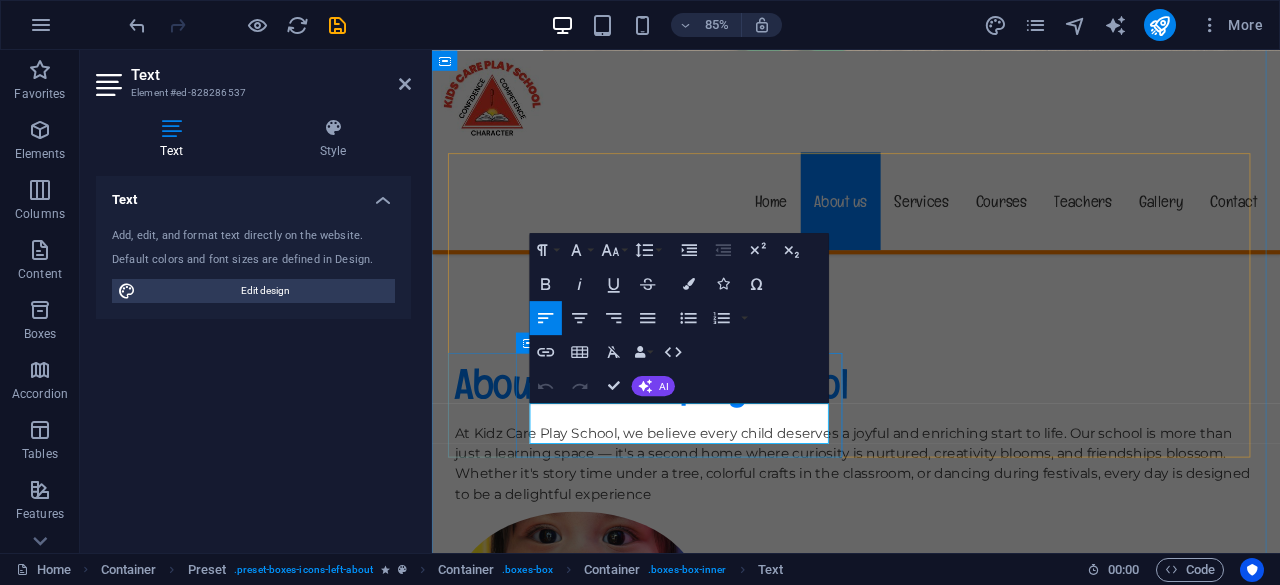 drag, startPoint x: 838, startPoint y: 502, endPoint x: 551, endPoint y: 476, distance: 288.1753 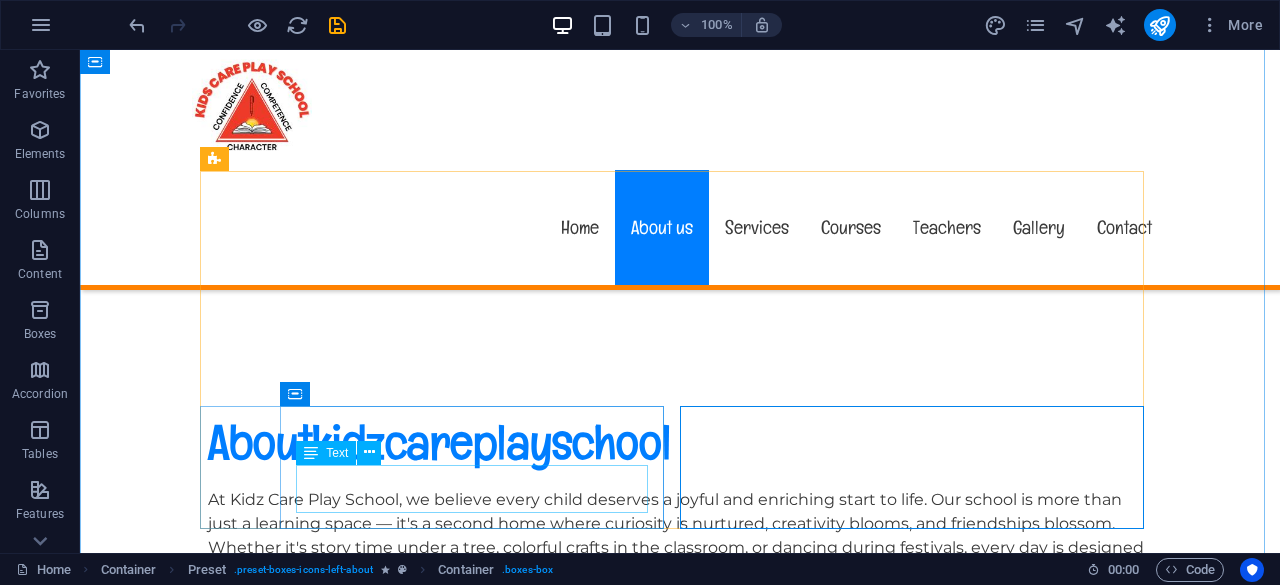 click on "Lorem ipsum dolor sit amet, consectetur adipisicing elit. Veritatis, dolorem!" at bounding box center (680, 1438) 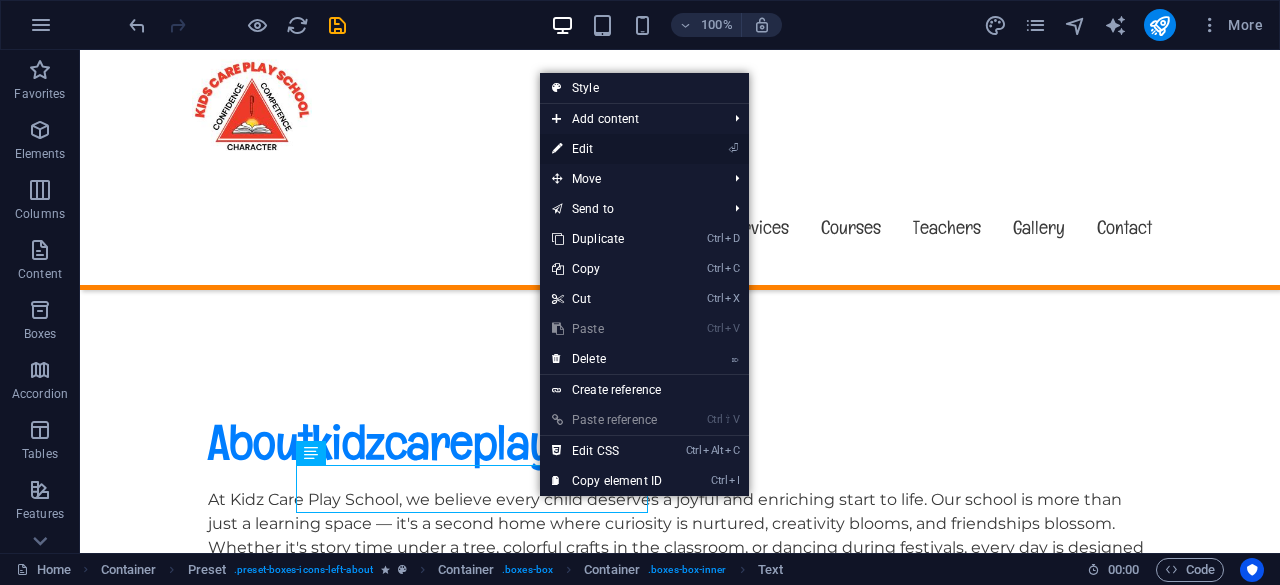 click on "⏎  Edit" at bounding box center [607, 149] 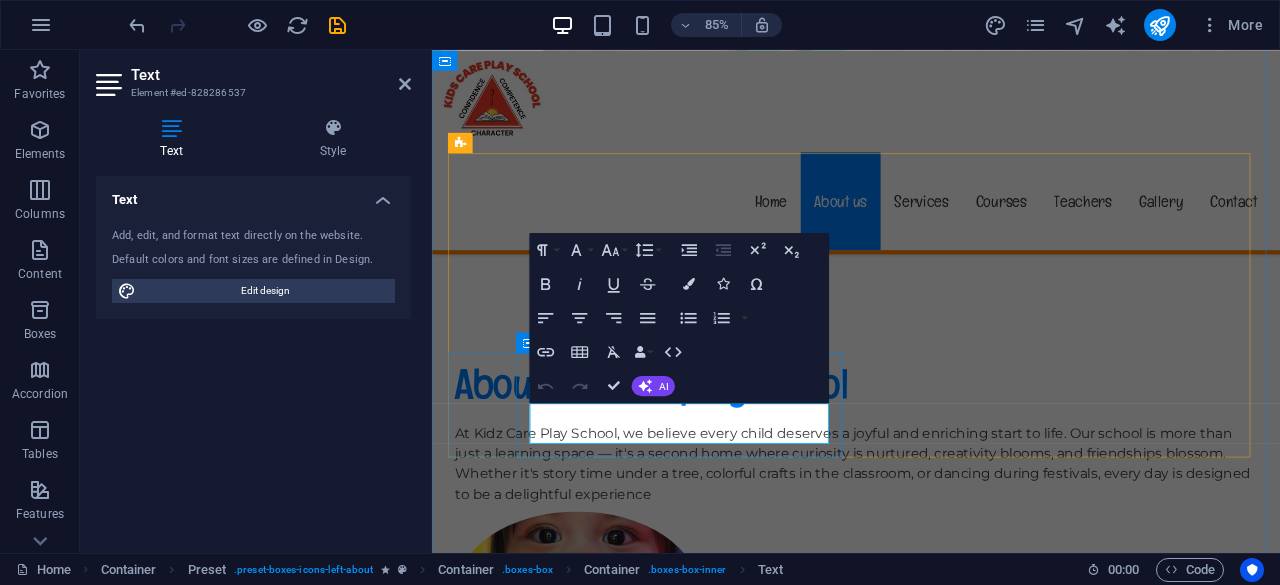 click on "Lorem ipsum dolor sit amet, consectetur adipisicing elit. Veritatis, dolorem!" at bounding box center [931, 1438] 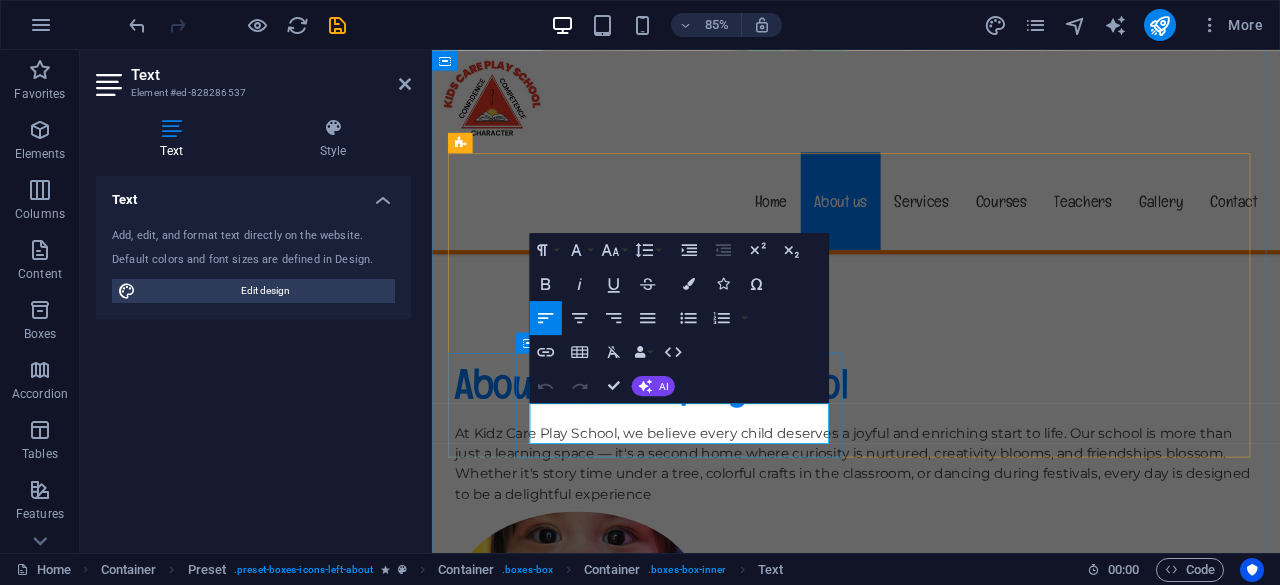 drag, startPoint x: 837, startPoint y: 506, endPoint x: 549, endPoint y: 479, distance: 289.26285 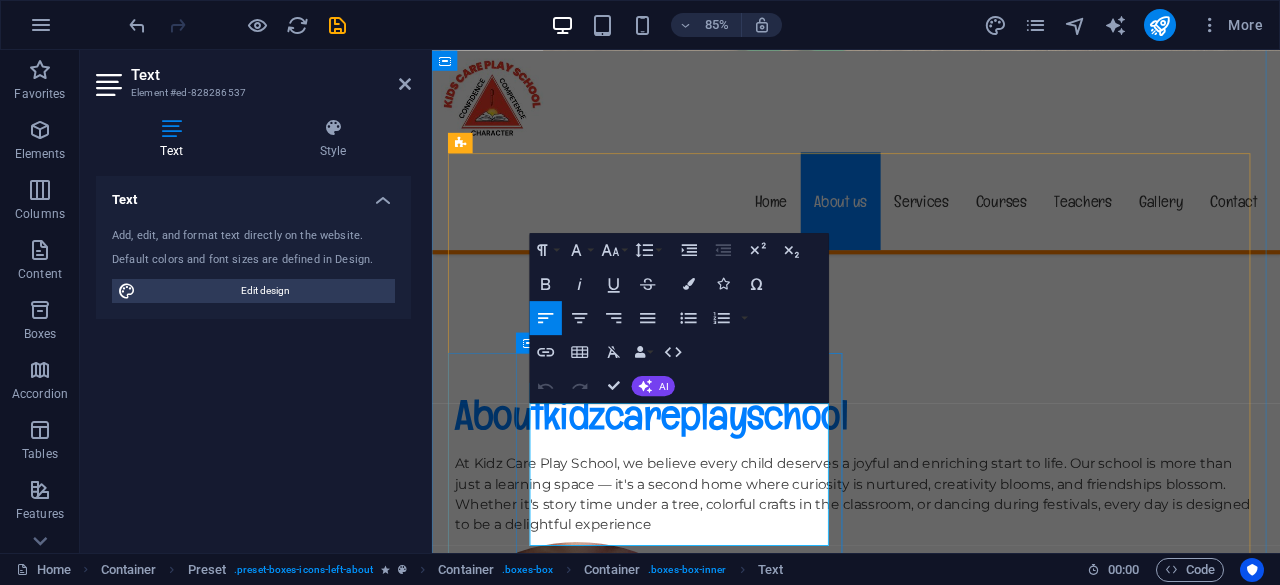 scroll, scrollTop: 3840, scrollLeft: 2, axis: both 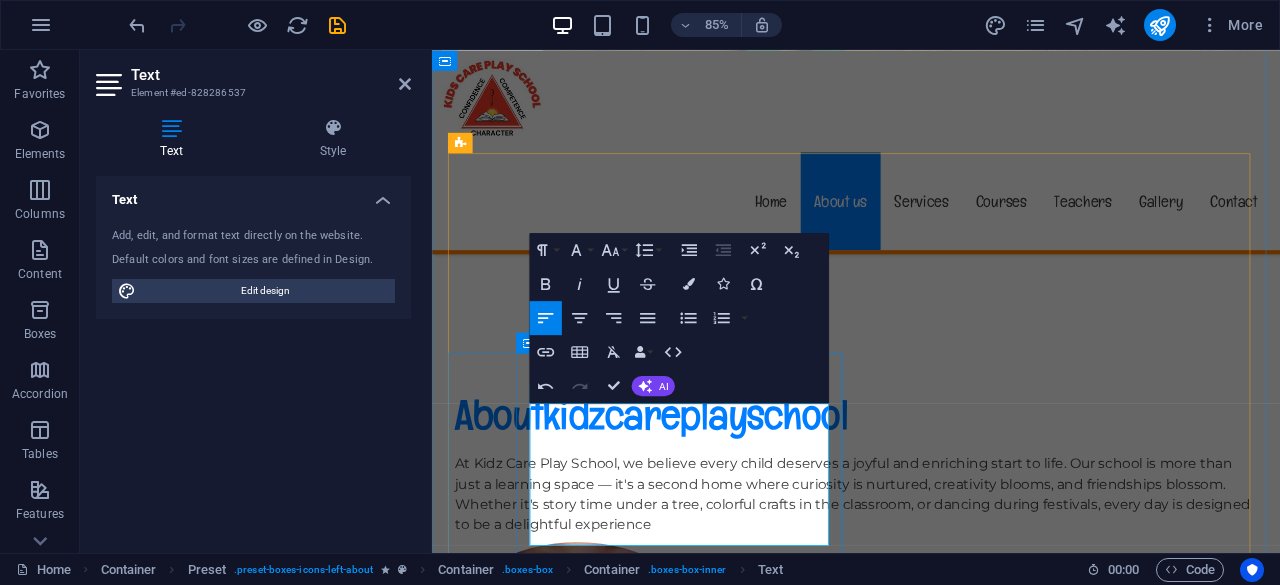 click on "With trained staff and loving attention, every child grows in a safe, happy space." at bounding box center (931, 1522) 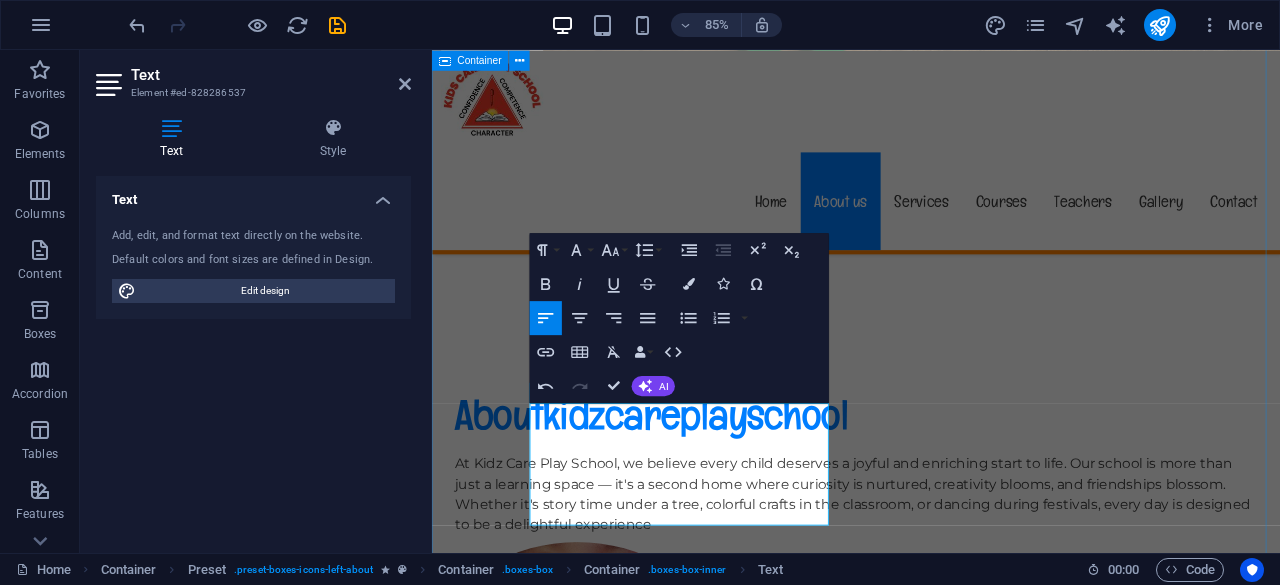 click on "About  kidzcareplayschool At Kidz Care Play School, we believe every child deserves a joyful and enriching start to life. Our school is more than just a learning space — it's a second home where curiosity is nurtured, creativity blooms, and friendships blossom. Whether it's story time under a tree, colorful crafts in the classroom, or dancing during festivals, every day is designed to be a delightful experience Learning & Fun At Kids Care Play School, learning is joyful and play is purposeful. Our activity-based programs spark curiosity, build confidence, and make every day an exciting adventure. From storytime to nature walks, your child grows through fun! Friendly Place Kids Care Play School is a friendly, nurturing space where every child feels at home.   We celebrate kindness, creativity, and joyful learning in every corner.   With smiling faces and caring hearts, it’s a place children love to be. Child Safety Safety is at the heart of everything we do at Kids Care Play School.   See our Courses" at bounding box center (931, 1132) 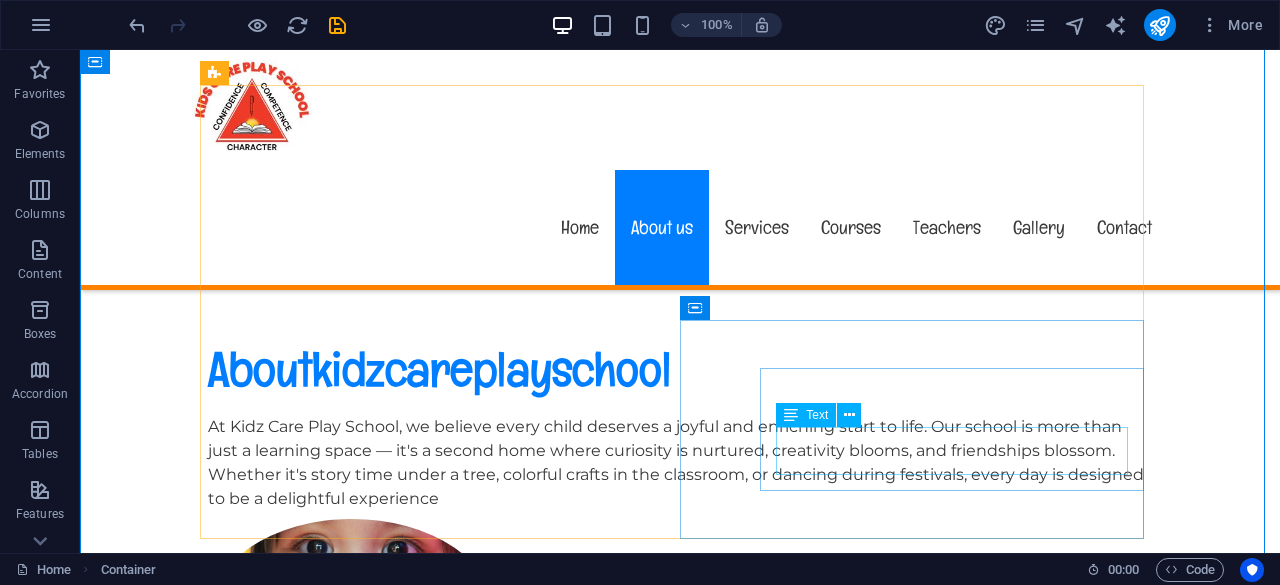 scroll, scrollTop: 928, scrollLeft: 0, axis: vertical 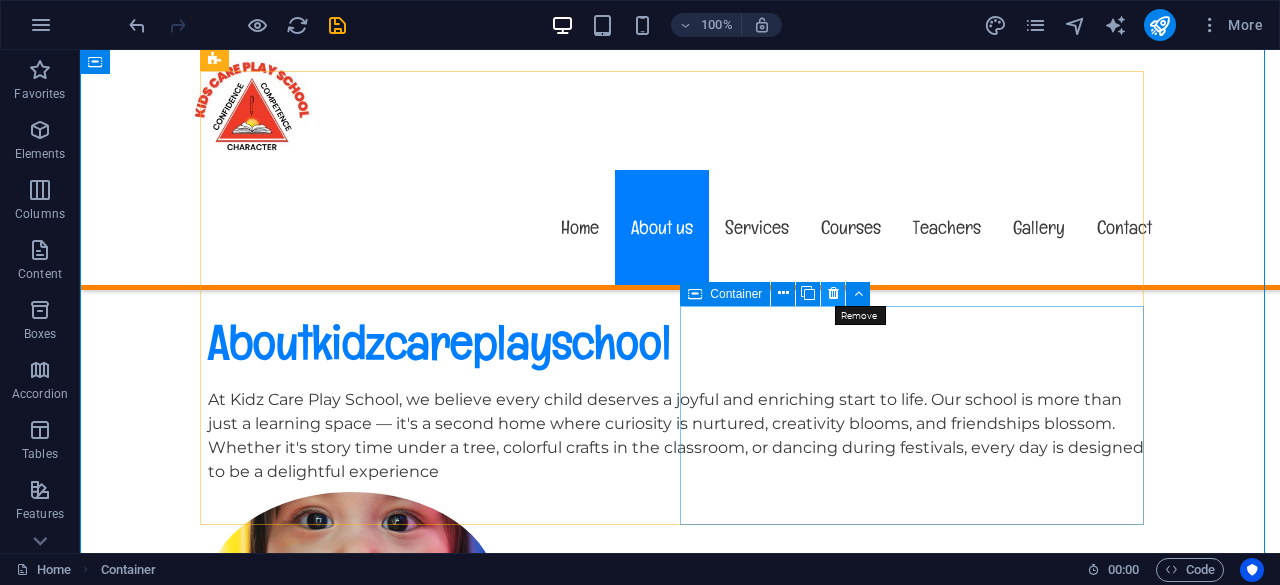 click at bounding box center [833, 293] 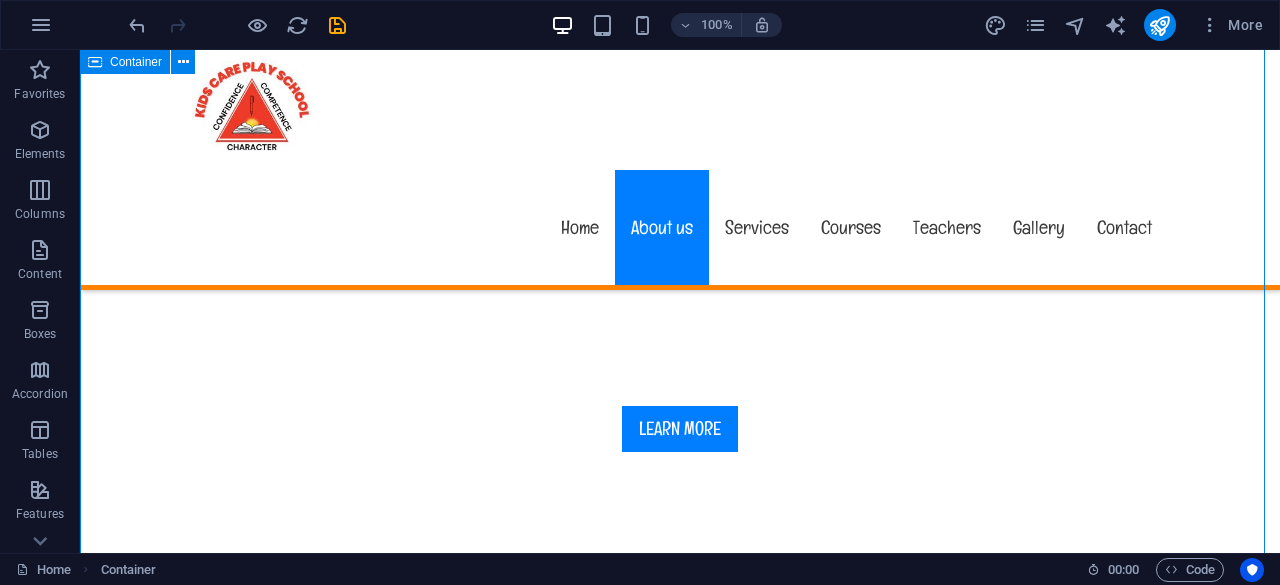 scroll, scrollTop: 828, scrollLeft: 0, axis: vertical 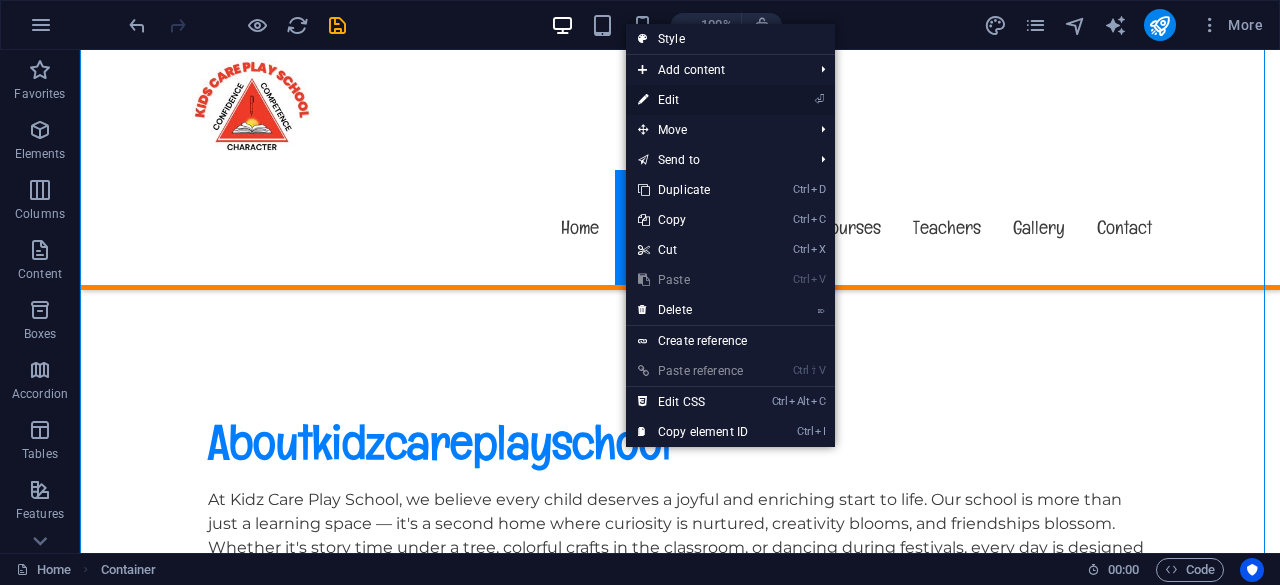 drag, startPoint x: 718, startPoint y: 95, endPoint x: 340, endPoint y: 60, distance: 379.6169 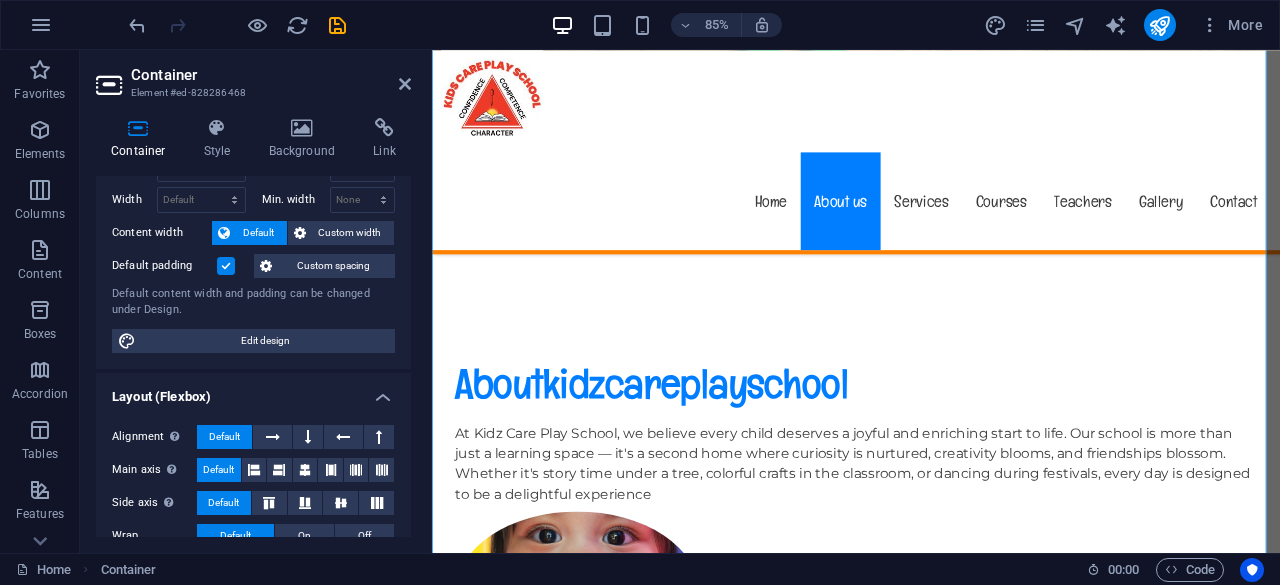scroll, scrollTop: 100, scrollLeft: 0, axis: vertical 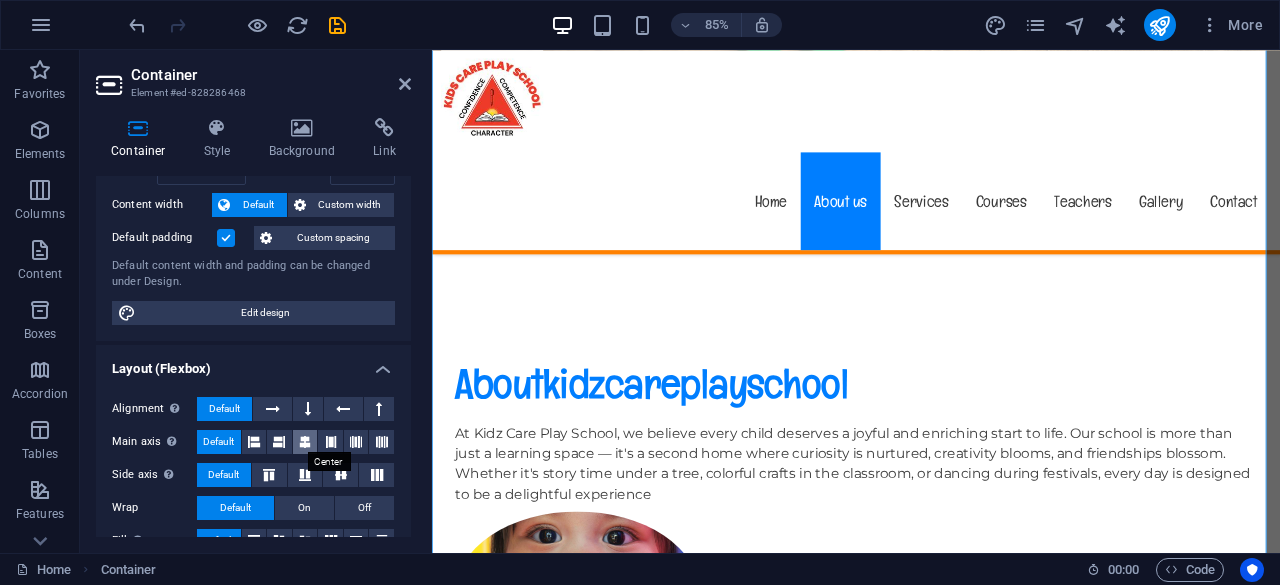 click at bounding box center [305, 442] 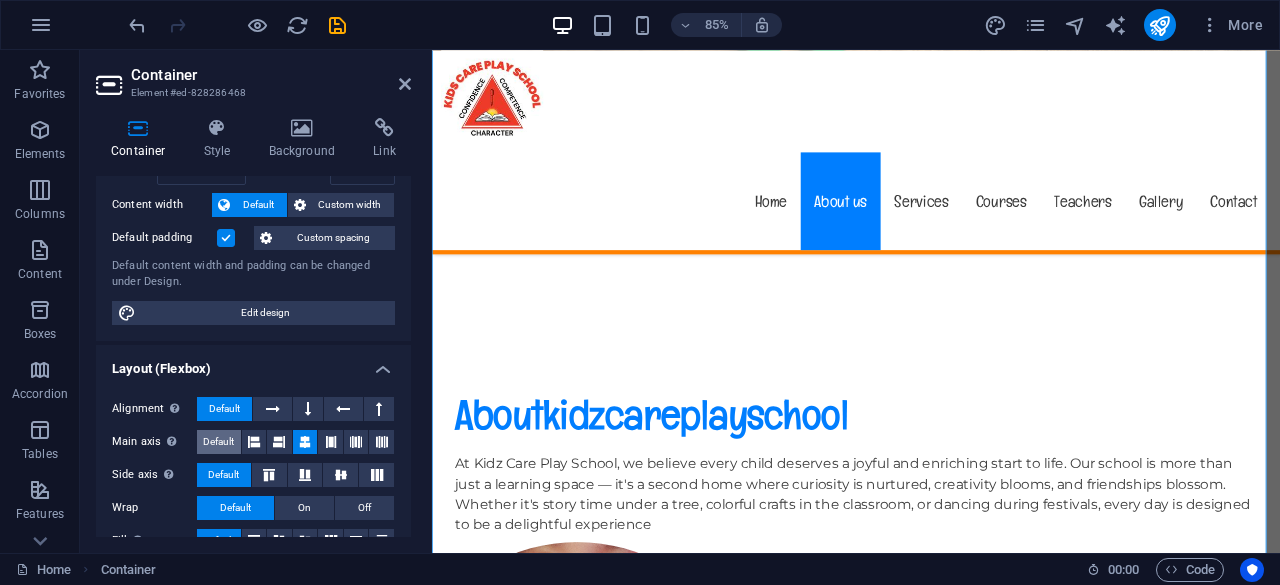 click on "Default" at bounding box center (218, 442) 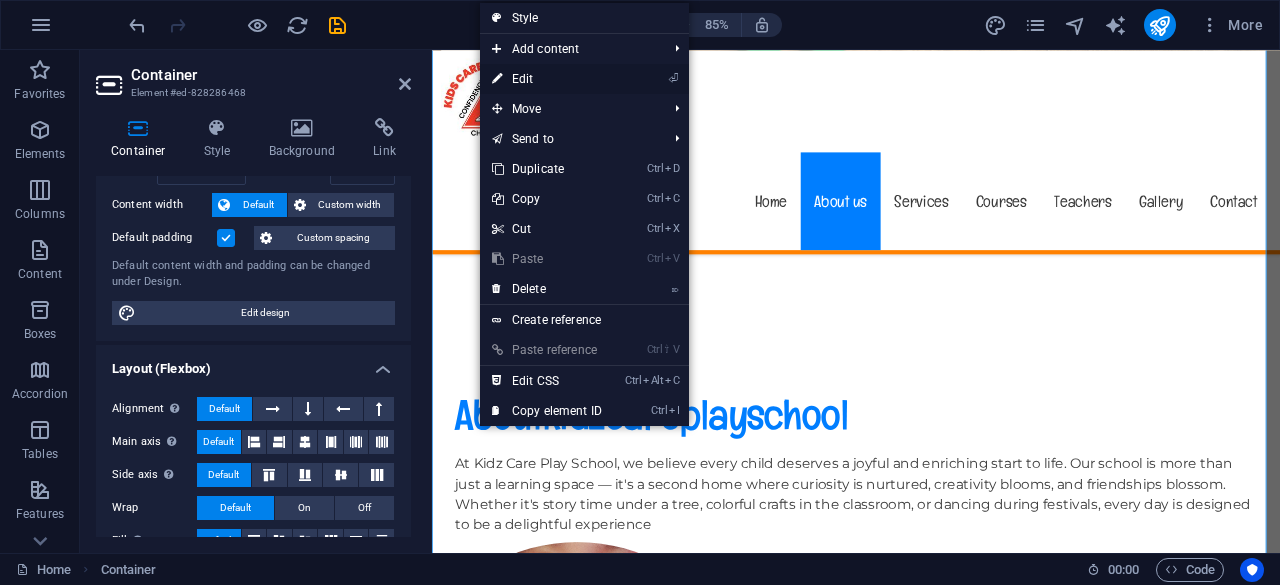 click on "⏎  Edit" at bounding box center (547, 79) 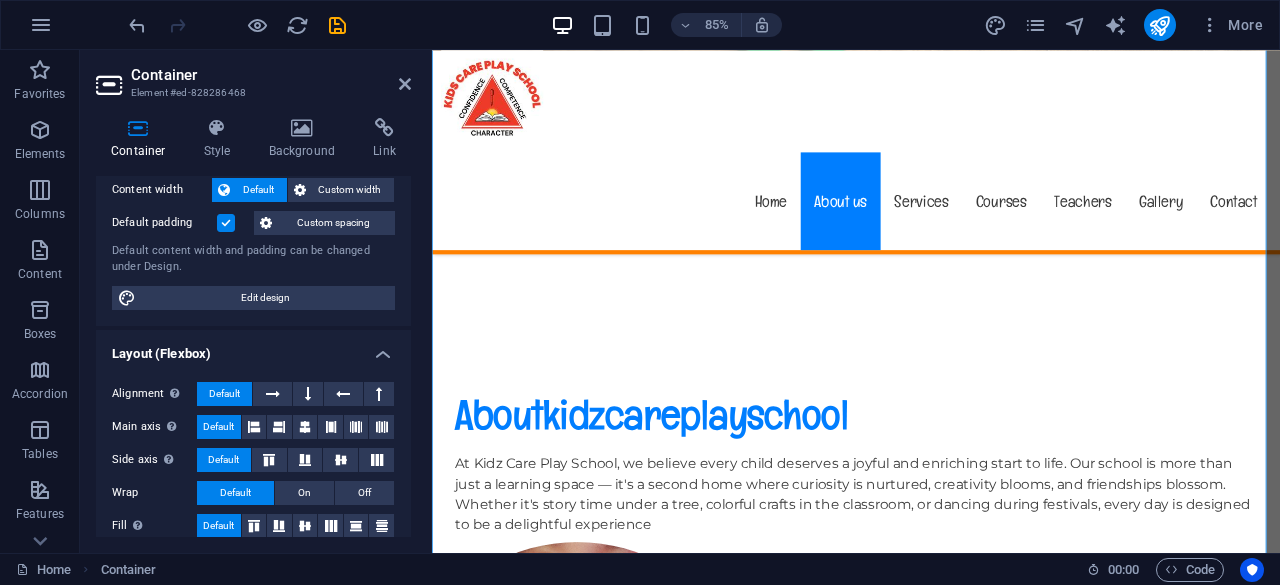 scroll, scrollTop: 100, scrollLeft: 0, axis: vertical 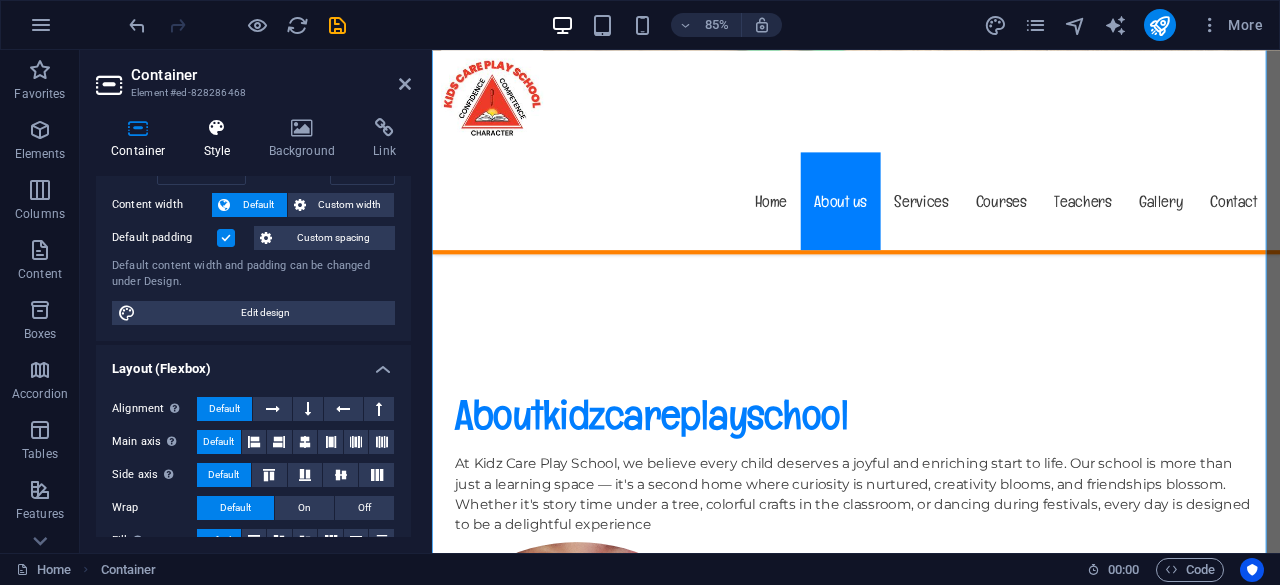 click on "Style" at bounding box center [221, 139] 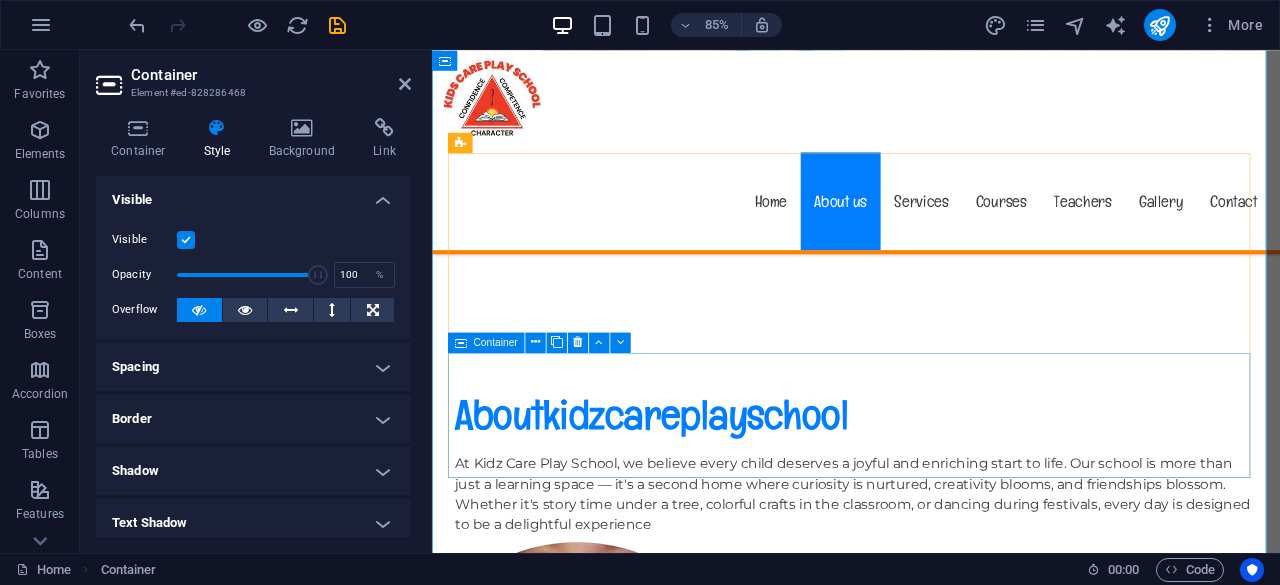 click on "Child Safety Safety is at the heart of everything we do at Kids Care Play School.   Our campus is secure, supervised, and designed with children’s wellbeing in mind. With trained staff and loving attention, every child grows in a safe, happy space." at bounding box center [931, 1436] 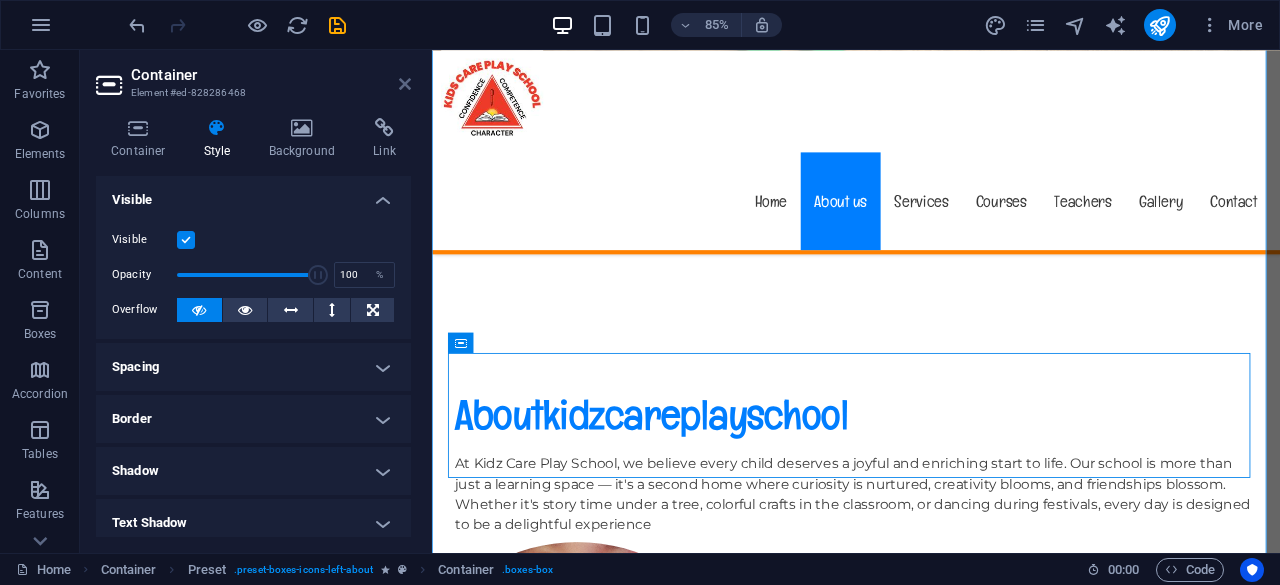 click at bounding box center [405, 84] 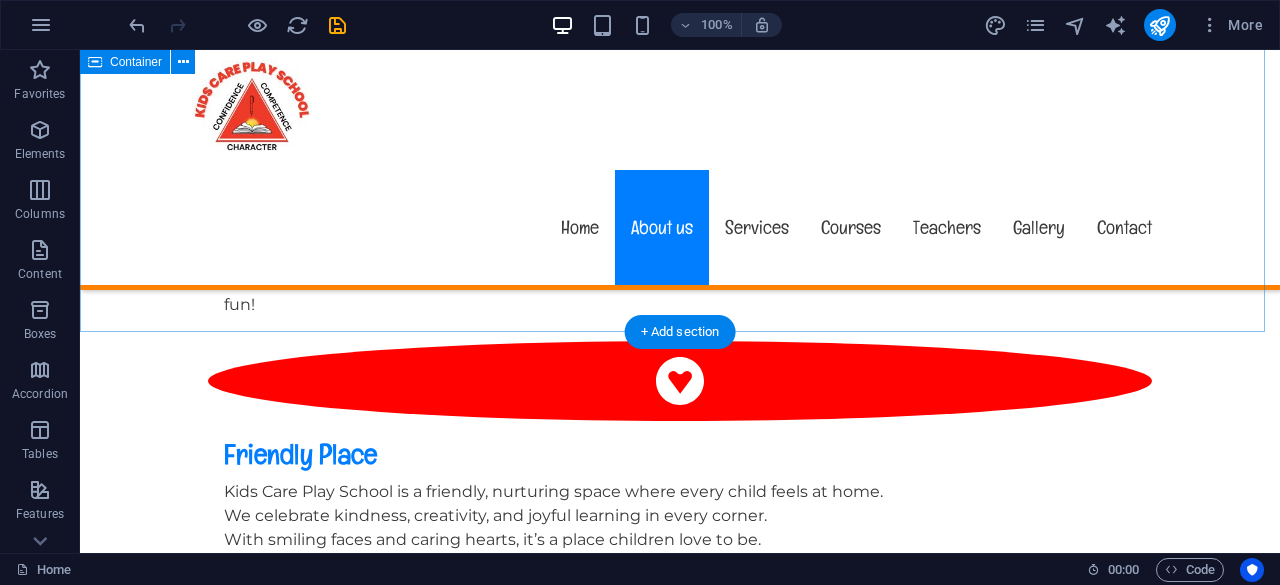 scroll, scrollTop: 1528, scrollLeft: 0, axis: vertical 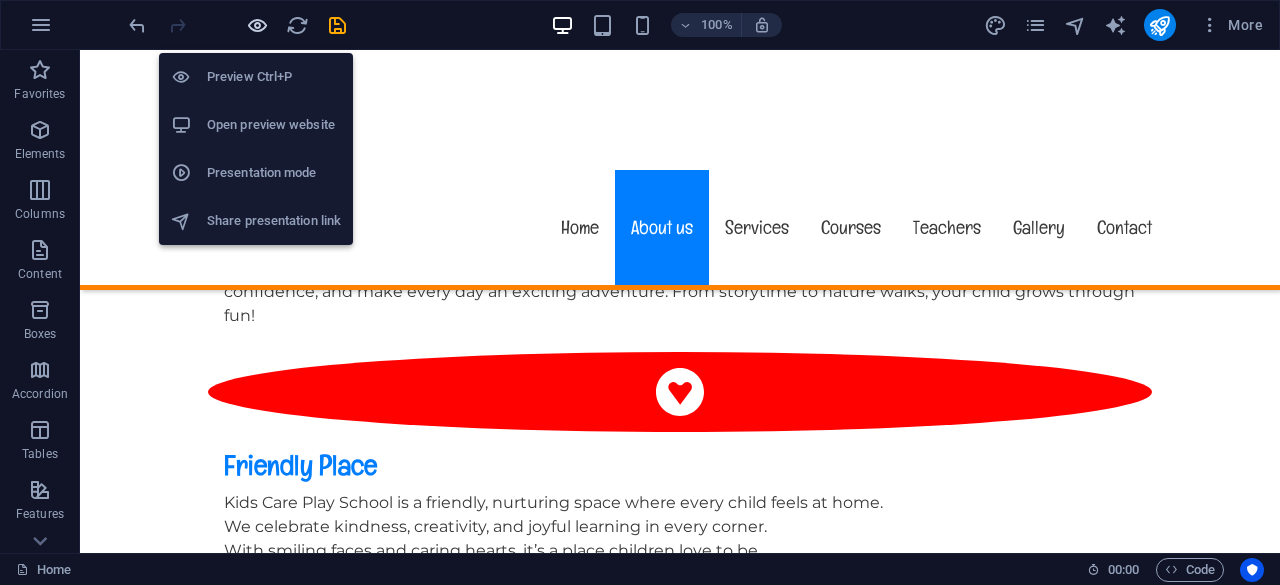 click at bounding box center [257, 25] 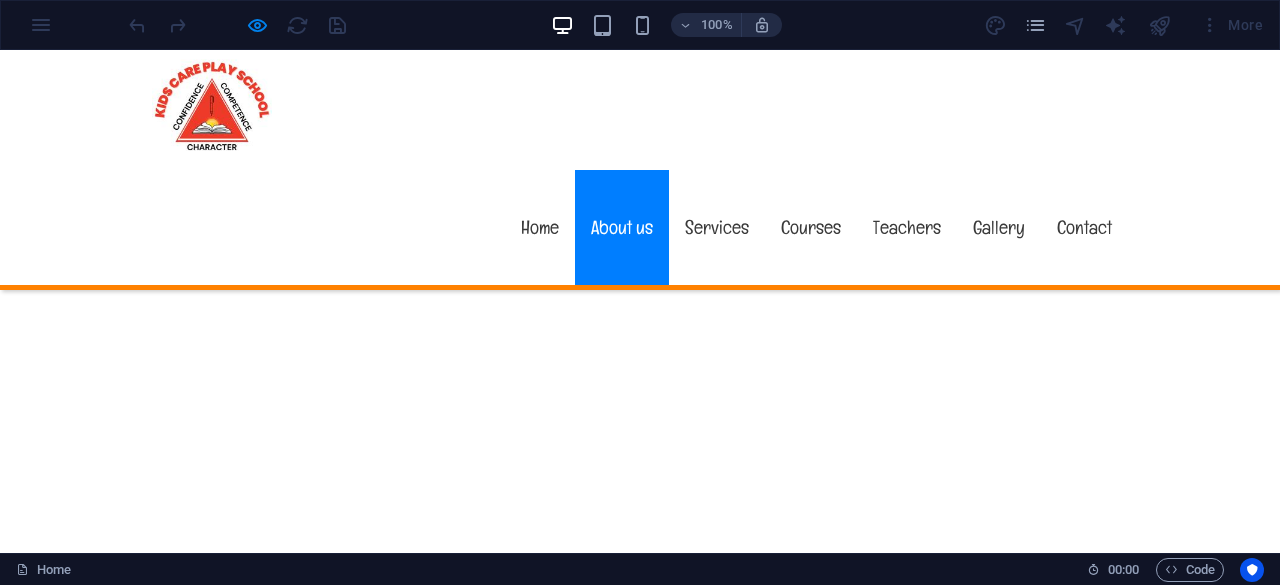 click on "Contact us" at bounding box center (640, 1666) 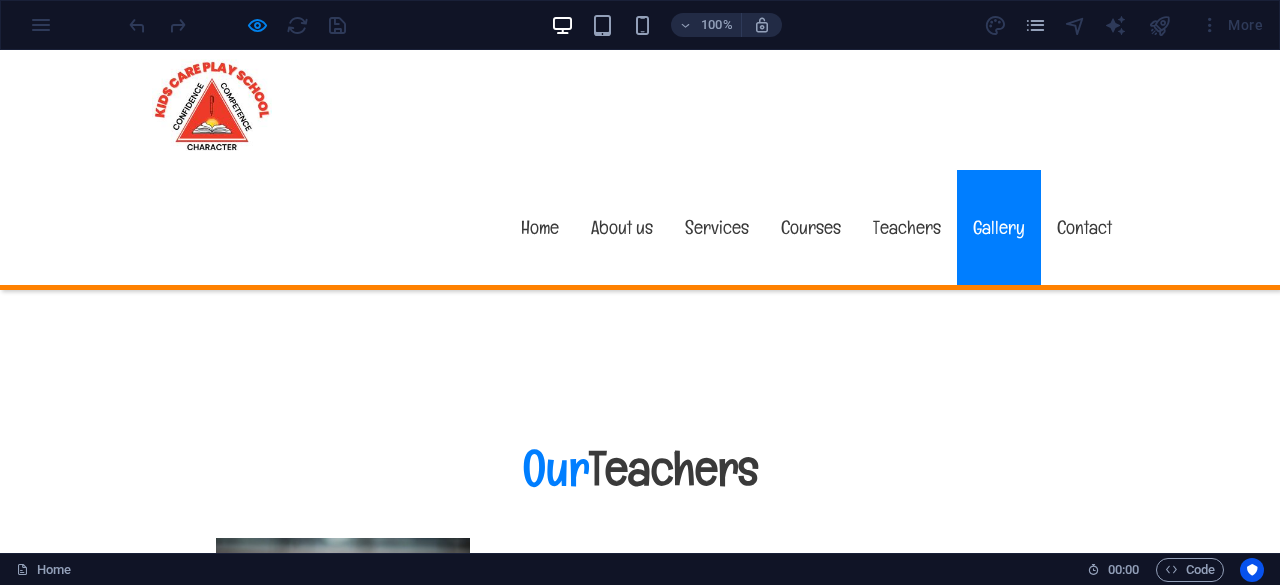 scroll, scrollTop: 13249, scrollLeft: 0, axis: vertical 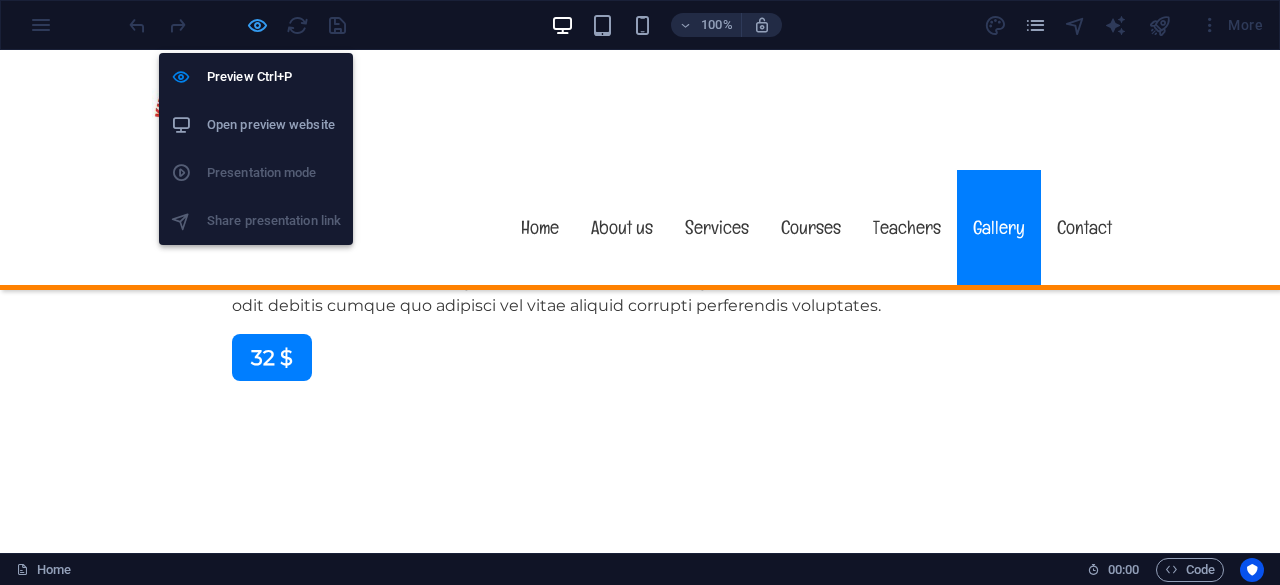 click at bounding box center (257, 25) 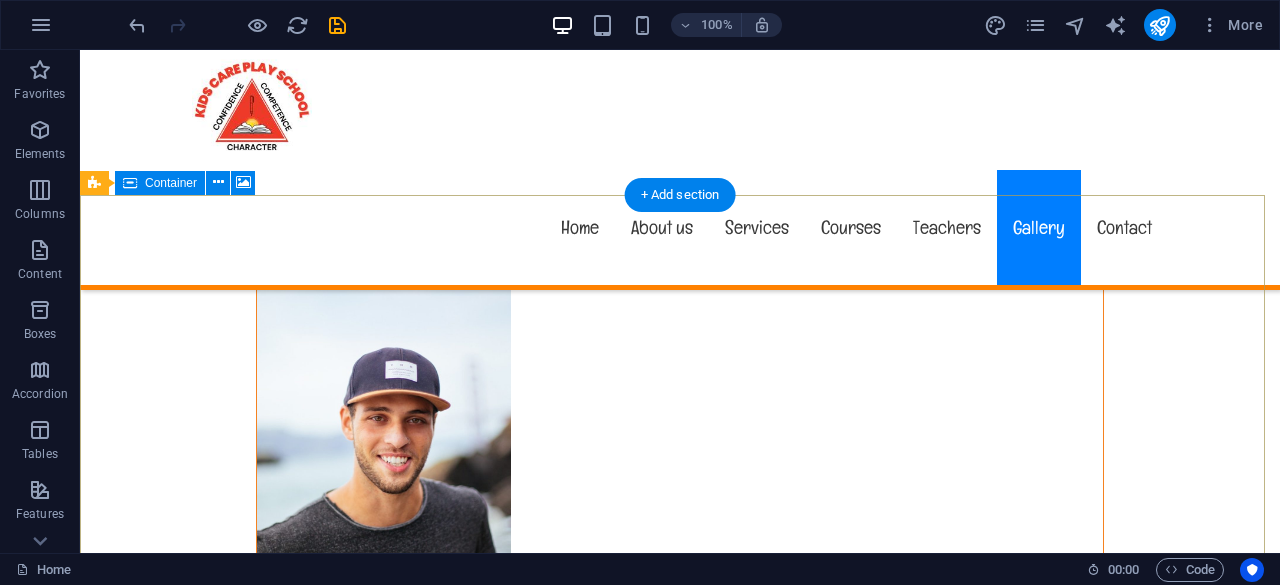 scroll, scrollTop: 17539, scrollLeft: 0, axis: vertical 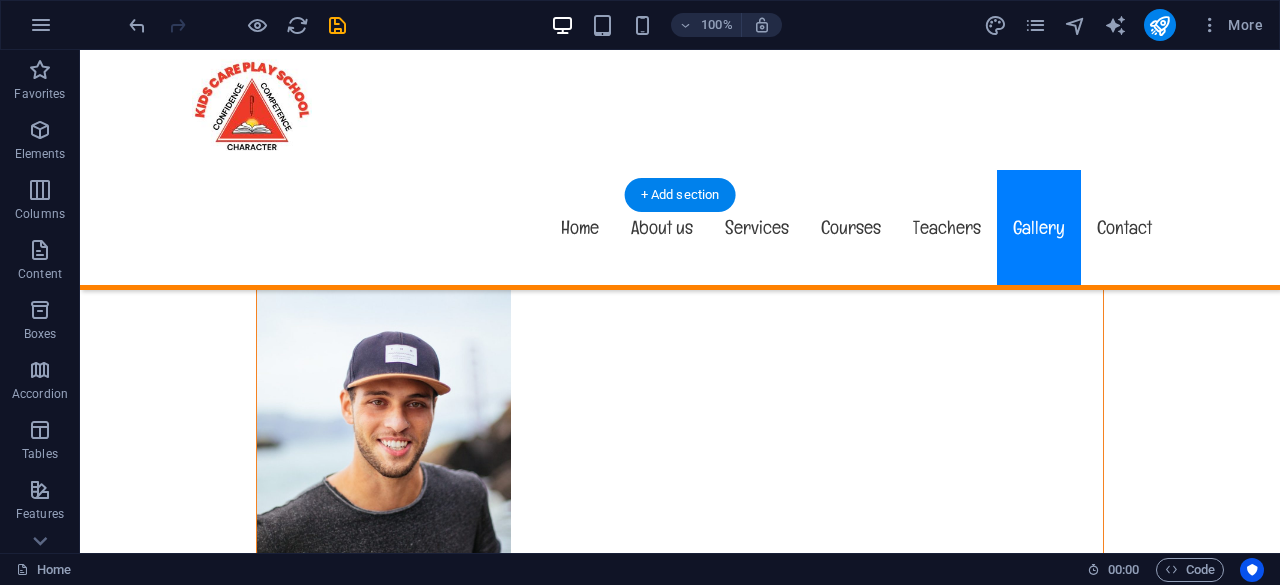 click at bounding box center (680, 7735) 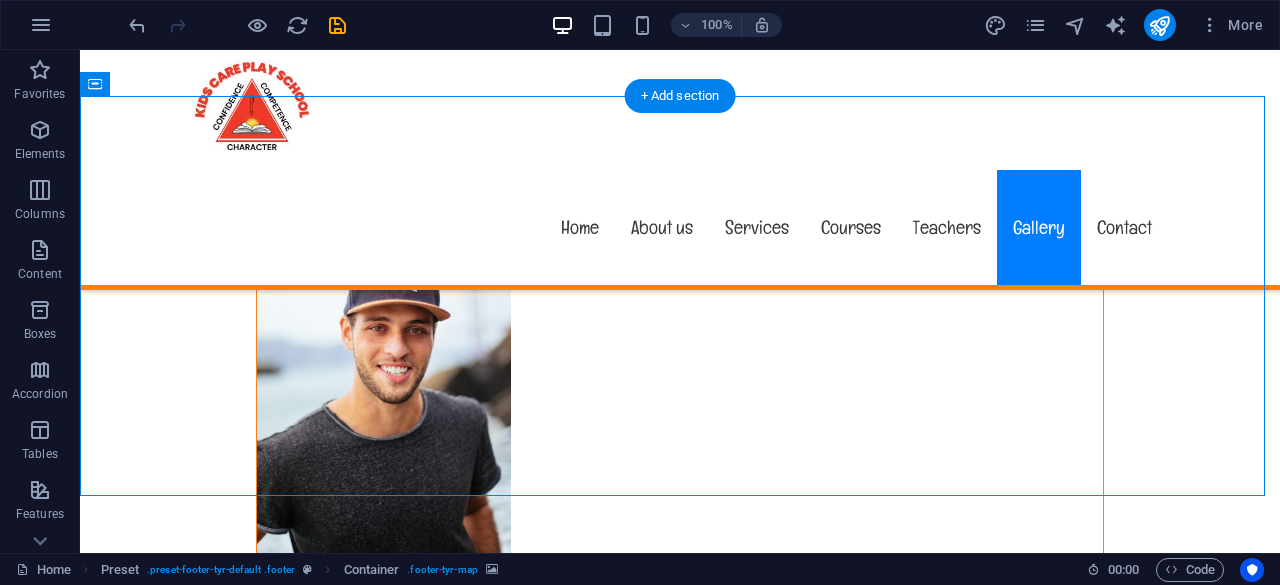 scroll, scrollTop: 17639, scrollLeft: 0, axis: vertical 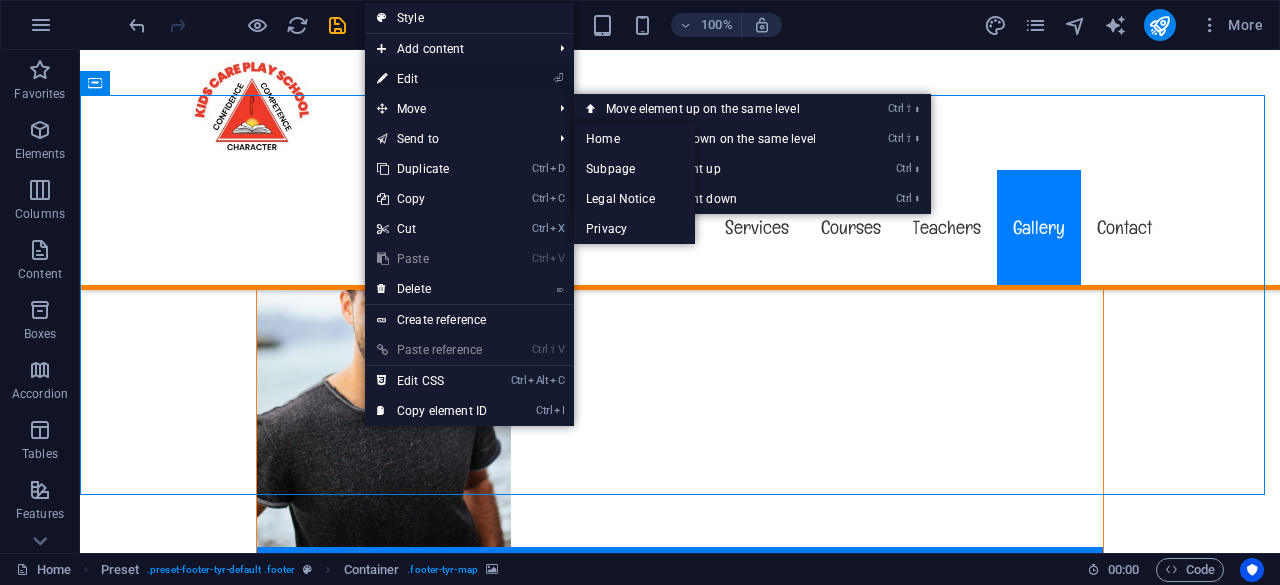 click on "⏎  Edit" at bounding box center (432, 79) 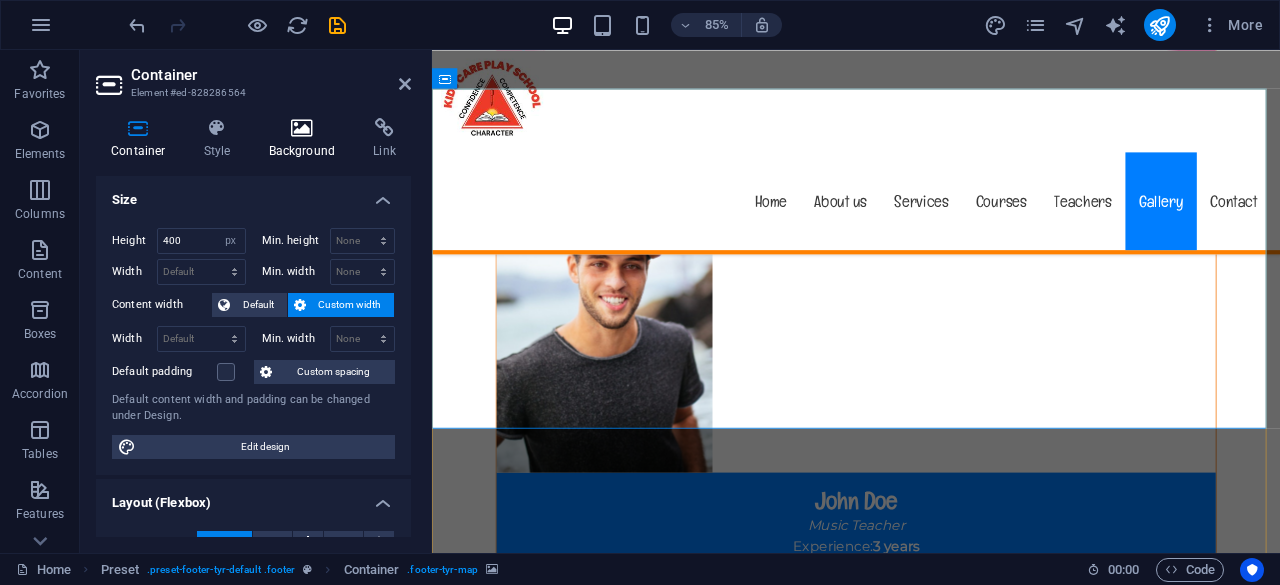 click on "Background" at bounding box center (306, 139) 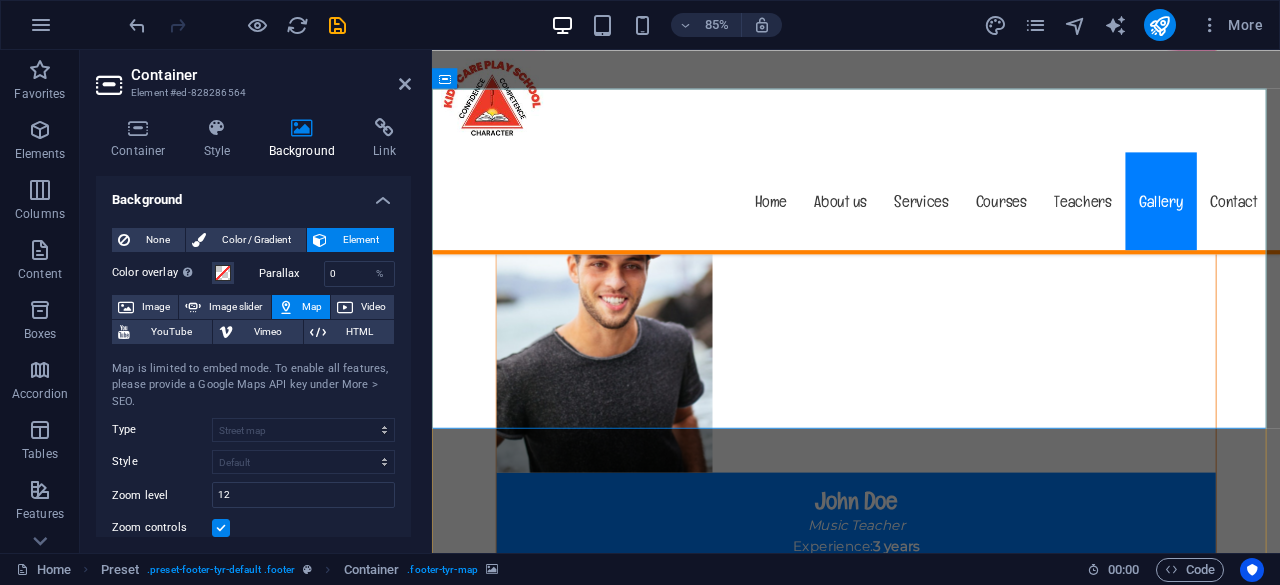 click on "Map" at bounding box center [312, 307] 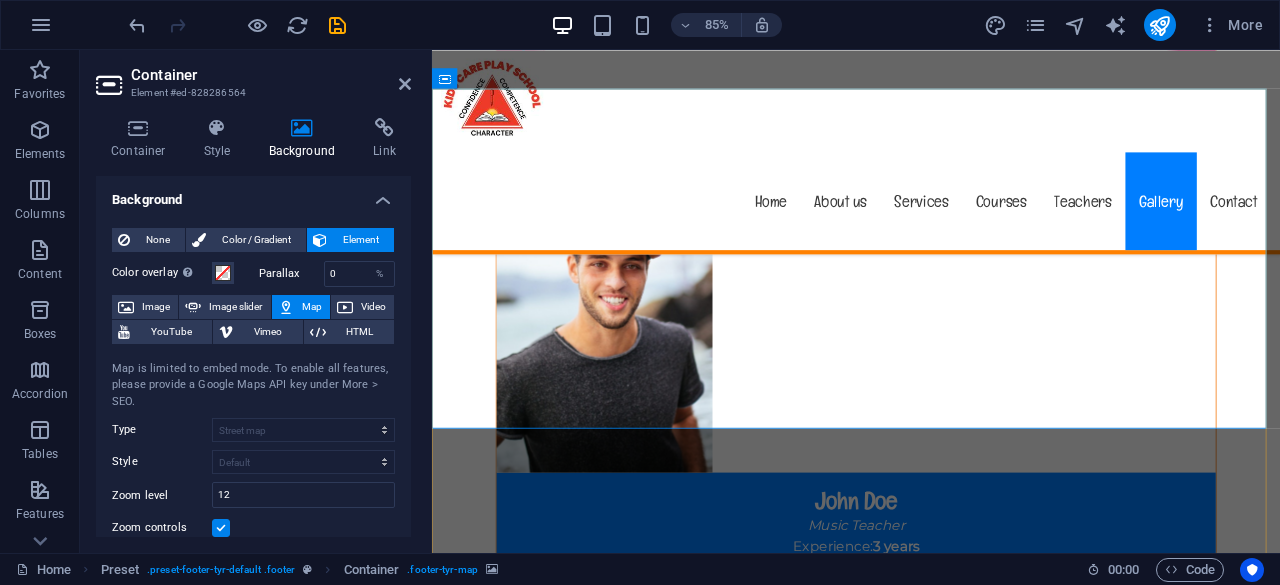 click at bounding box center (931, 7635) 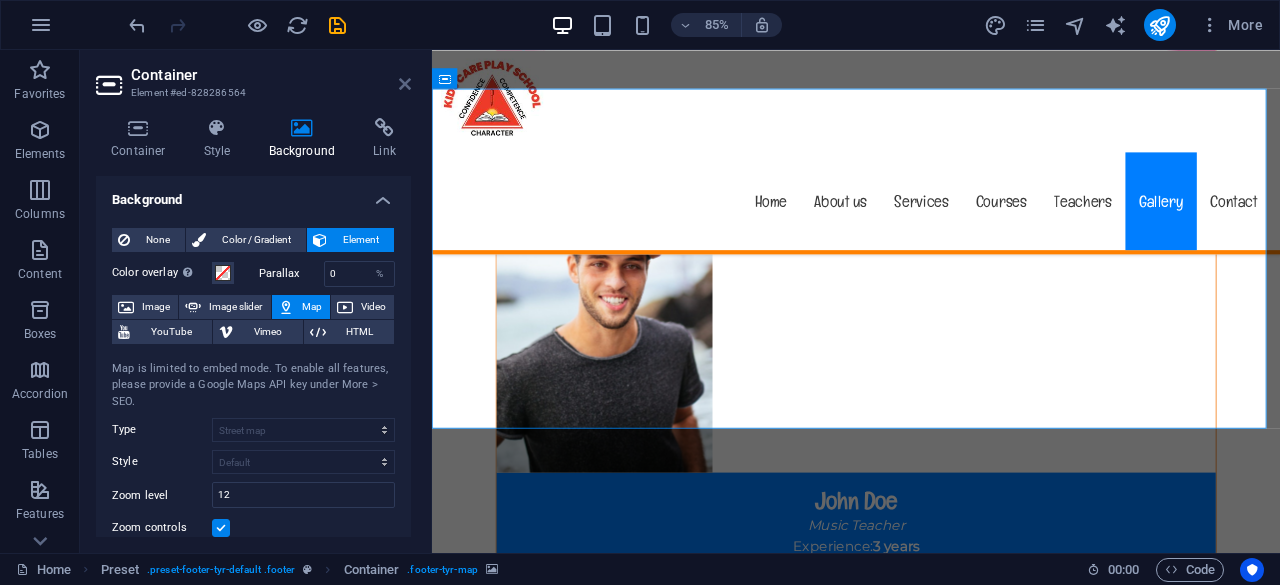 click at bounding box center [405, 84] 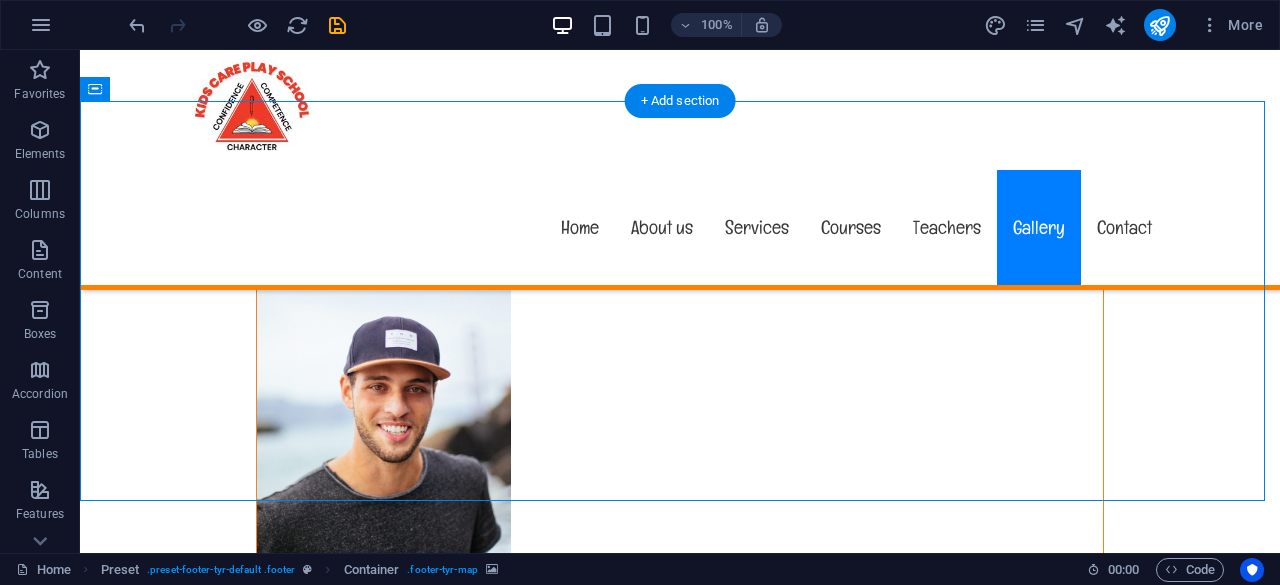 scroll, scrollTop: 17539, scrollLeft: 0, axis: vertical 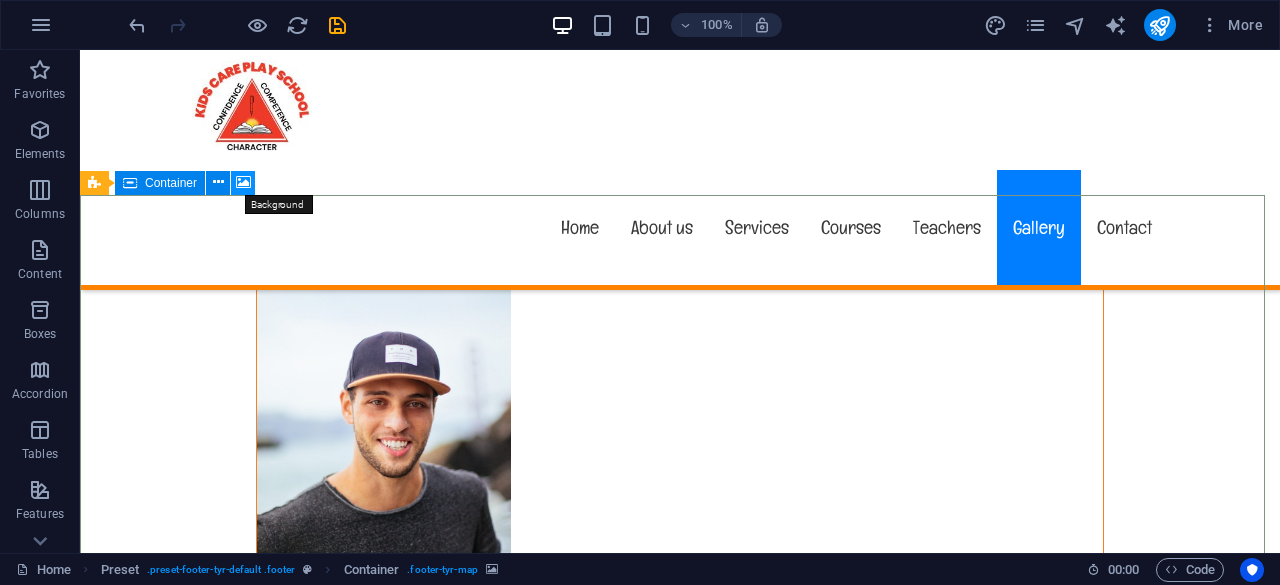 click at bounding box center (243, 182) 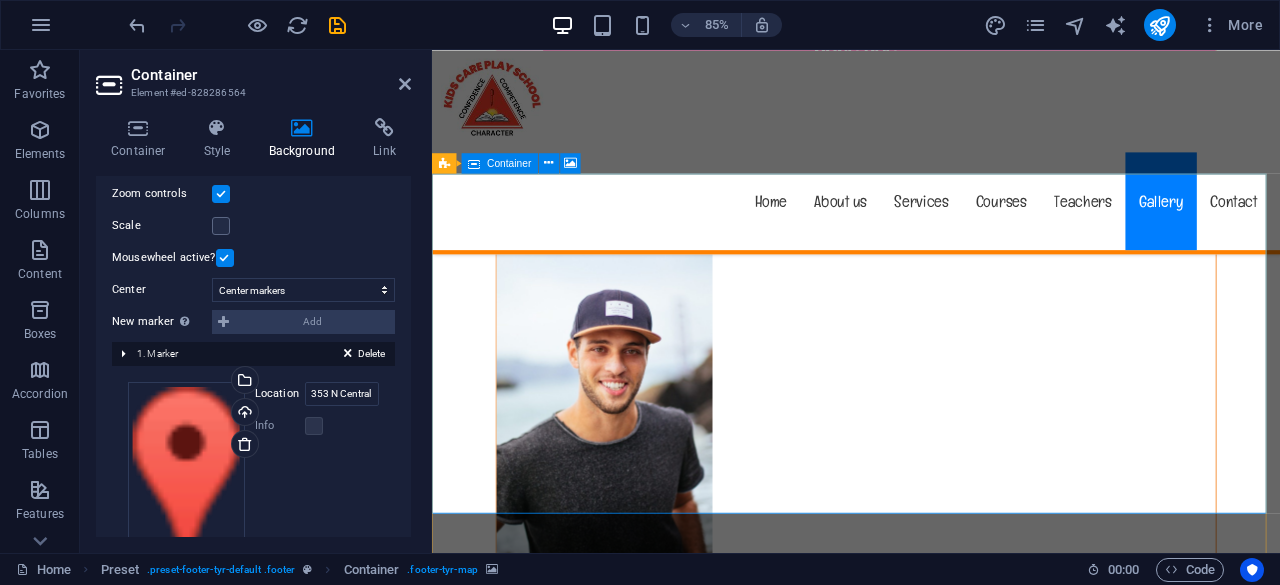 scroll, scrollTop: 310, scrollLeft: 0, axis: vertical 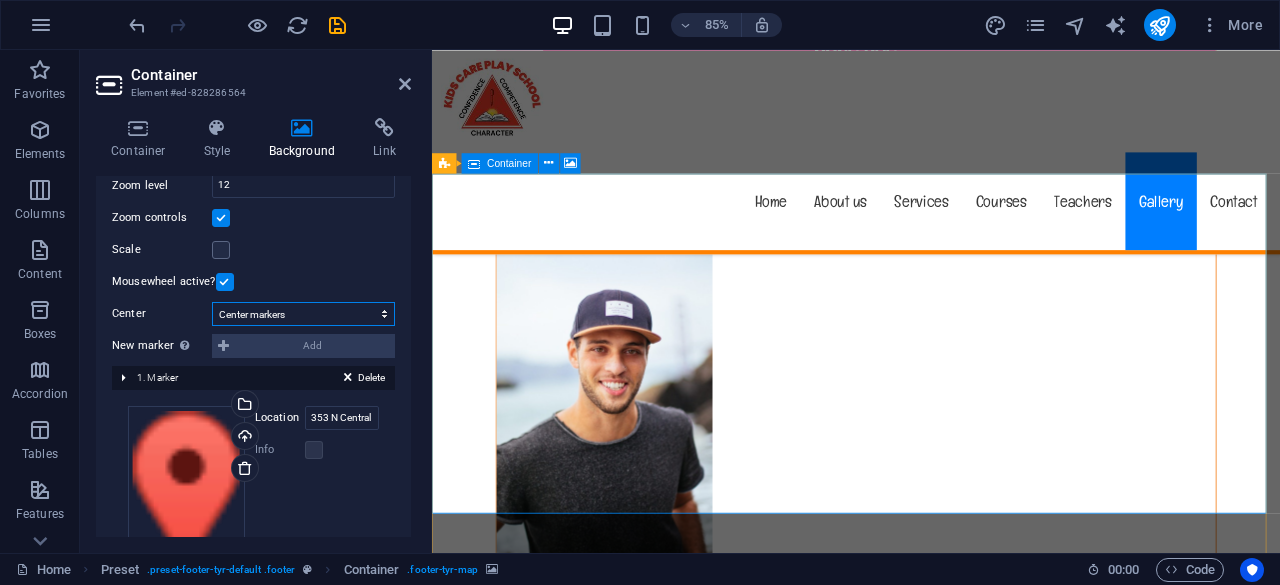 click on "Don't center Center markers Center and zoom markers" at bounding box center (303, 314) 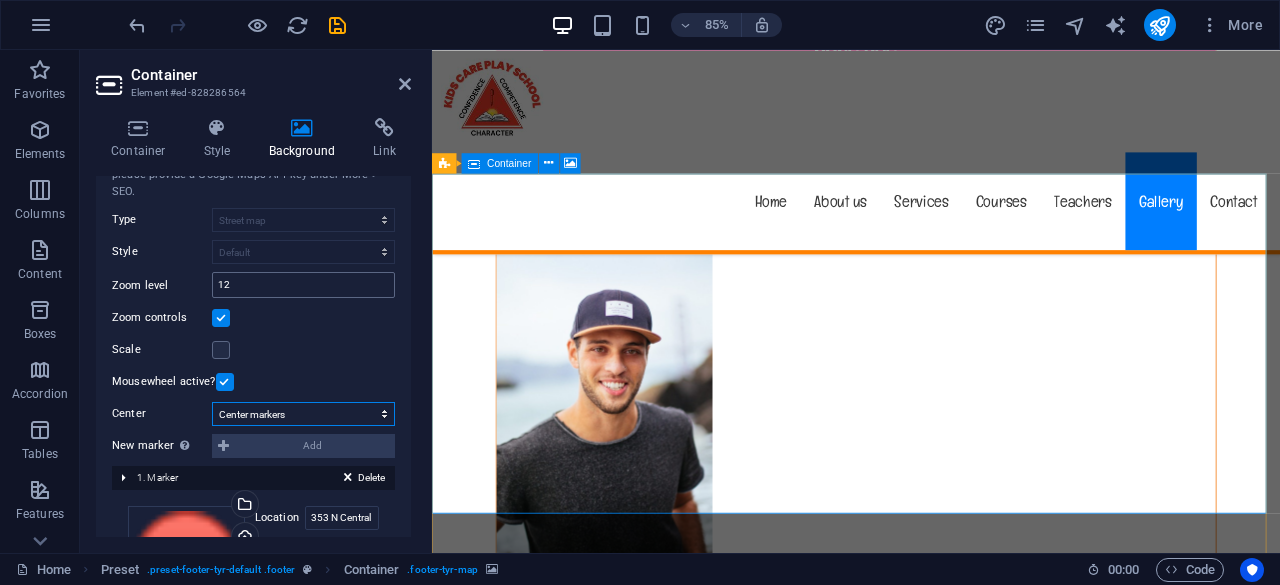 scroll, scrollTop: 110, scrollLeft: 0, axis: vertical 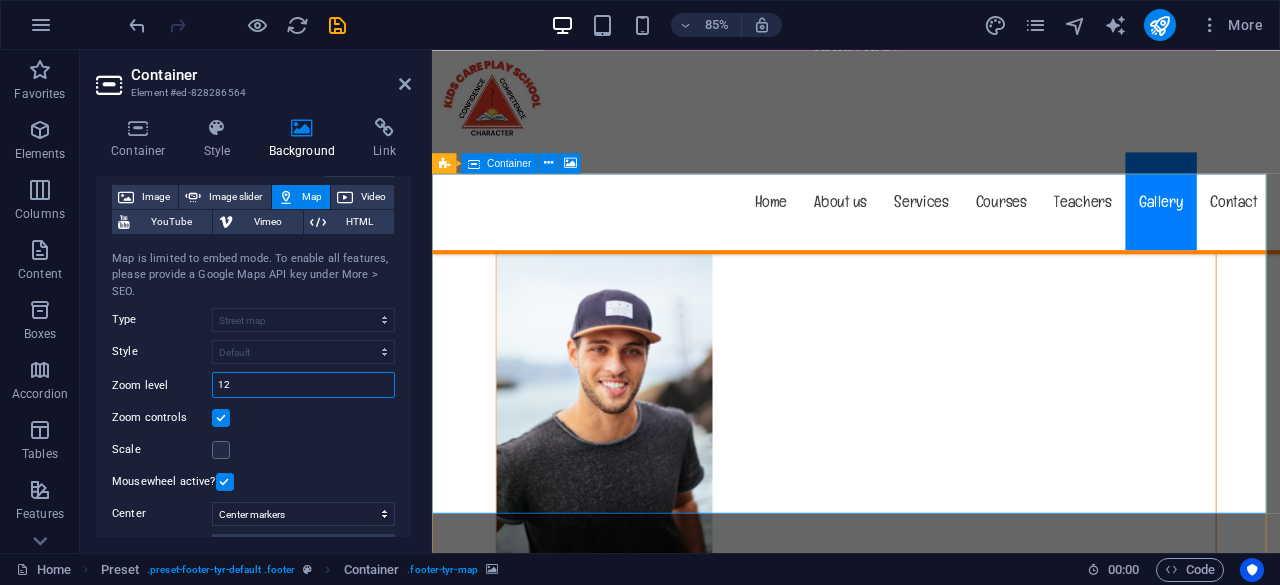 drag, startPoint x: 290, startPoint y: 382, endPoint x: 222, endPoint y: 386, distance: 68.117546 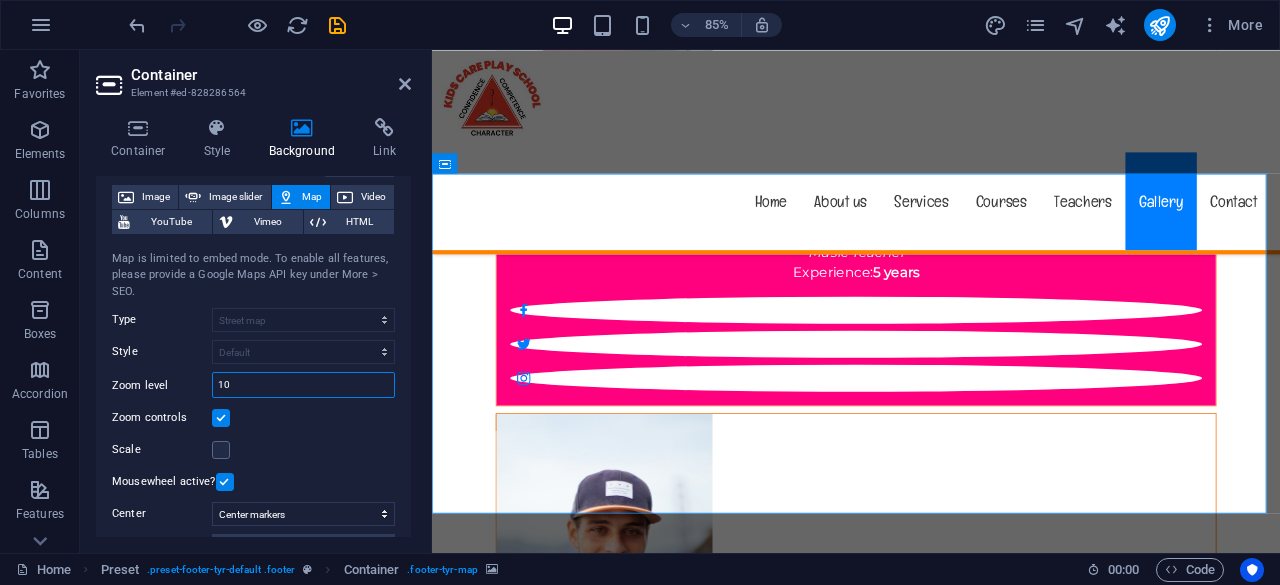 type on "10" 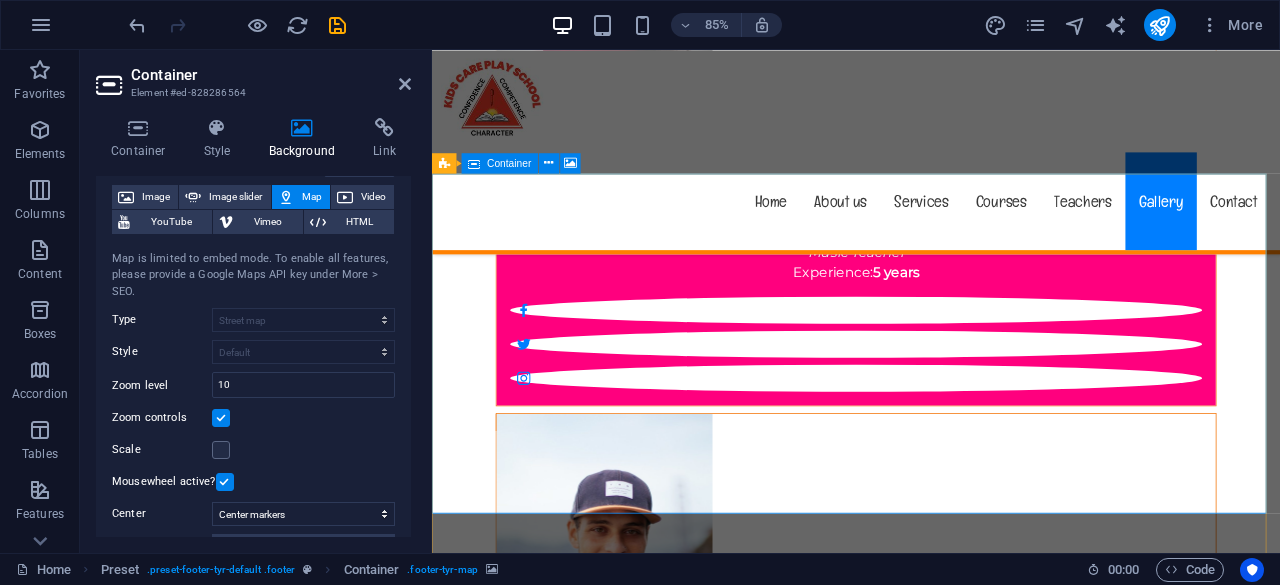 drag, startPoint x: 1189, startPoint y: 387, endPoint x: 1315, endPoint y: 284, distance: 162.74213 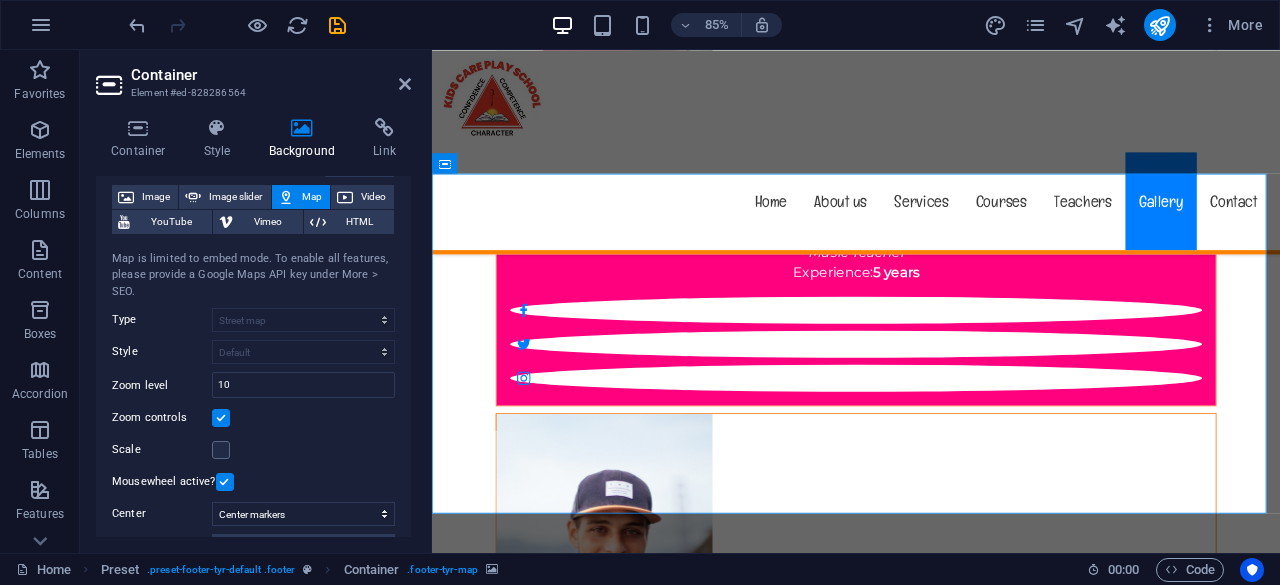 drag, startPoint x: 653, startPoint y: 381, endPoint x: 663, endPoint y: 374, distance: 12.206555 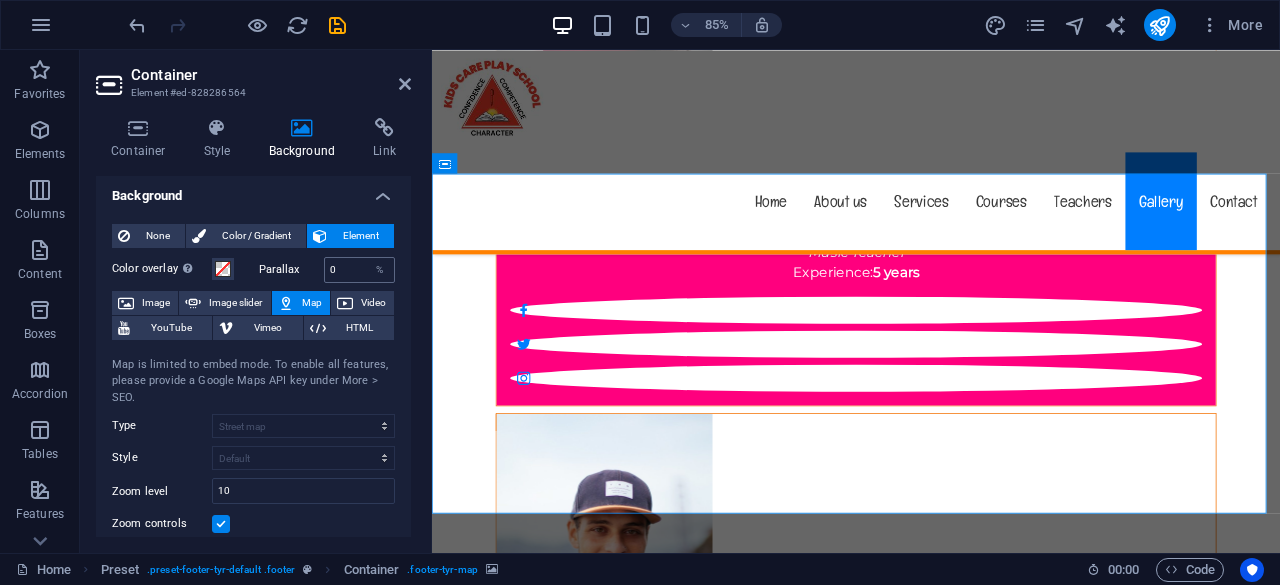 scroll, scrollTop: 0, scrollLeft: 0, axis: both 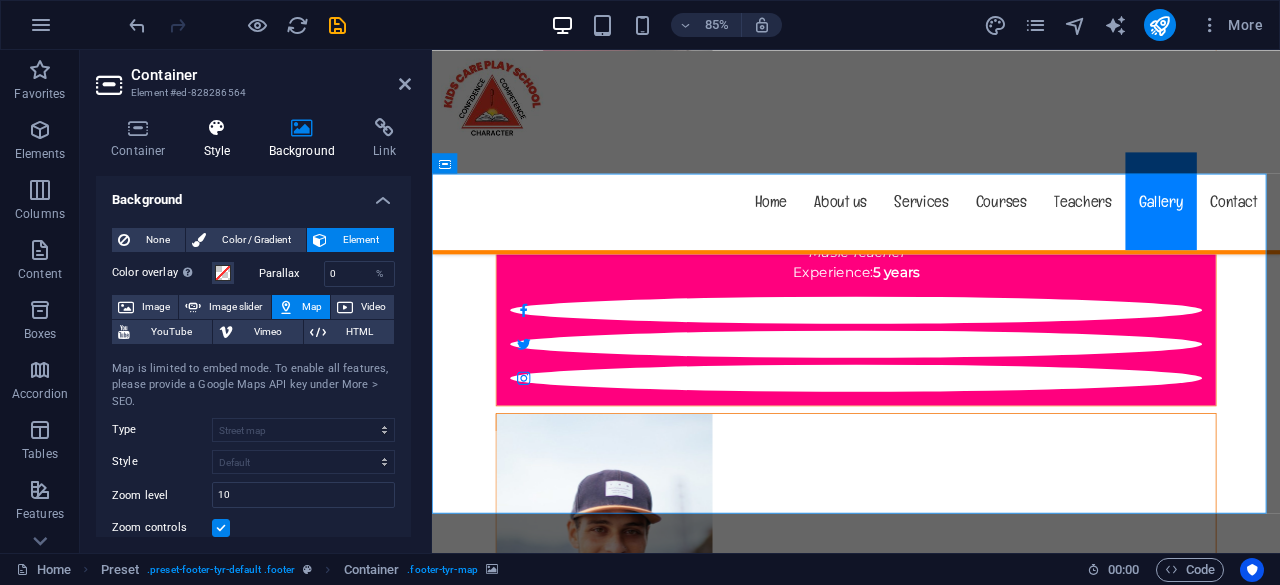 click at bounding box center [217, 128] 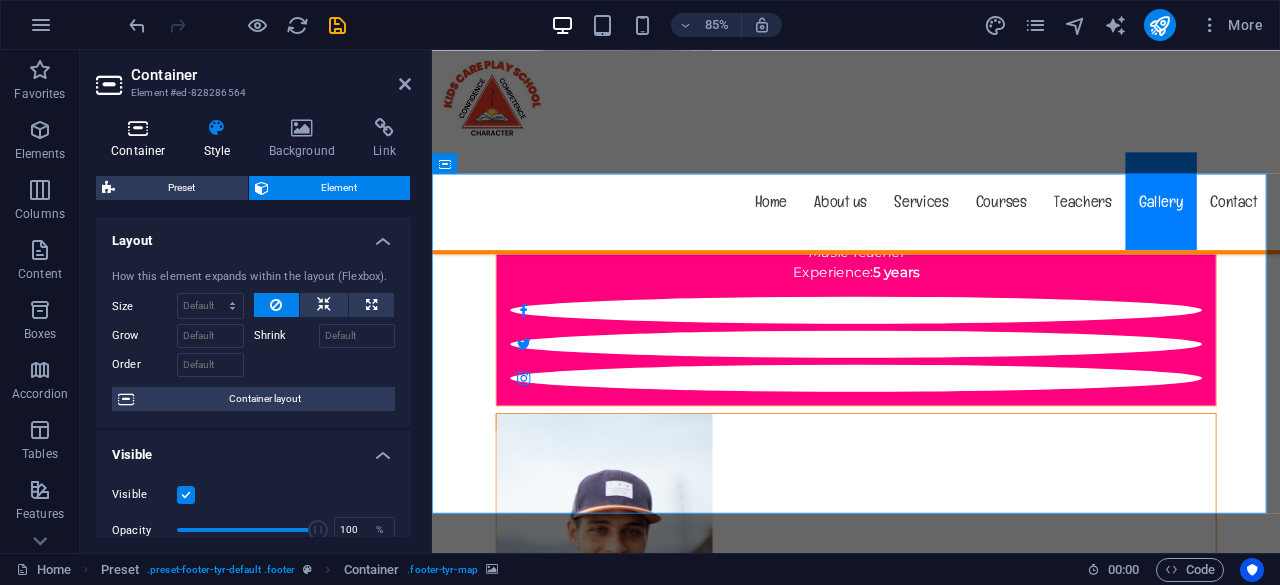 click at bounding box center (138, 128) 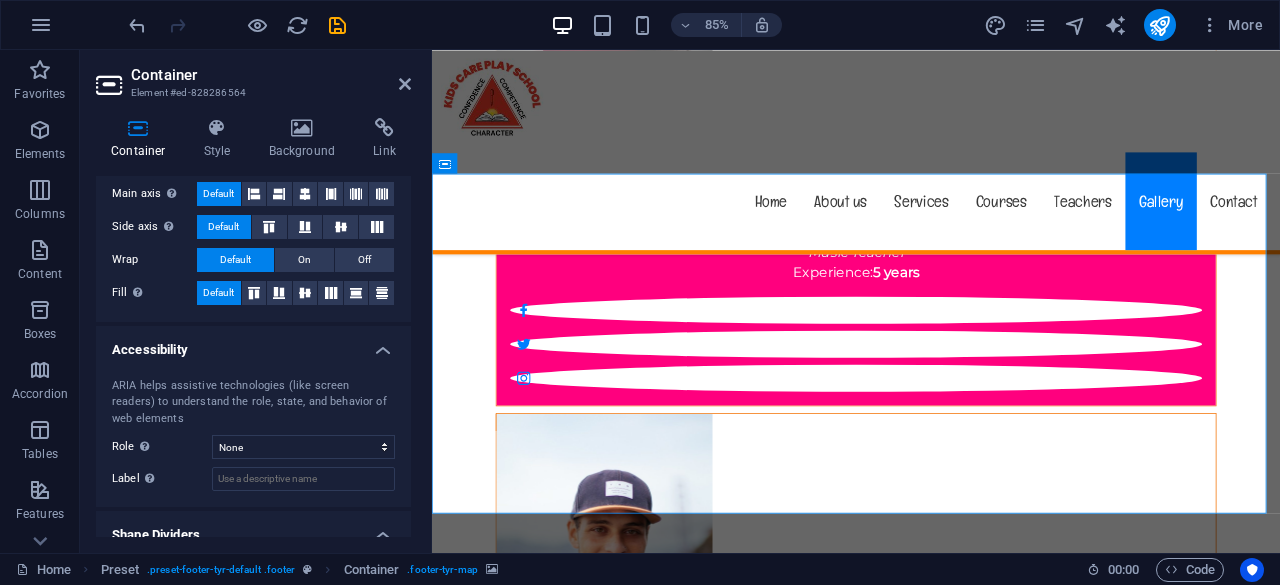 scroll, scrollTop: 445, scrollLeft: 0, axis: vertical 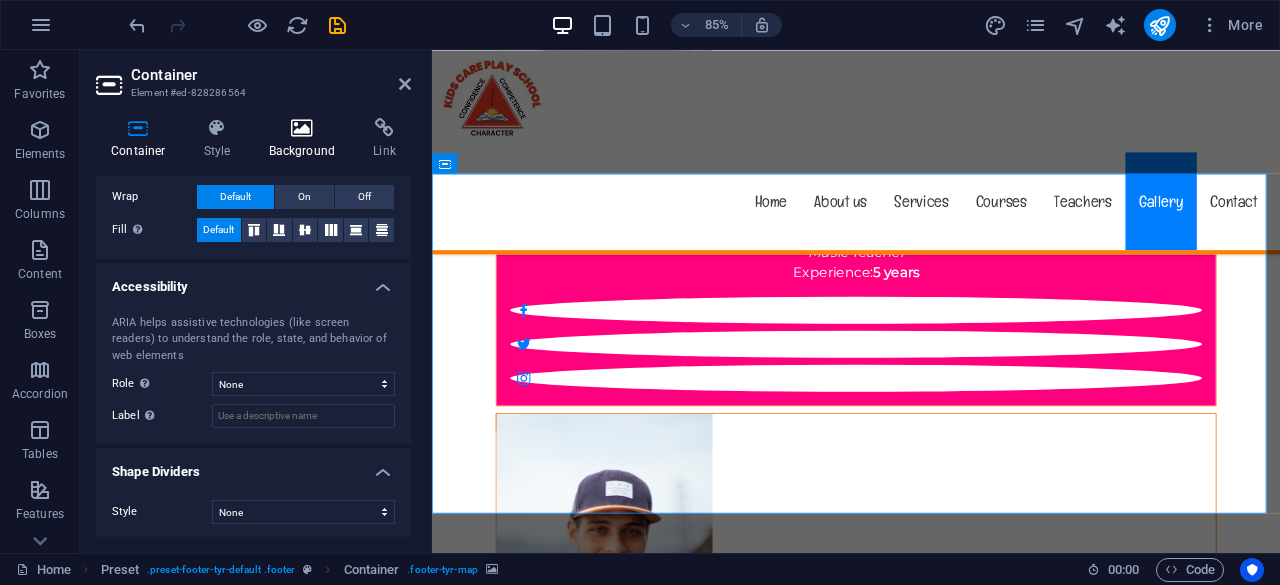 click at bounding box center (302, 128) 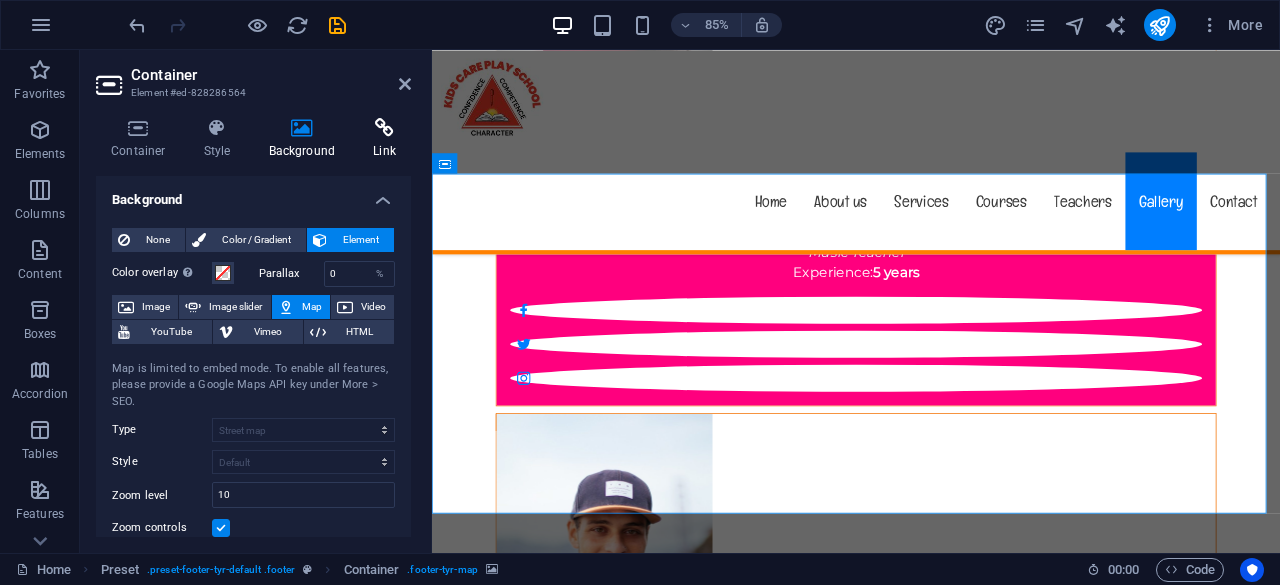 click on "Link" at bounding box center (384, 139) 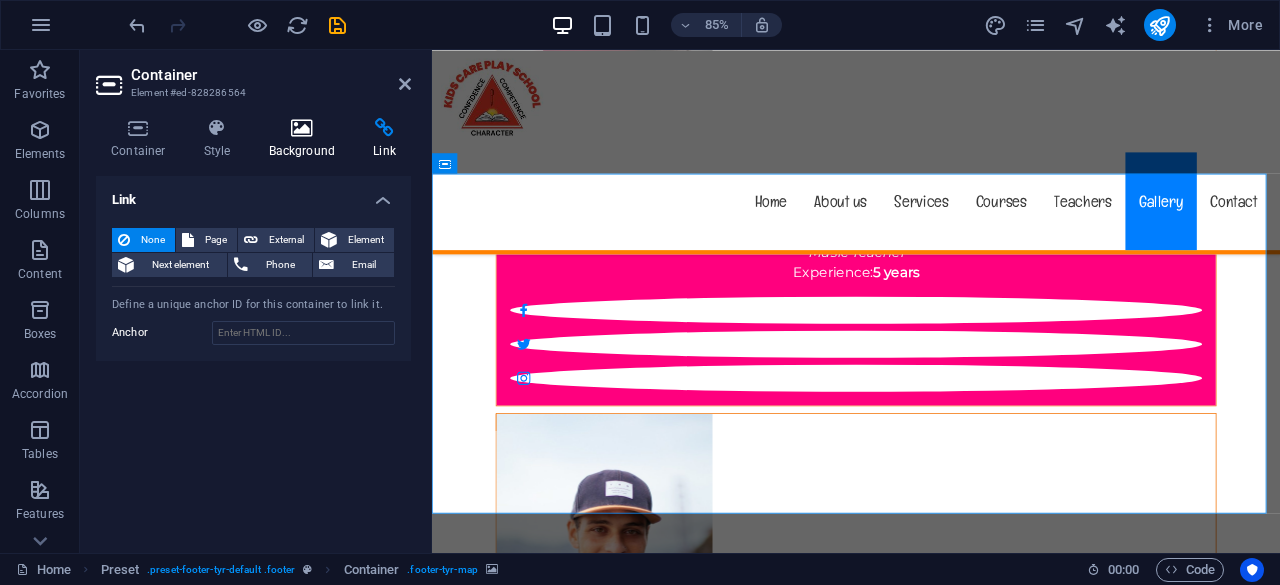click on "Background" at bounding box center (306, 139) 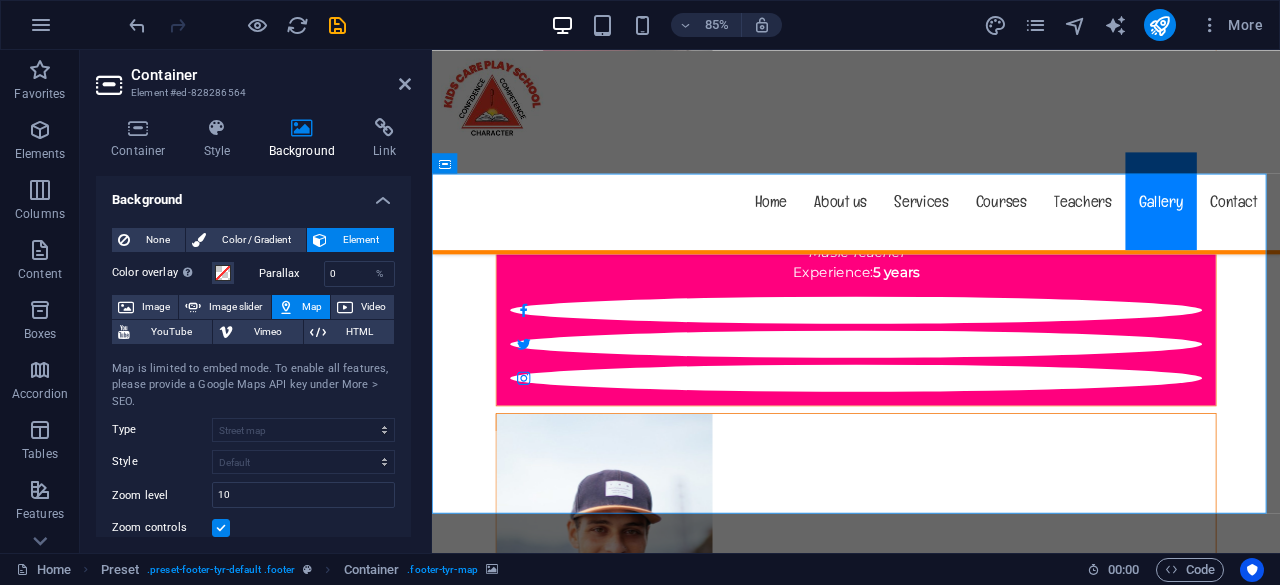 click at bounding box center (286, 307) 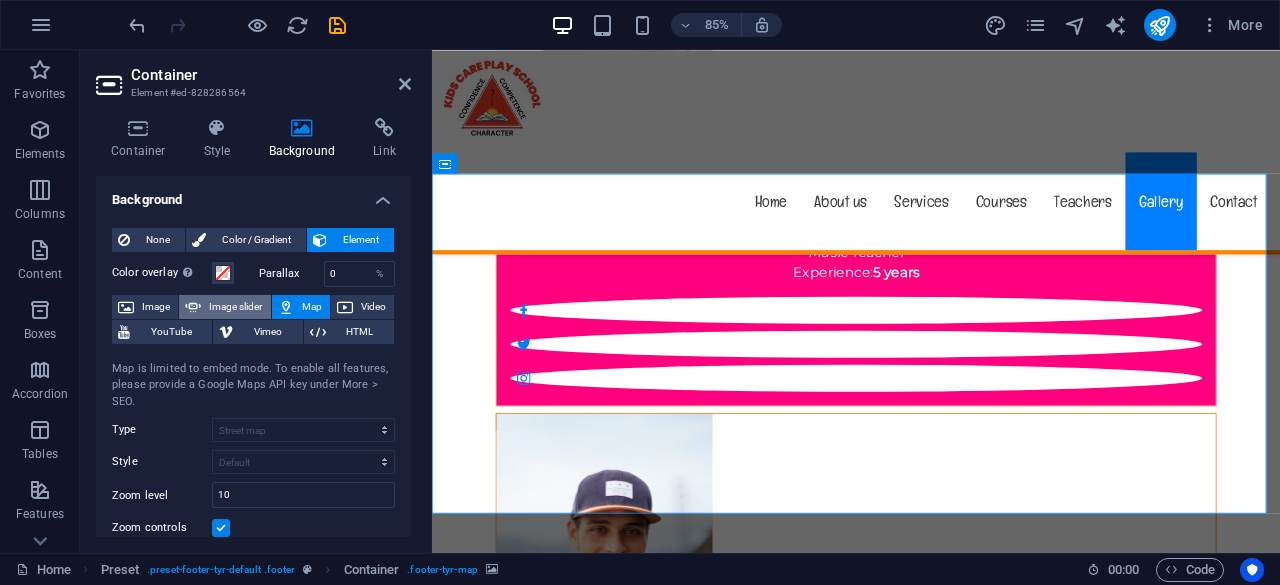 click on "Image slider" at bounding box center (235, 307) 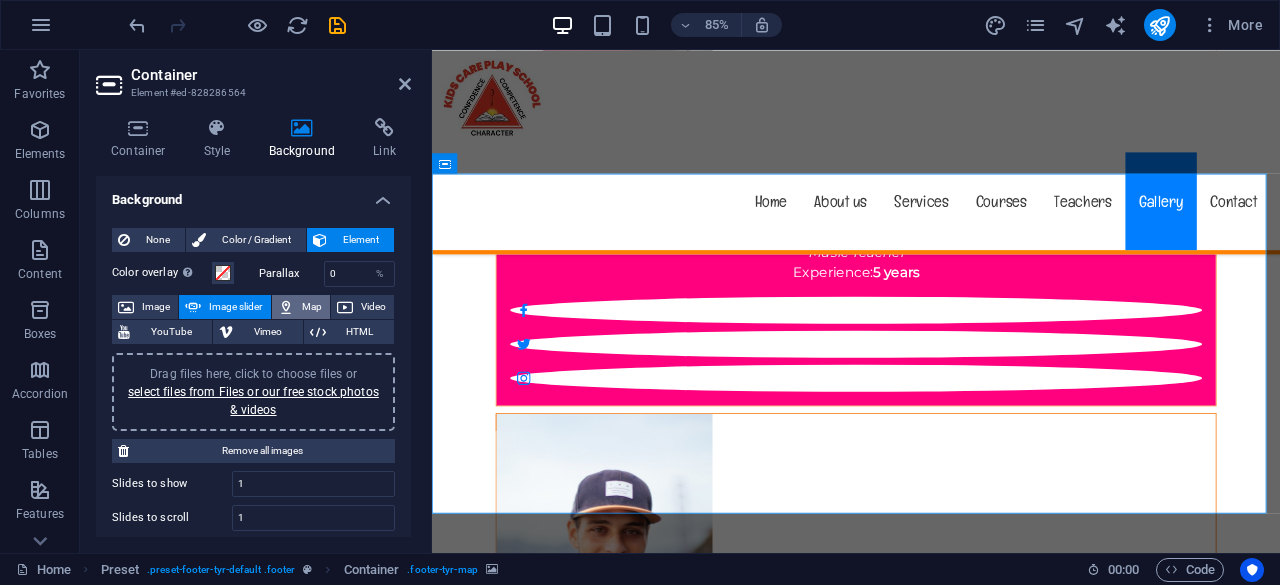 click on "Map" at bounding box center [301, 307] 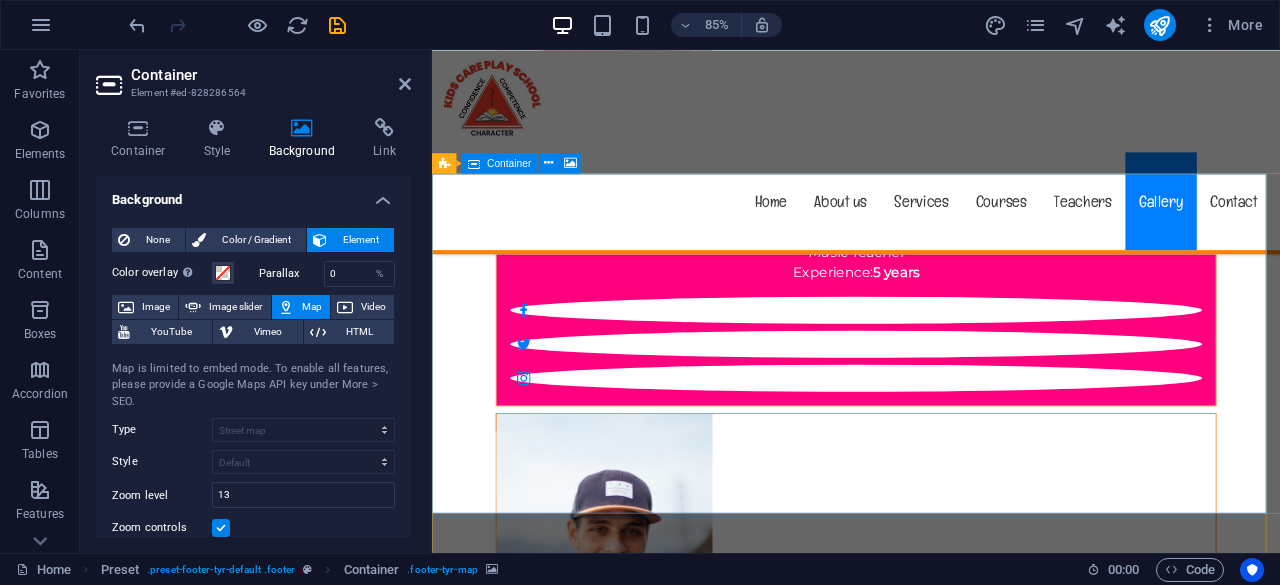 drag, startPoint x: 863, startPoint y: 338, endPoint x: 924, endPoint y: 319, distance: 63.89053 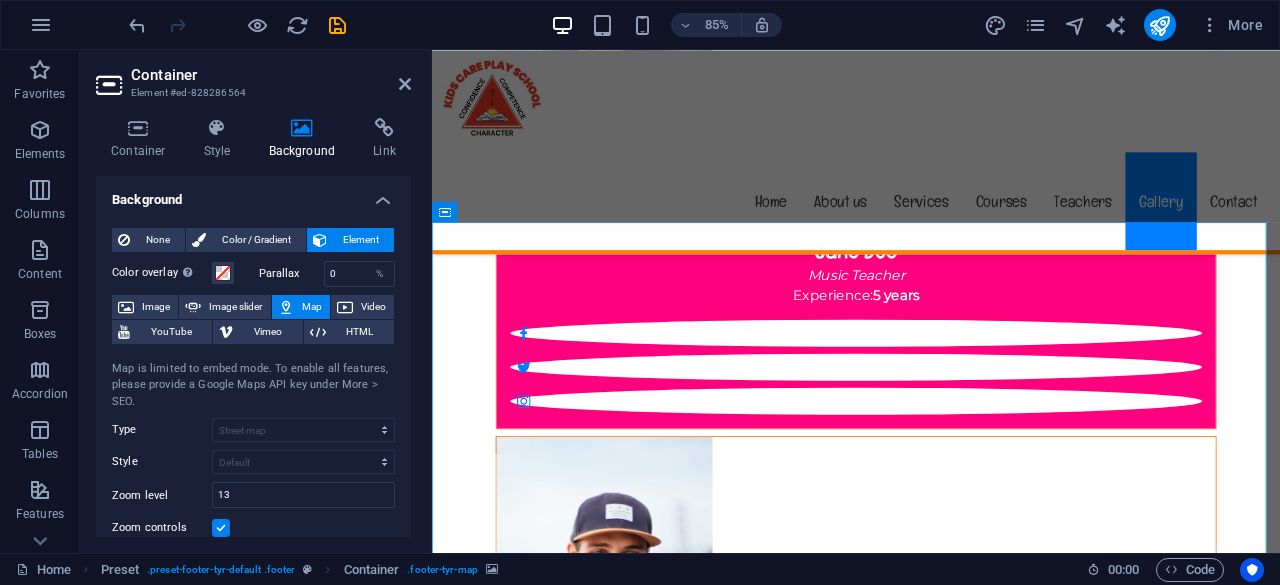 scroll, scrollTop: 17539, scrollLeft: 0, axis: vertical 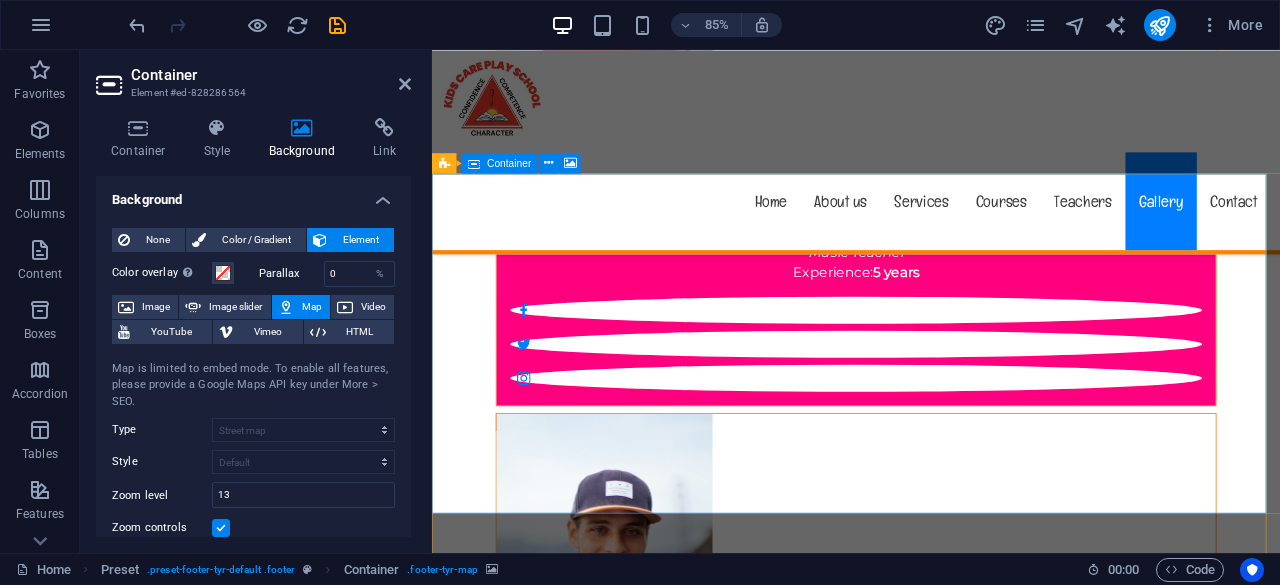 click on "Drop content here or  Add elements  Paste clipboard" at bounding box center (931, 8306) 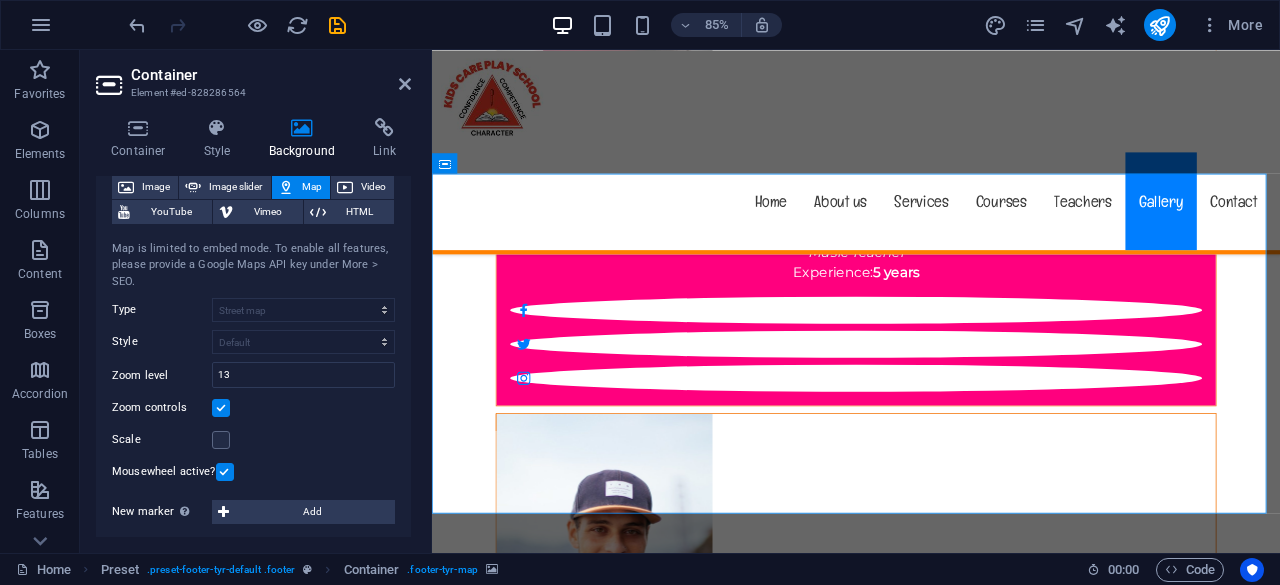 scroll, scrollTop: 129, scrollLeft: 0, axis: vertical 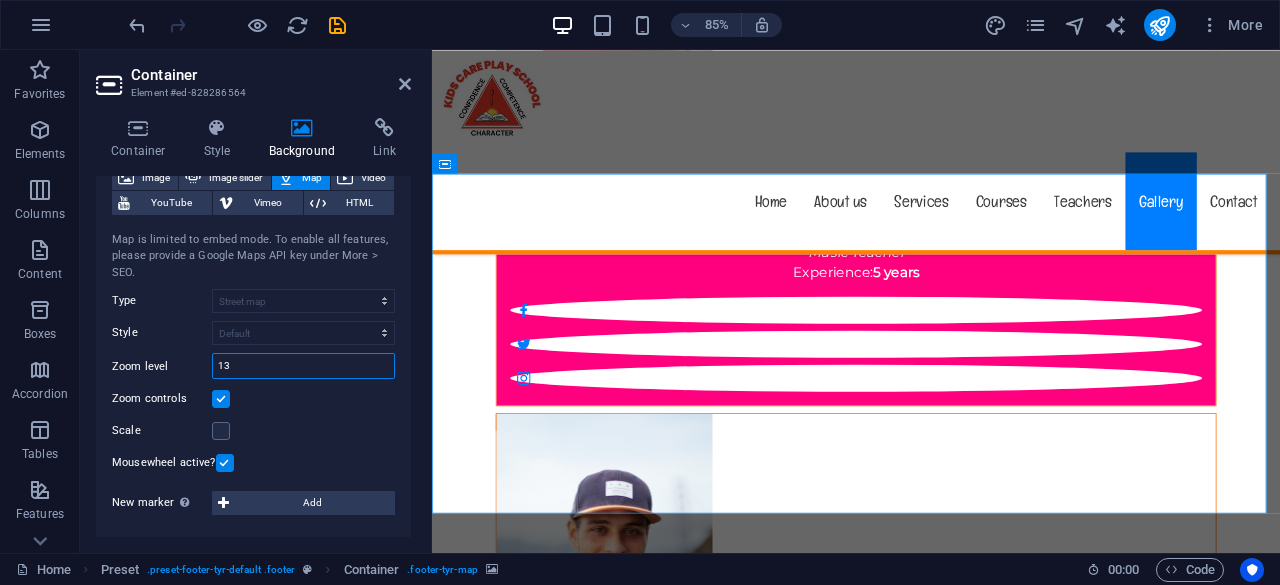 drag, startPoint x: 276, startPoint y: 369, endPoint x: 221, endPoint y: 365, distance: 55.145264 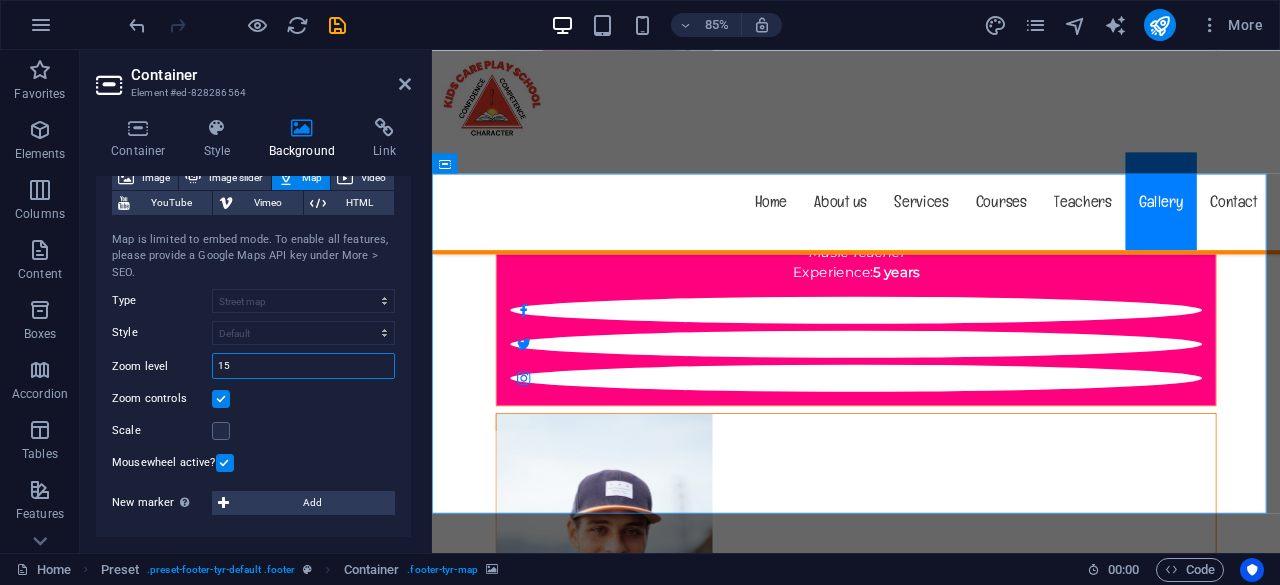 type on "1" 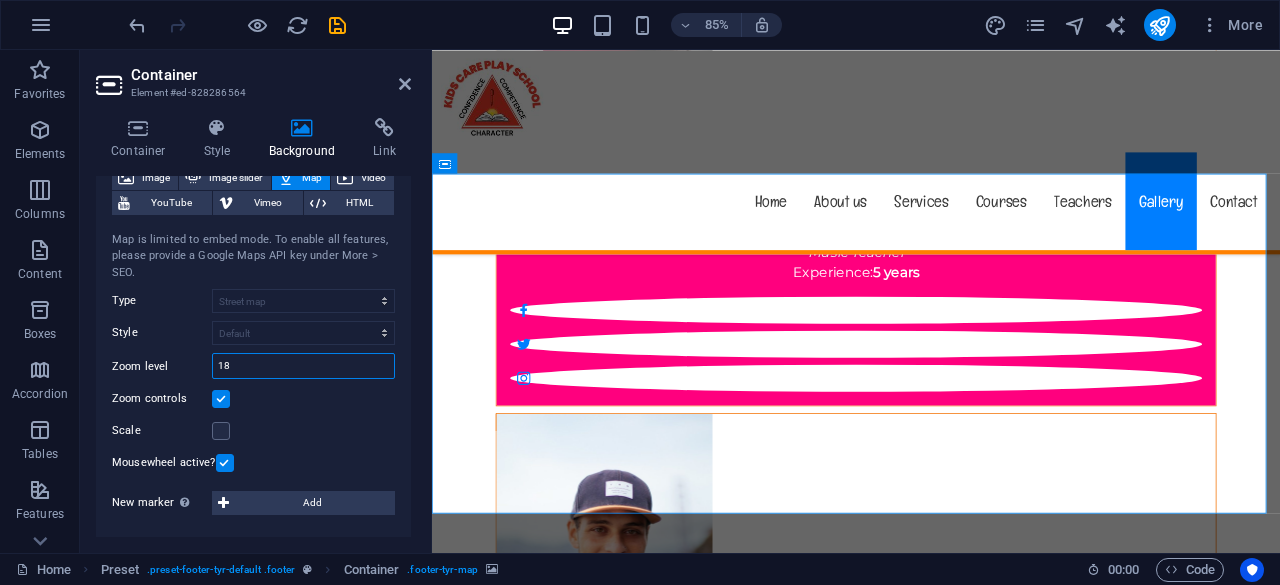 type on "18" 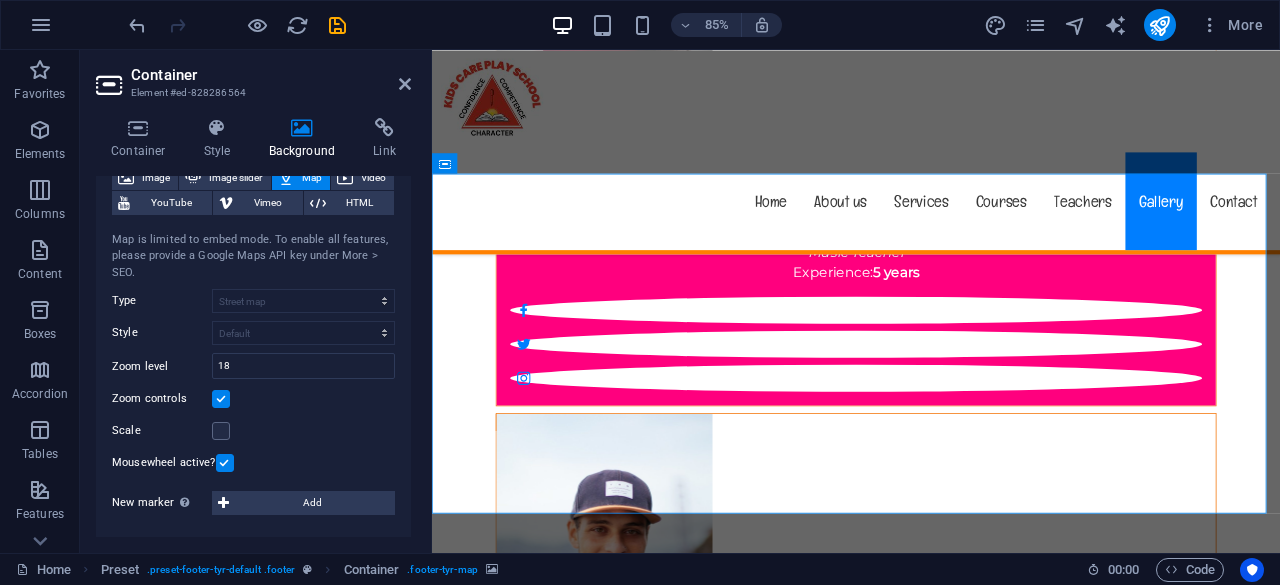 drag, startPoint x: 879, startPoint y: 381, endPoint x: 868, endPoint y: 350, distance: 32.89377 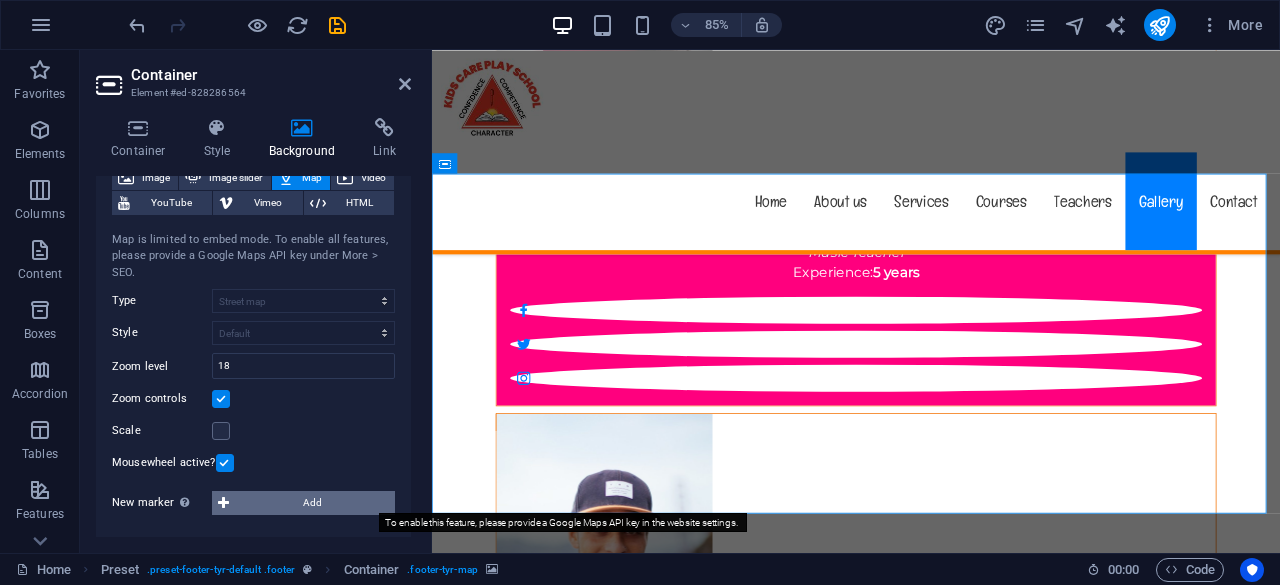 click on "Add" at bounding box center (312, 503) 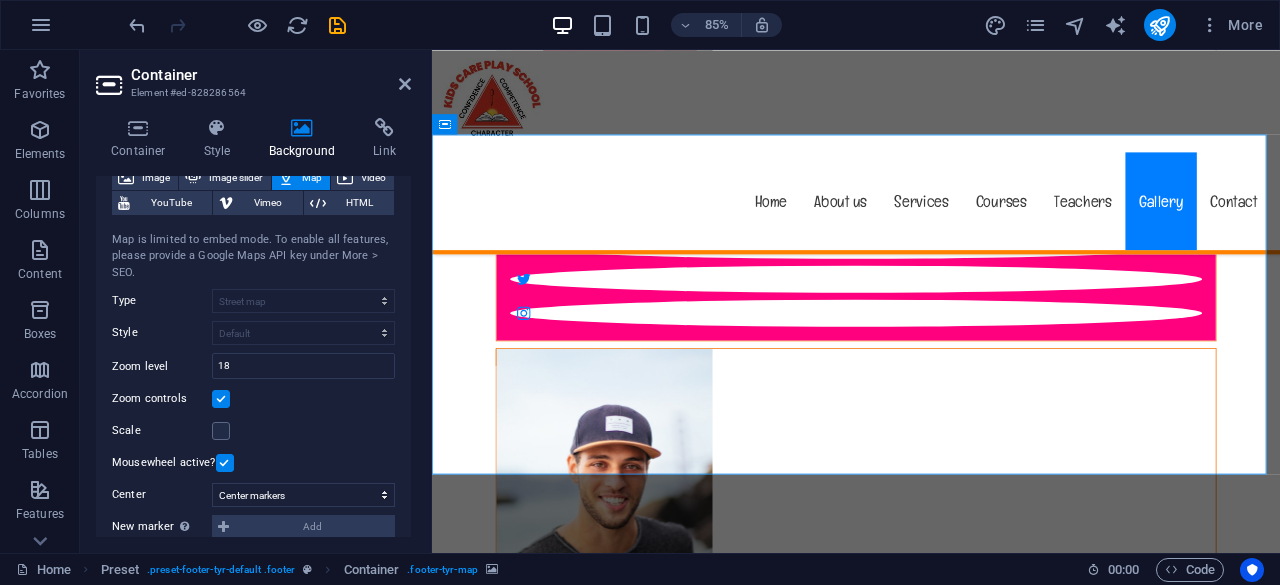 scroll, scrollTop: 17639, scrollLeft: 0, axis: vertical 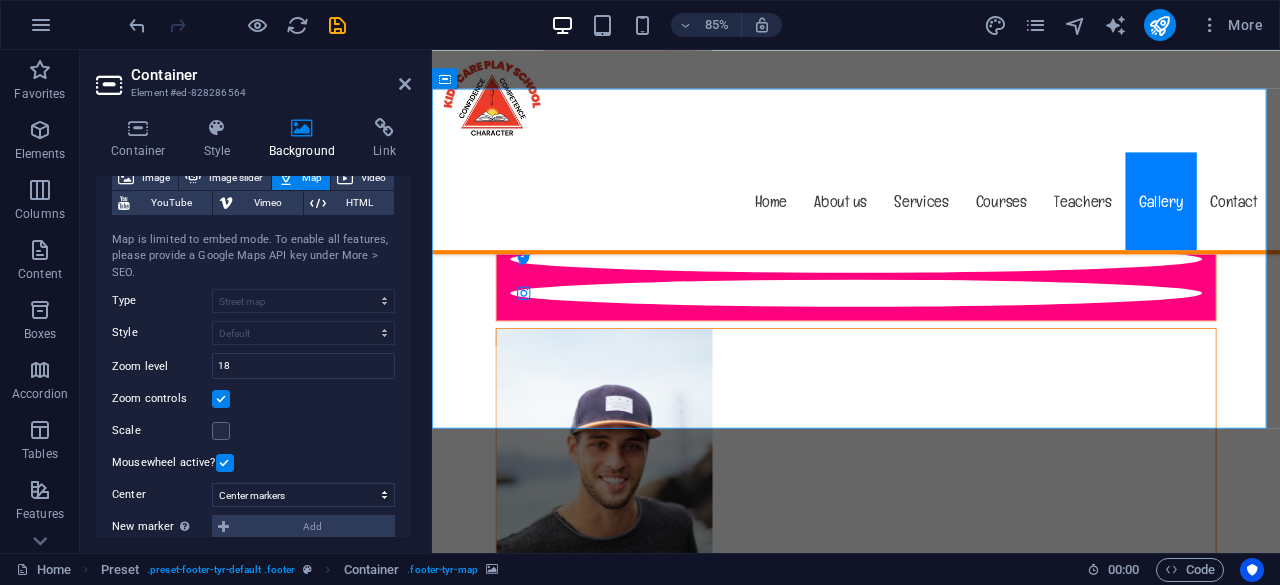drag, startPoint x: 920, startPoint y: 268, endPoint x: 972, endPoint y: 274, distance: 52.34501 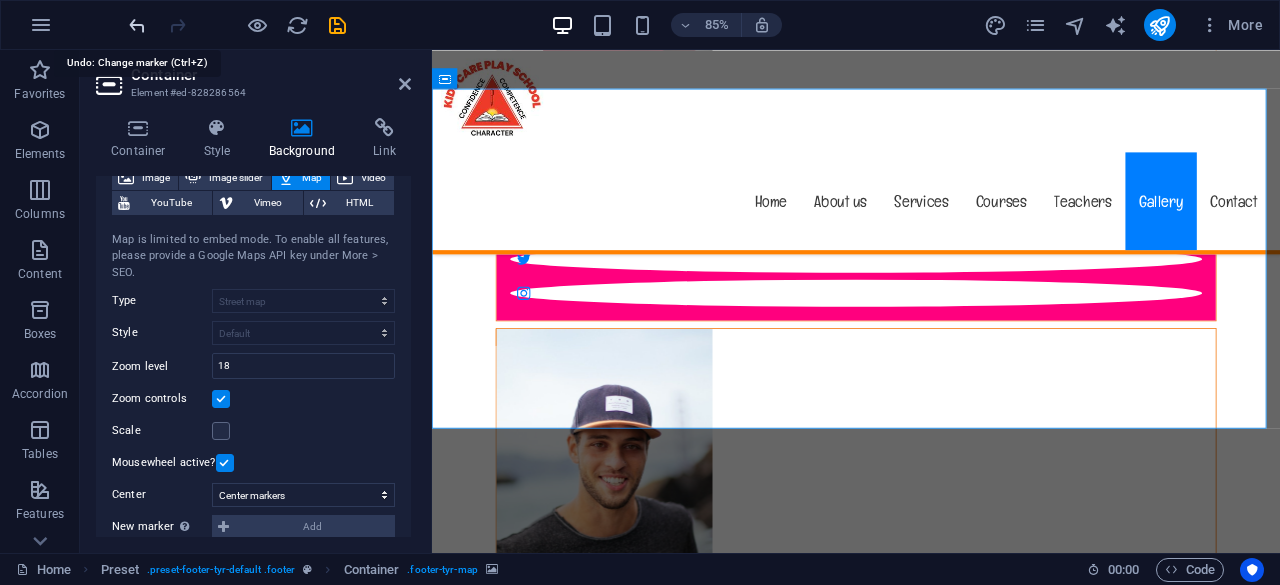 click at bounding box center (137, 25) 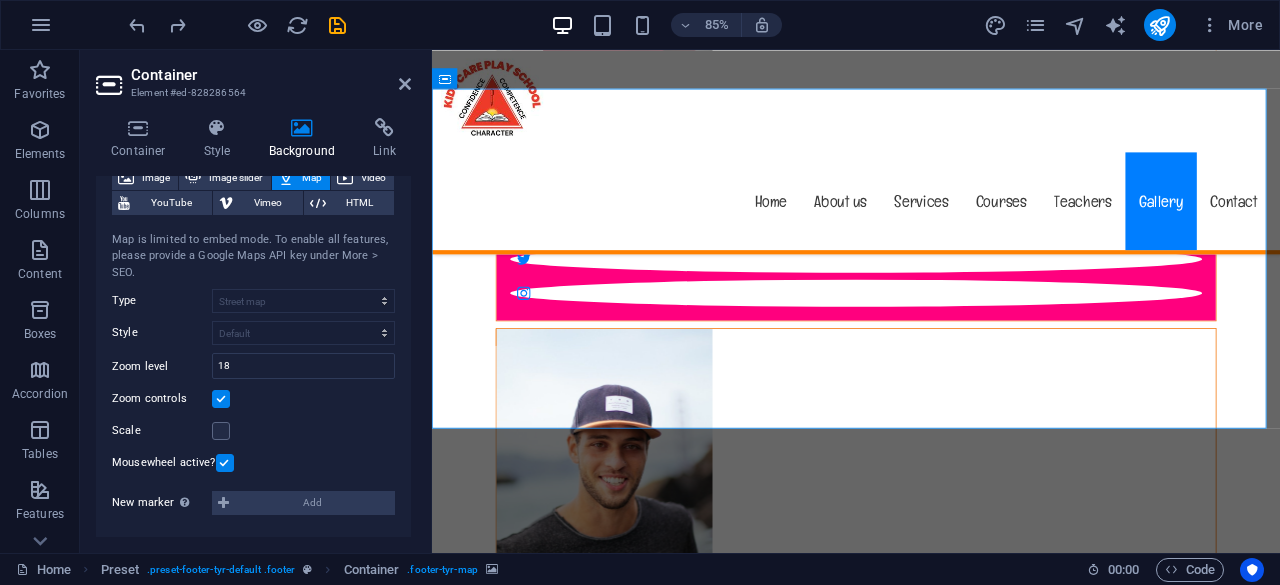 scroll, scrollTop: 29, scrollLeft: 0, axis: vertical 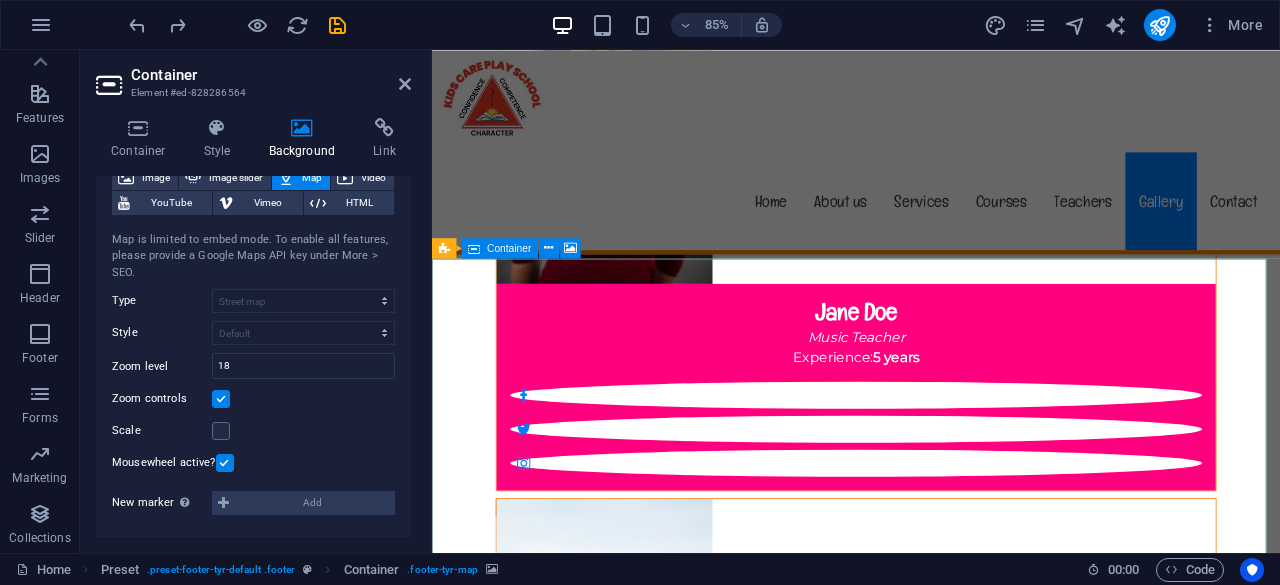 click on "Drop content here or  Add elements  Paste clipboard" at bounding box center (931, 8406) 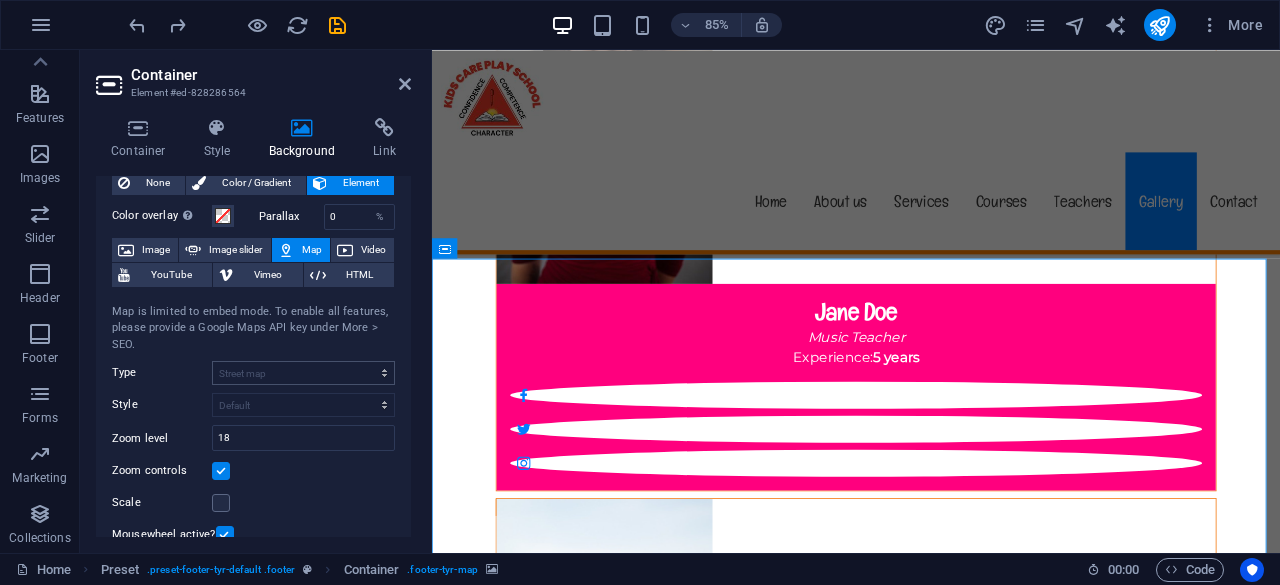 scroll, scrollTop: 29, scrollLeft: 0, axis: vertical 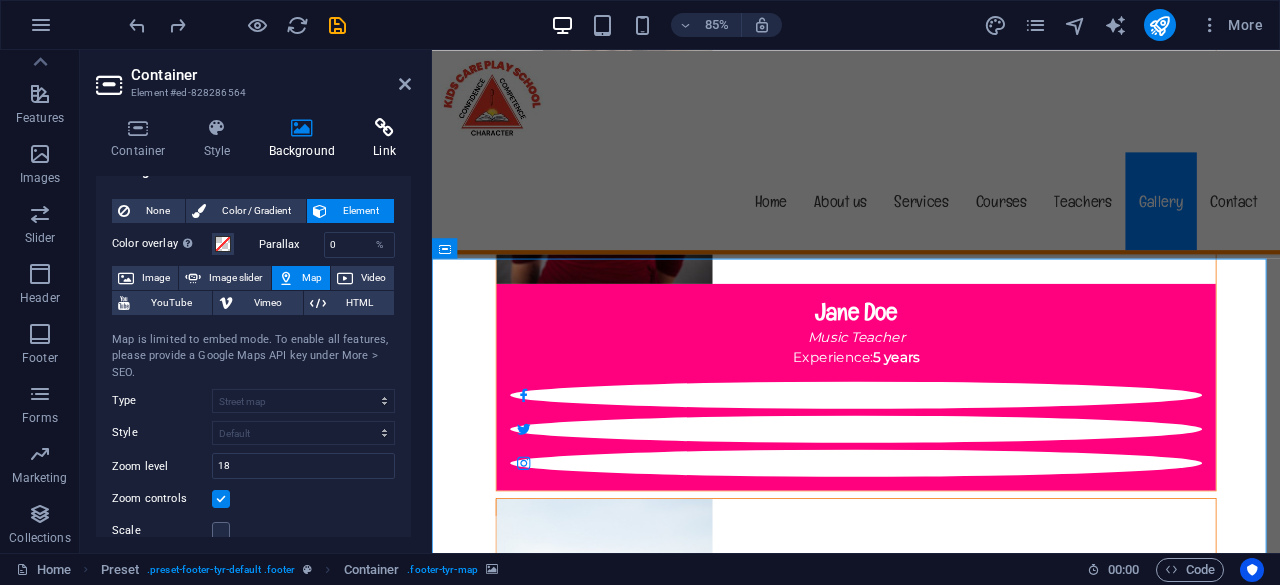 click on "Link" at bounding box center (384, 139) 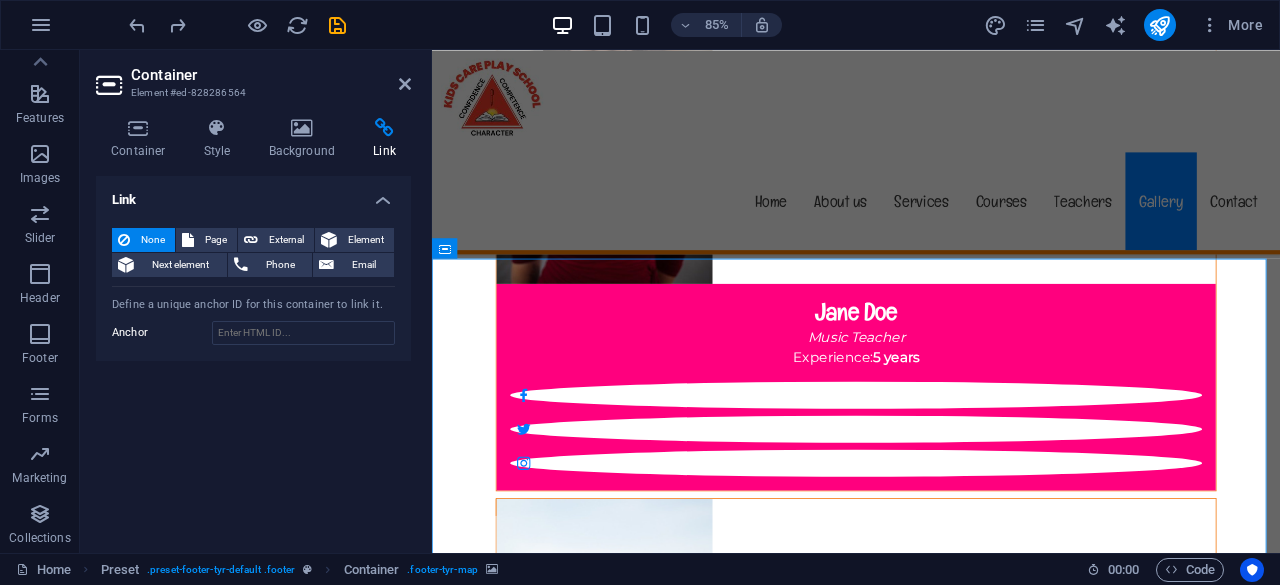 click on "Link" at bounding box center [253, 194] 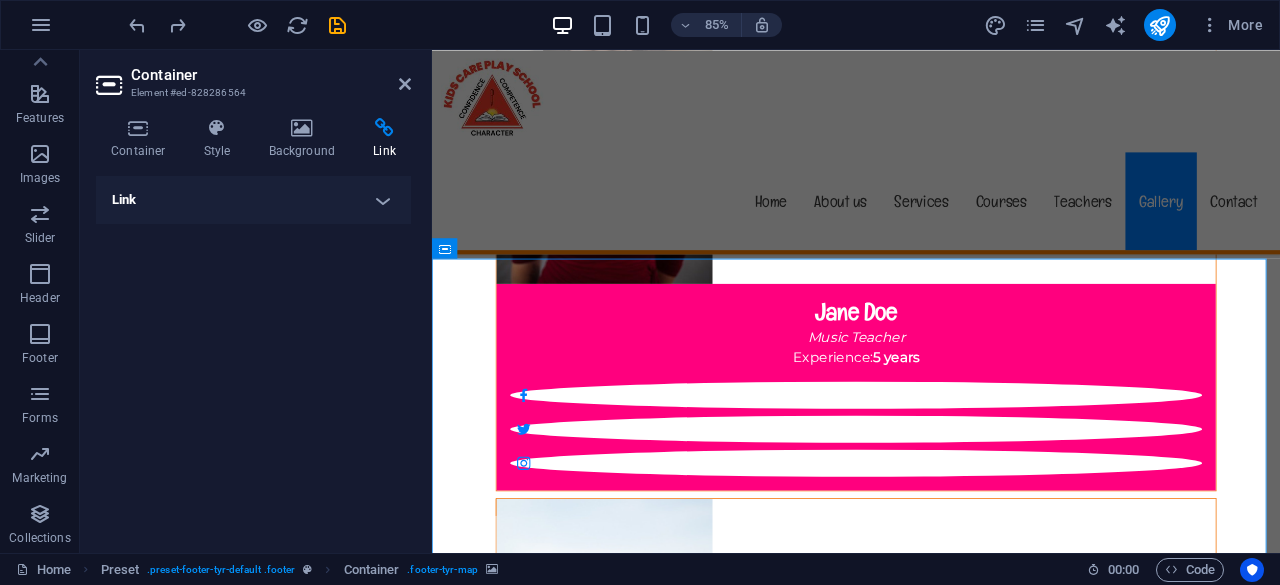 click on "Link" at bounding box center (253, 200) 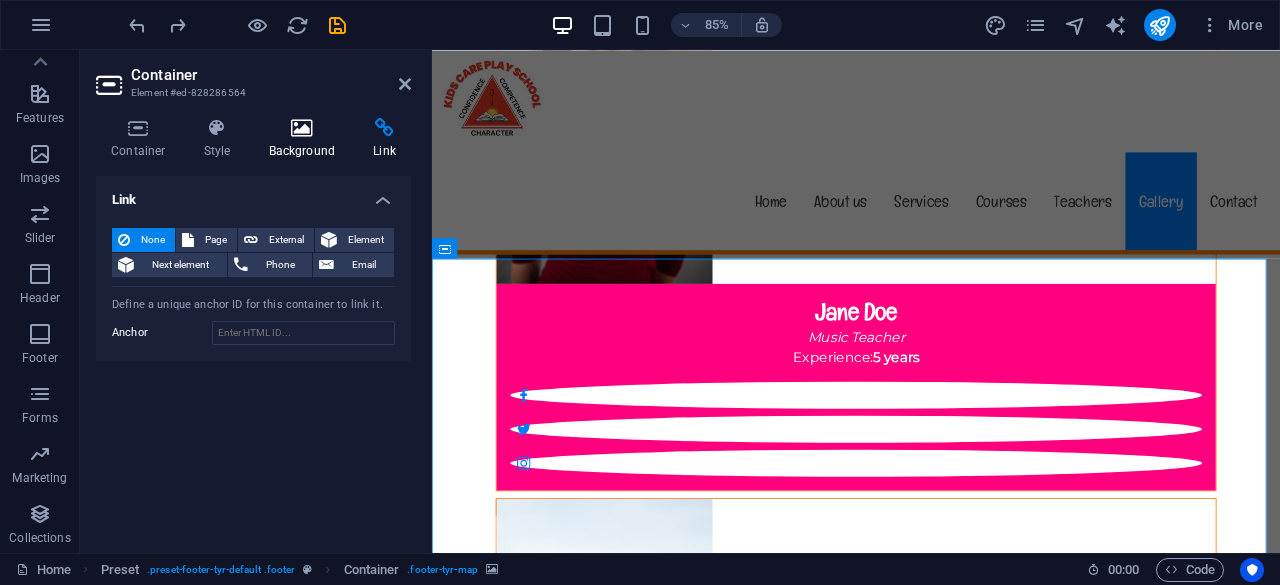 click at bounding box center [302, 128] 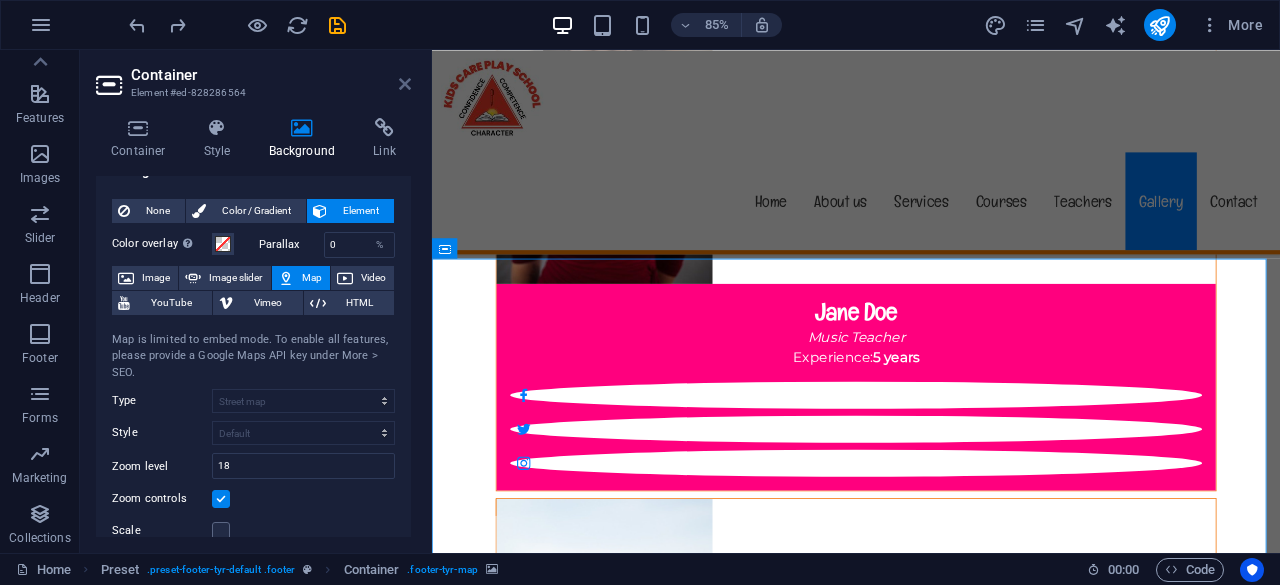 click on "Container" at bounding box center [271, 75] 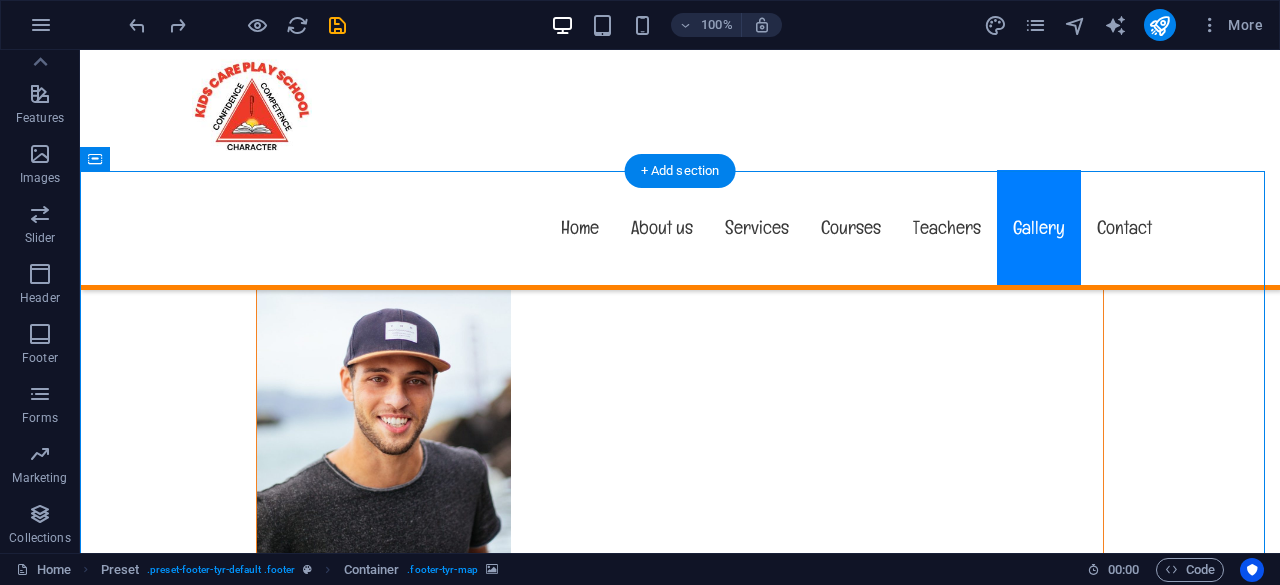 scroll, scrollTop: 17539, scrollLeft: 0, axis: vertical 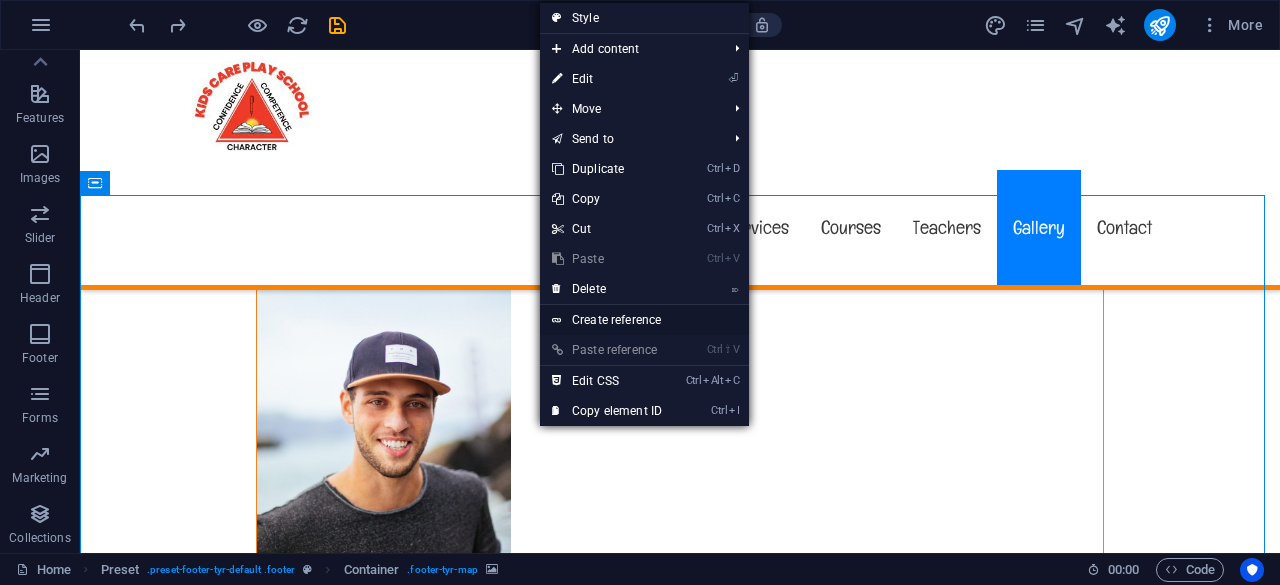 click on "Create reference" at bounding box center (644, 320) 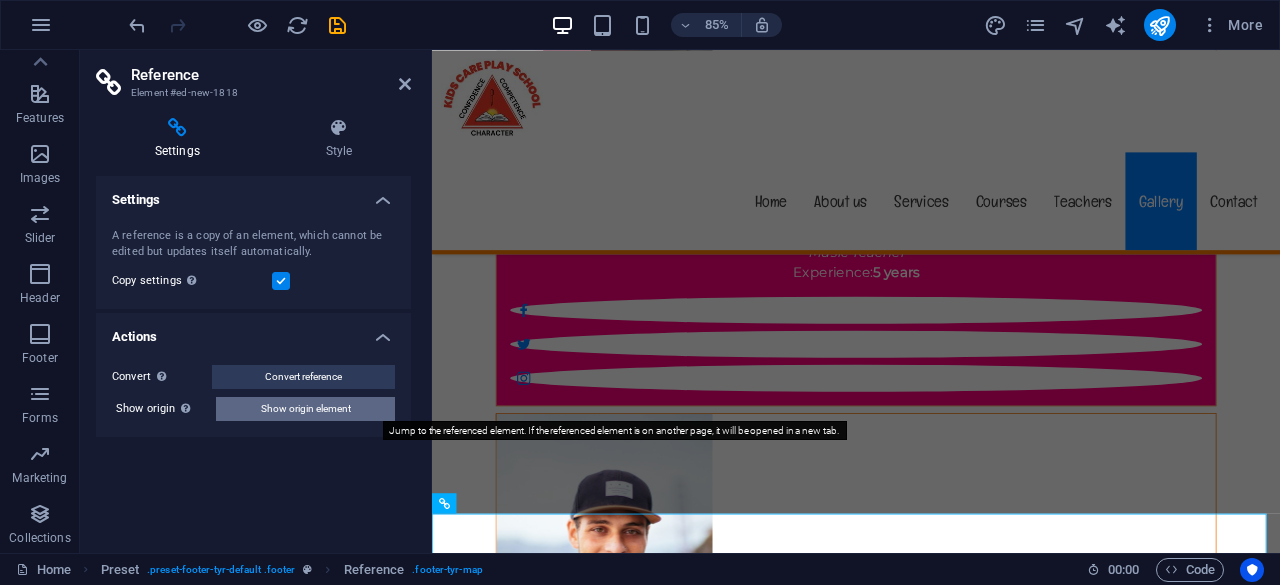click on "Show origin element" at bounding box center (306, 409) 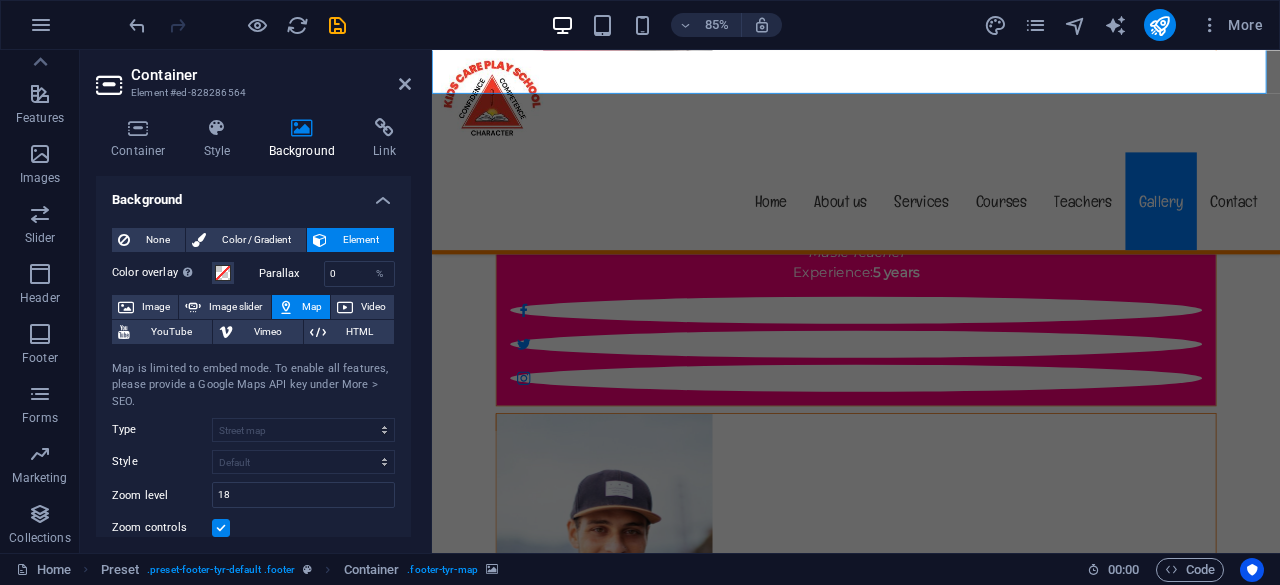 scroll, scrollTop: 18032, scrollLeft: 0, axis: vertical 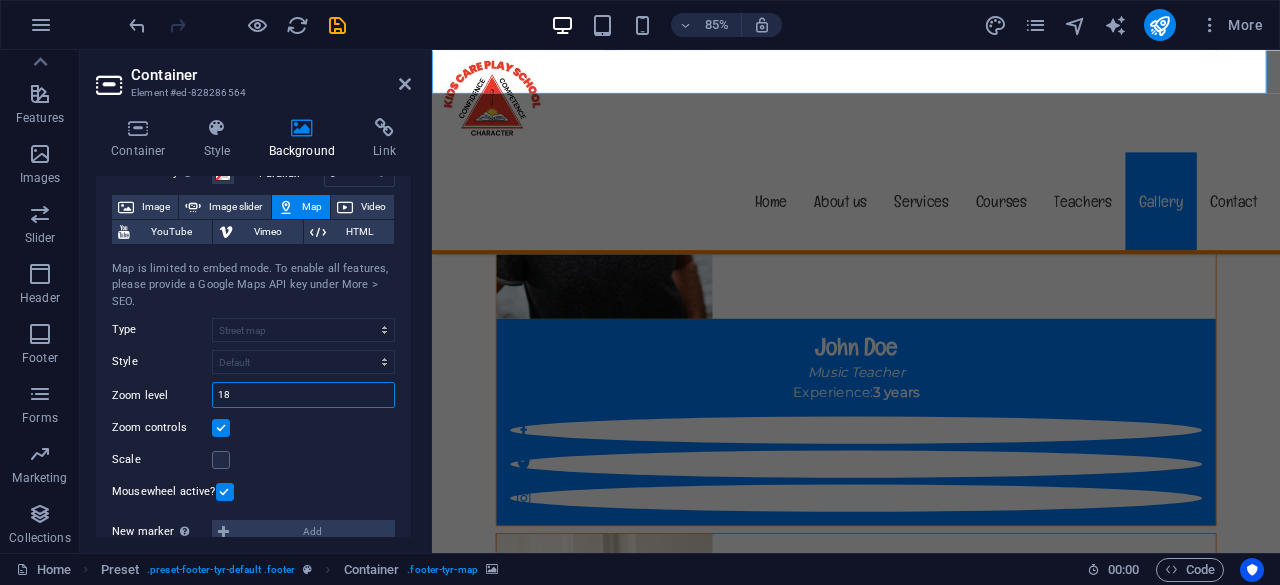 drag, startPoint x: 311, startPoint y: 401, endPoint x: 222, endPoint y: 397, distance: 89.08984 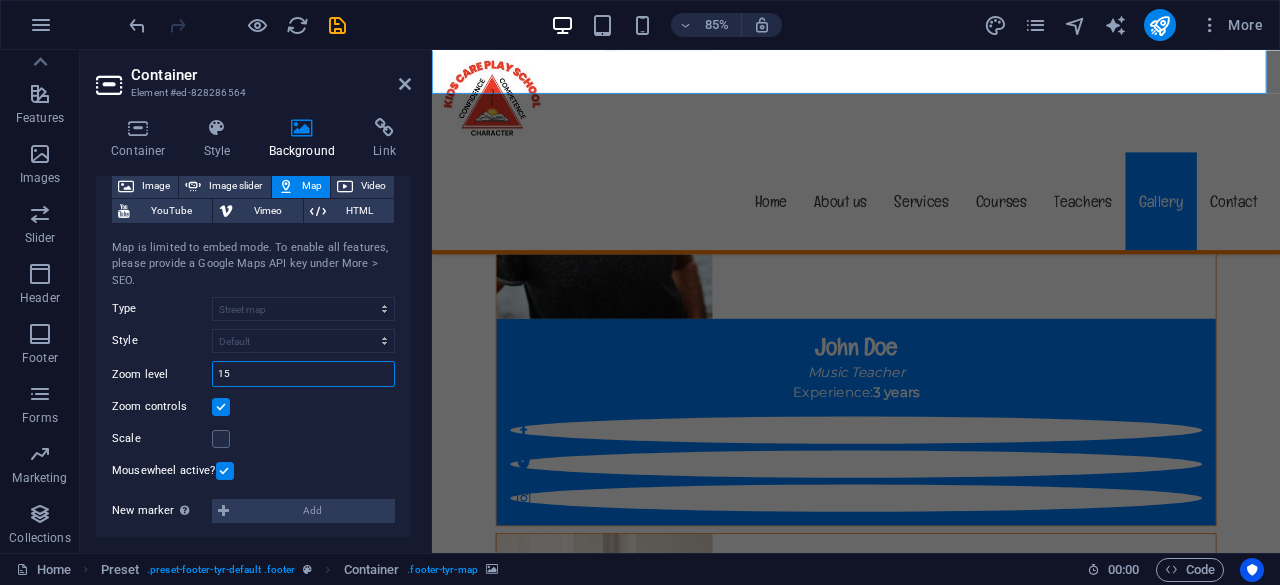 scroll, scrollTop: 129, scrollLeft: 0, axis: vertical 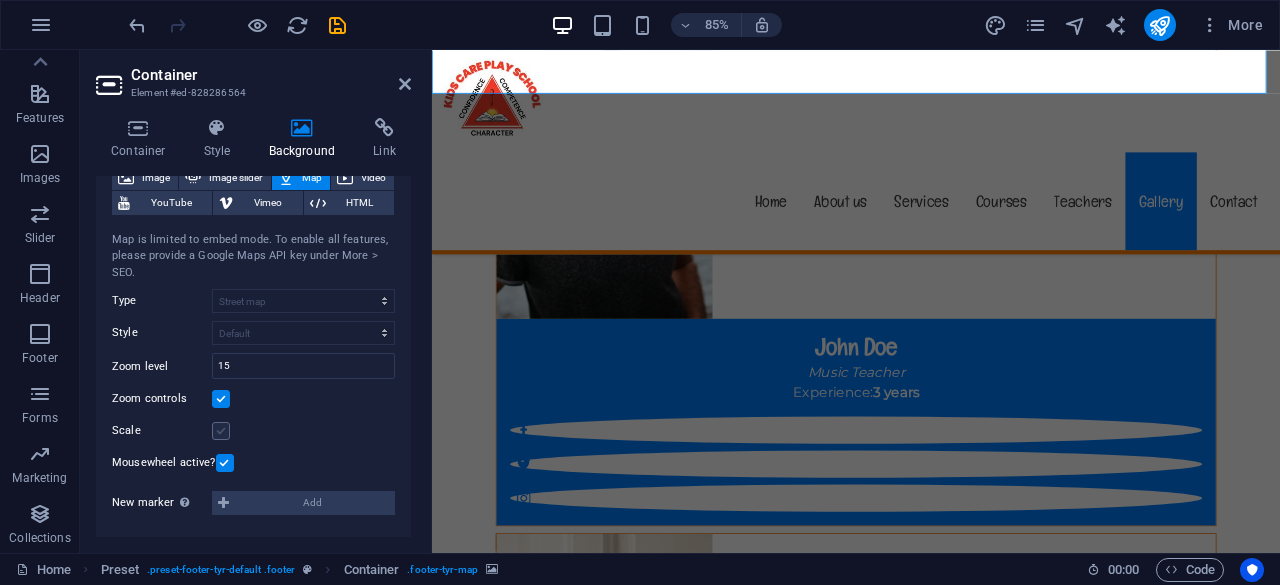 click at bounding box center [221, 431] 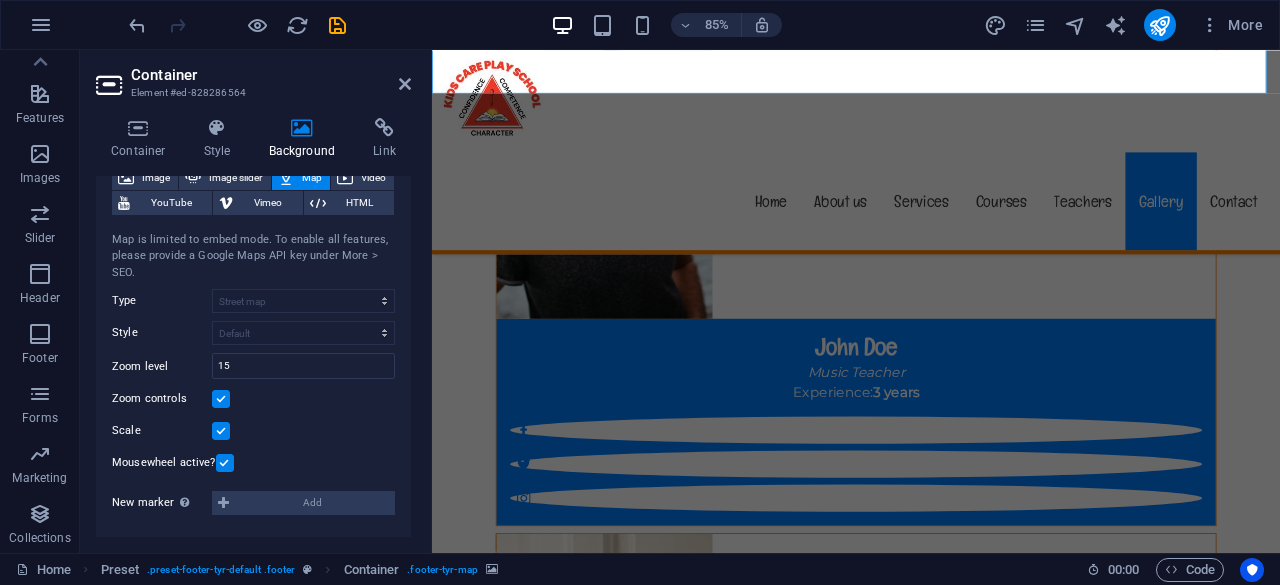 click on "New marker To enable this feature, please provide a Google Maps API key in the website settings. Add" at bounding box center [253, 503] 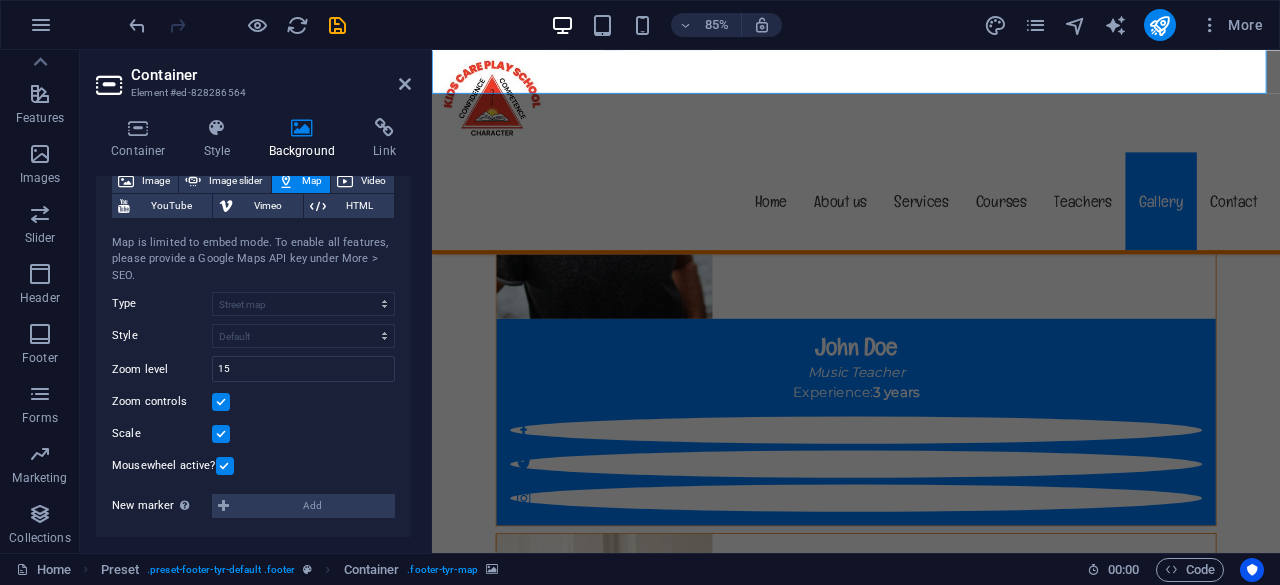 scroll, scrollTop: 129, scrollLeft: 0, axis: vertical 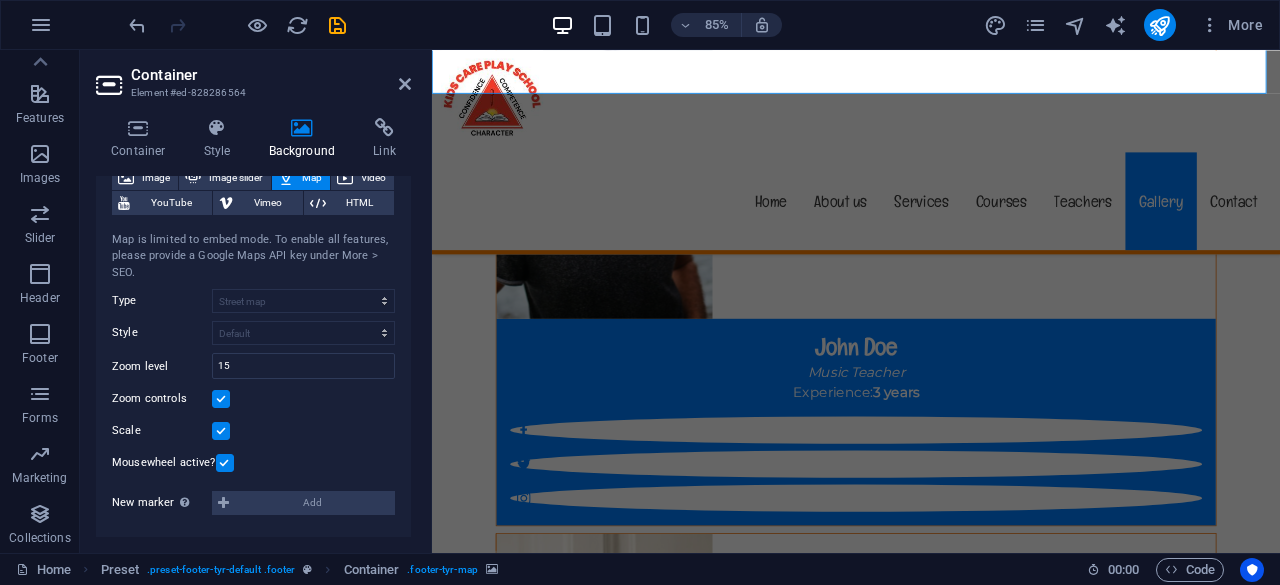 click on "New marker To enable this feature, please provide a Google Maps API key in the website settings. Add" at bounding box center (253, 503) 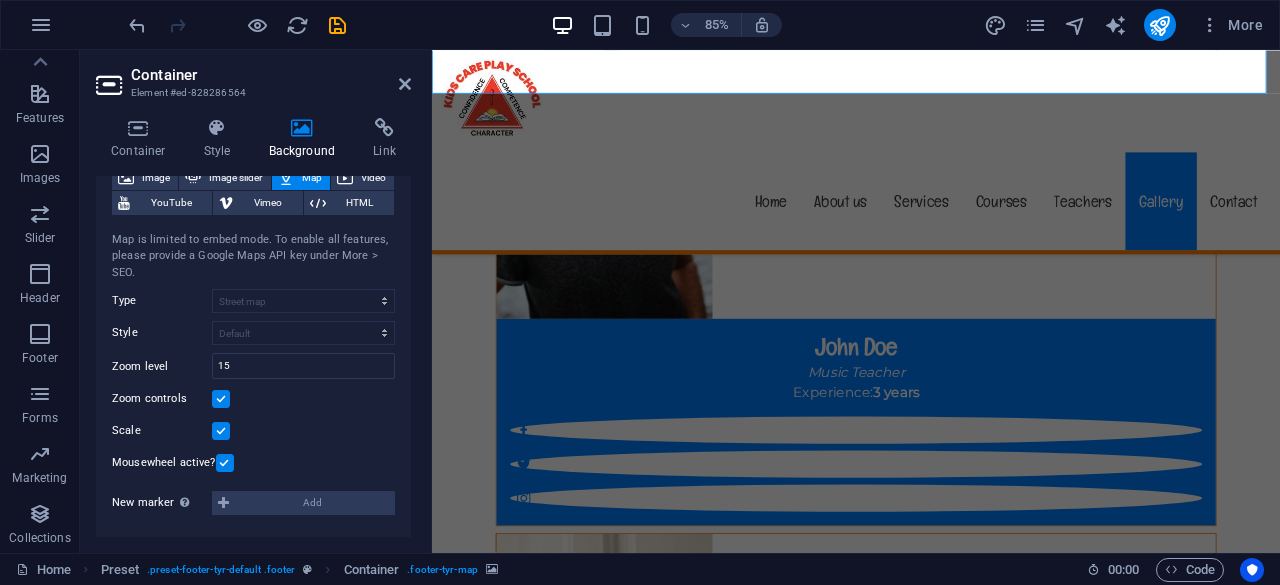 click on "New marker To enable this feature, please provide a Google Maps API key in the website settings. Add" at bounding box center [253, 503] 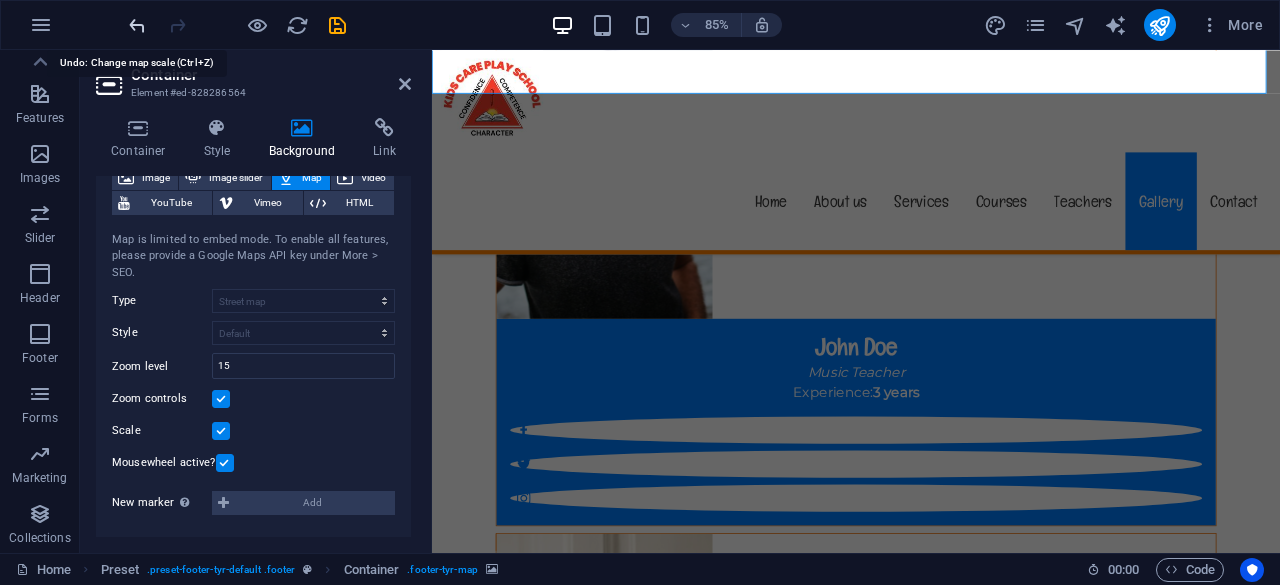 click at bounding box center (137, 25) 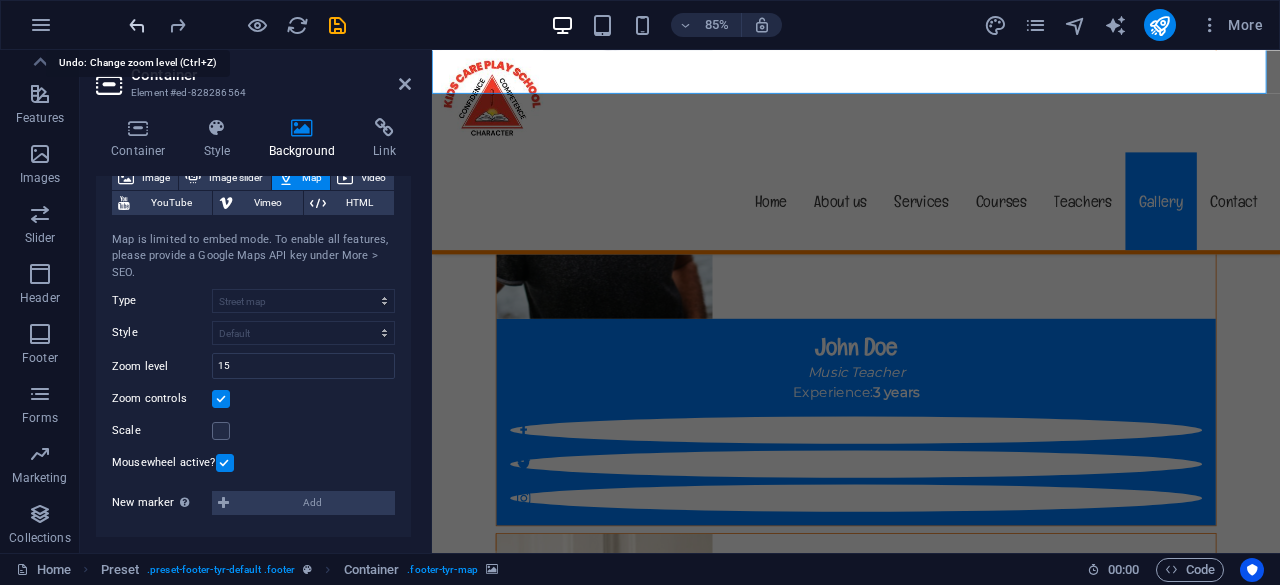 click at bounding box center [137, 25] 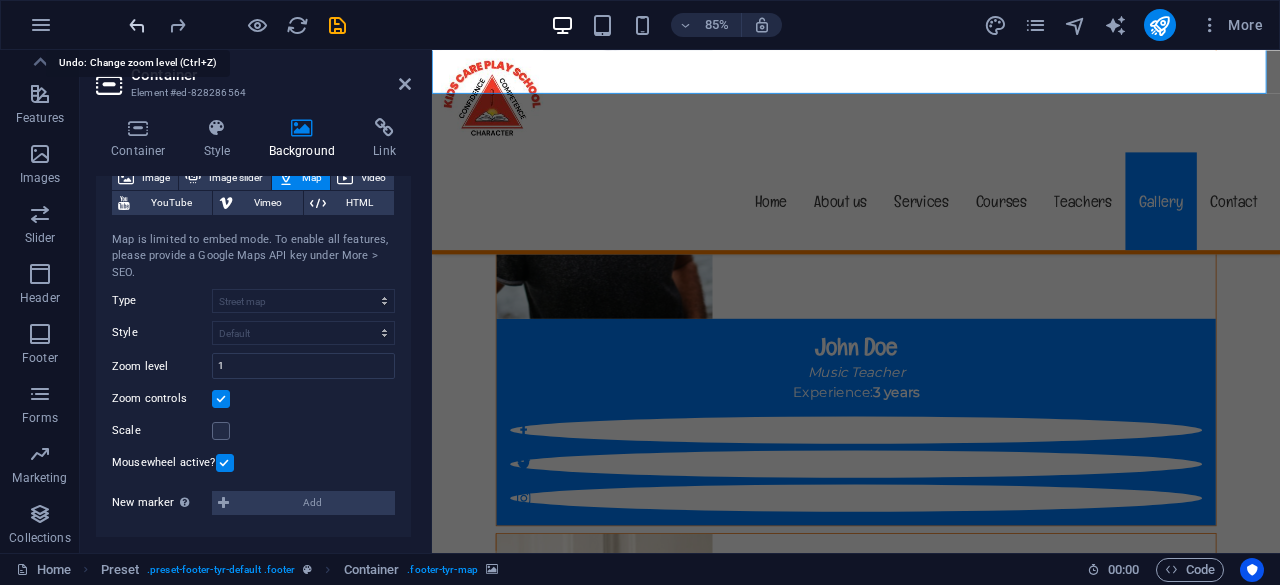 click at bounding box center (137, 25) 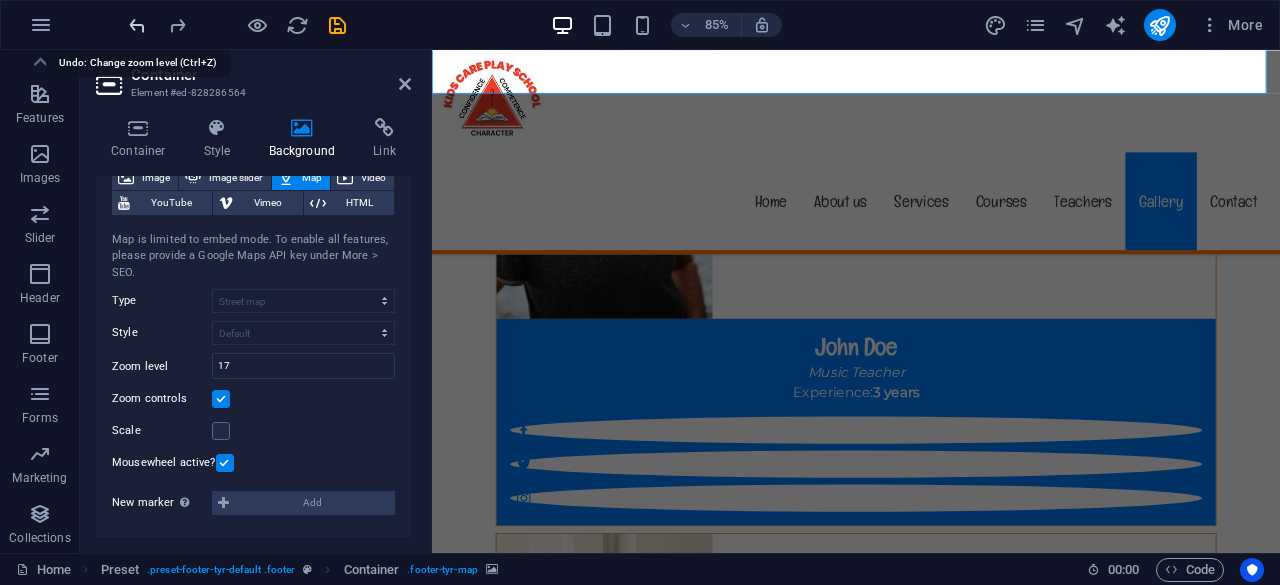 click at bounding box center (137, 25) 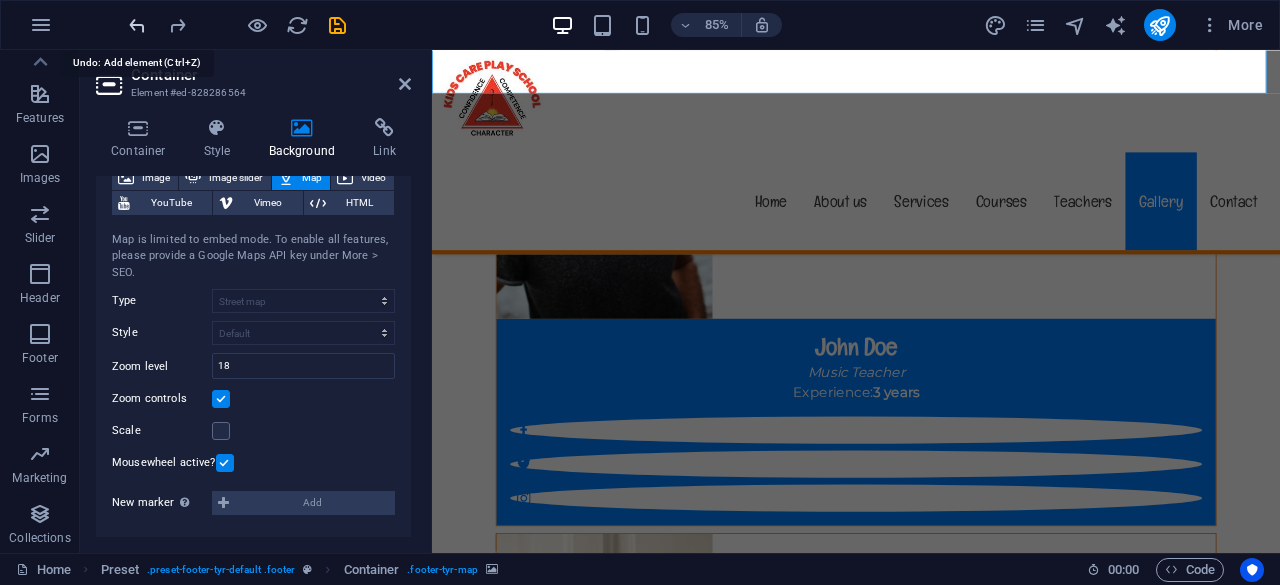 click at bounding box center (137, 25) 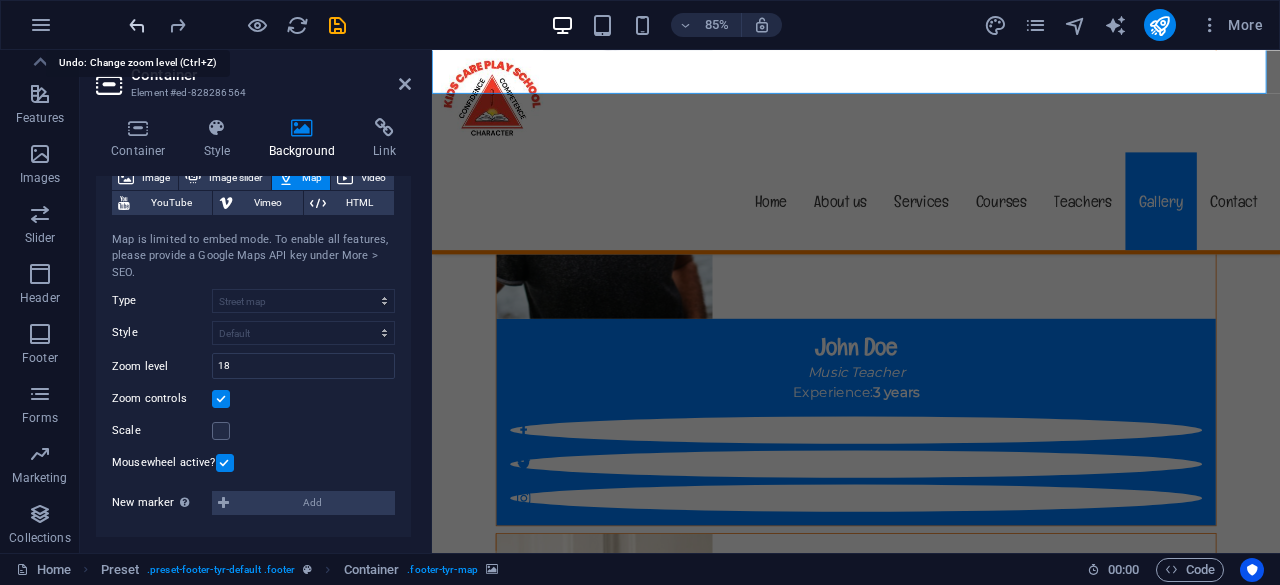 click at bounding box center (137, 25) 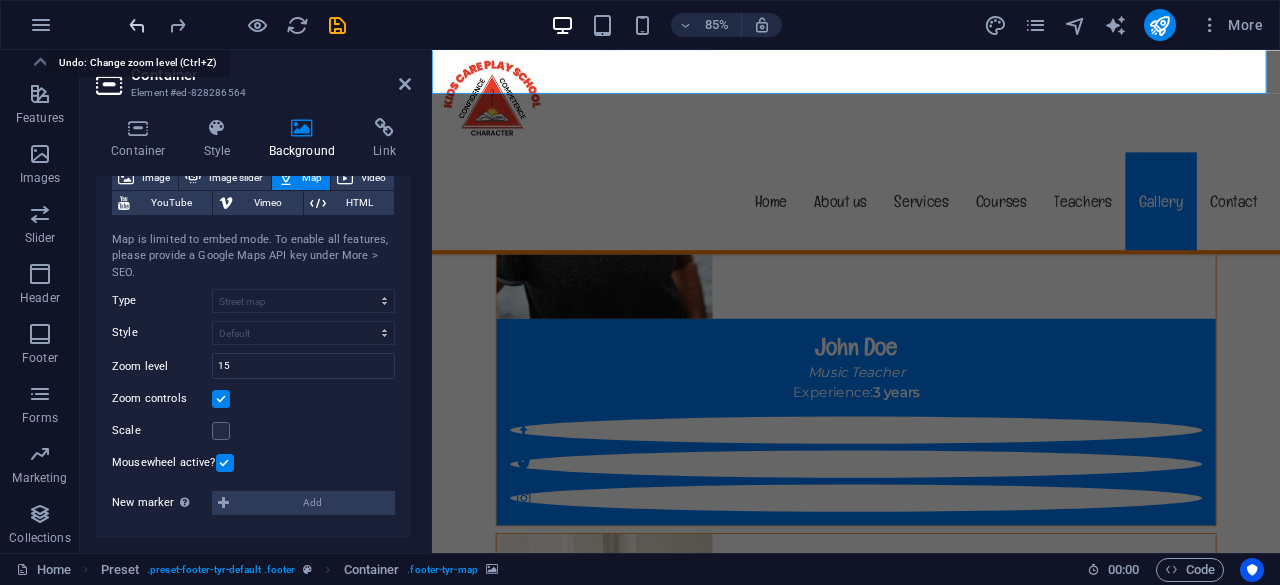 click at bounding box center (137, 25) 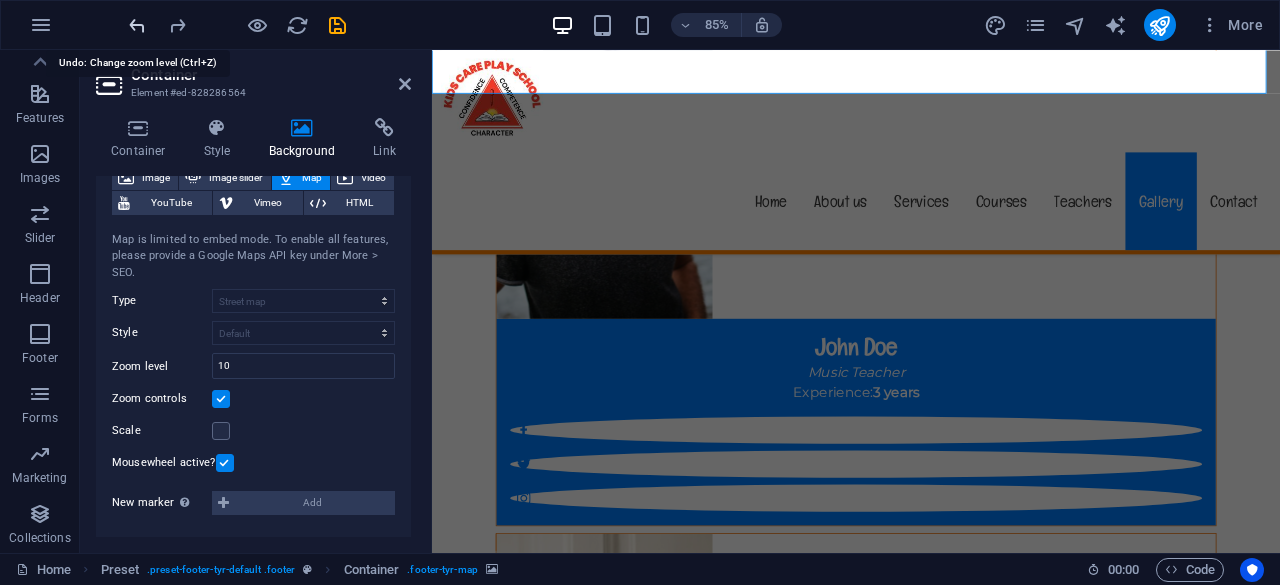 click at bounding box center [137, 25] 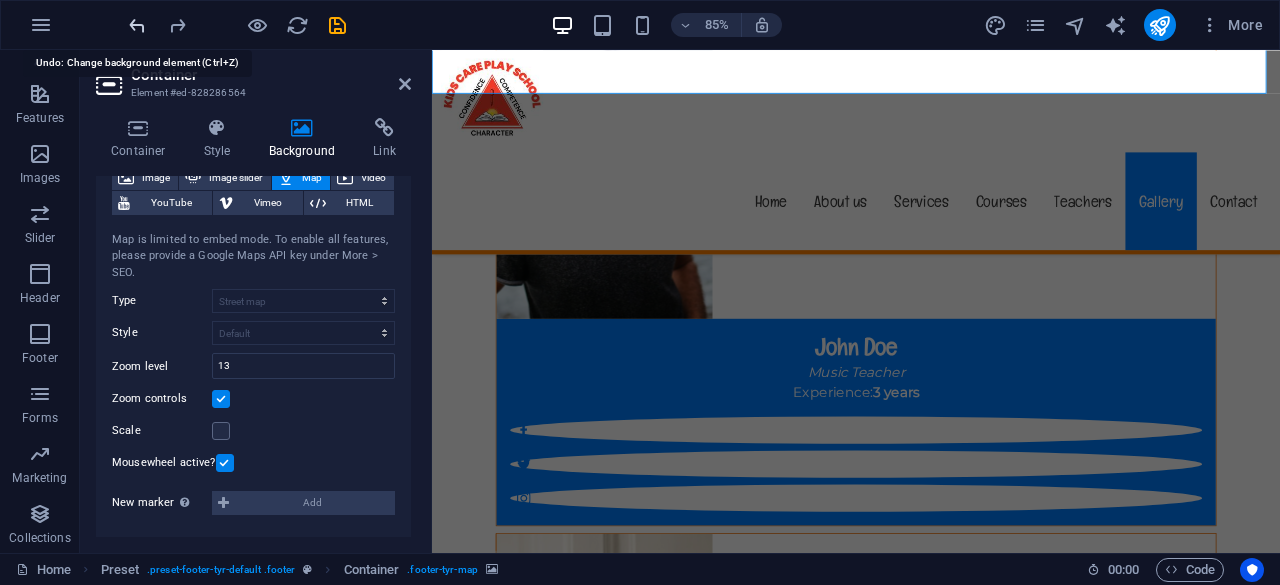 click at bounding box center (137, 25) 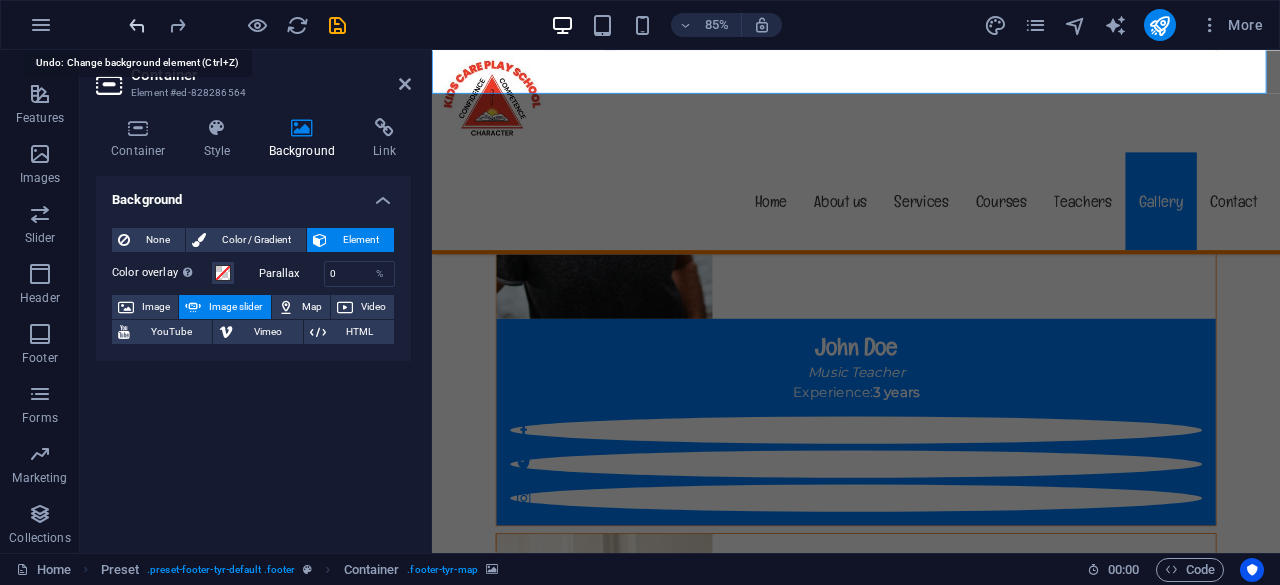 scroll, scrollTop: 0, scrollLeft: 0, axis: both 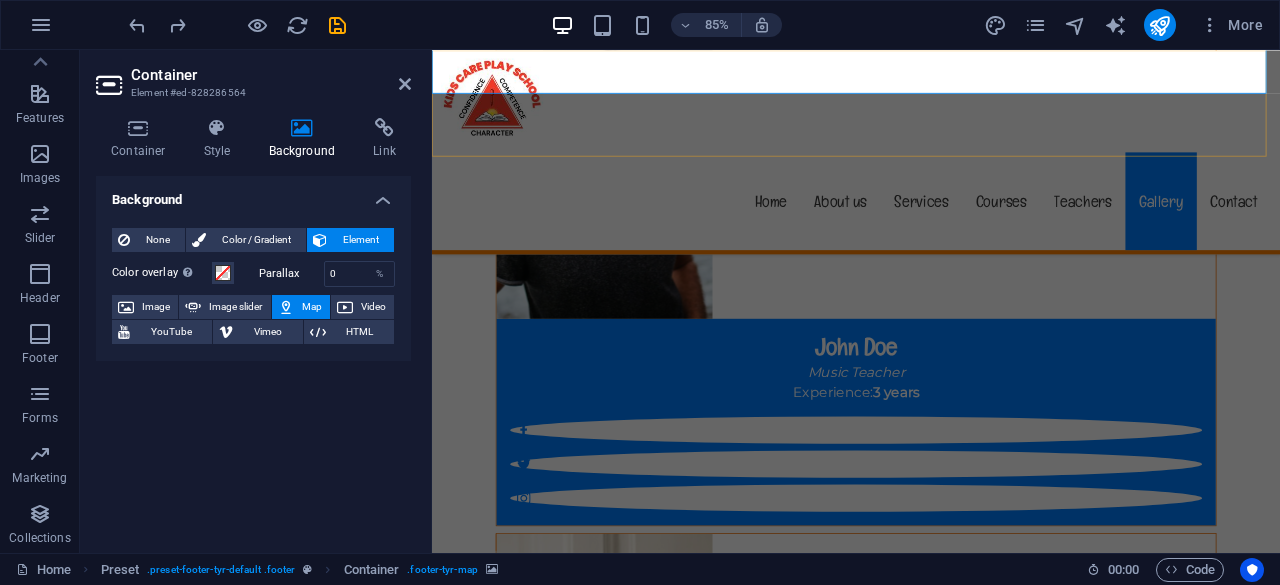 click on "Menu Home About us Services Courses Teachers Gallery Contact" at bounding box center [931, 170] 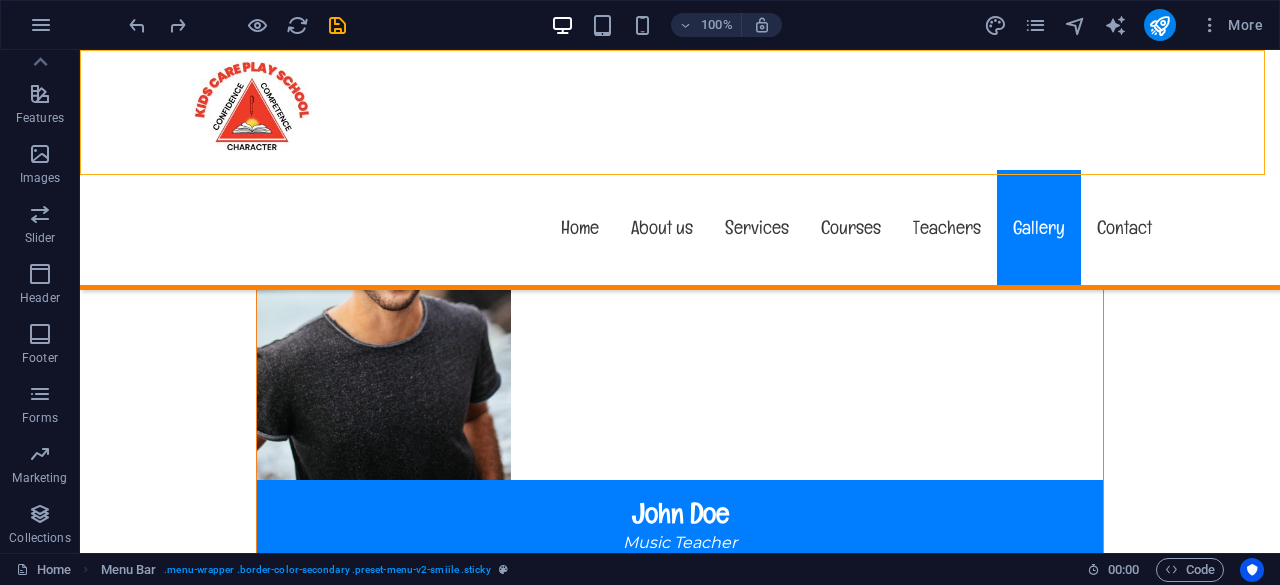 scroll, scrollTop: 17606, scrollLeft: 0, axis: vertical 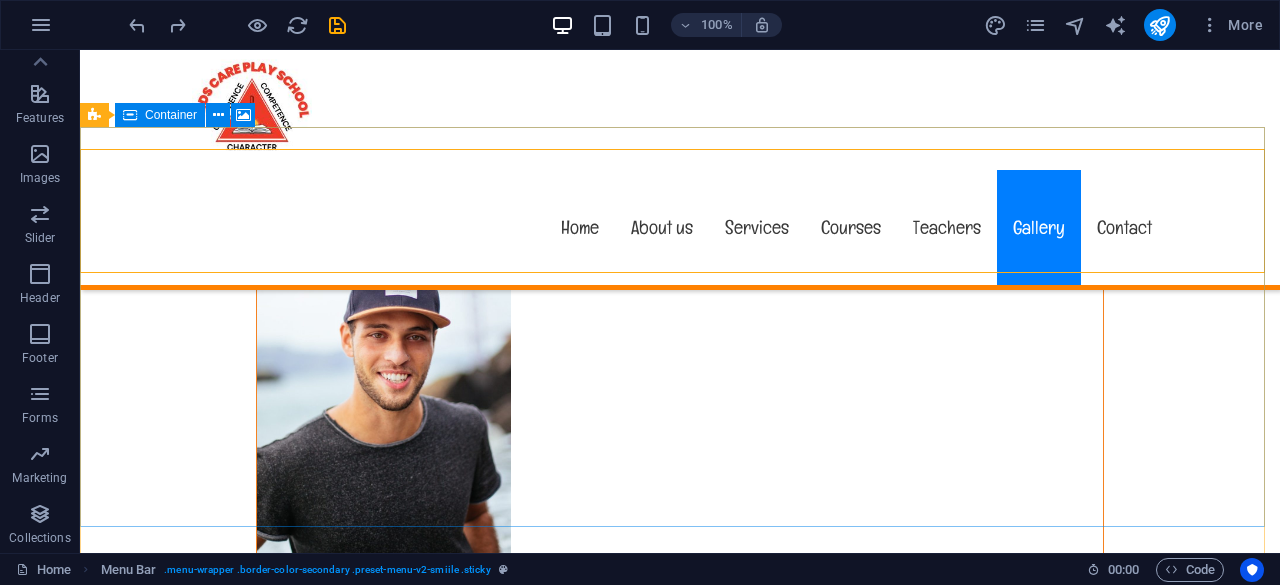 click on "Add elements" at bounding box center [621, 7969] 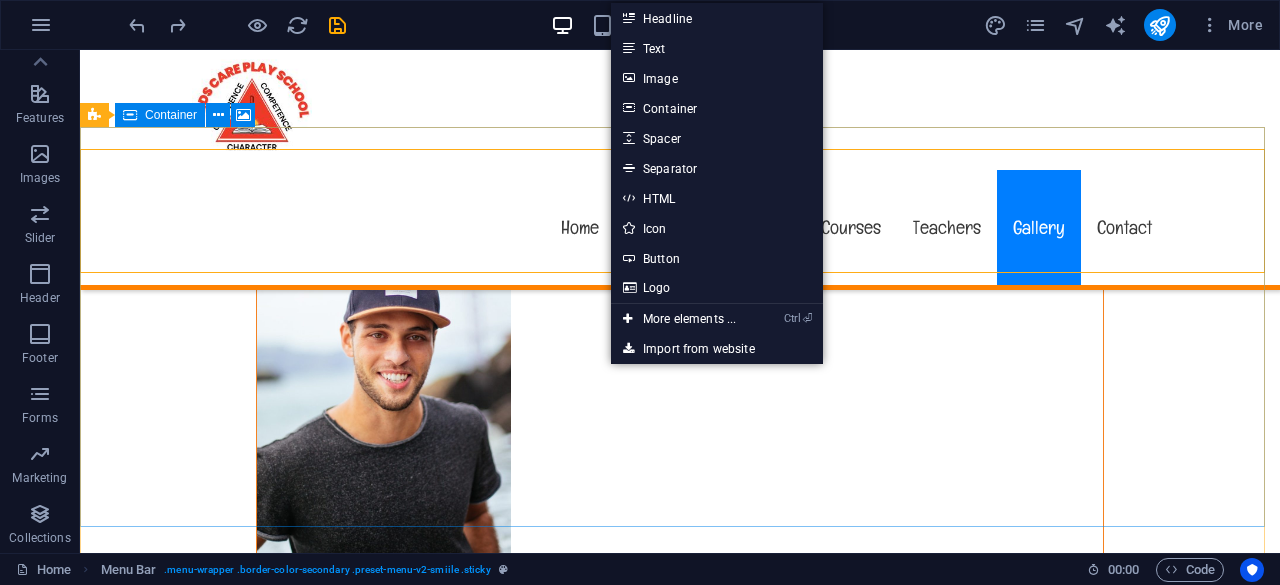 click on "Drop content here or  Add elements  Paste clipboard" at bounding box center [680, 7939] 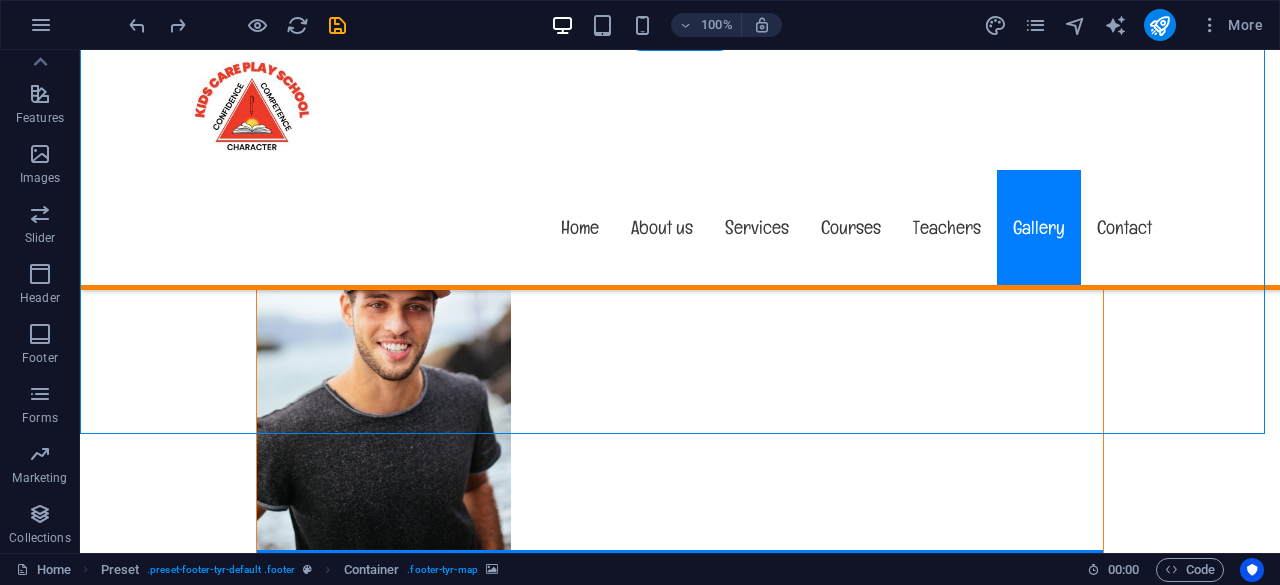 scroll, scrollTop: 17606, scrollLeft: 0, axis: vertical 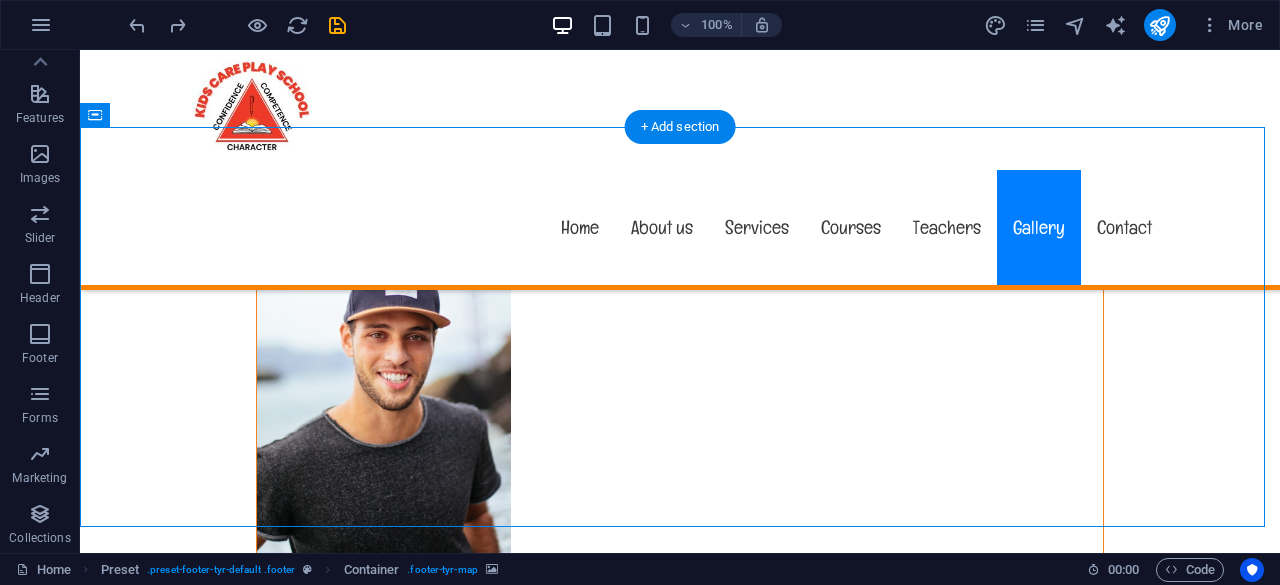 click at bounding box center (680, 7668) 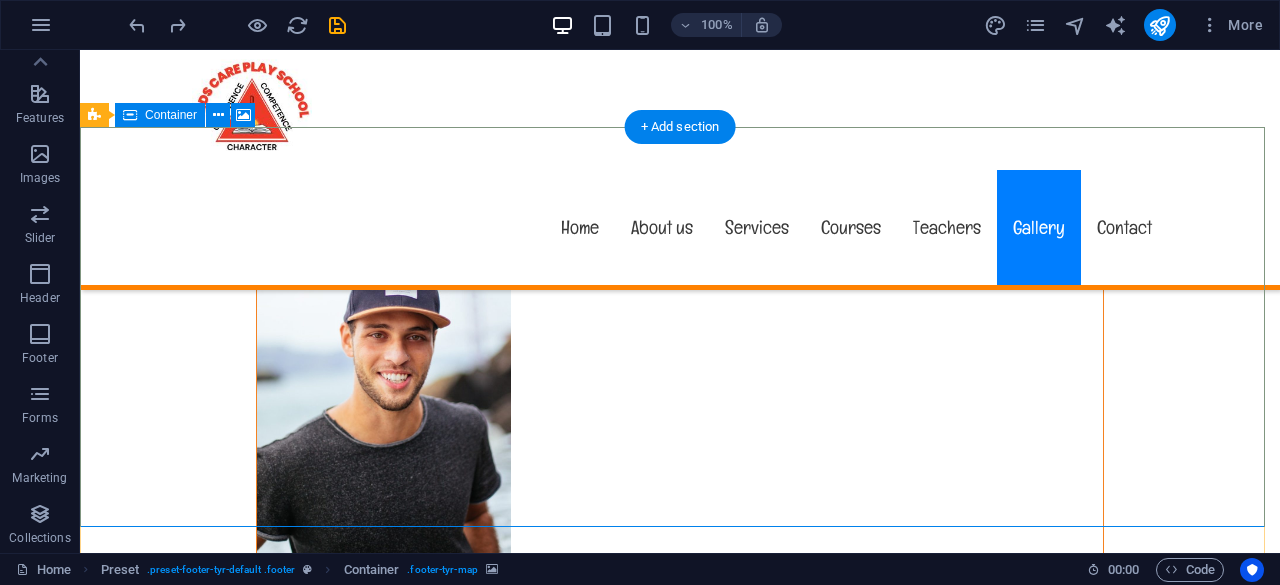click on "Drop content here or  Add elements  Paste clipboard" at bounding box center [680, 7939] 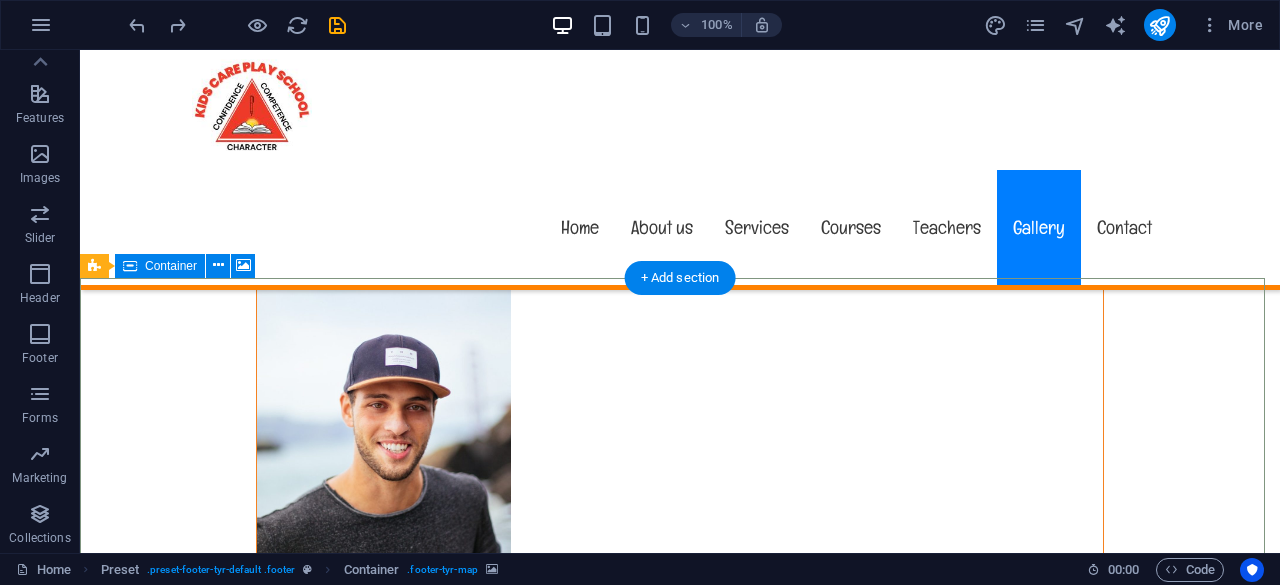 scroll, scrollTop: 17606, scrollLeft: 0, axis: vertical 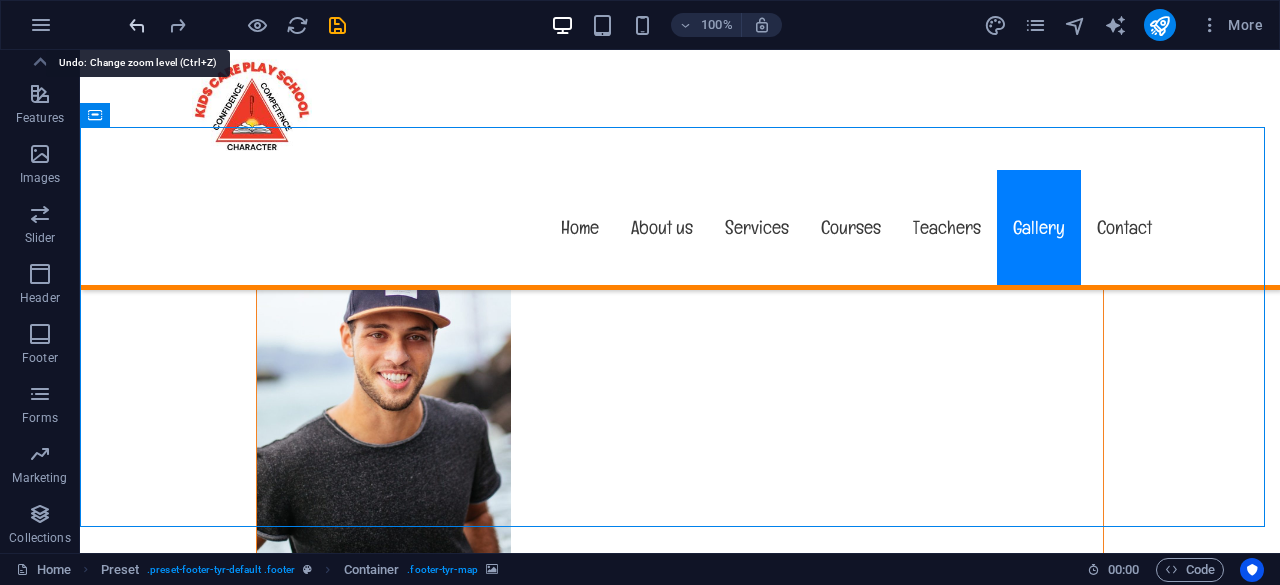 click at bounding box center (137, 25) 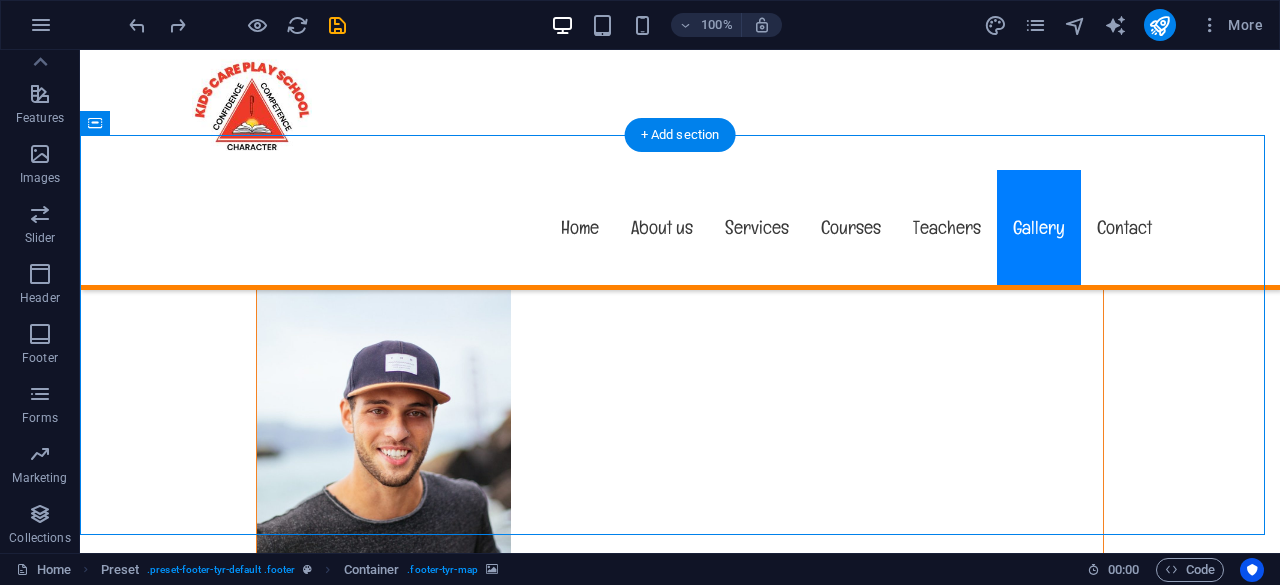 scroll, scrollTop: 17506, scrollLeft: 0, axis: vertical 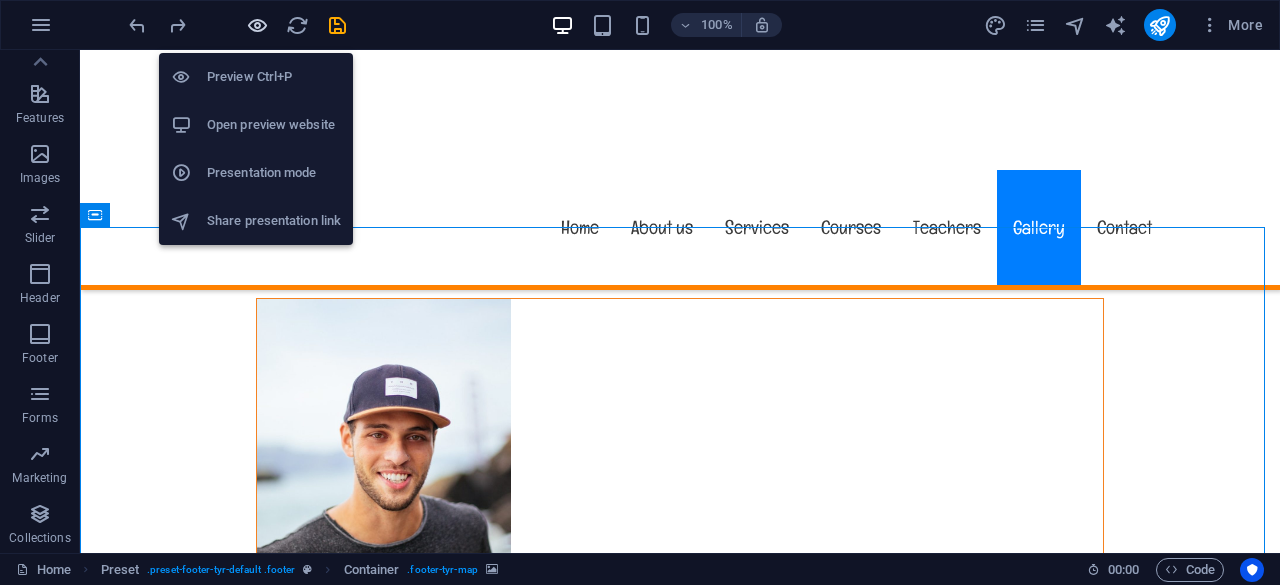 click at bounding box center [257, 25] 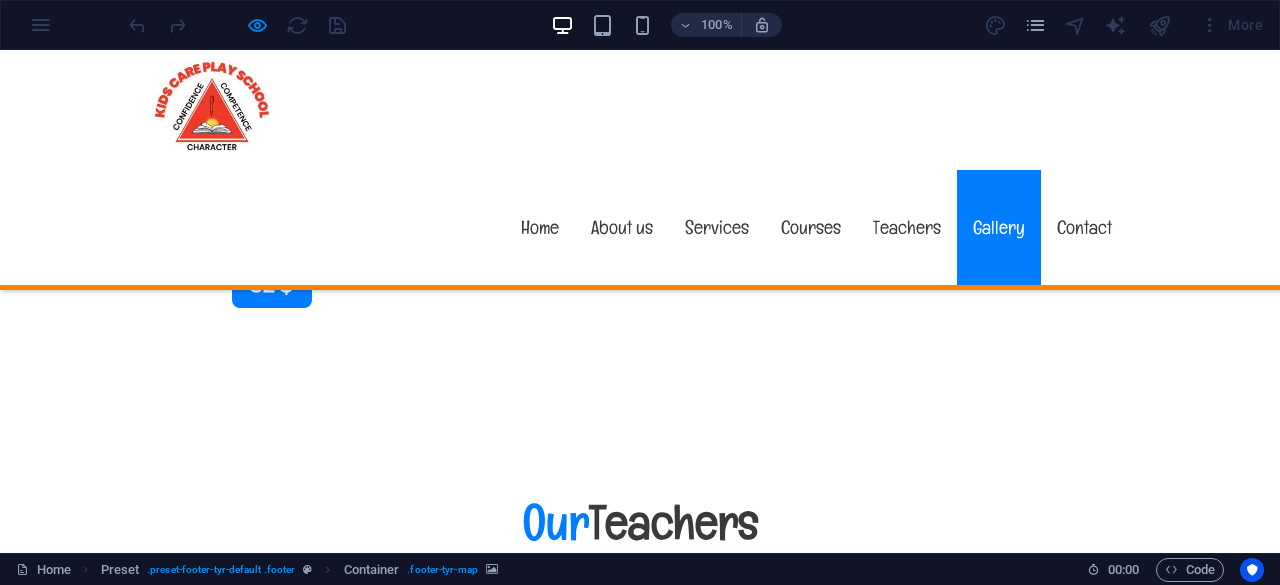scroll, scrollTop: 13422, scrollLeft: 0, axis: vertical 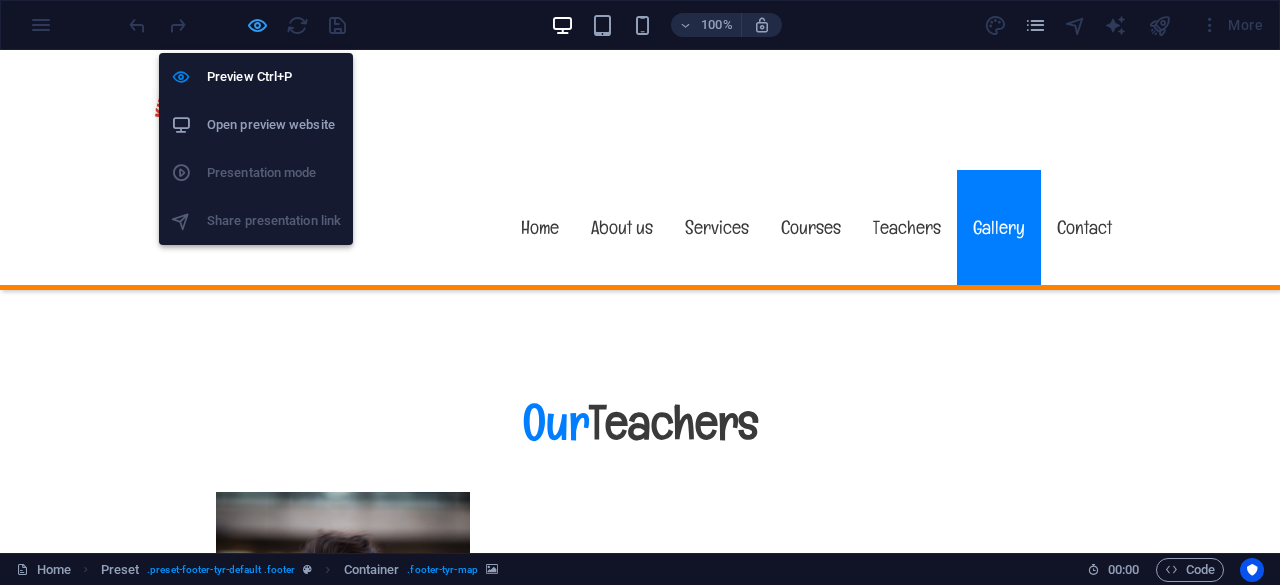 click at bounding box center (257, 25) 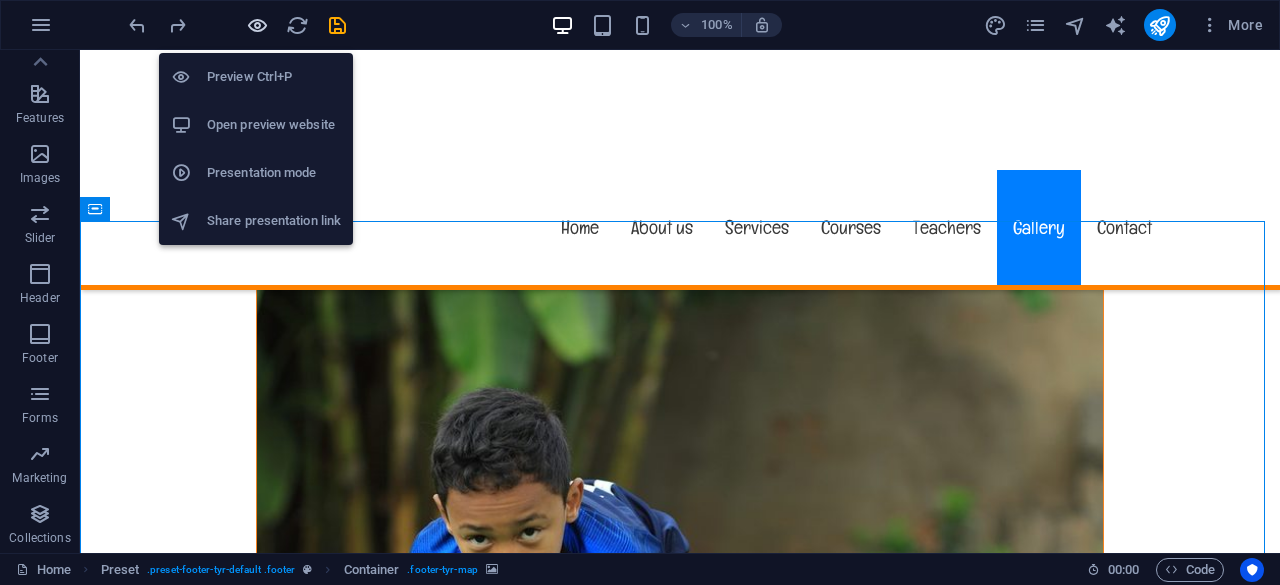 scroll, scrollTop: 17513, scrollLeft: 0, axis: vertical 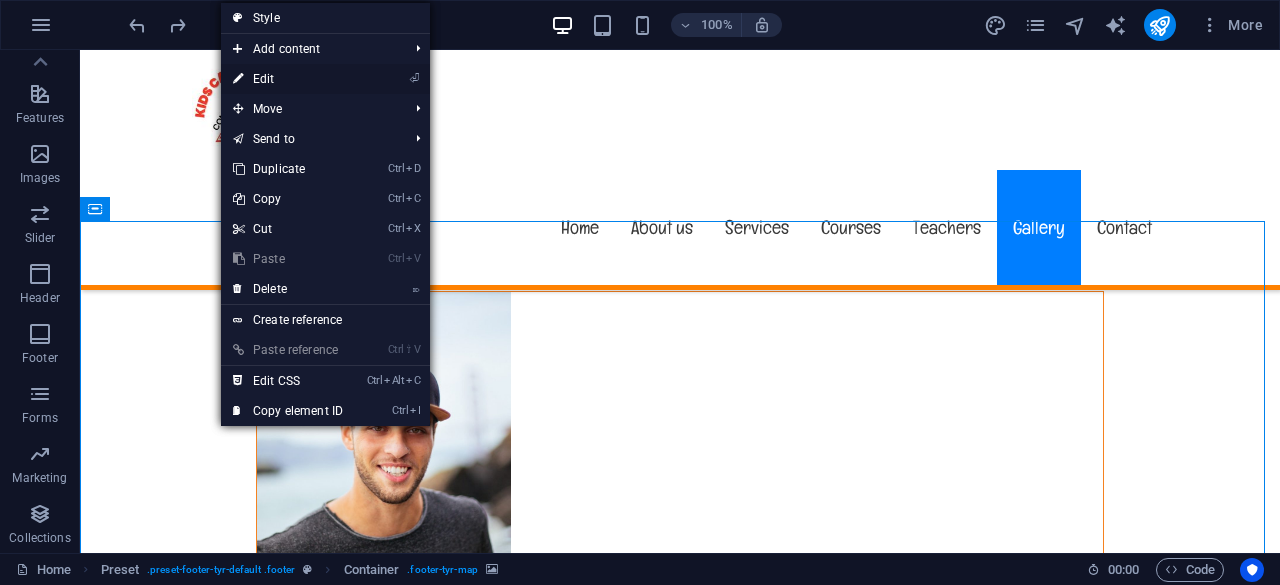 click on "⏎  Edit" at bounding box center (288, 79) 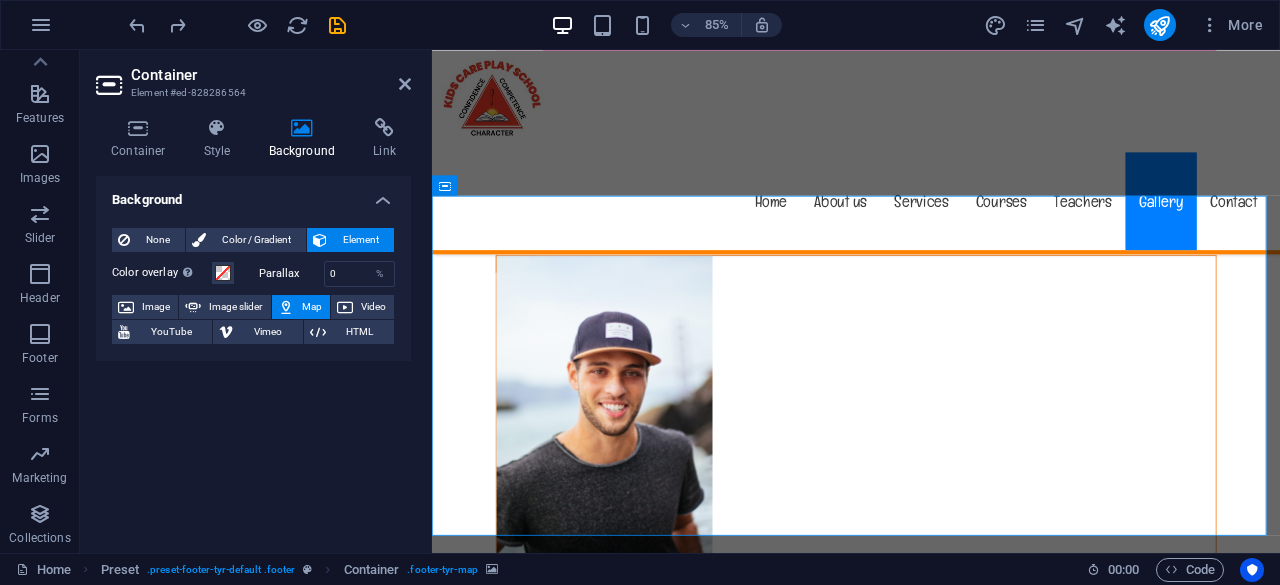 click at bounding box center [286, 307] 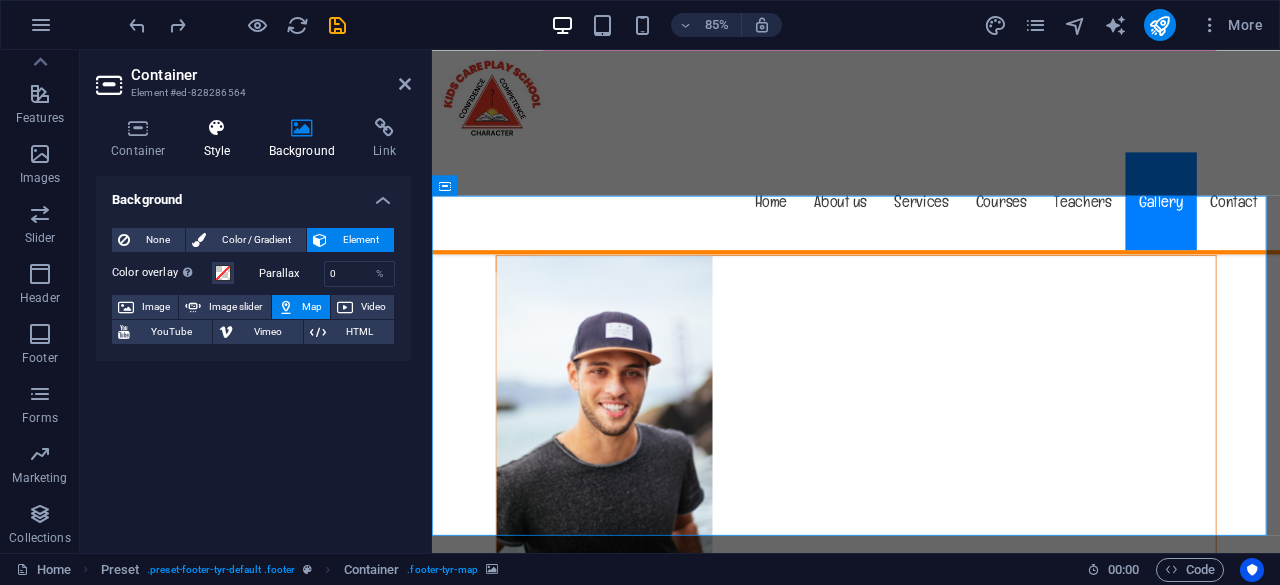 click on "Style" at bounding box center [221, 139] 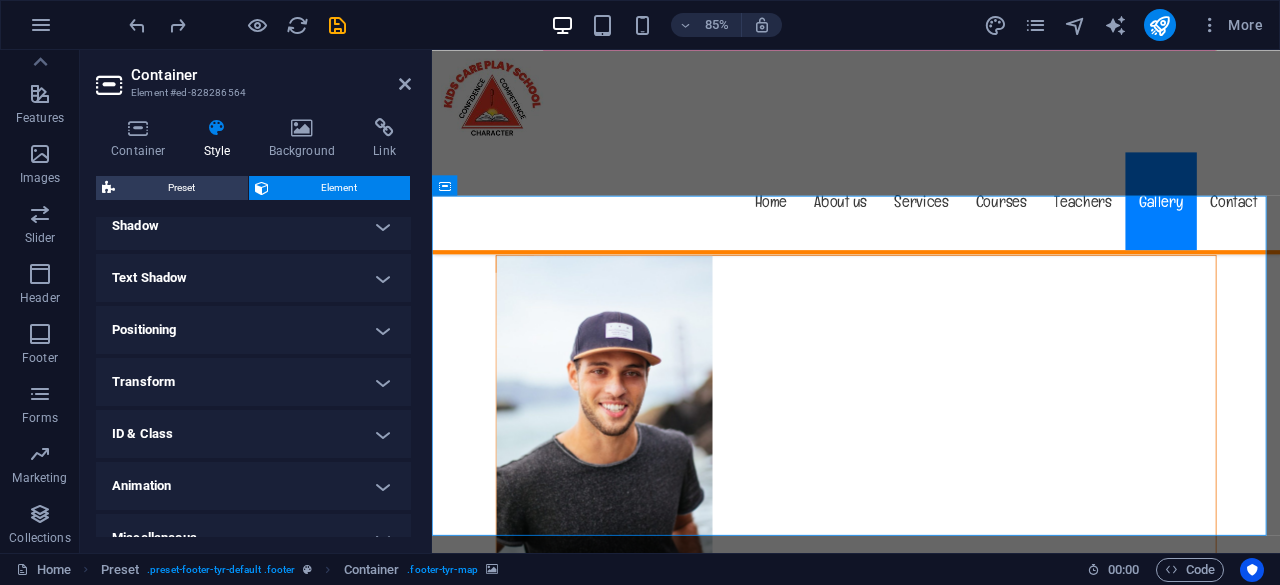 scroll, scrollTop: 524, scrollLeft: 0, axis: vertical 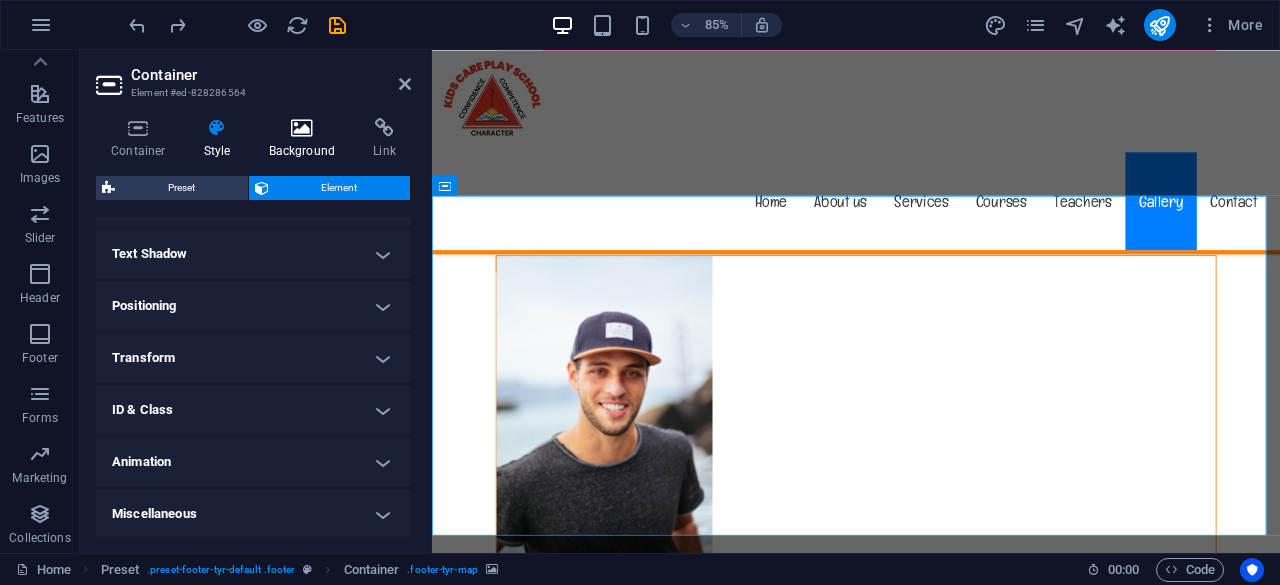 click on "Background" at bounding box center [306, 139] 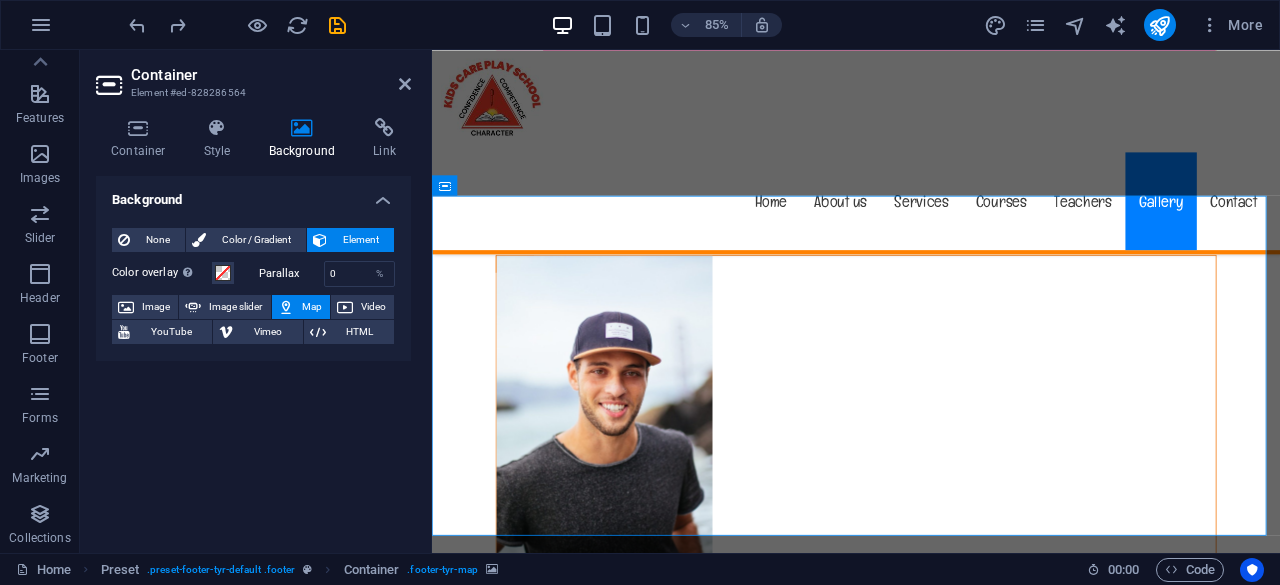click on "Map" at bounding box center (312, 307) 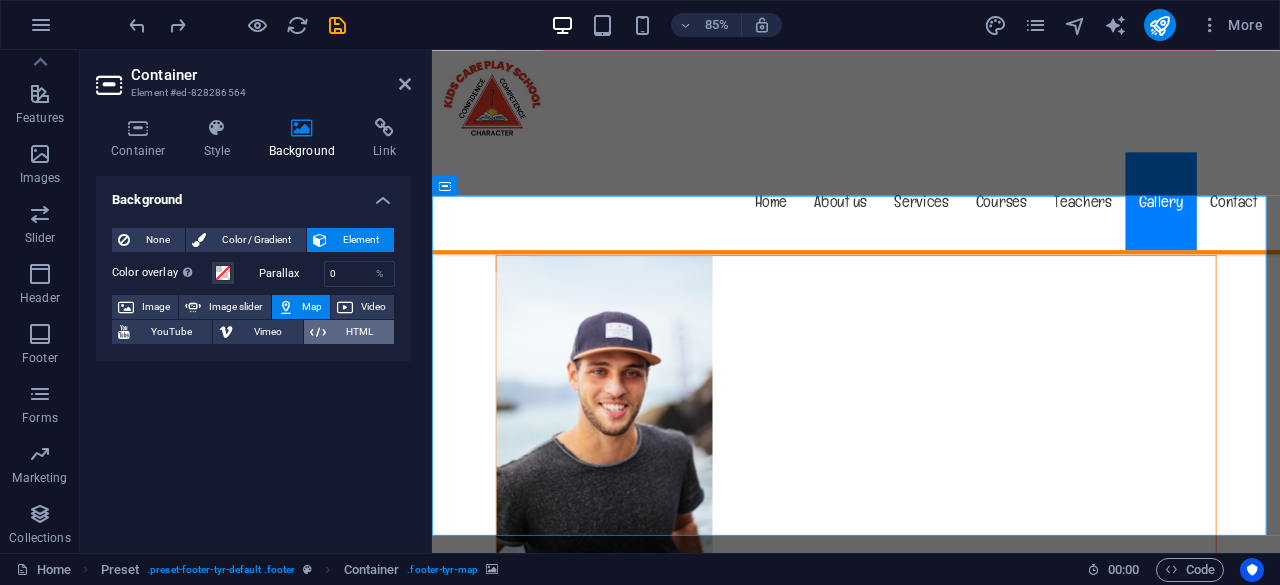 click on "HTML" at bounding box center [360, 332] 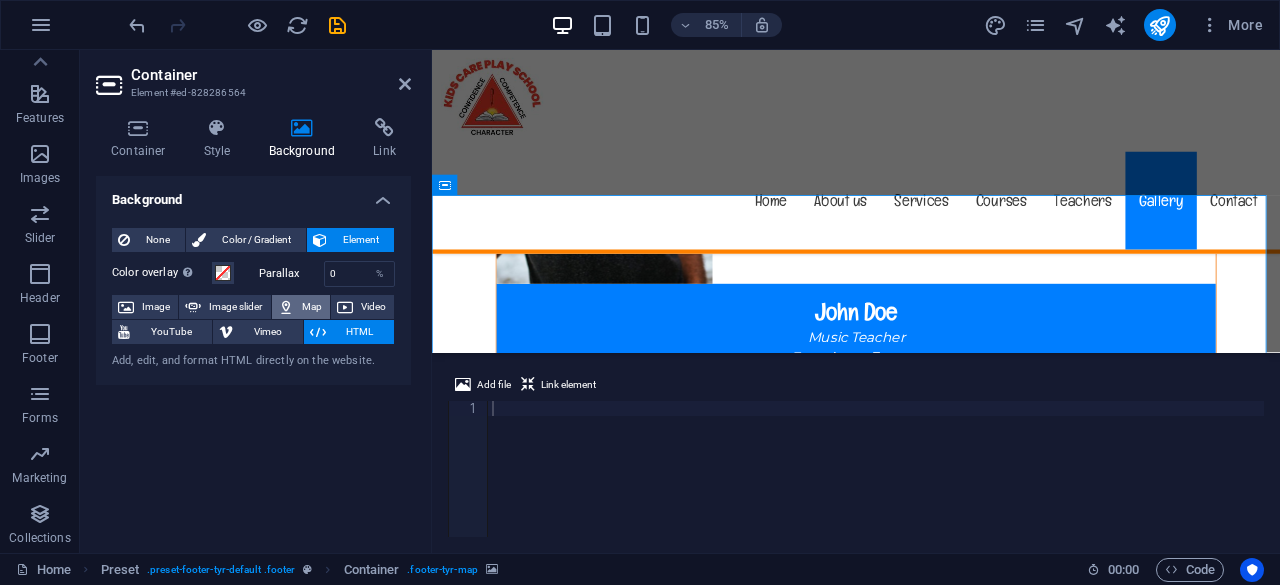 click on "Map" at bounding box center (312, 307) 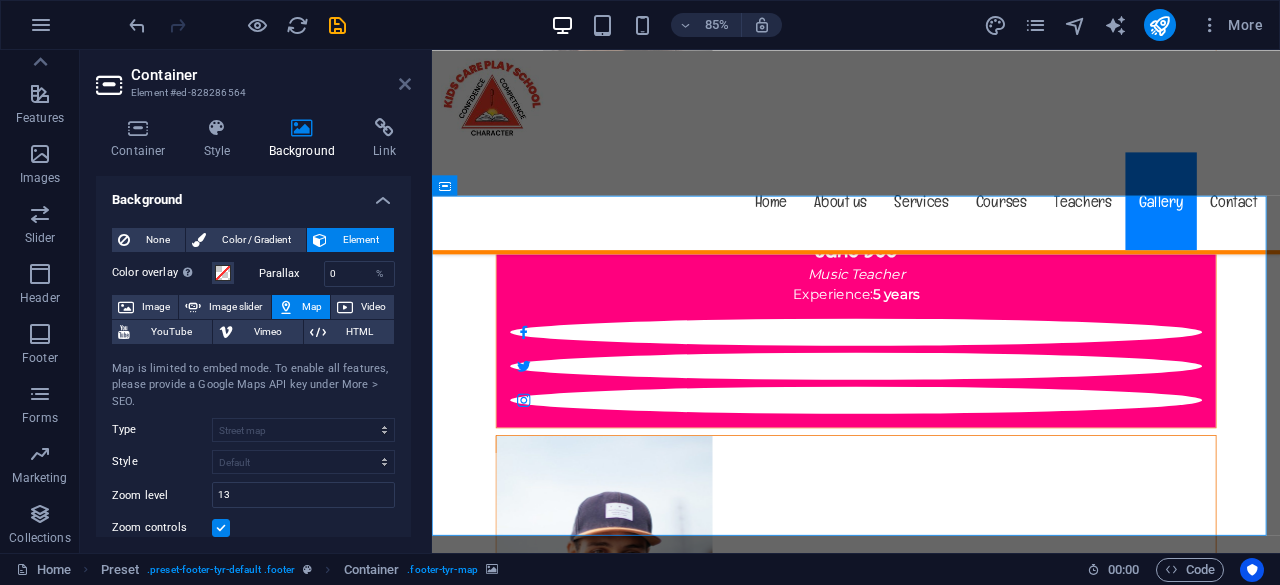 click at bounding box center (405, 84) 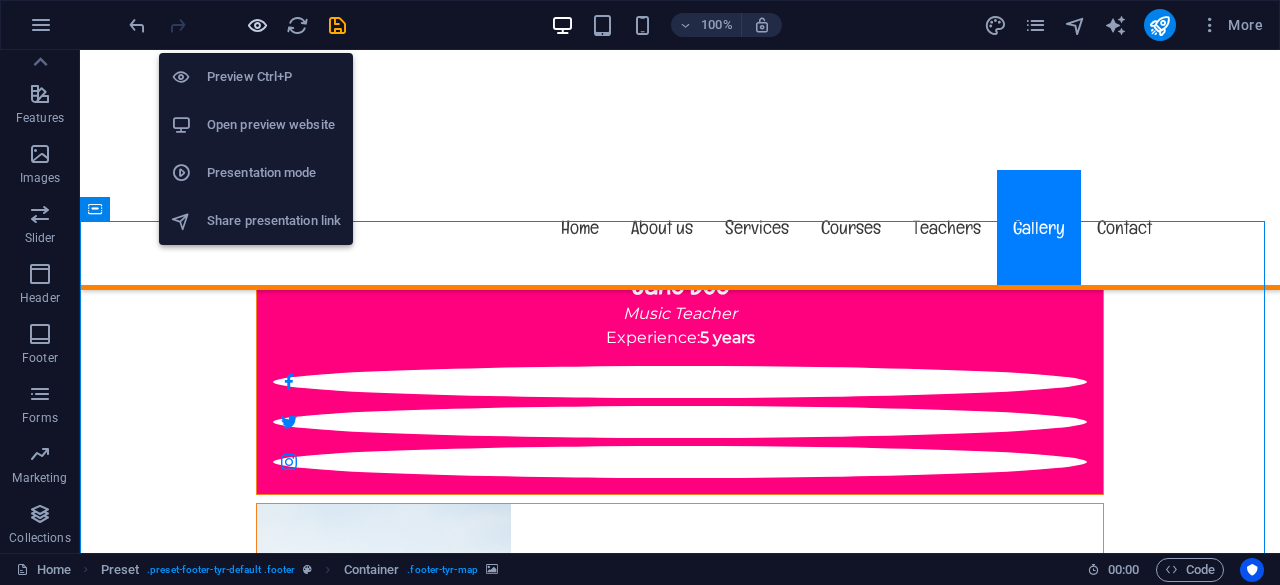 click at bounding box center [257, 25] 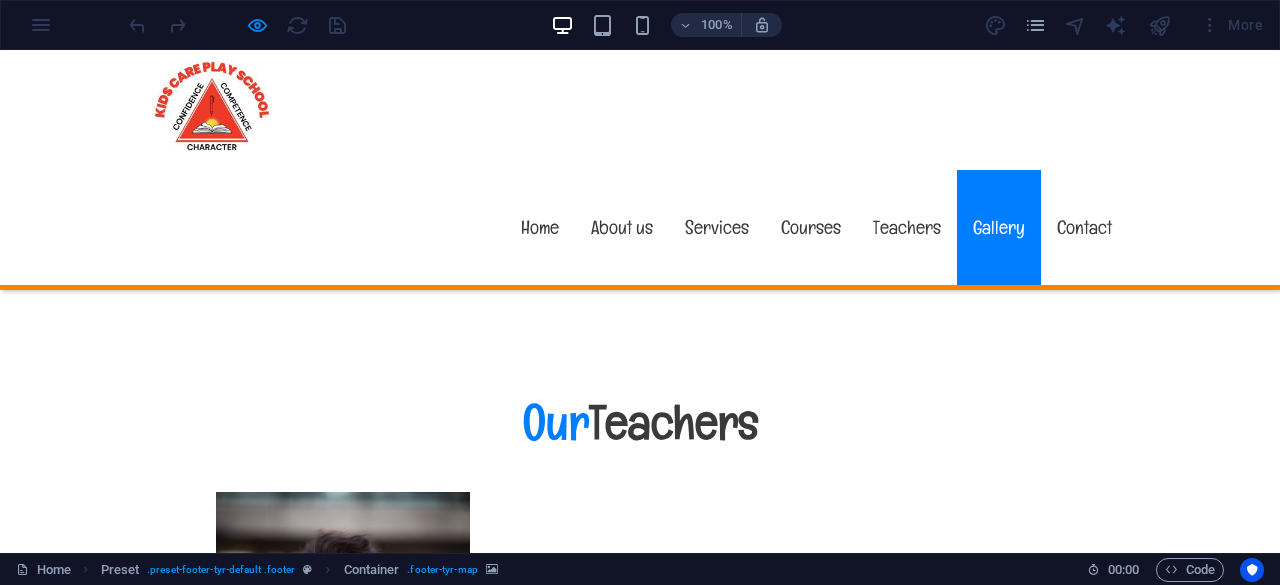 click at bounding box center [1250, 8589] 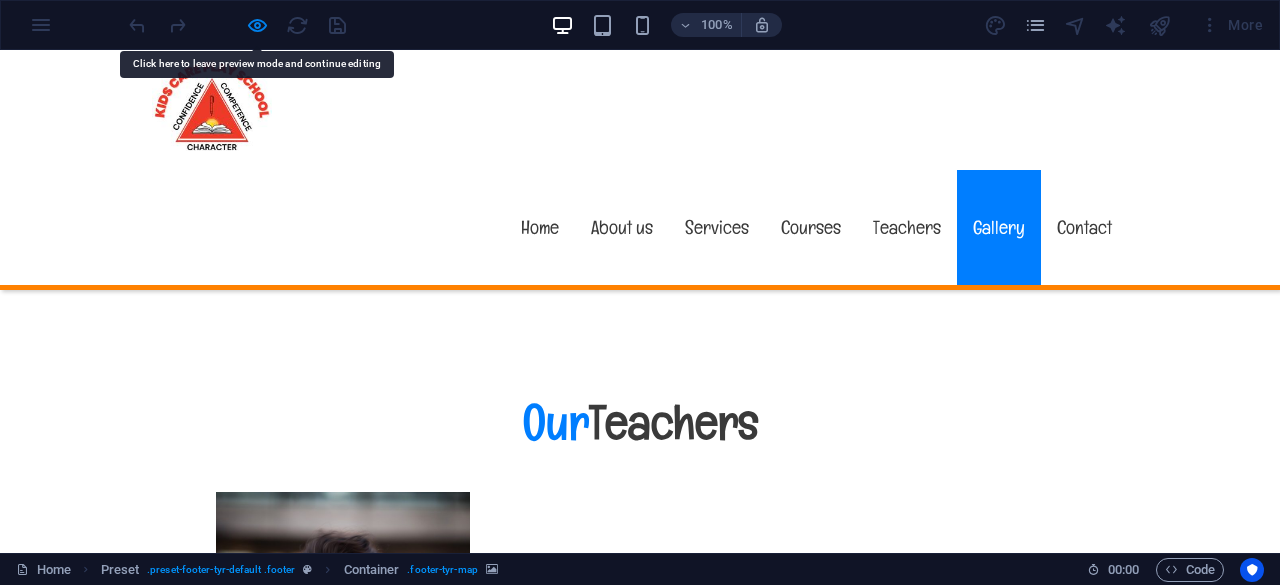 click at bounding box center (1250, 8589) 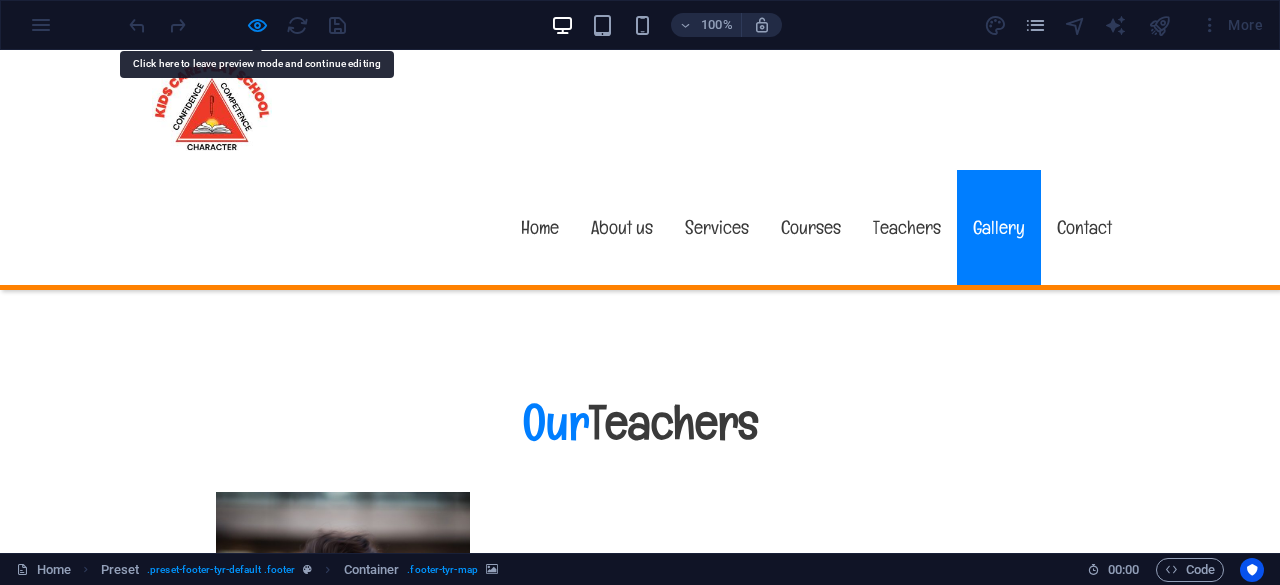 click at bounding box center [1250, 8589] 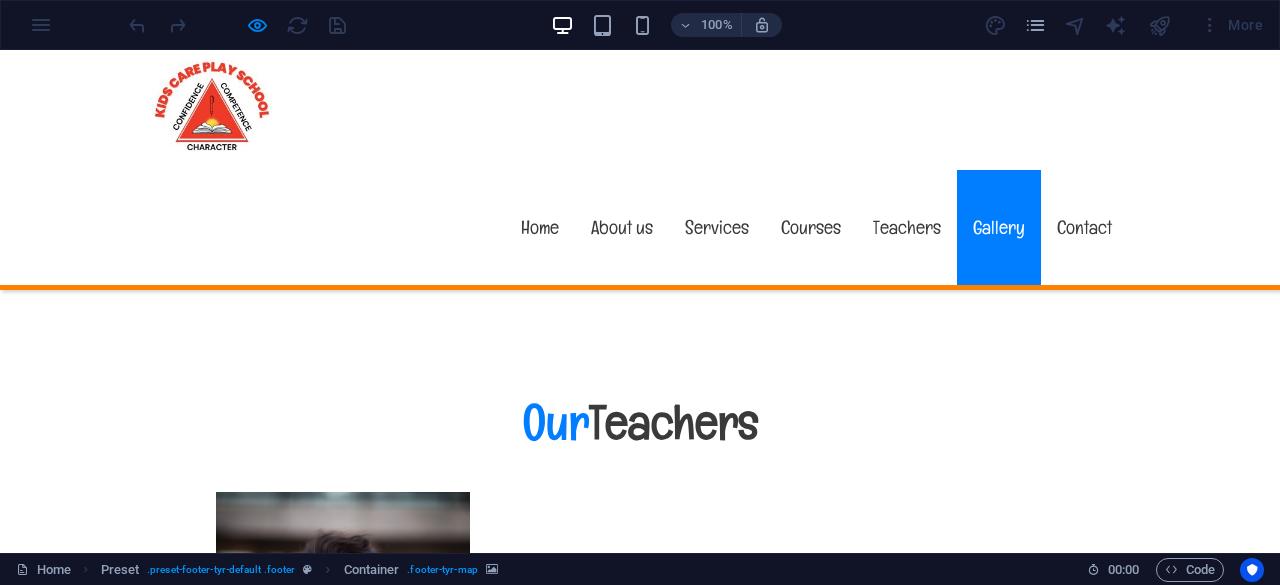 click at bounding box center [754, 8366] 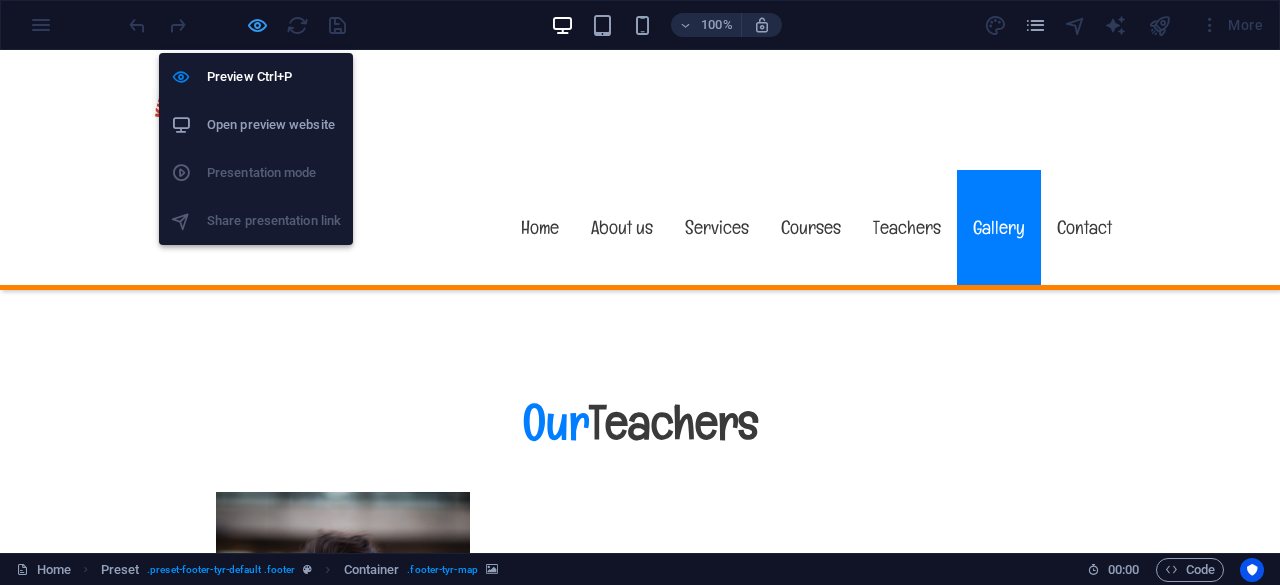 click at bounding box center [257, 25] 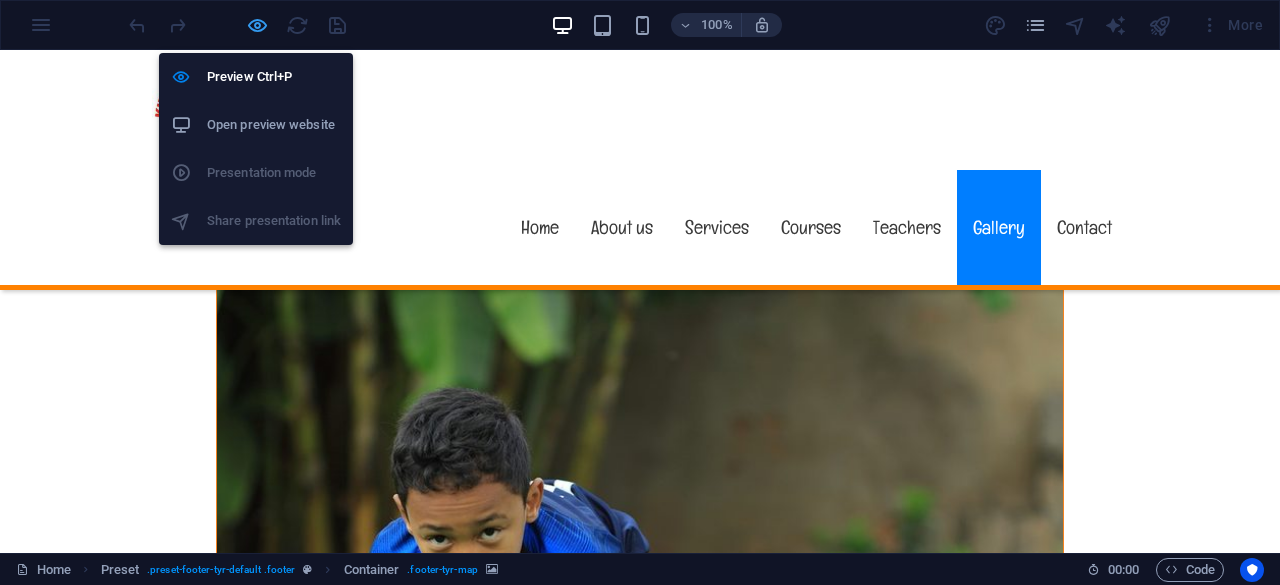 scroll, scrollTop: 17513, scrollLeft: 0, axis: vertical 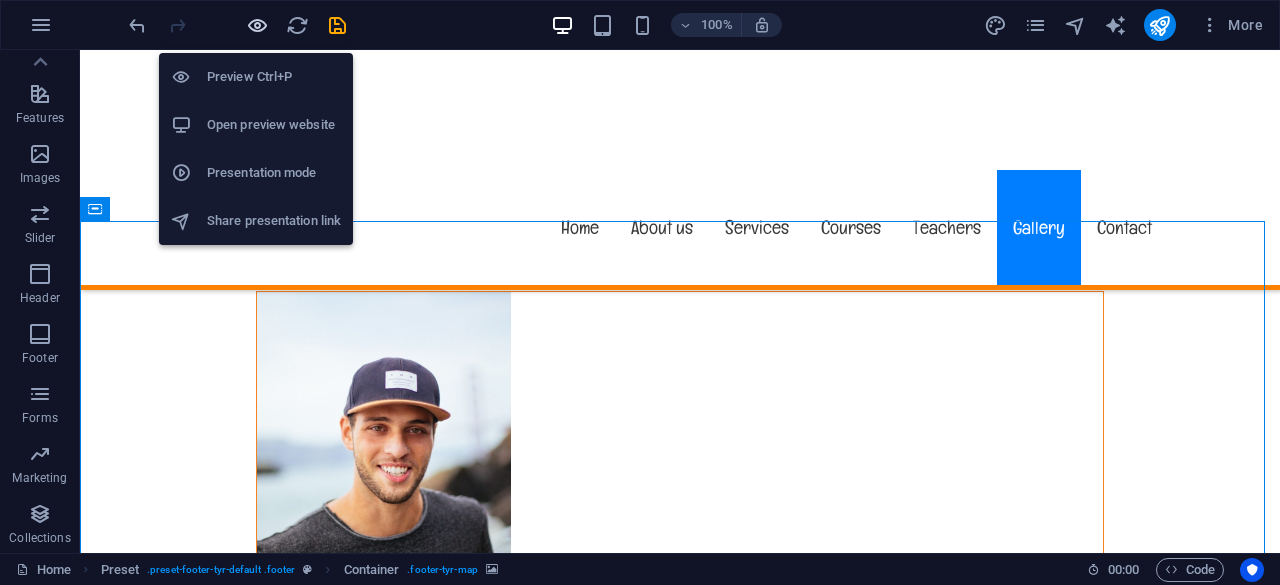 click at bounding box center [257, 25] 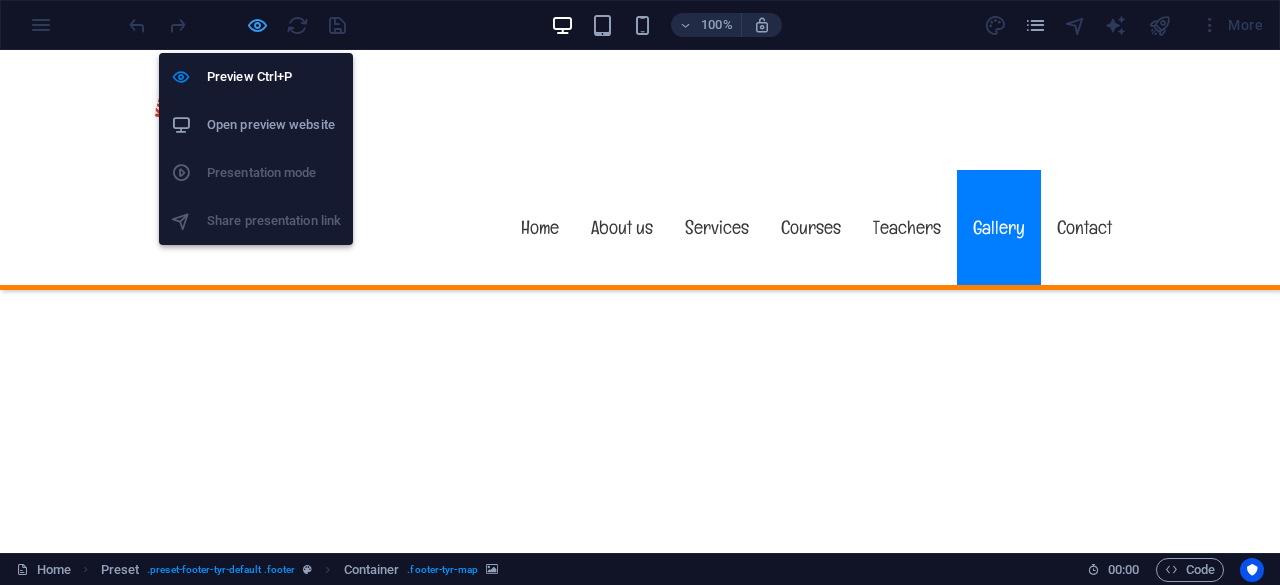 scroll, scrollTop: 13422, scrollLeft: 0, axis: vertical 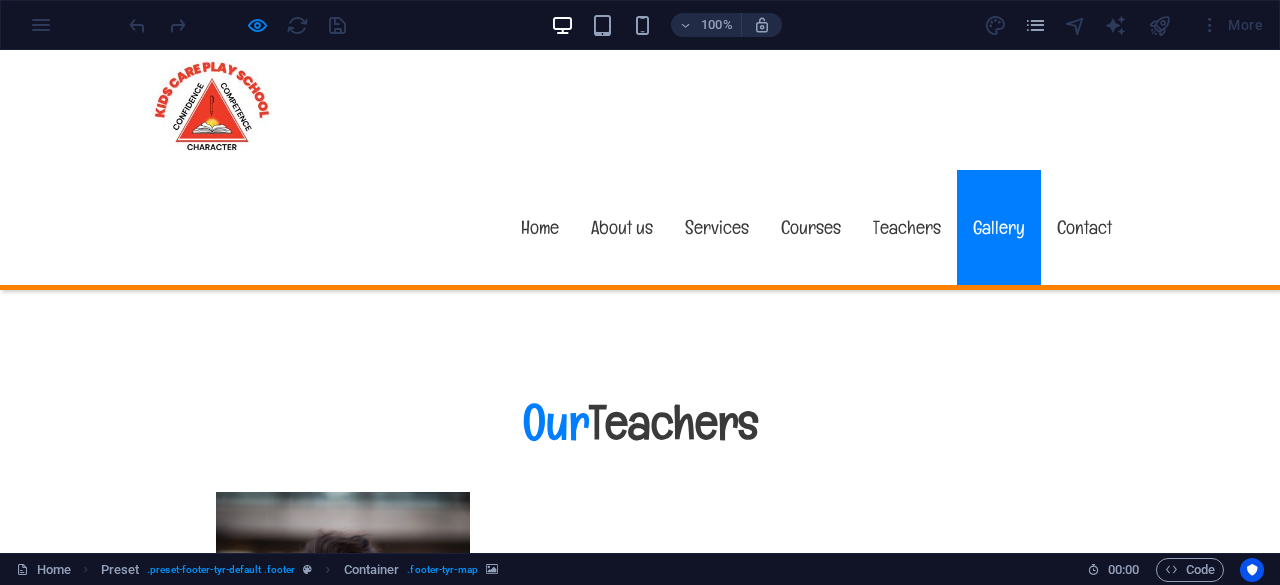 drag, startPoint x: 1075, startPoint y: 523, endPoint x: 1047, endPoint y: 414, distance: 112.53888 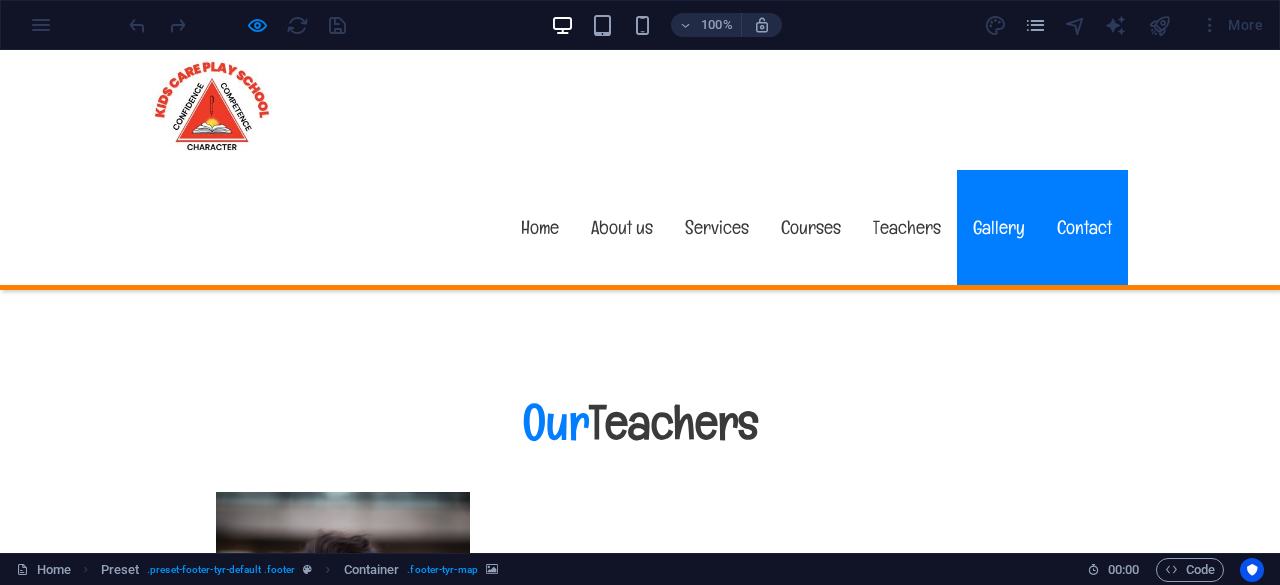 click on "Contact" at bounding box center (1084, 227) 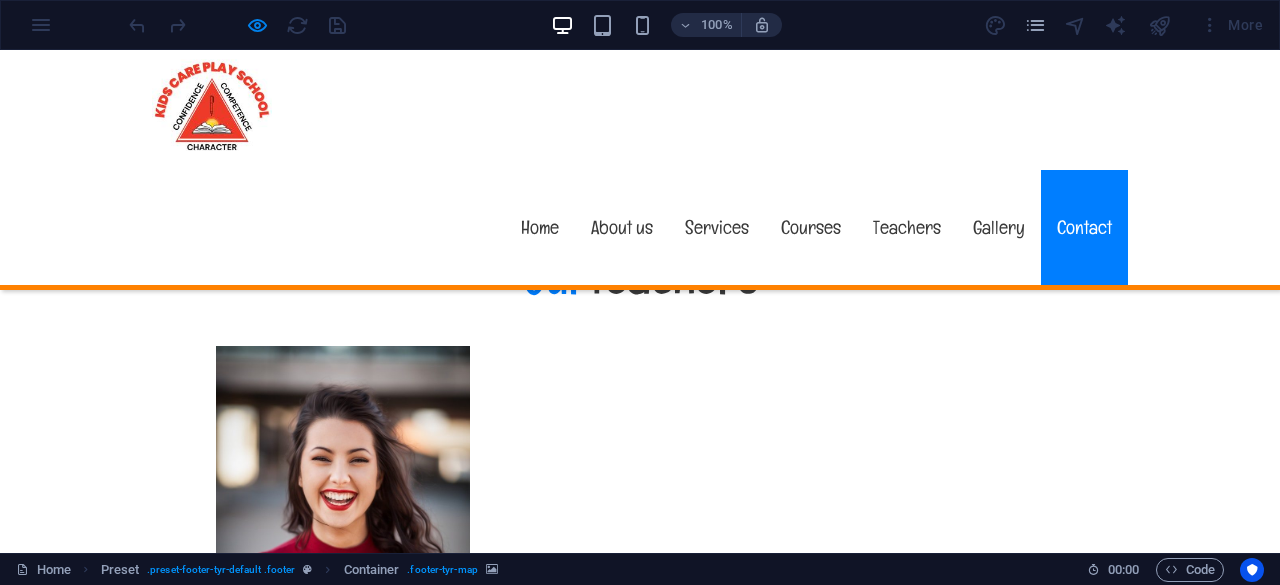 scroll, scrollTop: 13629, scrollLeft: 0, axis: vertical 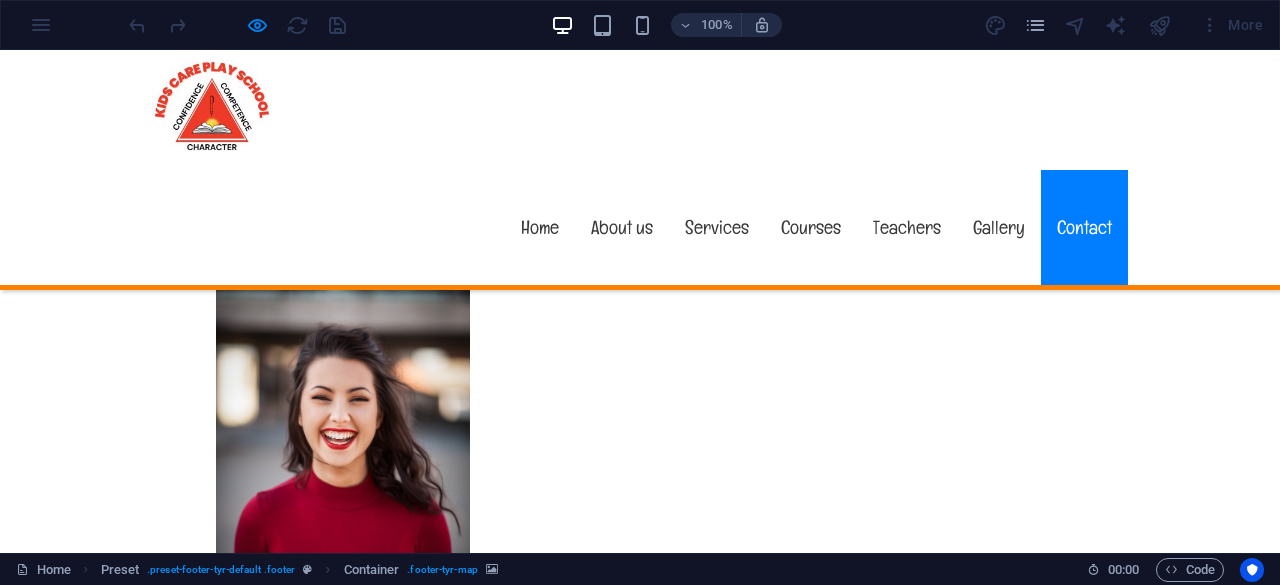 click on "Address Rani Bagan street no. 2, Bariatu Ranchi   834009 Mo - Sa: 09-18 / So: closed Contact us   I have read and understand the privacy policy. Unreadable? Load new Send Contact   +91 9570021513   snehhakkumari@gmail.com" at bounding box center (640, 8979) 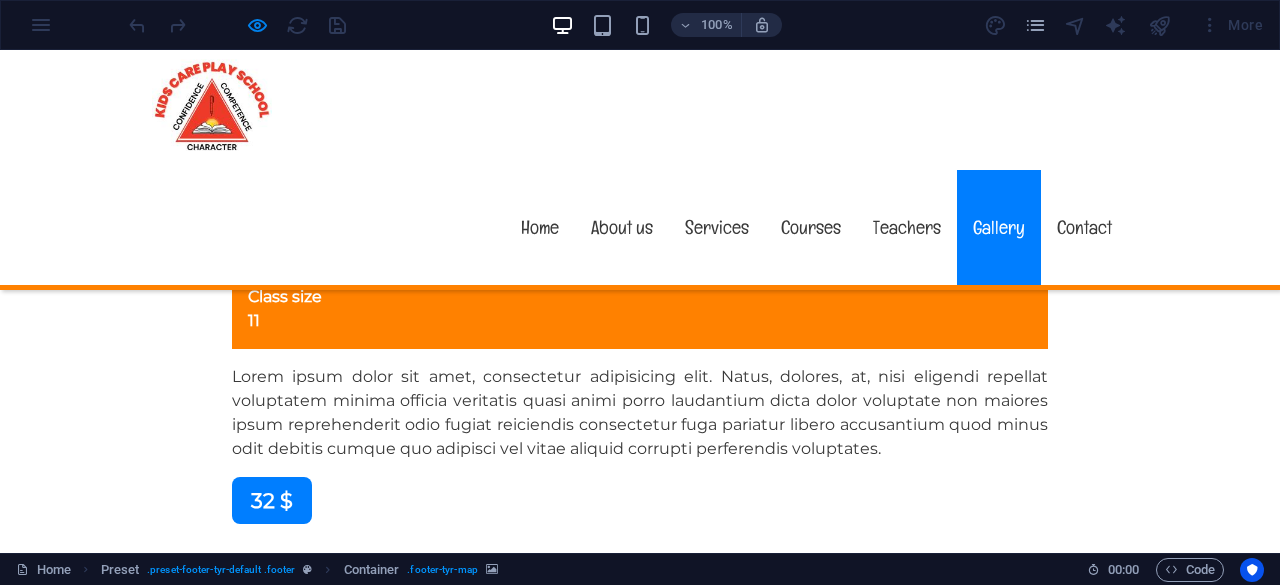 scroll, scrollTop: 13129, scrollLeft: 0, axis: vertical 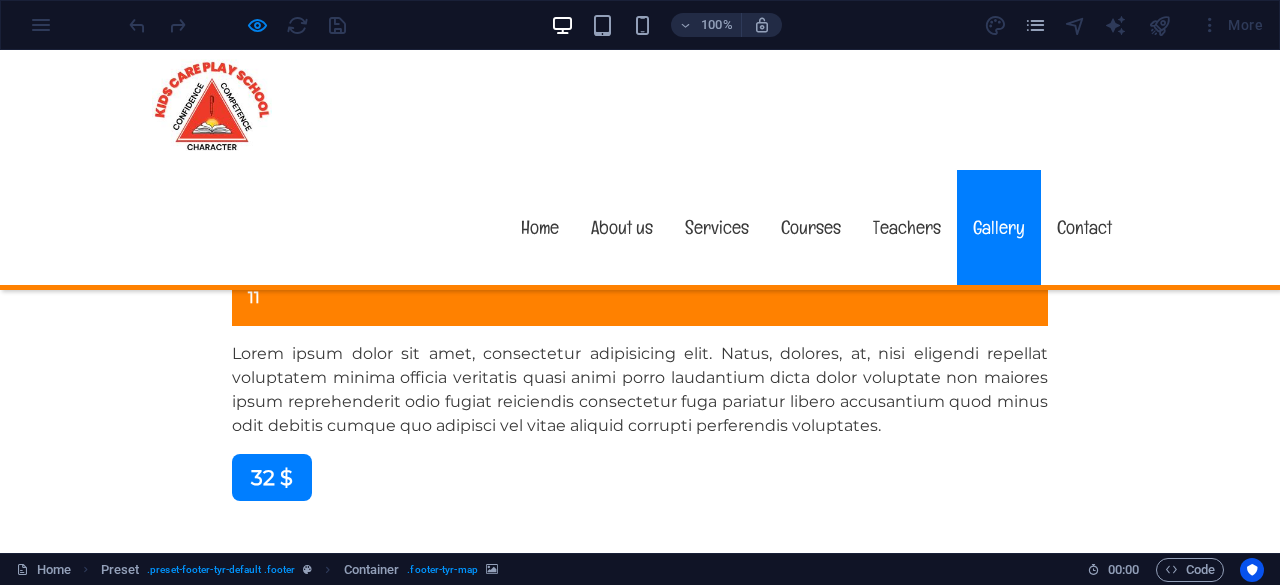 click on "Satellite" at bounding box center [129, 8597] 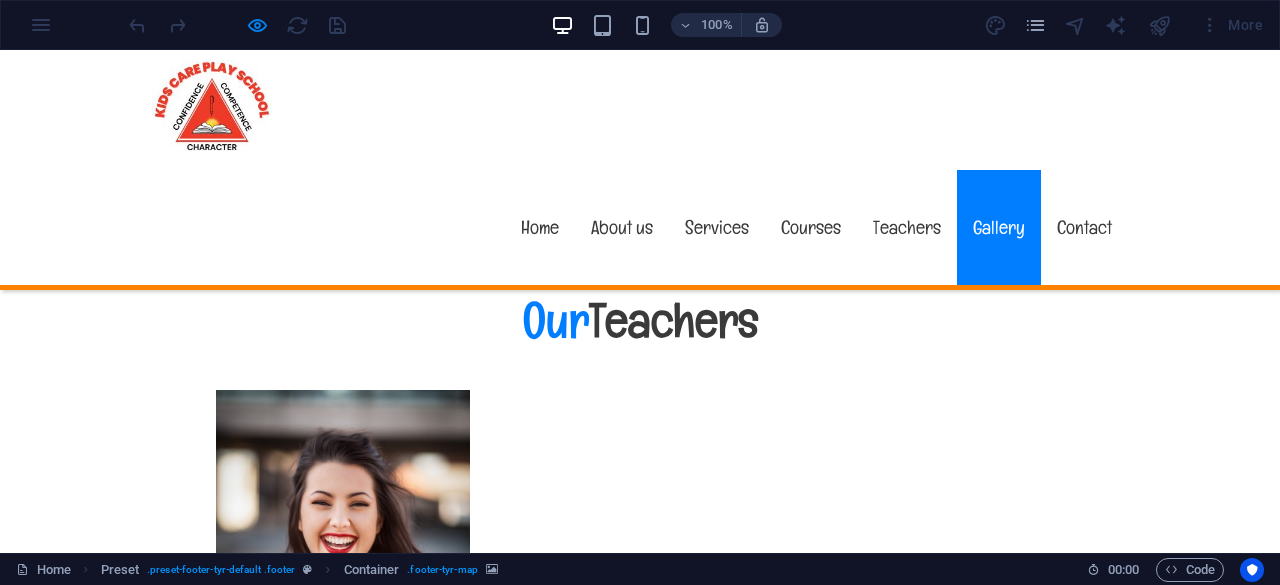 scroll, scrollTop: 13529, scrollLeft: 0, axis: vertical 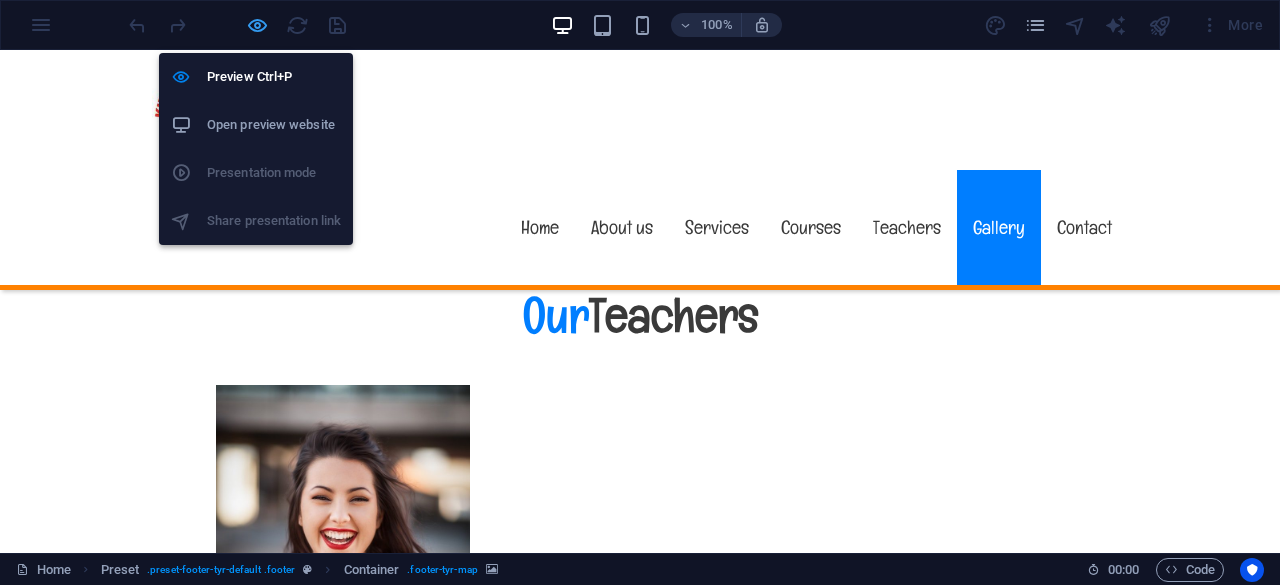 click at bounding box center [257, 25] 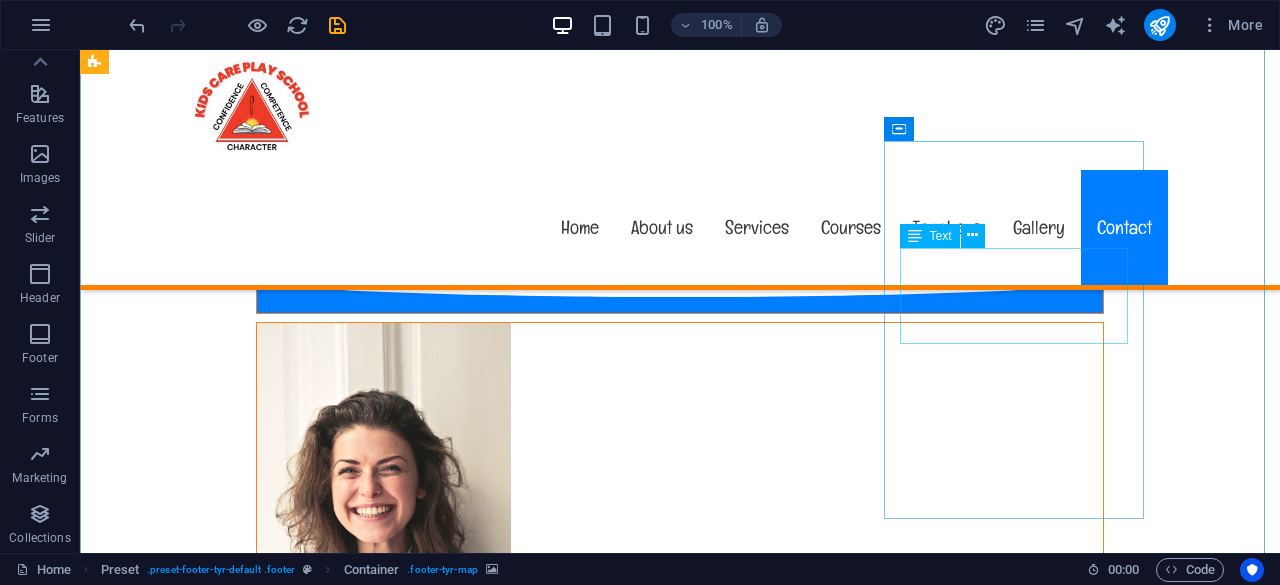 scroll, scrollTop: 18132, scrollLeft: 0, axis: vertical 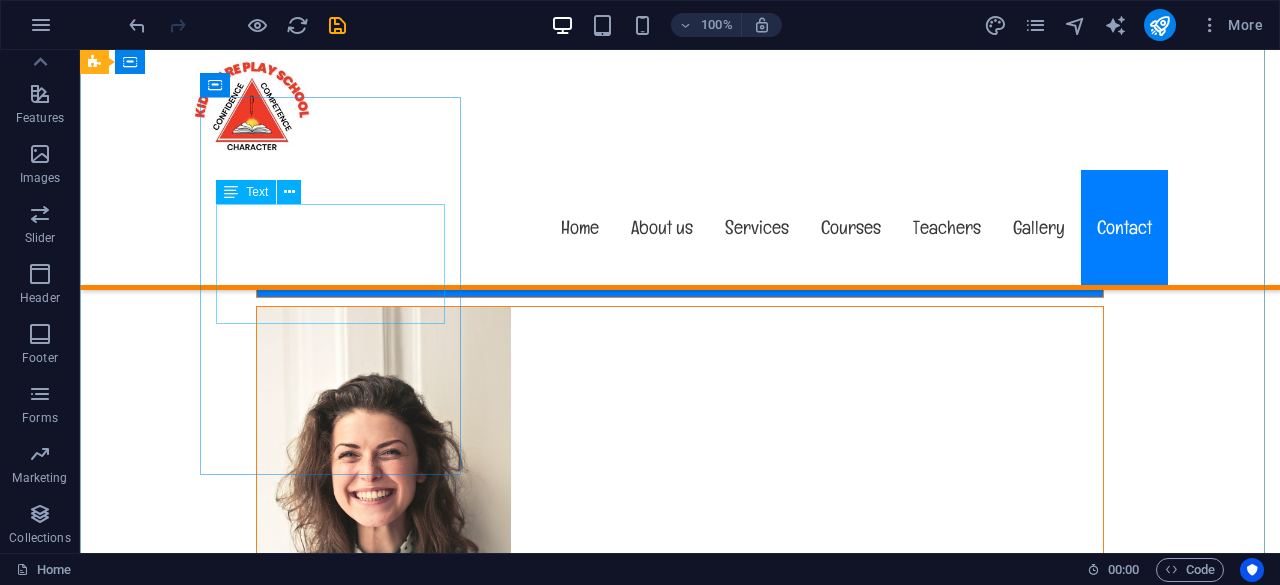 click on "Rani Bagan street no. 2, Bariatu Ranchi   834009 Mo - Sa: 09-18 / So: closed" at bounding box center (680, 7589) 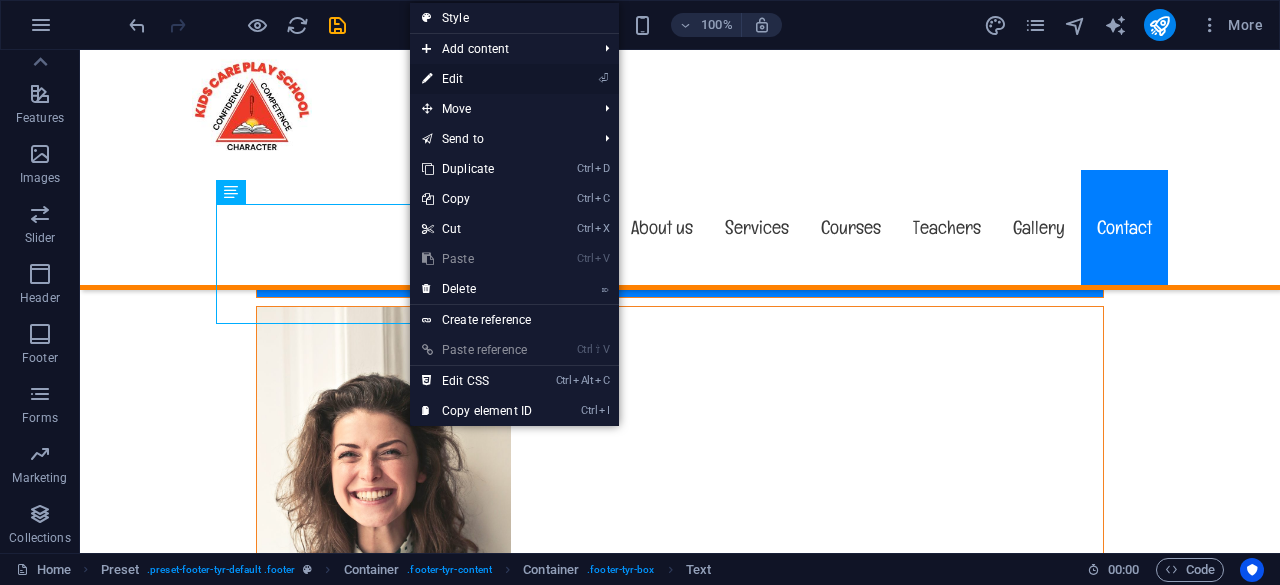click on "⏎  Edit" at bounding box center [477, 79] 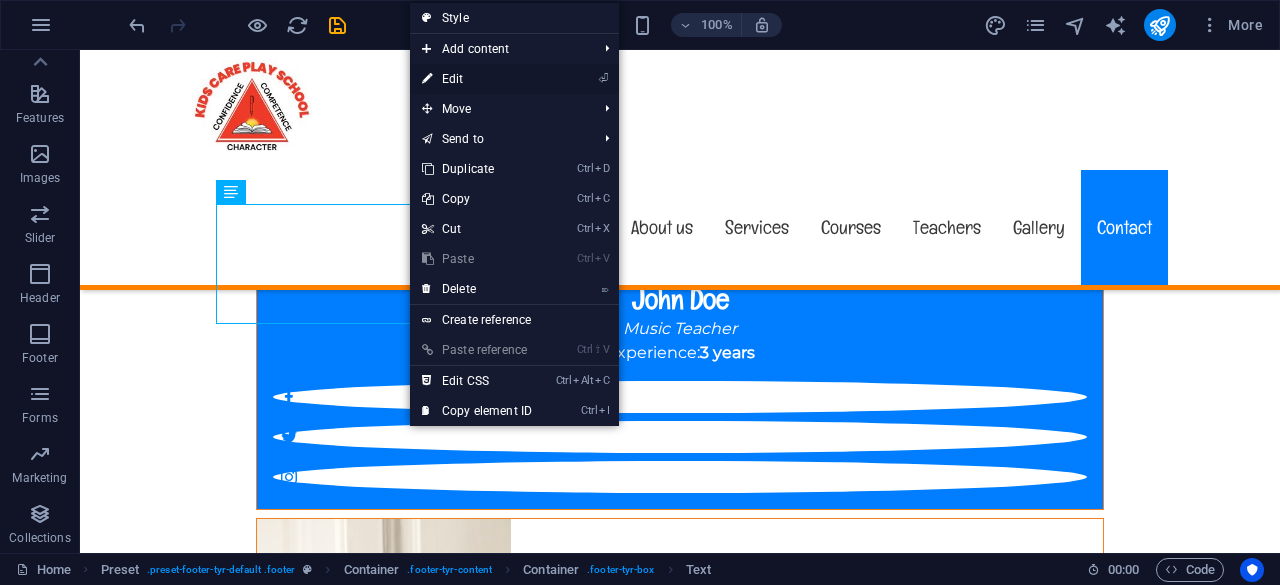 scroll, scrollTop: 18118, scrollLeft: 0, axis: vertical 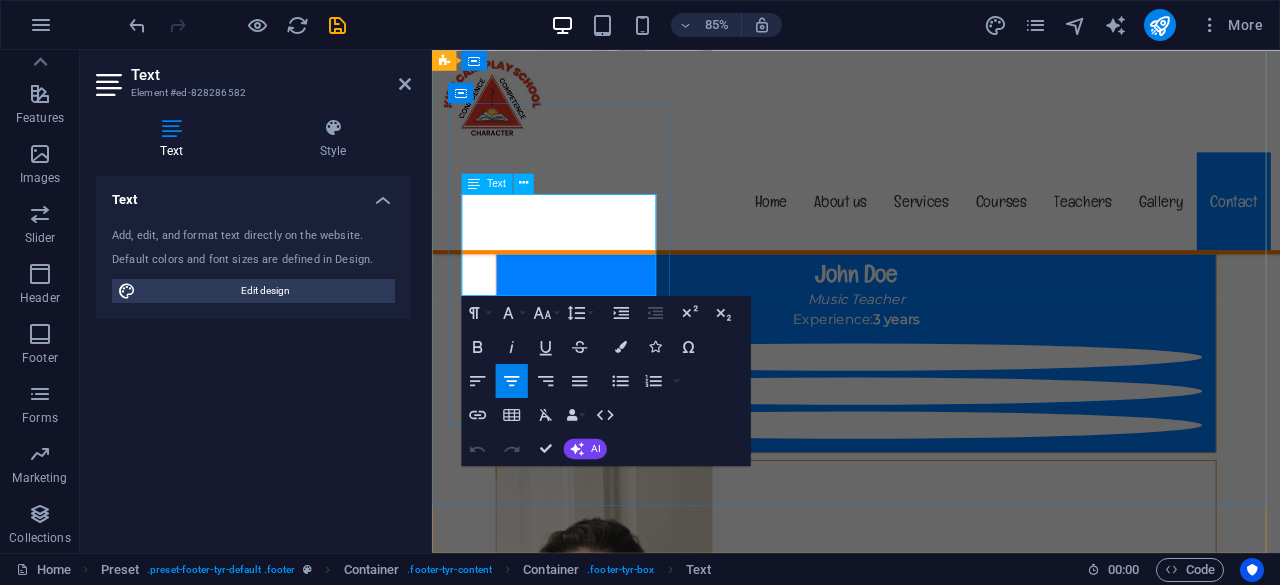 click on "Rani Bagan street no. 2, Bariatu" at bounding box center (931, 7871) 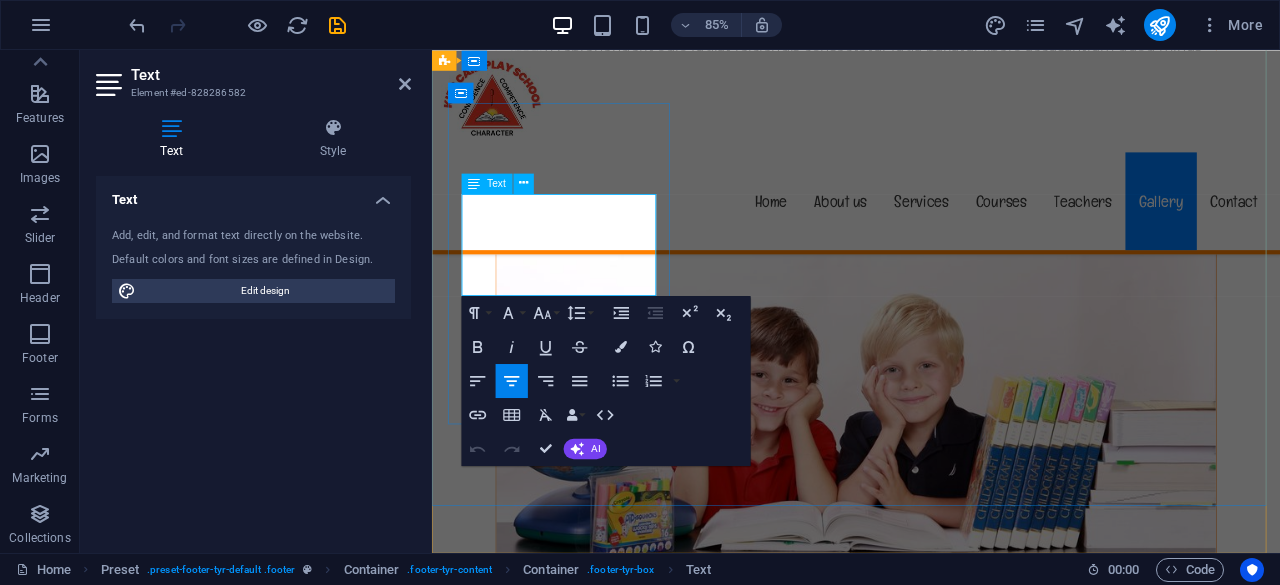 scroll, scrollTop: 17648, scrollLeft: 0, axis: vertical 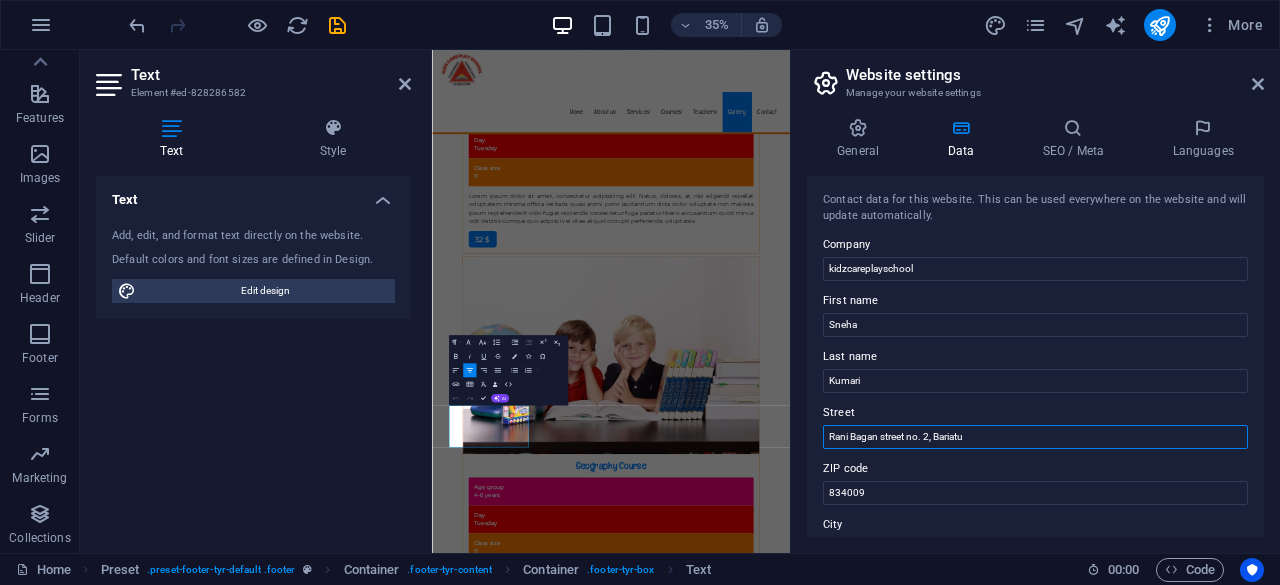 click on "Rani Bagan street no. 2, Bariatu" at bounding box center [1035, 437] 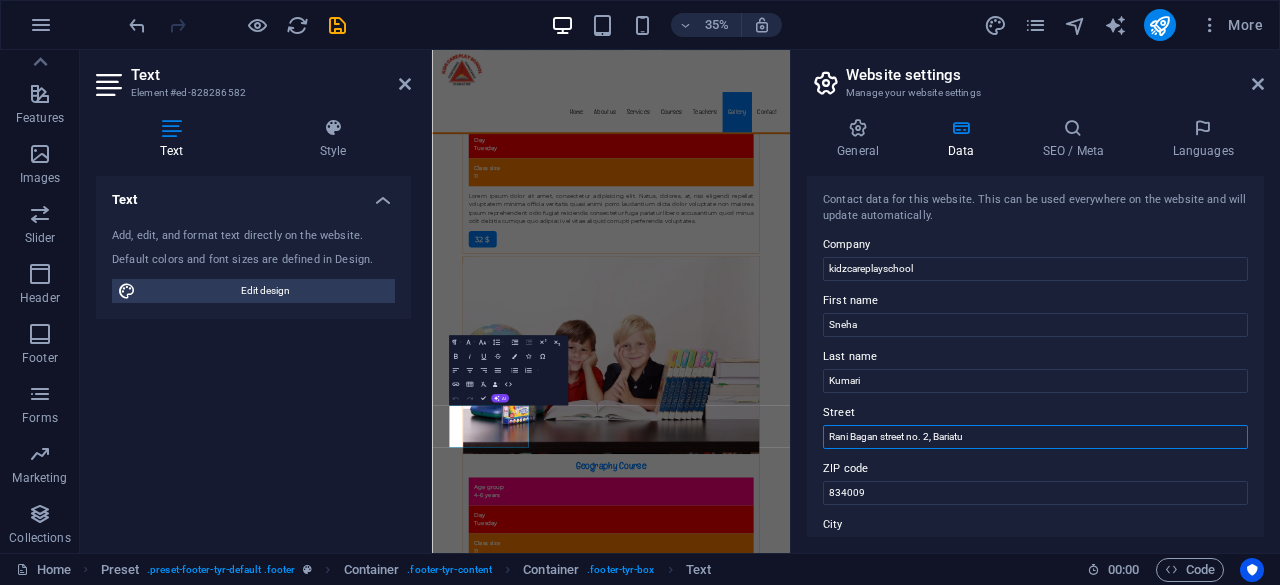 type on "Rani Bagan street no. 2,      Bariatu" 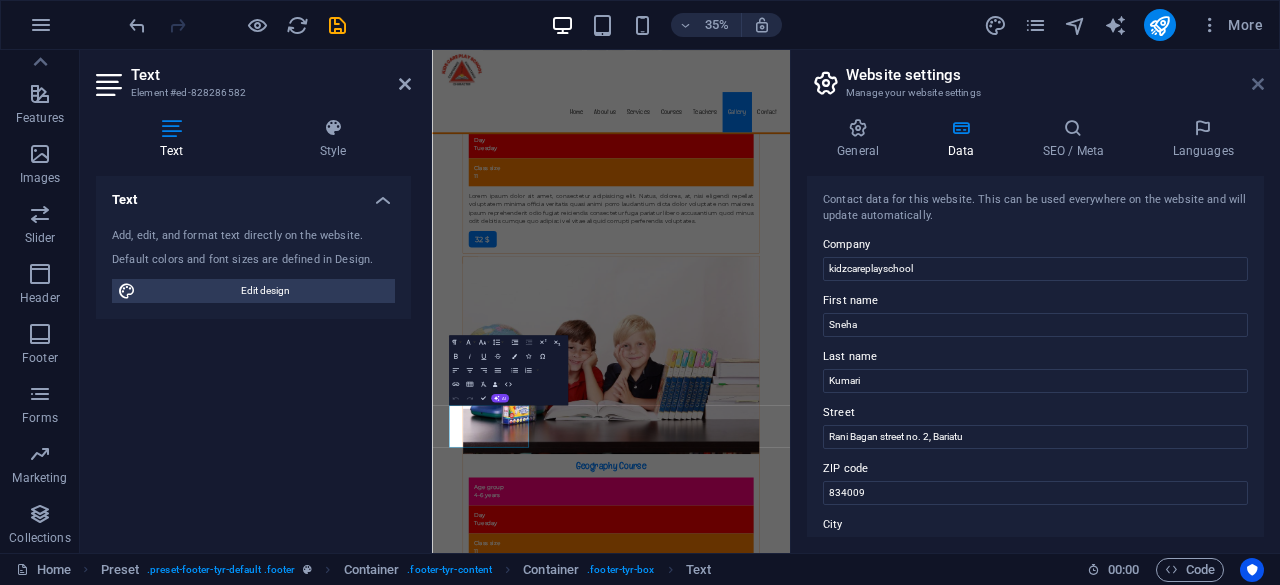 click at bounding box center [1258, 84] 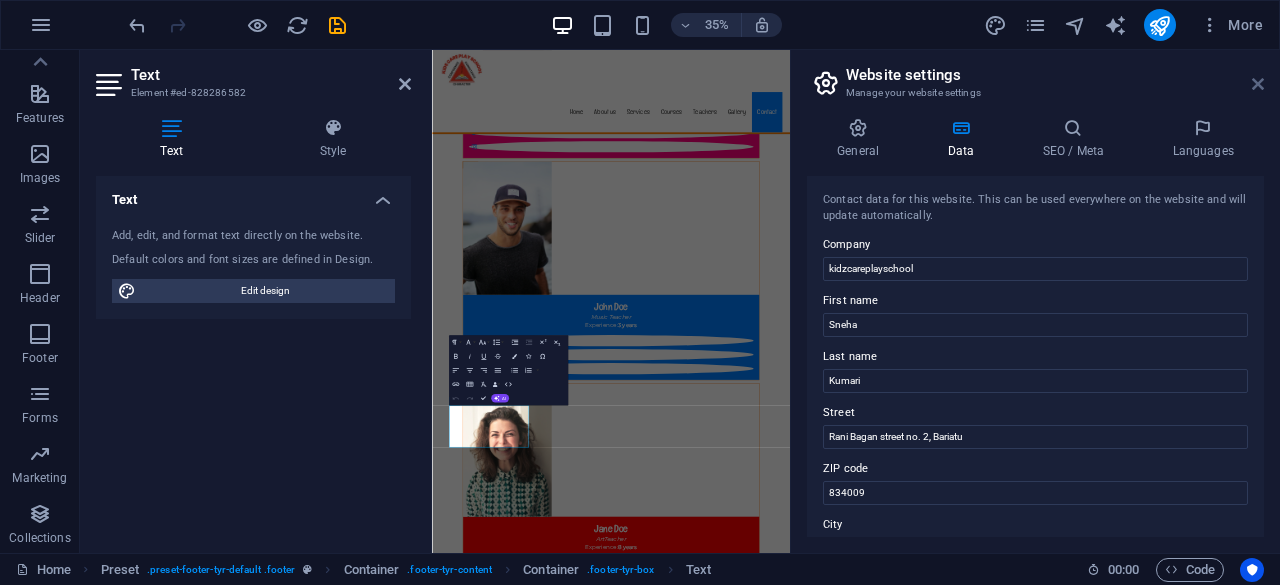 scroll, scrollTop: 18050, scrollLeft: 0, axis: vertical 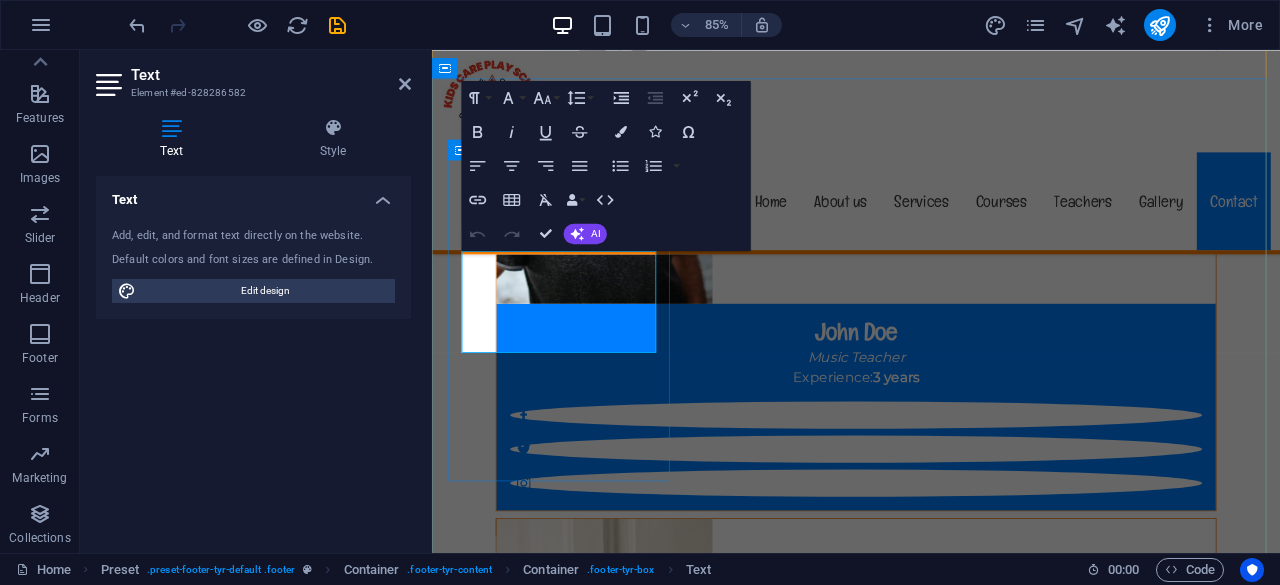 click on "Address Rani Bagan street no. 2,      Bariatu Ranchi   834009 Mo - Sa: 09-18 / So: closed" at bounding box center (931, 7929) 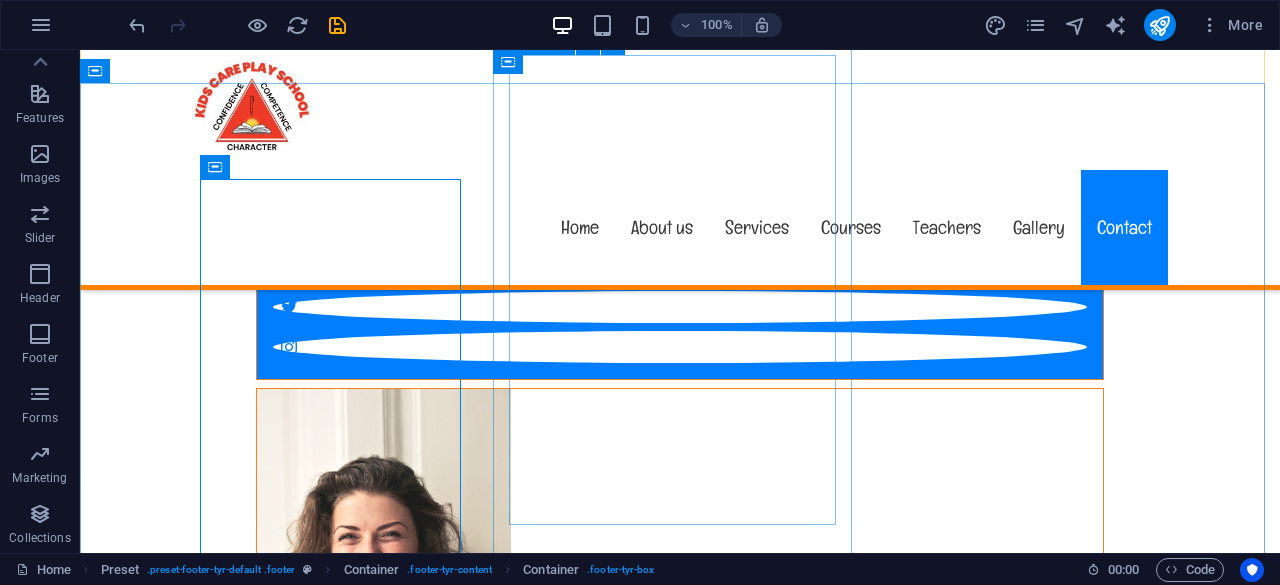 click on "I have read and understand the privacy policy. Unreadable? Load new Send" 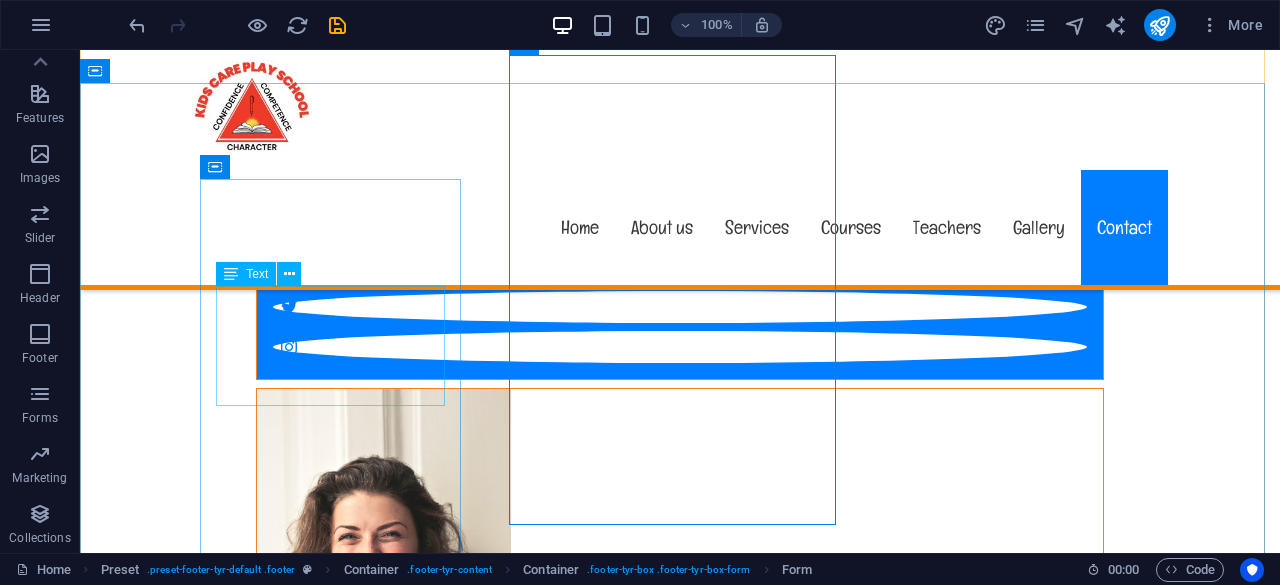 click on "Rani Bagan street no. 2,      Bariatu Ranchi   834009 Mo - Sa: 09-18 / So: closed" at bounding box center (680, 7671) 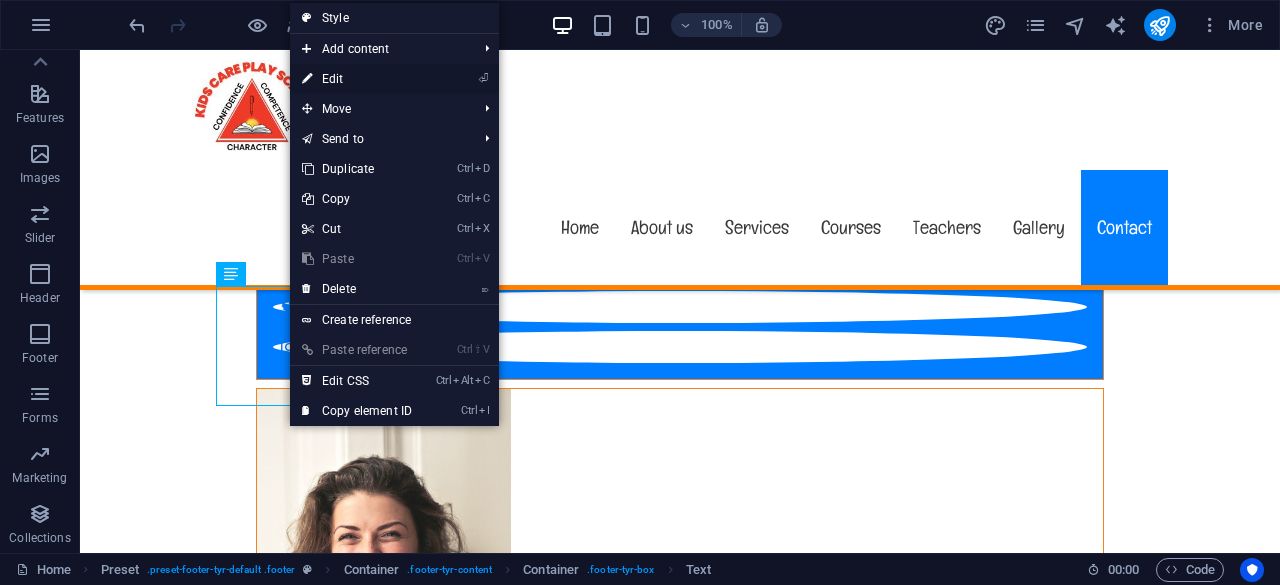 click on "⏎  Edit" at bounding box center [357, 79] 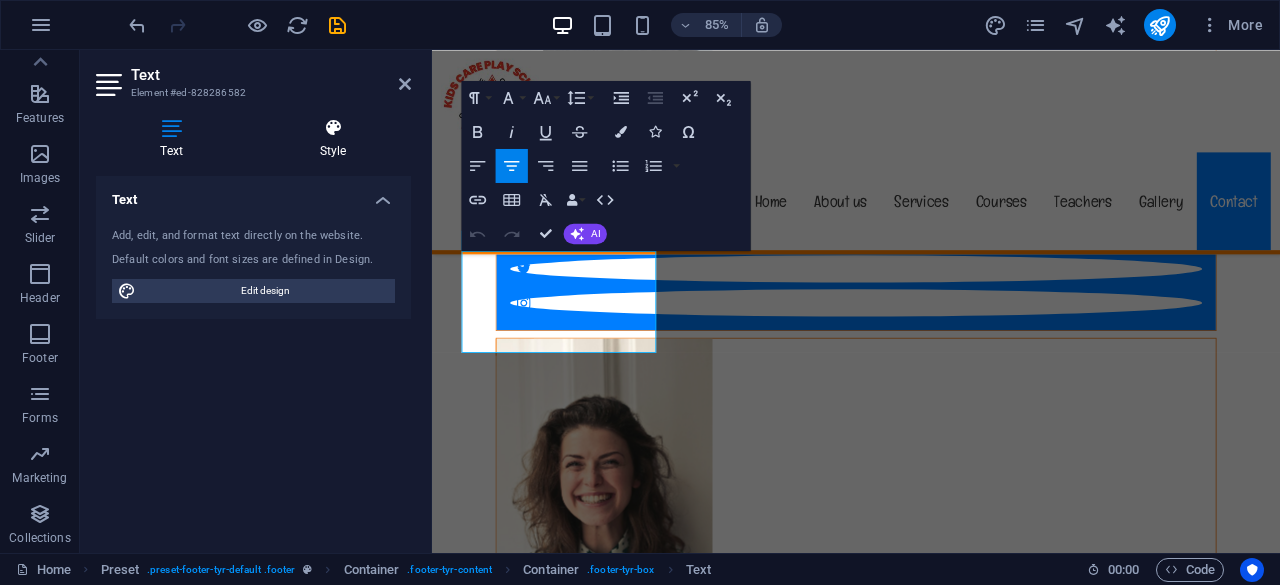 click at bounding box center (333, 128) 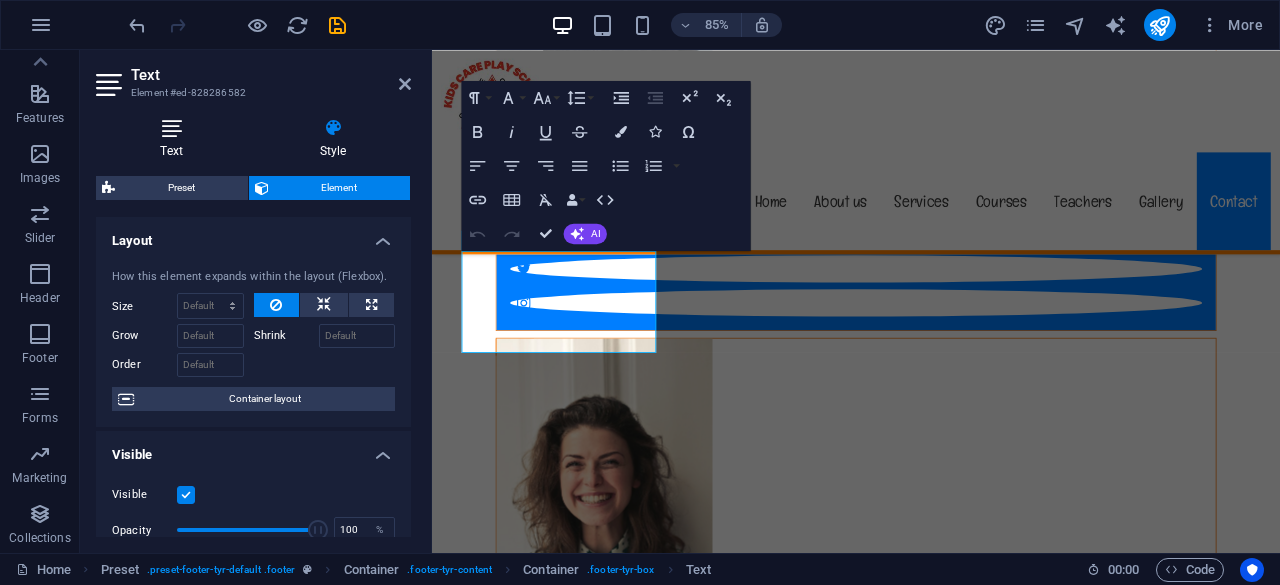 click on "Text" at bounding box center (175, 139) 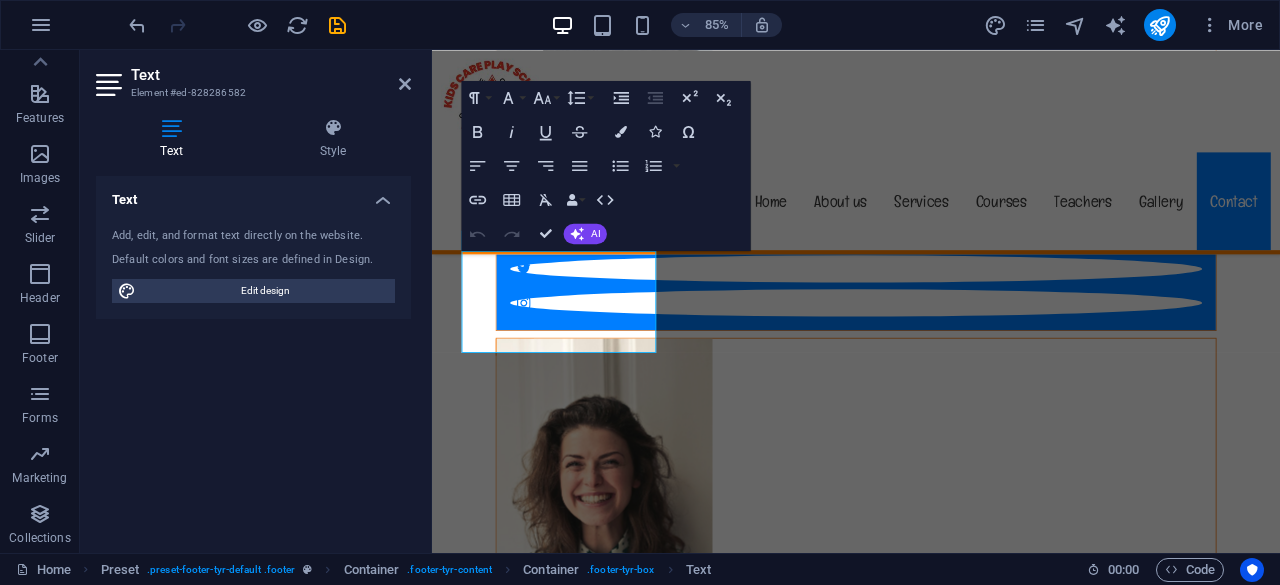 click on "Text" at bounding box center [253, 194] 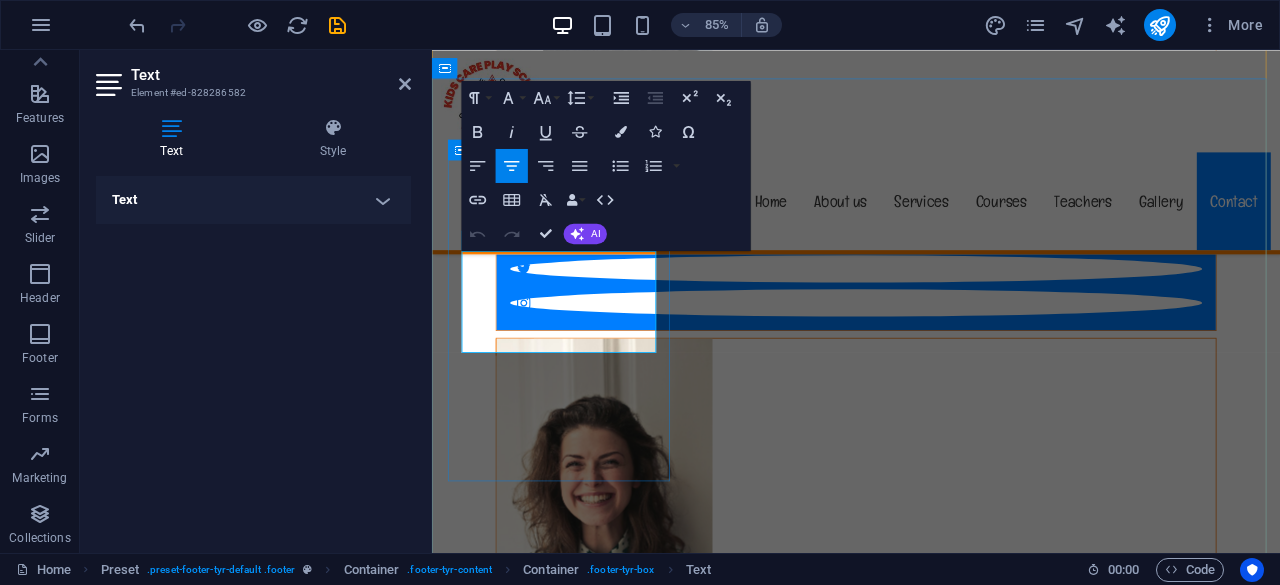 click on "Rani Bagan street no. 2,      Bariatu" at bounding box center [931, 7638] 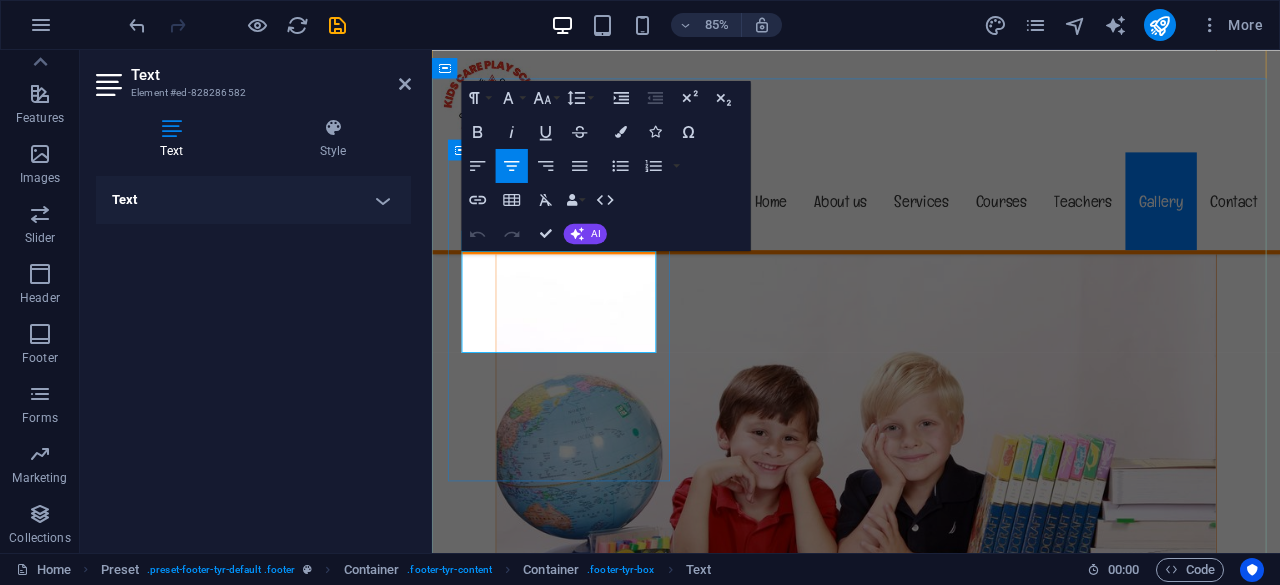 scroll, scrollTop: 17648, scrollLeft: 0, axis: vertical 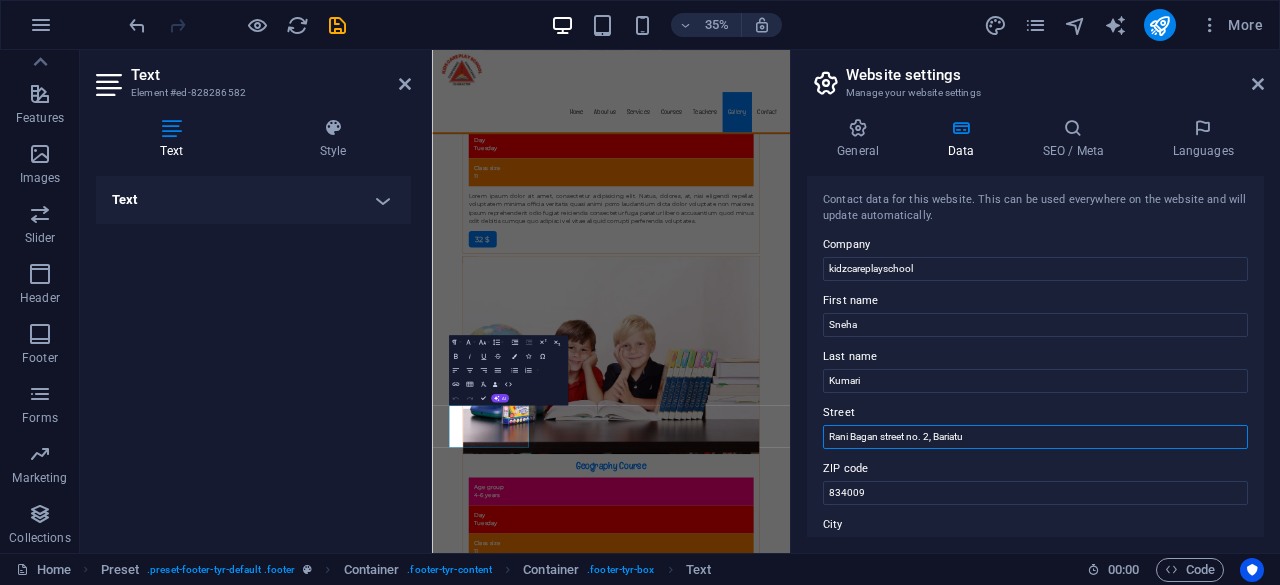 click on "Rani Bagan street no. 2,      Bariatu" at bounding box center (1035, 437) 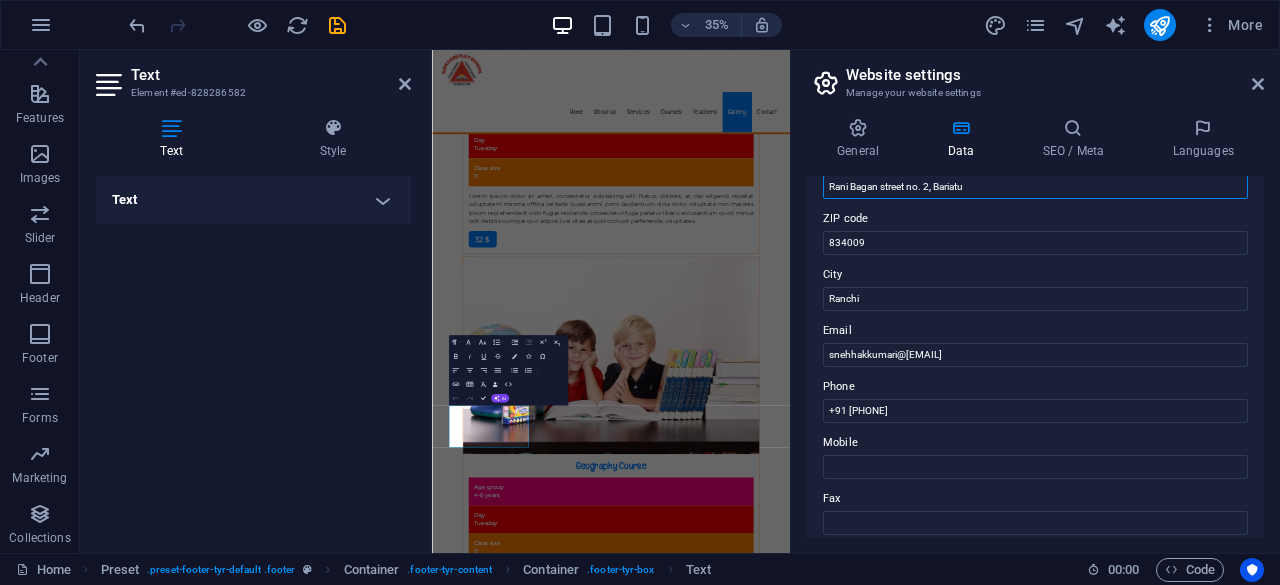 scroll, scrollTop: 300, scrollLeft: 0, axis: vertical 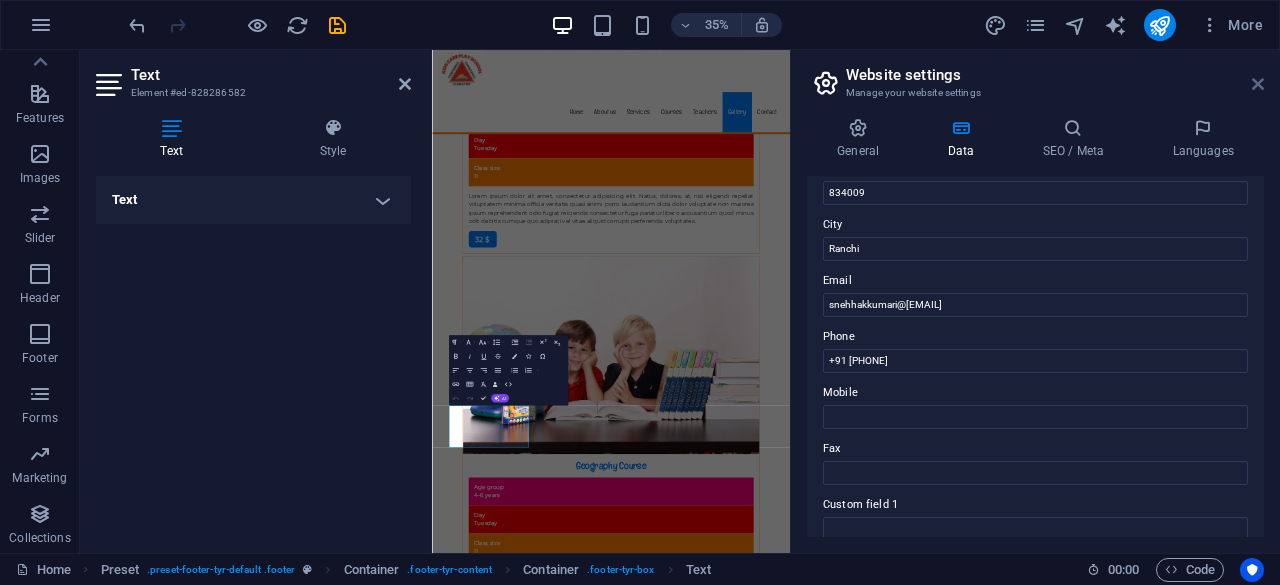 type on "Rani Bagan street no. 2, Bariatu" 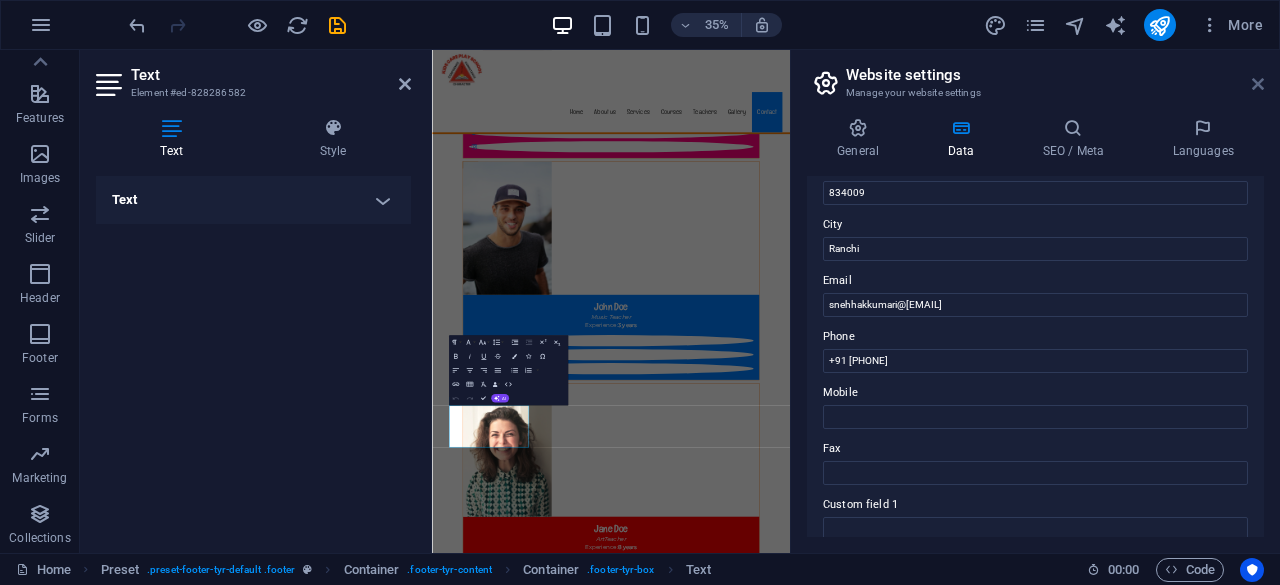 scroll, scrollTop: 18050, scrollLeft: 0, axis: vertical 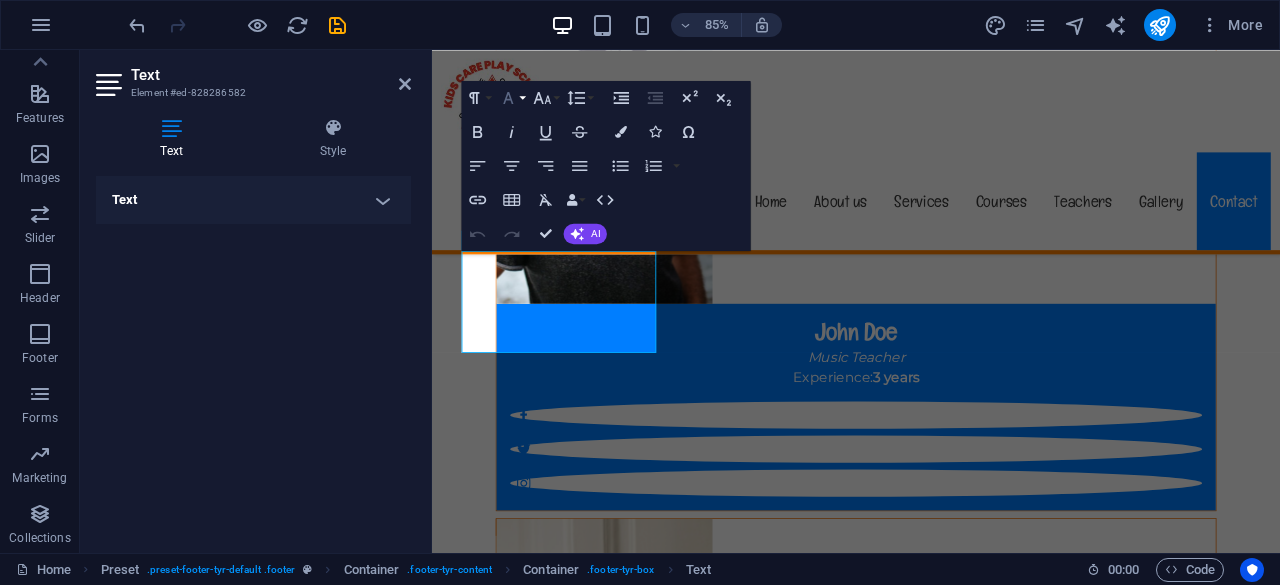 click on "Font Family" at bounding box center (512, 98) 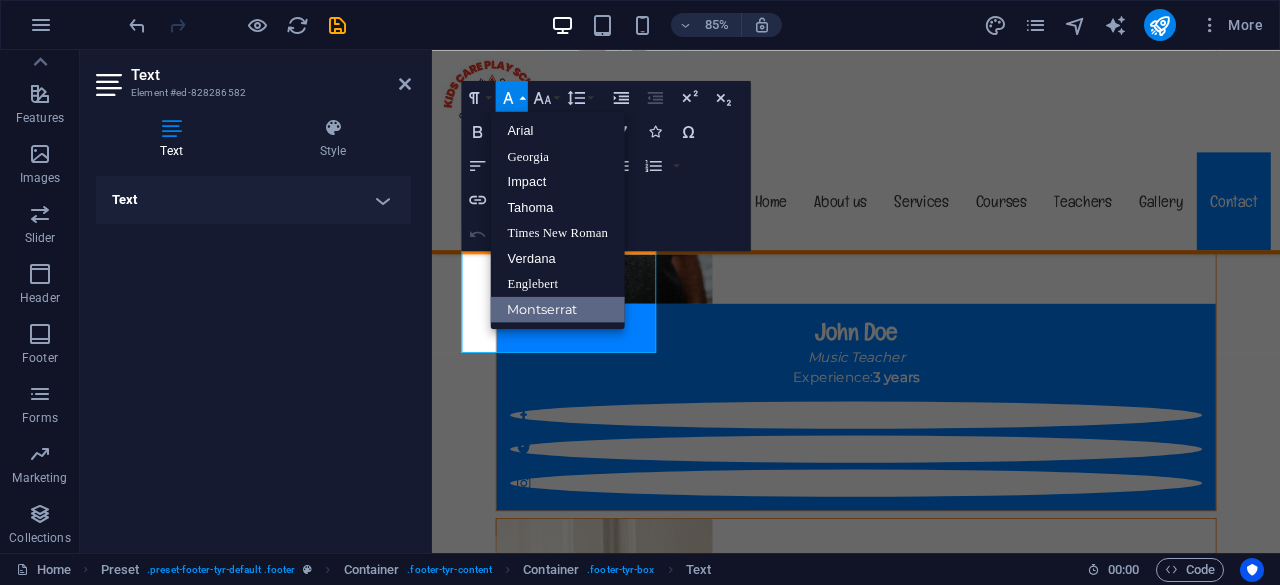 scroll, scrollTop: 0, scrollLeft: 0, axis: both 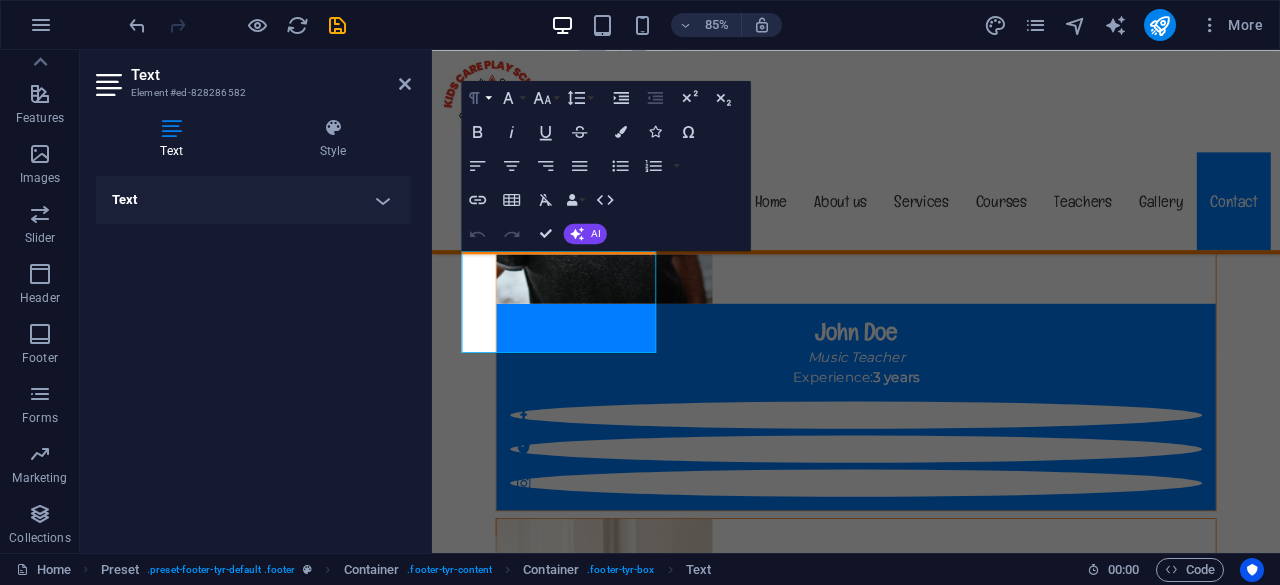 click on "Paragraph Format" at bounding box center (478, 98) 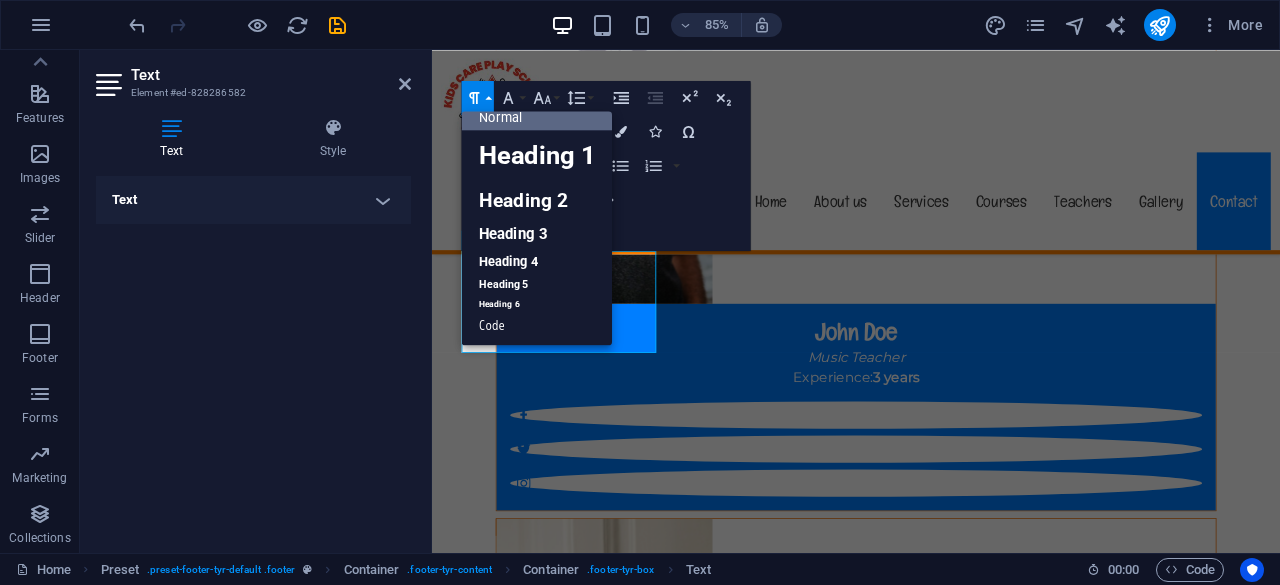 scroll, scrollTop: 16, scrollLeft: 0, axis: vertical 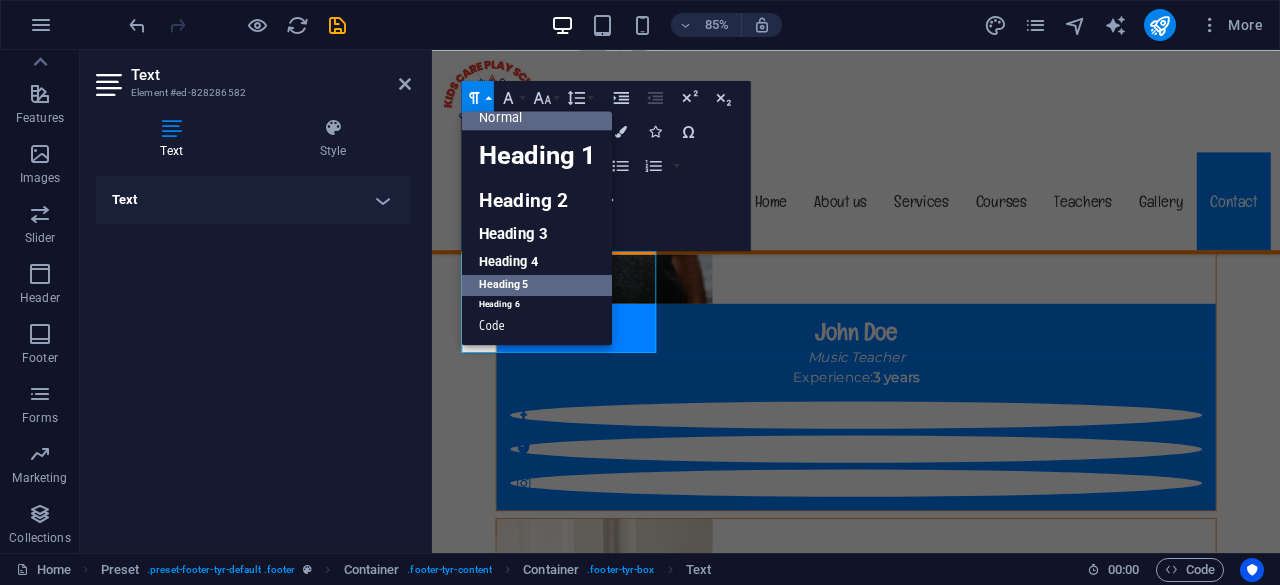 click on "Heading 5" at bounding box center (537, 285) 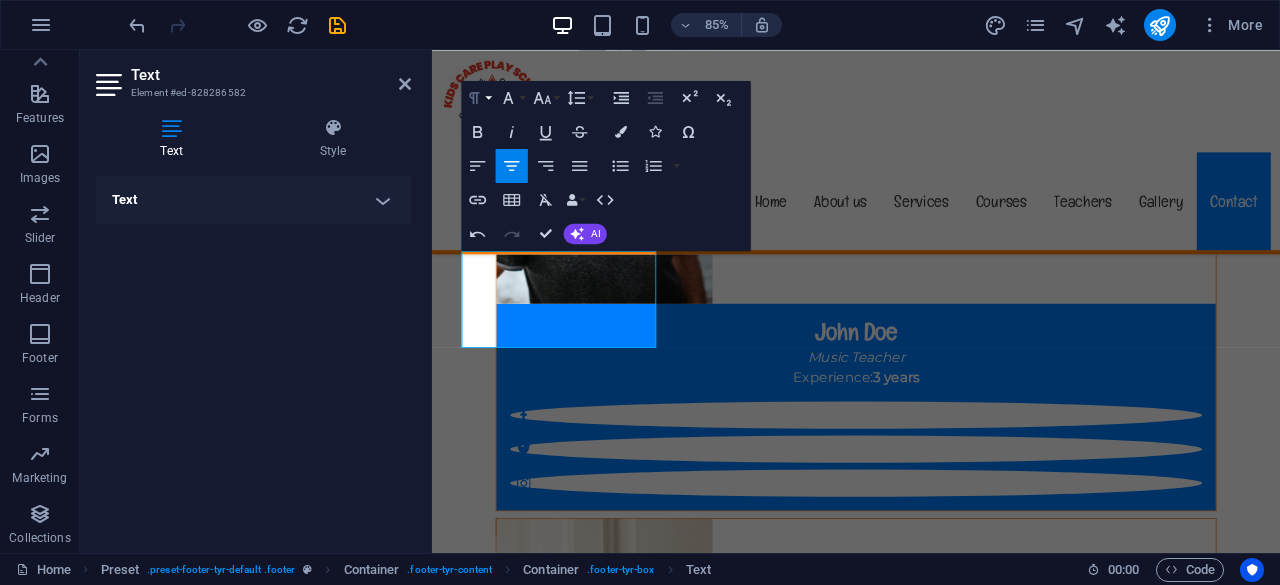 click 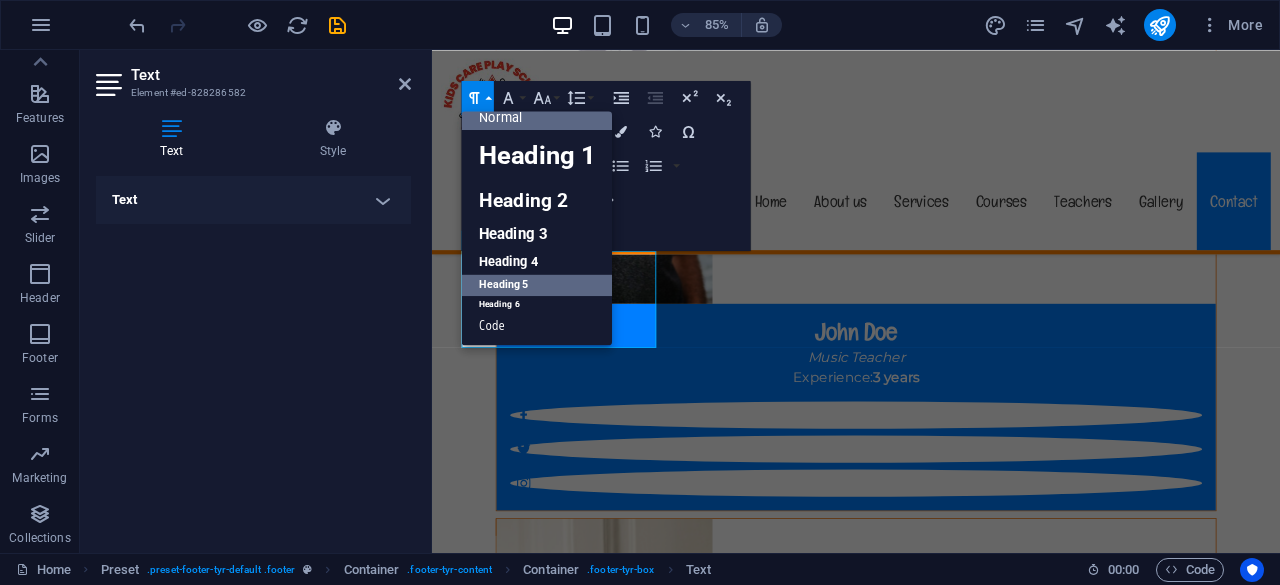 scroll, scrollTop: 16, scrollLeft: 0, axis: vertical 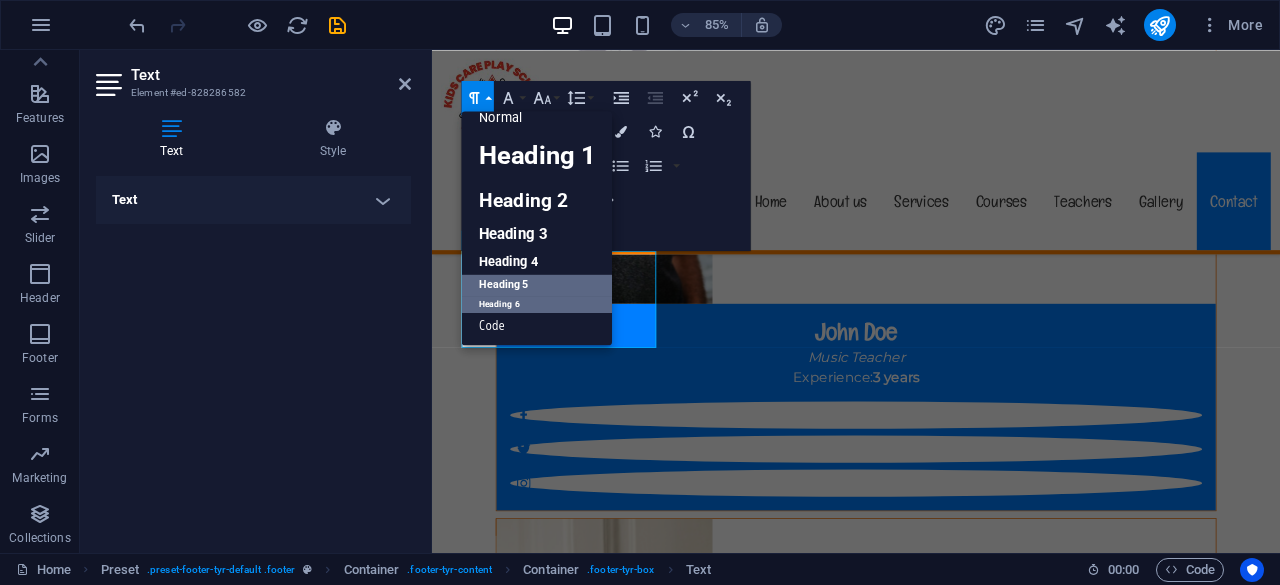 click on "Heading 6" at bounding box center (537, 304) 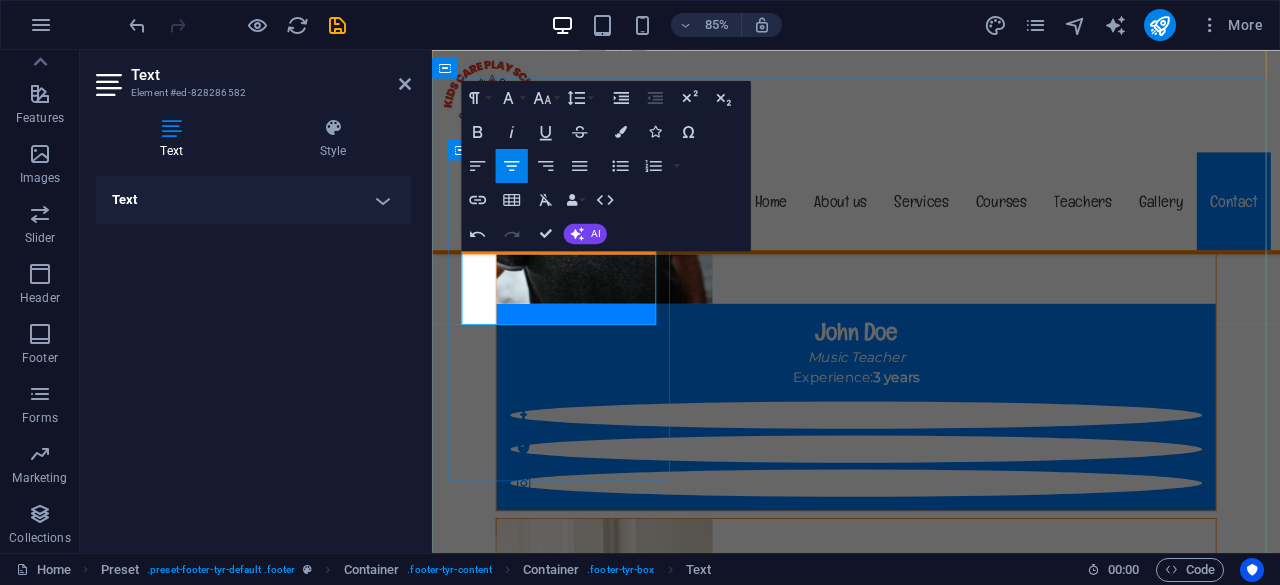 click on "Address Rani Bagan street no. 2, Bariatu Ranchi   834009 Mo - Sa: 09-18 / So: closed" at bounding box center [931, 7925] 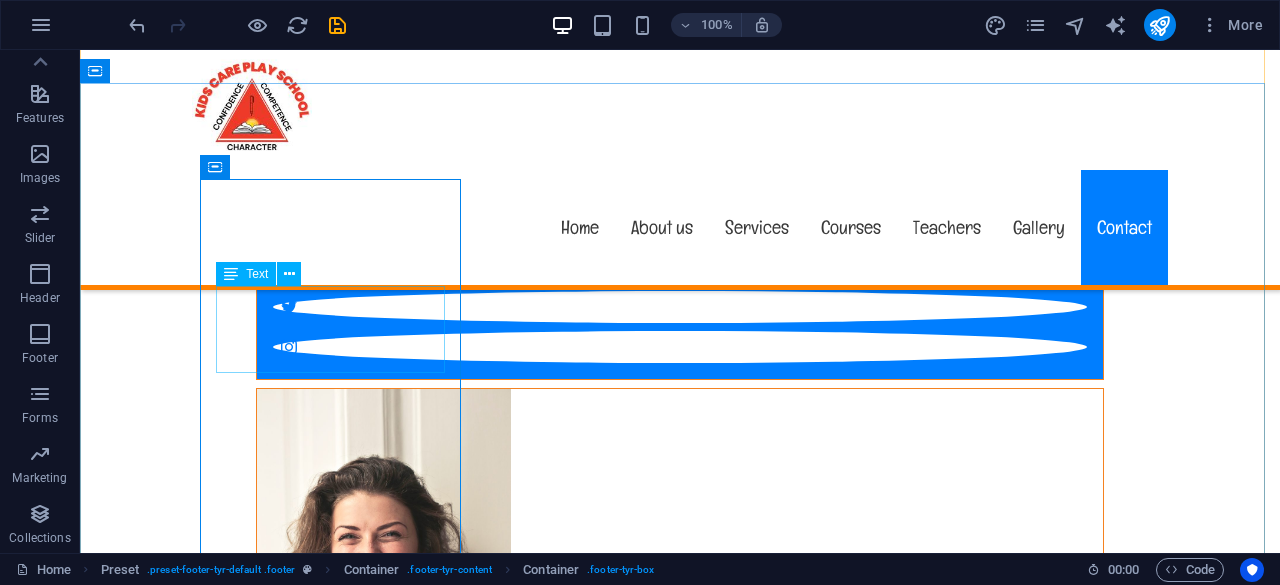 click on "Rani Bagan street no. 2, Bariatu Ranchi   834009 Mo - Sa: 09-18 / So: closed" at bounding box center [680, 7666] 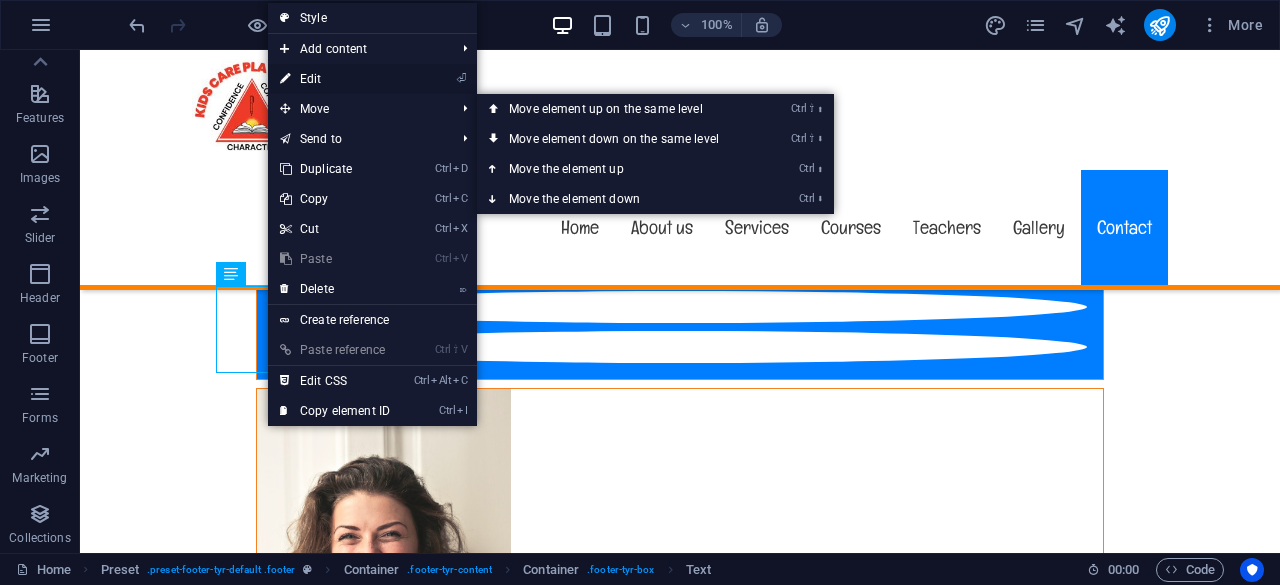 click on "⏎  Edit" at bounding box center (335, 79) 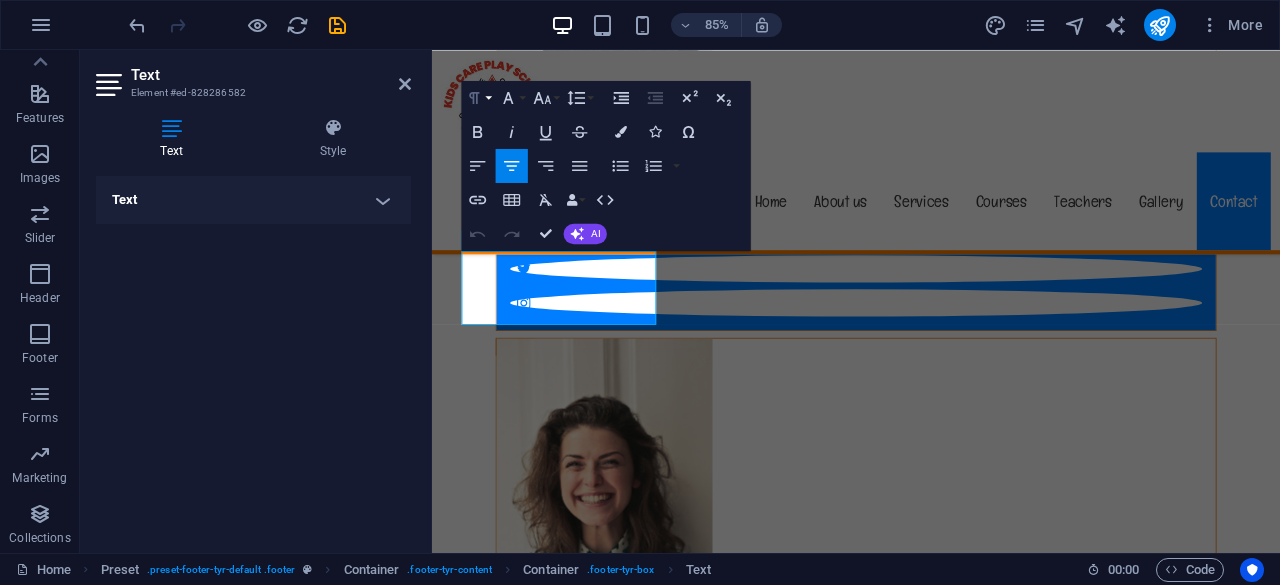 click 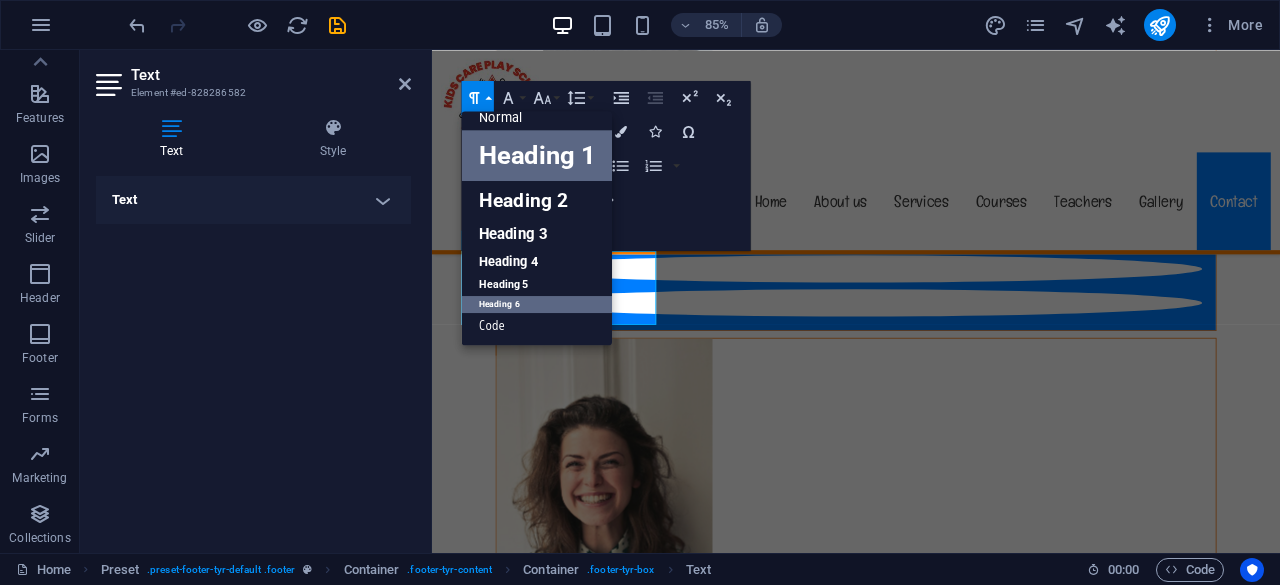scroll, scrollTop: 16, scrollLeft: 0, axis: vertical 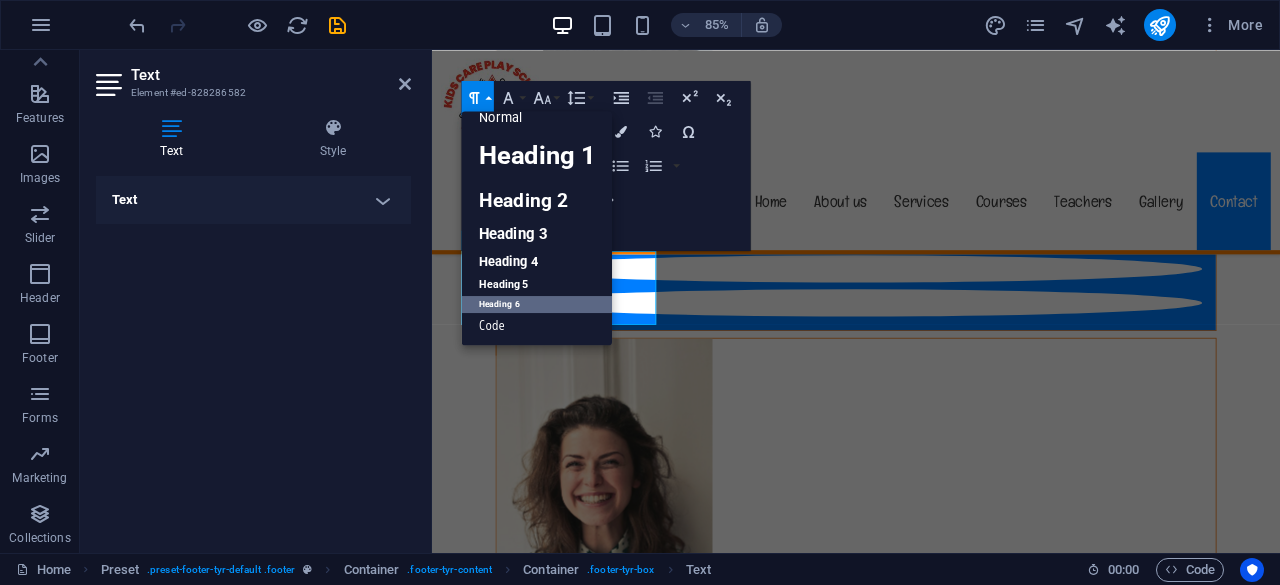 click on "Heading 6" at bounding box center (537, 304) 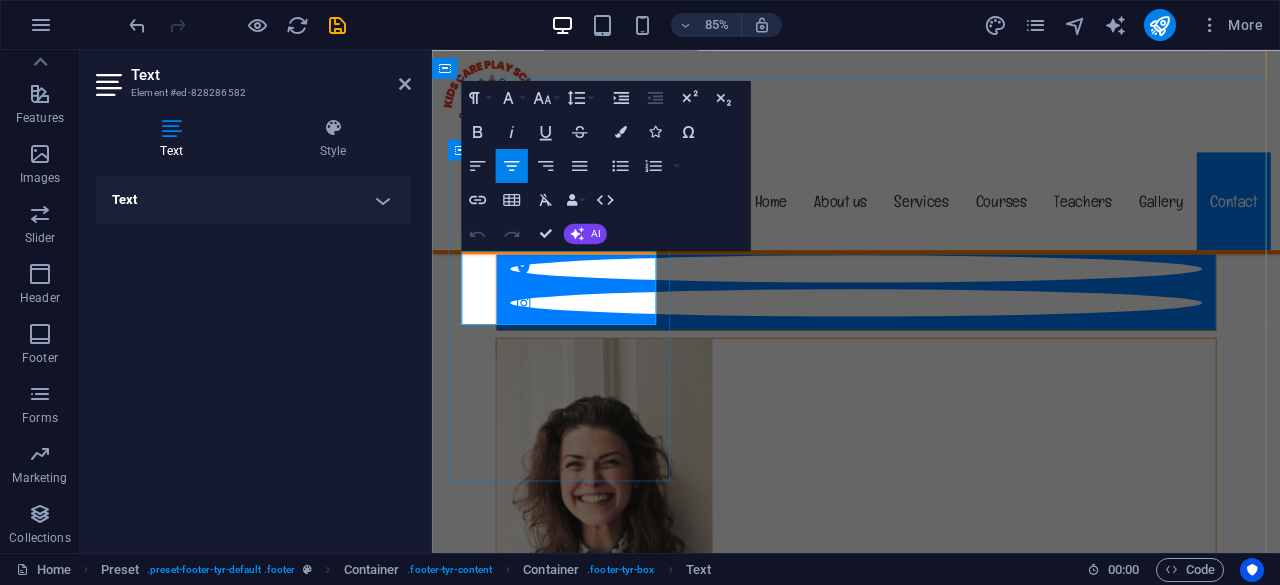click on "[CITY]" at bounding box center [898, 7661] 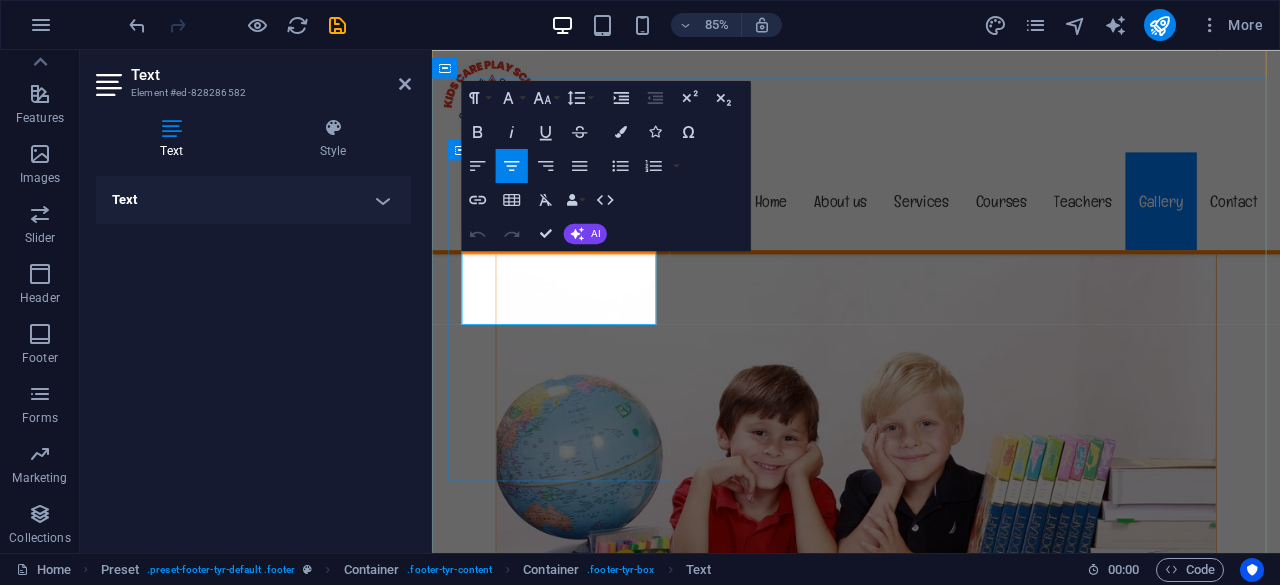 scroll, scrollTop: 17648, scrollLeft: 0, axis: vertical 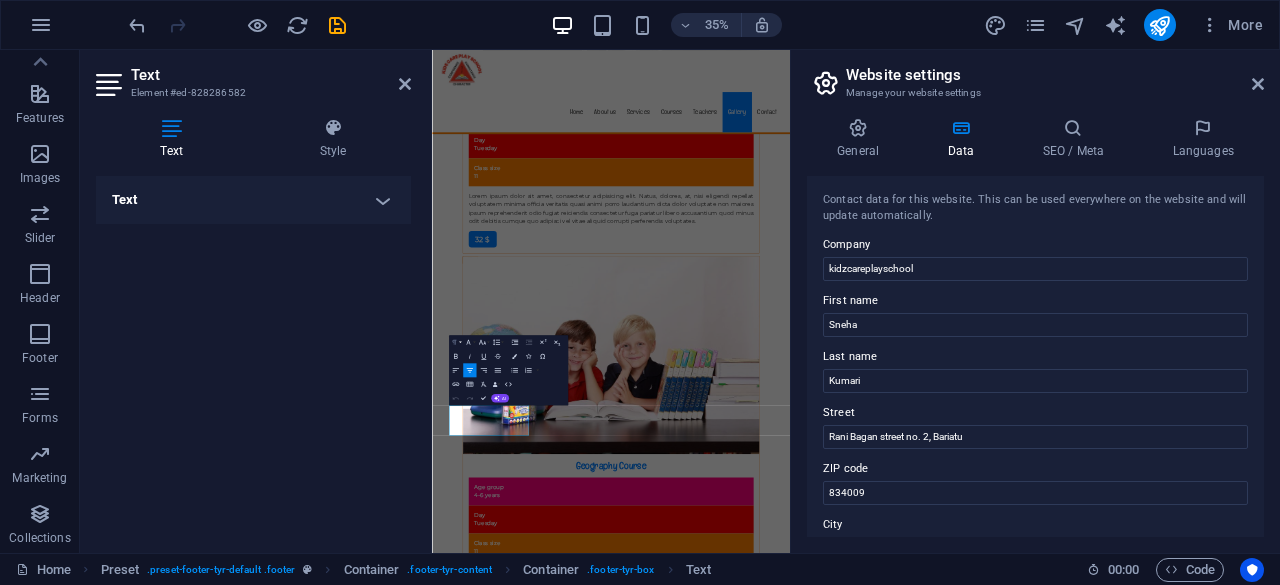 click on "Paragraph Format" at bounding box center [455, 342] 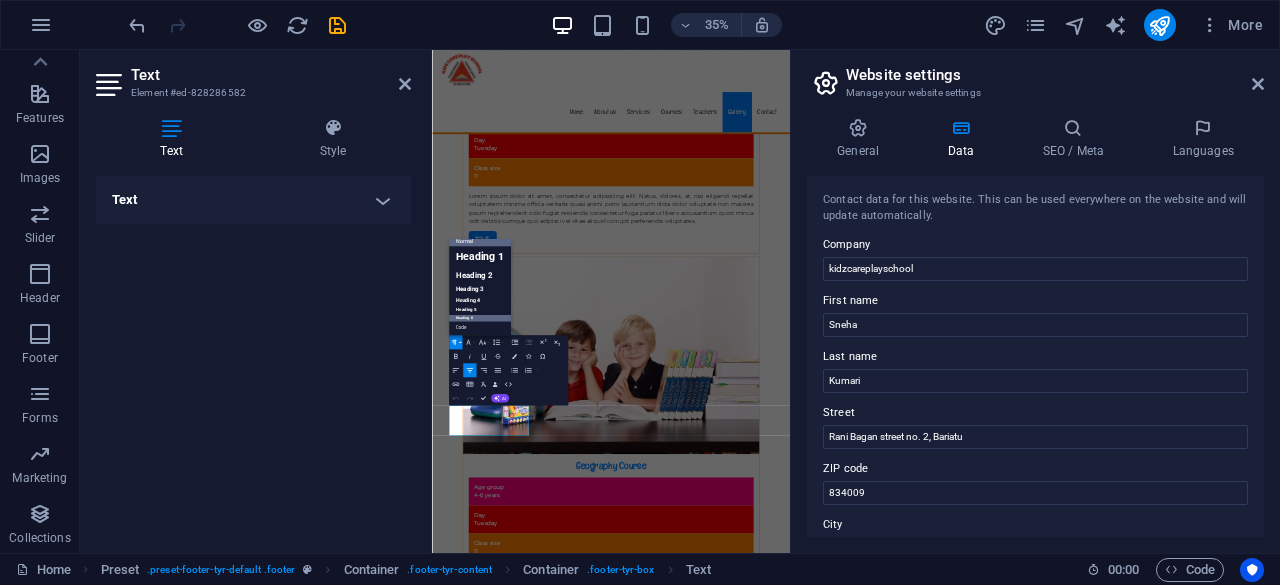 click on "Heading 6" at bounding box center (480, 318) 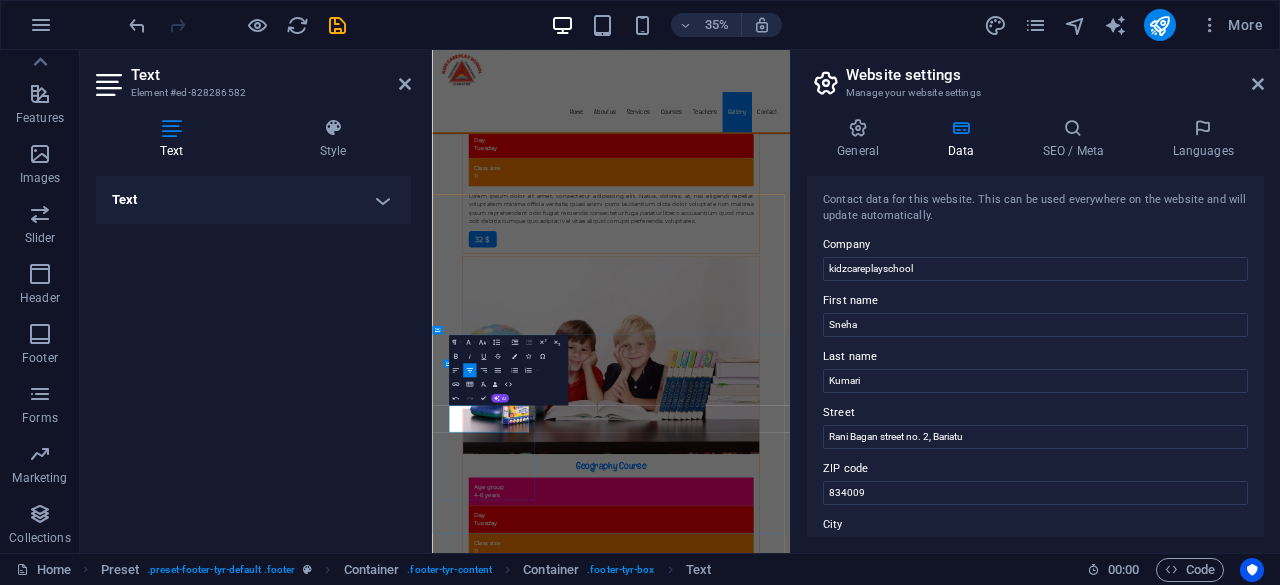 click on "Mo - Sa: 09-18 / So: closed" at bounding box center (944, 11462) 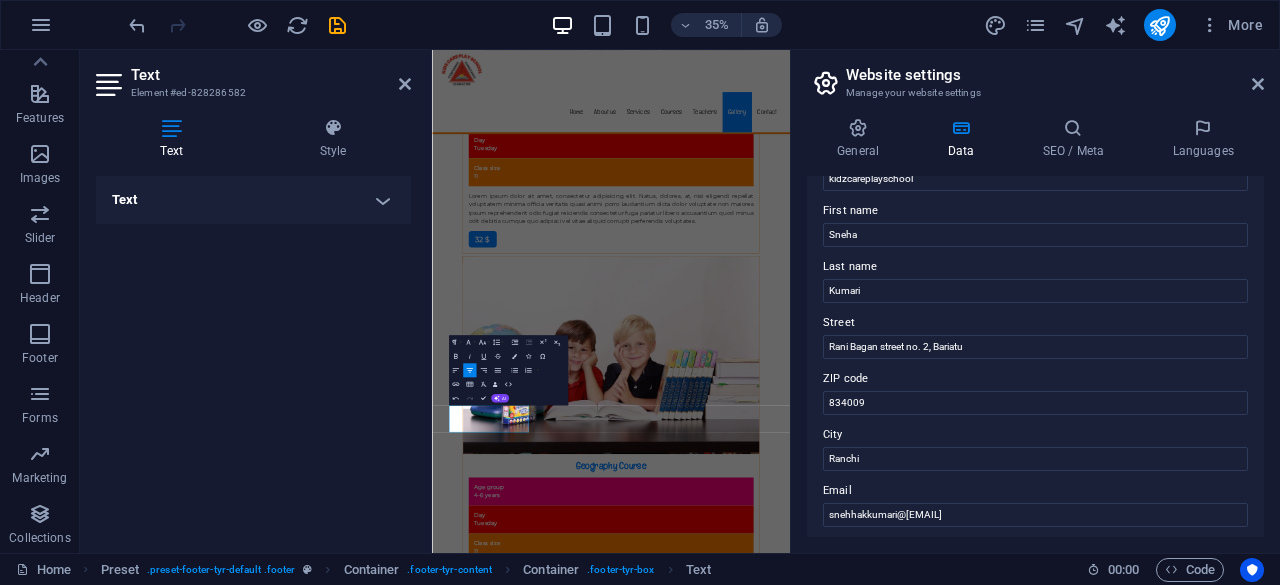 scroll, scrollTop: 200, scrollLeft: 0, axis: vertical 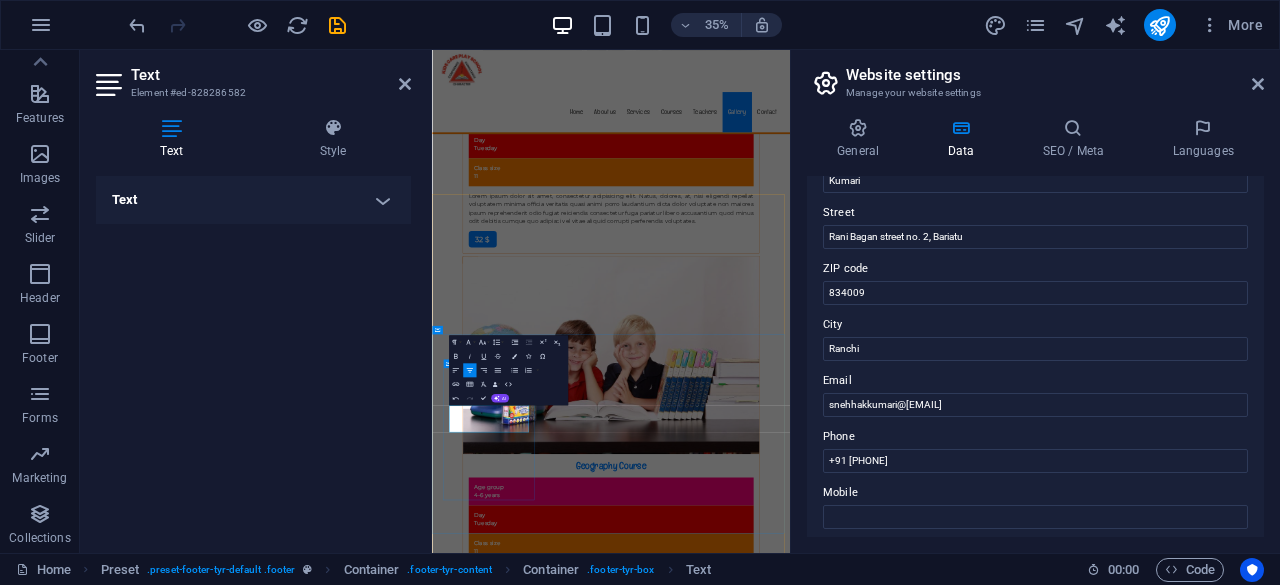 click on "Address Rani Bagan street no. 2, Bariatu Ranchi   834009 Mo - Sa: 09-18 / So: closed" at bounding box center (944, 11398) 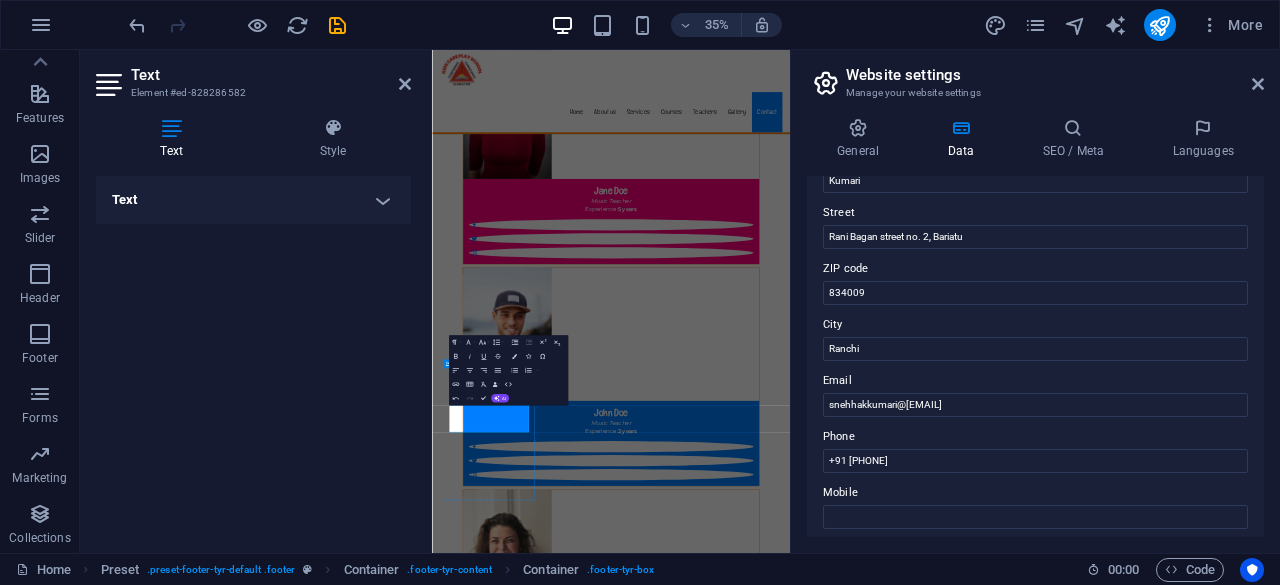scroll, scrollTop: 17990, scrollLeft: 0, axis: vertical 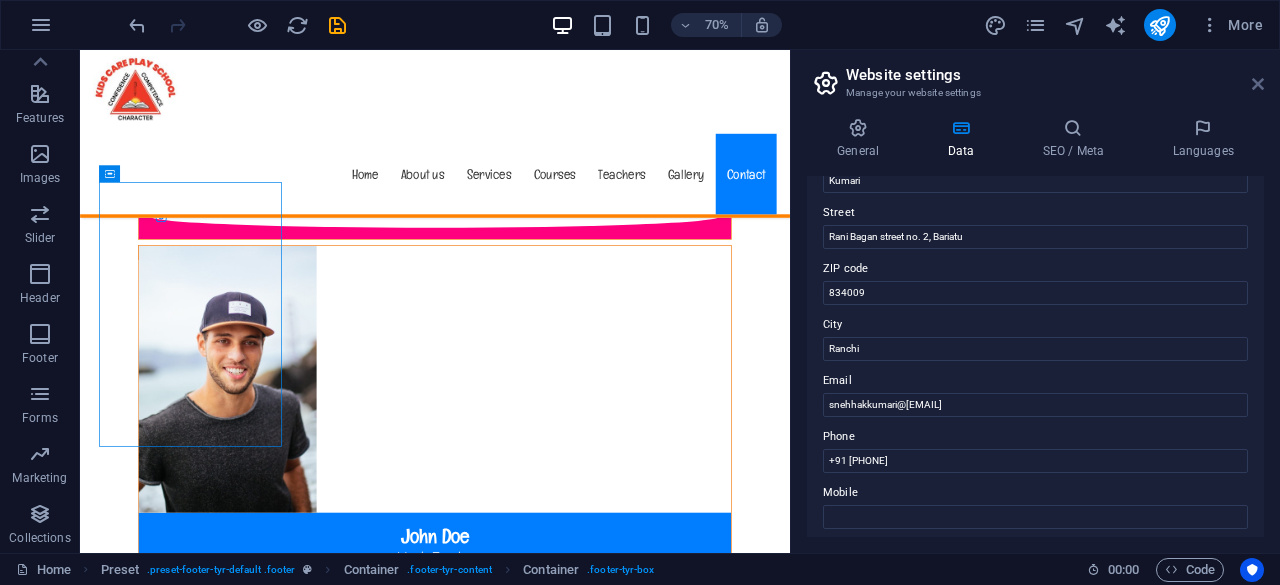 click at bounding box center [1258, 84] 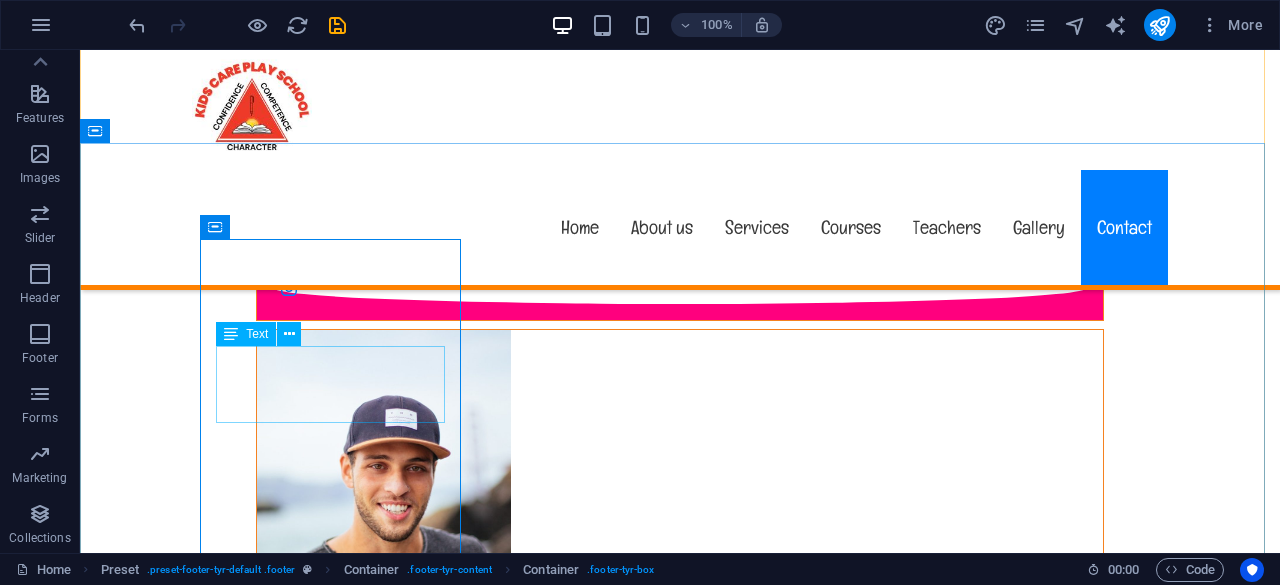 click on "Rani Bagan street no. 2, Bariatu Ranchi   834009 Mo - Sa: 09-18 / So: closed" at bounding box center (680, 8450) 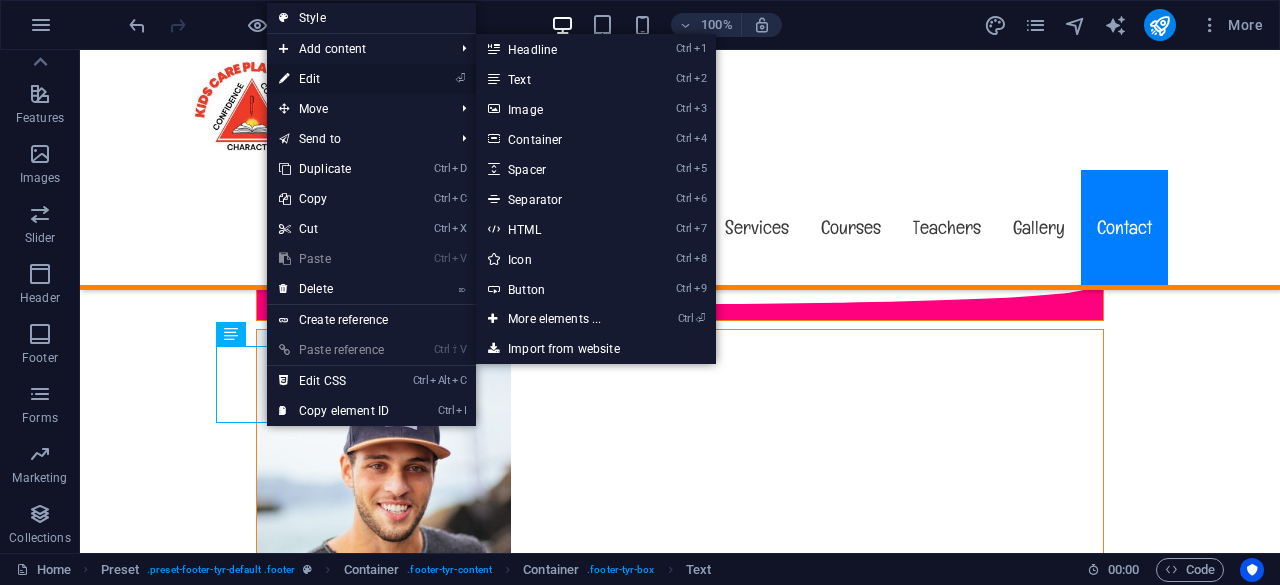 click on "⏎  Edit" at bounding box center [334, 79] 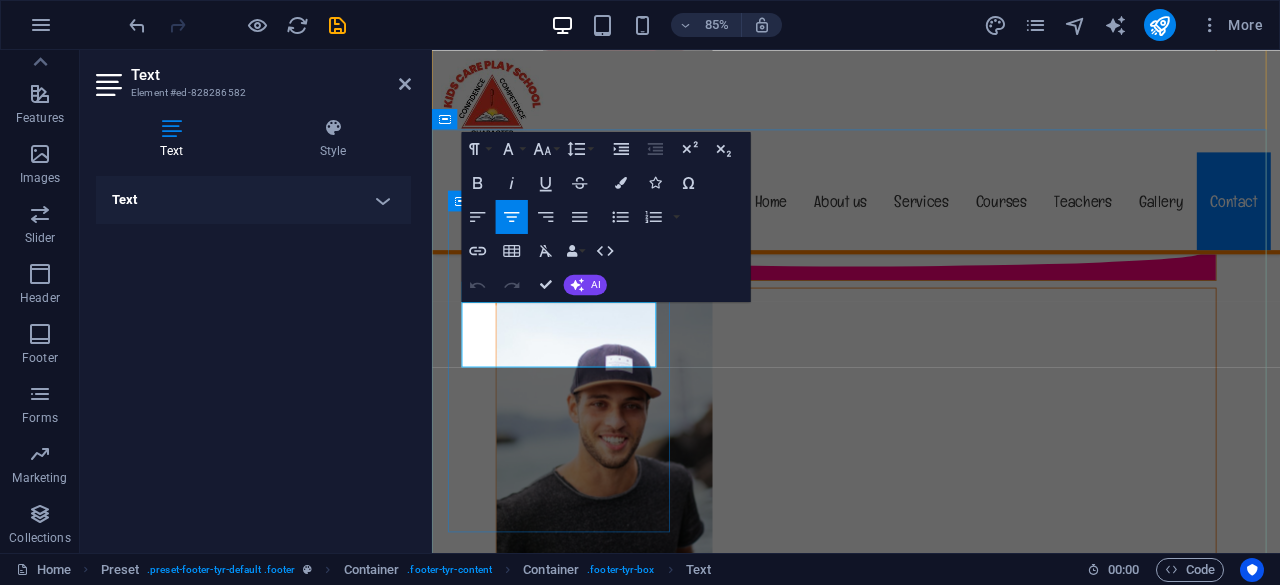 click on "Mo - Sa: 09-18 / So: closed" at bounding box center [931, 8473] 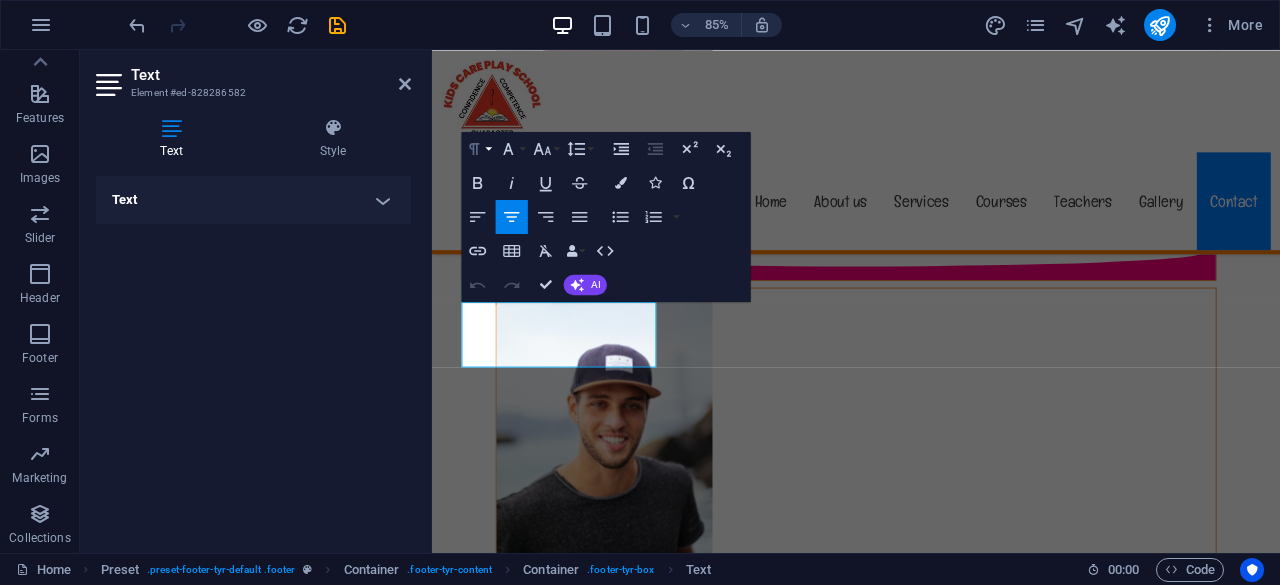 click on "Paragraph Format" at bounding box center [478, 149] 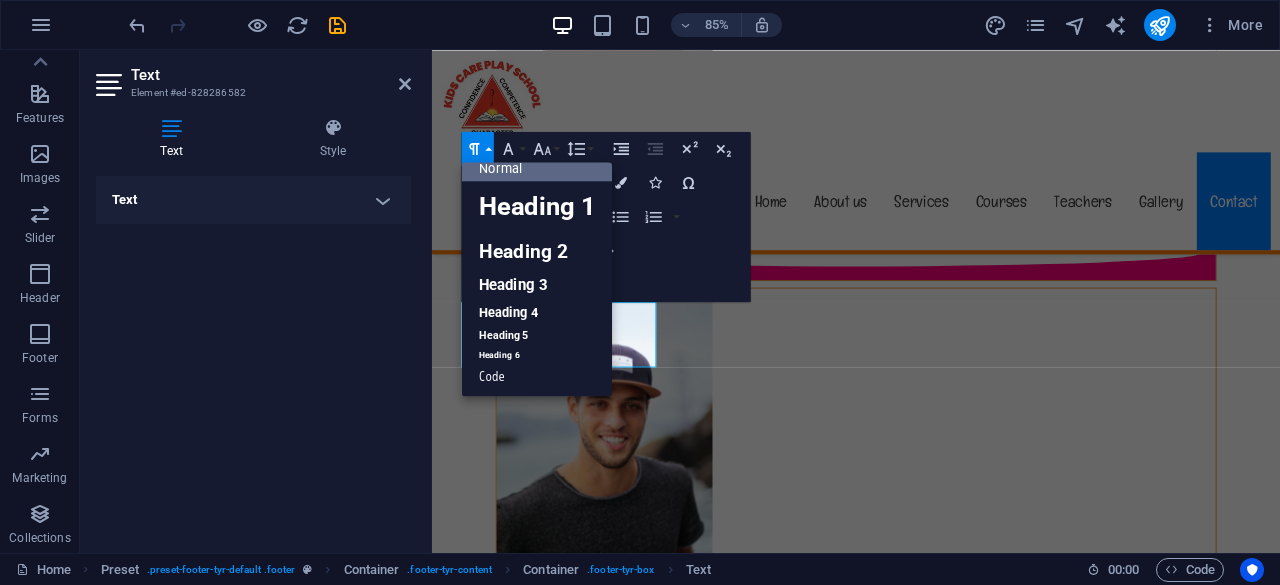 scroll, scrollTop: 16, scrollLeft: 0, axis: vertical 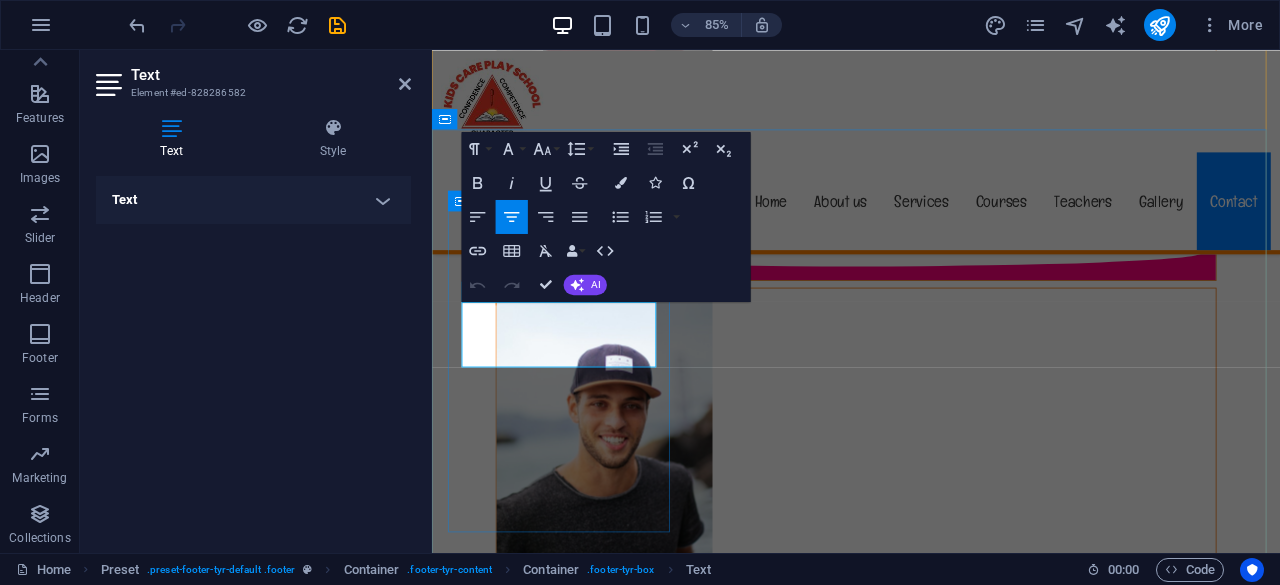 click on "Mo - Sa: 09-18 / So: closed" at bounding box center [931, 8473] 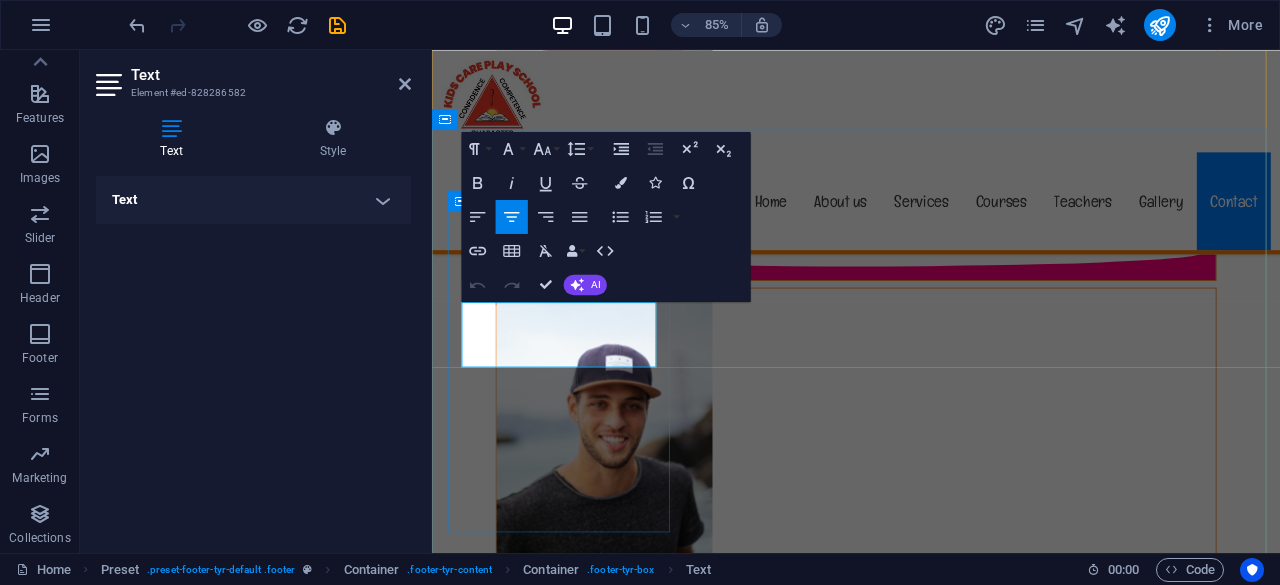 drag, startPoint x: 685, startPoint y: 400, endPoint x: 483, endPoint y: 409, distance: 202.2004 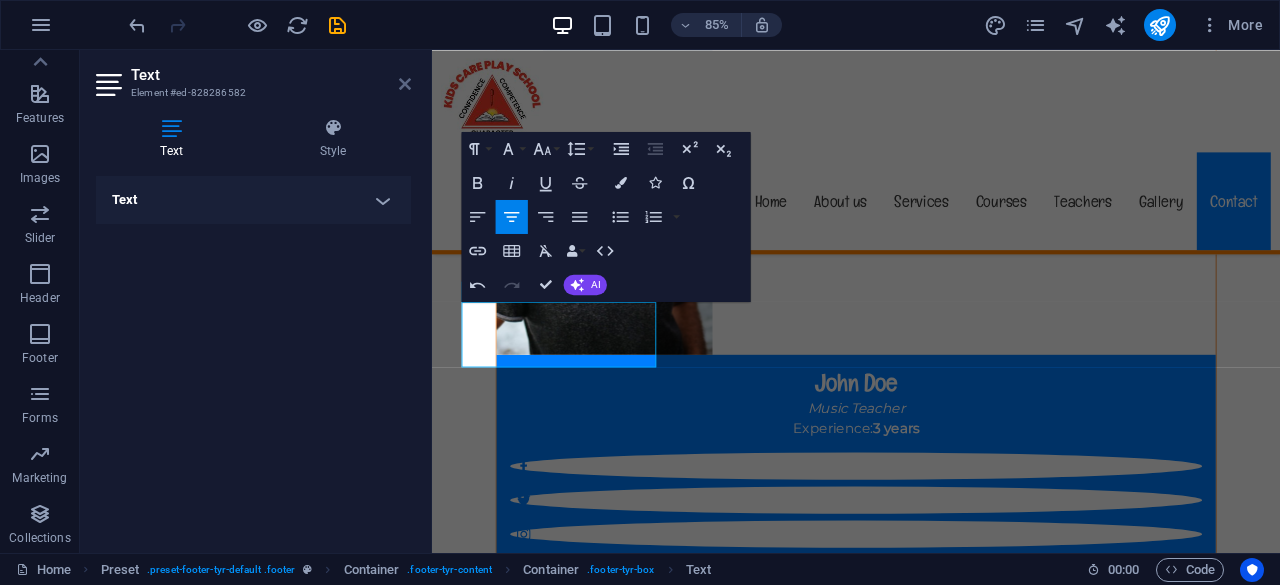 click at bounding box center [405, 84] 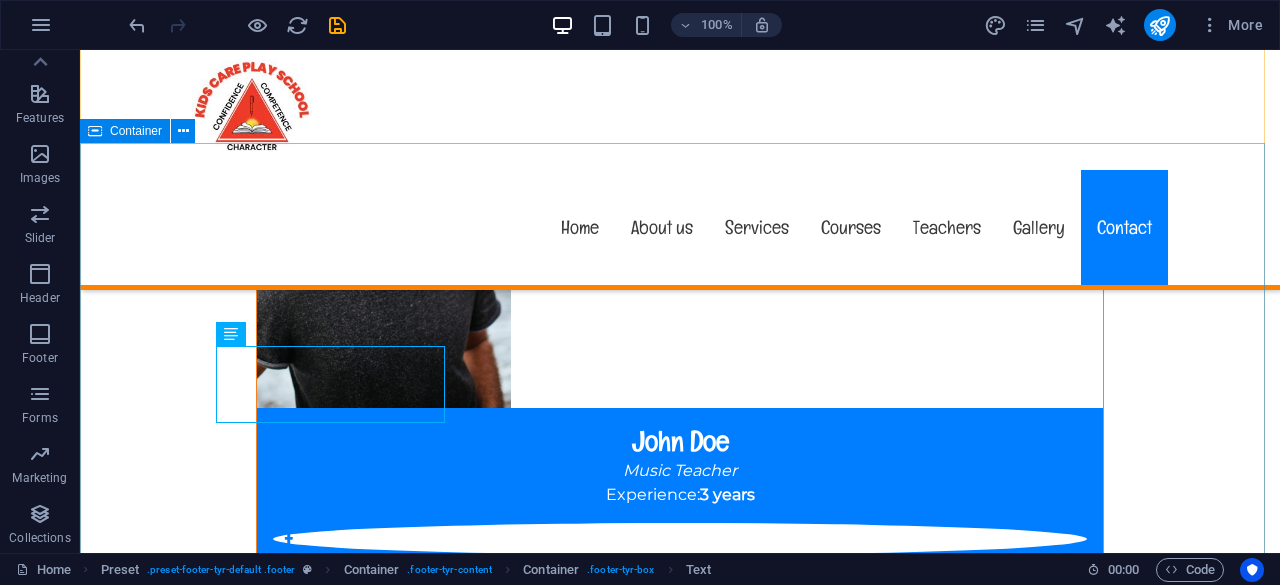click on "Address Rani Bagan street no. 2, Bariatu Ranchi   834009 Contact us   I have read and understand the privacy policy. Unreadable? Load new Send Contact   +91 9570021513   snehhakkumari@gmail.com" at bounding box center (680, 8286) 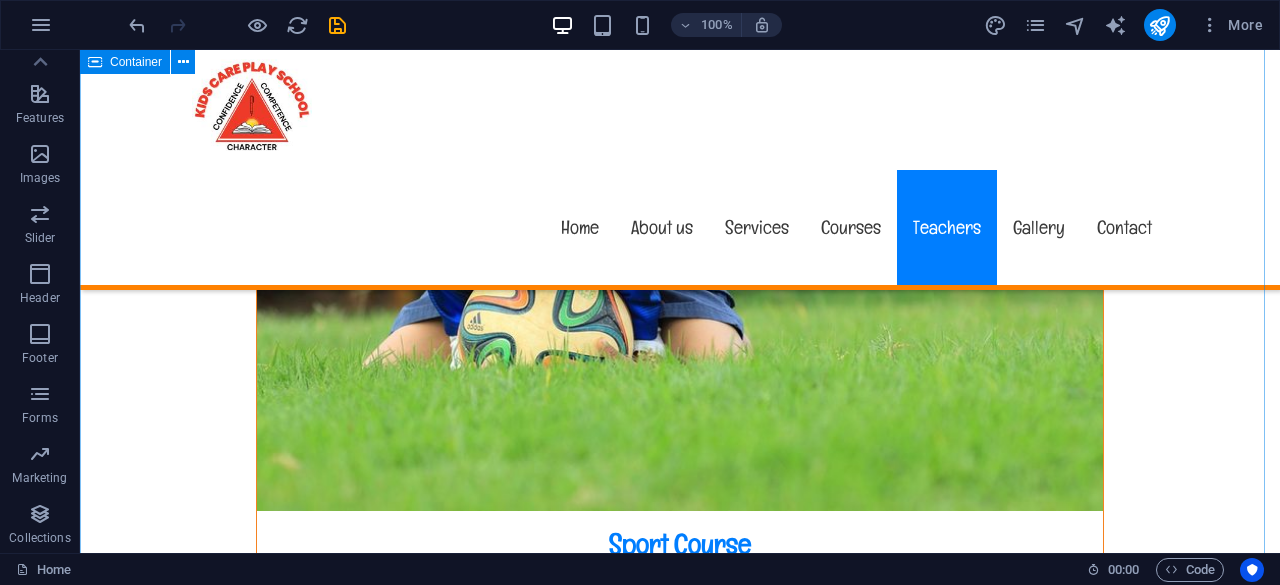scroll, scrollTop: 13606, scrollLeft: 0, axis: vertical 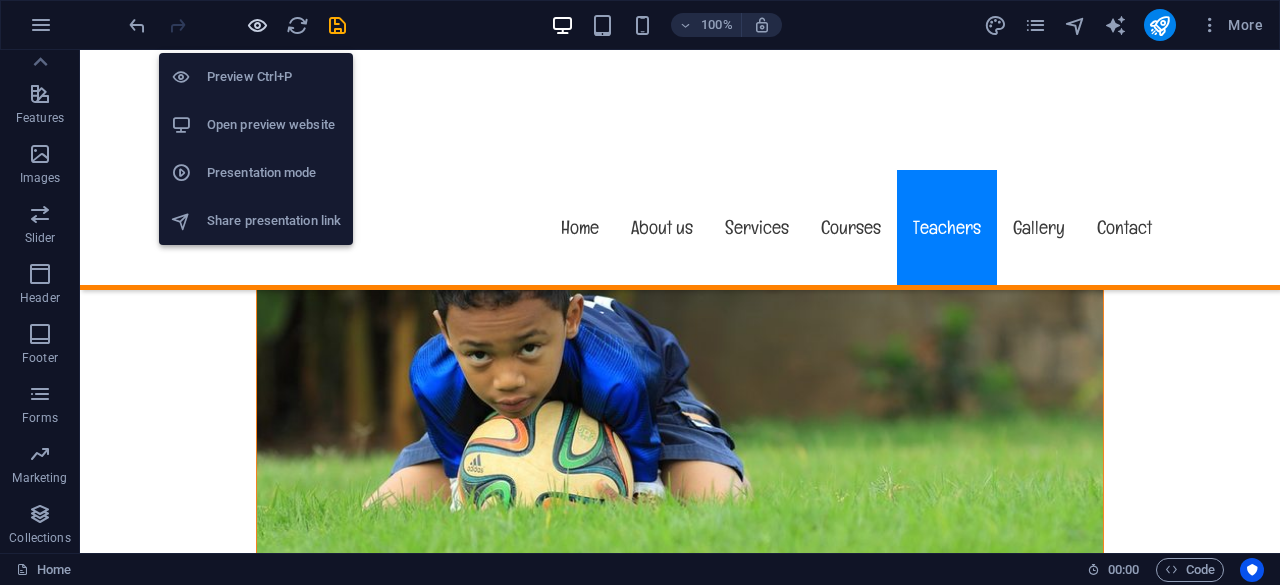 click at bounding box center (257, 25) 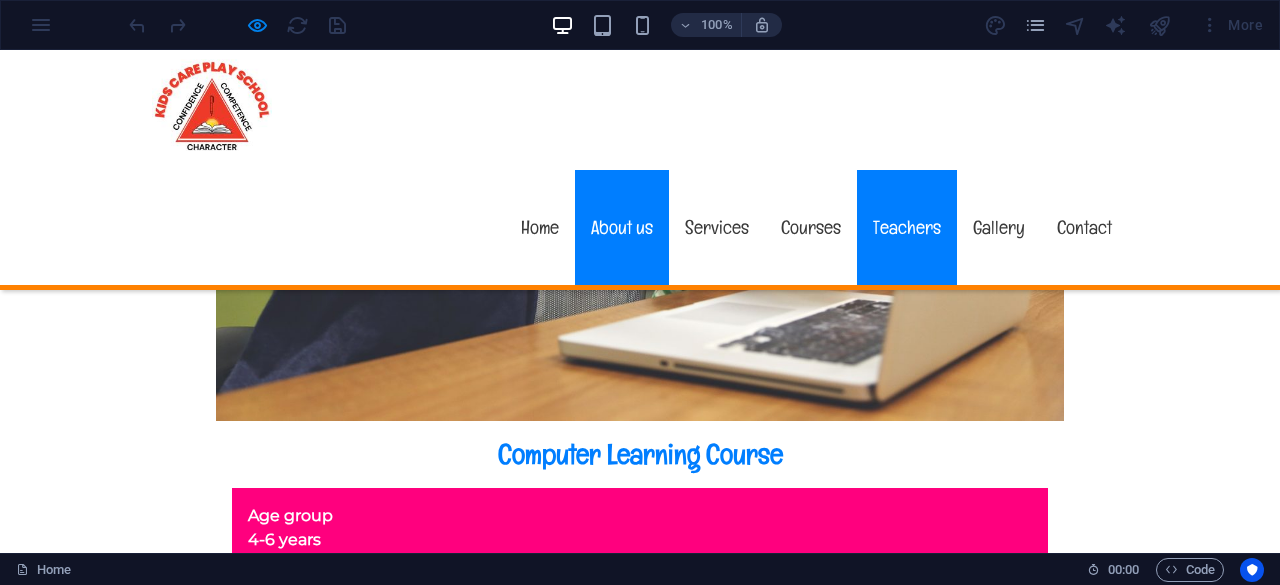 click on "About us" at bounding box center [622, 227] 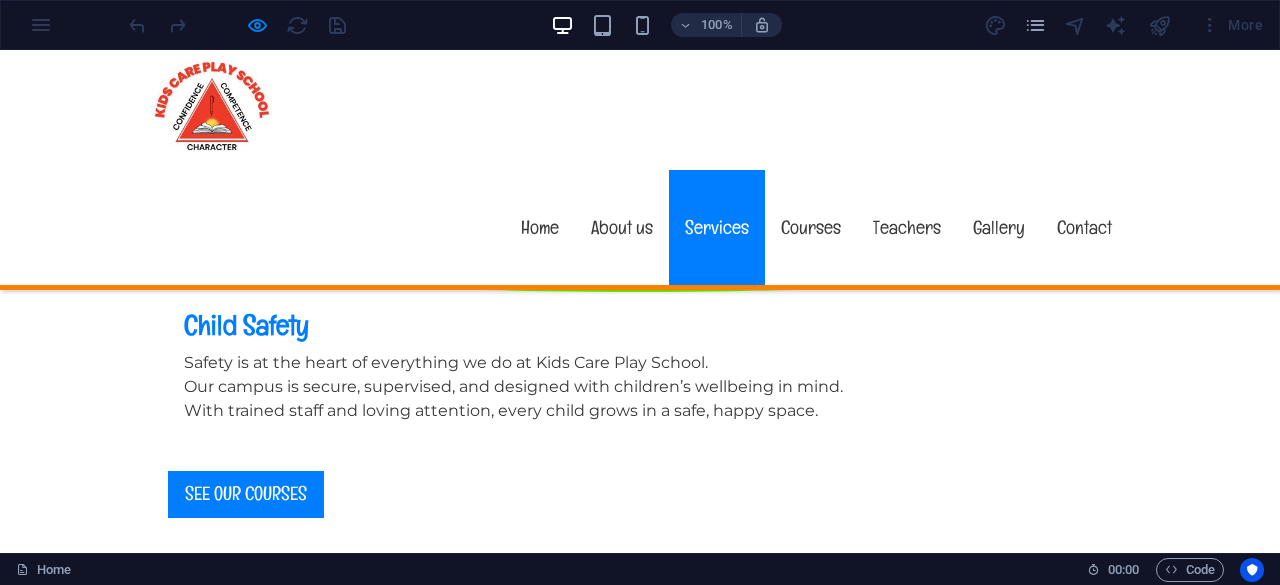 scroll, scrollTop: 1926, scrollLeft: 0, axis: vertical 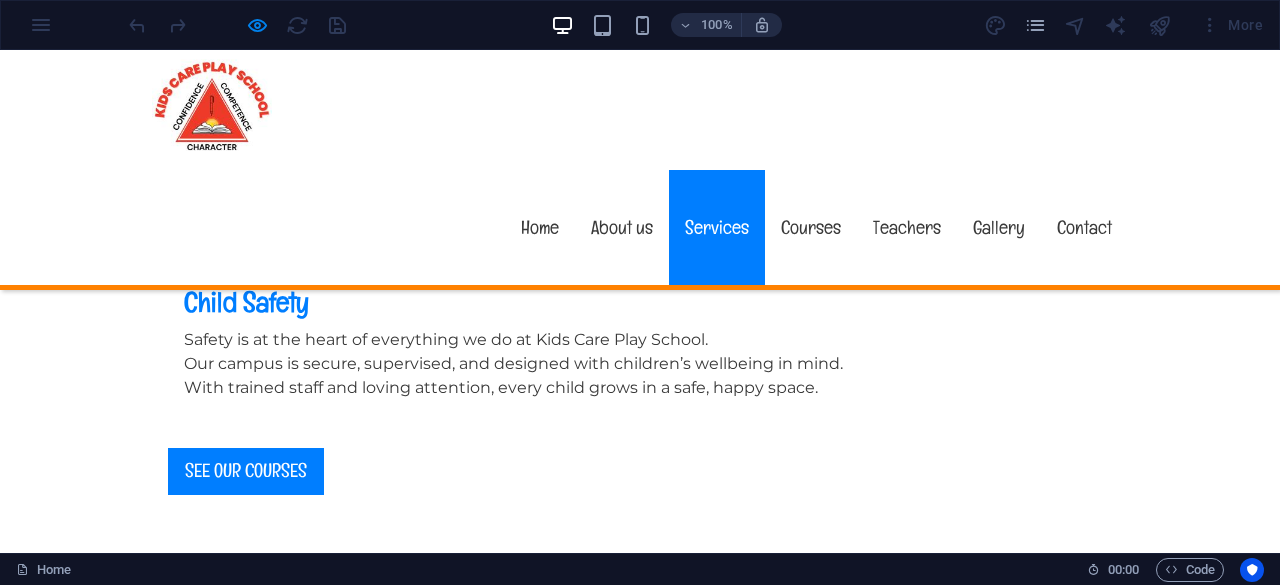 click 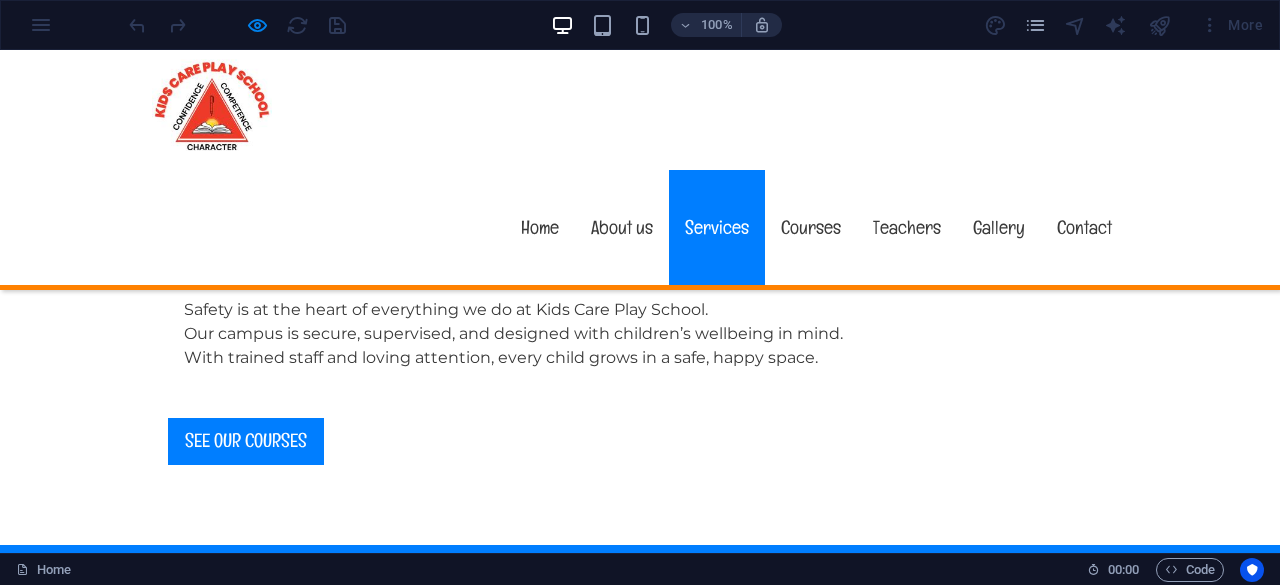 scroll, scrollTop: 1926, scrollLeft: 0, axis: vertical 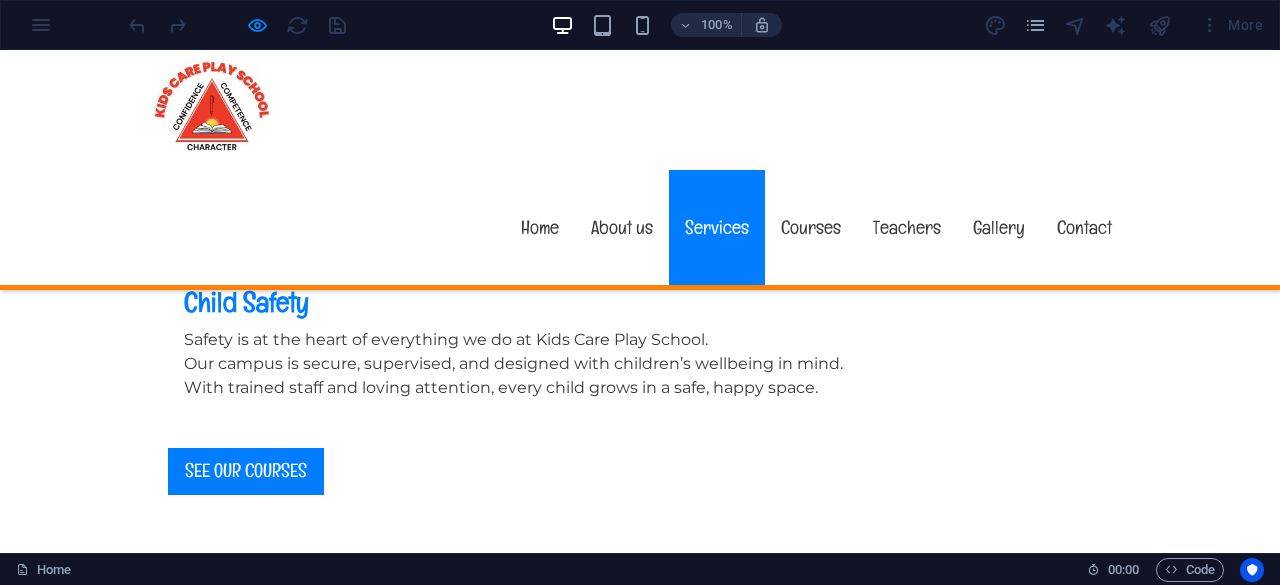 click on "Fun Games" at bounding box center [640, 2147] 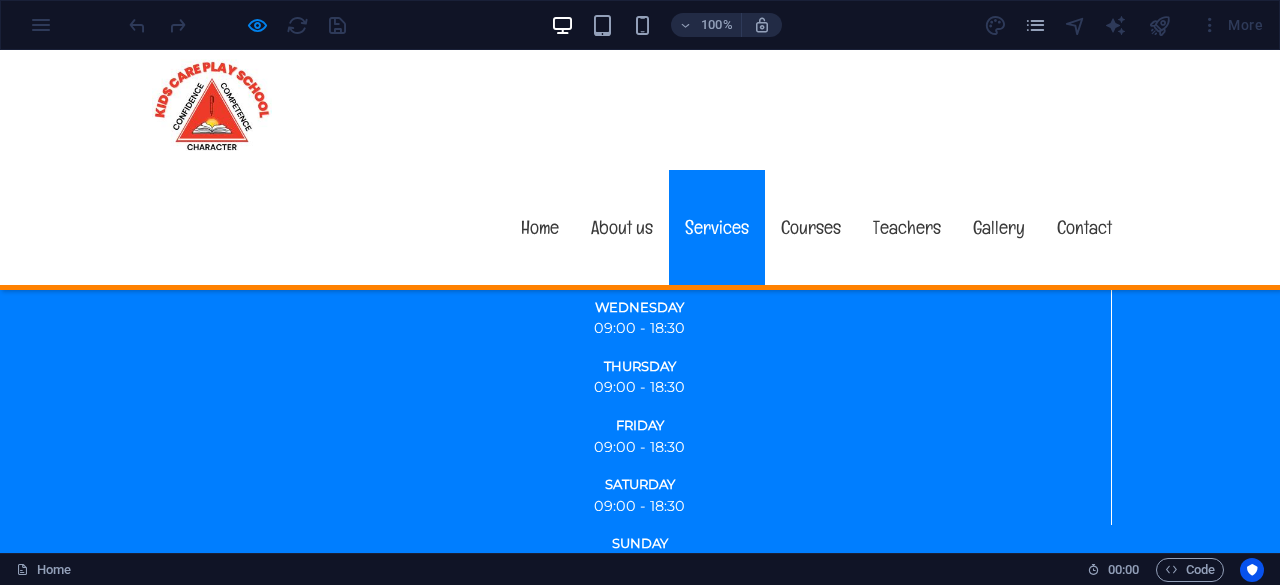 scroll, scrollTop: 2526, scrollLeft: 0, axis: vertical 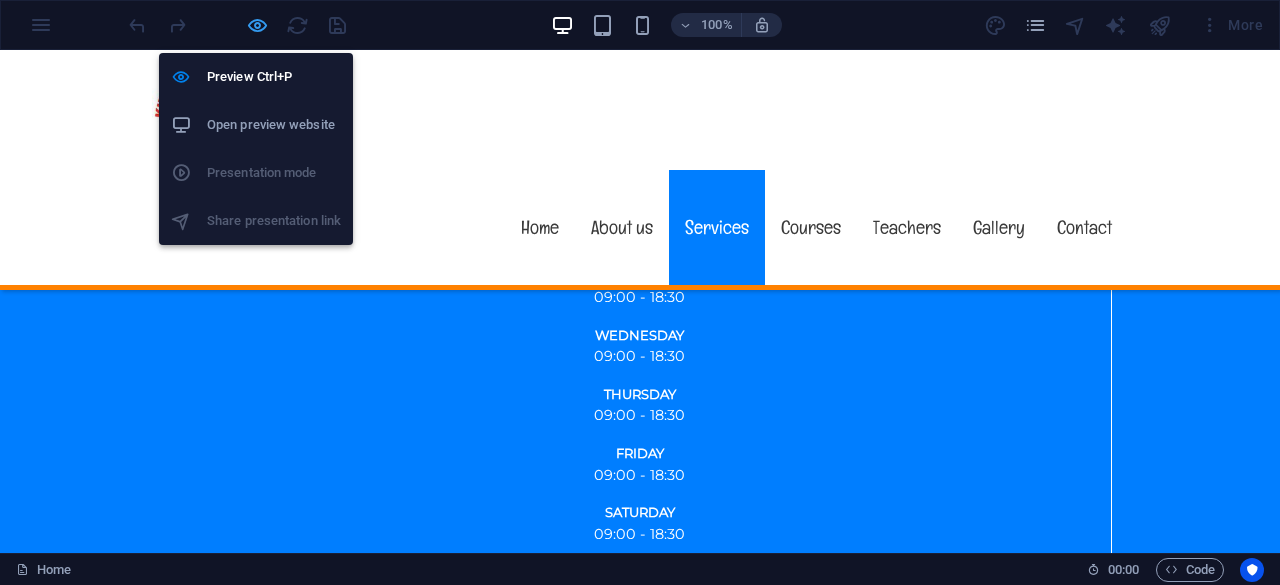 click at bounding box center (257, 25) 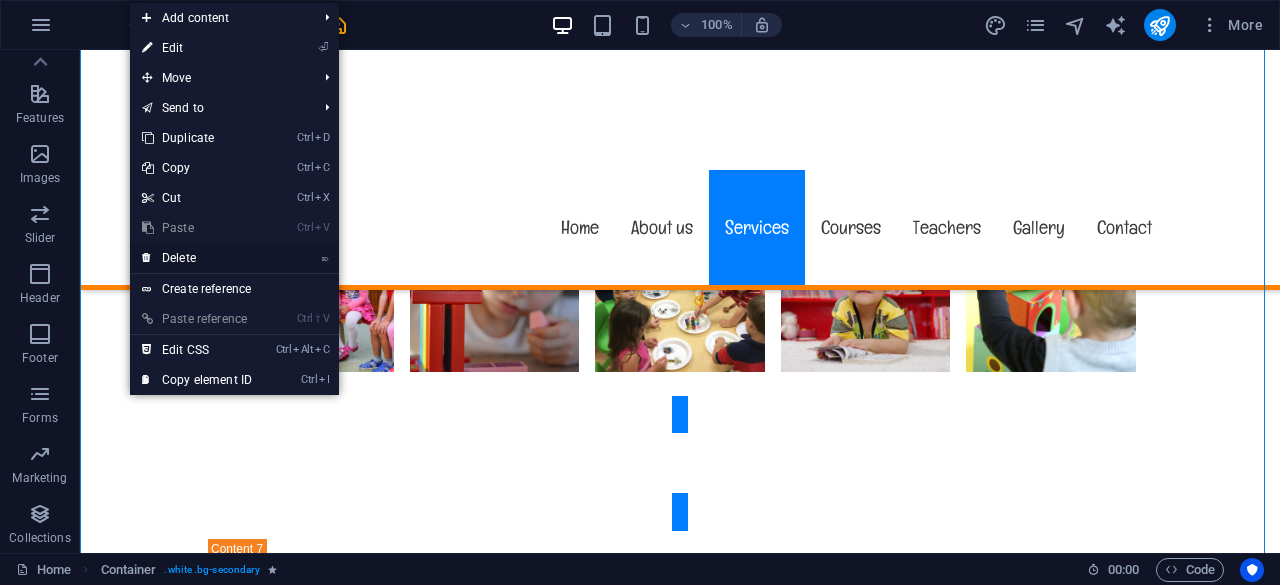 click on "⌦  Delete" at bounding box center (197, 258) 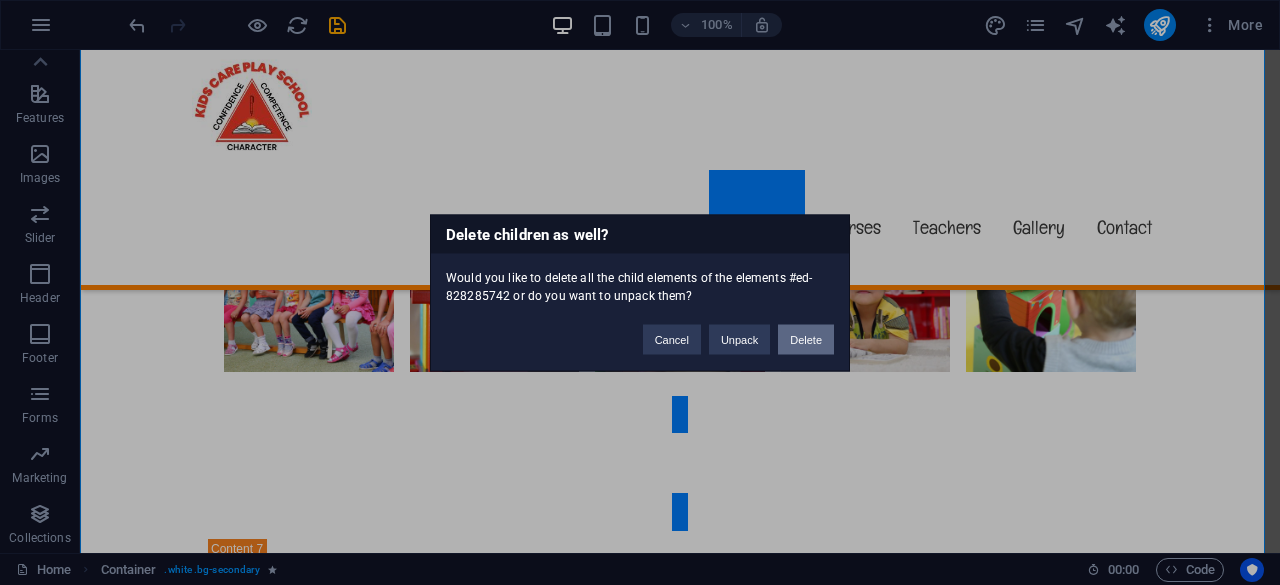 click on "Delete" at bounding box center [806, 339] 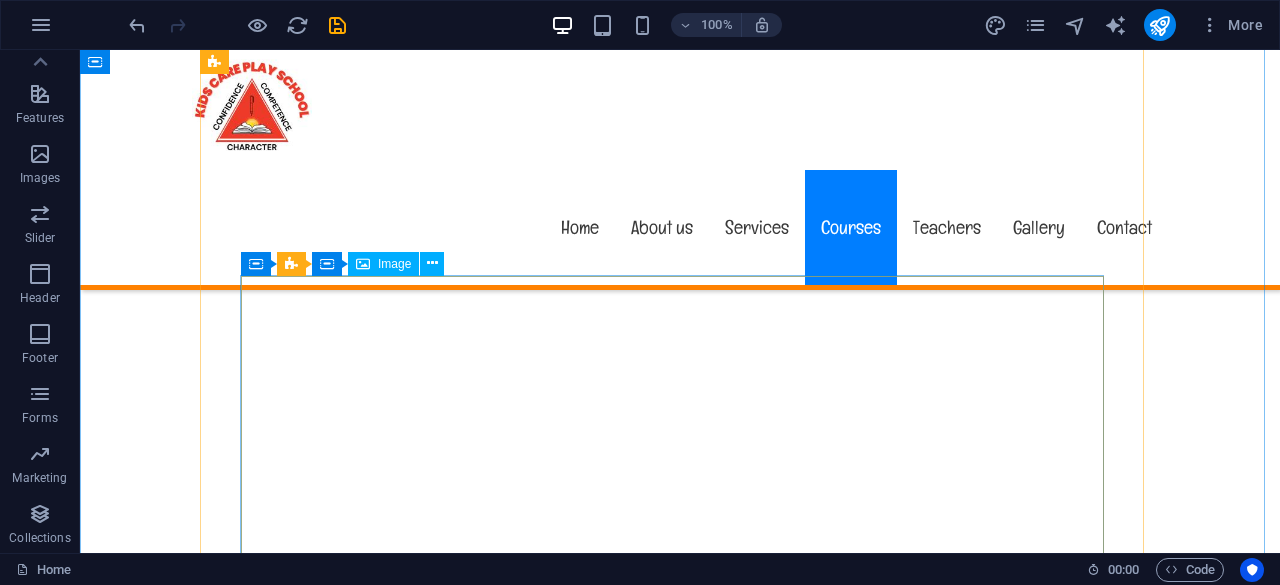 scroll, scrollTop: 8716, scrollLeft: 0, axis: vertical 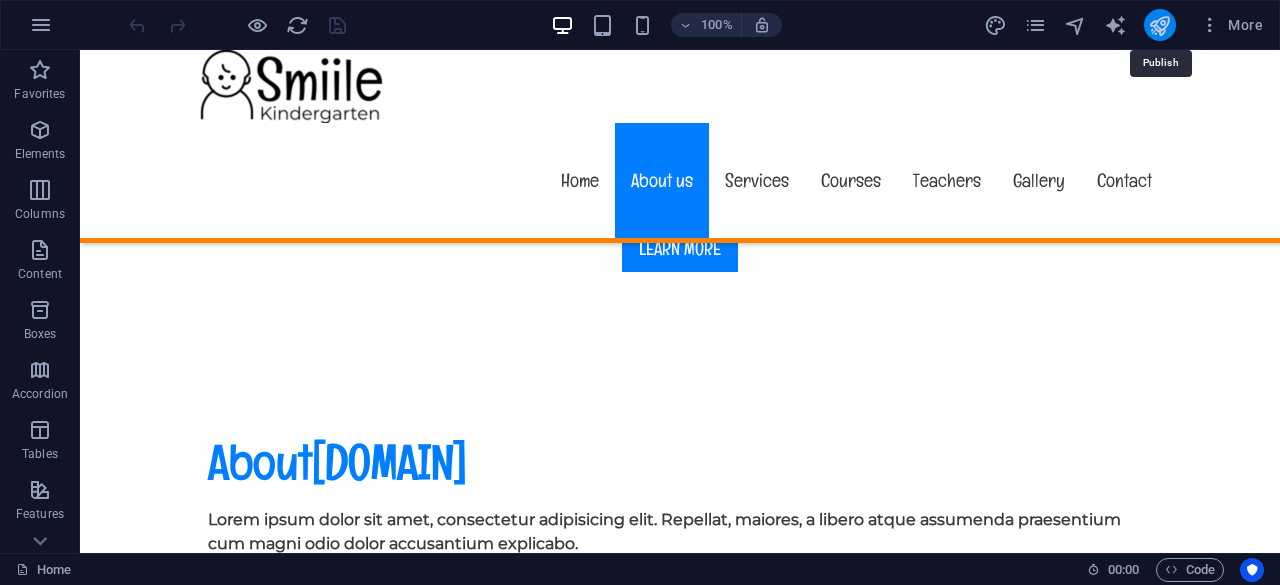 click at bounding box center [1159, 25] 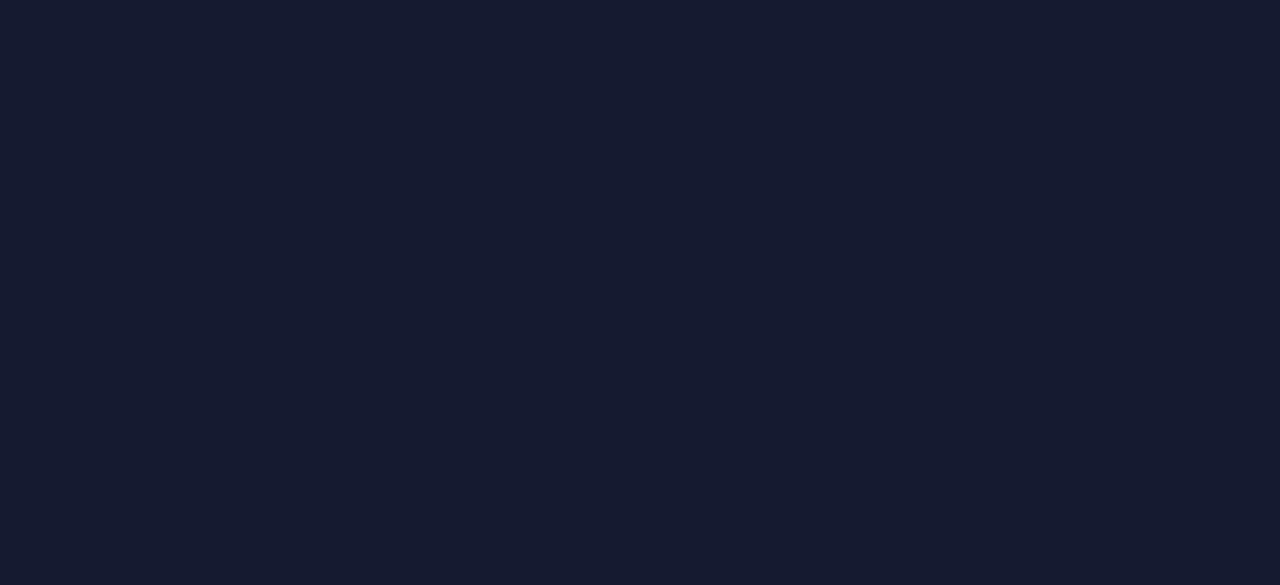 scroll, scrollTop: 0, scrollLeft: 0, axis: both 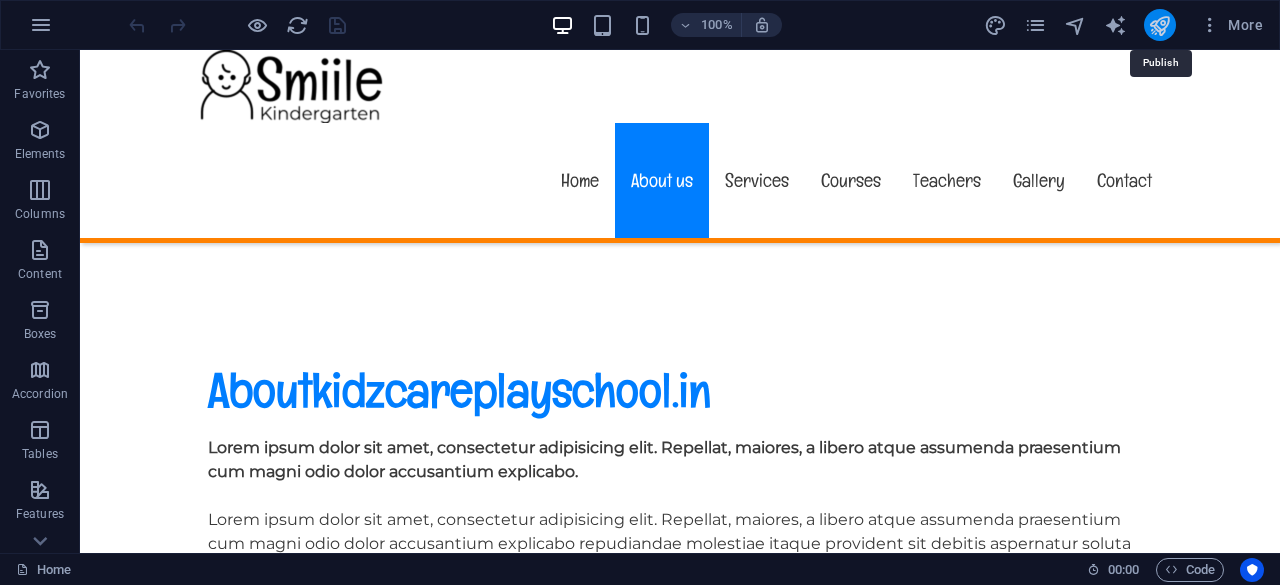 click at bounding box center [1159, 25] 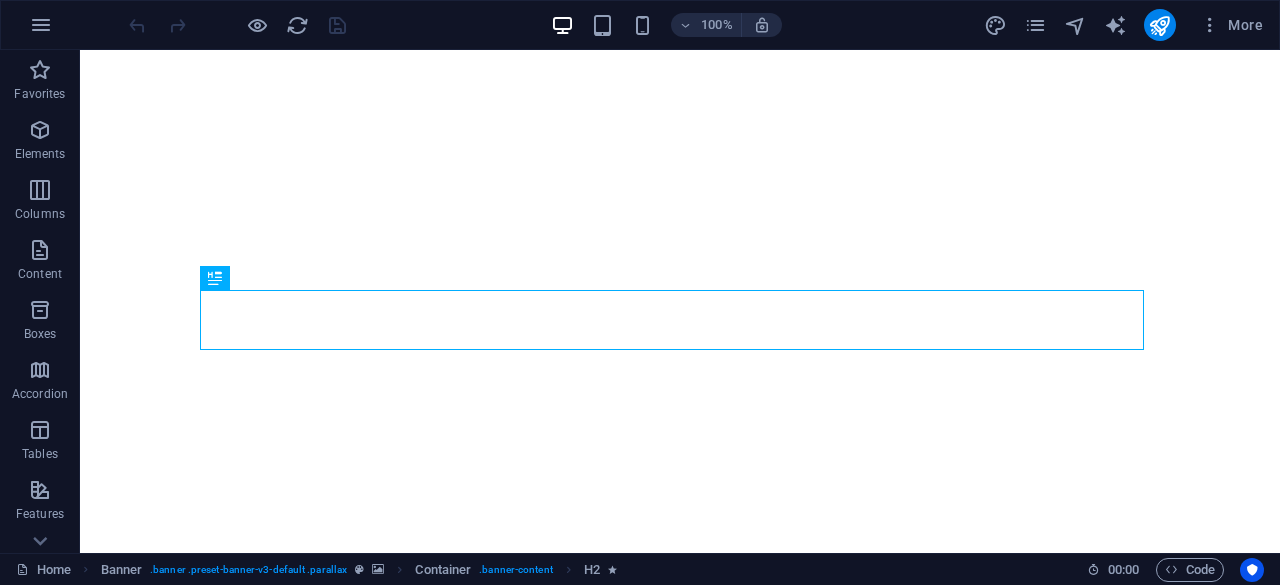 scroll, scrollTop: 0, scrollLeft: 0, axis: both 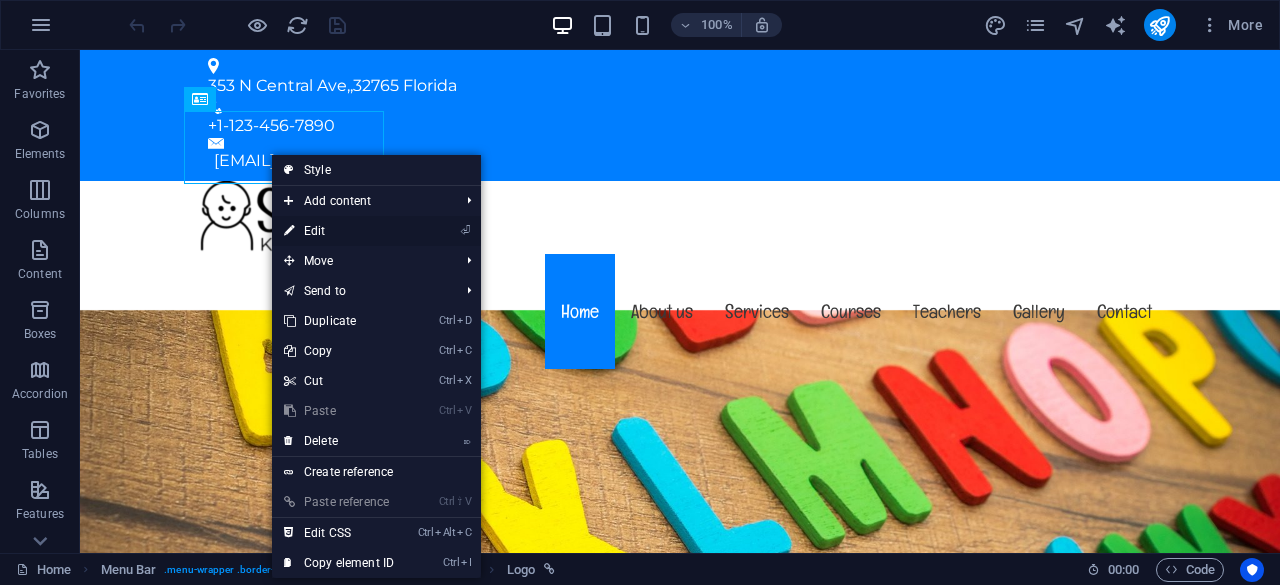 click on "⏎  Edit" at bounding box center [339, 231] 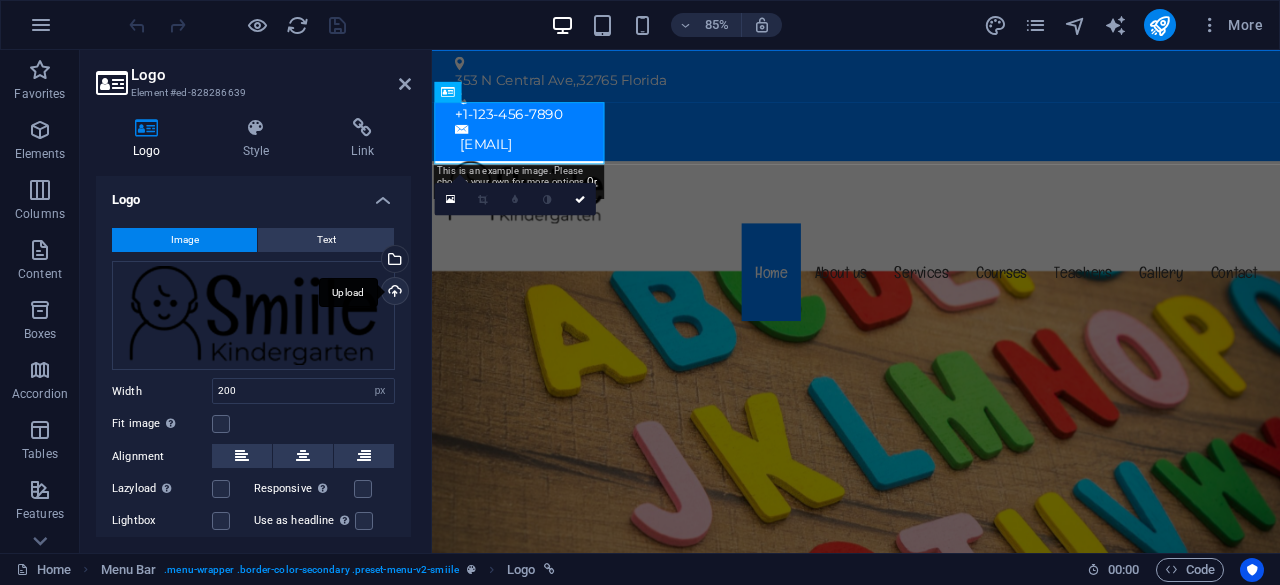 click on "Upload" at bounding box center [393, 293] 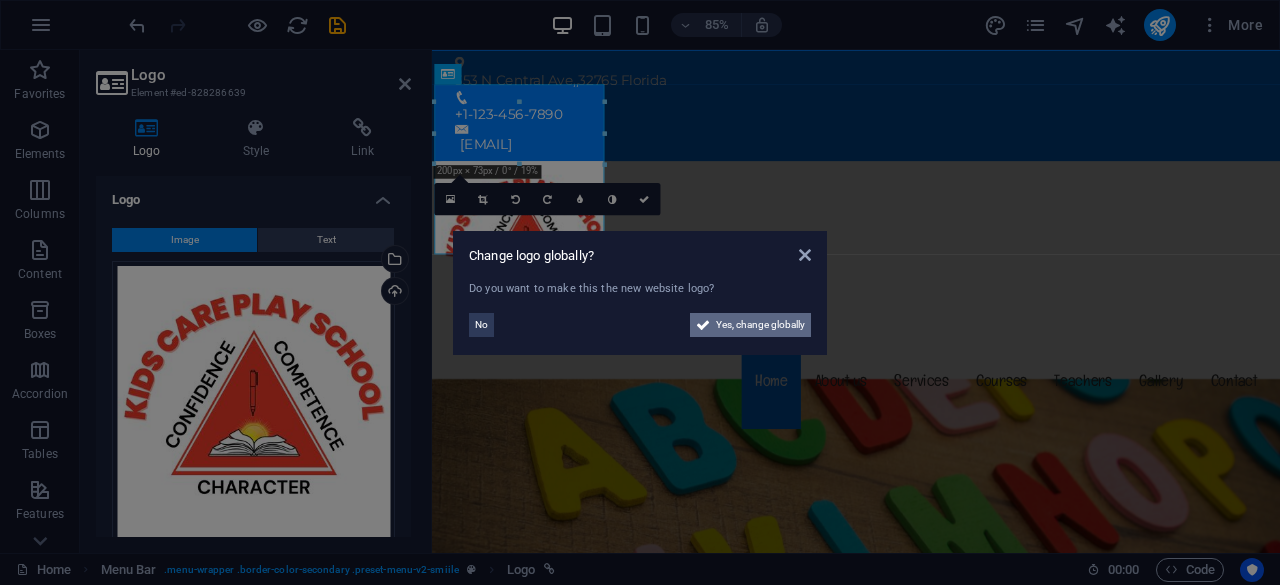 click on "Yes, change globally" at bounding box center [760, 325] 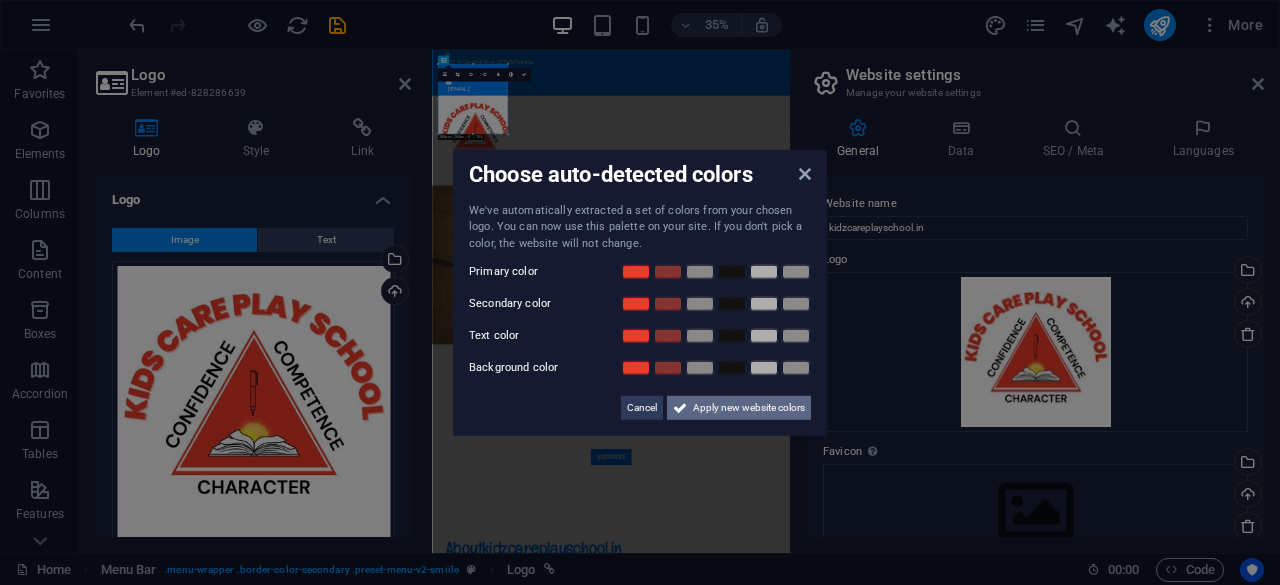 click on "Apply new website colors" at bounding box center (749, 408) 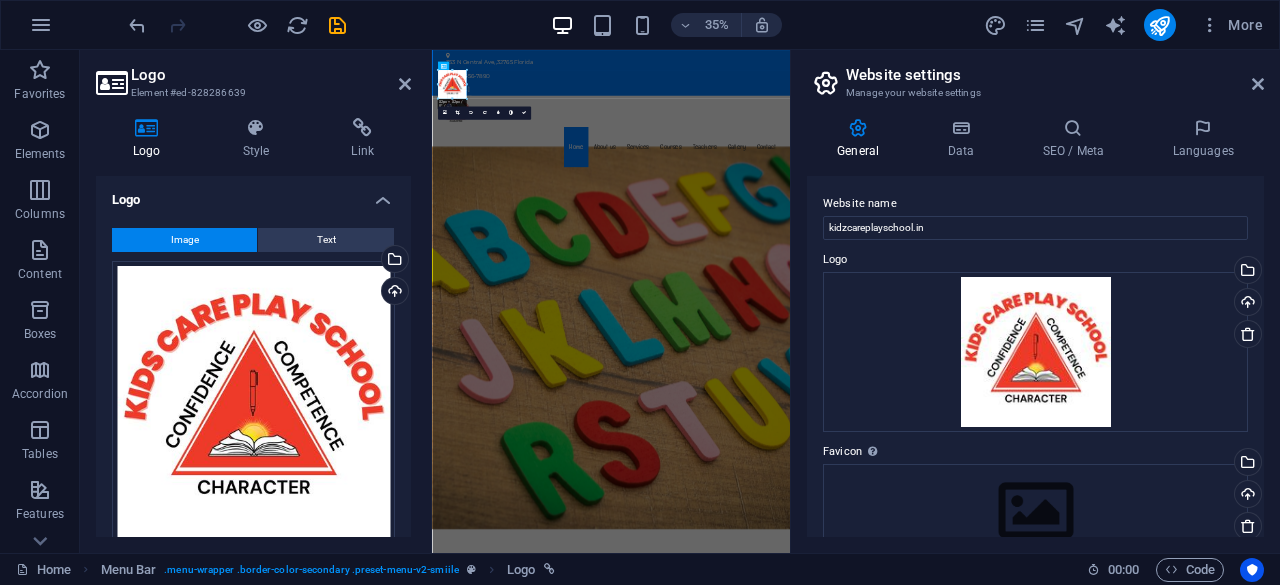 drag, startPoint x: 509, startPoint y: 131, endPoint x: 398, endPoint y: -25, distance: 191.46017 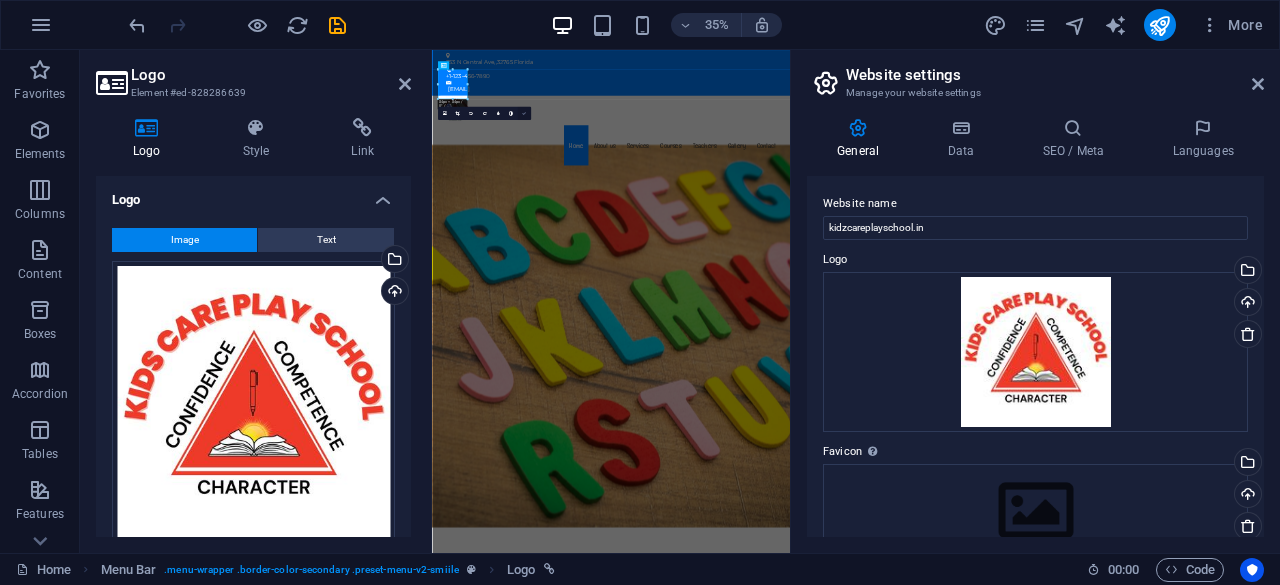 click at bounding box center (523, 113) 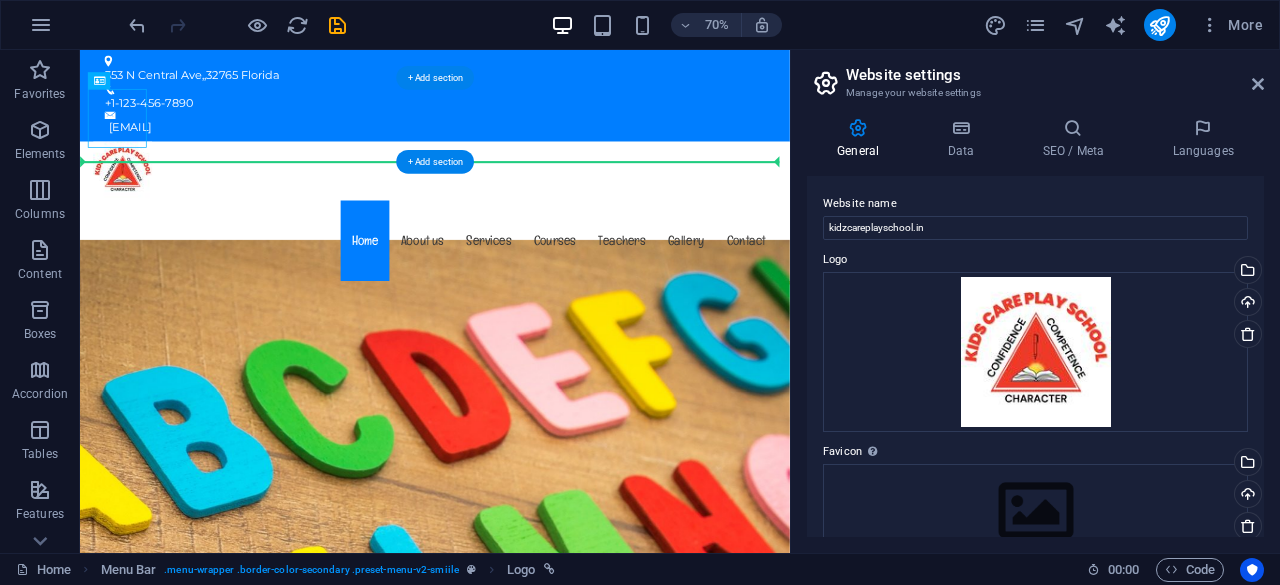 drag, startPoint x: 171, startPoint y: 182, endPoint x: 186, endPoint y: 191, distance: 17.492855 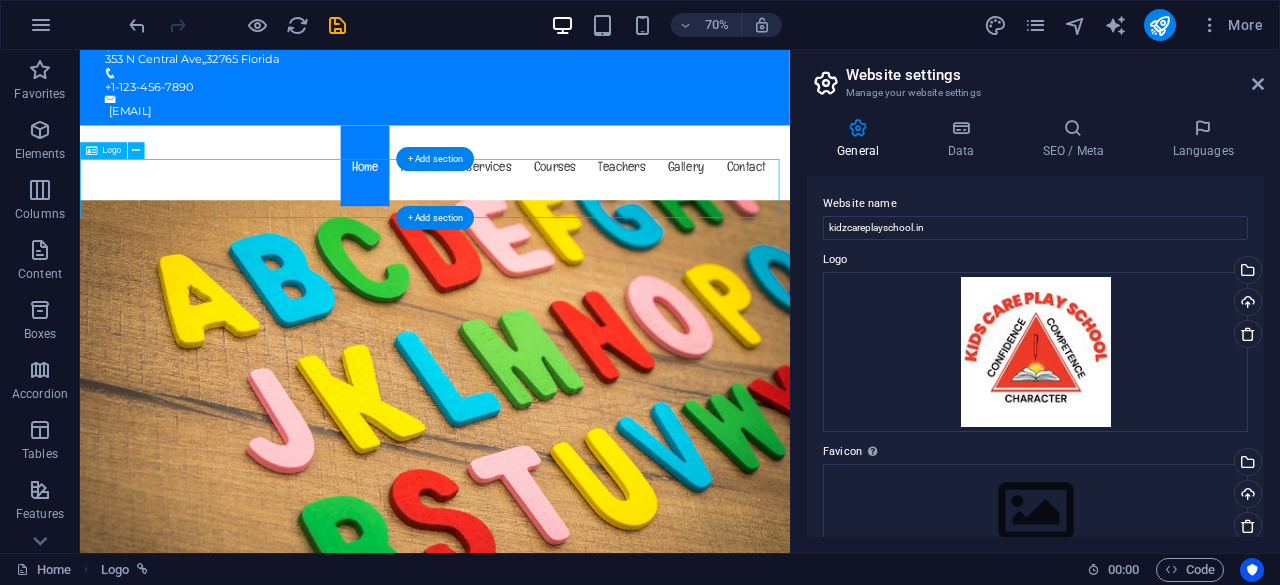 scroll, scrollTop: 0, scrollLeft: 0, axis: both 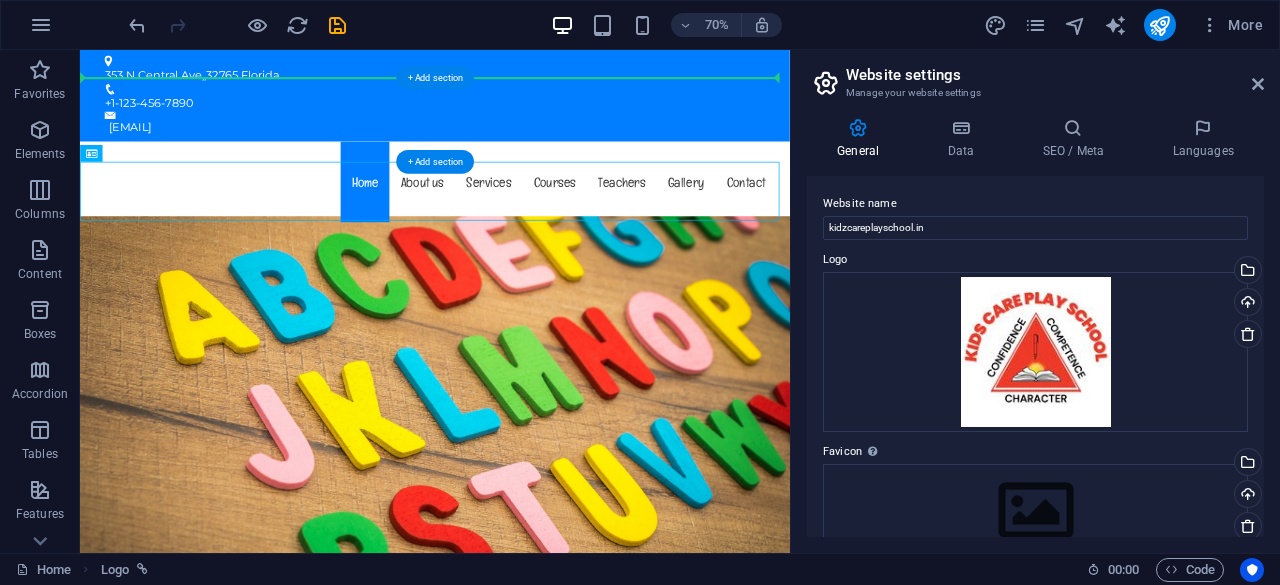 drag, startPoint x: 124, startPoint y: 244, endPoint x: 88, endPoint y: 122, distance: 127.20063 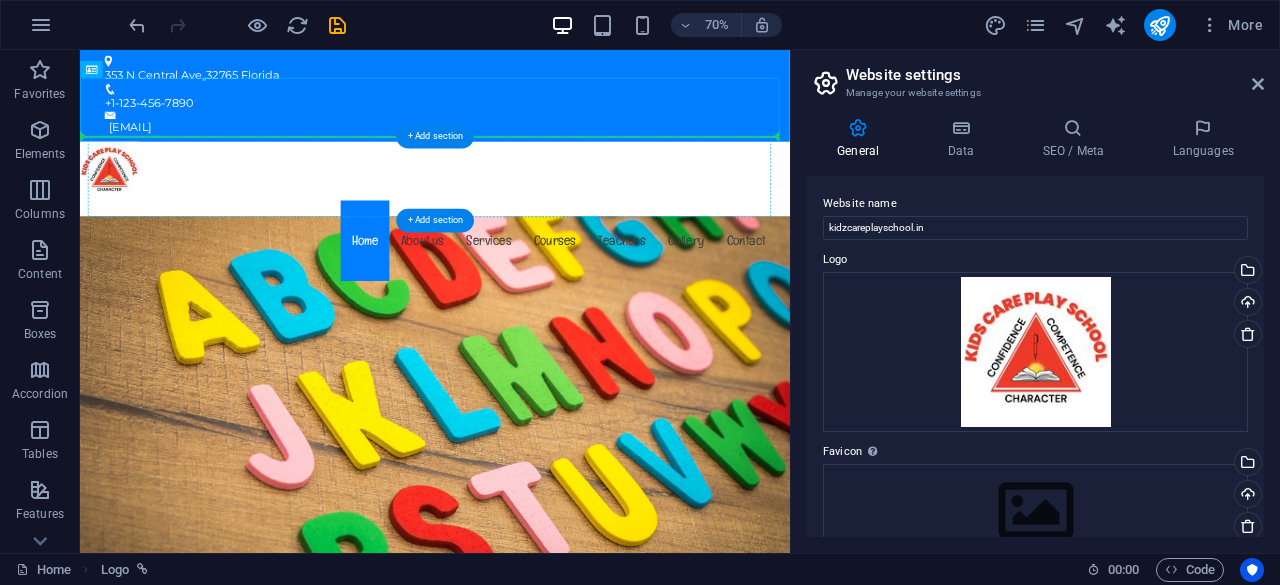 drag, startPoint x: 120, startPoint y: 100, endPoint x: 123, endPoint y: 214, distance: 114.03947 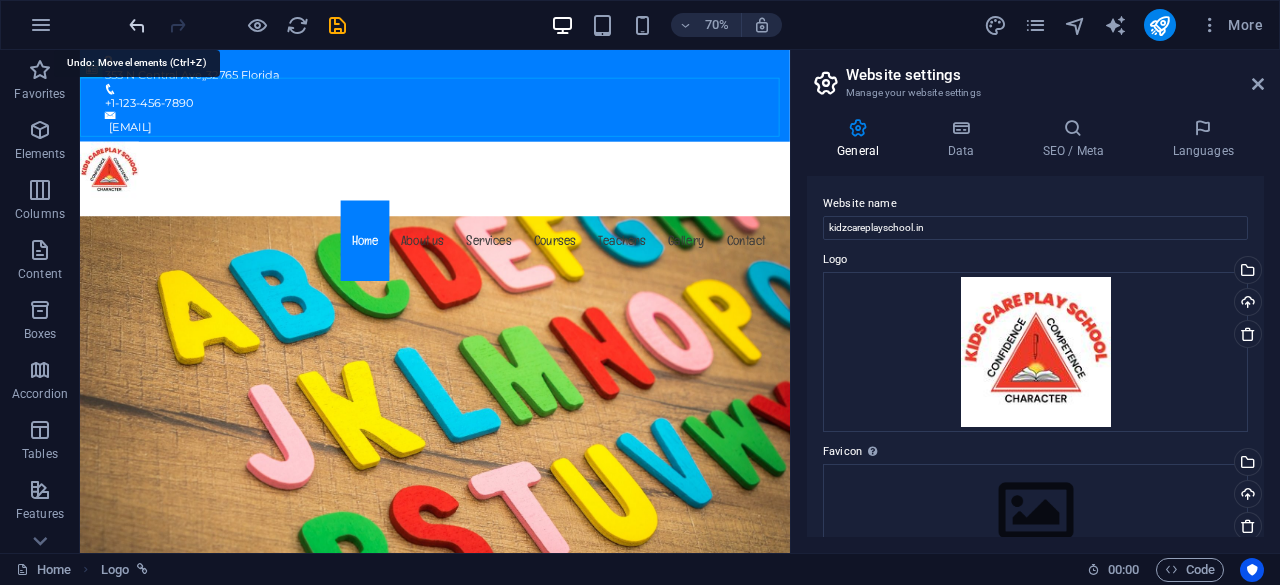 click at bounding box center (137, 25) 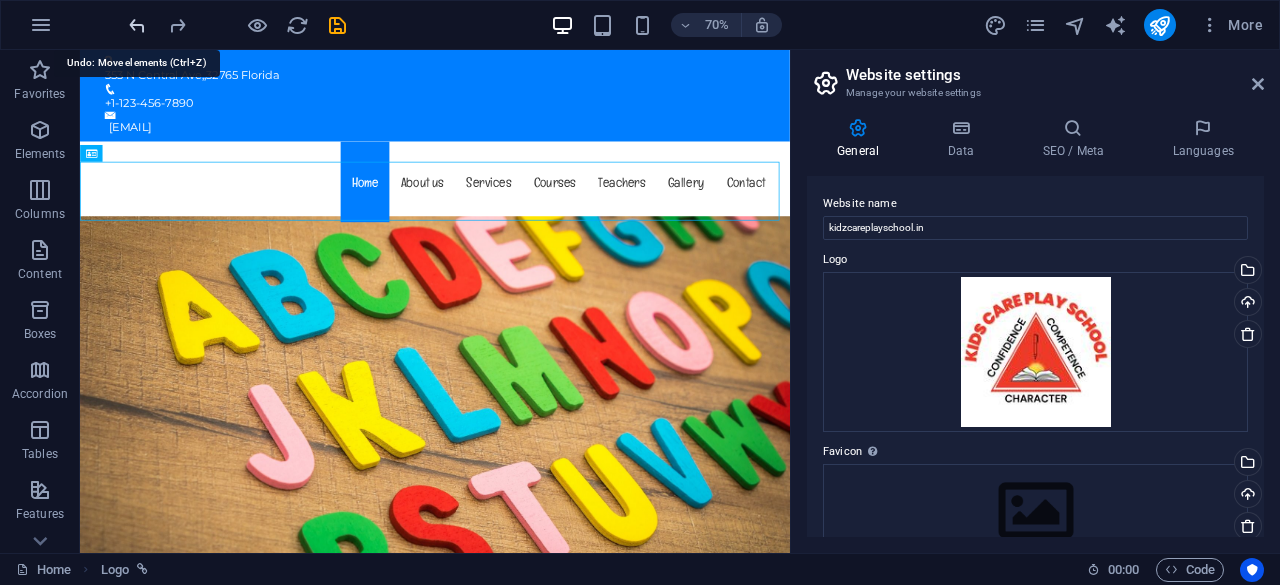 click at bounding box center (137, 25) 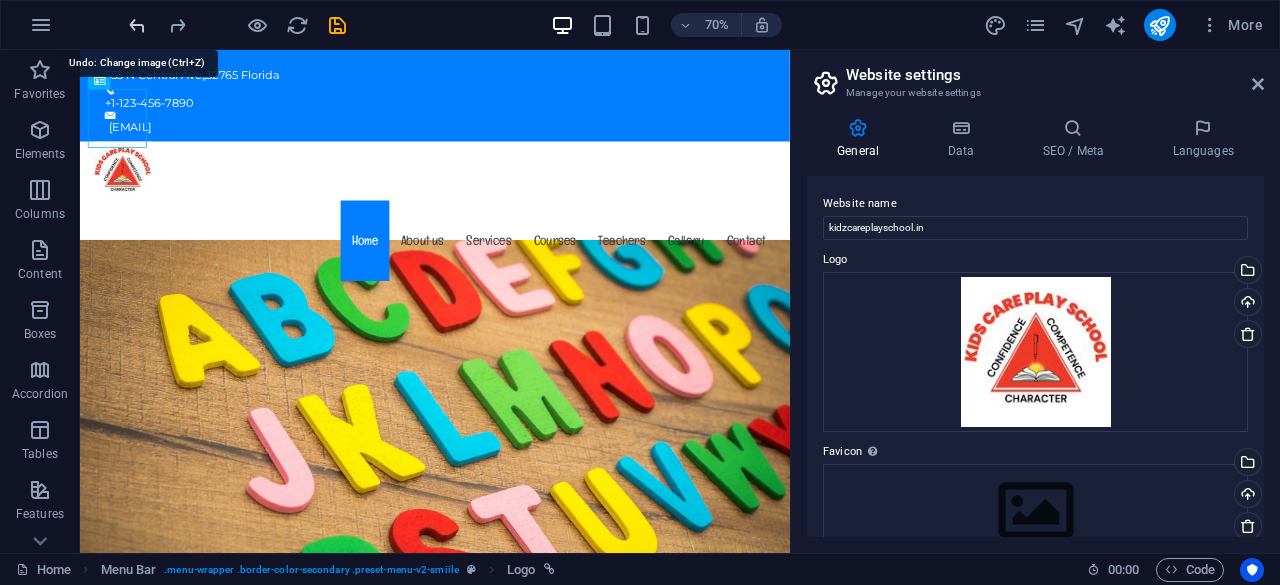 click at bounding box center (137, 25) 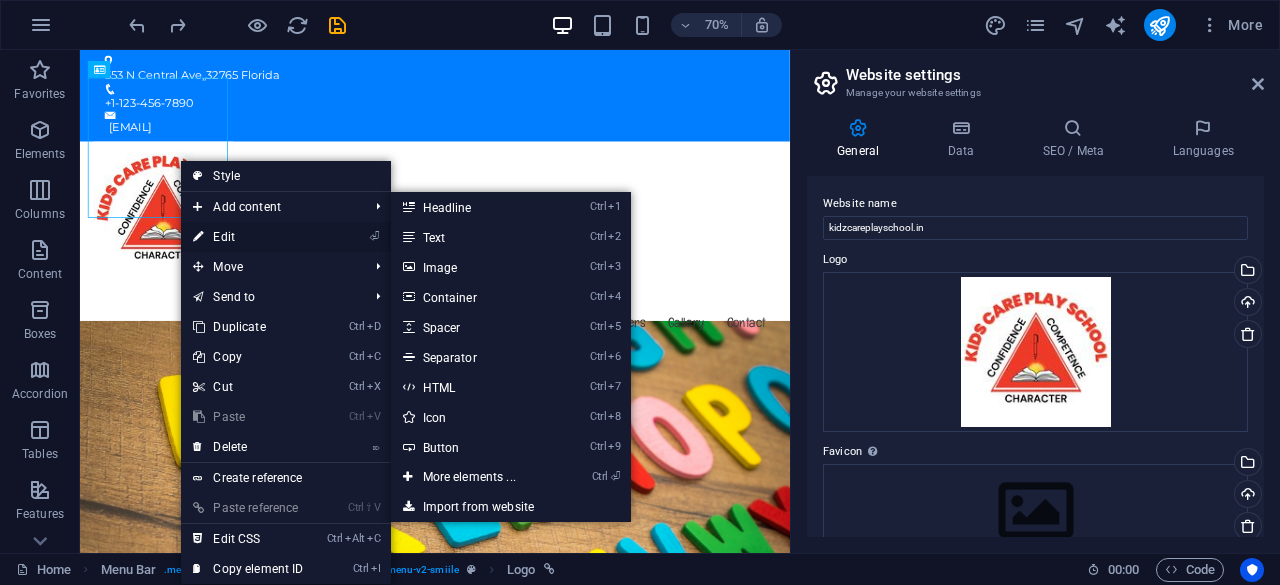 click on "⏎  Edit" at bounding box center (248, 237) 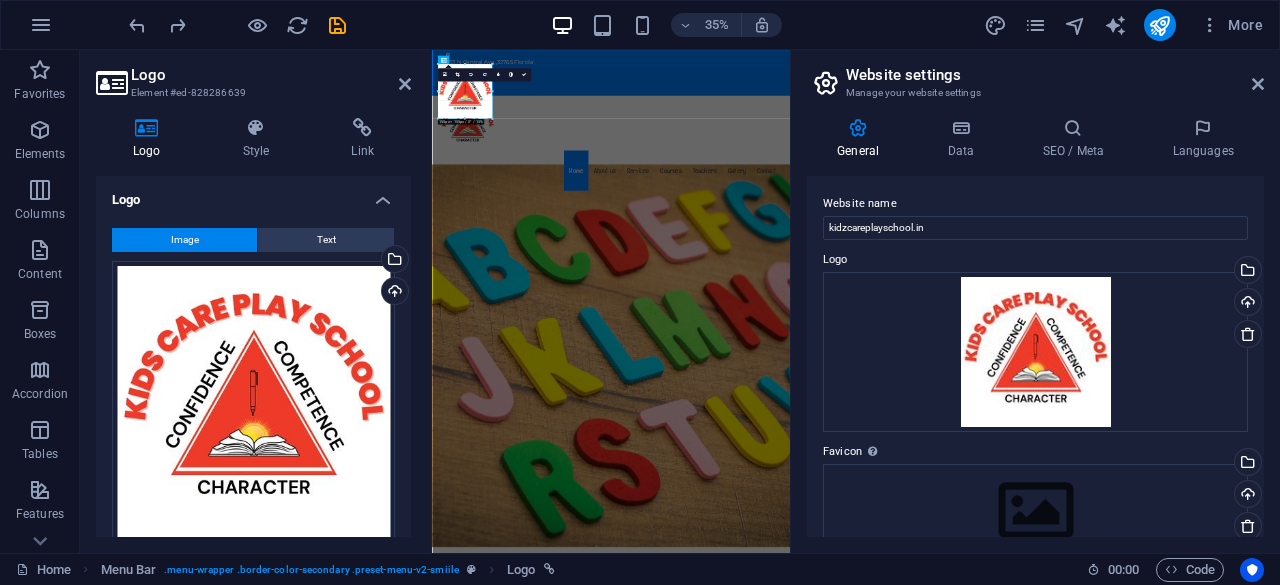 drag, startPoint x: 507, startPoint y: 130, endPoint x: 95, endPoint y: 29, distance: 424.19925 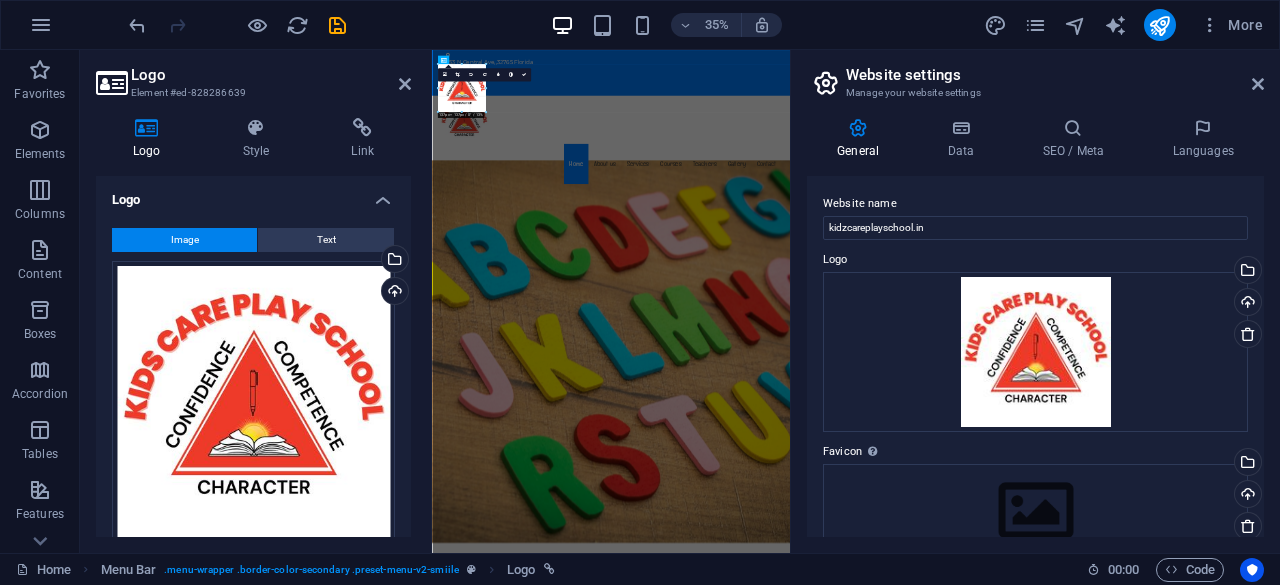 drag, startPoint x: 492, startPoint y: 114, endPoint x: 468, endPoint y: 82, distance: 40 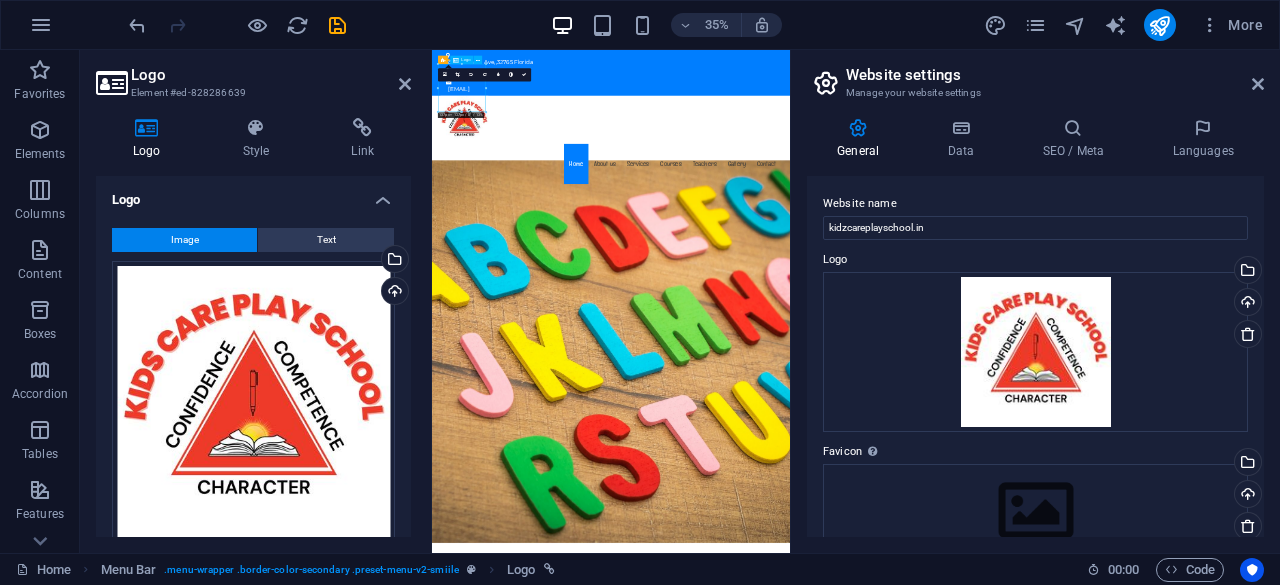 drag, startPoint x: 576, startPoint y: 216, endPoint x: 553, endPoint y: 186, distance: 37.802116 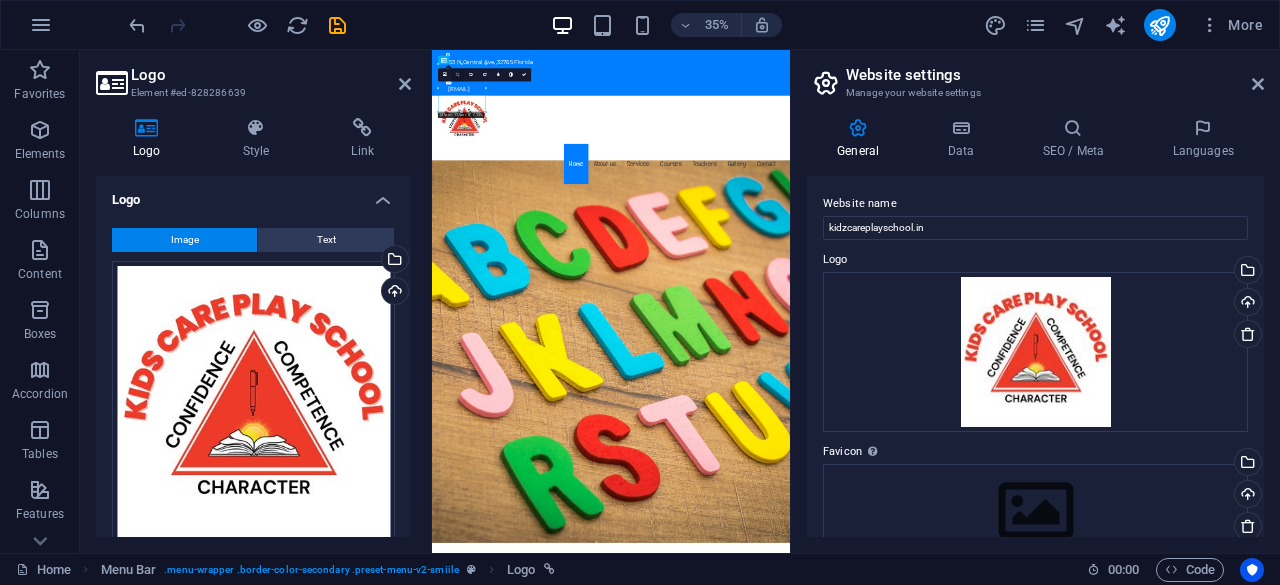click at bounding box center (457, 75) 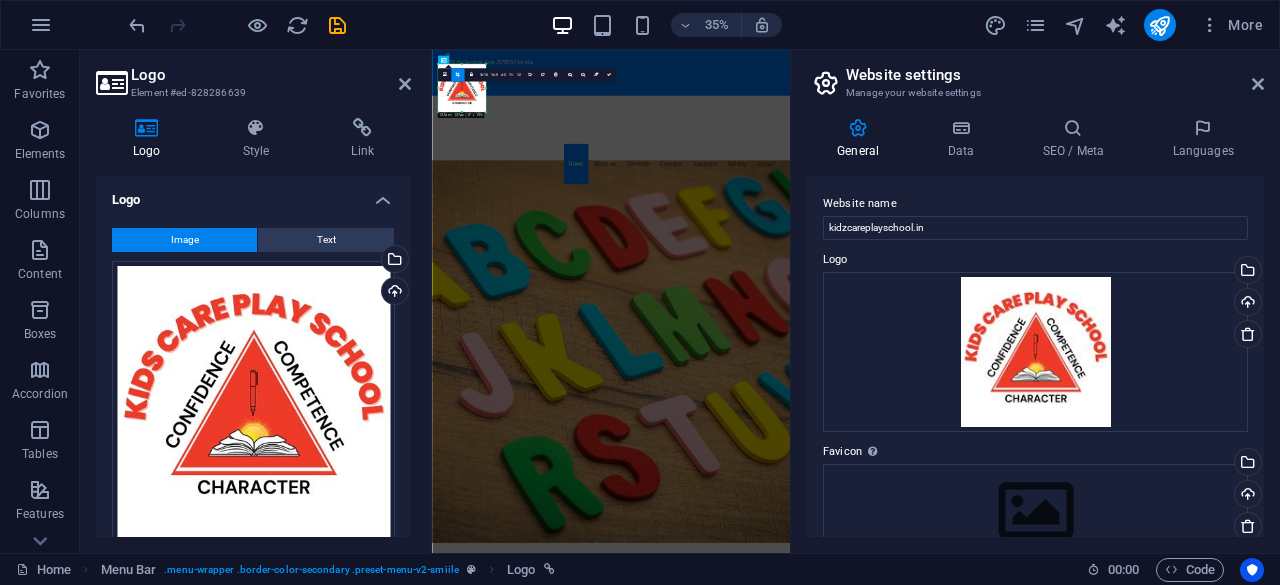 click at bounding box center (461, 88) 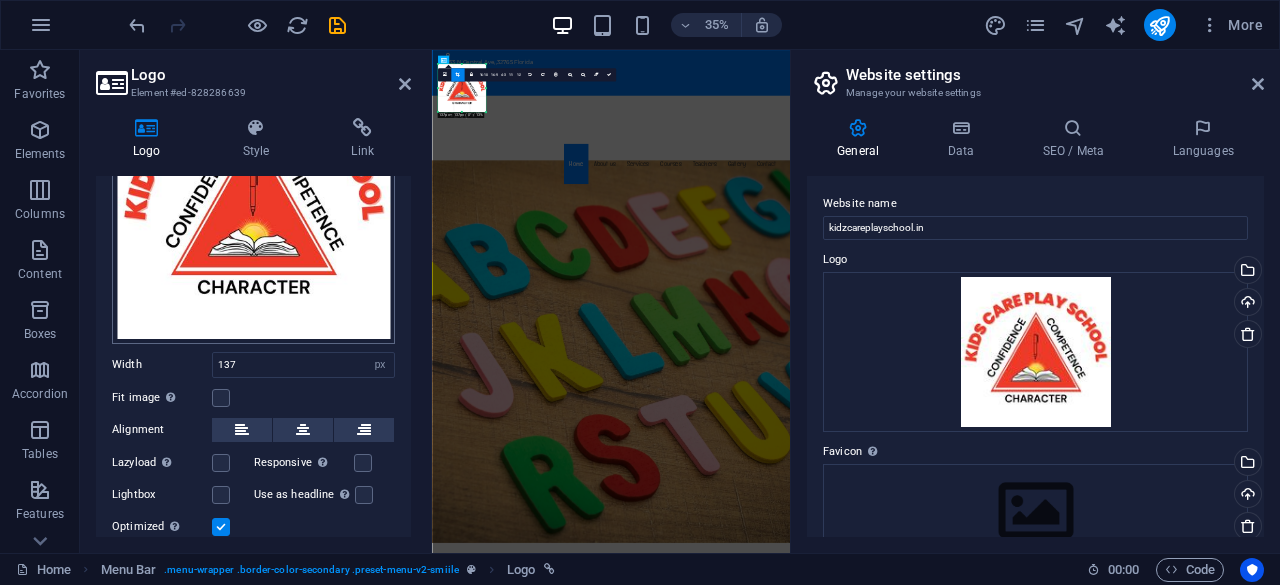 scroll, scrollTop: 260, scrollLeft: 0, axis: vertical 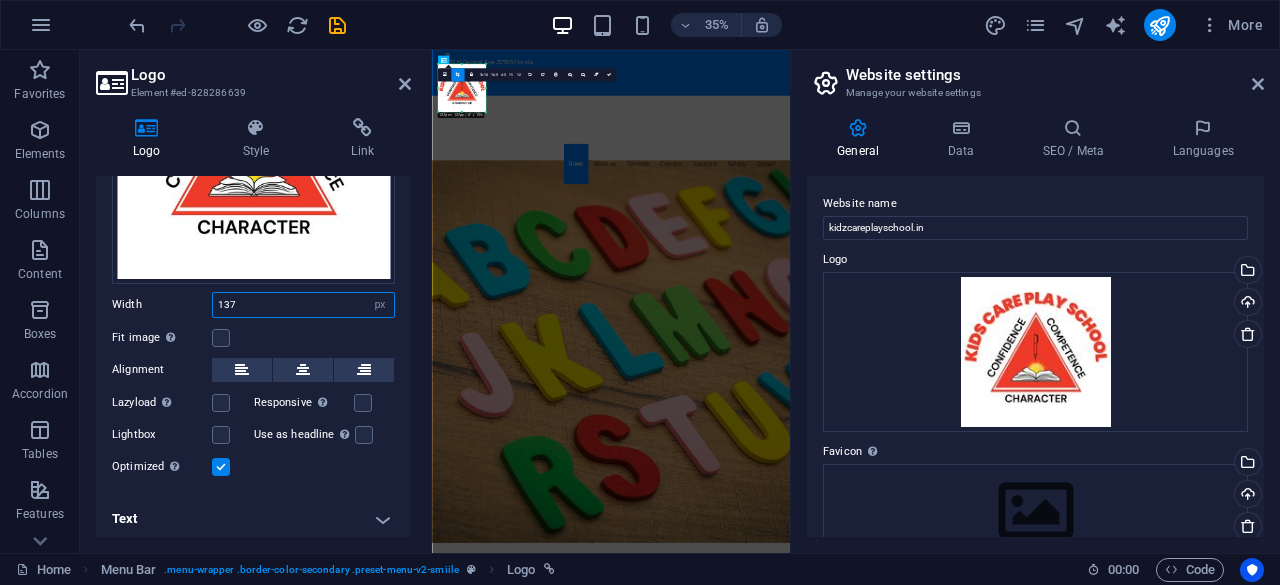 click on "137" at bounding box center [303, 305] 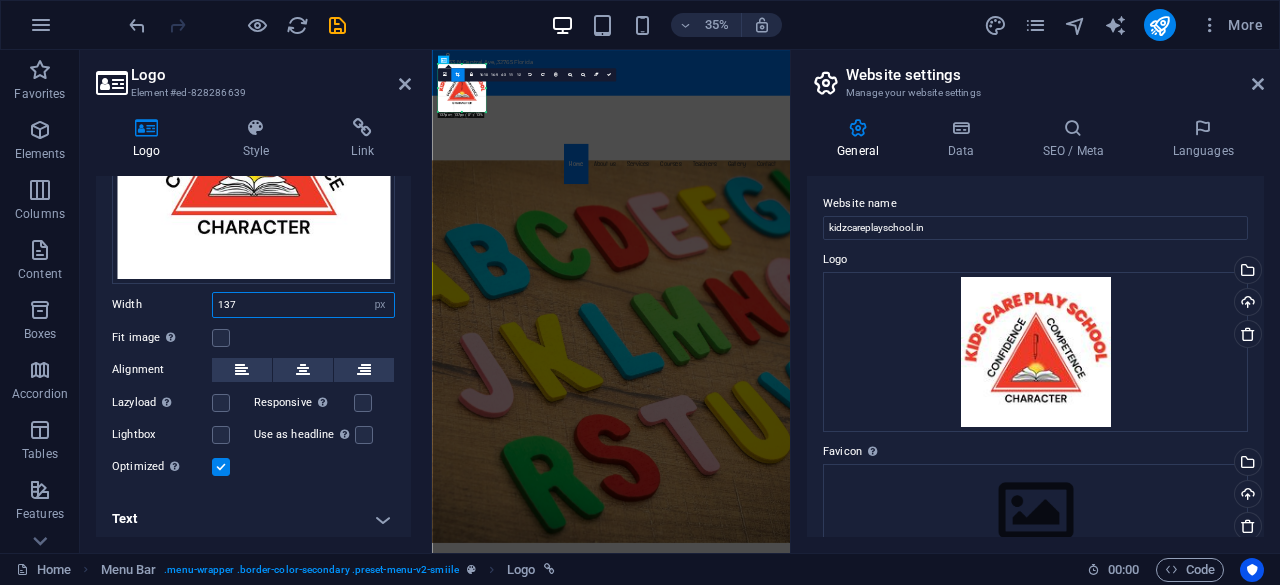 drag, startPoint x: 324, startPoint y: 305, endPoint x: 261, endPoint y: 301, distance: 63.126858 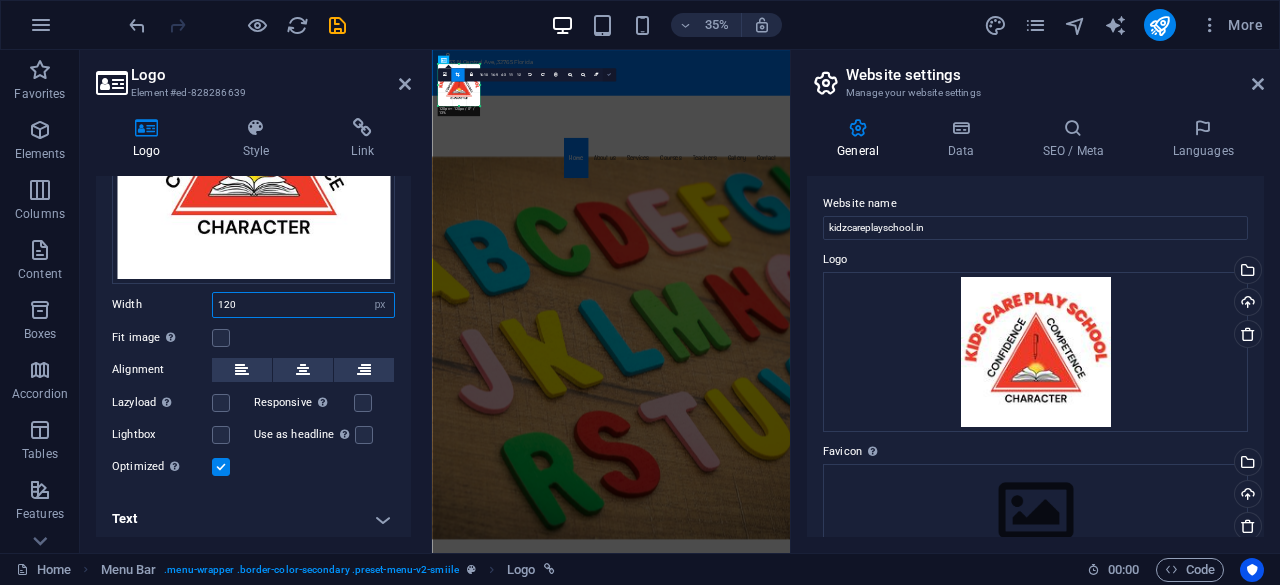 type on "120" 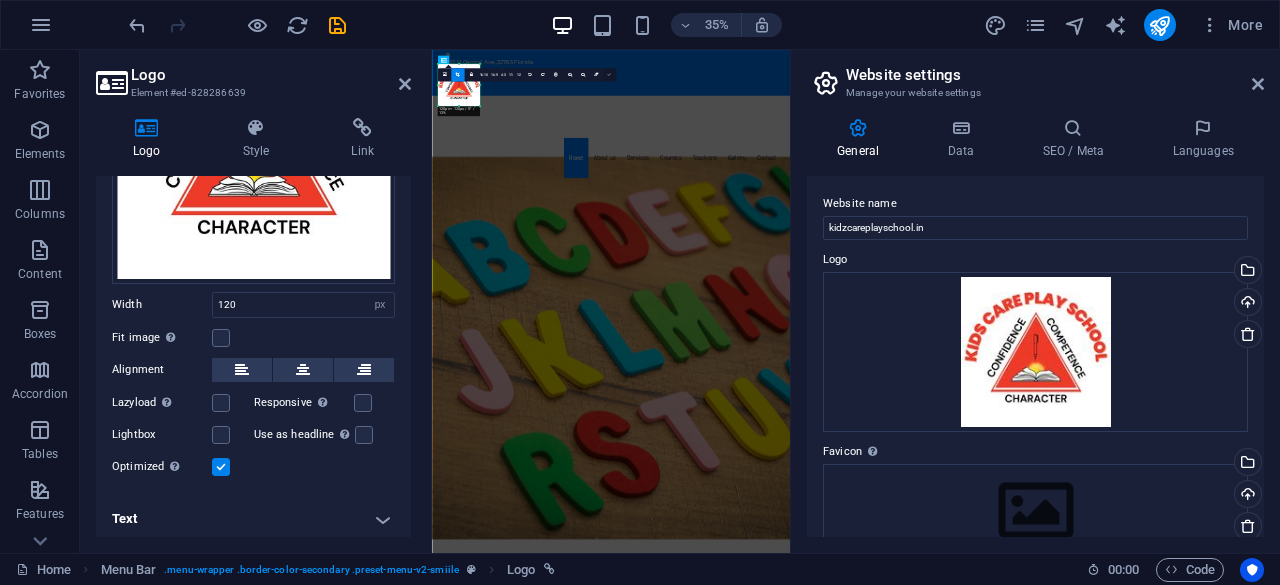 click at bounding box center [609, 75] 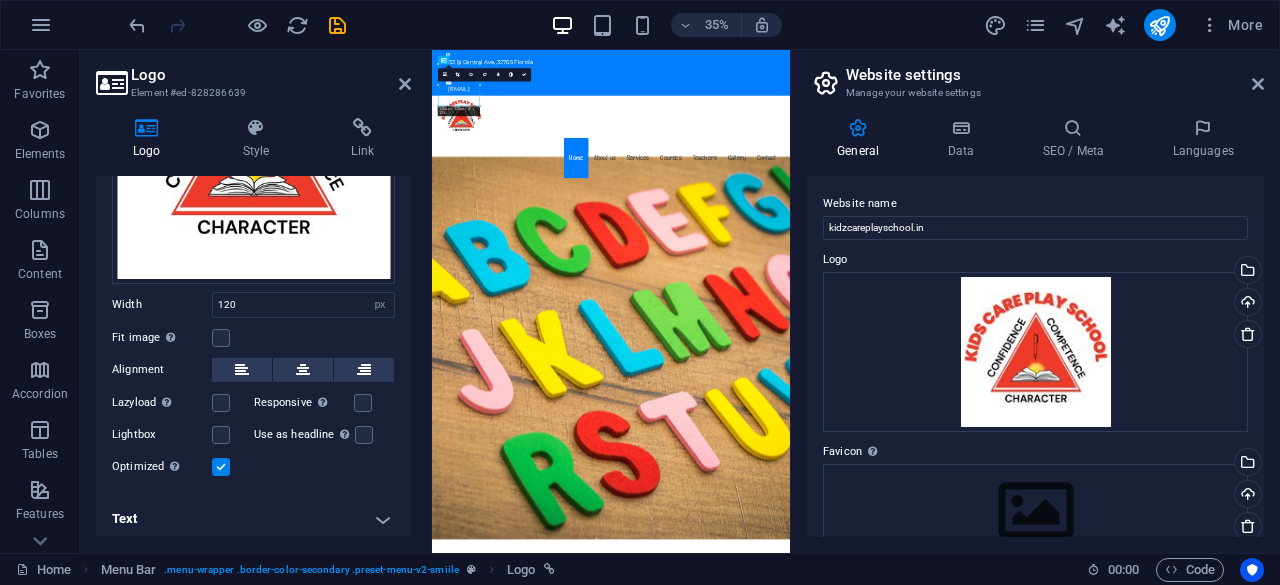 click on "16:10 16:9 4:3 1:1 1:2 0" at bounding box center [483, 74] 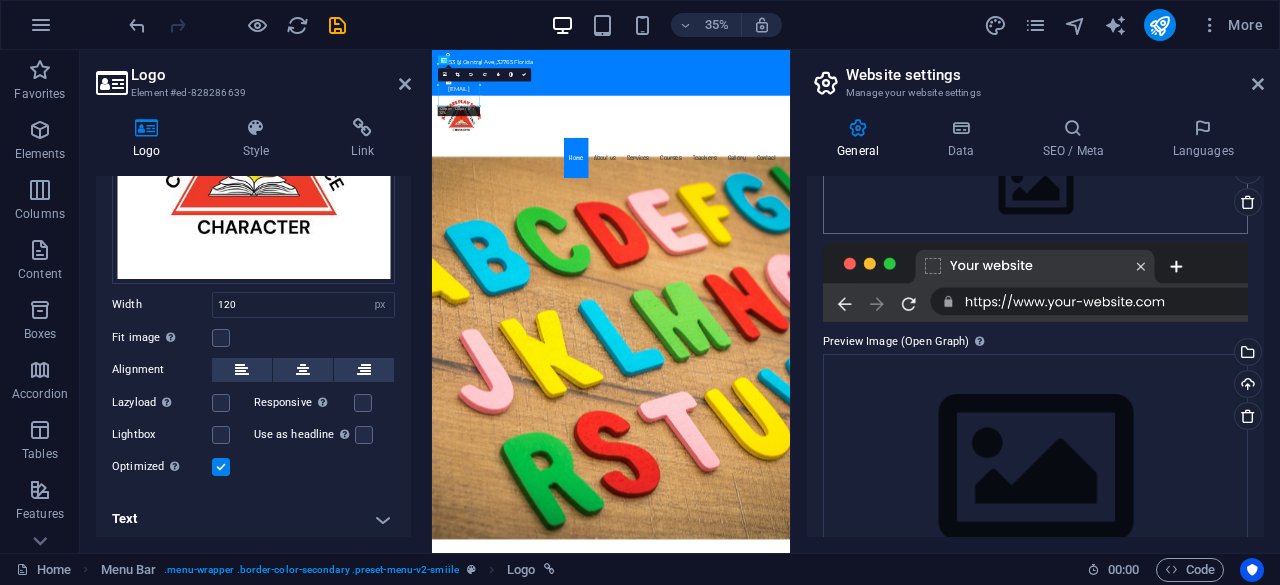 scroll, scrollTop: 386, scrollLeft: 0, axis: vertical 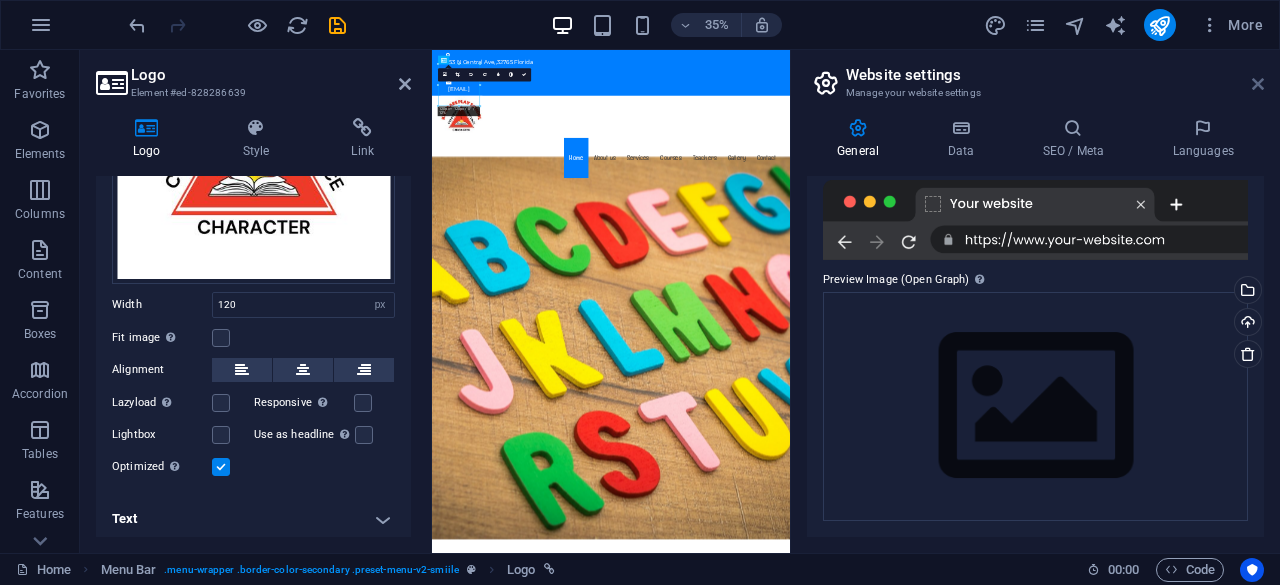click at bounding box center [1258, 84] 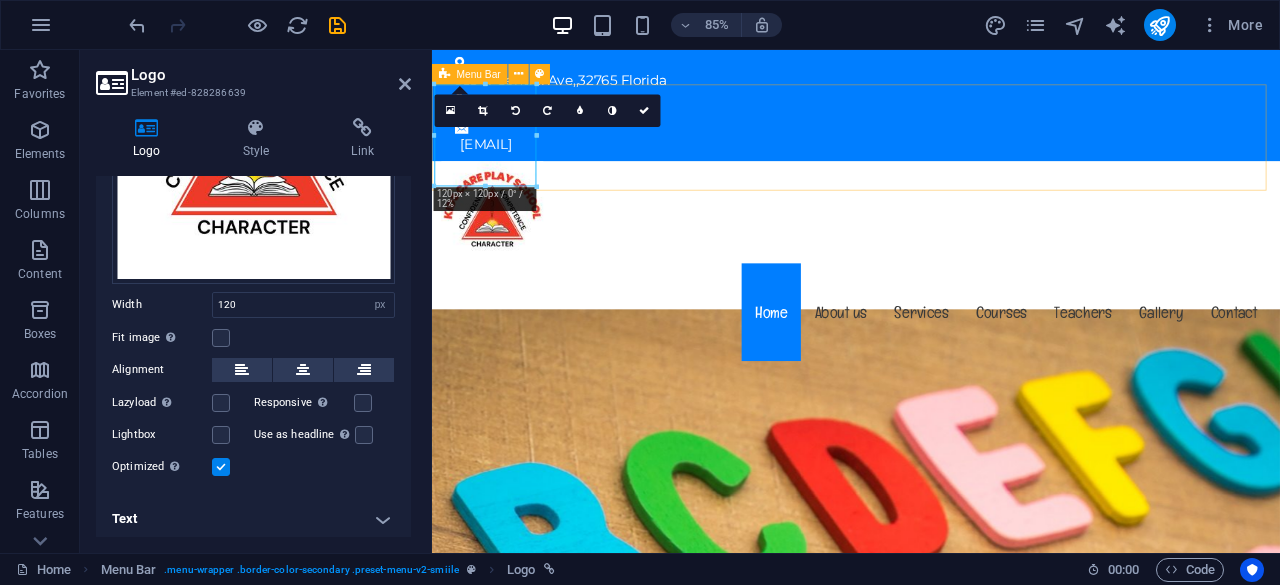 click on "Menu Home About us Services Courses Teachers Gallery Contact" at bounding box center (931, 301) 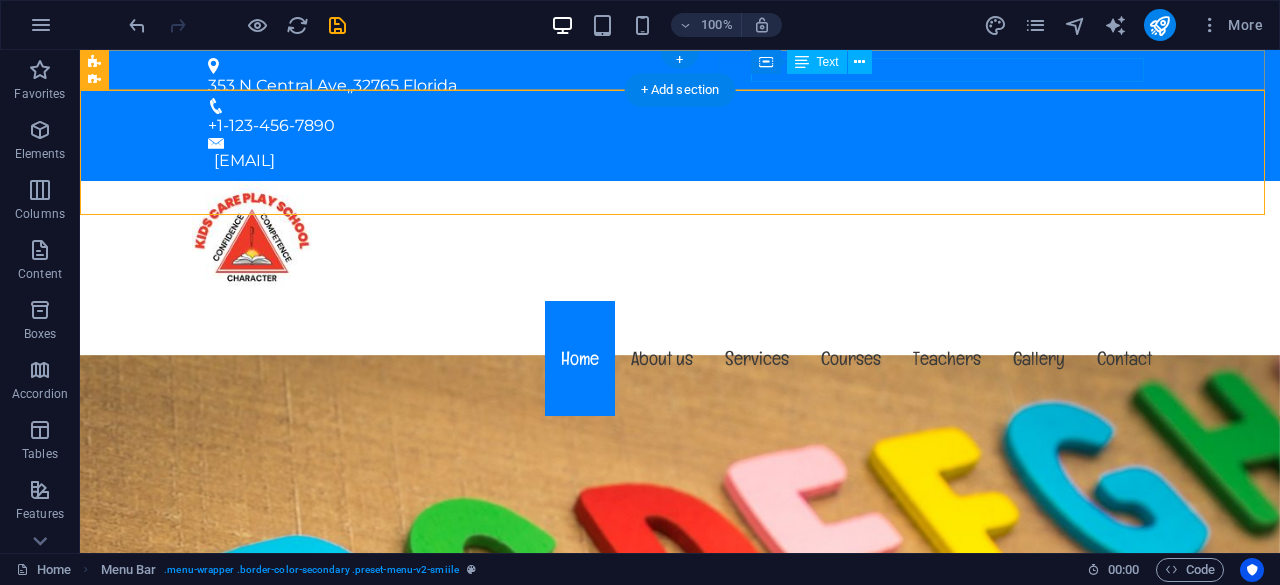 click on "[EMAIL]" at bounding box center (683, 161) 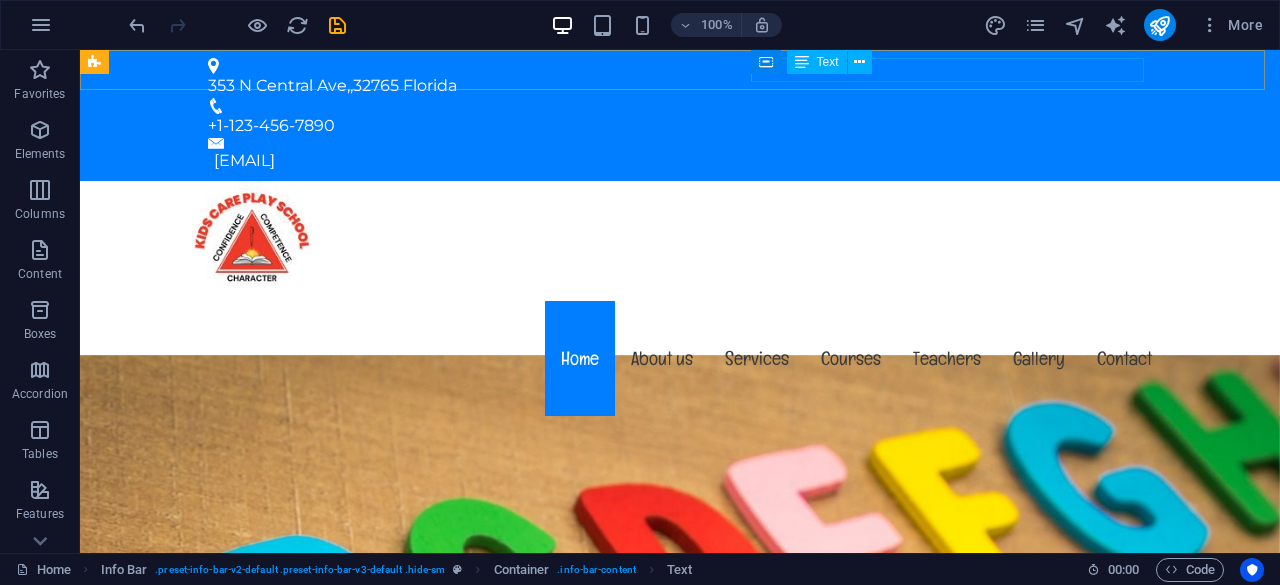 click on "Text" at bounding box center (828, 62) 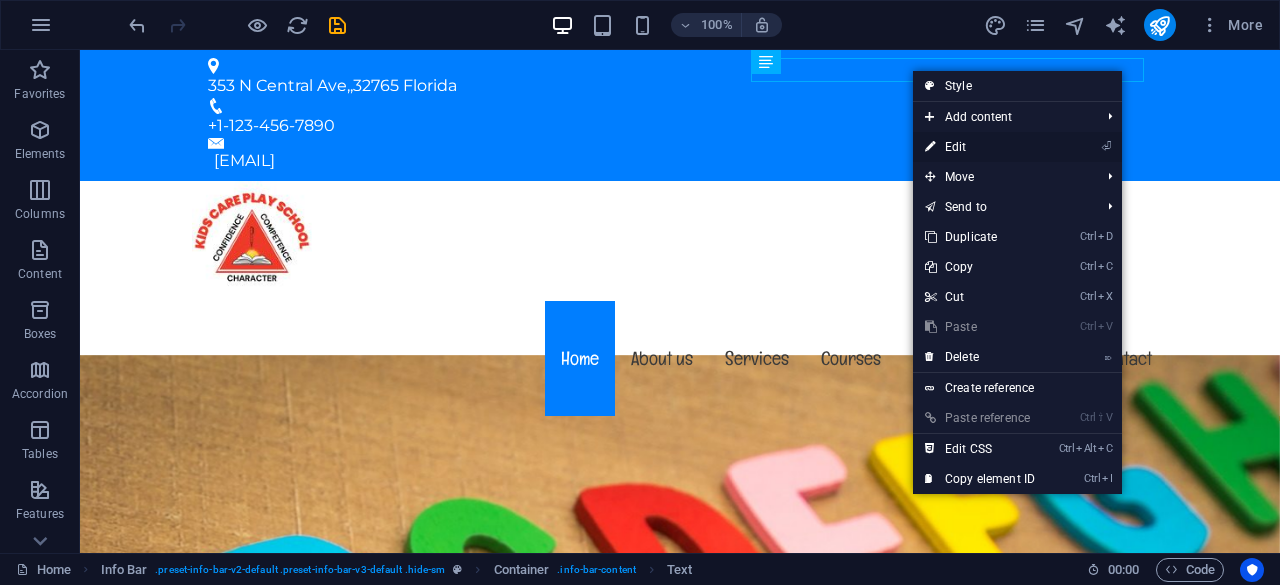 click on "⏎  Edit" at bounding box center (980, 147) 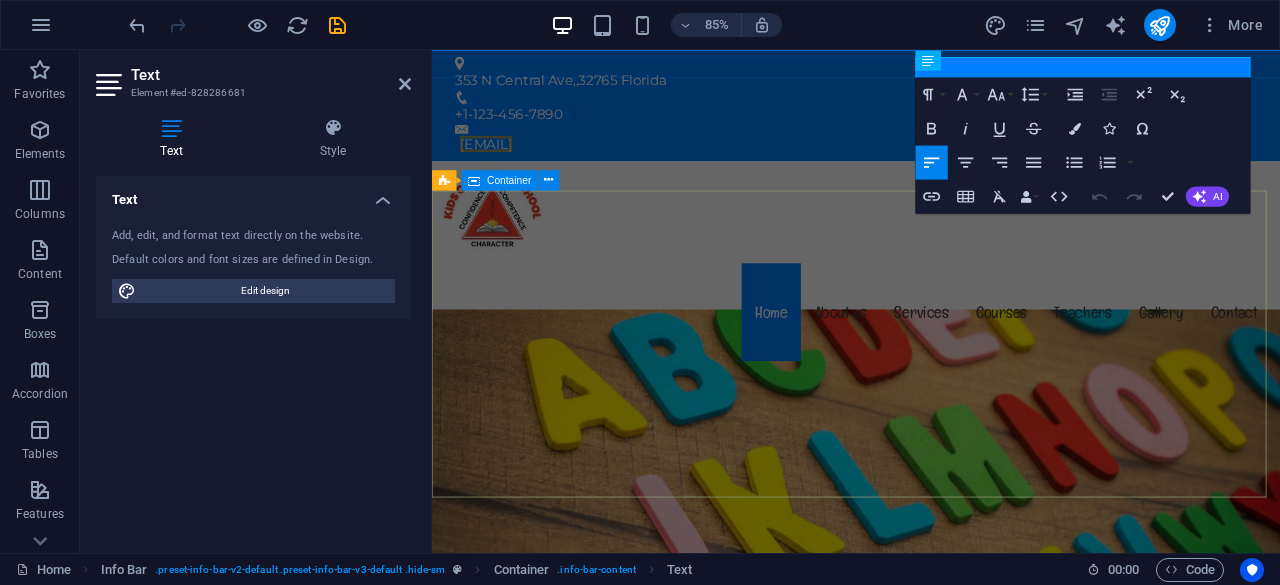 click on "Welcome to  kidzcareplayschool.in The friendly kindergarten in [CITY] Learn more" at bounding box center (931, 1056) 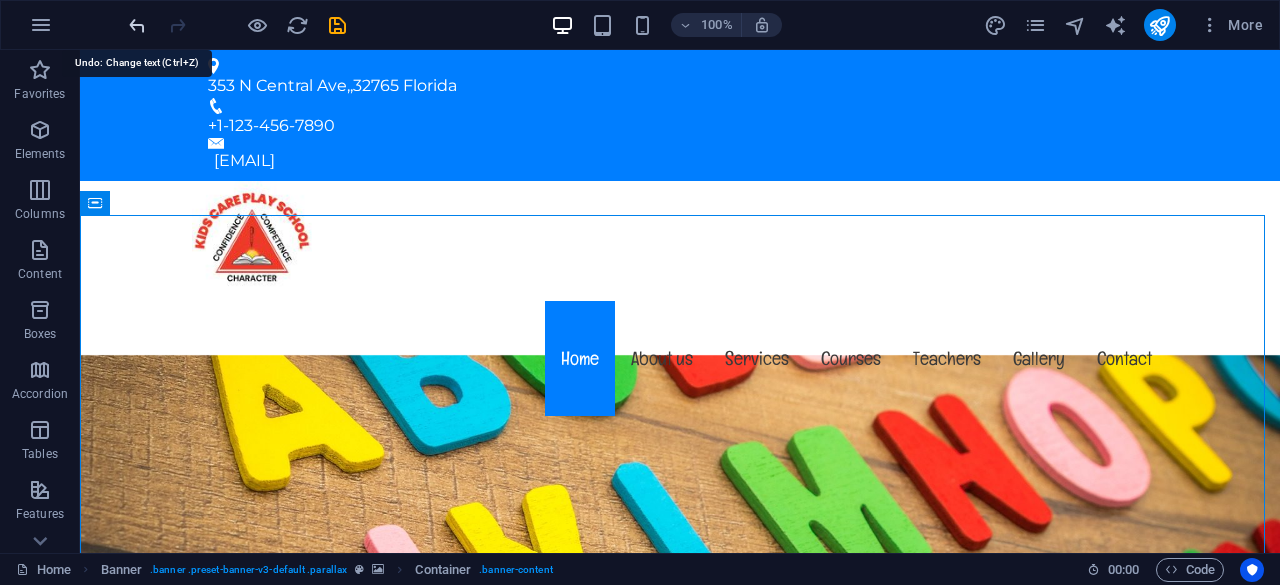 click at bounding box center (137, 25) 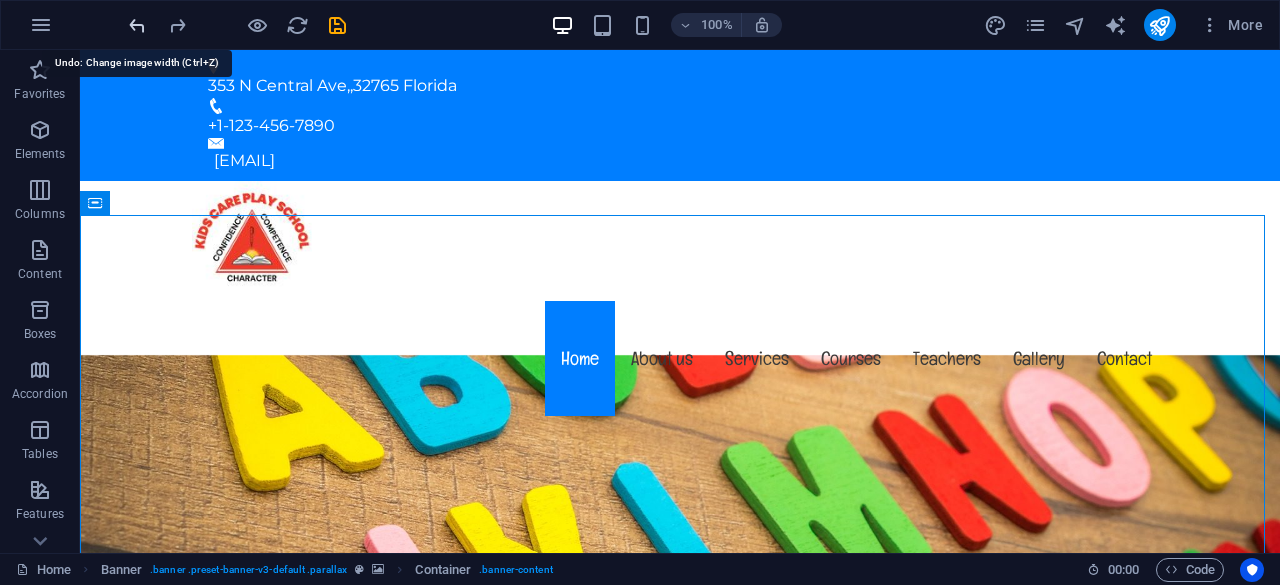 click at bounding box center (137, 25) 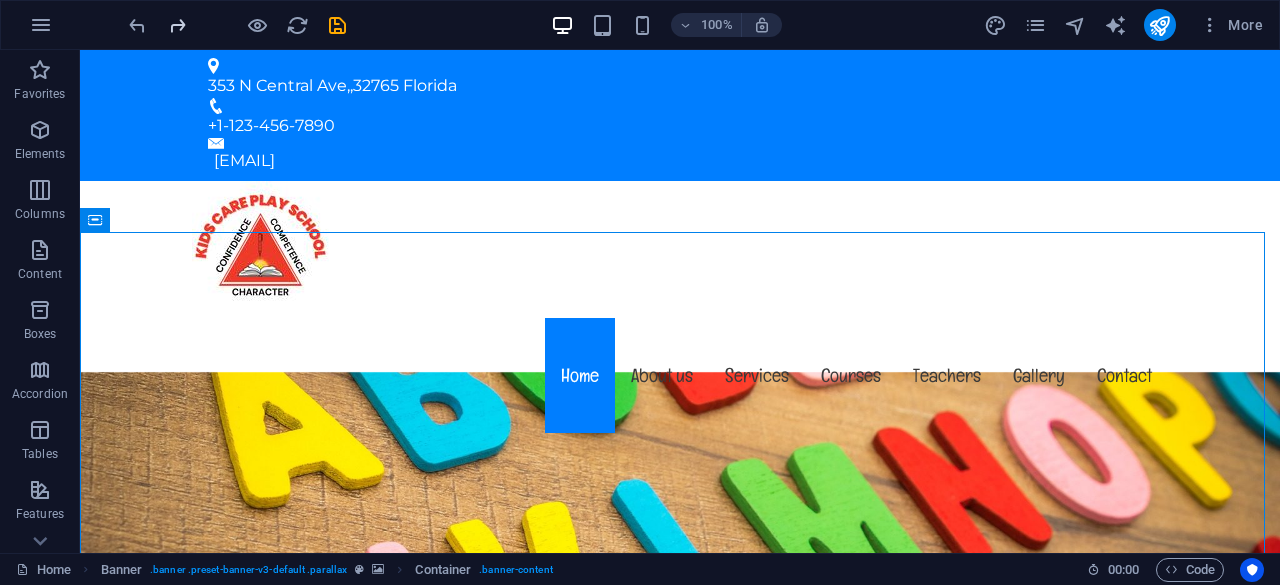 click at bounding box center [237, 25] 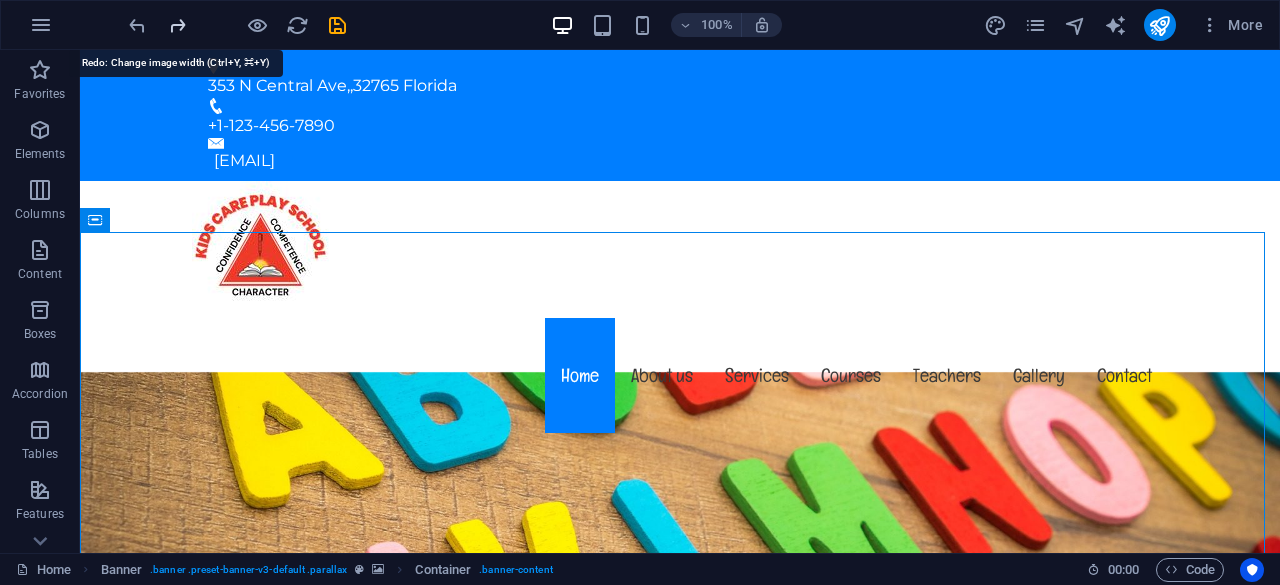 click at bounding box center (177, 25) 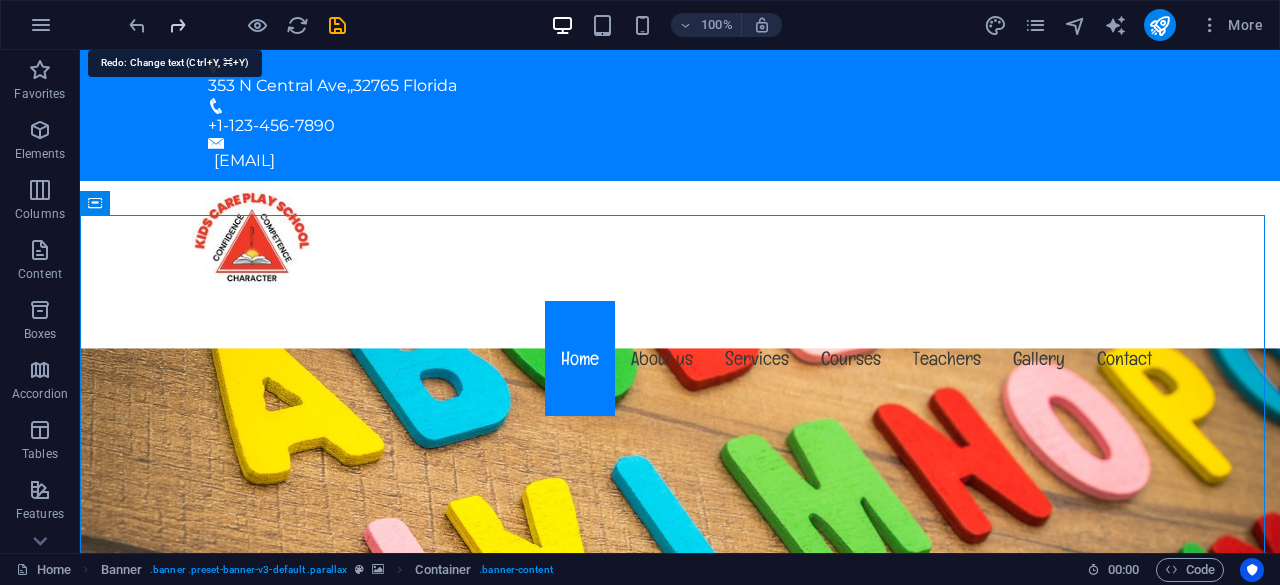 click at bounding box center (177, 25) 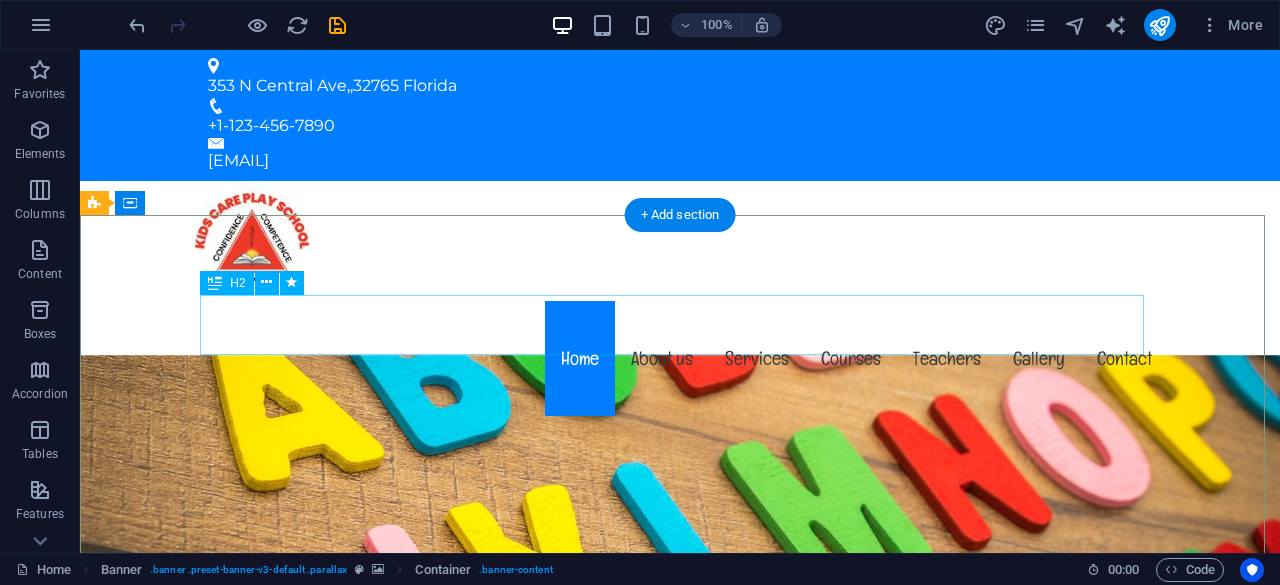 click on "Welcome to  kidzcareplayschool.in" at bounding box center [680, 949] 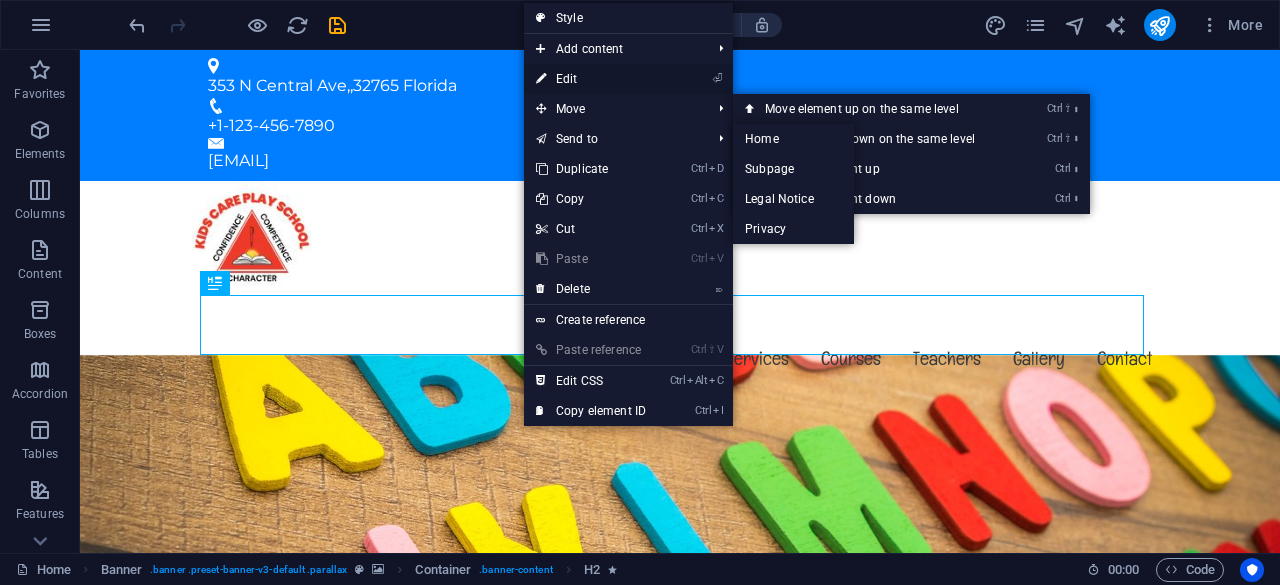 click on "⏎  Edit" at bounding box center (591, 79) 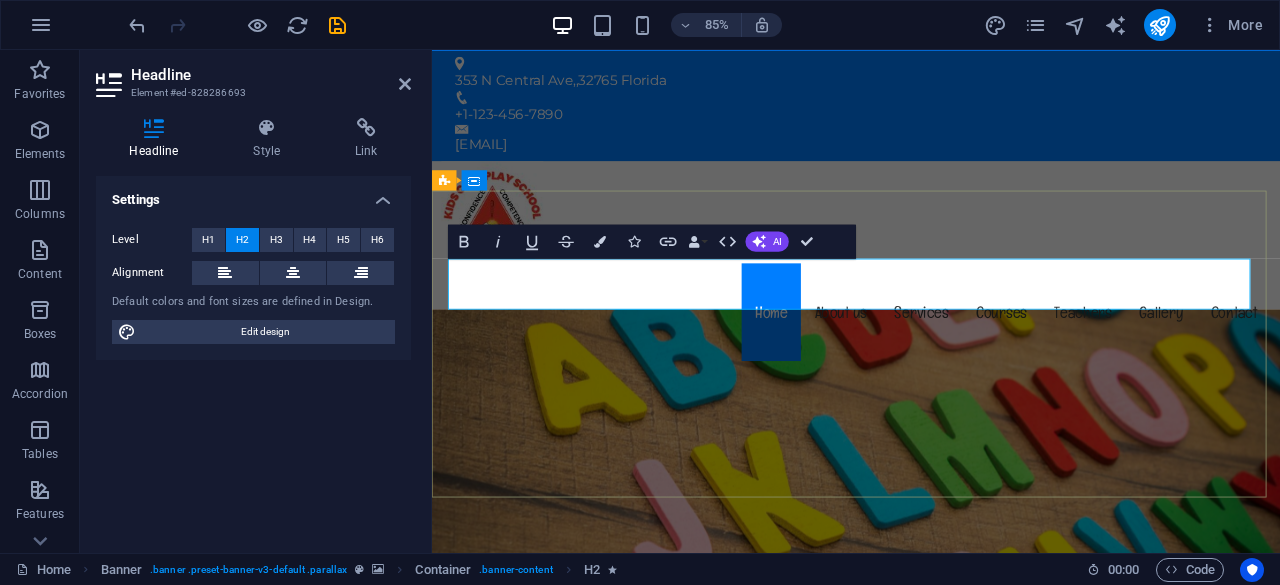 click on "Welcome to  kidzcareplayschool.in" at bounding box center [931, 949] 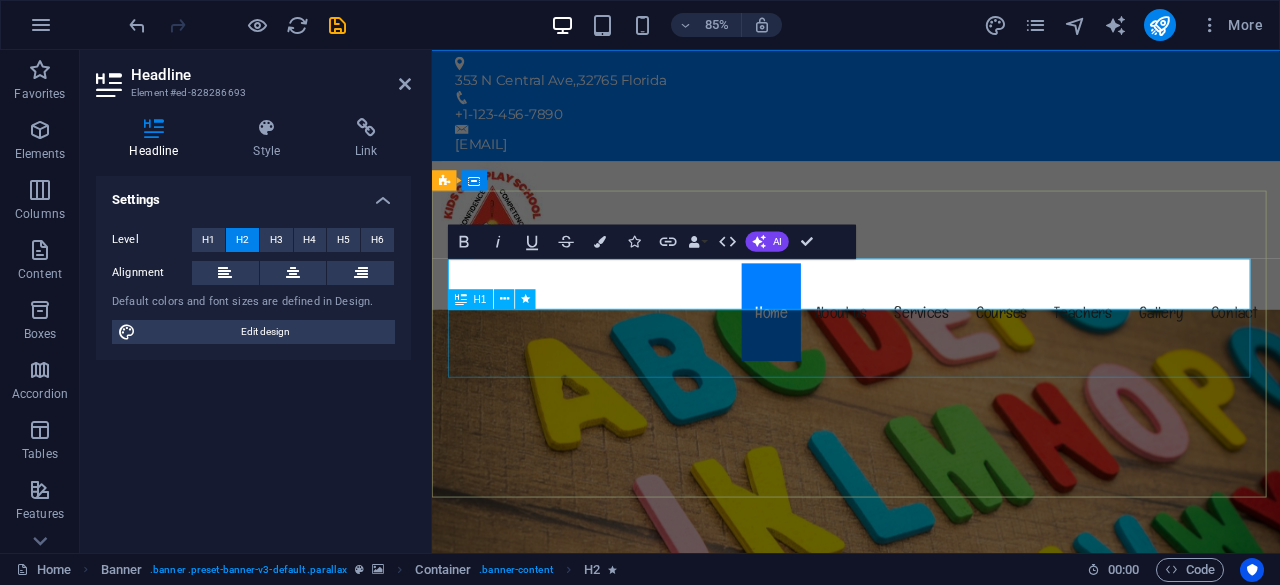 click on "The friendly kindergarten in [CITY]" at bounding box center [931, 1055] 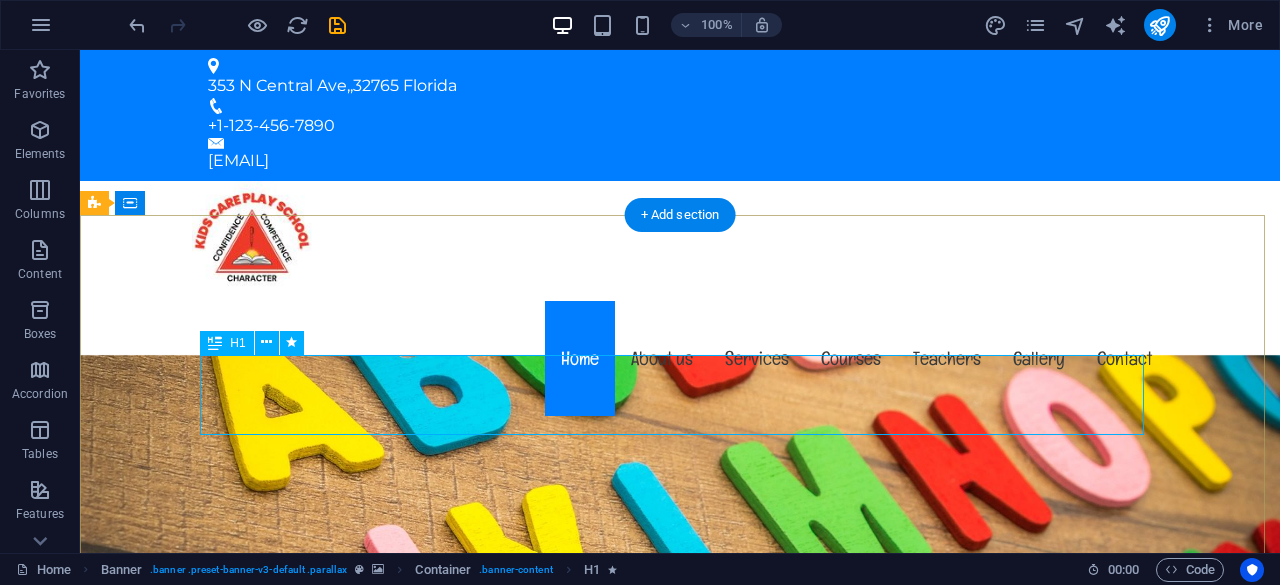 click on "The friendly kindergarten in [CITY]" at bounding box center [680, 1019] 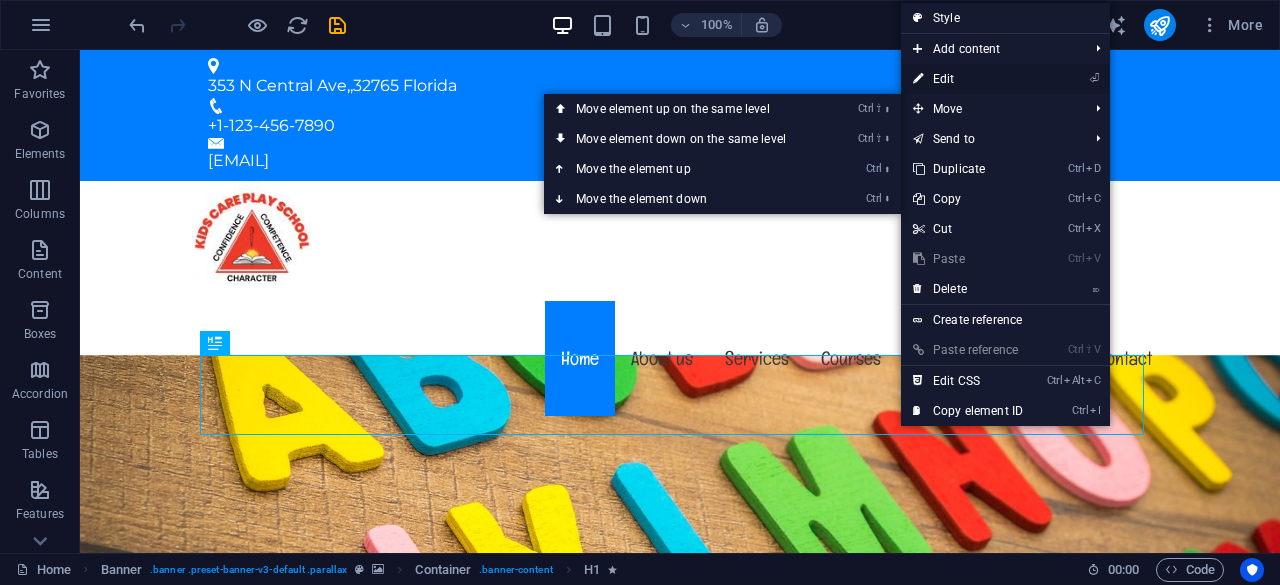 click on "⏎  Edit" at bounding box center (968, 79) 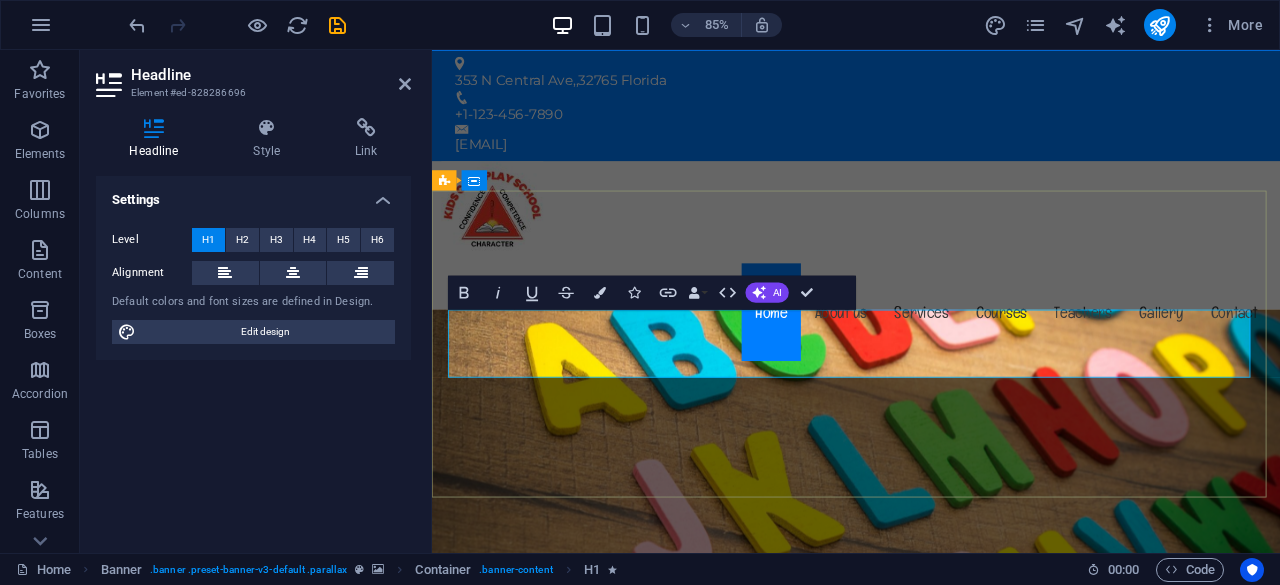 click on "The friendly kindergarten in [CITY]" at bounding box center (931, 1019) 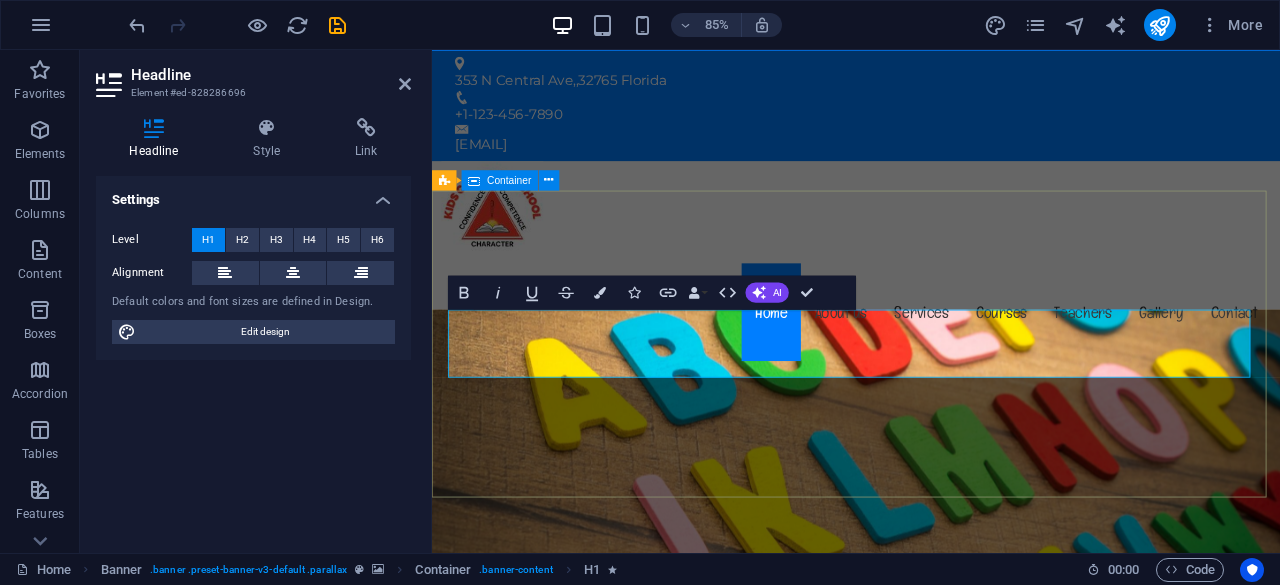 click on "Welcome to  kidzcareplayschool The friendly kindergarten  Learn more" at bounding box center [931, 1056] 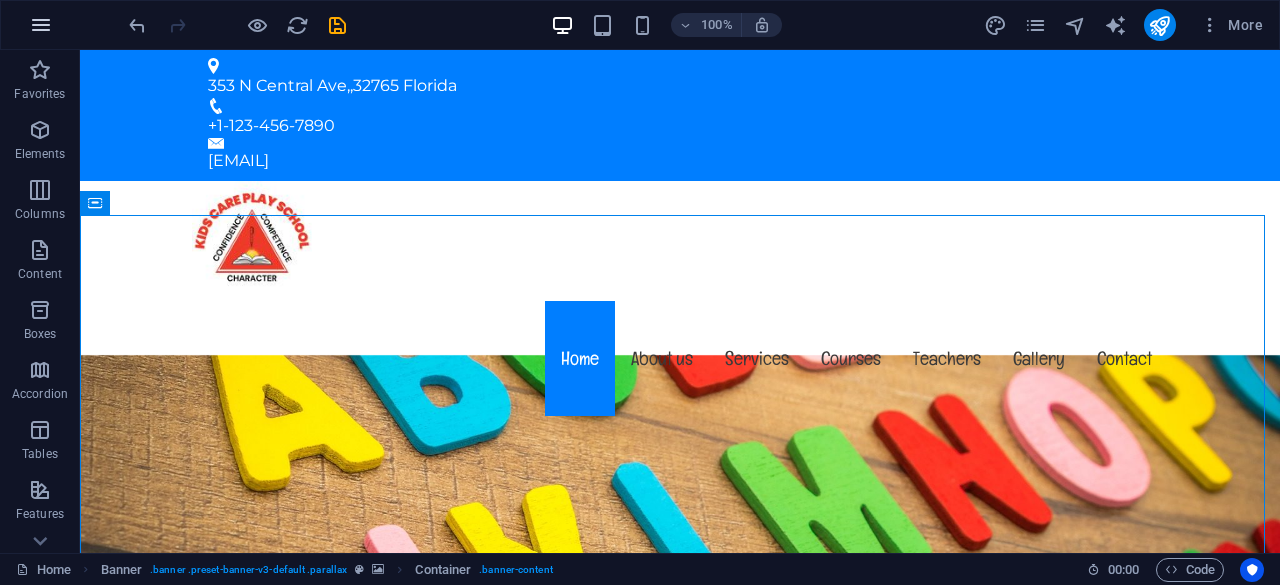 click at bounding box center (41, 25) 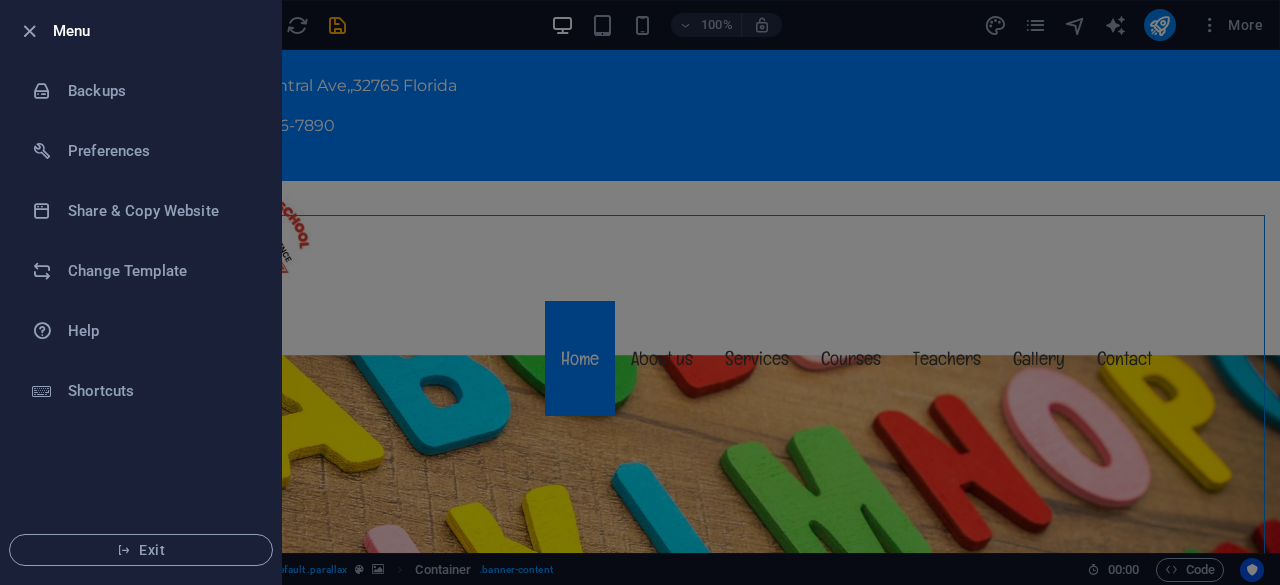 click at bounding box center (640, 292) 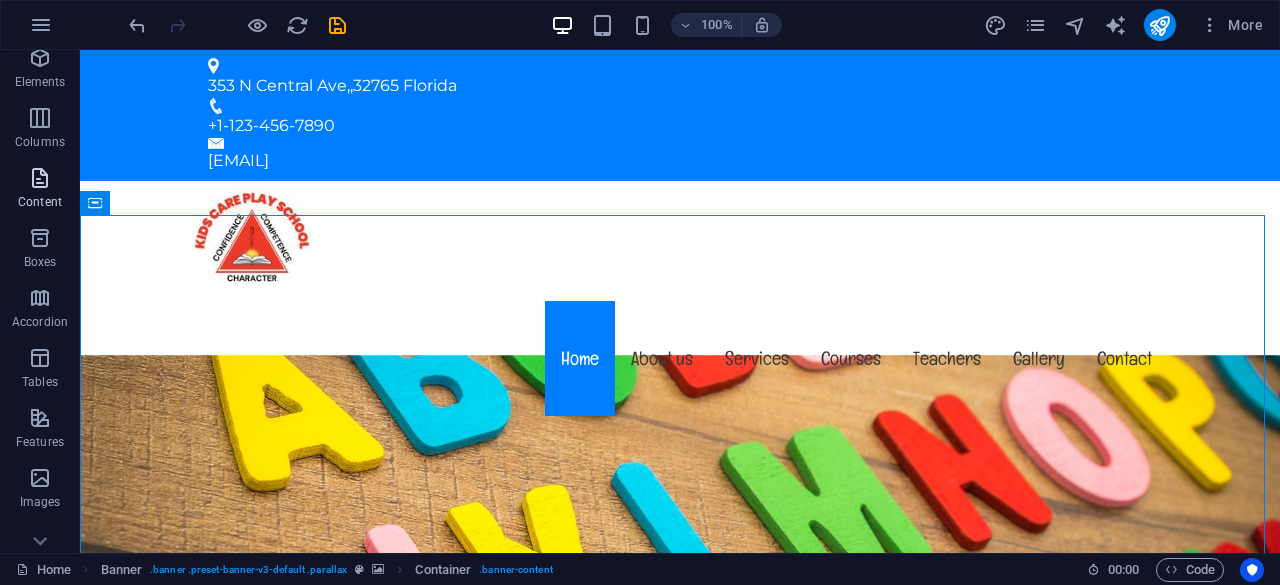 scroll, scrollTop: 100, scrollLeft: 0, axis: vertical 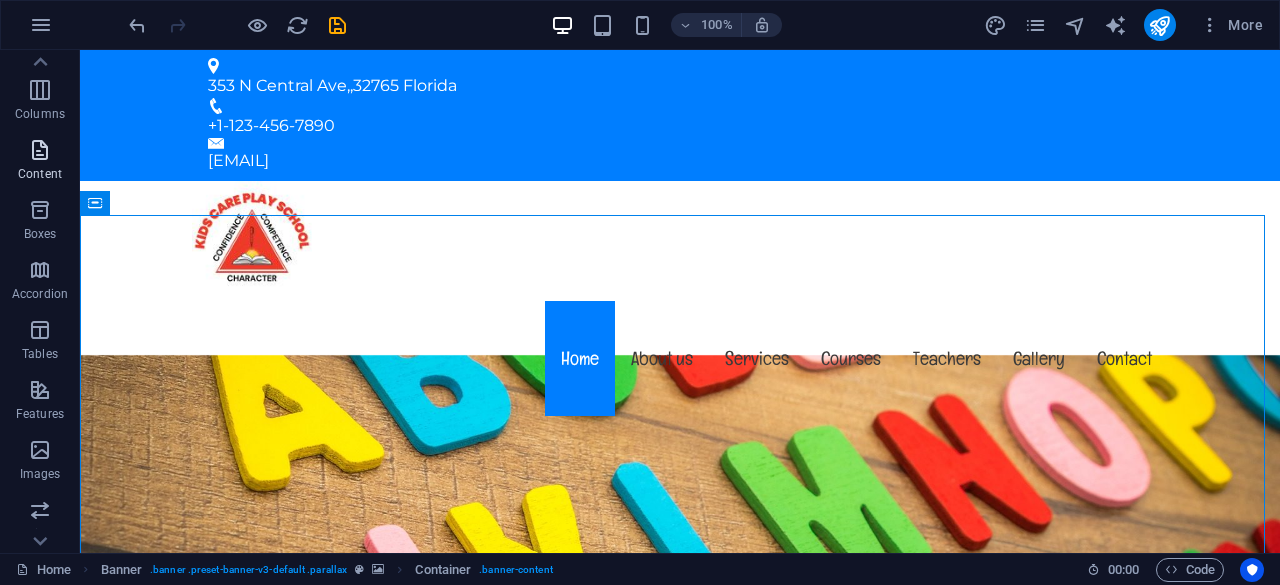 click on "Content" at bounding box center [40, 162] 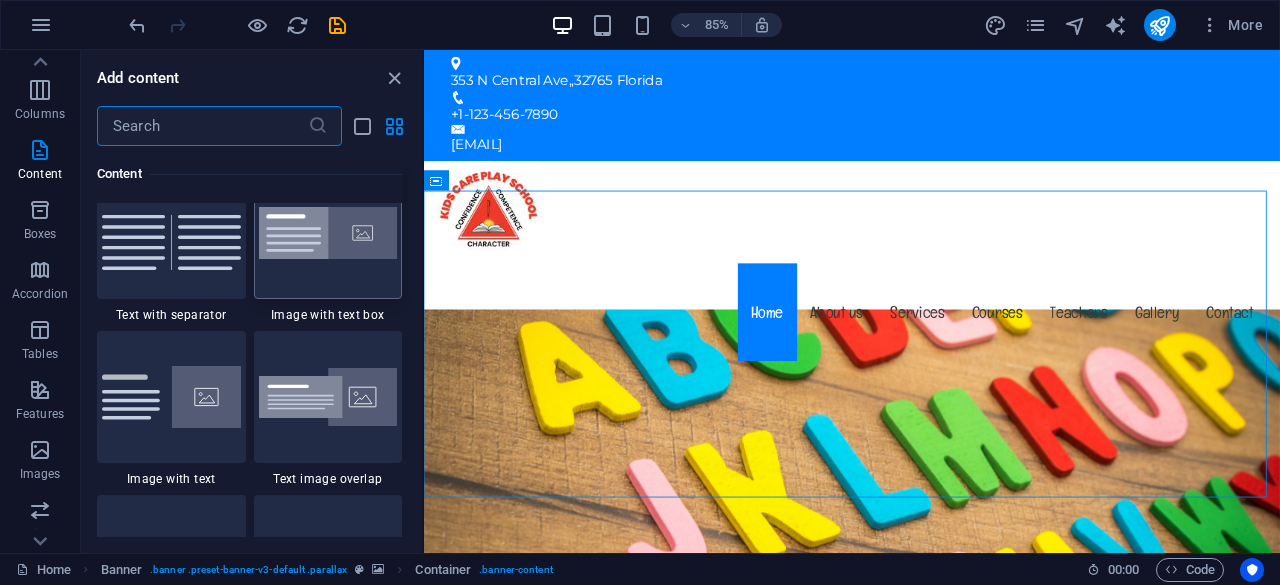 scroll, scrollTop: 3799, scrollLeft: 0, axis: vertical 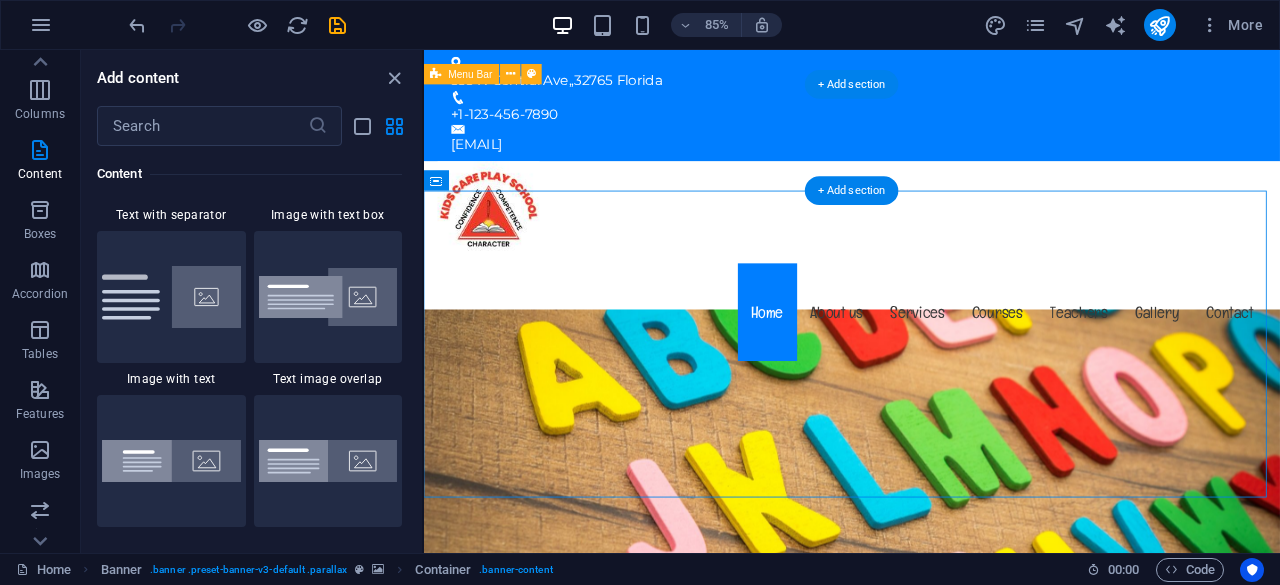 click on "Menu Home About us Services Courses Teachers Gallery Contact" at bounding box center [927, 301] 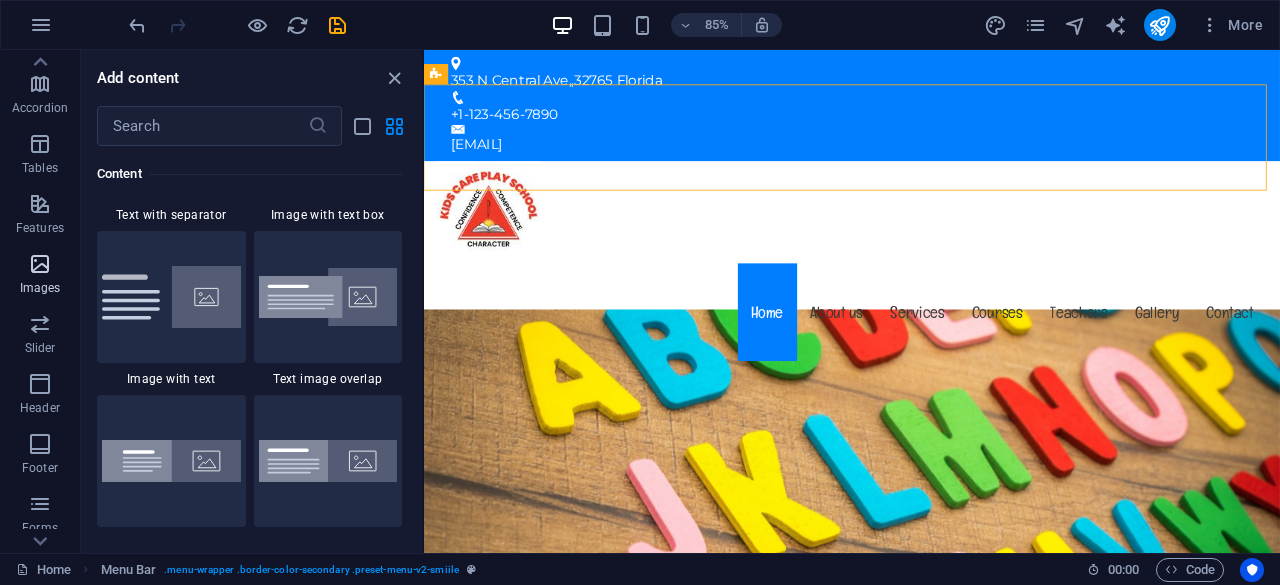 scroll, scrollTop: 396, scrollLeft: 0, axis: vertical 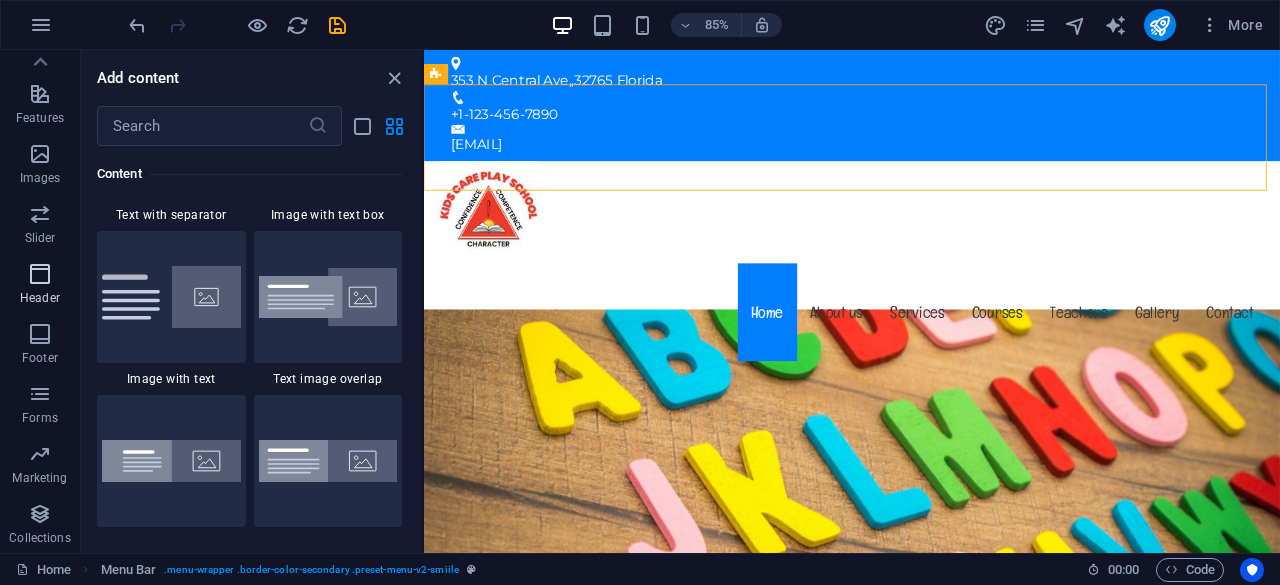 click at bounding box center (40, 274) 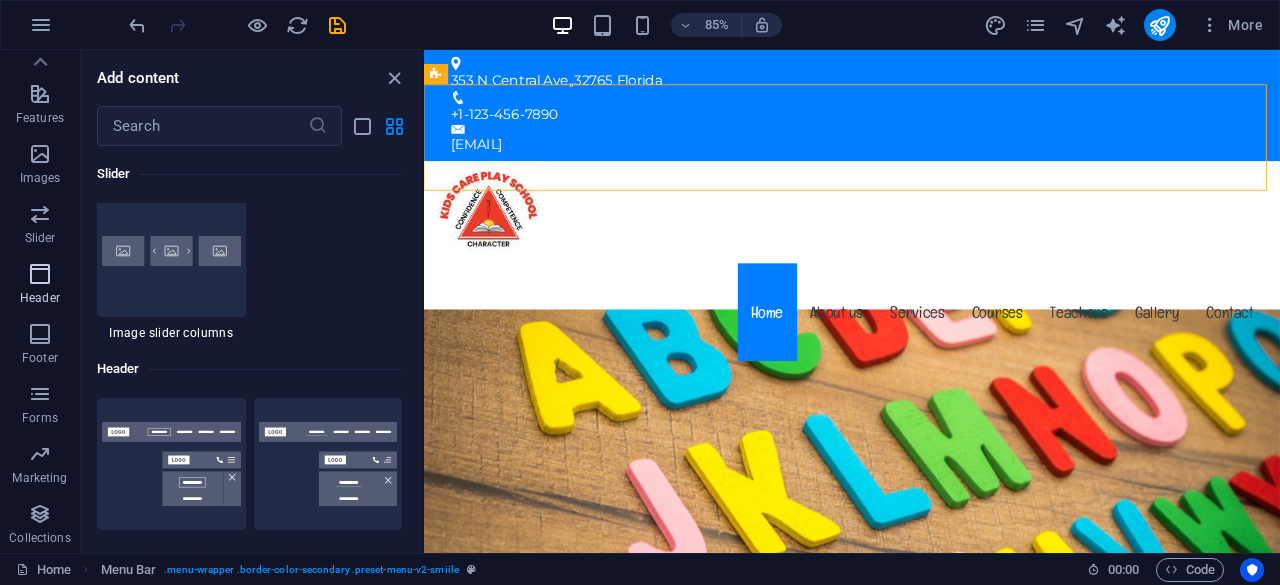 scroll, scrollTop: 12042, scrollLeft: 0, axis: vertical 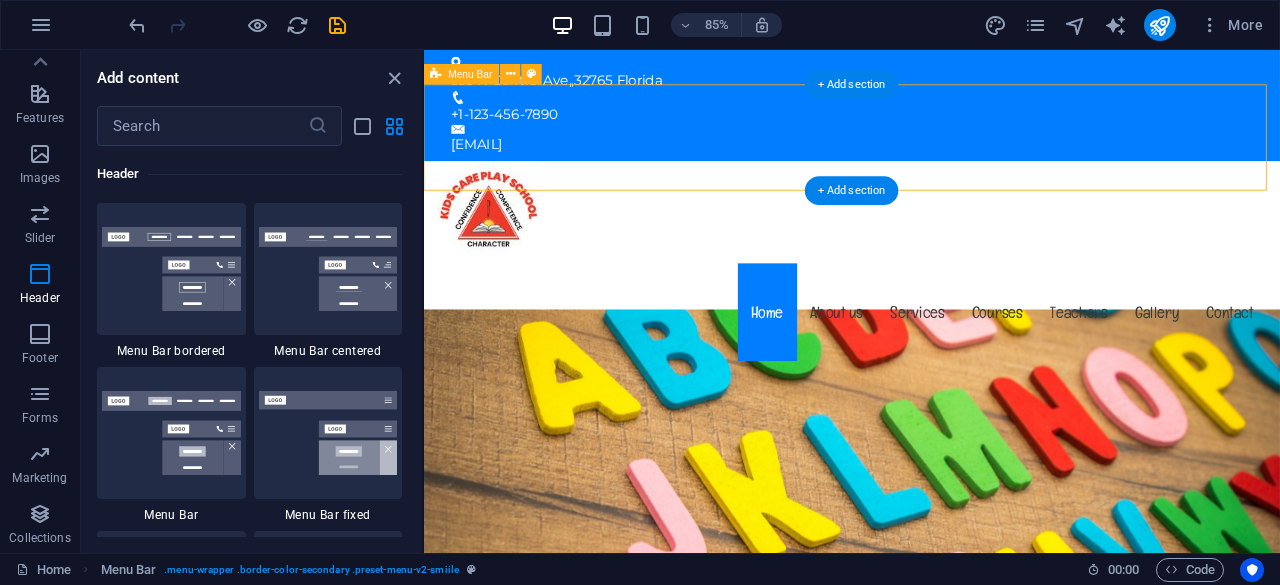 click on "Menu Home About us Services Courses Teachers Gallery Contact" at bounding box center [927, 301] 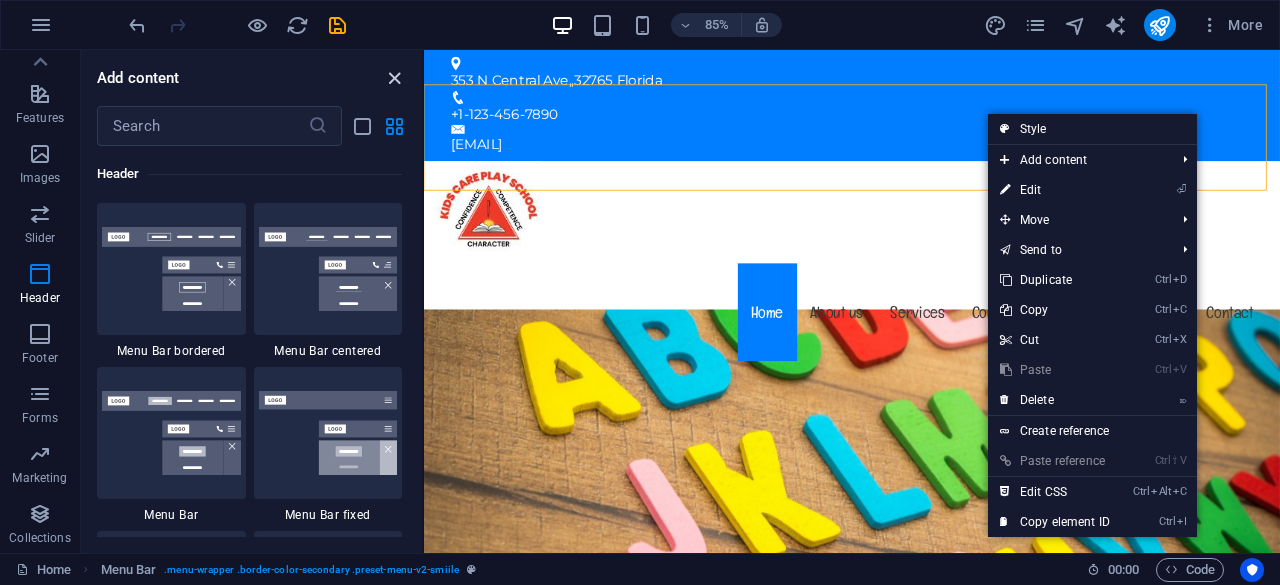 click at bounding box center [394, 78] 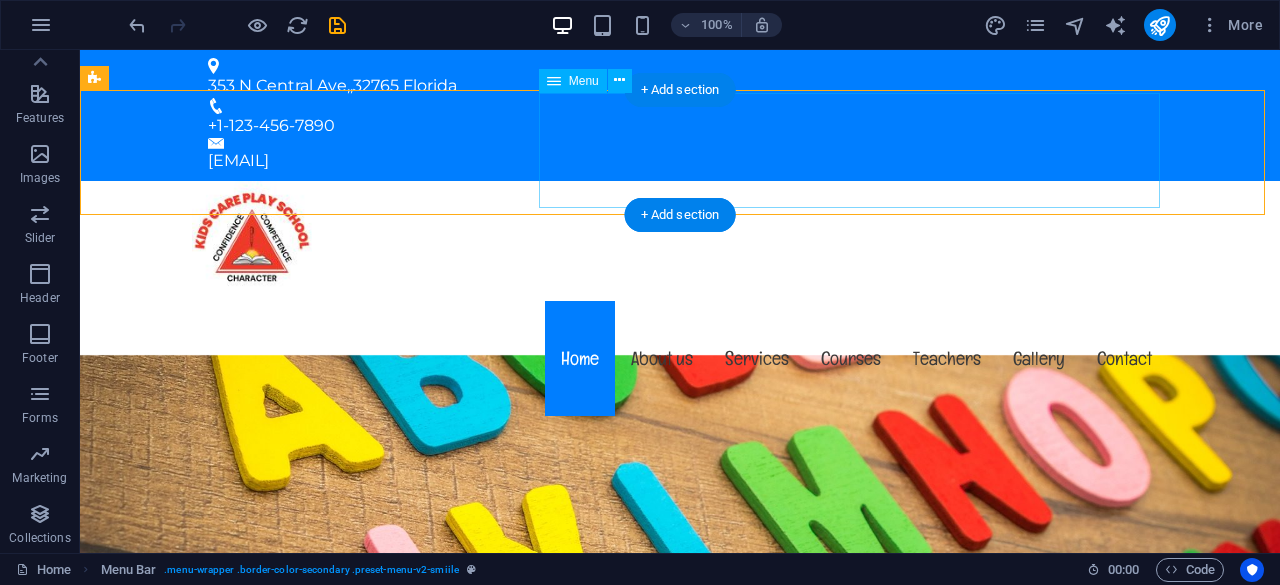 click on "Home About us Services Courses Teachers Gallery Contact" at bounding box center [680, 358] 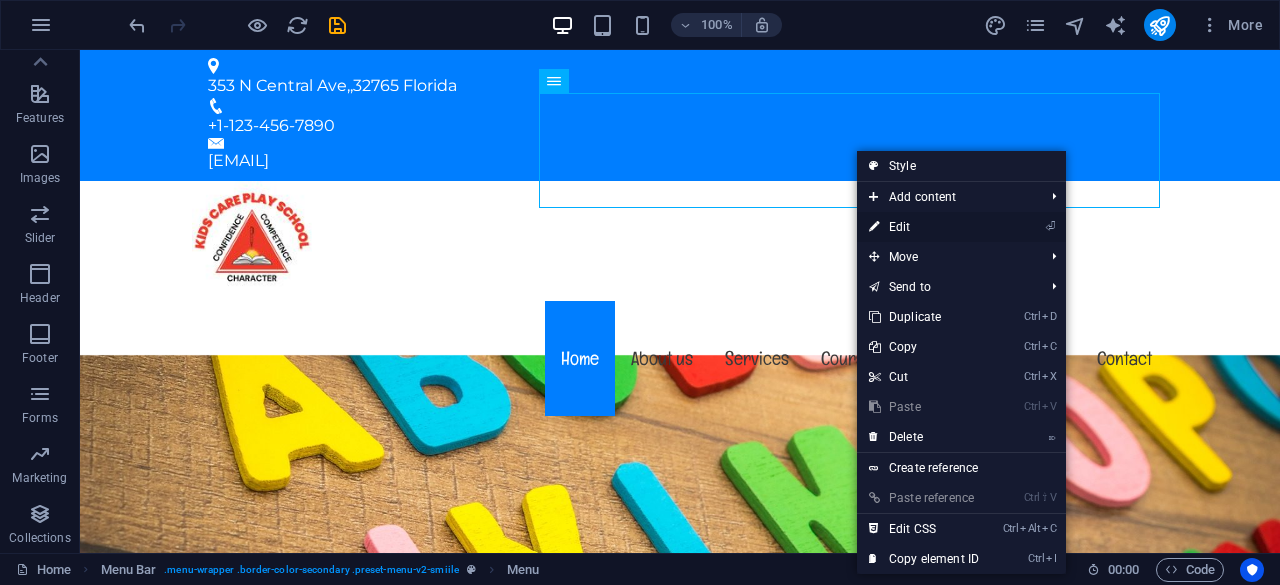 click on "⏎  Edit" at bounding box center (924, 227) 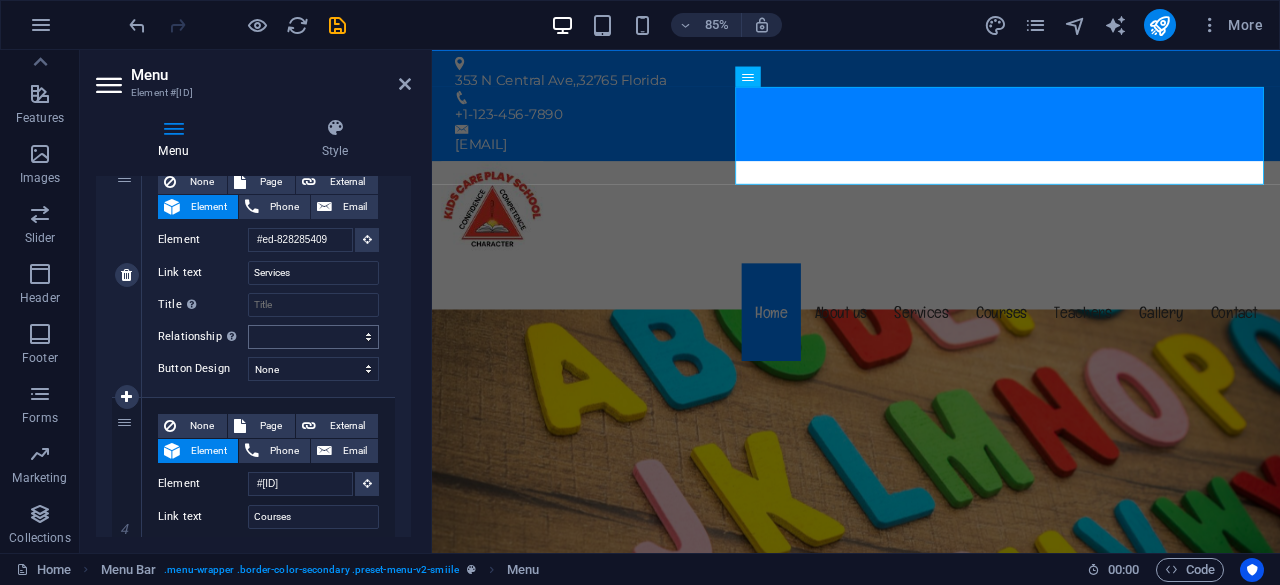 scroll, scrollTop: 800, scrollLeft: 0, axis: vertical 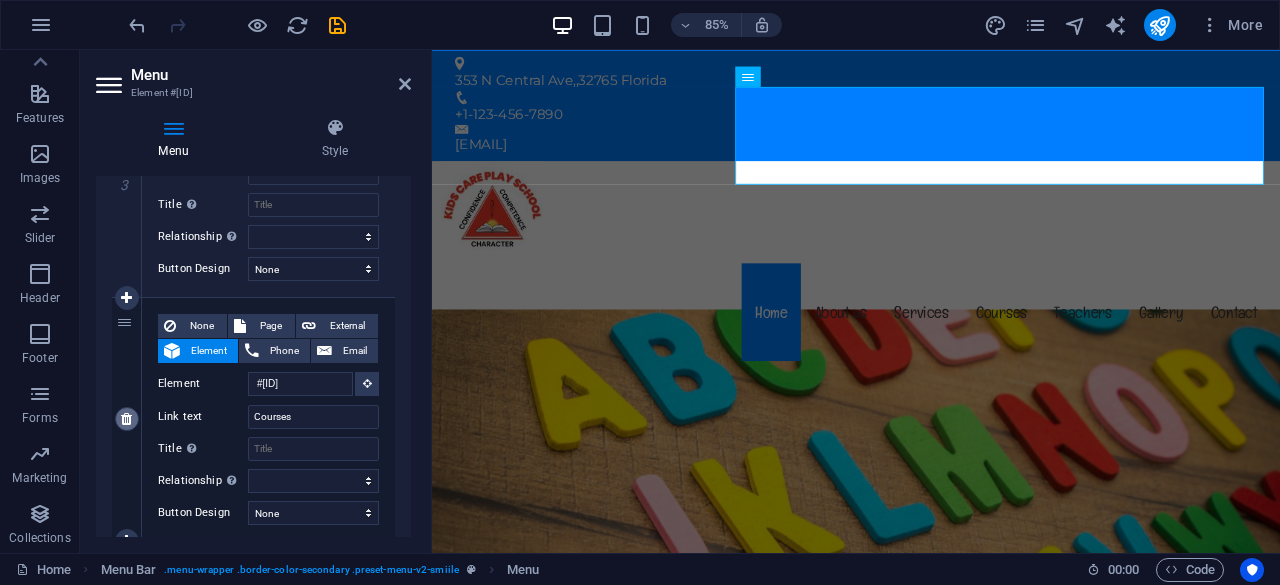 click at bounding box center (126, 419) 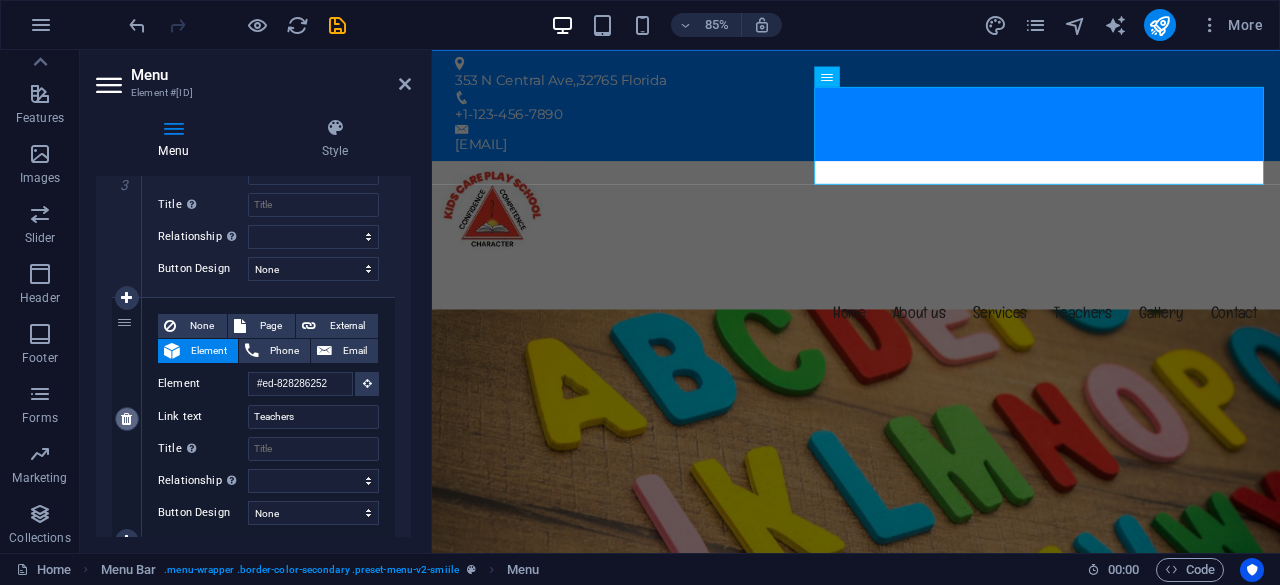 click at bounding box center (126, 419) 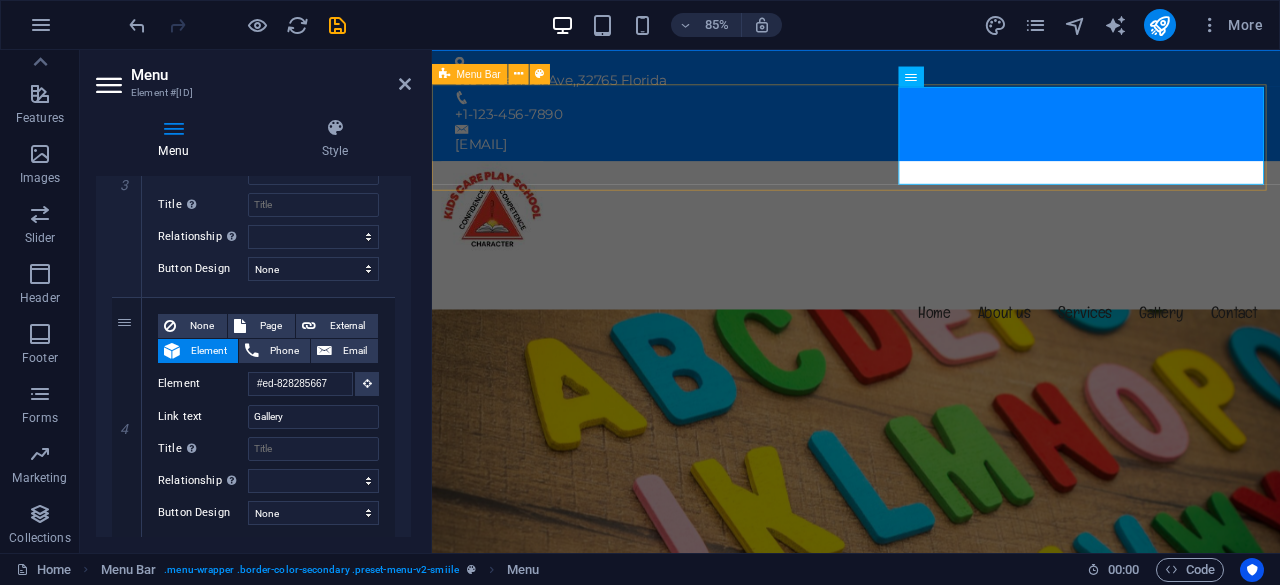 click on "Menu Home About us Services Gallery Contact" at bounding box center (931, 301) 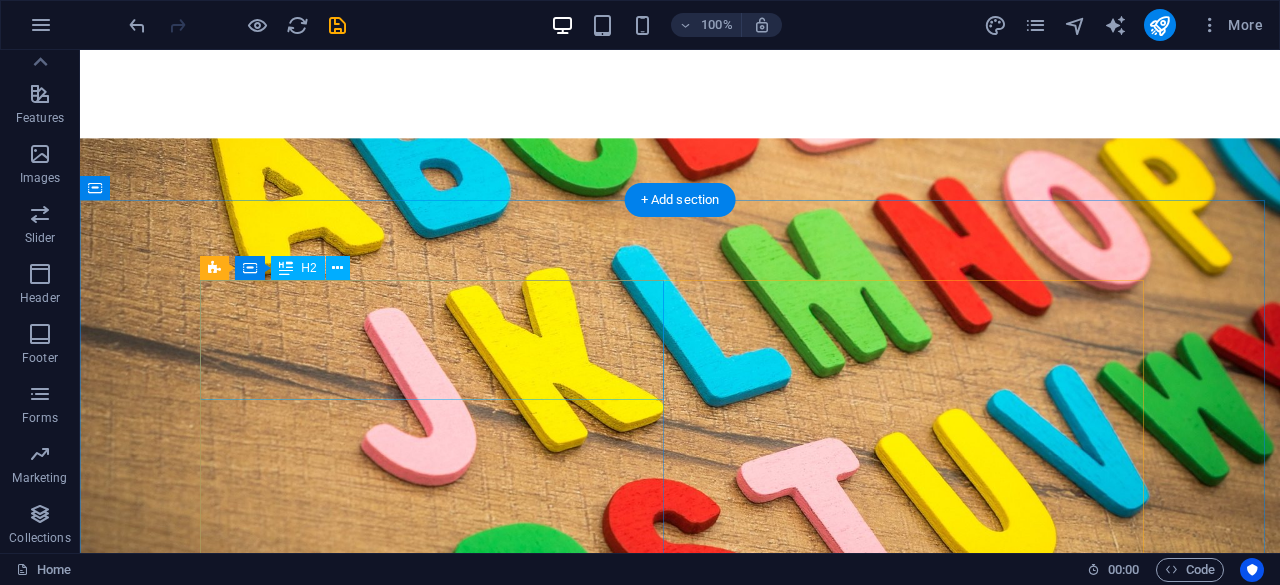 scroll, scrollTop: 400, scrollLeft: 0, axis: vertical 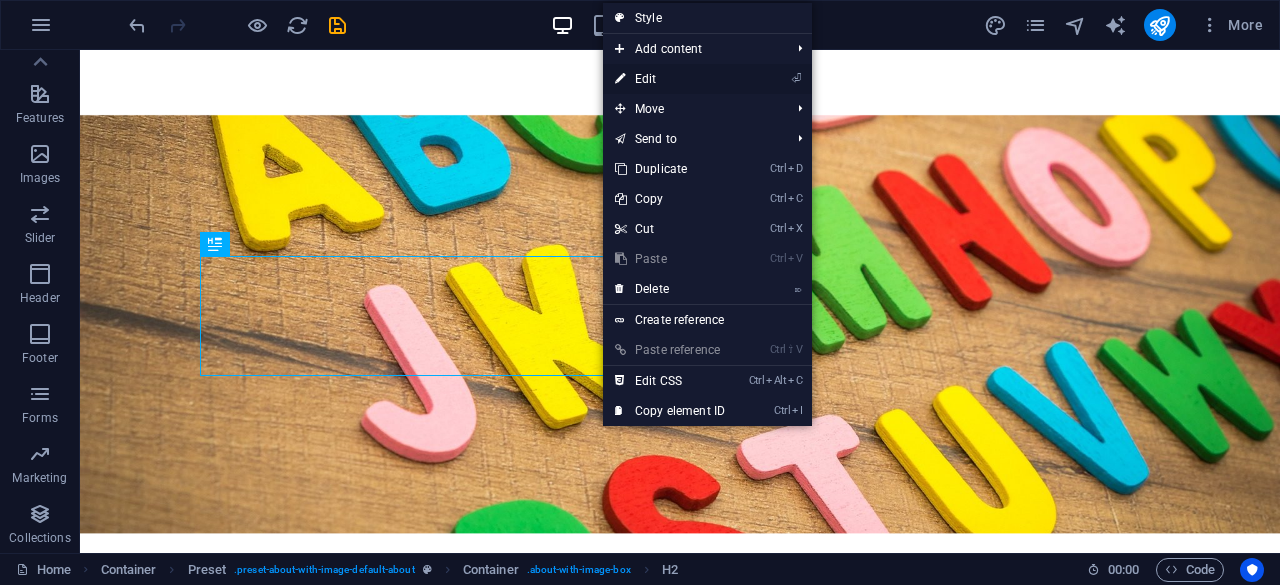 click on "⏎  Edit" at bounding box center (670, 79) 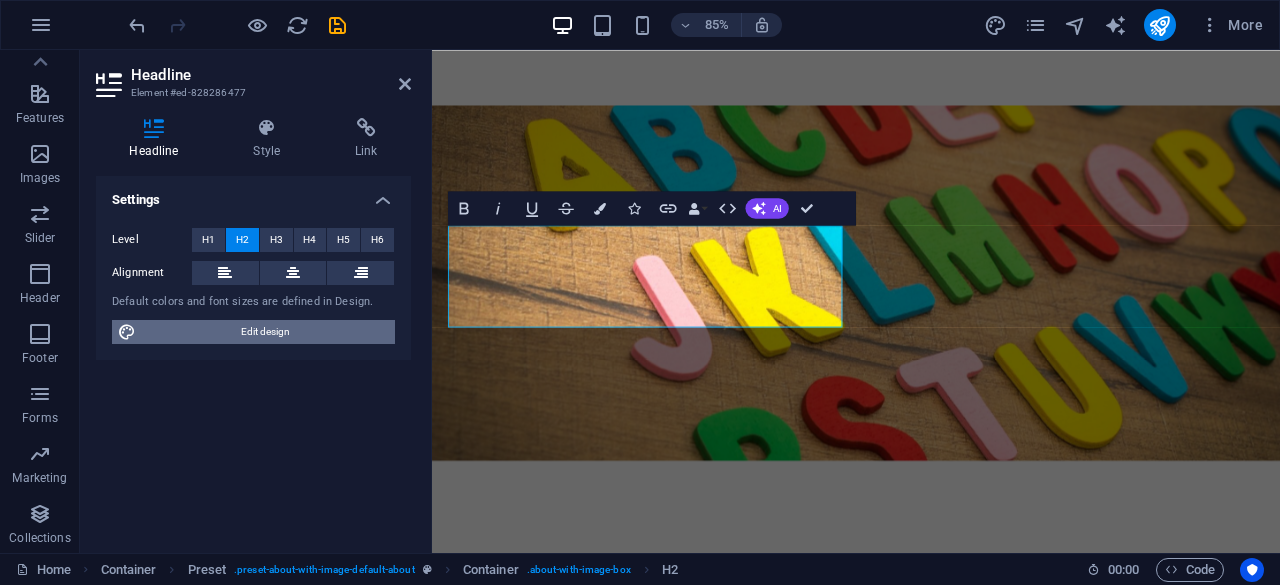 drag, startPoint x: 294, startPoint y: 336, endPoint x: 899, endPoint y: 526, distance: 634.13324 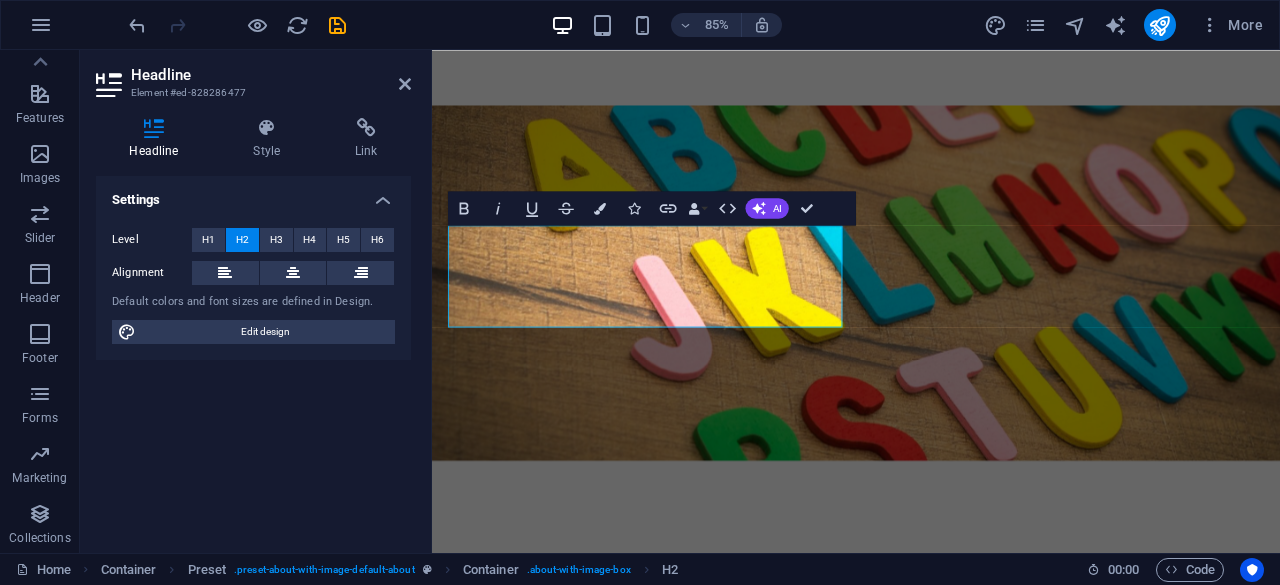 select on "px" 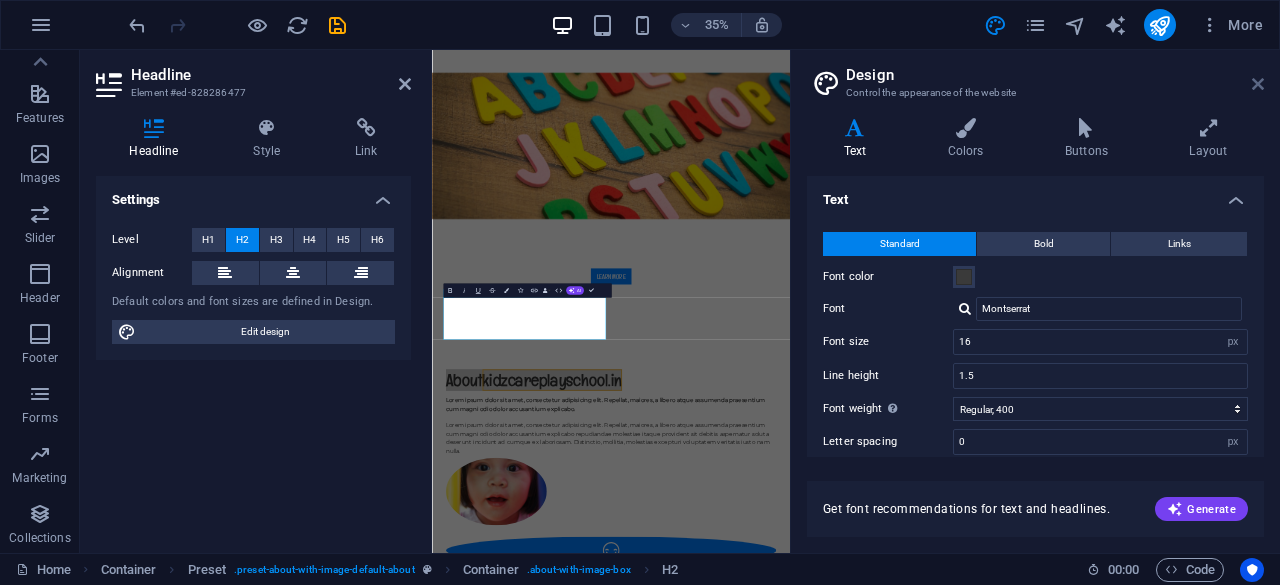 click at bounding box center (1258, 84) 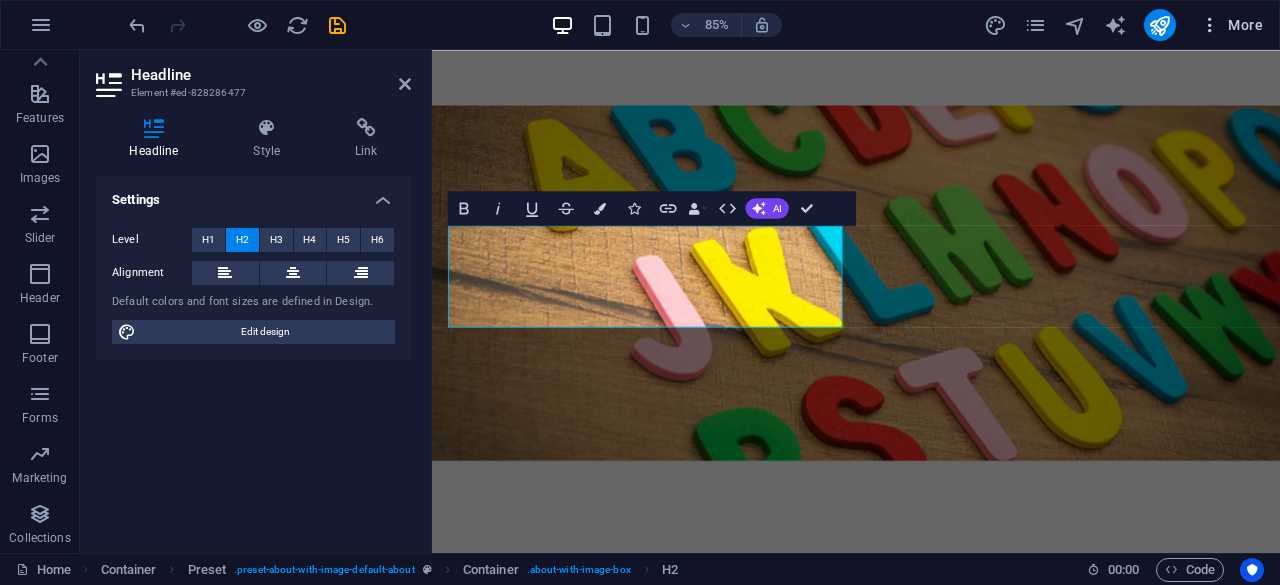 click on "More" at bounding box center (1231, 25) 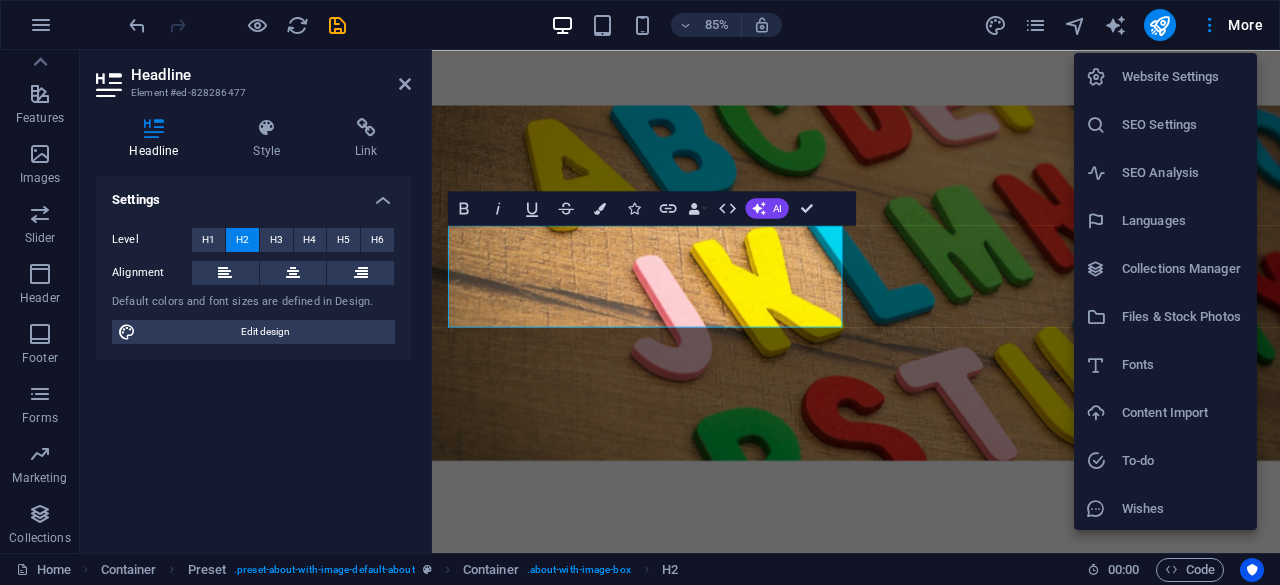 click at bounding box center [640, 292] 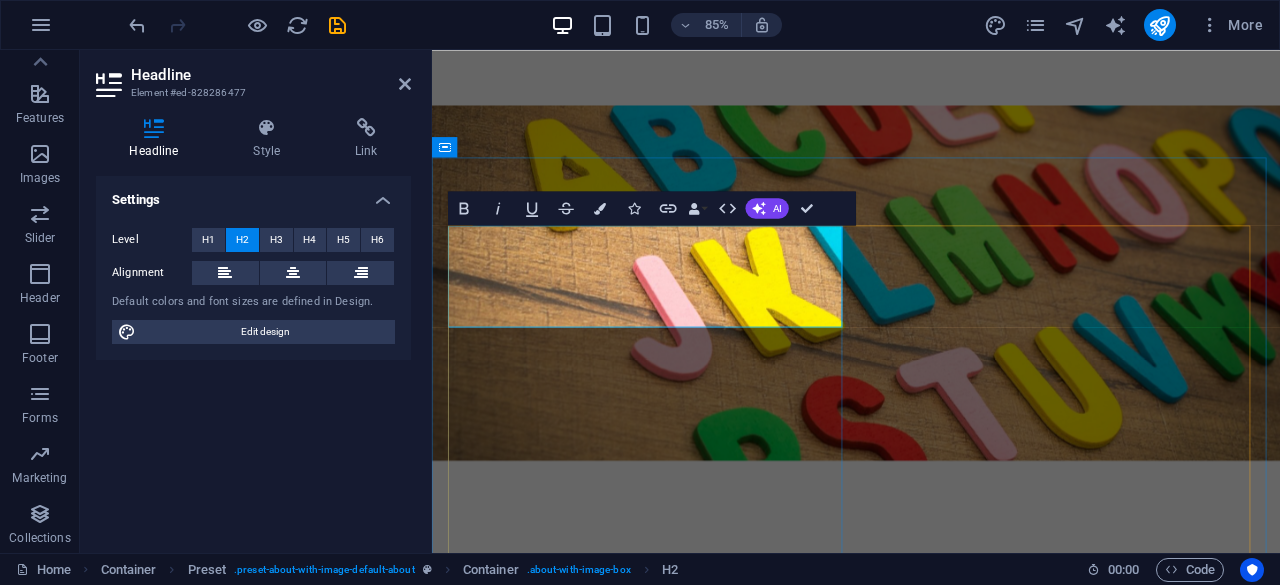 click on "About  kidzcareplayschool.in" at bounding box center [931, 910] 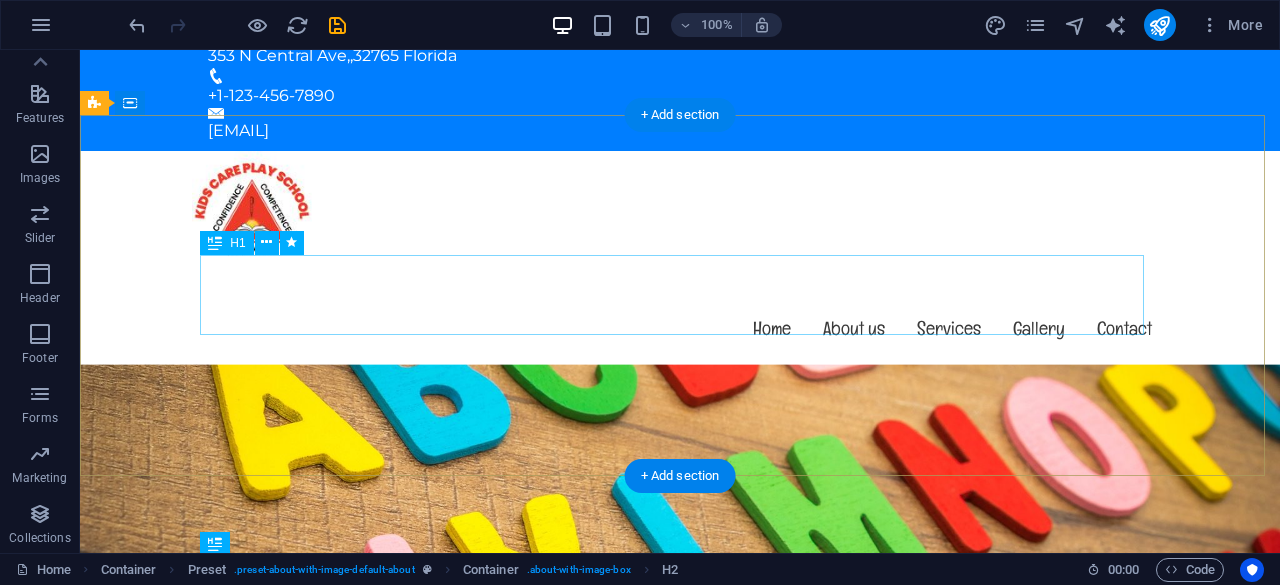 scroll, scrollTop: 0, scrollLeft: 0, axis: both 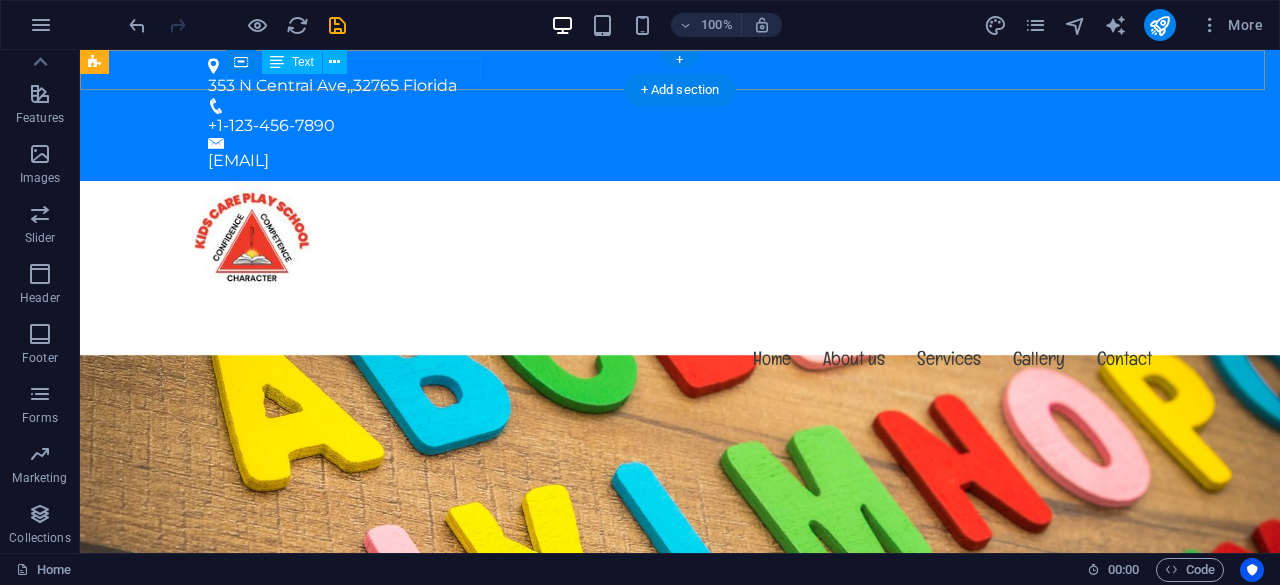 click on "353 N Central Ave, ,  [ZIP_CODE]   [CITY]" at bounding box center (672, 86) 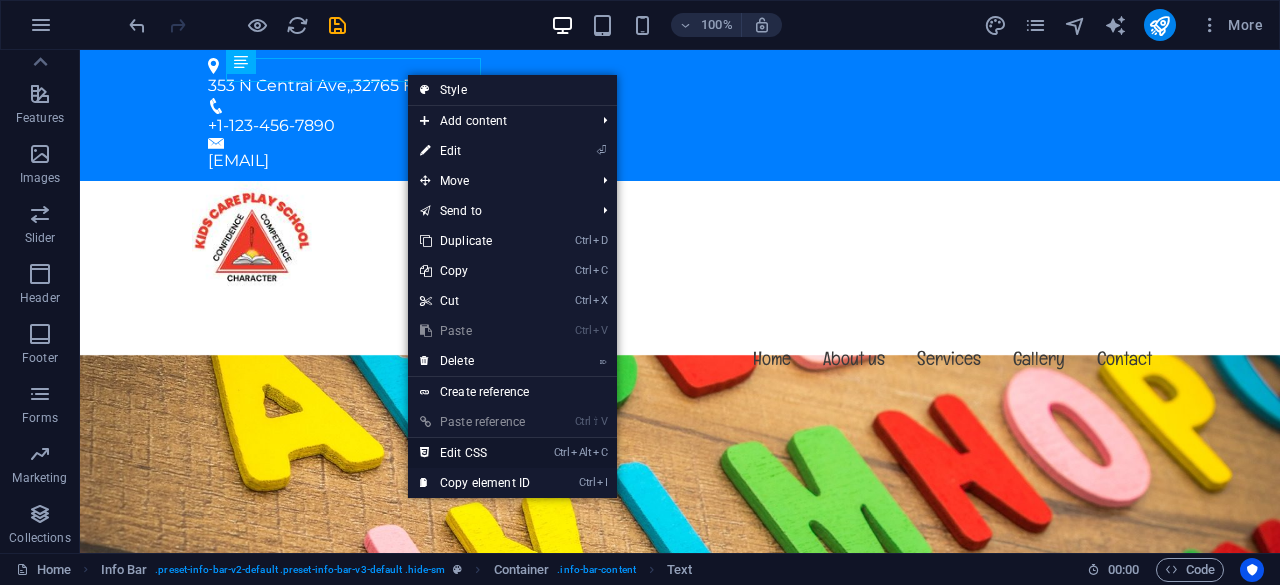click on "Ctrl Alt C  Edit CSS" at bounding box center [475, 453] 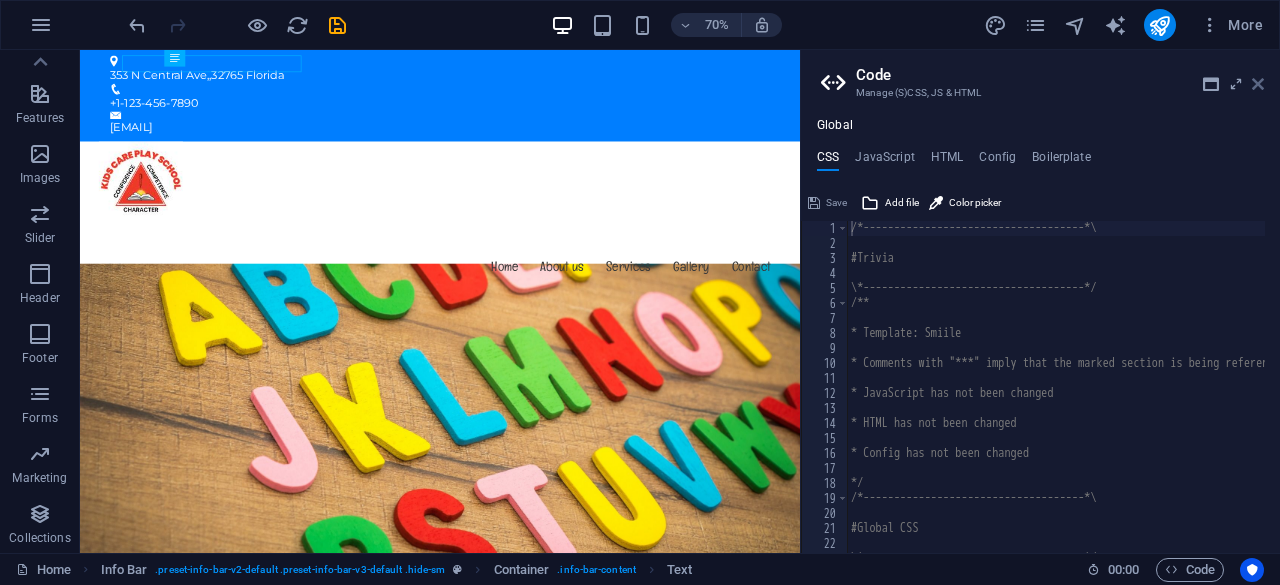 click at bounding box center (1258, 84) 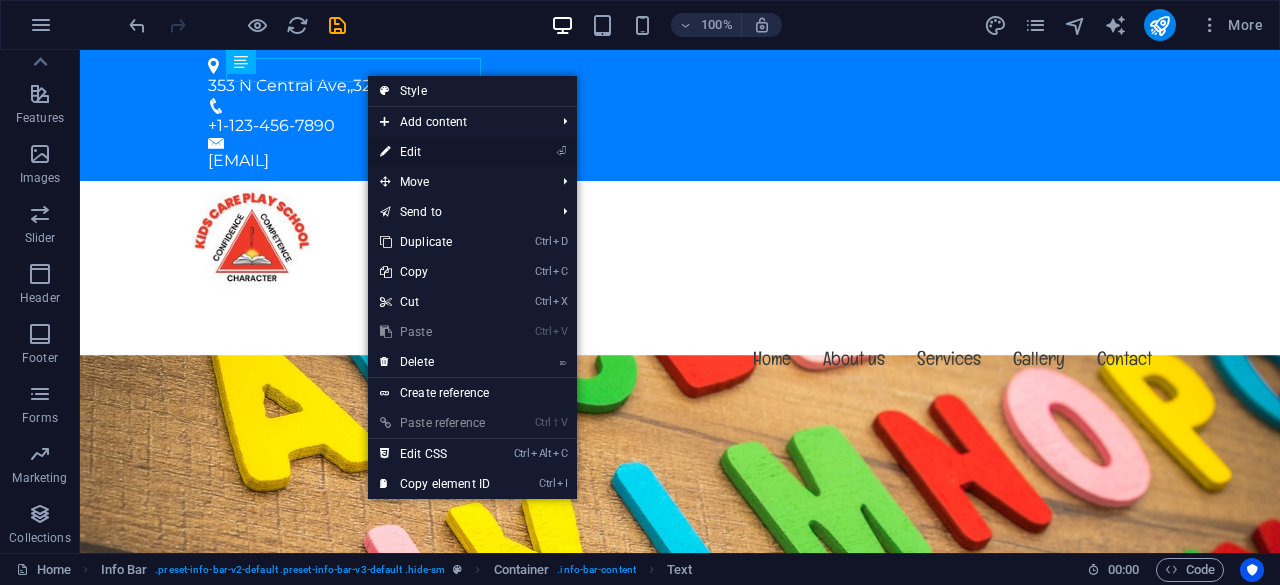 click on "⏎  Edit" at bounding box center [435, 152] 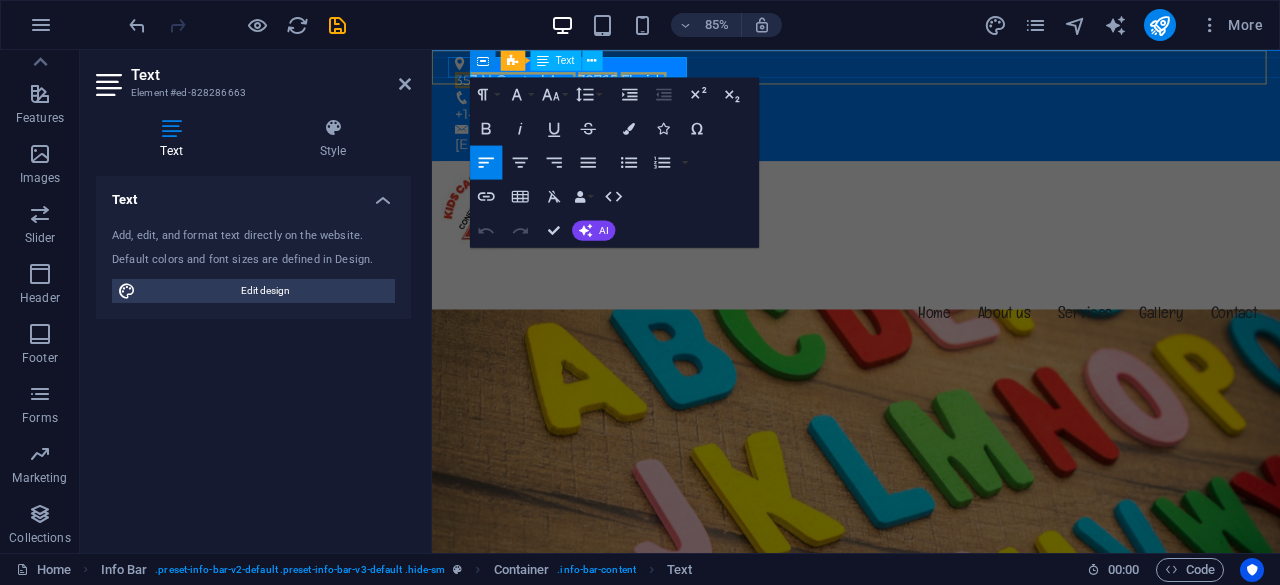 click on "Florida" at bounding box center (681, 85) 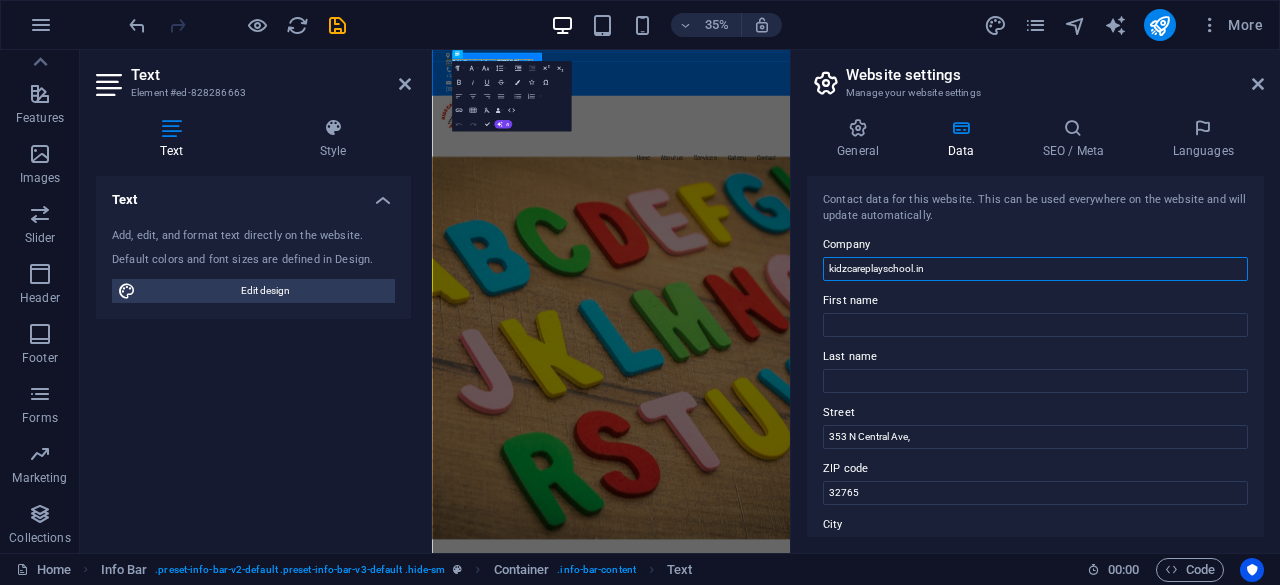 drag, startPoint x: 947, startPoint y: 261, endPoint x: 914, endPoint y: 276, distance: 36.249138 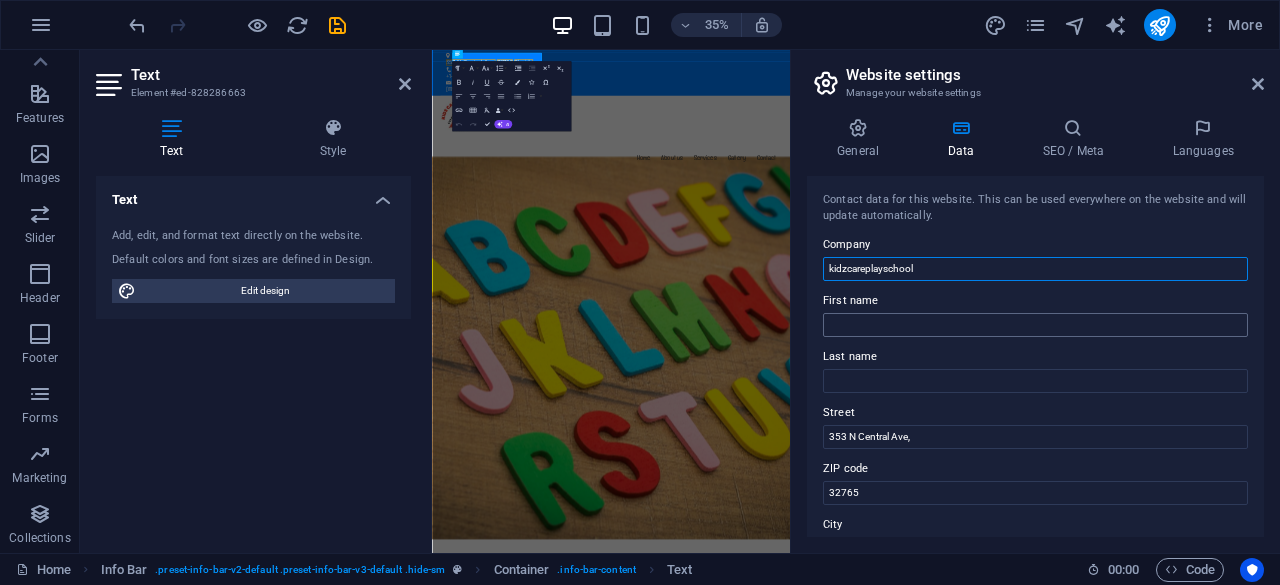 type on "kidzcareplayschool" 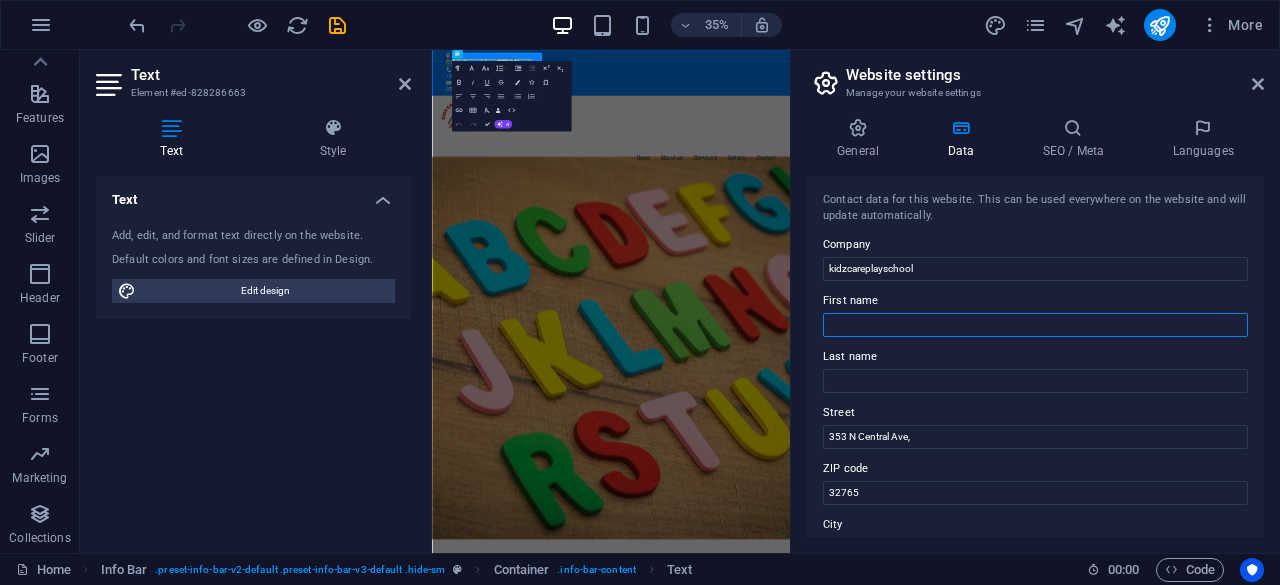 click on "First name" at bounding box center [1035, 325] 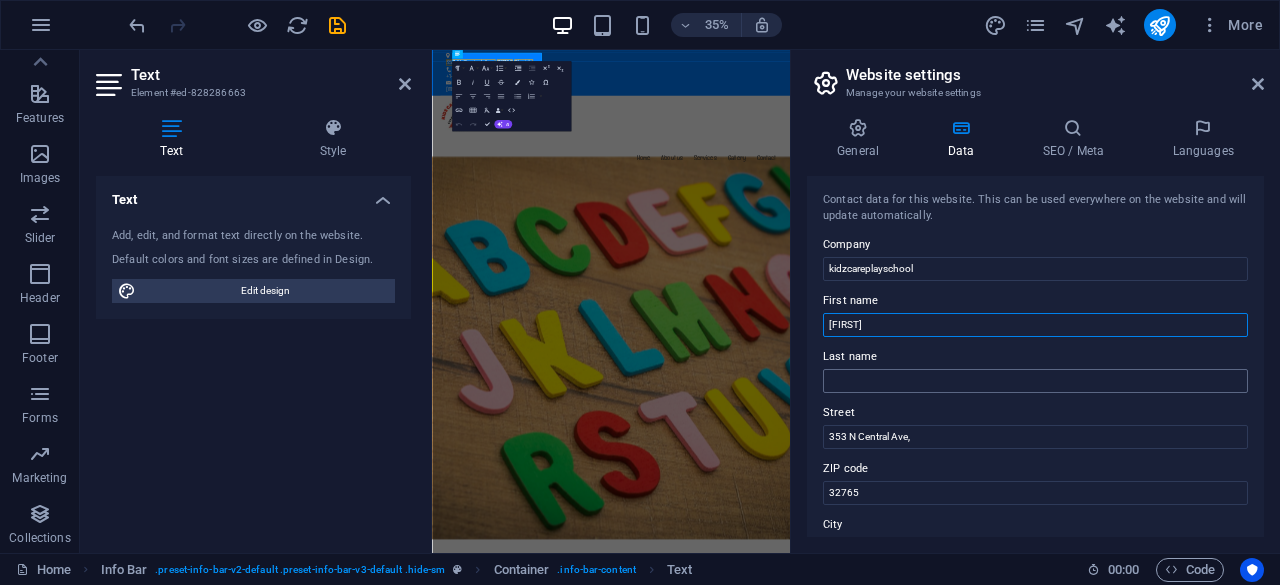type on "[FIRST]" 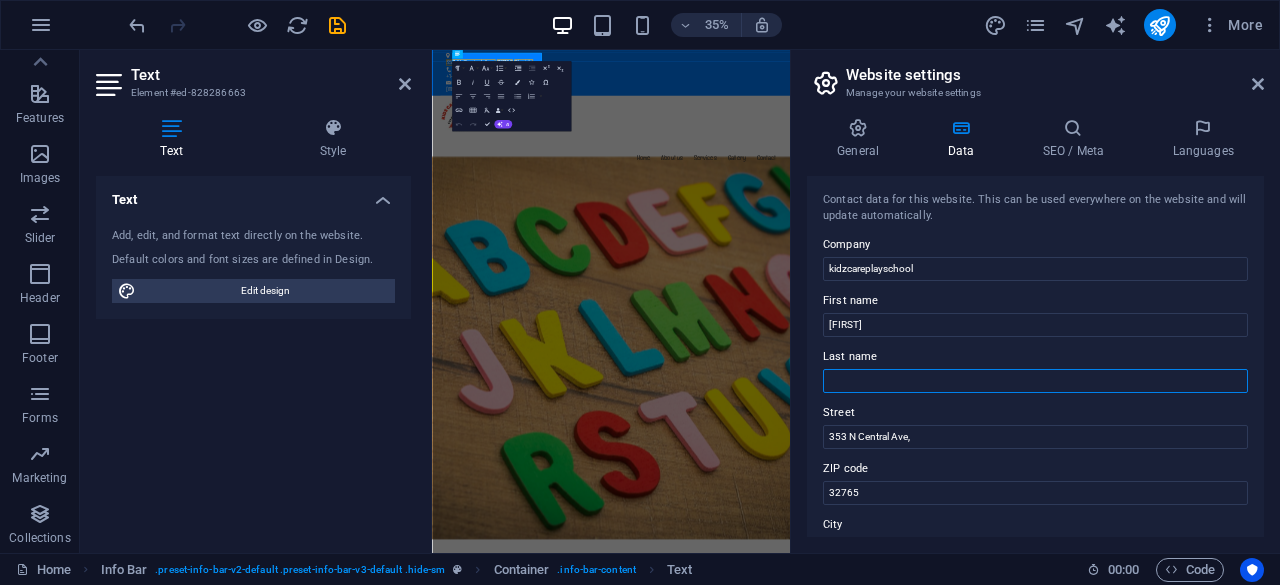 click on "Last name" at bounding box center [1035, 381] 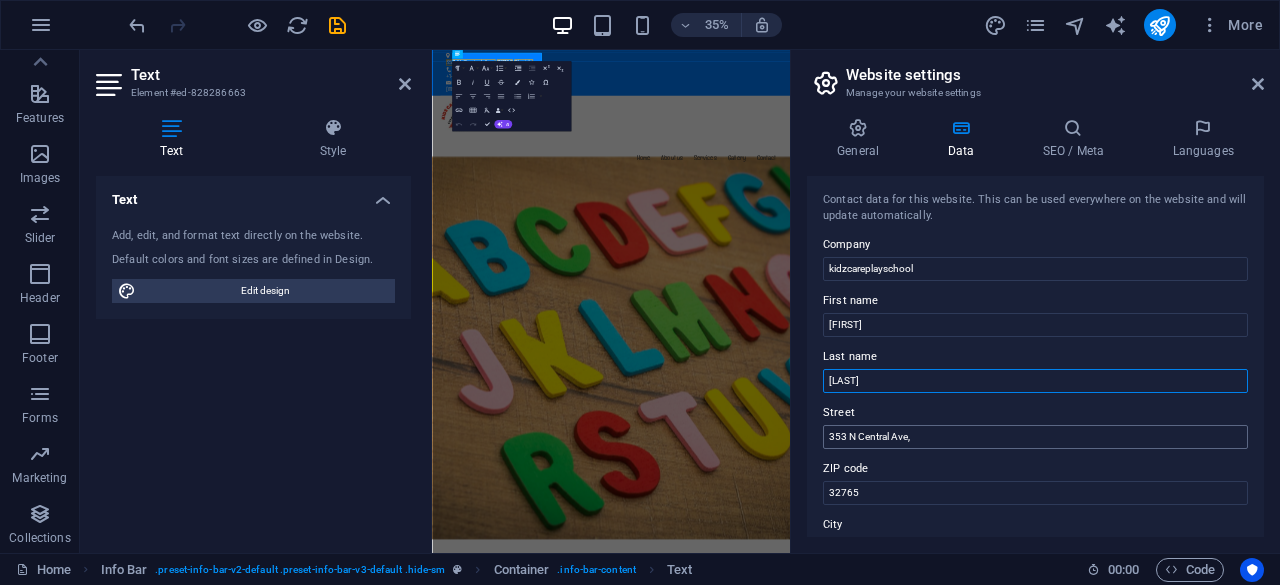 type on "[LAST]" 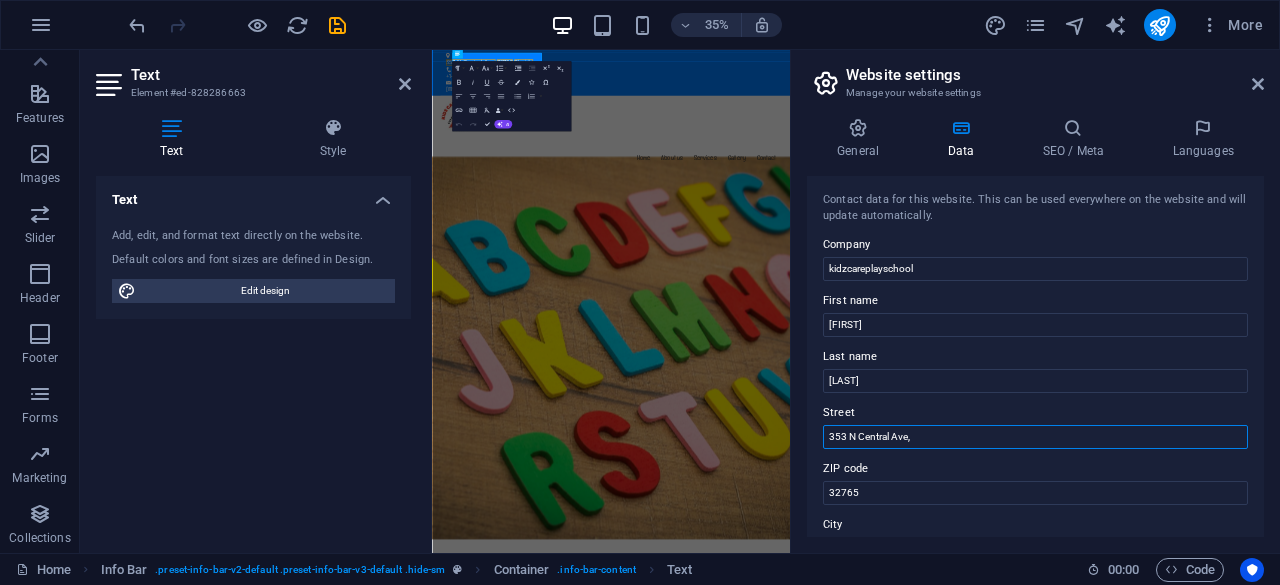 click on "353 N Central Ave," at bounding box center (1035, 437) 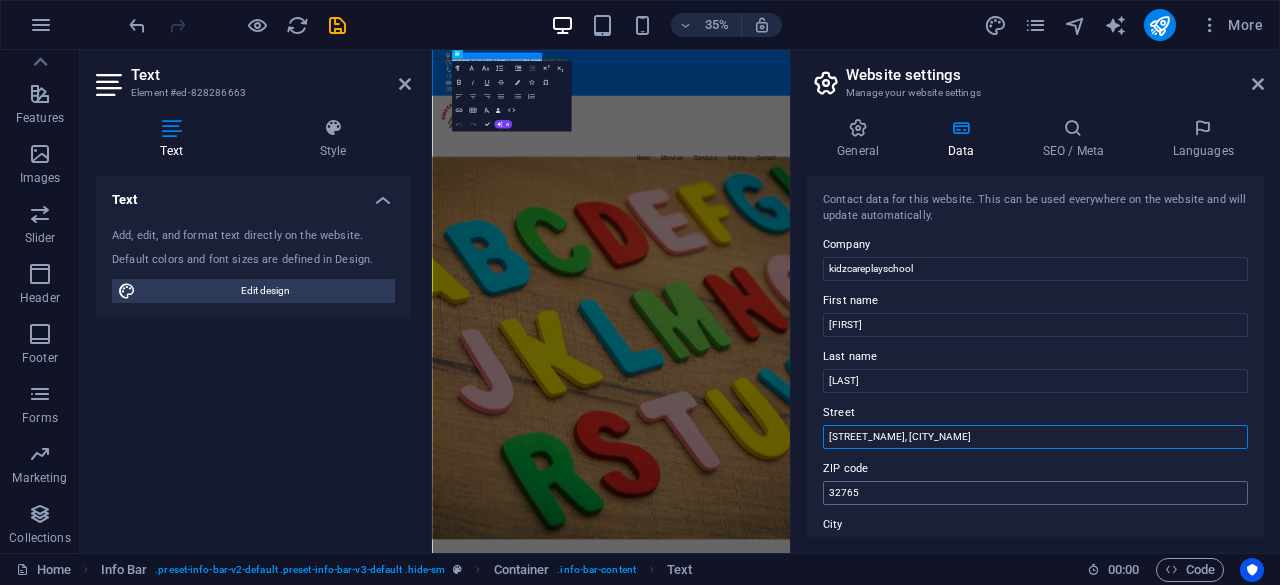 type on "[STREET_NAME], [CITY_NAME]" 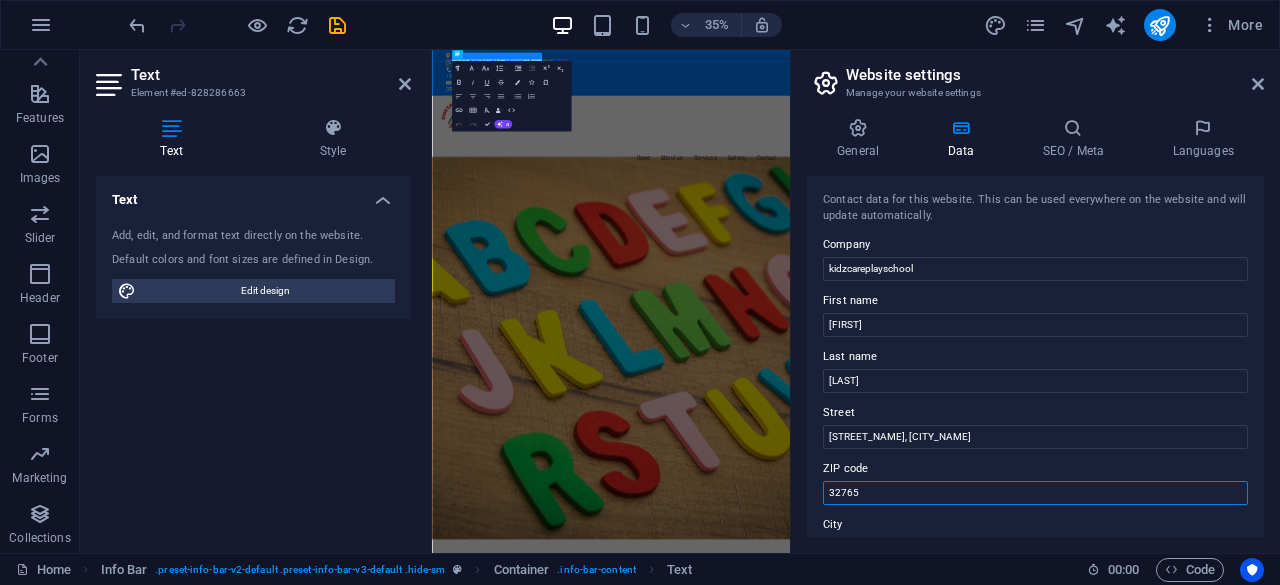 drag, startPoint x: 899, startPoint y: 496, endPoint x: 821, endPoint y: 493, distance: 78.05767 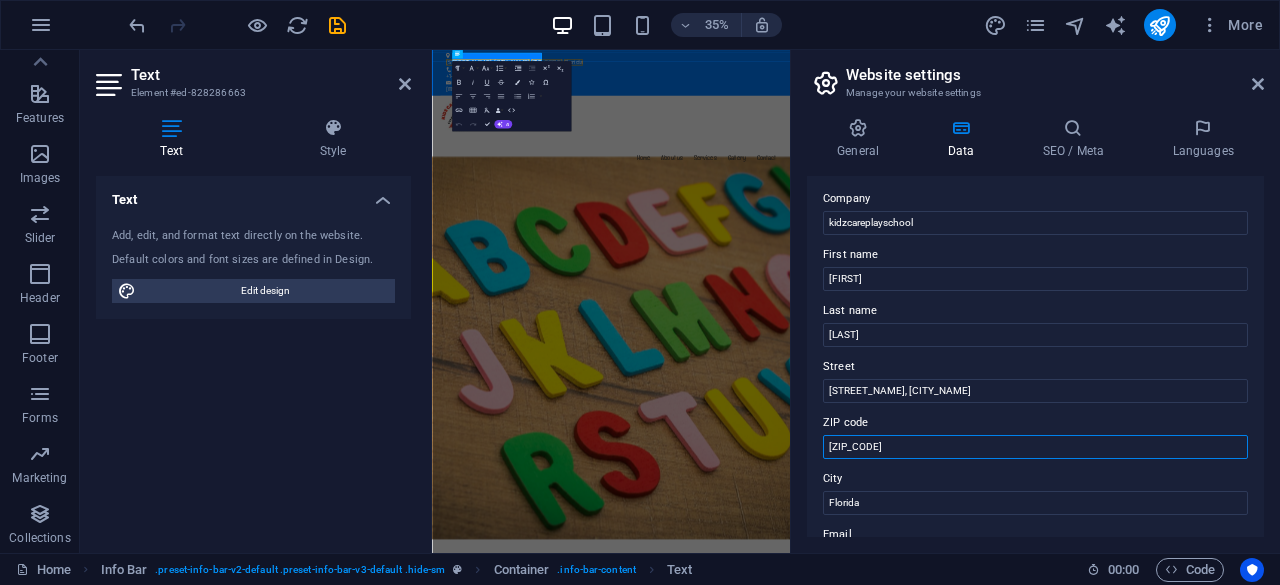 scroll, scrollTop: 100, scrollLeft: 0, axis: vertical 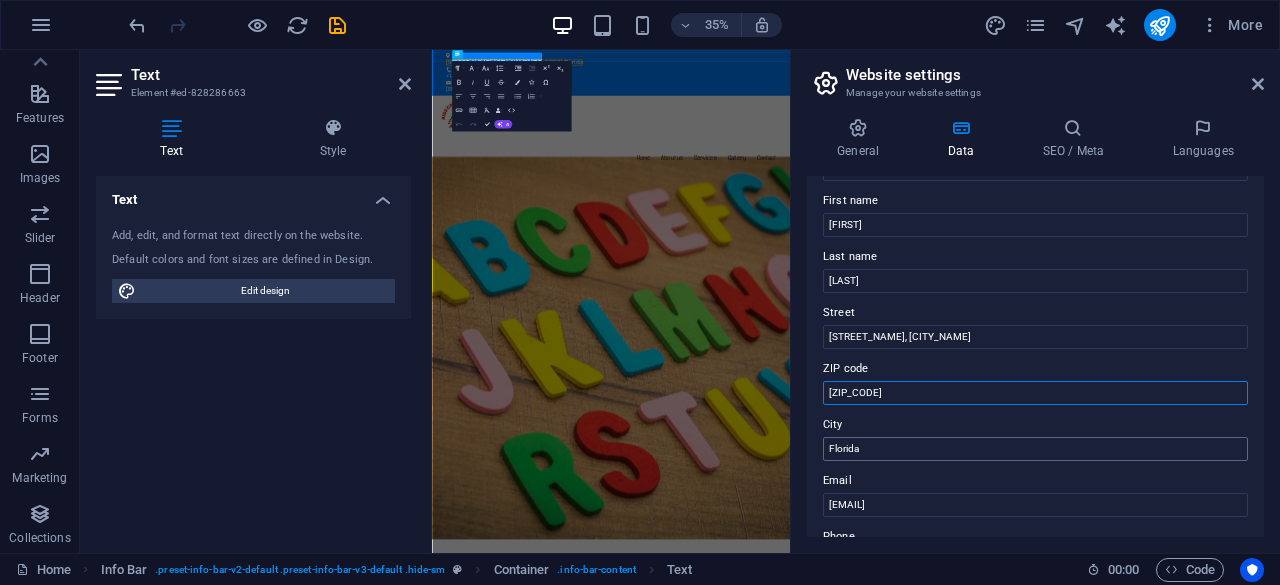 type on "[ZIP_CODE]" 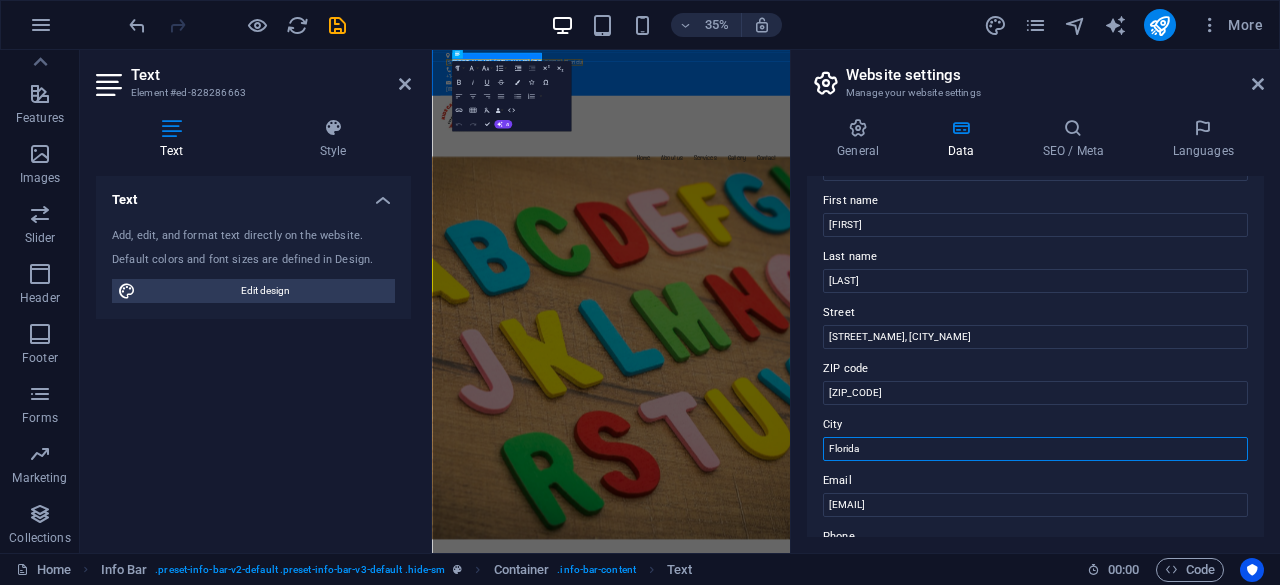 drag, startPoint x: 883, startPoint y: 446, endPoint x: 822, endPoint y: 462, distance: 63.06346 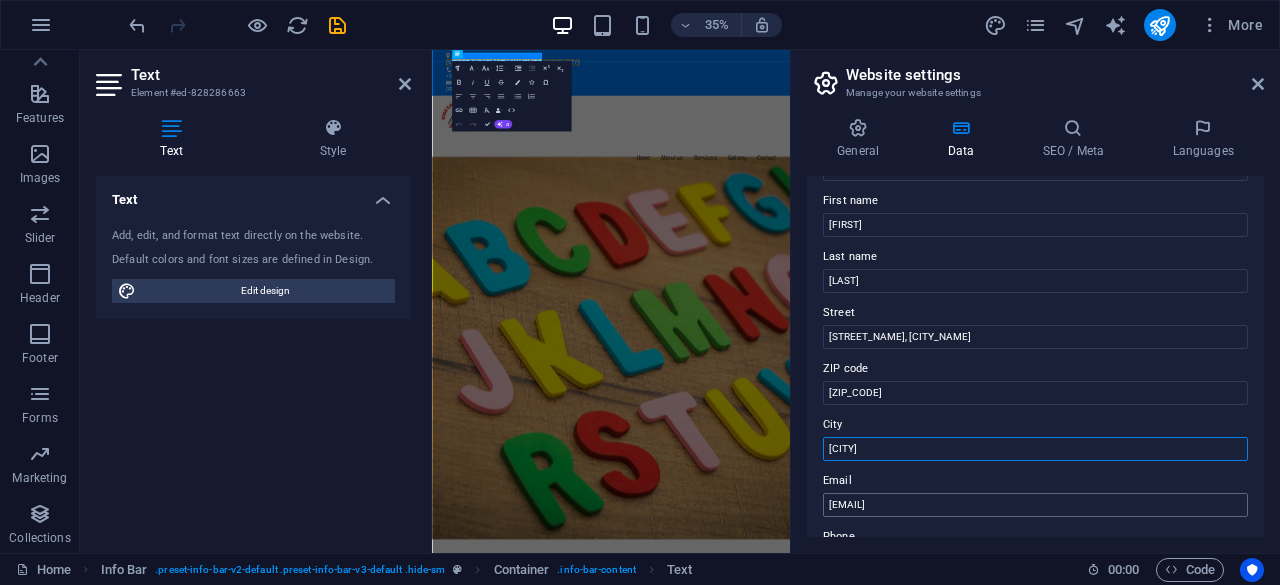 type on "[CITY]" 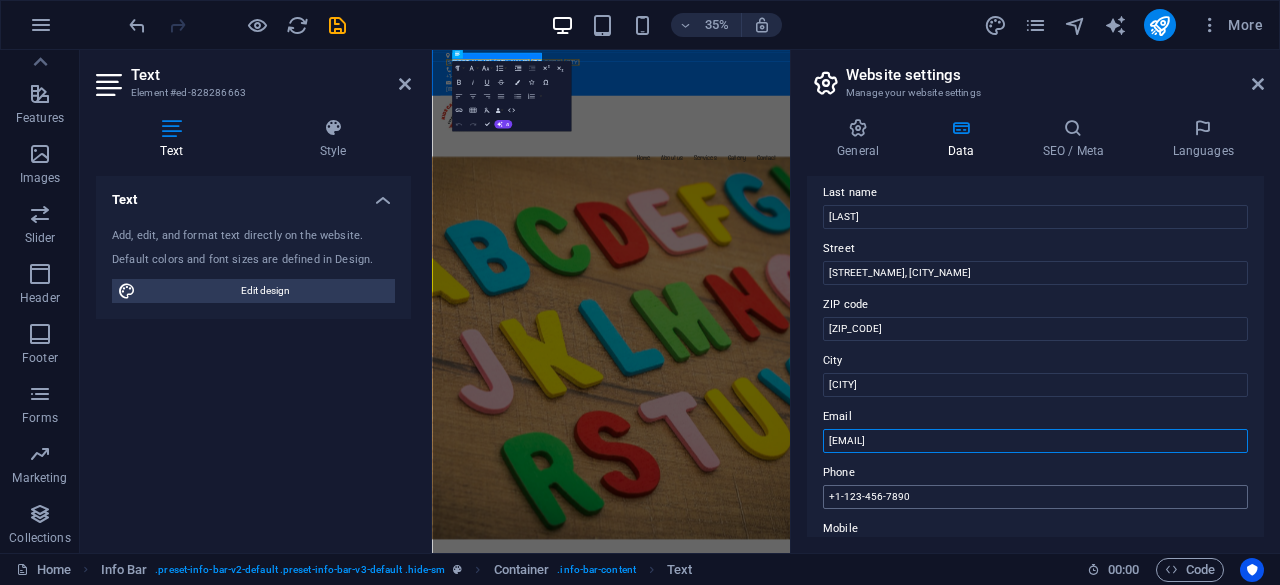 scroll, scrollTop: 169, scrollLeft: 0, axis: vertical 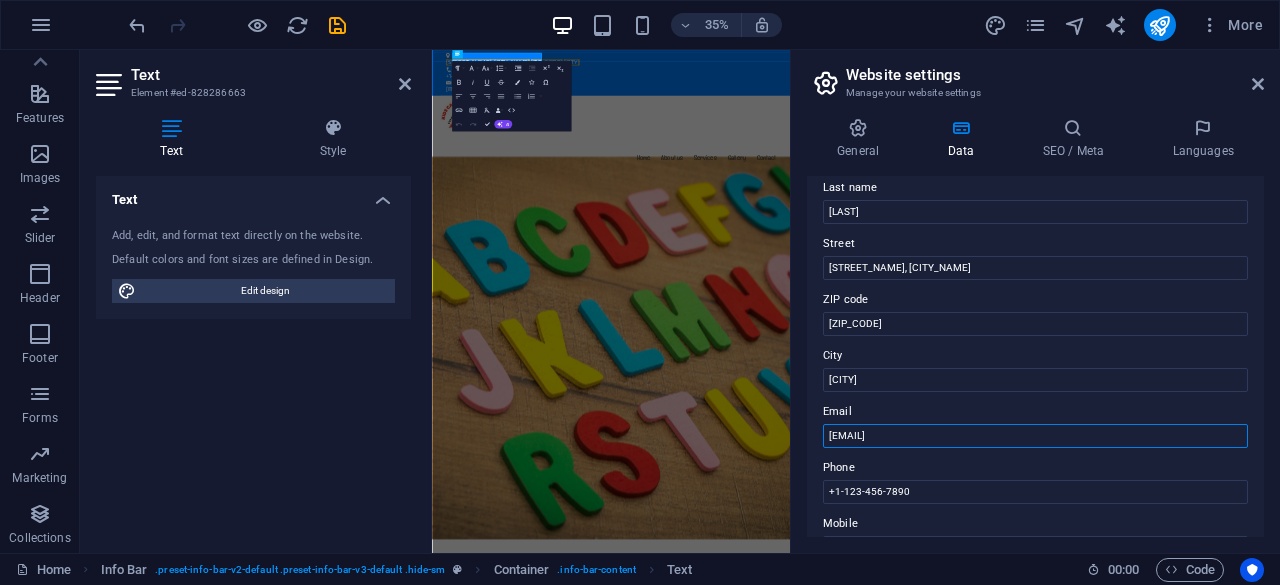 drag, startPoint x: 1075, startPoint y: 512, endPoint x: 803, endPoint y: 417, distance: 288.11282 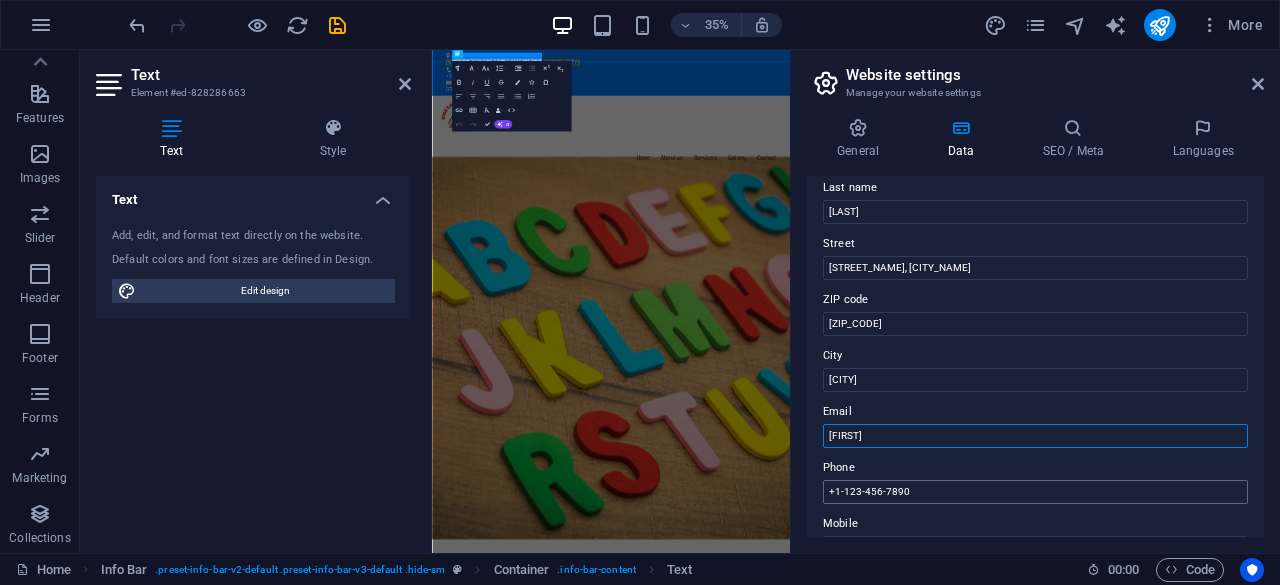 type on "[FIRST]" 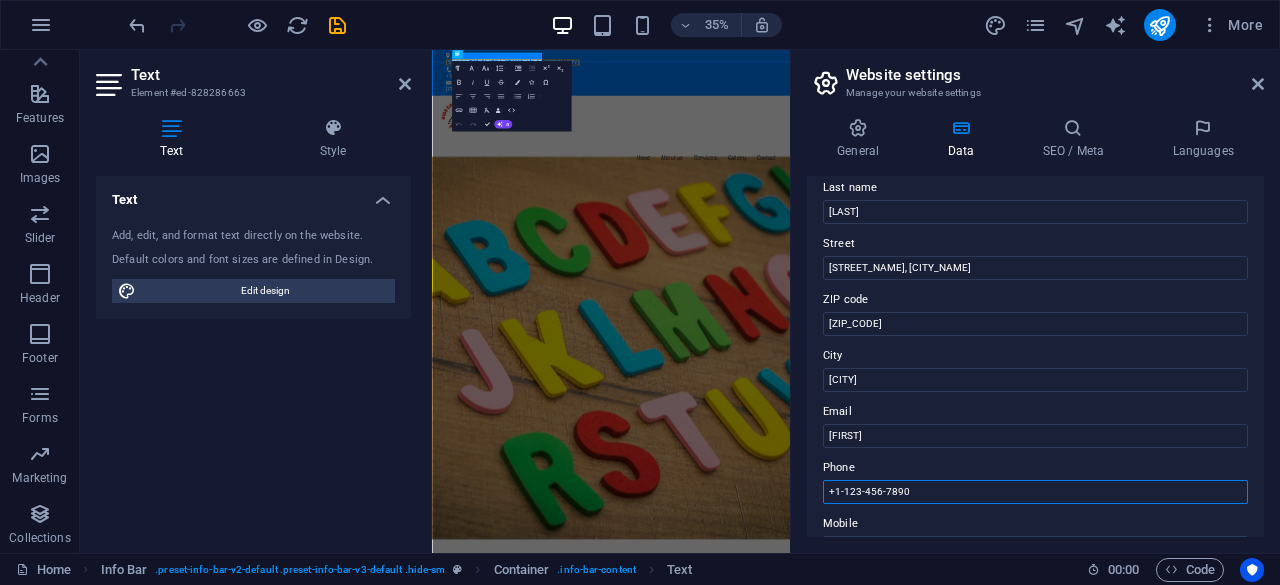 drag, startPoint x: 938, startPoint y: 482, endPoint x: 838, endPoint y: 503, distance: 102.18121 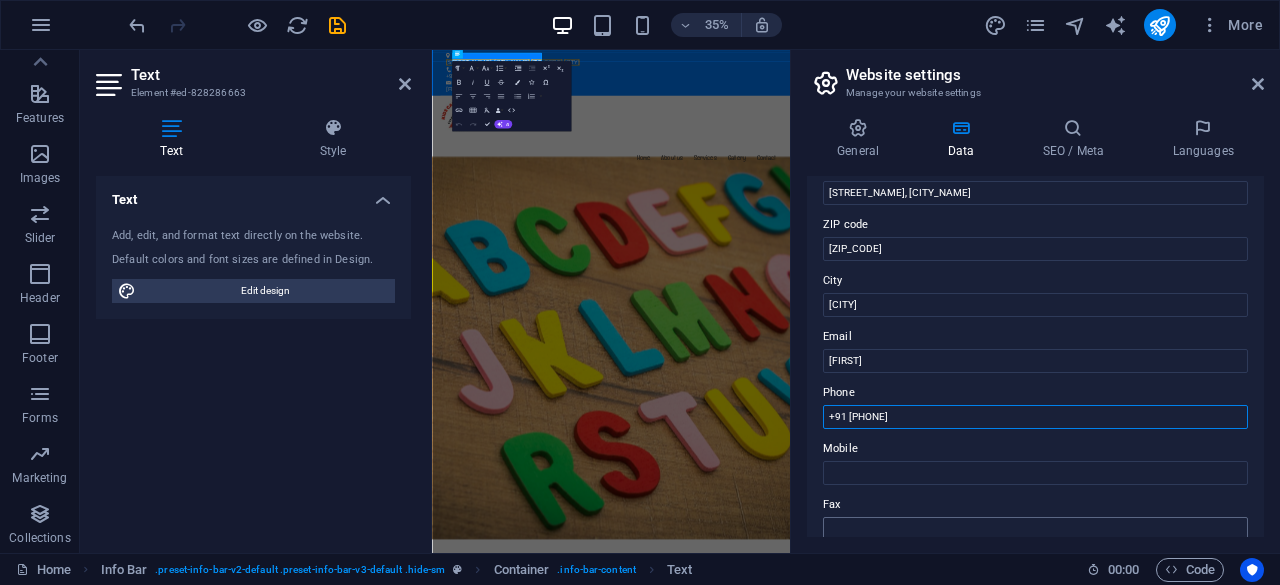scroll, scrollTop: 269, scrollLeft: 0, axis: vertical 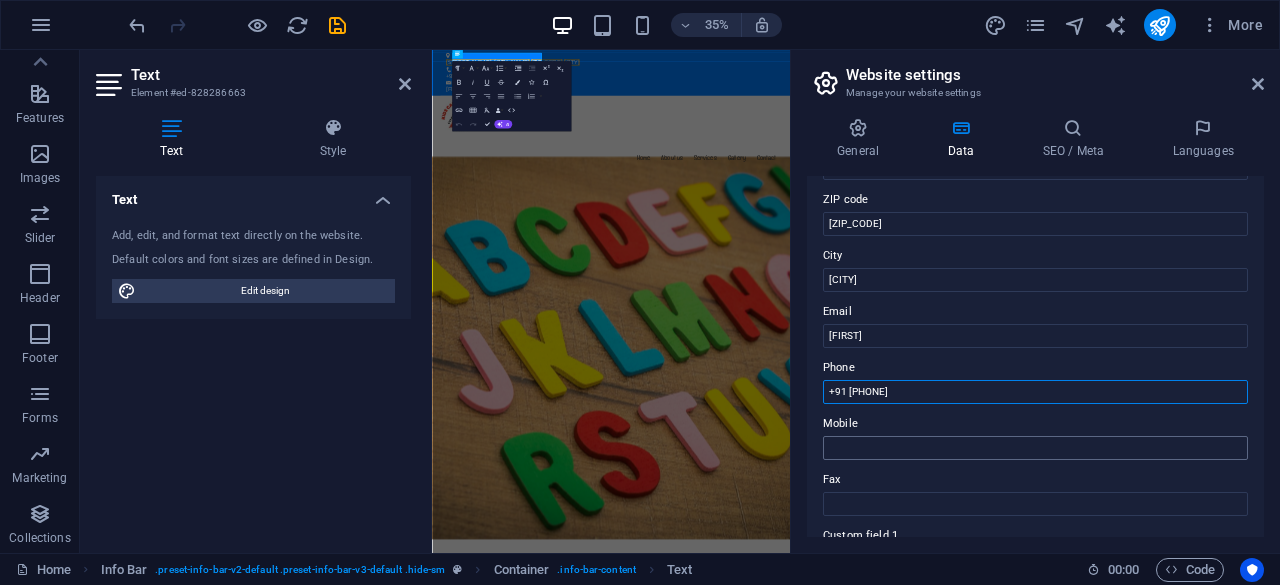 type on "+91 [PHONE]" 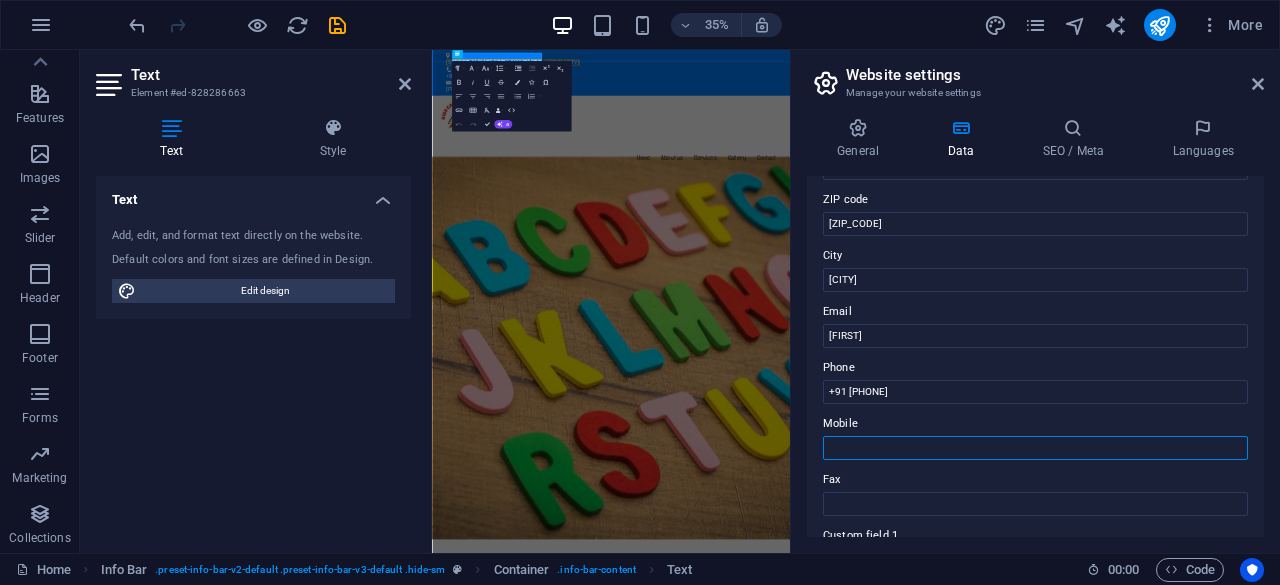 click on "Mobile" at bounding box center (1035, 448) 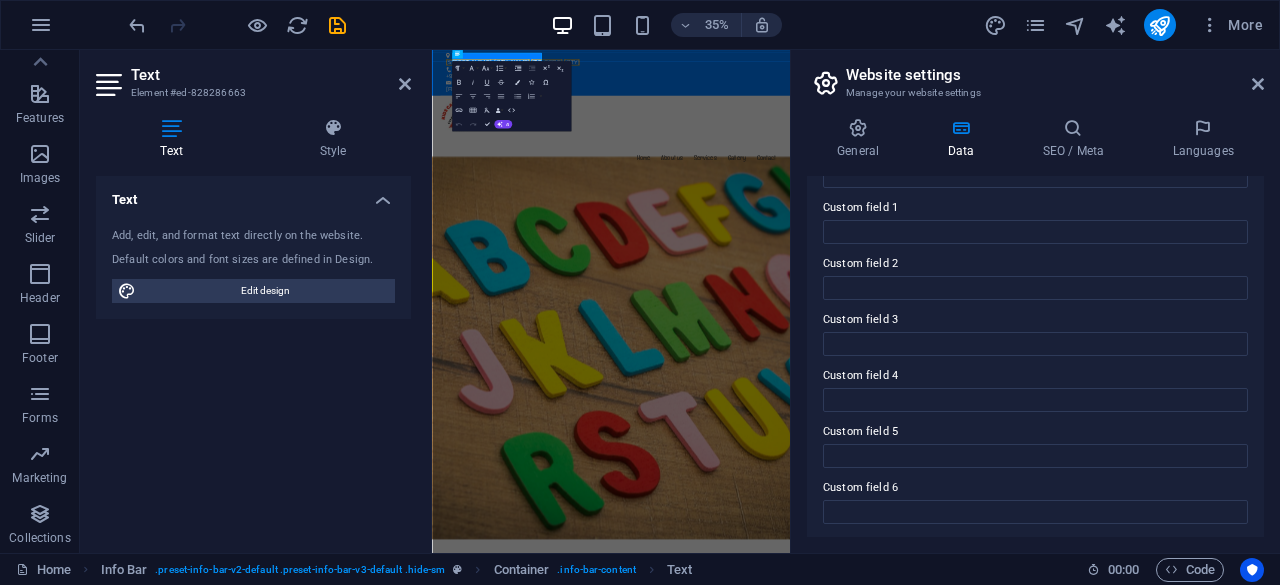scroll, scrollTop: 599, scrollLeft: 0, axis: vertical 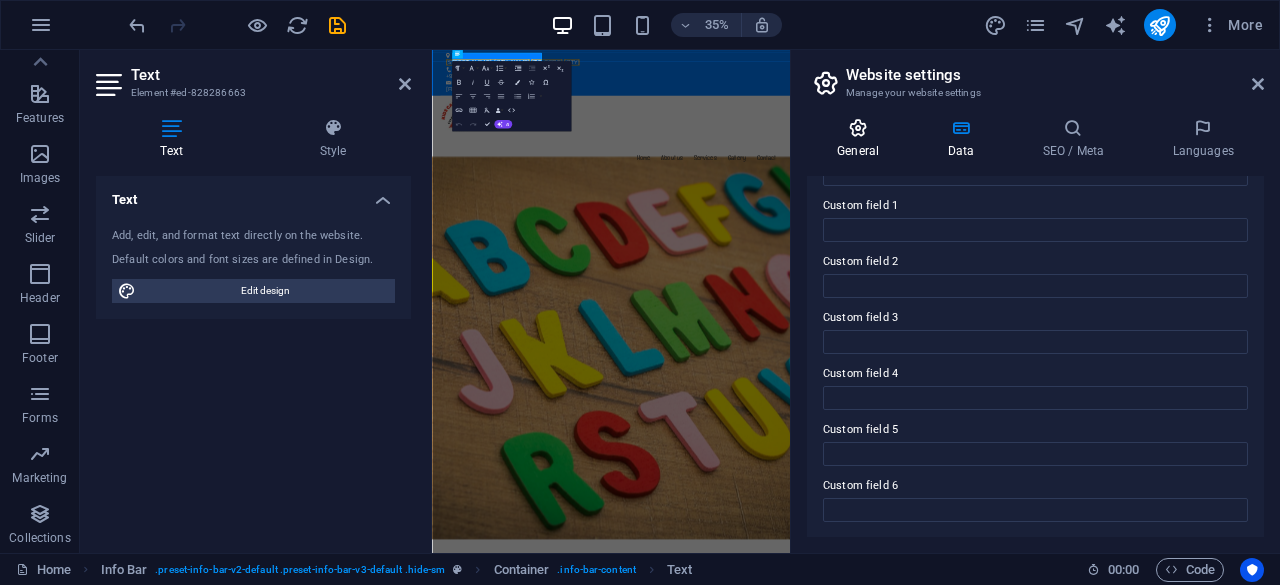 type on "[PHONE]" 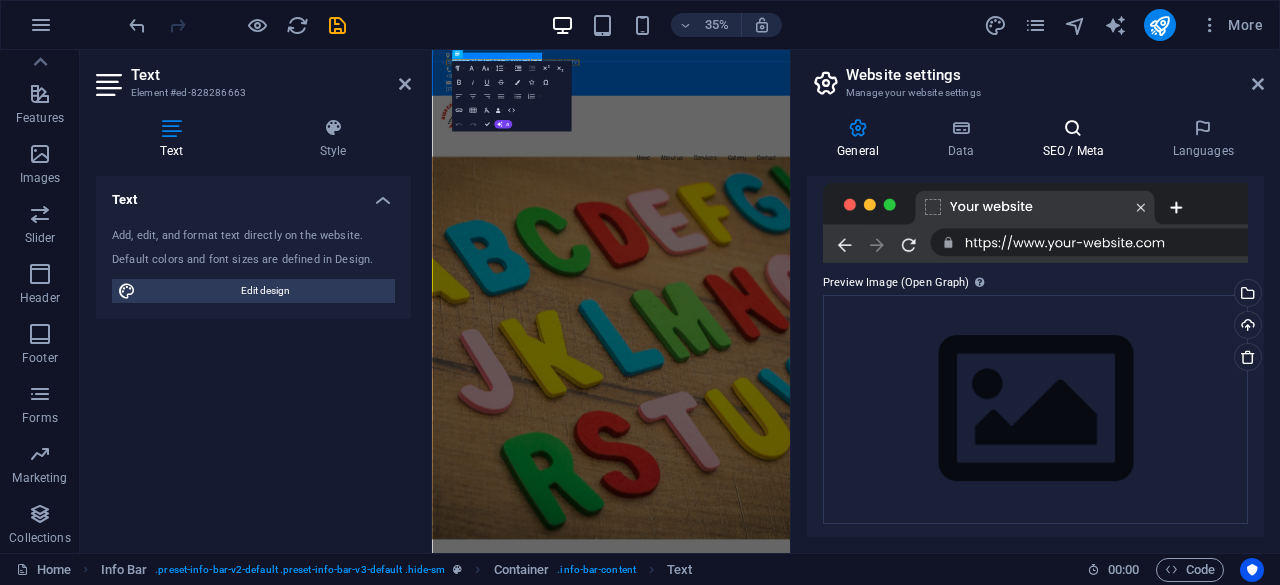scroll, scrollTop: 386, scrollLeft: 0, axis: vertical 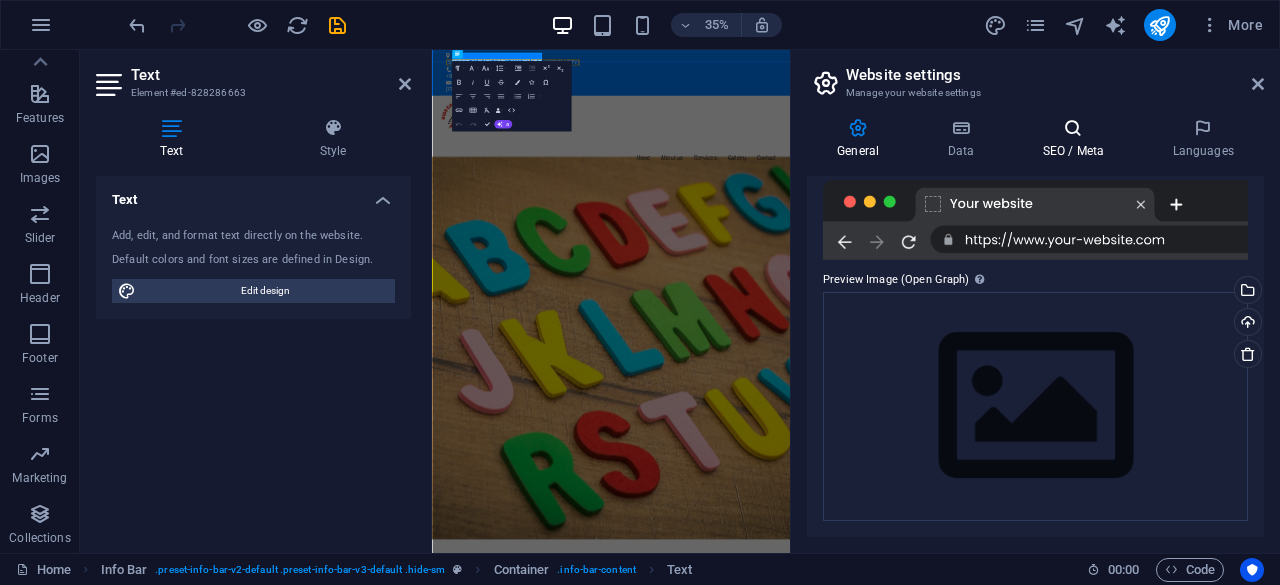 click at bounding box center (1073, 128) 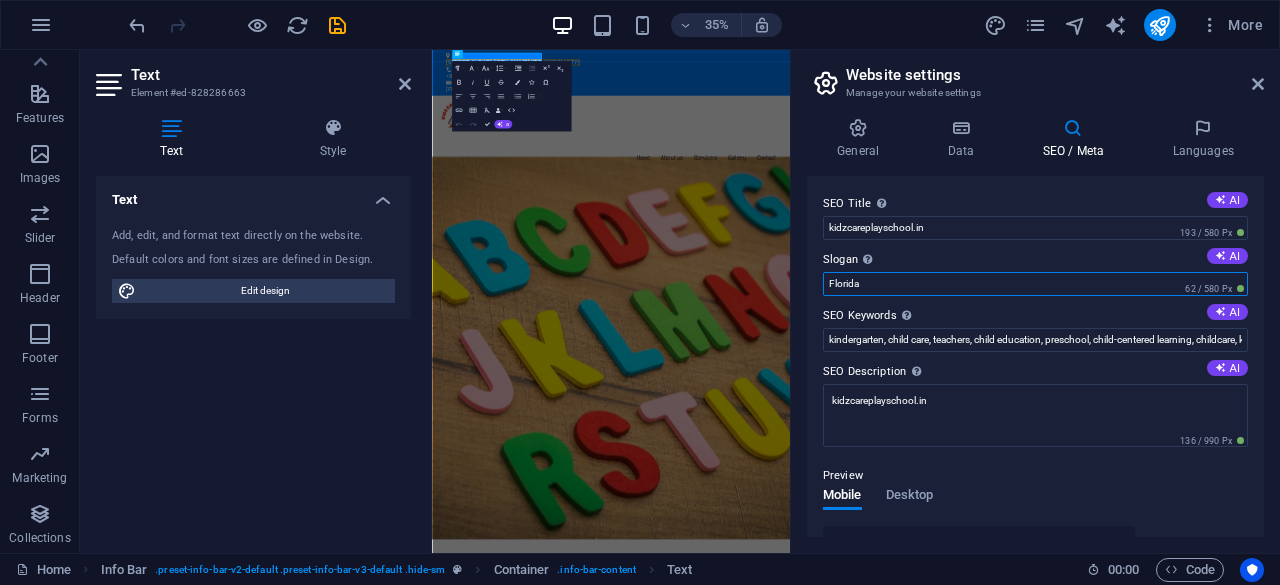 drag, startPoint x: 926, startPoint y: 278, endPoint x: 819, endPoint y: 284, distance: 107.16809 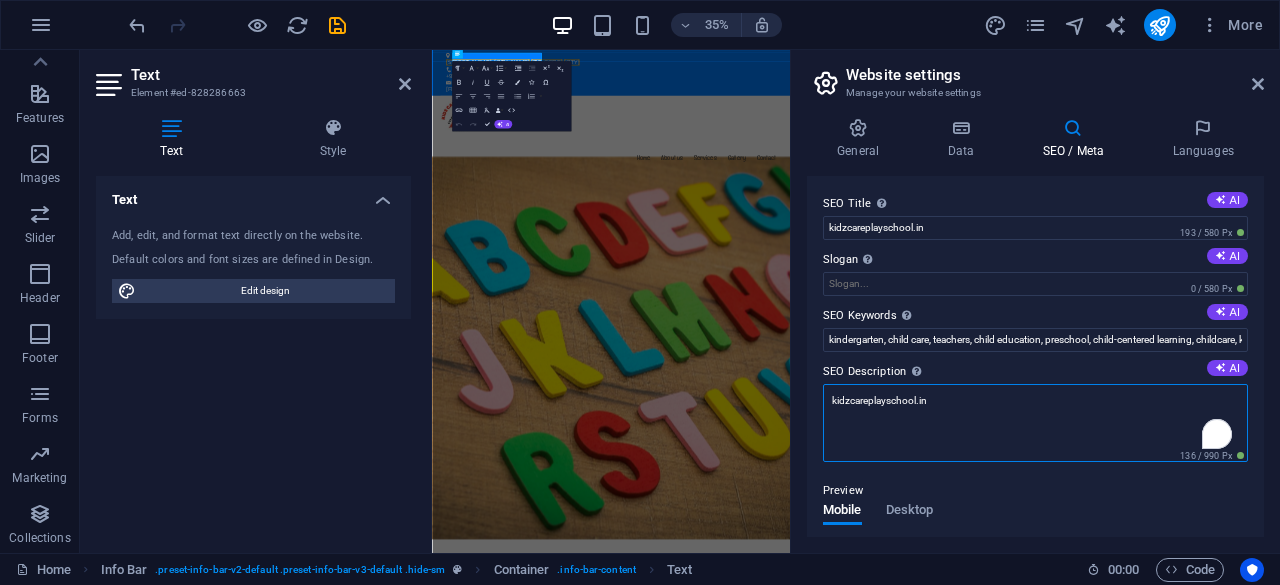 drag, startPoint x: 938, startPoint y: 406, endPoint x: 818, endPoint y: 403, distance: 120.03749 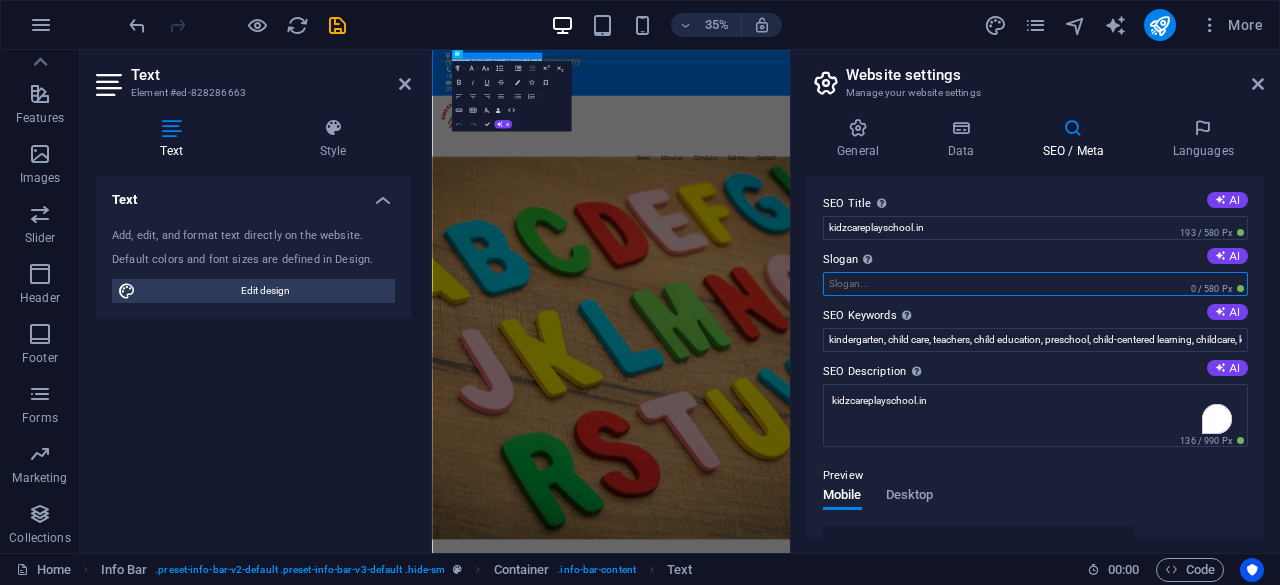click on "Slogan The slogan of your website. AI" at bounding box center [1035, 284] 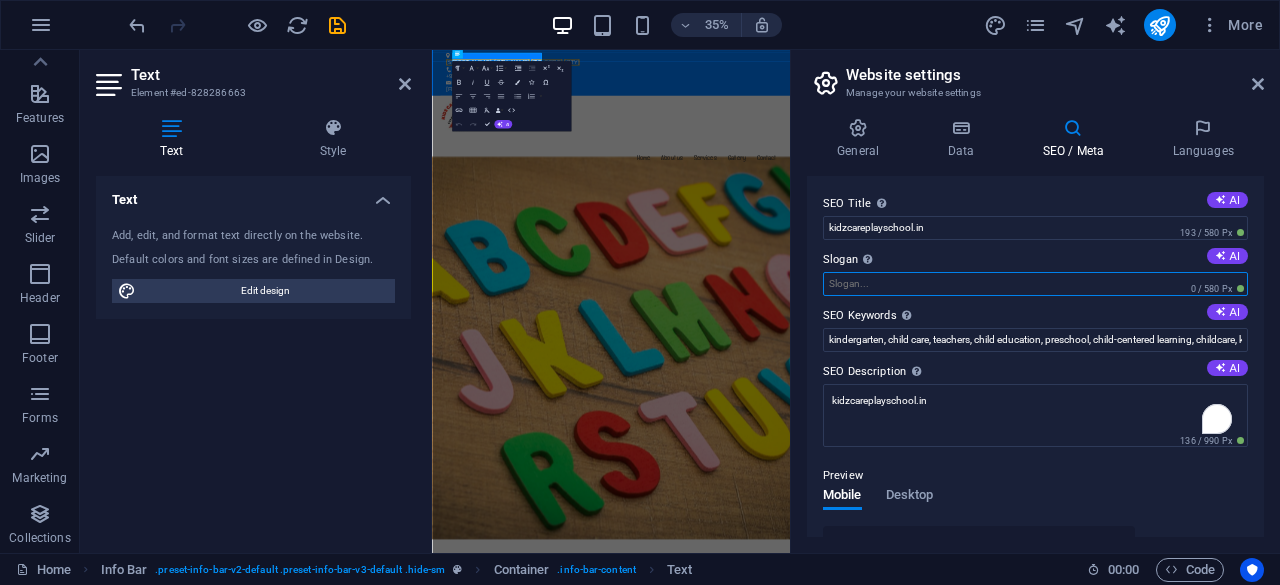 click on "Slogan The slogan of your website. AI" at bounding box center [1035, 284] 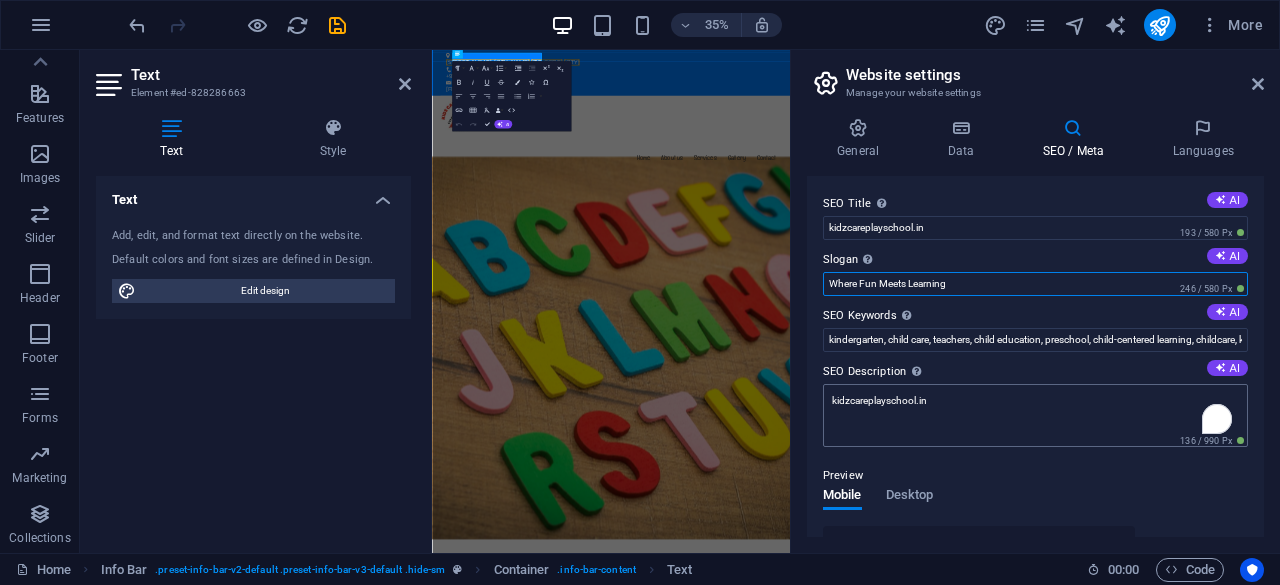 type on "Where Fun Meets Learning" 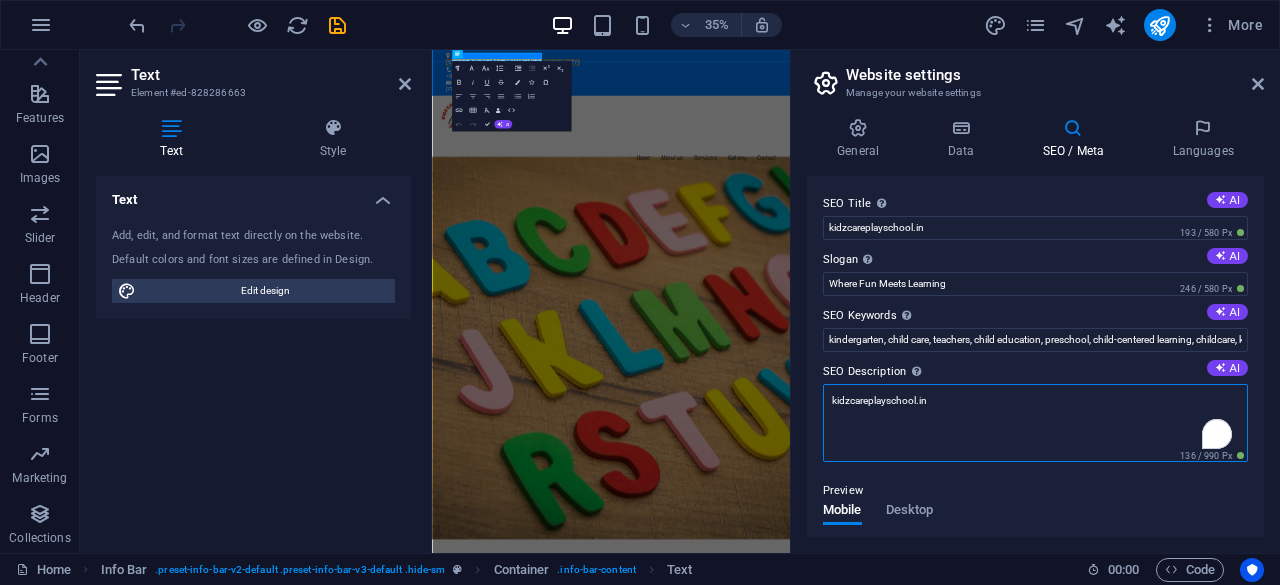 drag, startPoint x: 988, startPoint y: 395, endPoint x: 832, endPoint y: 402, distance: 156.15697 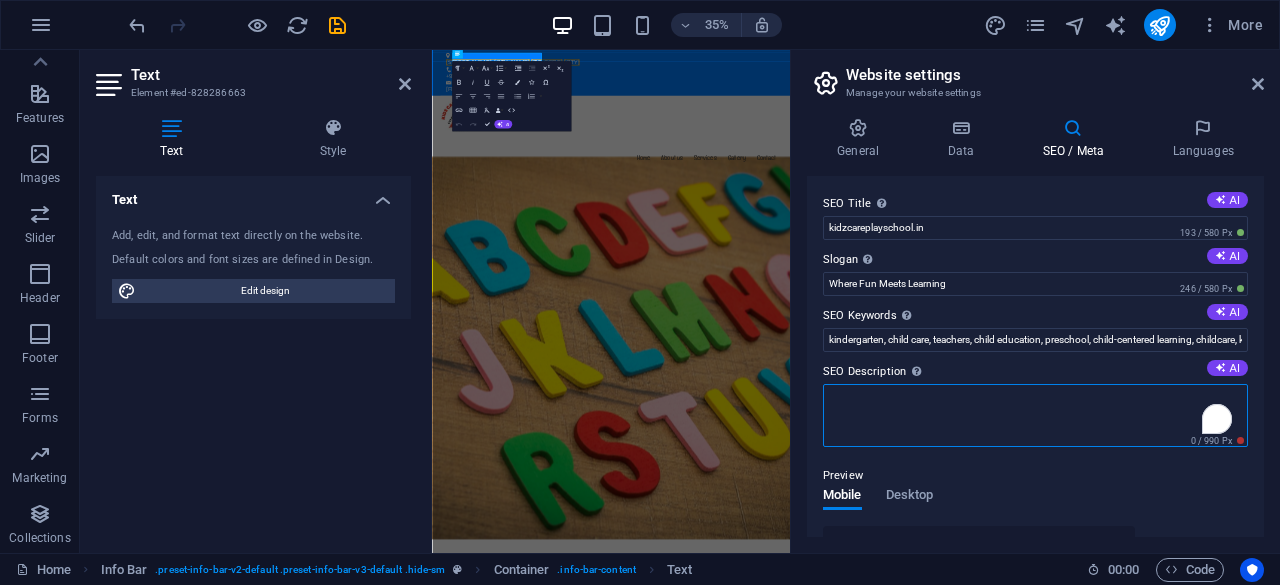 click on "SEO Description Describe the contents of your website - this is crucial for search engines and SEO! AI" at bounding box center [1035, 415] 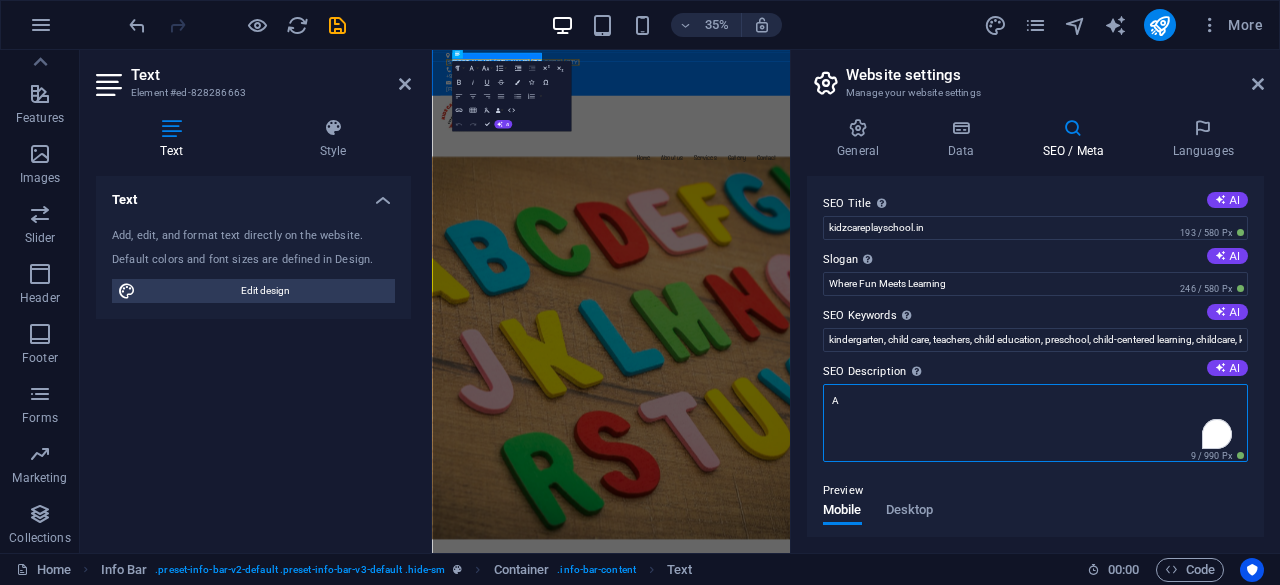 paste on "t Kidz Care Play School, we believe every child deserves a joyful and enriching start to life. Our school is more than just a learning space — it's a second home where curiosity is nurtured, creativity blooms, and friendships blossom. Whether it's story time under a tree, colorful crafts in the classroom, or dancing during festivals, every day is designed to be a delightful experience." 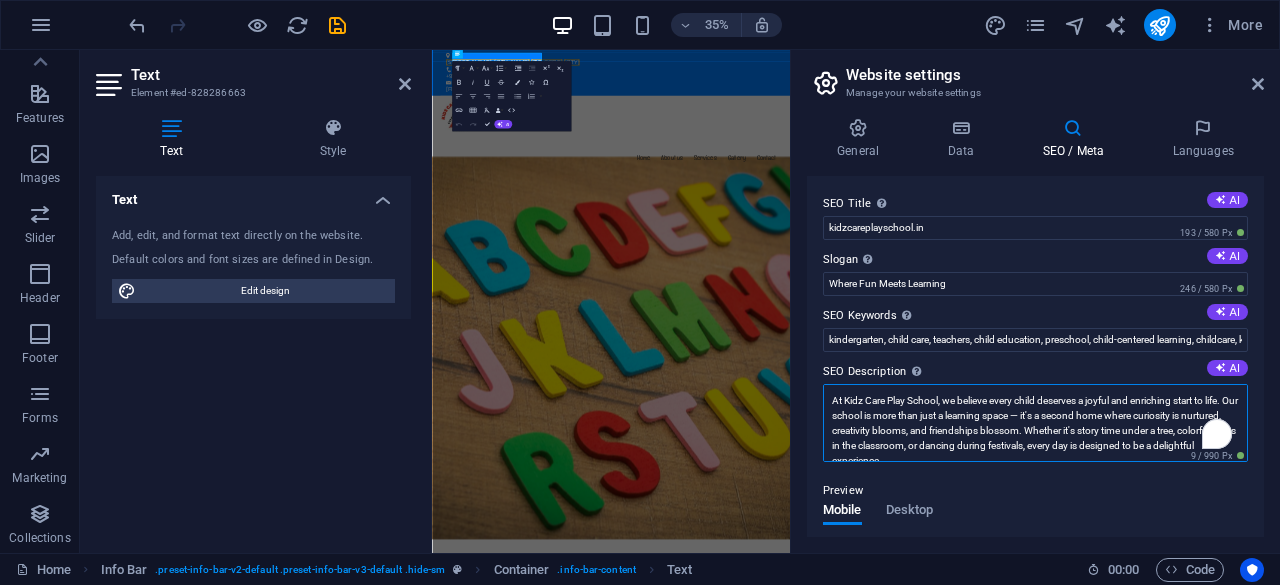 scroll, scrollTop: 20, scrollLeft: 0, axis: vertical 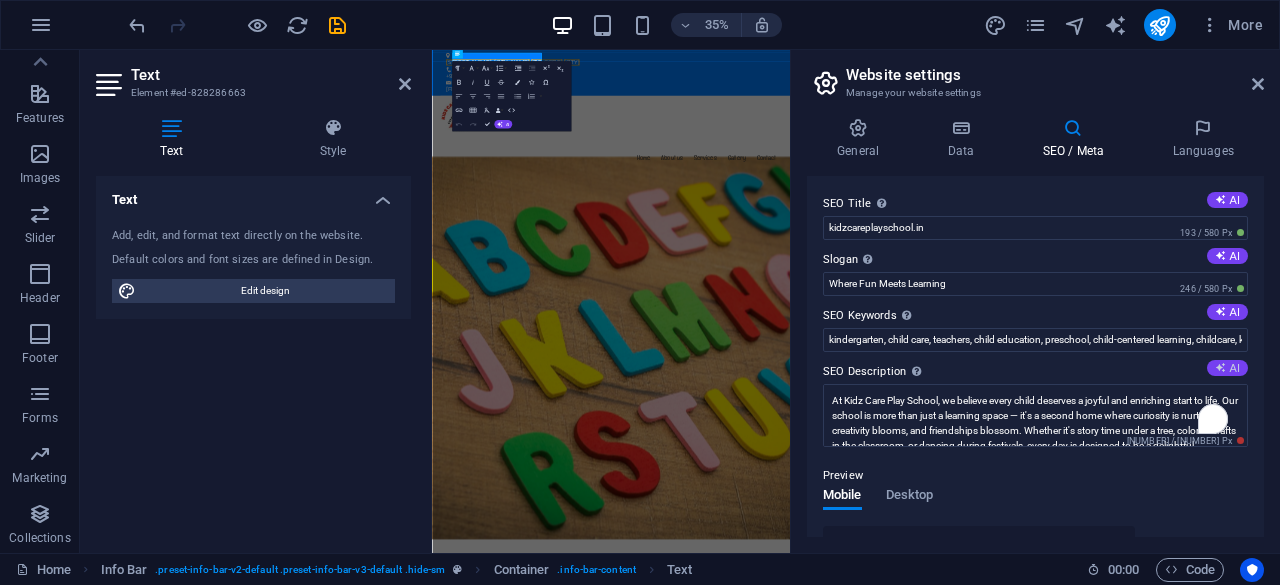 click on "AI" at bounding box center (1227, 368) 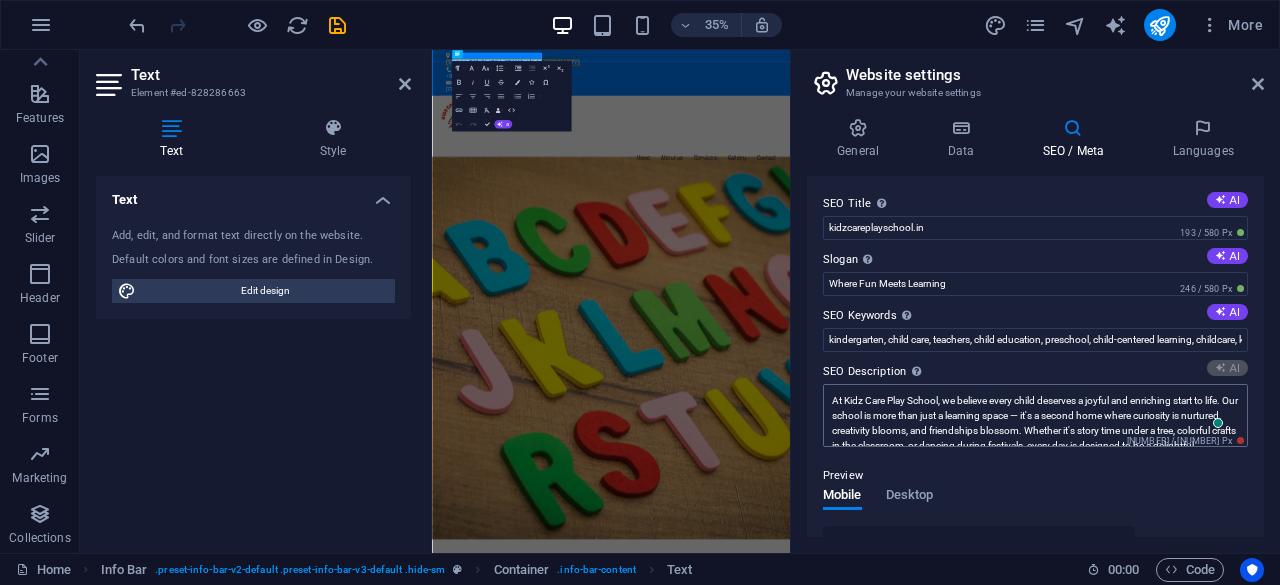 scroll, scrollTop: 32, scrollLeft: 0, axis: vertical 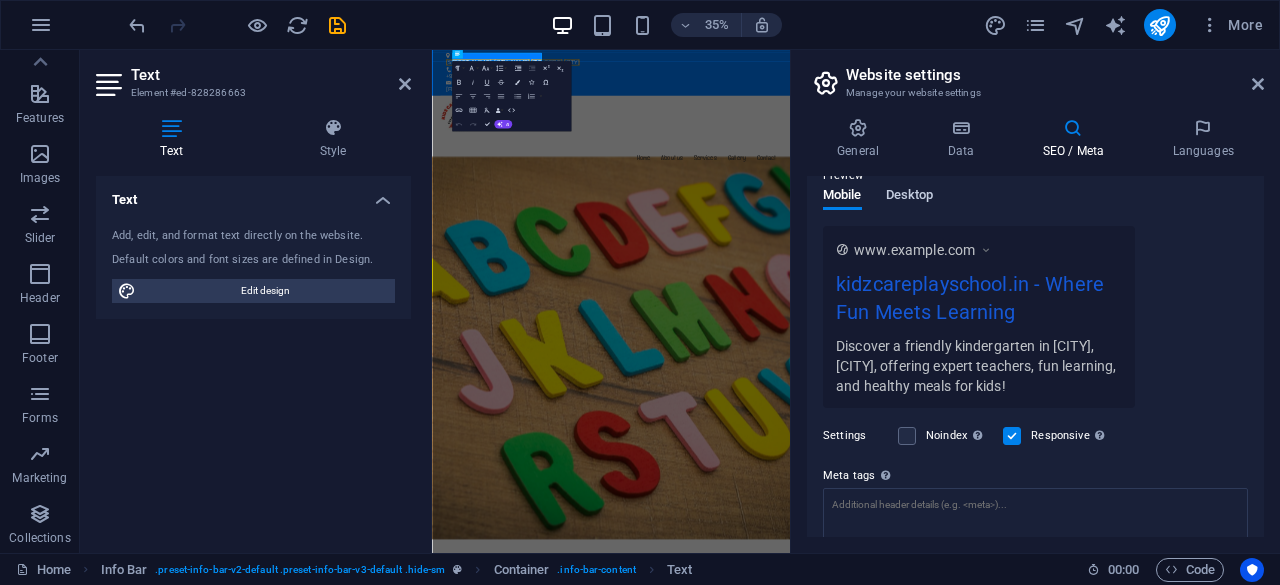 click on "Desktop" at bounding box center (910, 197) 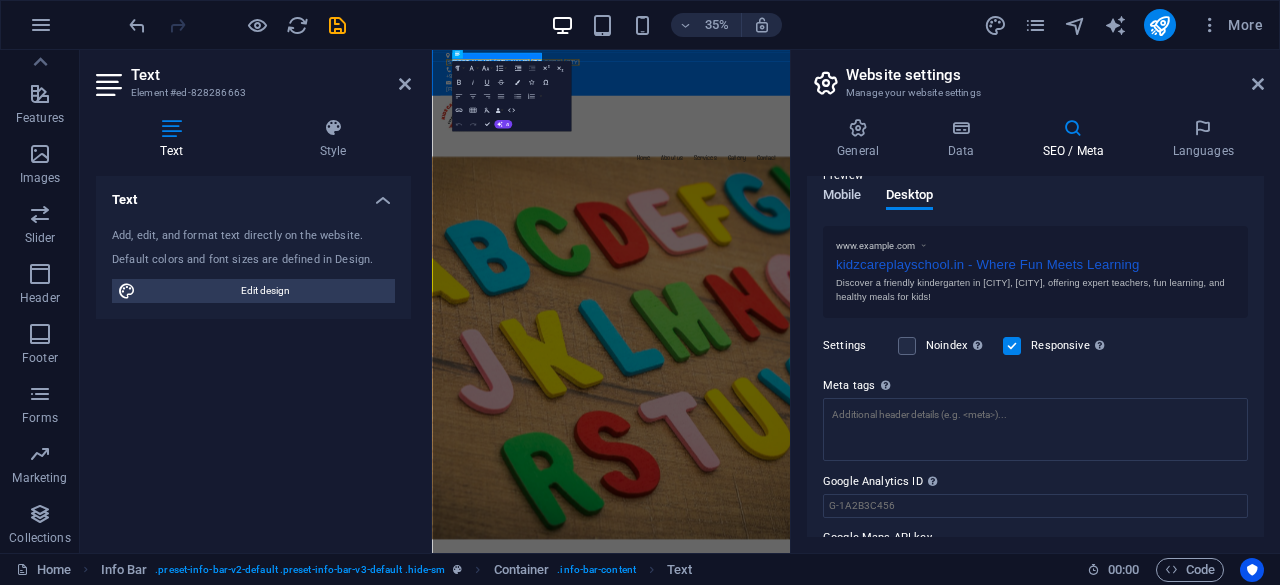 click on "Mobile" at bounding box center (842, 197) 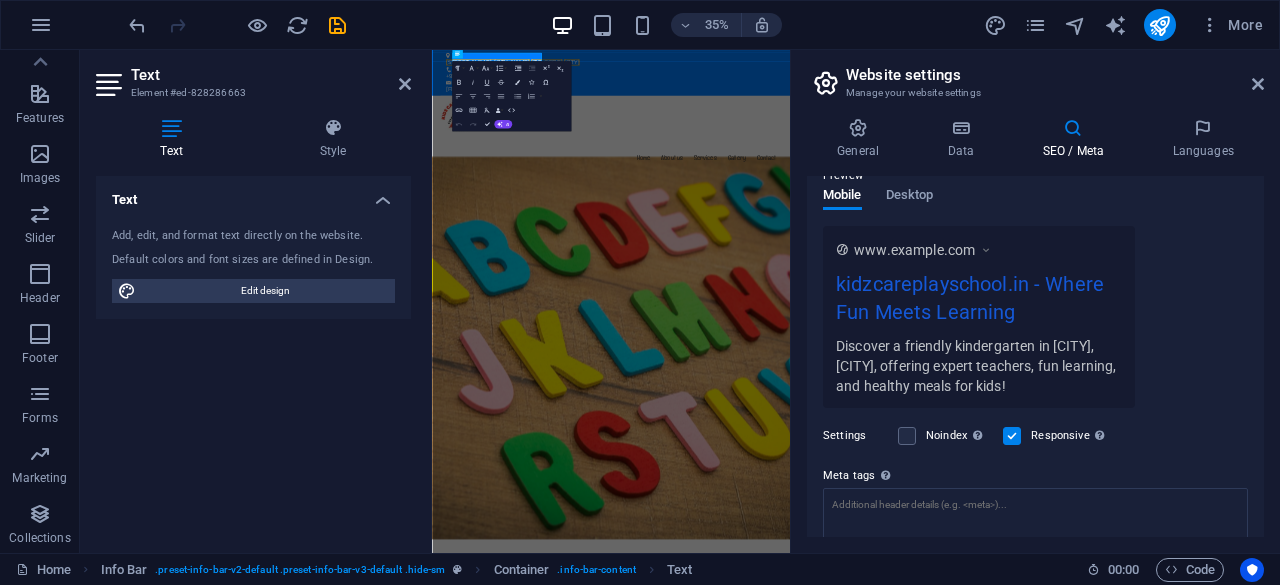 click on "Discover a friendly kindergarten in [CITY], [CITY], offering expert teachers, fun learning, and healthy meals for kids!" at bounding box center (979, 365) 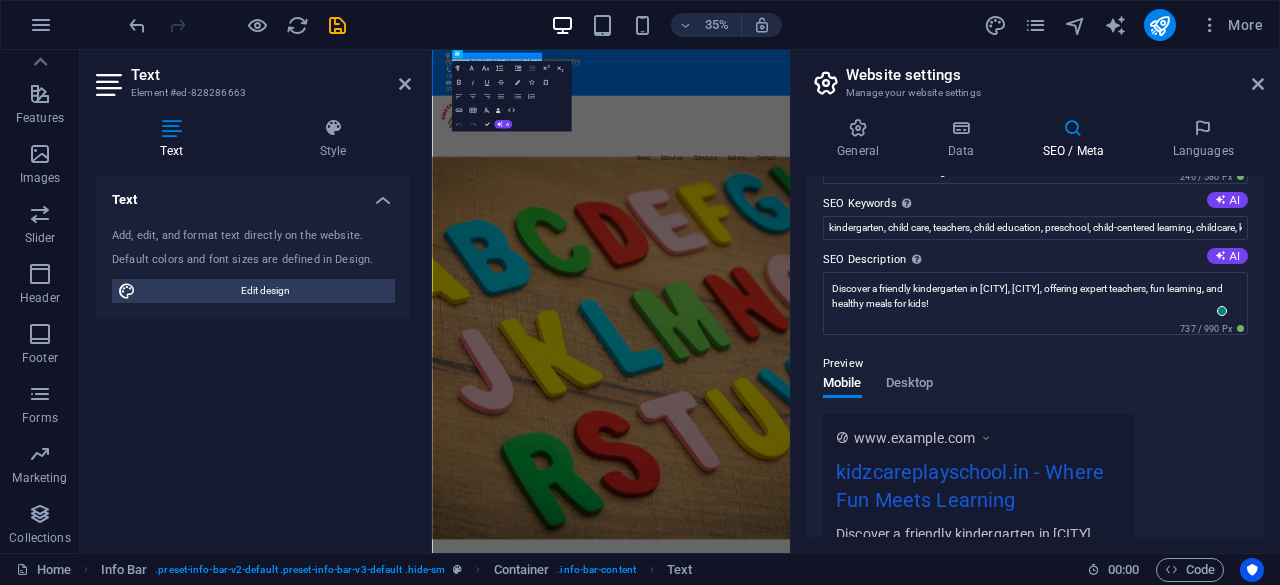 scroll, scrollTop: 100, scrollLeft: 0, axis: vertical 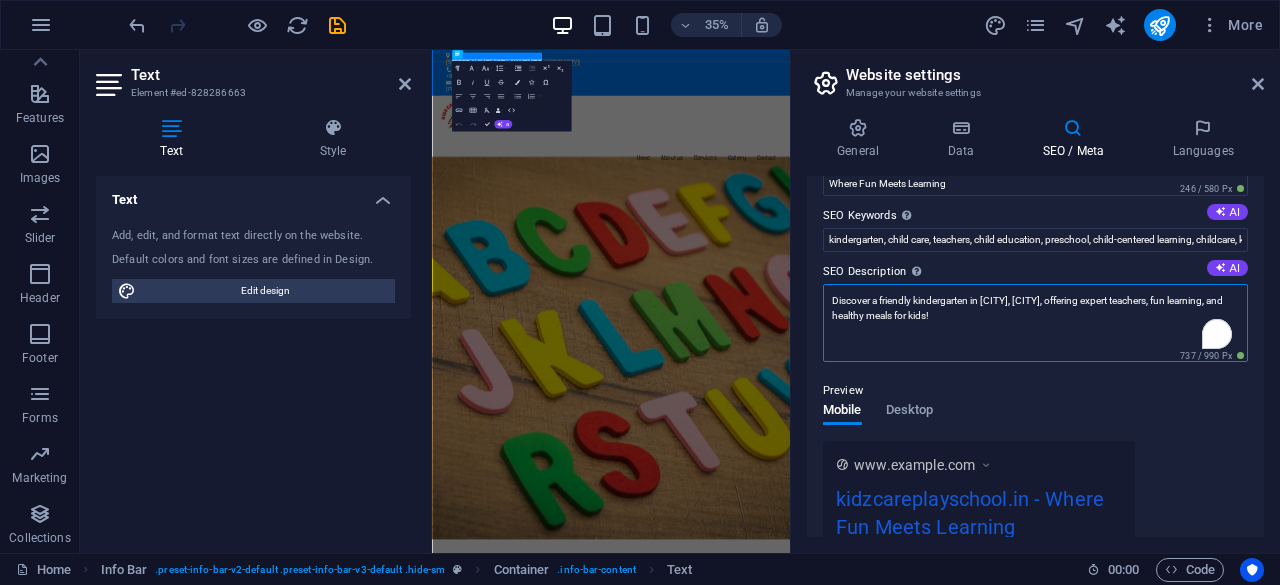drag, startPoint x: 980, startPoint y: 320, endPoint x: 827, endPoint y: 304, distance: 153.83432 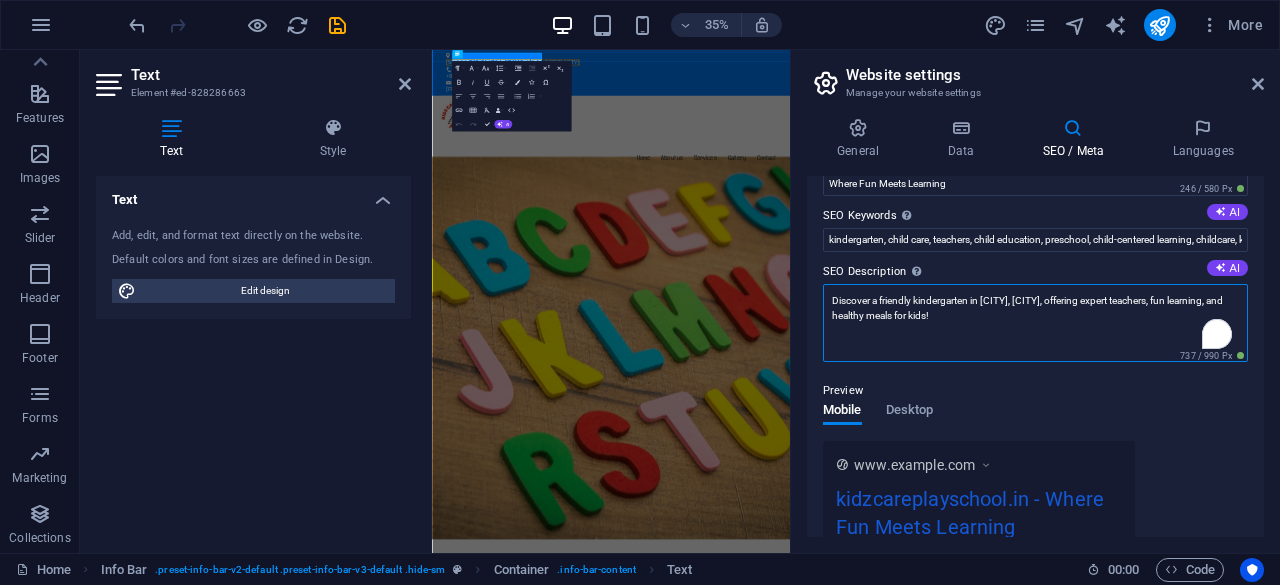 click on "Discover a friendly kindergarten in [CITY], [CITY], offering expert teachers, fun learning, and healthy meals for kids!" at bounding box center (1035, 323) 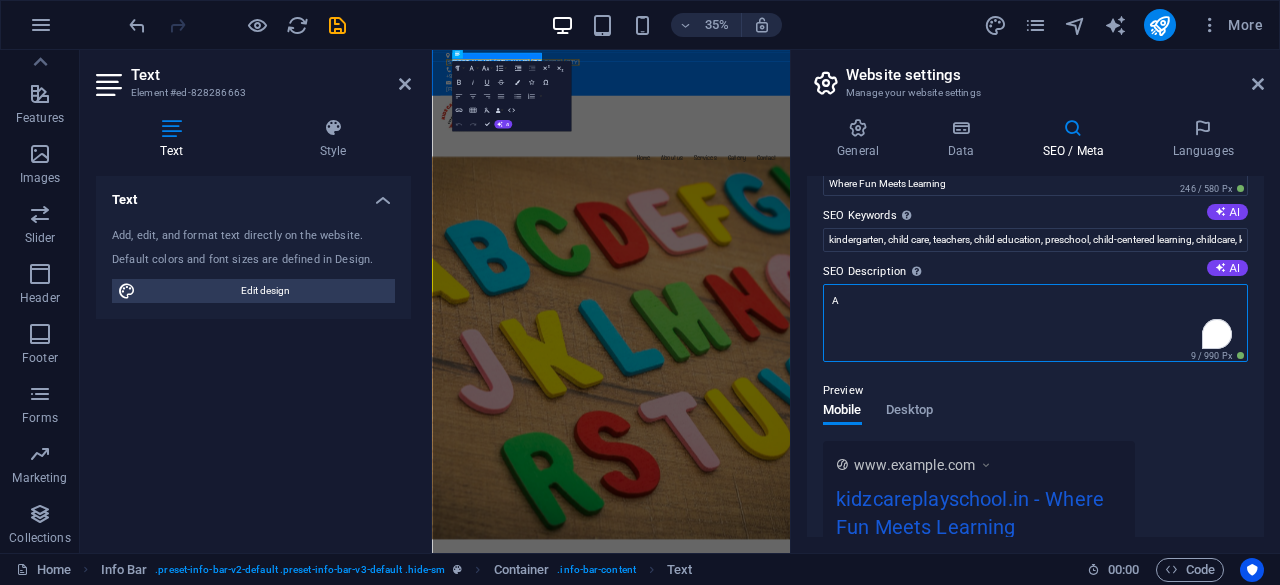 paste on "t Kidz Care Play School, we believe every child deserves a joyful and enriching start to life. Our school is more than just a learning space — it's a second home where curiosity is nurtured, creativity blooms, and friendships blossom. Whether it's story time under a tree, colorful crafts in the classroom, or dancing during festivals, every day is designed to be a delightful experience." 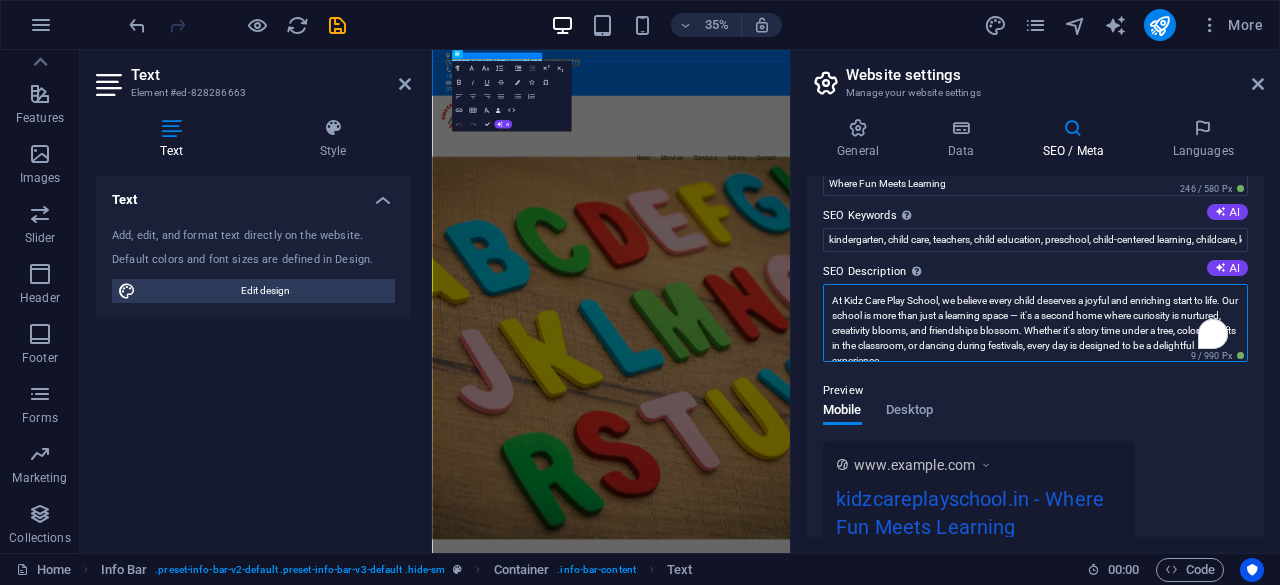 scroll, scrollTop: 0, scrollLeft: 0, axis: both 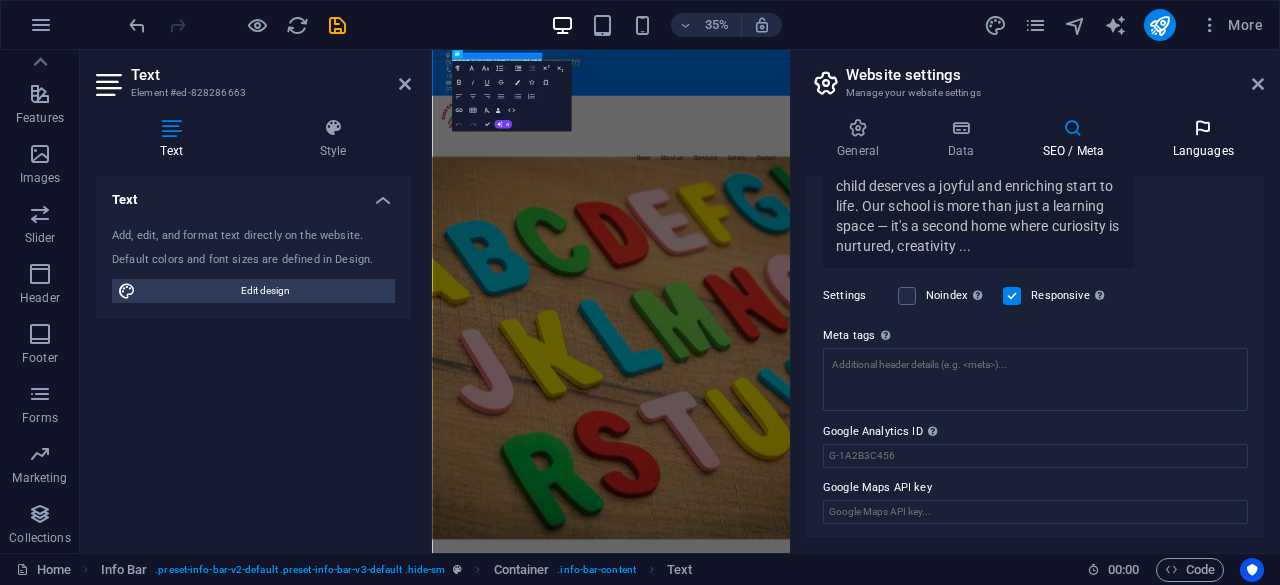 type on "At Kidz Care Play School, we believe every child deserves a joyful and enriching start to life. Our school is more than just a learning space — it's a second home where curiosity is nurtured, creativity blooms, and friendships blossom. Whether it's story time under a tree, colorful crafts in the classroom, or dancing during festivals, every day is designed to be a delightful experience." 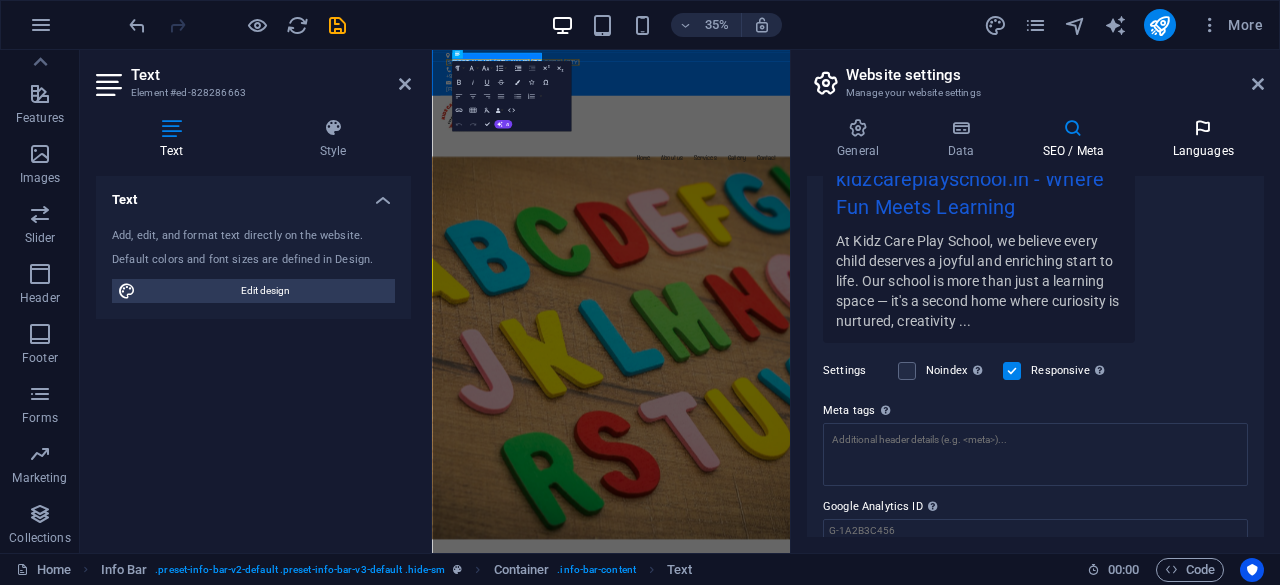 click on "Languages" at bounding box center (1203, 139) 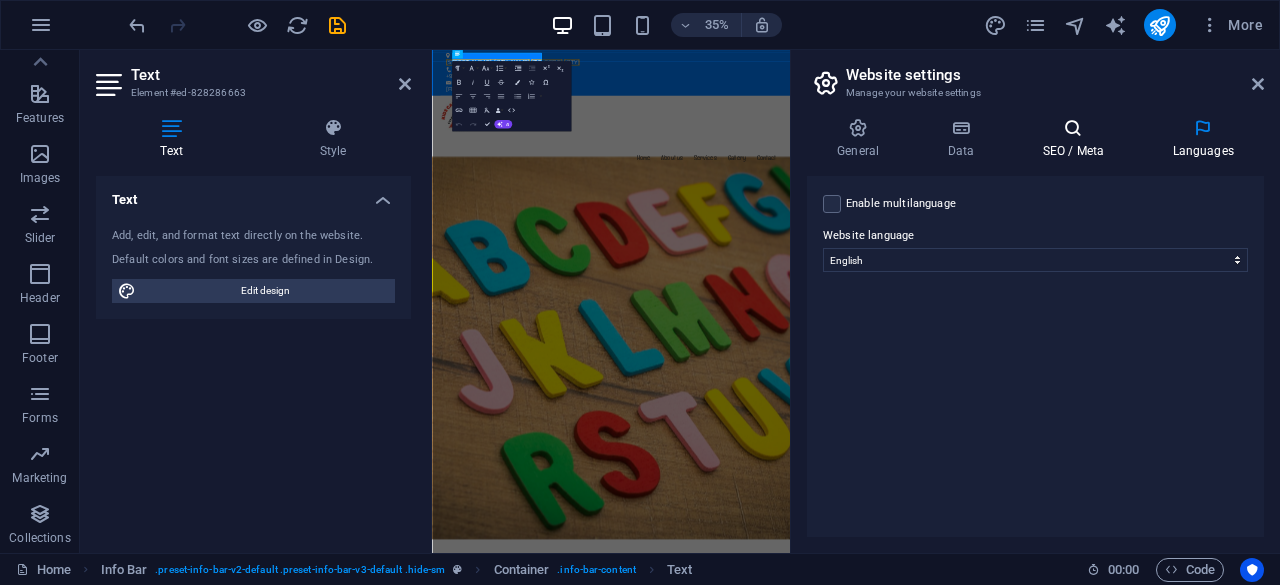 click on "SEO / Meta" at bounding box center [1077, 139] 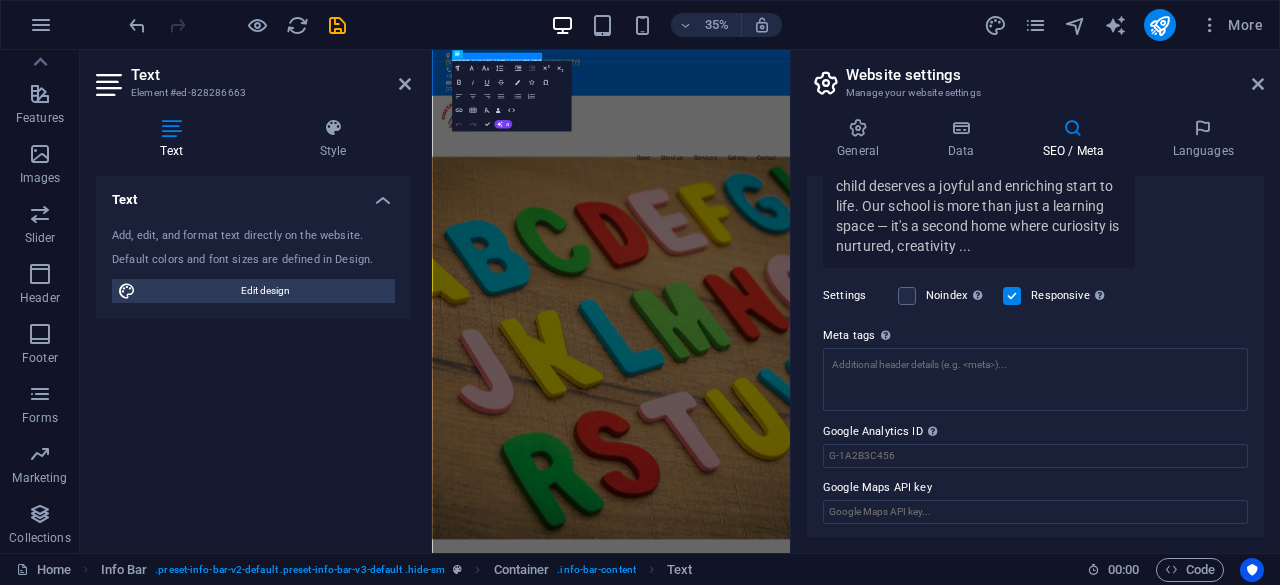 click on "Website settings" at bounding box center [1055, 75] 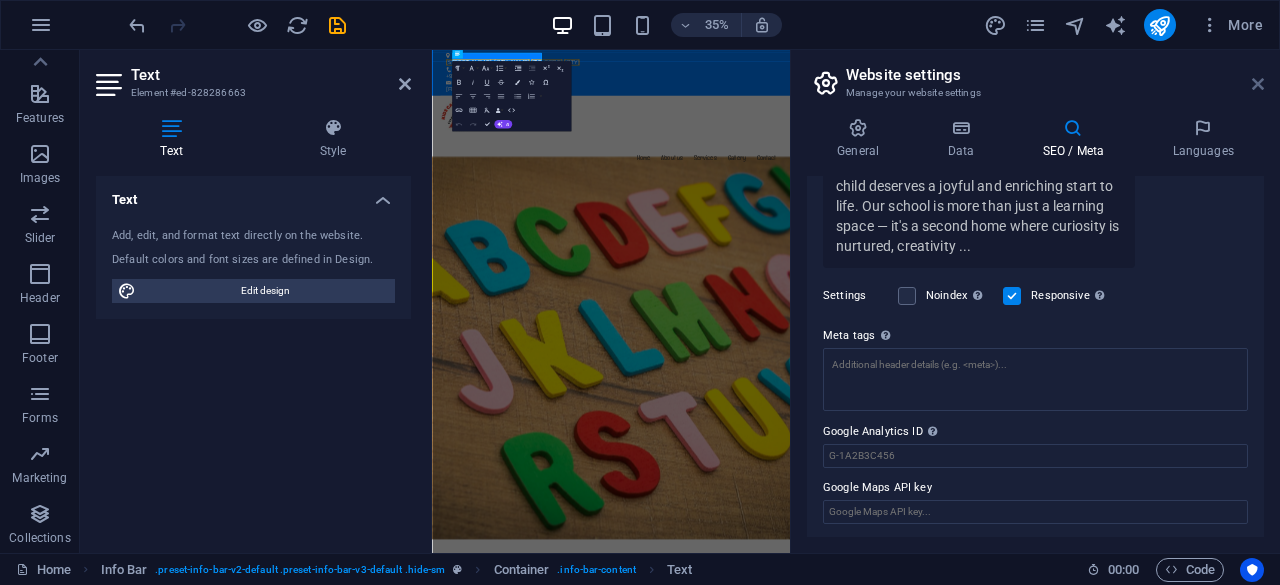 click at bounding box center [1258, 84] 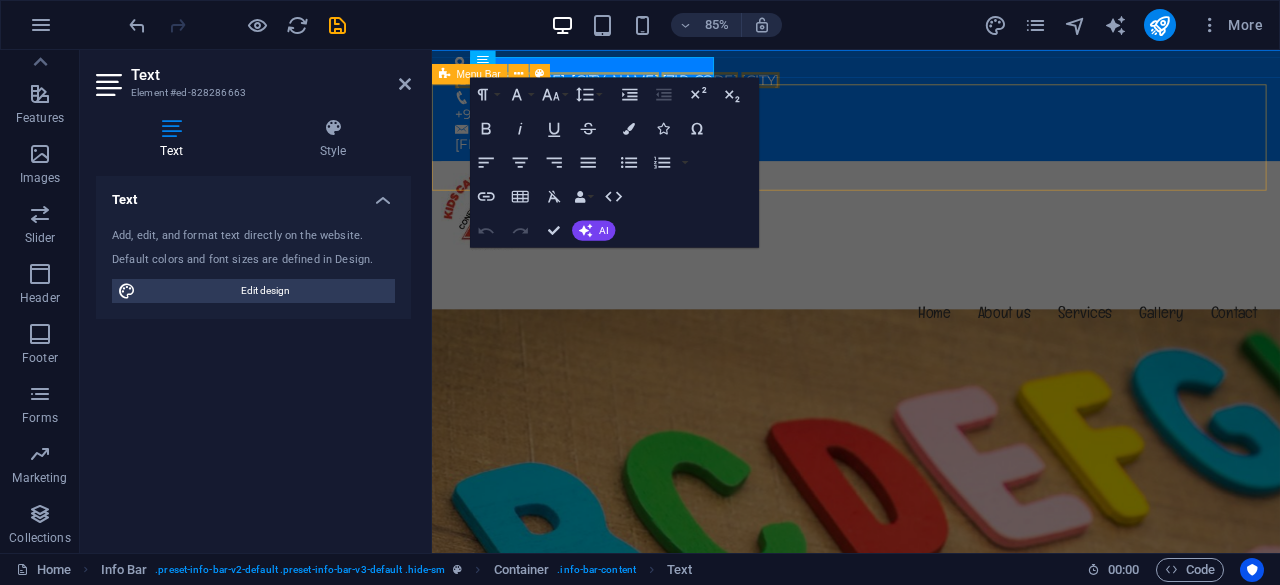 click on "Menu Home About us Services Gallery Contact" at bounding box center [931, 301] 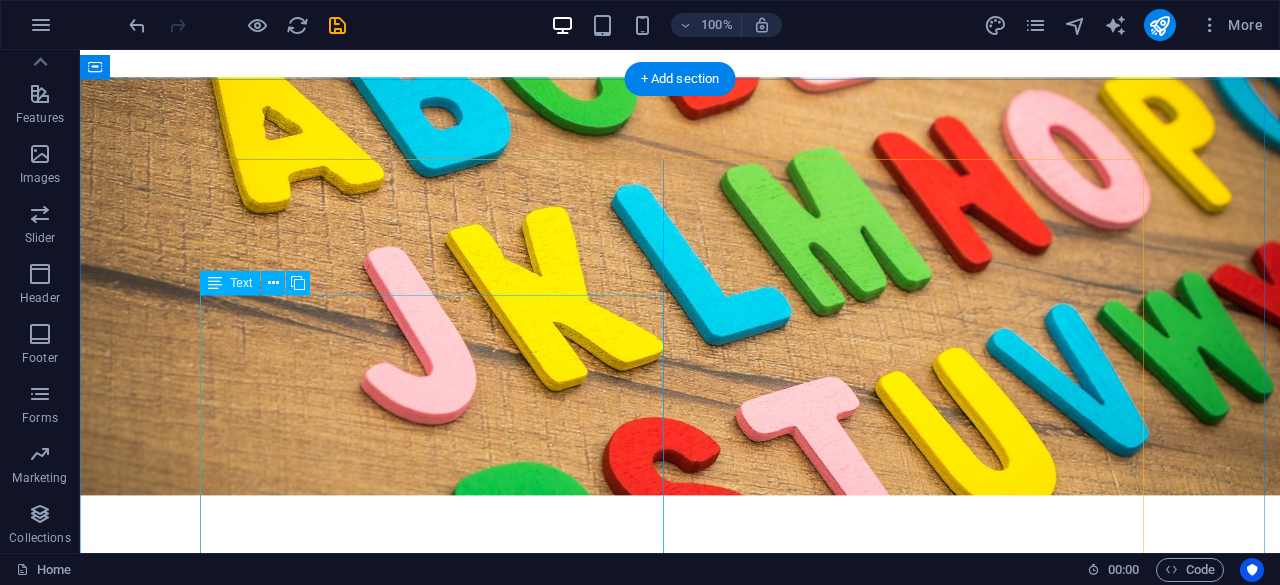 scroll, scrollTop: 500, scrollLeft: 0, axis: vertical 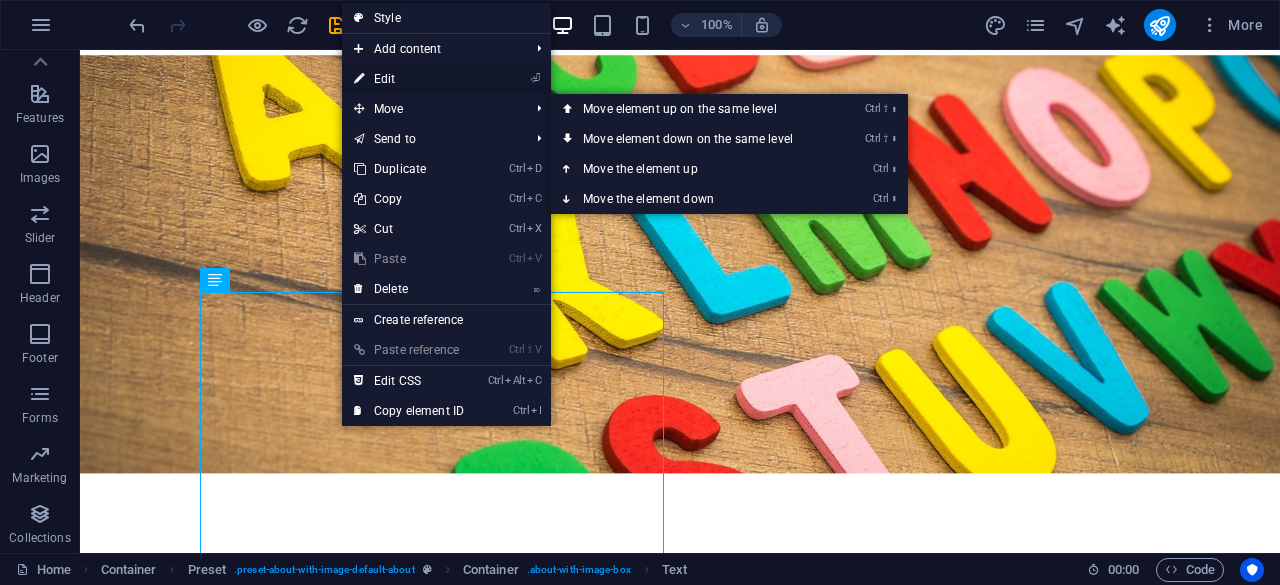 click on "⏎  Edit" at bounding box center [409, 79] 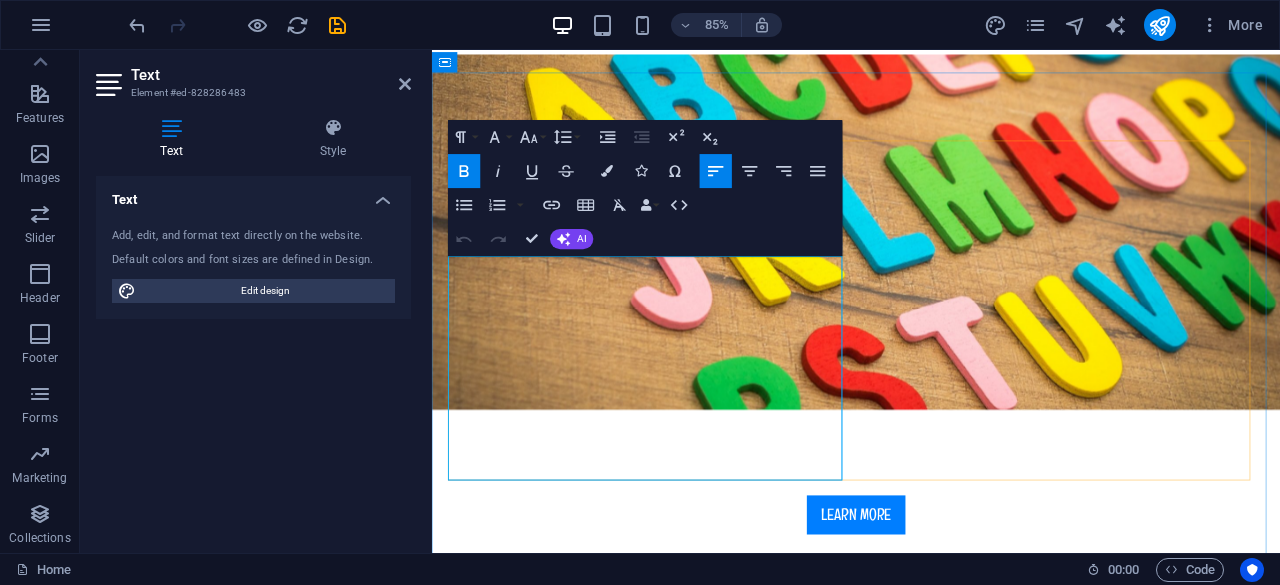 drag, startPoint x: 450, startPoint y: 304, endPoint x: 461, endPoint y: 307, distance: 11.401754 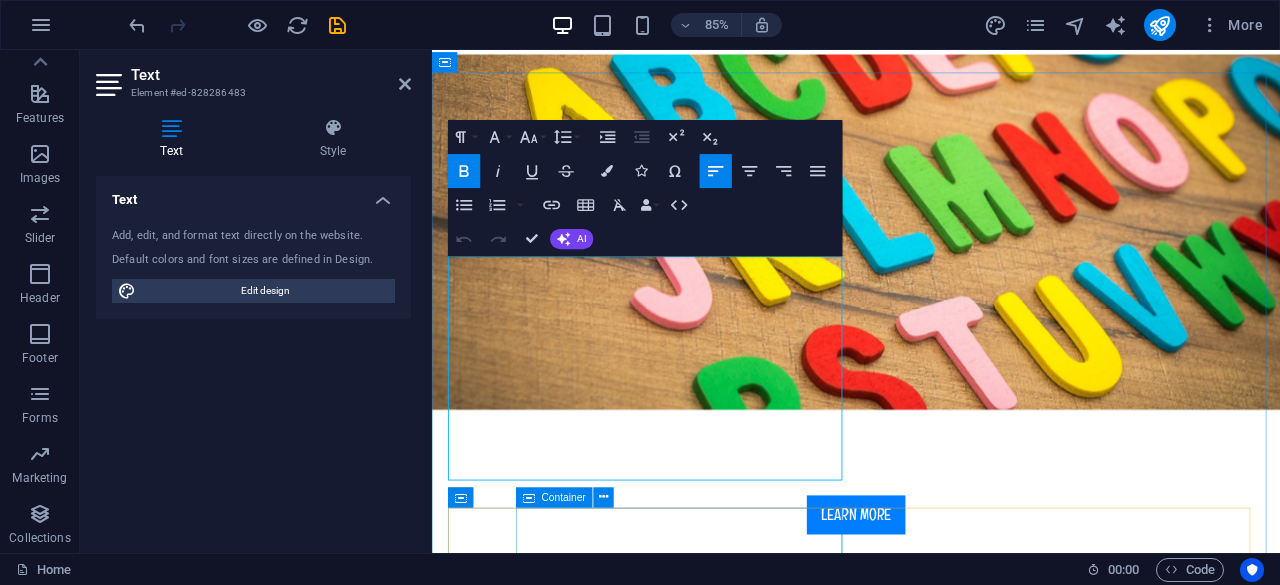 drag, startPoint x: 456, startPoint y: 307, endPoint x: 904, endPoint y: 593, distance: 531.50726 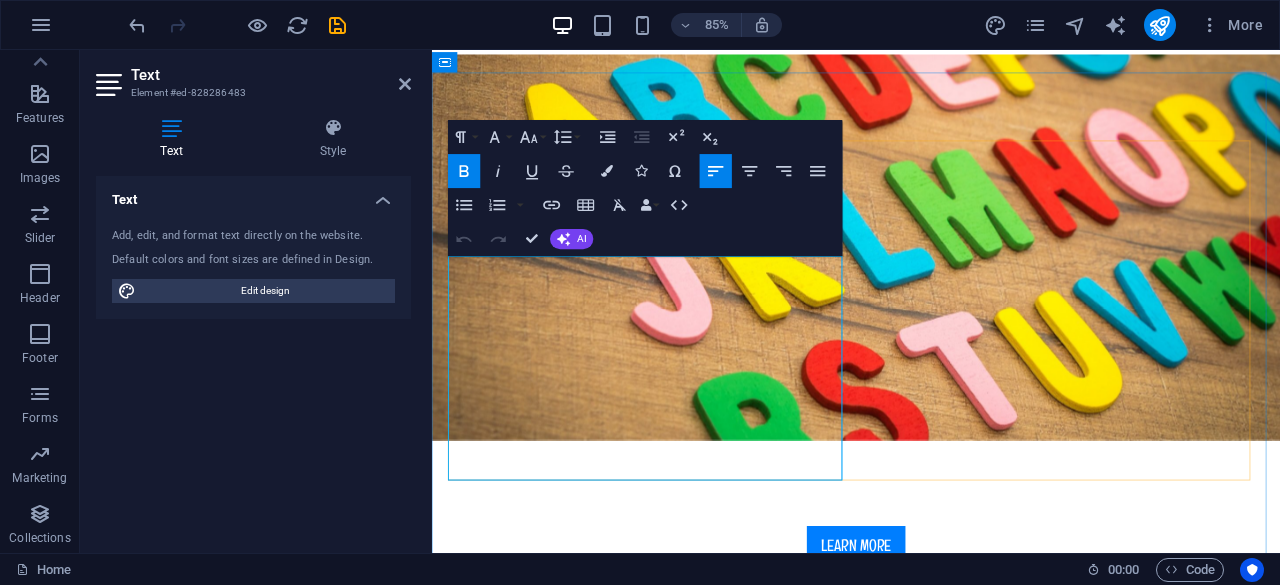 type 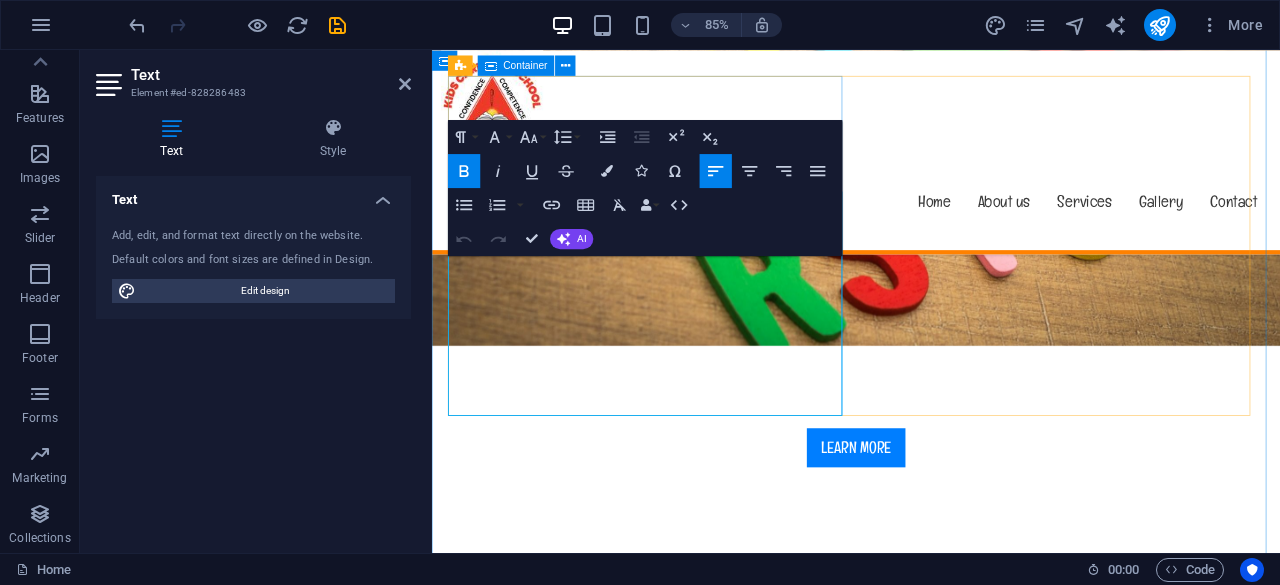 scroll, scrollTop: 575, scrollLeft: 0, axis: vertical 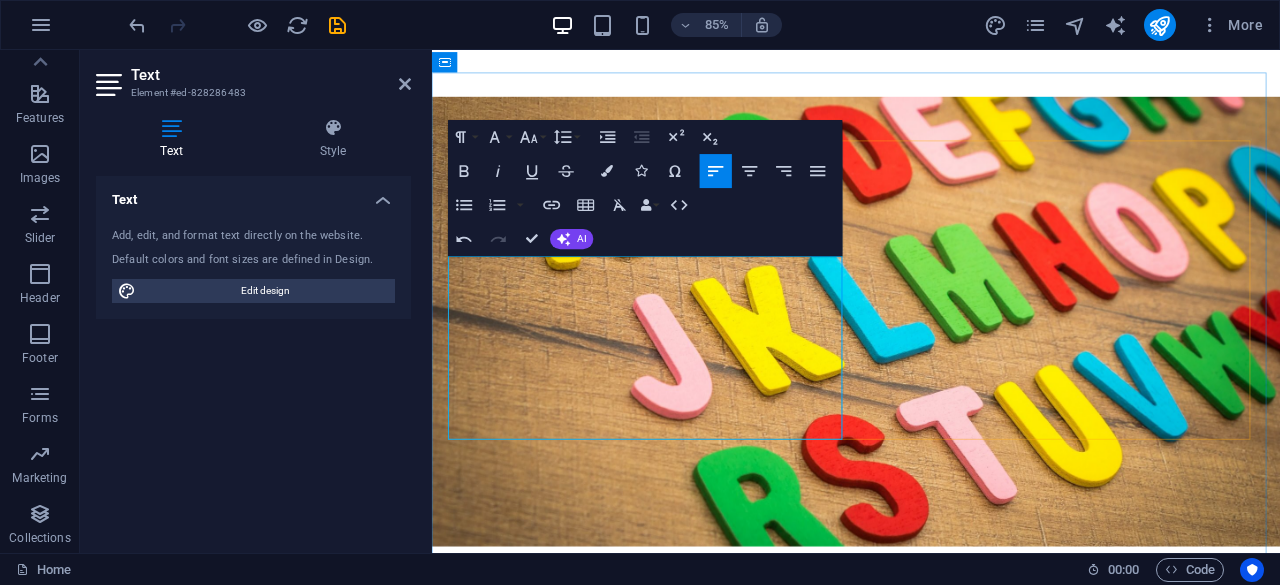 click on "t Kidz Care Play School, we believe every child deserves a joyful and enriching start to life. Our school is more than just a learning space — it's a second home where curiosity is nurtured, creativity blooms, and friendships blossom. Whether it's story time under a tree, colorful crafts in the classroom, or dancing during festivals, every day is designed to be a delightful experience." at bounding box center (931, 1039) 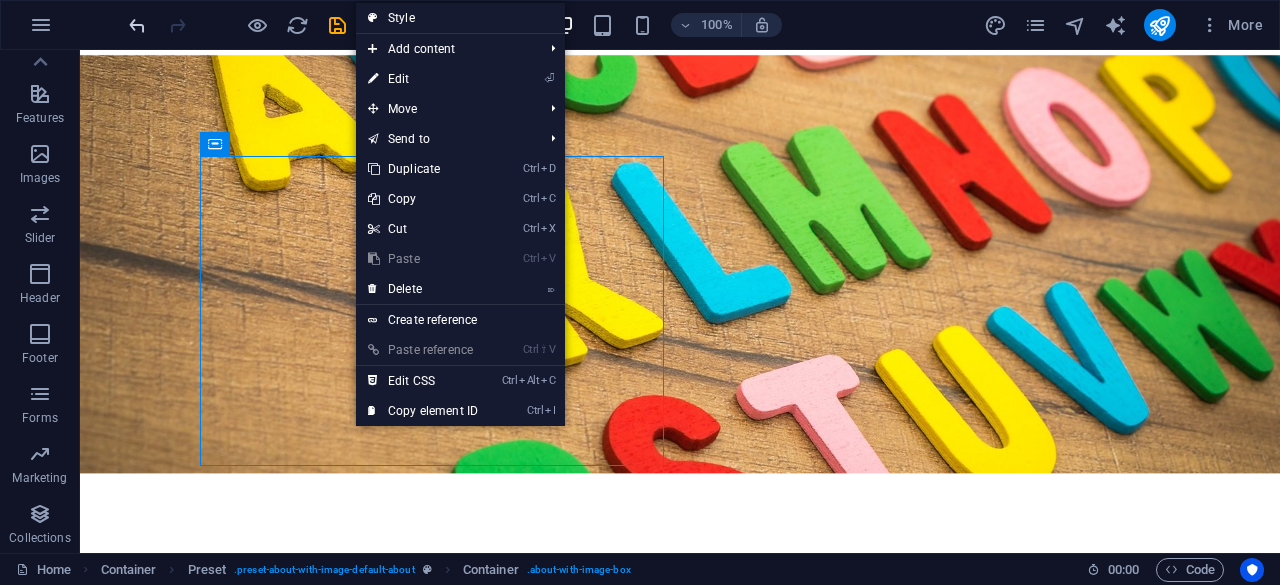 click at bounding box center (137, 25) 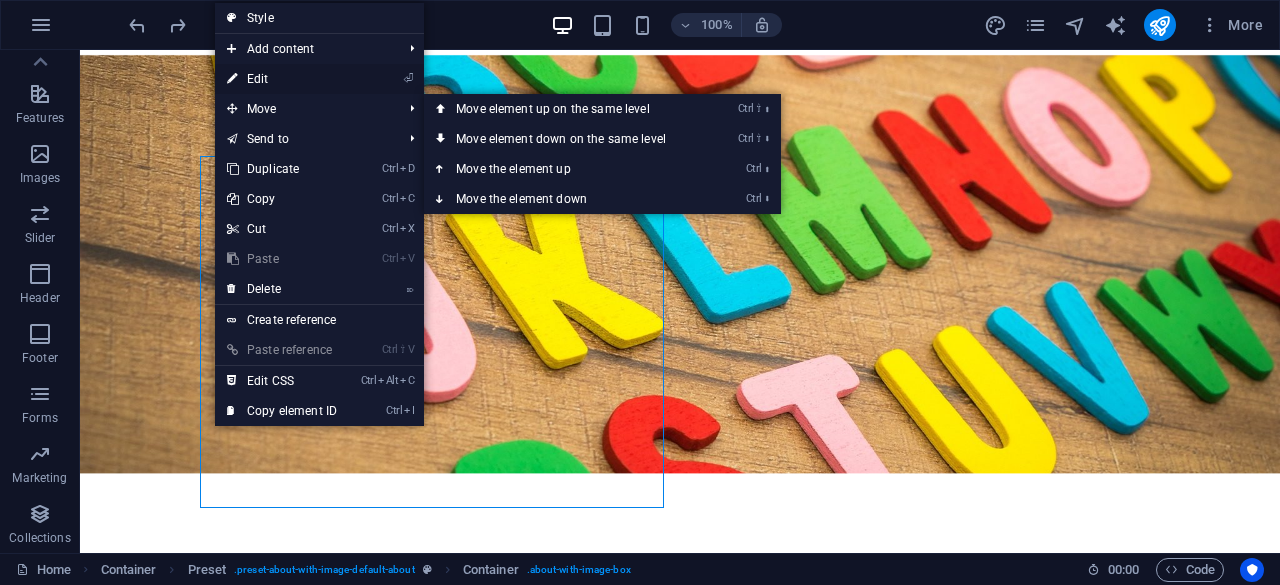 click on "⏎  Edit" at bounding box center (282, 79) 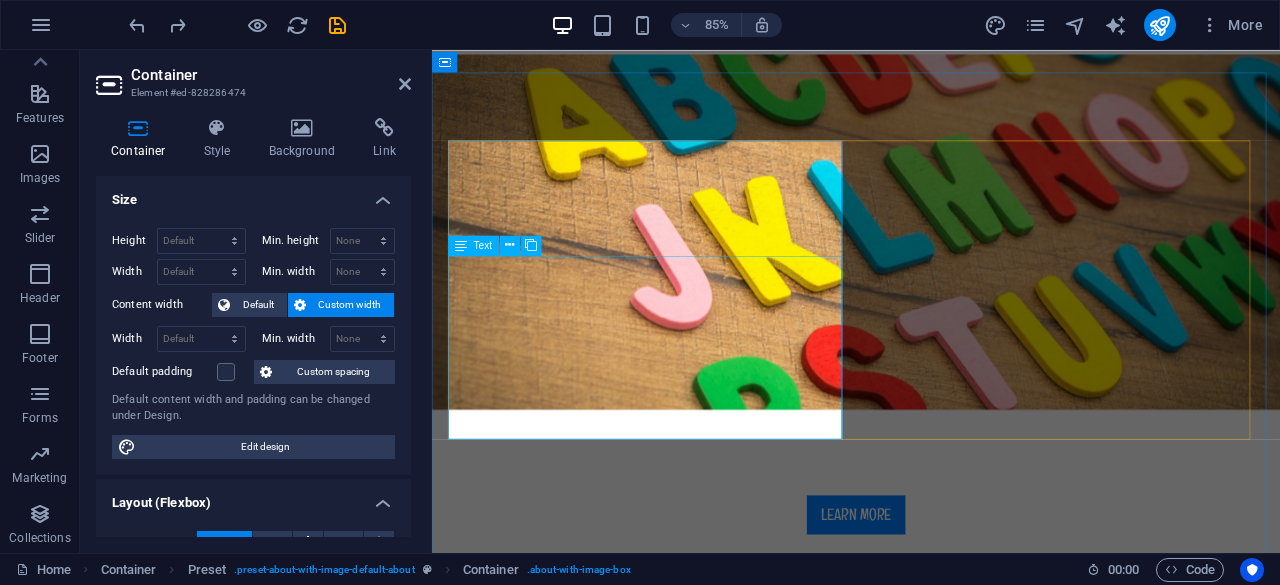 click on "A t Kidz Care Play School, we believe every child deserves a joyful and enriching start to life. Our school is more than just a learning space — it's a second home where curiosity is nurtured, creativity blooms, and friendships blossom. Whether it's story time under a tree, colorful crafts in the classroom, or dancing during festivals, every day is designed to be a delightful experience." at bounding box center [931, 928] 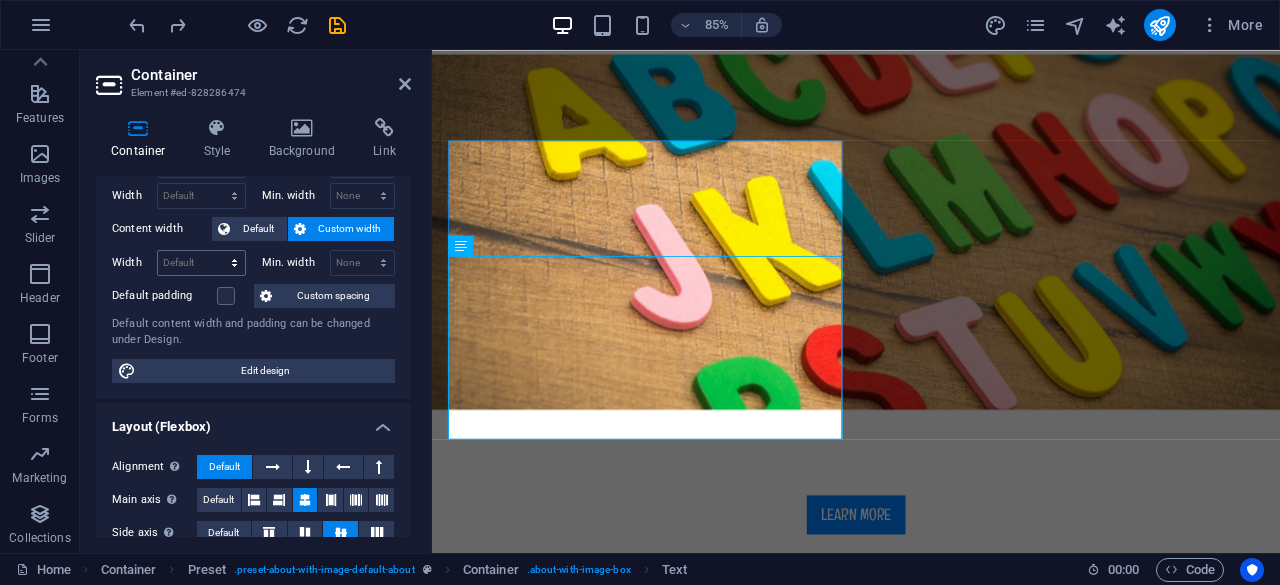 scroll, scrollTop: 100, scrollLeft: 0, axis: vertical 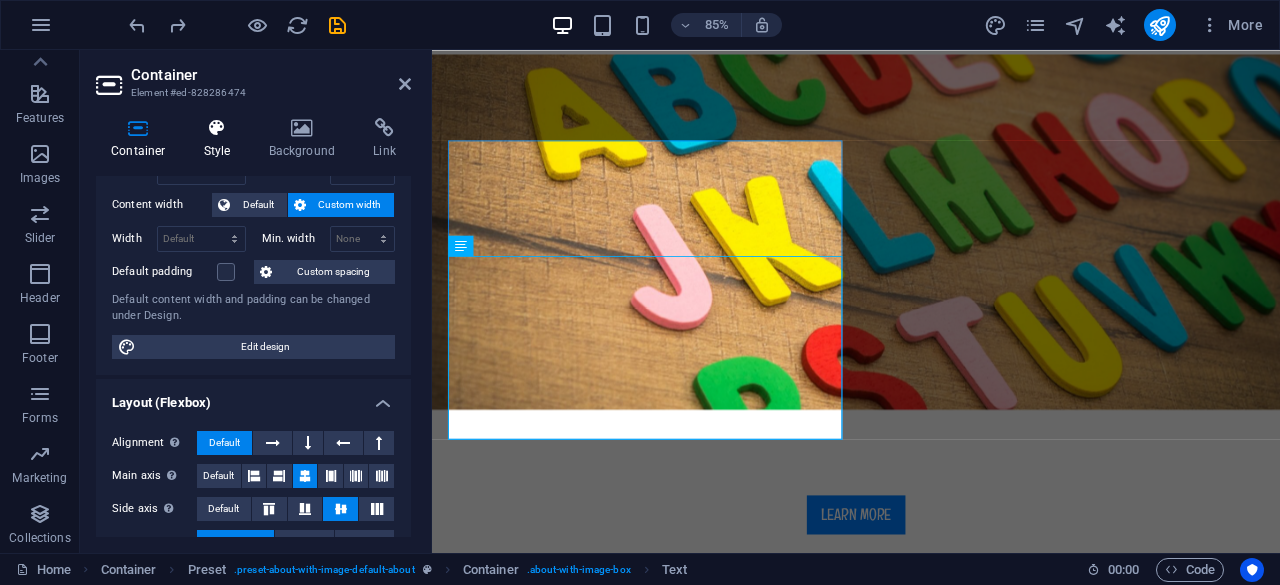 click on "Style" at bounding box center [221, 139] 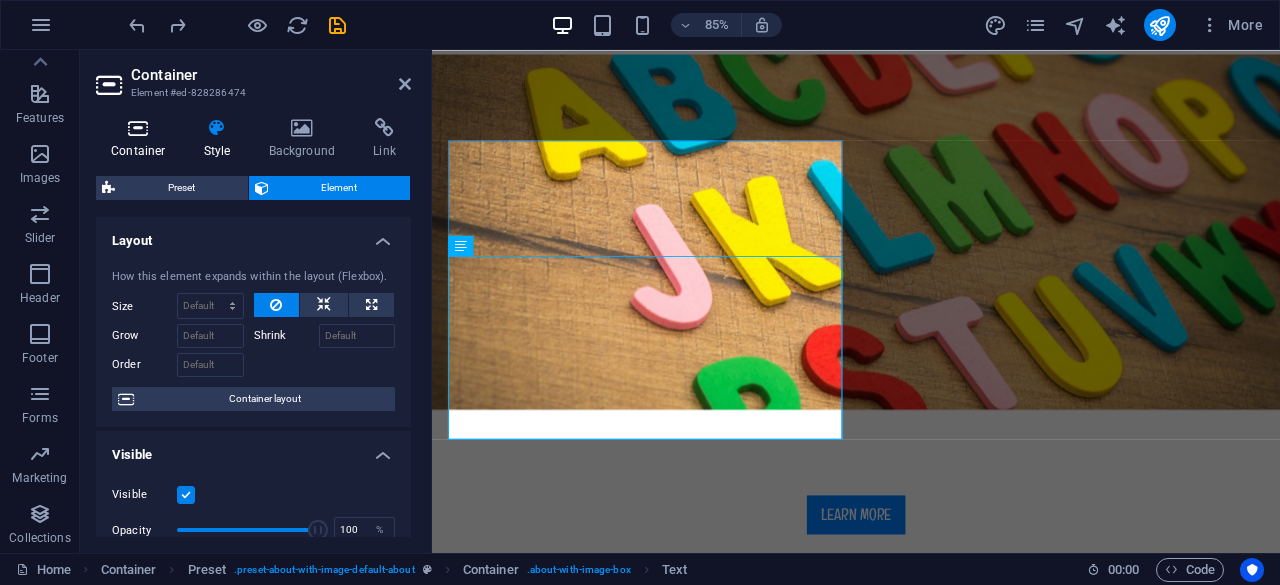 click at bounding box center (138, 128) 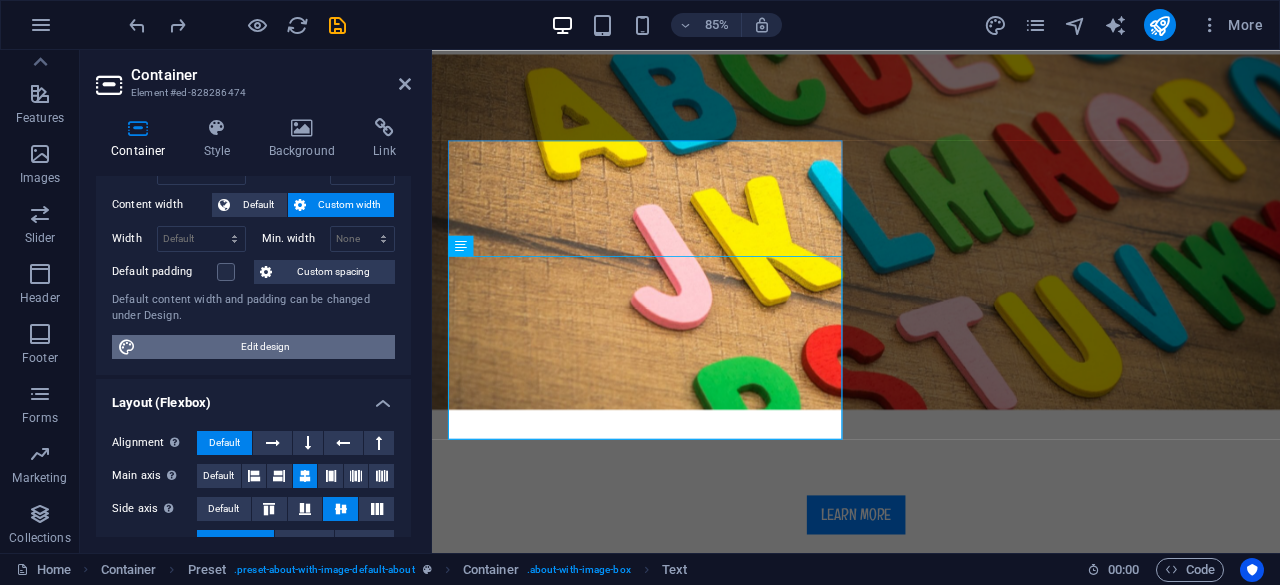 scroll, scrollTop: 200, scrollLeft: 0, axis: vertical 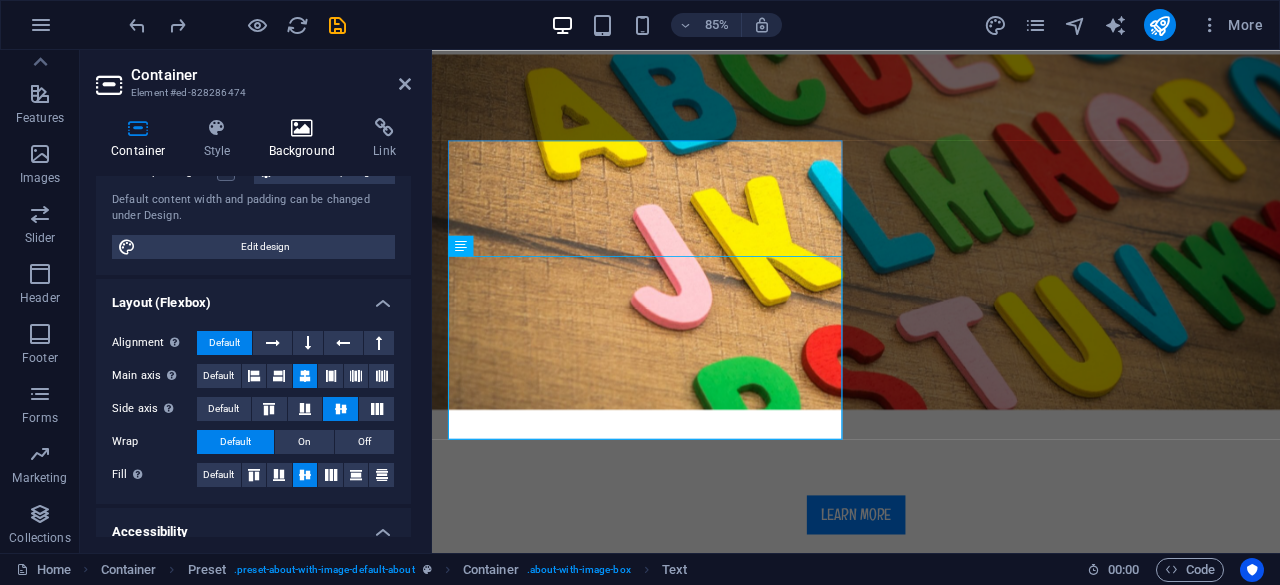 click on "Background" at bounding box center (306, 139) 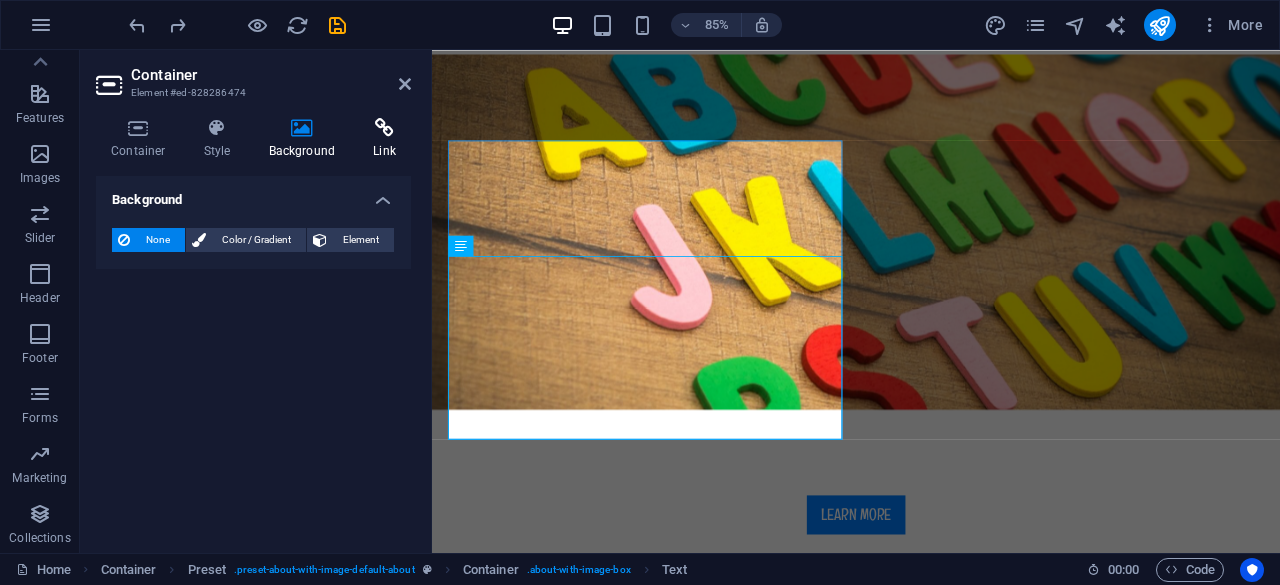 click on "Link" at bounding box center [384, 139] 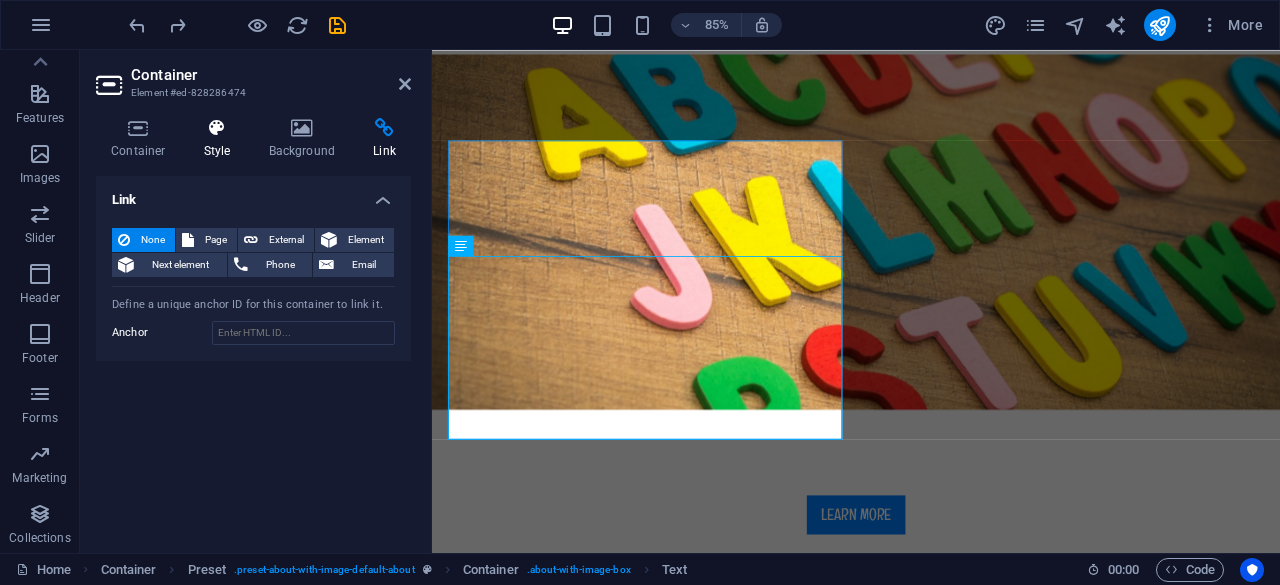click on "Style" at bounding box center [221, 139] 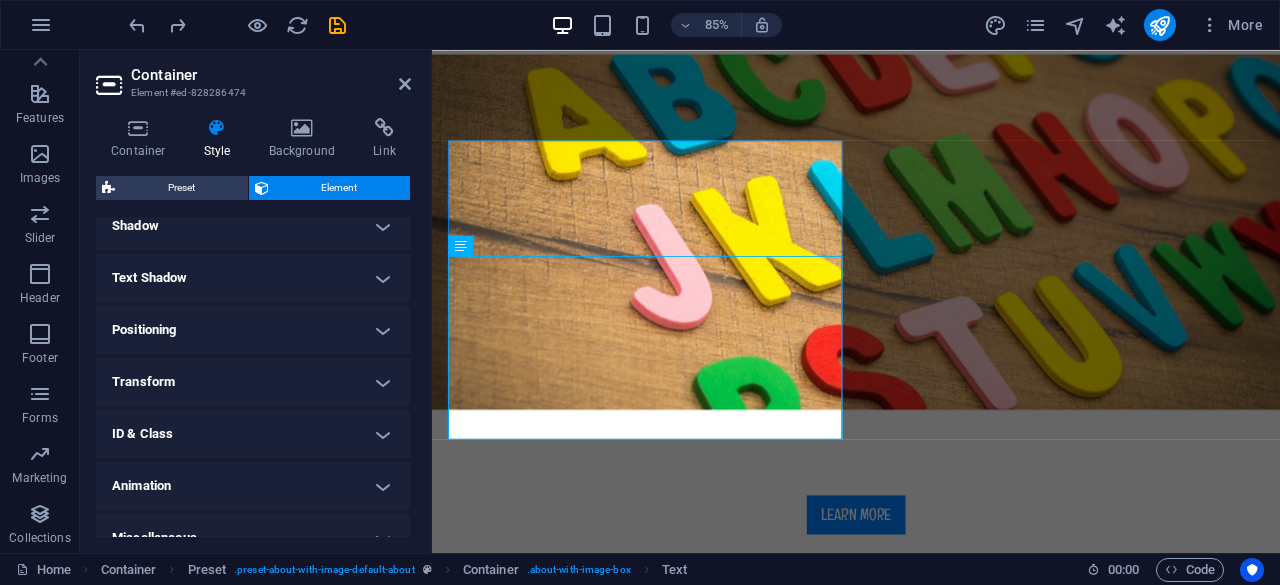scroll, scrollTop: 524, scrollLeft: 0, axis: vertical 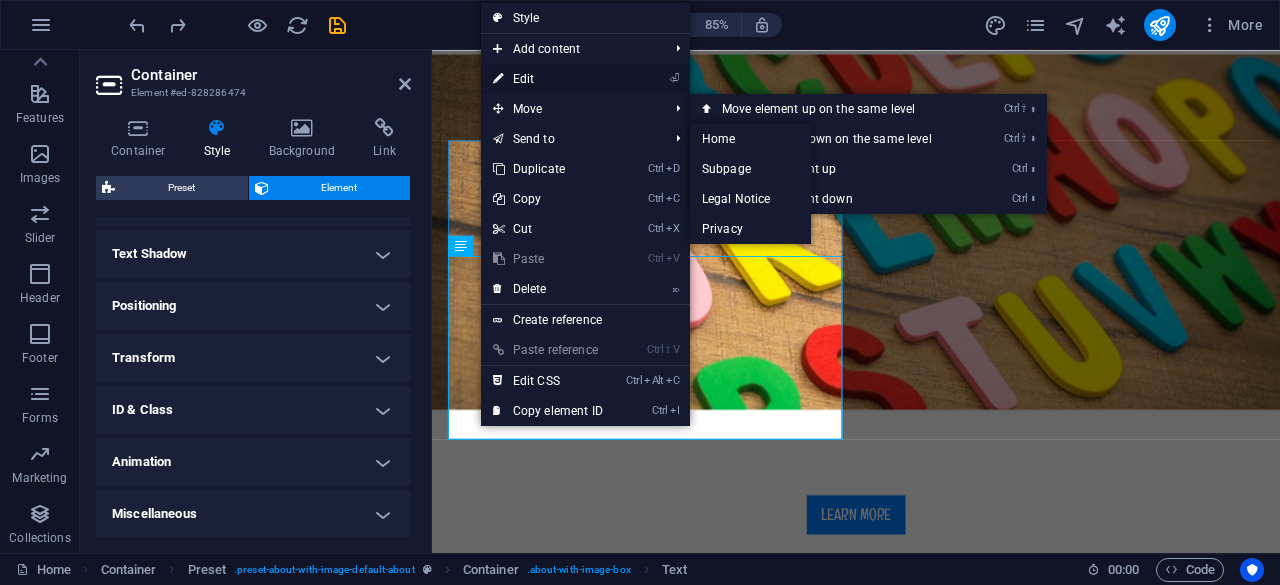 click on "⏎  Edit" at bounding box center [548, 79] 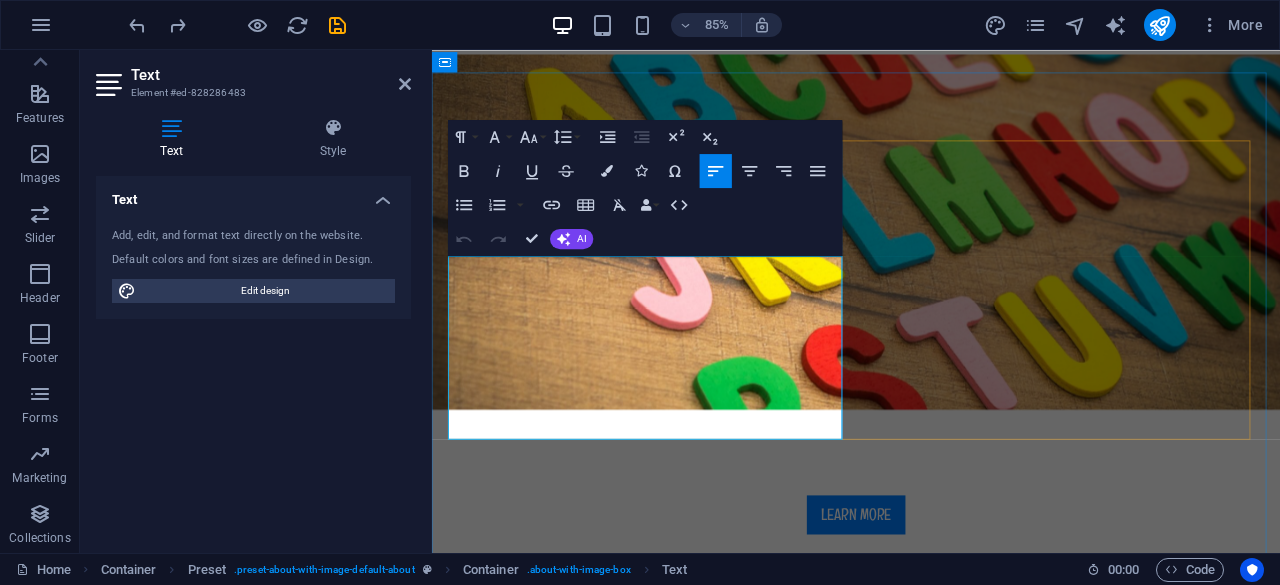 click on "t Kidz Care Play School, we believe every child deserves a joyful and enriching start to life. Our school is more than just a learning space — it's a second home where curiosity is nurtured, creativity blooms, and friendships blossom. Whether it's story time under a tree, colorful crafts in the classroom, or dancing during festivals, every day is designed to be a delightful experience." at bounding box center (931, 928) 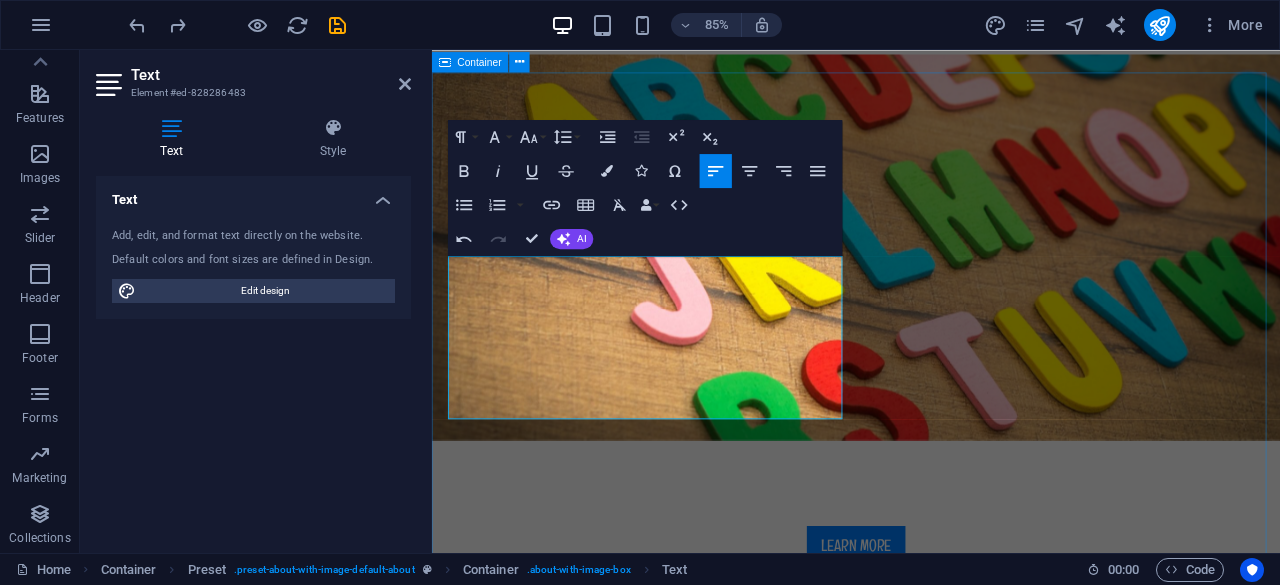 click on "About  kidzcareplayschool At Kidz Care Play School, we believe every child deserves a joyful and enriching start to life. Our school is more than just a learning space — it's a second home where curiosity is nurtured, creativity blooms, and friendships blossom. Whether it's story time under a tree, colorful crafts in the classroom, or dancing during festivals, every day is designed to be a delightful experience. Learning & Fun Lorem ipsum dolor sit amet, consectetur adipisicing elit. Veritatis, dolorem! Friendly Place Lorem ipsum dolor sit amet, consectetur adipisicing elit. Veritatis, dolorem! Child Safety Lorem ipsum dolor sit amet, consectetur adipisicing elit. Veritatis, dolorem! Fresh & Healthy Meals Lorem ipsum dolor sit amet, consectetur adipisicing elit. Veritatis, dolorem! See our Courses" at bounding box center [931, 1440] 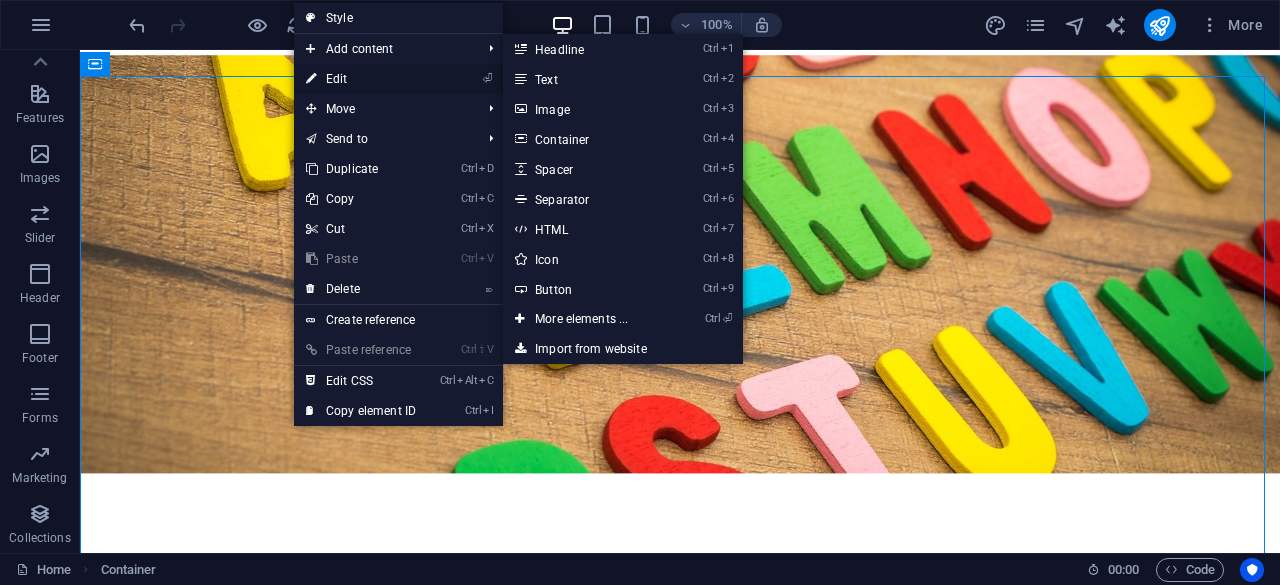 click on "⏎  Edit" at bounding box center (361, 79) 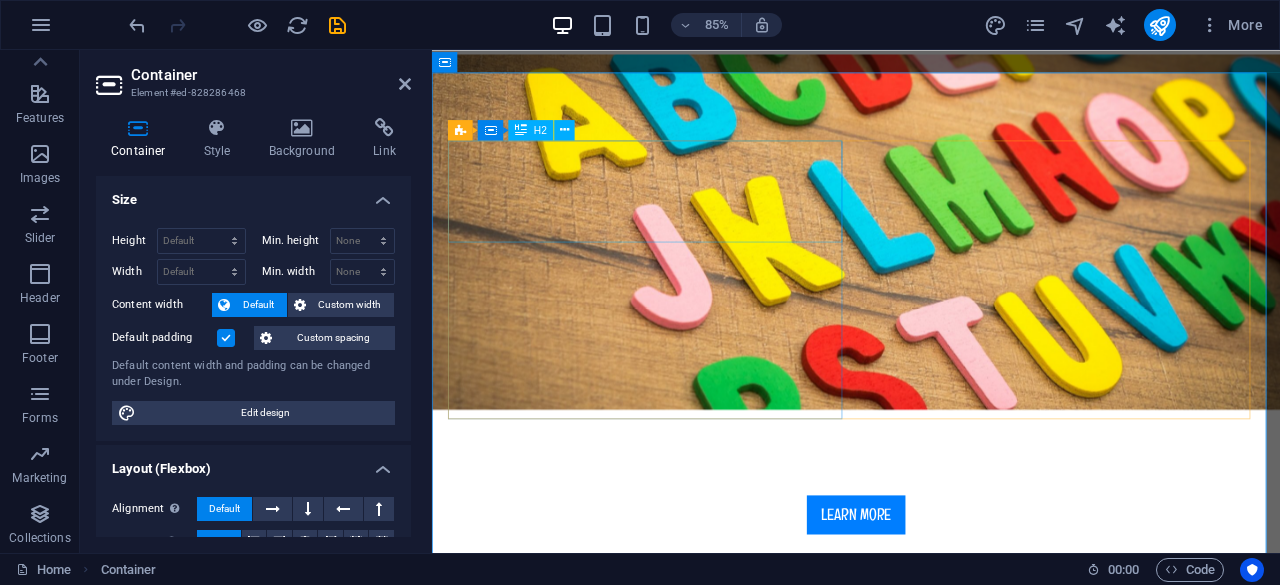 click on "About  kidzcareplayschool" at bounding box center (931, 810) 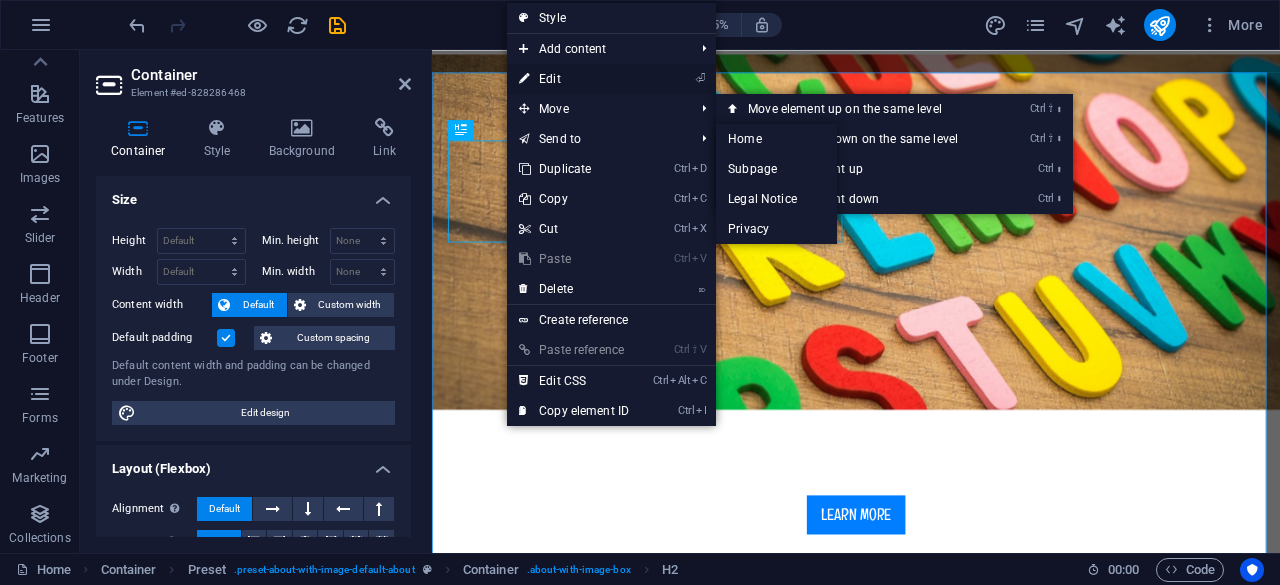 click on "⏎  Edit" at bounding box center [574, 79] 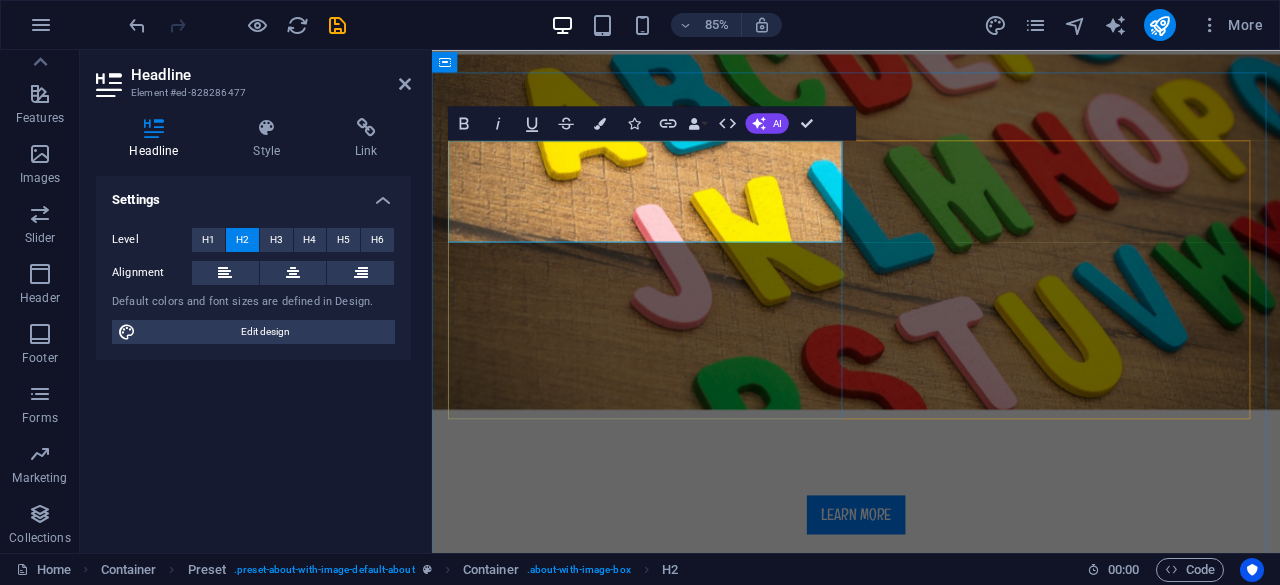 click on "kidzcareplayschool" at bounding box center [743, 810] 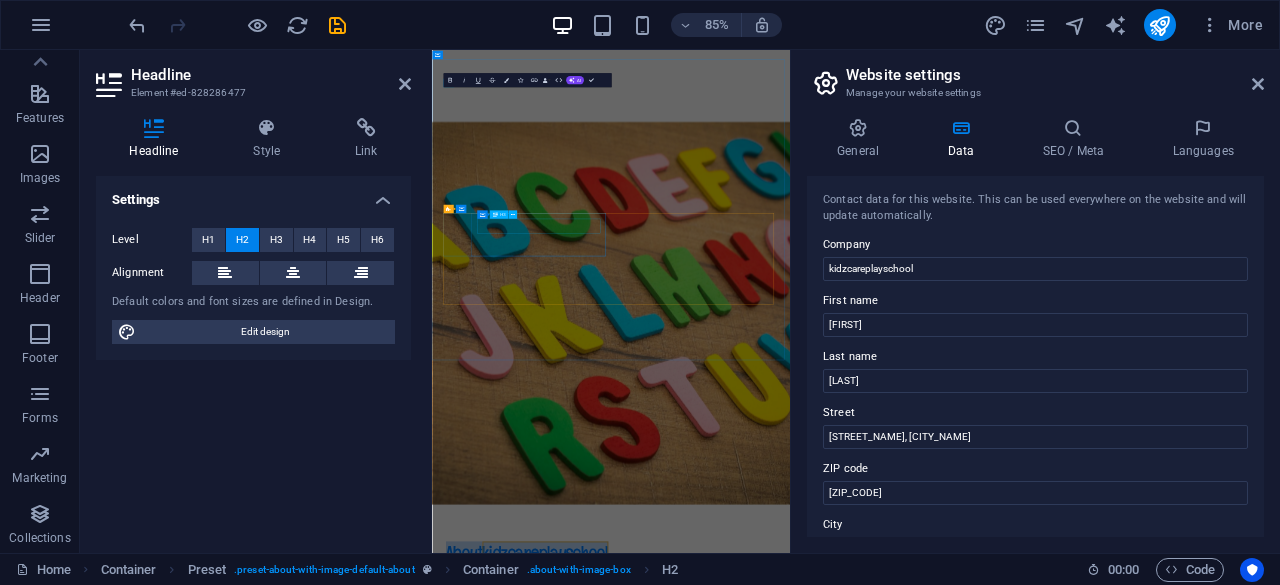 scroll, scrollTop: 1001, scrollLeft: 0, axis: vertical 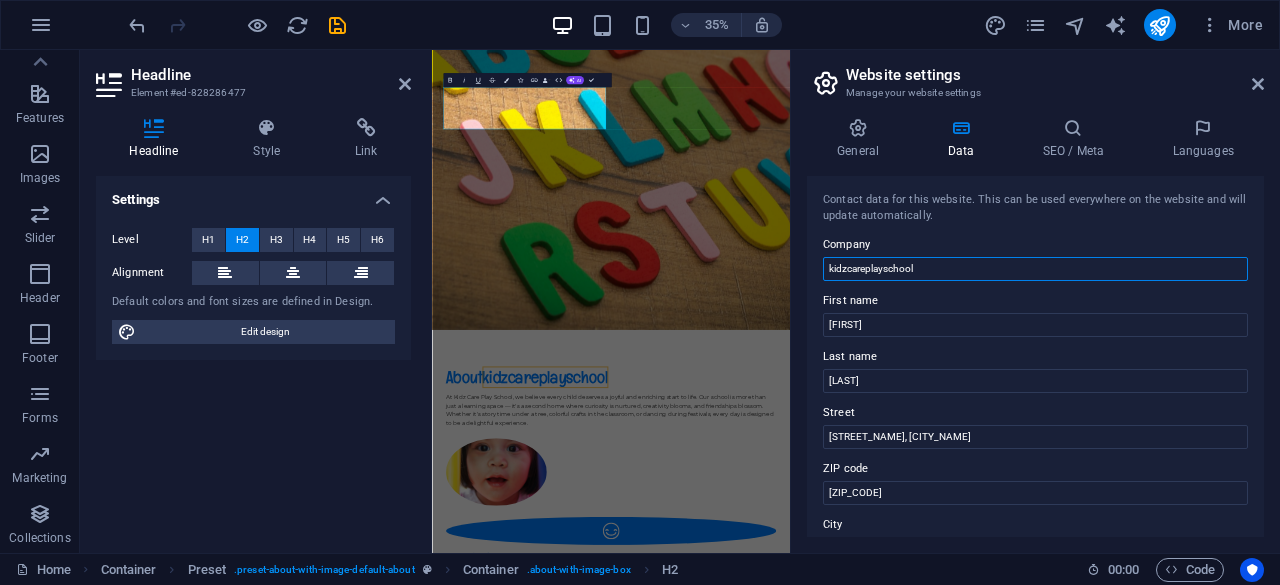 click on "kidzcareplayschool" at bounding box center [1035, 269] 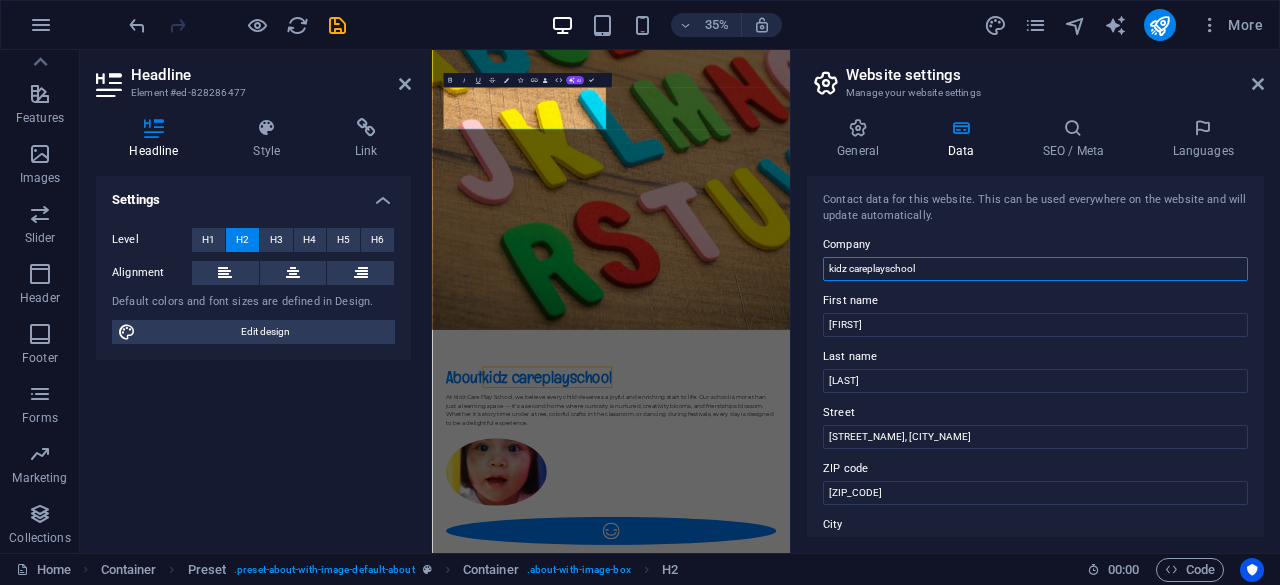 click on "kidz careplayschool" at bounding box center (1035, 269) 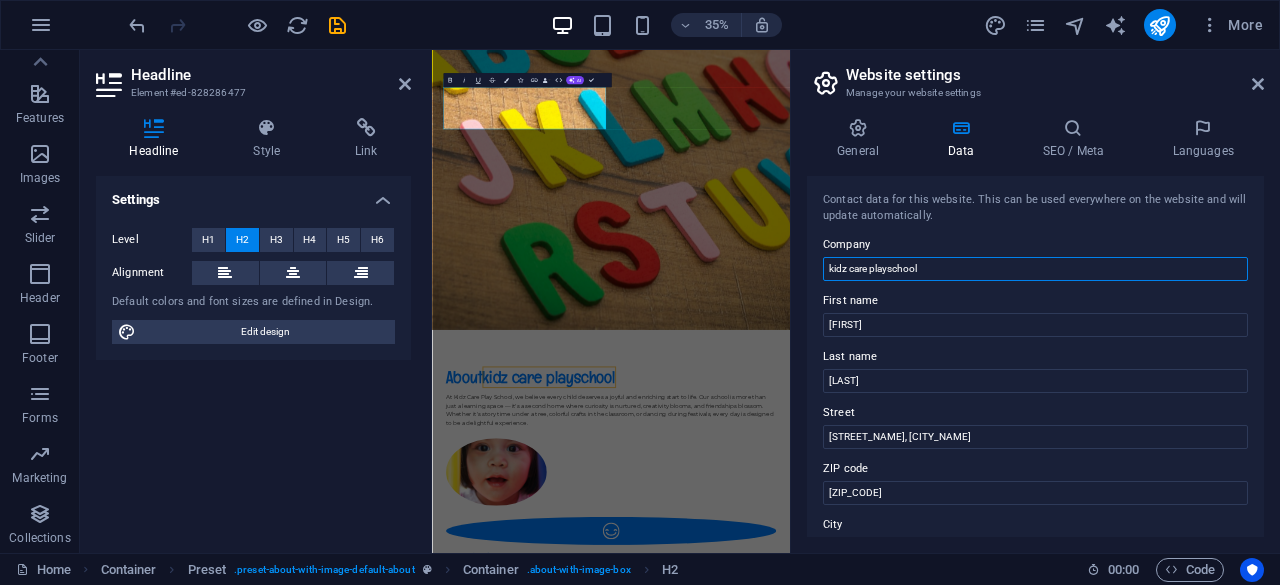 click on "kidz care playschool" at bounding box center [1035, 269] 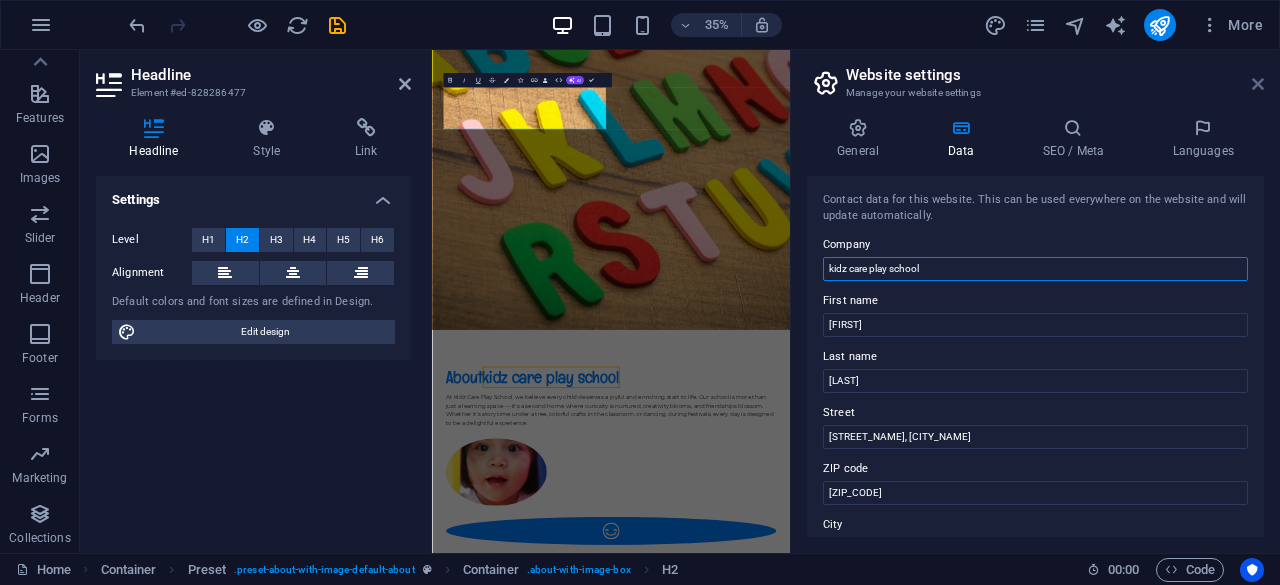 type on "kidz care play school" 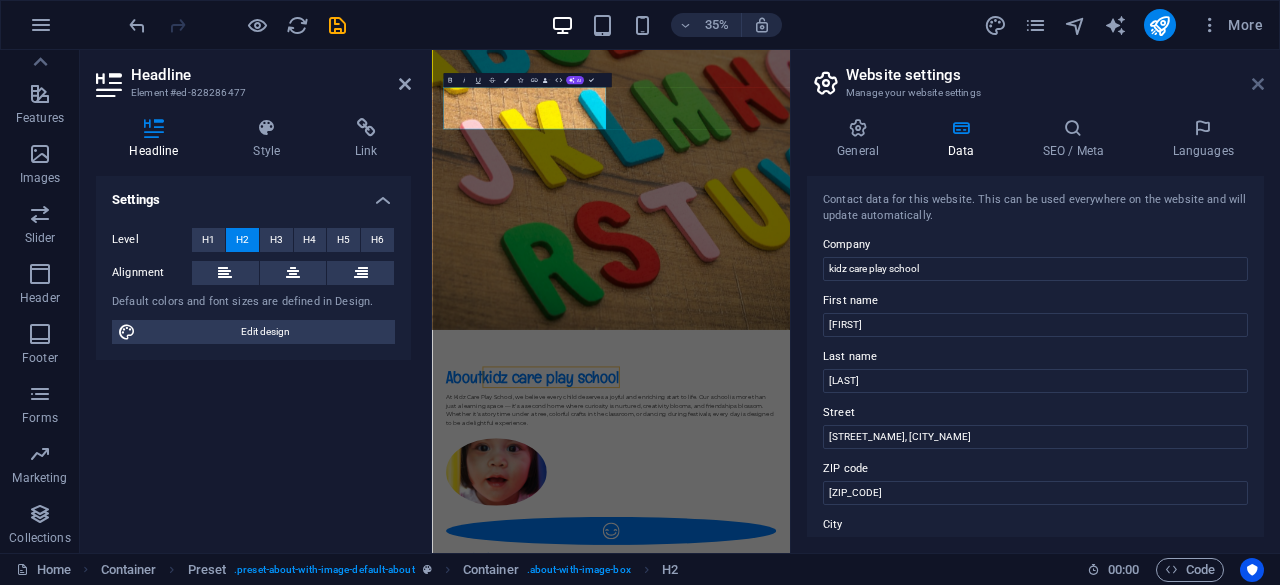 click at bounding box center [1258, 84] 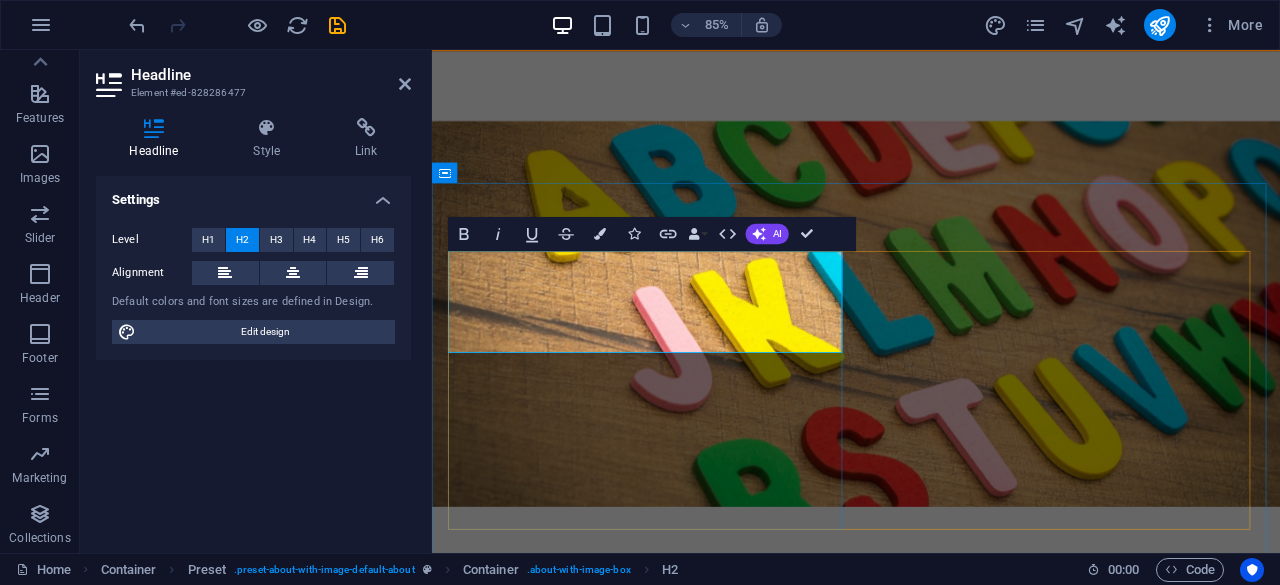 click on "About  kidz care play school" at bounding box center (931, 976) 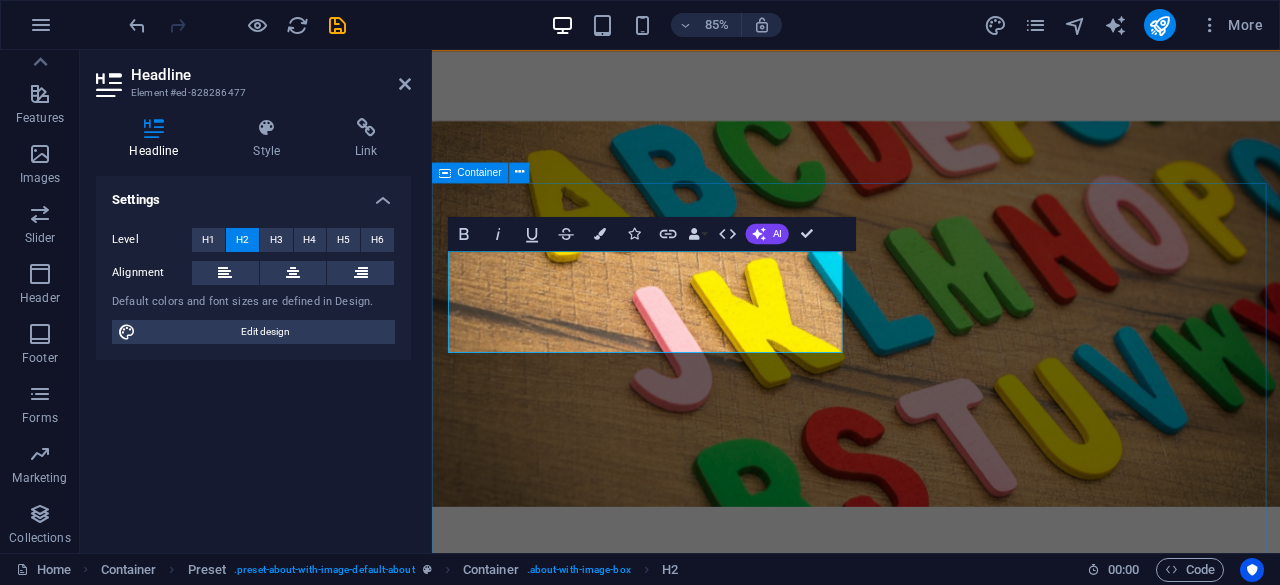 click on "About  ‌kidz care play school At Kidz Care Play School, we believe every child deserves a joyful and enriching start to life. Our school is more than just a learning space — it's a second home where curiosity is nurtured, creativity blooms, and friendships blossom. Whether it's story time under a tree, colorful crafts in the classroom, or dancing during festivals, every day is designed to be a delightful experience. Learning & Fun Lorem ipsum dolor sit amet, consectetur adipisicing elit. Veritatis, dolorem! Friendly Place Lorem ipsum dolor sit amet, consectetur adipisicing elit. Veritatis, dolorem! Child Safety Lorem ipsum dolor sit amet, consectetur adipisicing elit. Veritatis, dolorem! Fresh & Healthy Meals Lorem ipsum dolor sit amet, consectetur adipisicing elit. Veritatis, dolorem! See our Courses" at bounding box center [931, 1600] 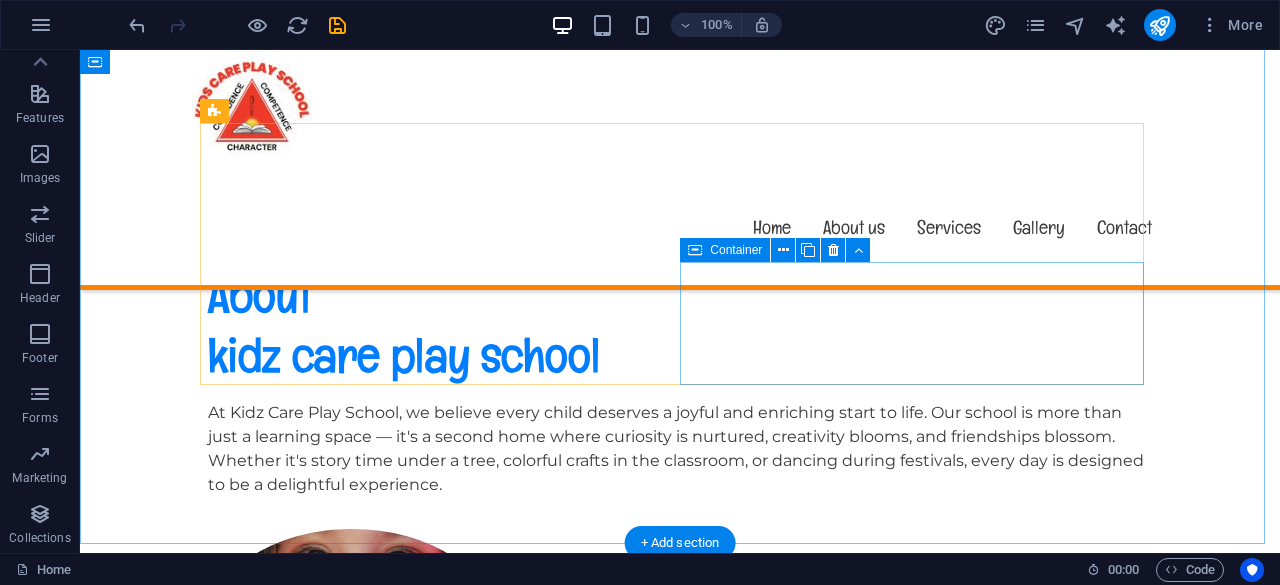 scroll, scrollTop: 800, scrollLeft: 0, axis: vertical 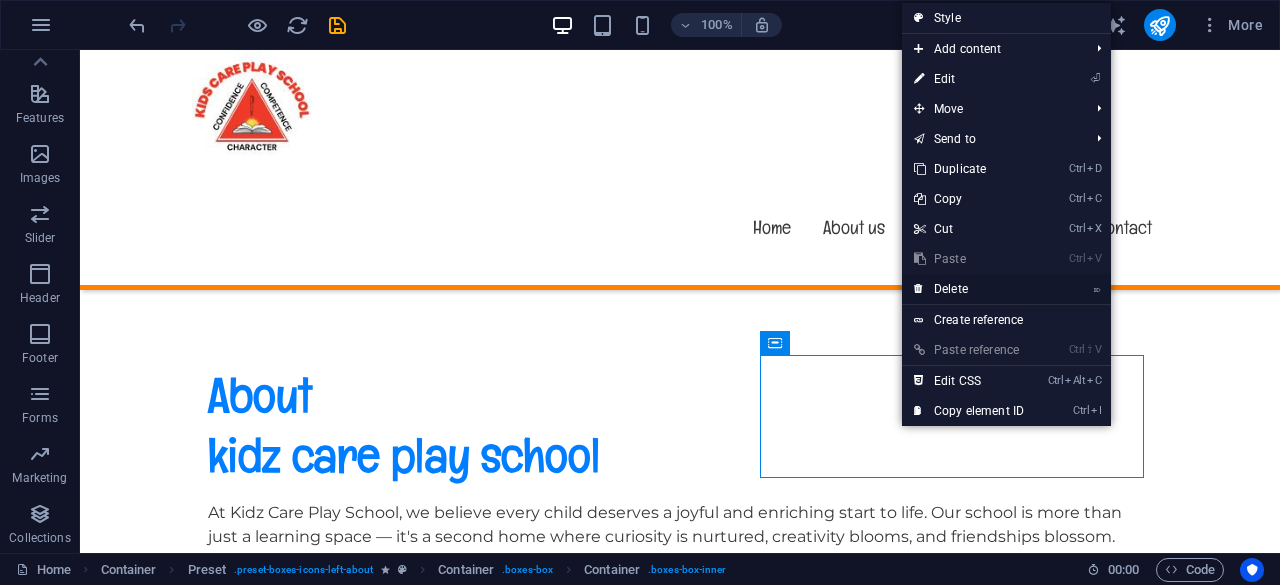 click on "⌦  Delete" at bounding box center (969, 289) 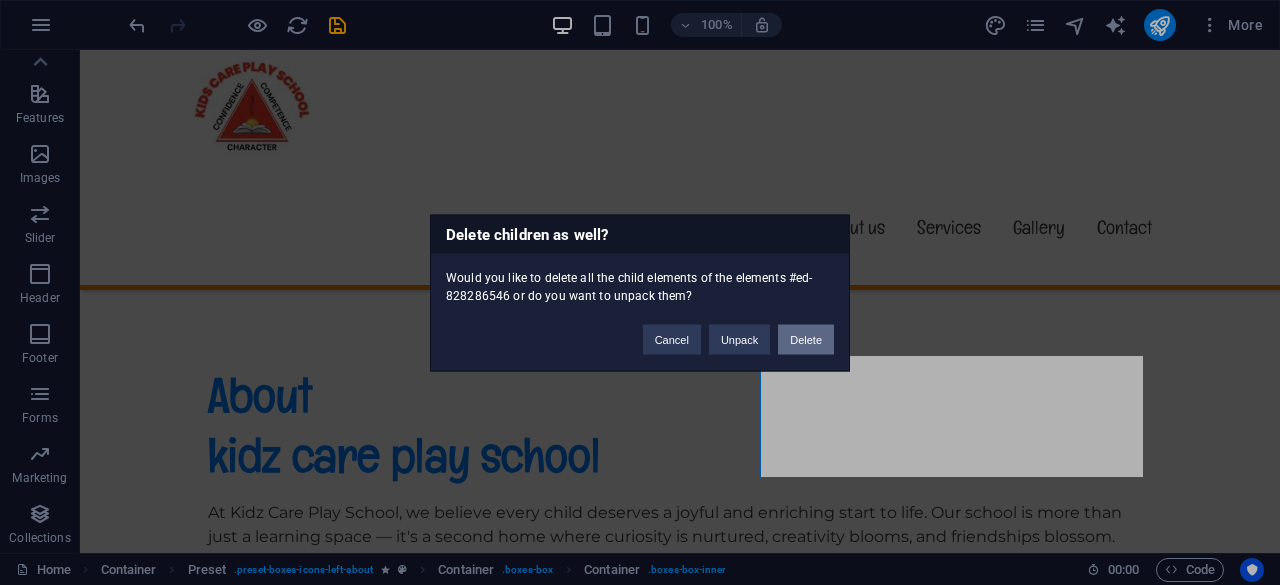click on "Delete" at bounding box center [806, 339] 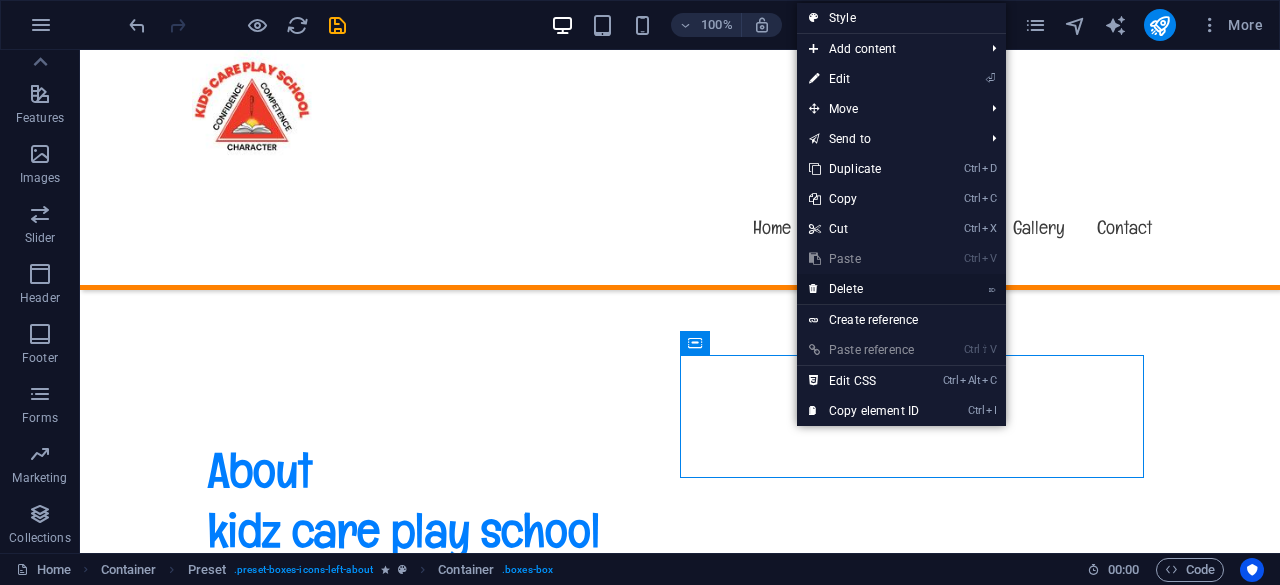 click on "⌦  Delete" at bounding box center [864, 289] 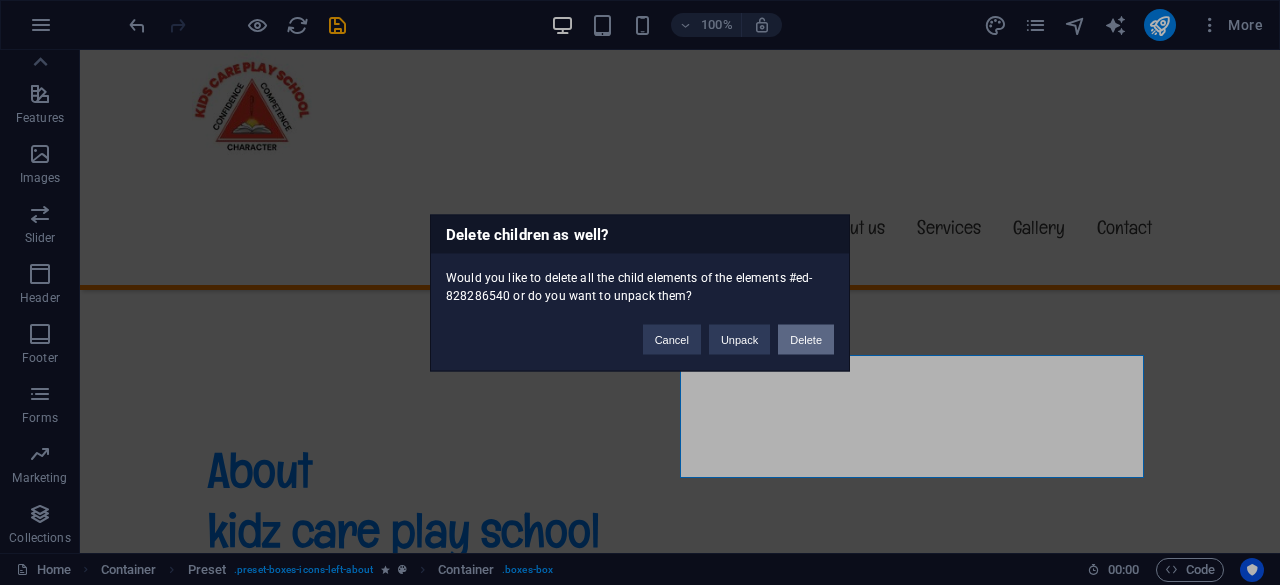click on "Delete" at bounding box center [806, 339] 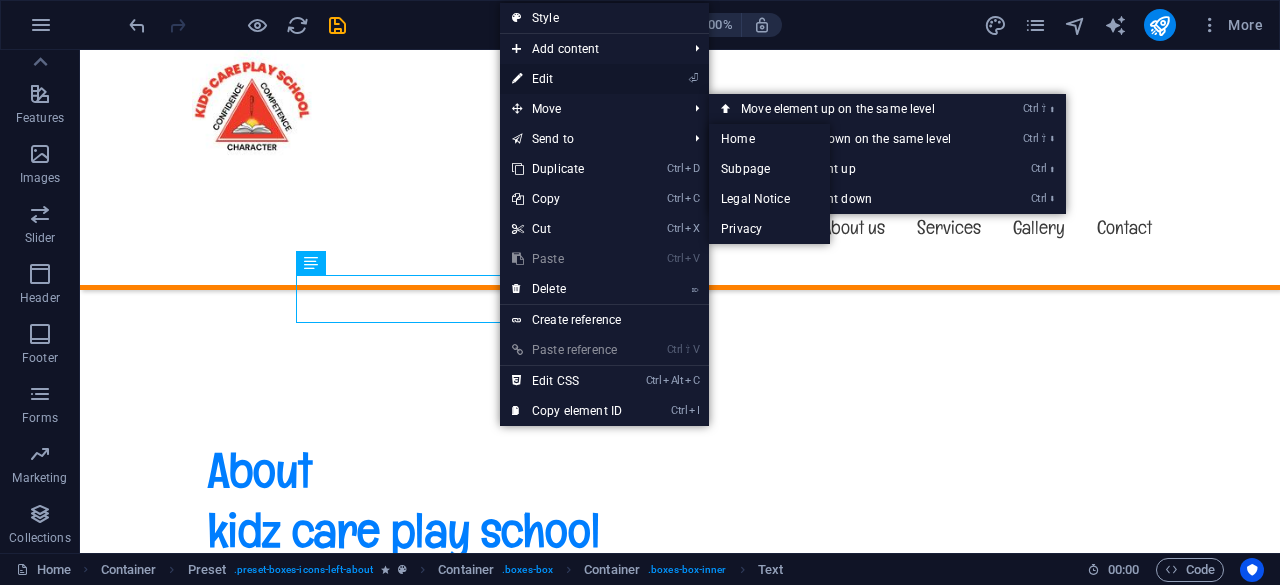 click on "⏎  Edit" at bounding box center (567, 79) 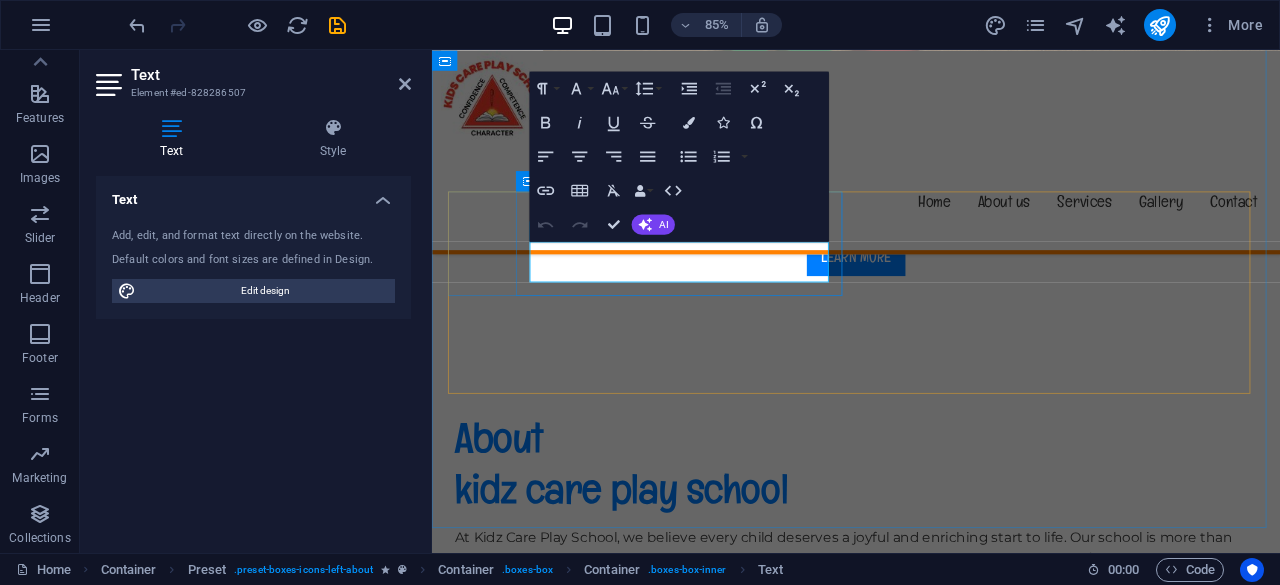 click on "Lorem ipsum dolor sit amet, consectetur adipisicing elit. Veritatis, dolorem!" at bounding box center [931, 1116] 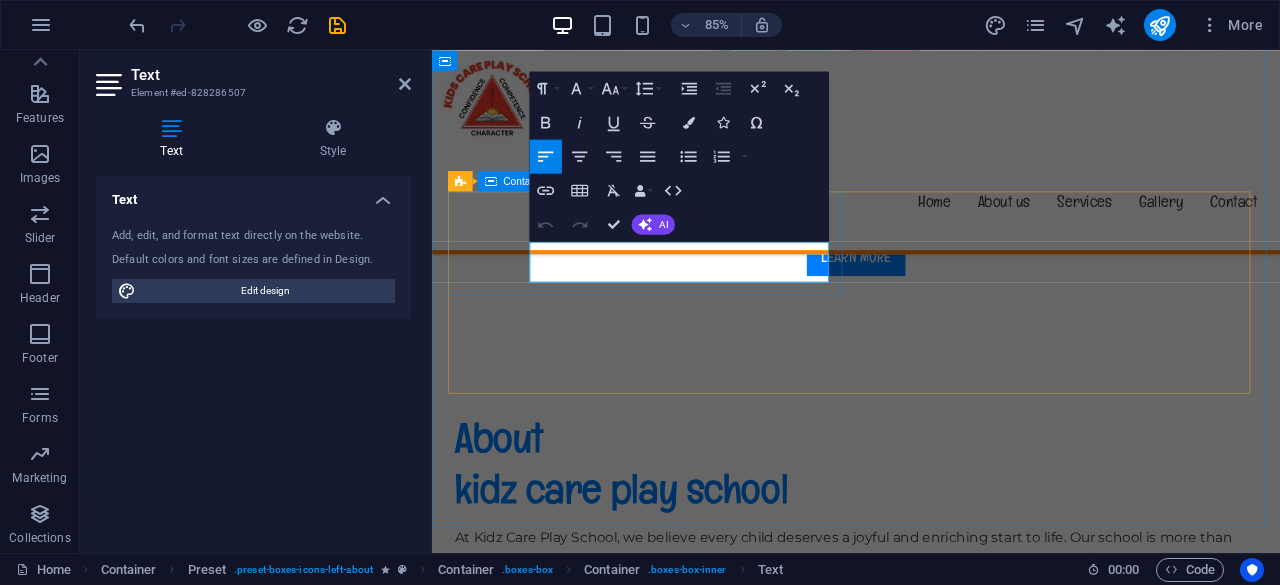 drag, startPoint x: 823, startPoint y: 309, endPoint x: 537, endPoint y: 297, distance: 286.25165 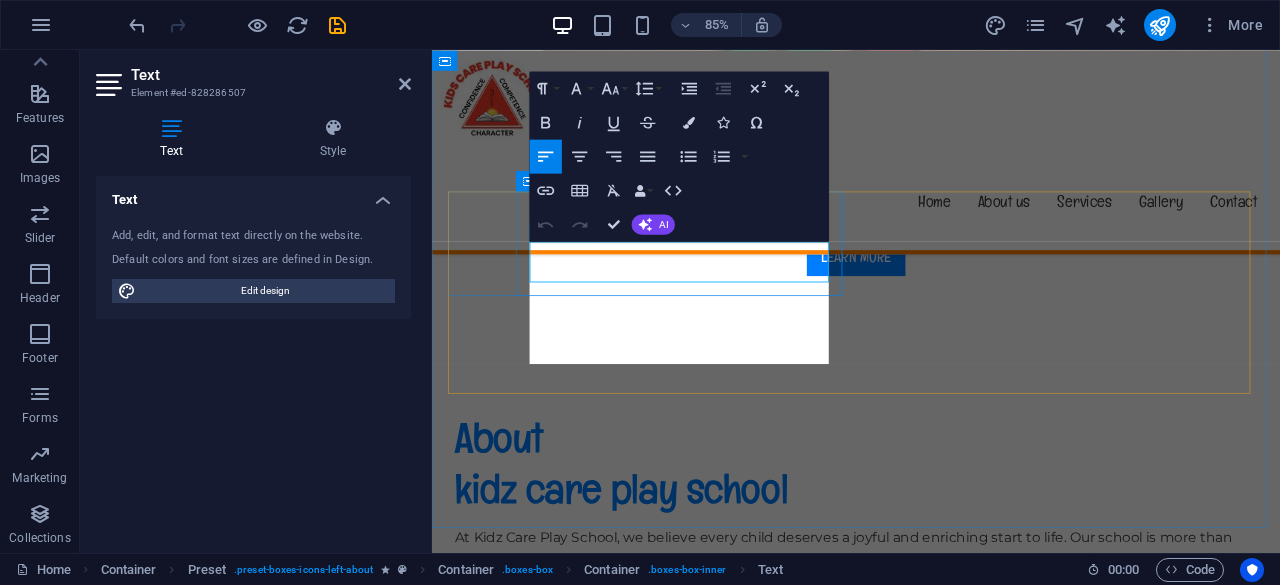 scroll, scrollTop: 3886, scrollLeft: 2, axis: both 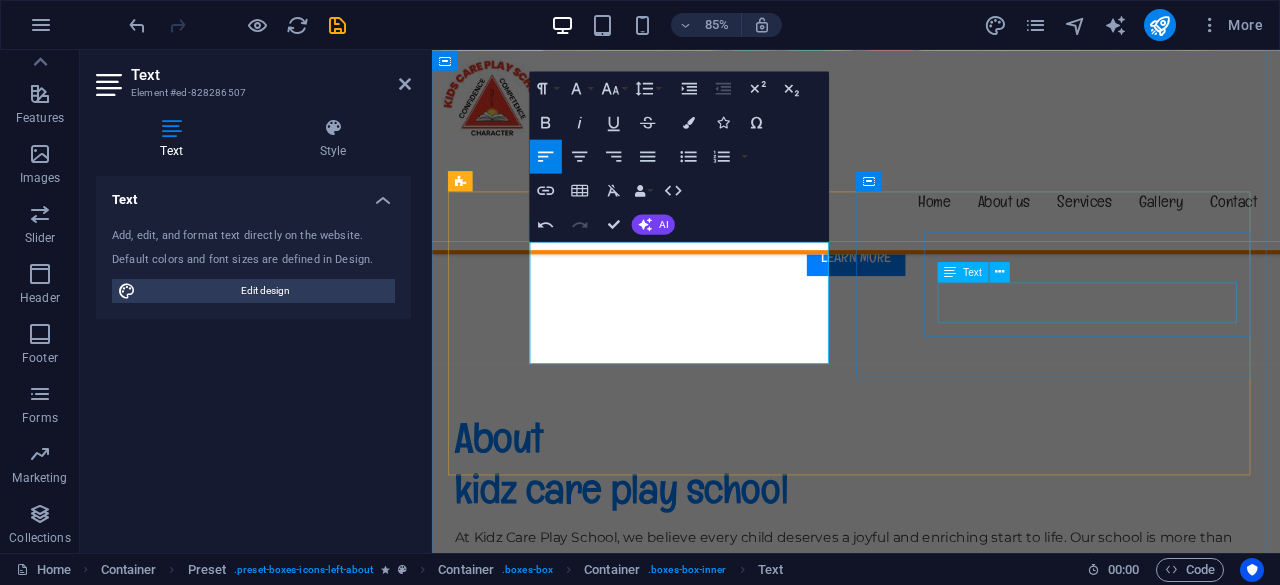 click on "Lorem ipsum dolor sit amet, consectetur adipisicing elit. Veritatis, dolorem!" at bounding box center [931, 1351] 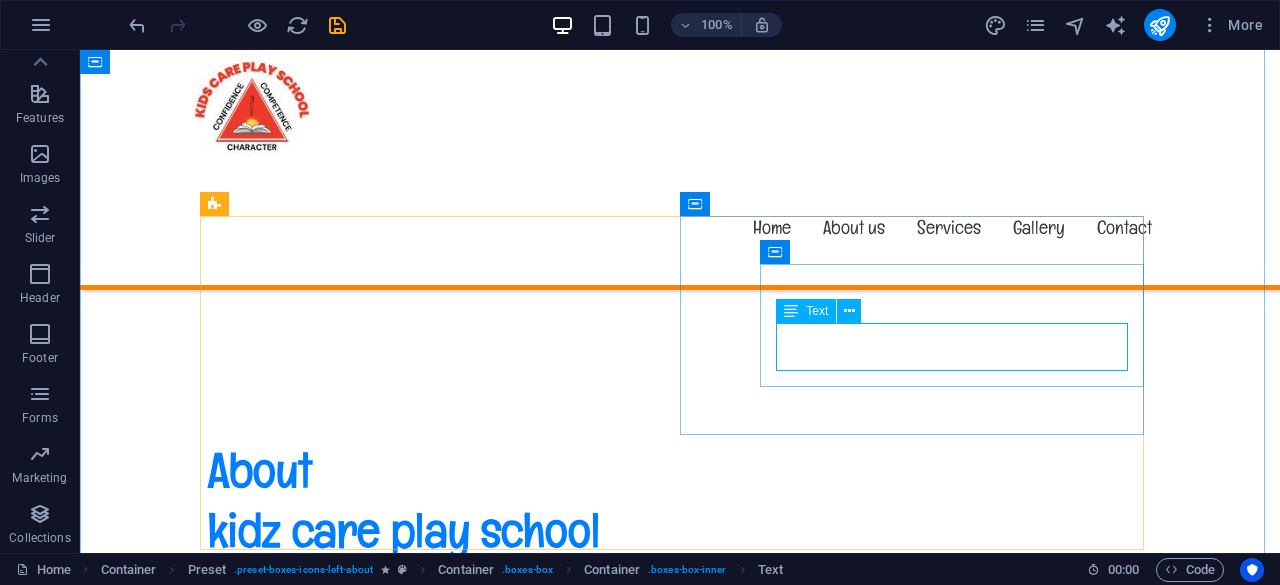 click on "Lorem ipsum dolor sit amet, consectetur adipisicing elit. Veritatis, dolorem!" at bounding box center [680, 1315] 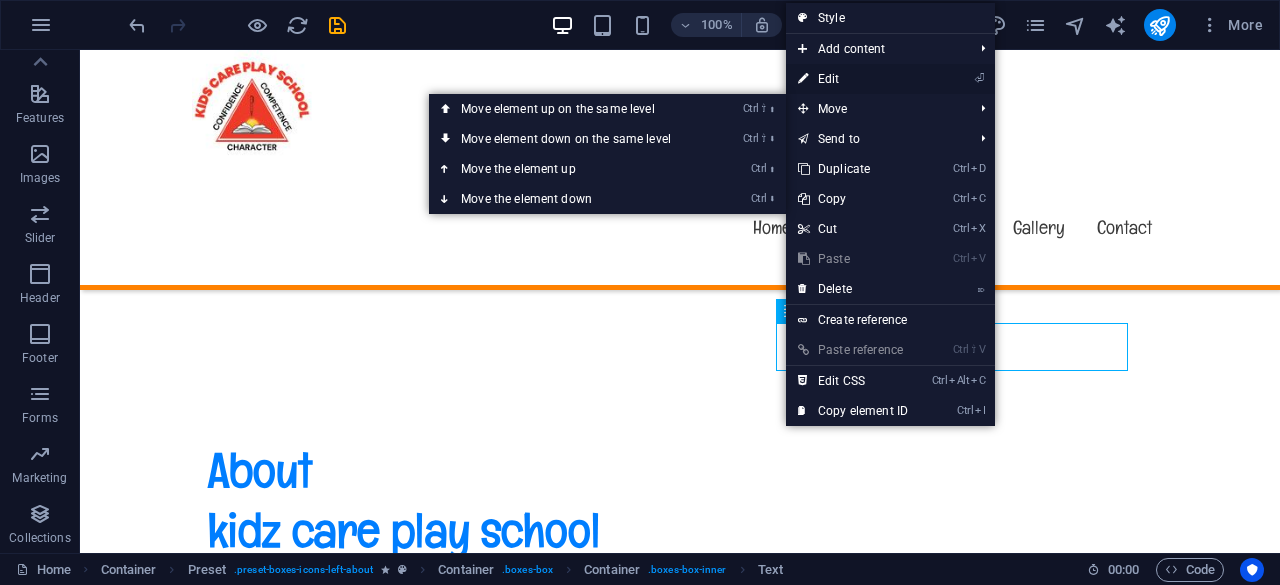 click on "⏎  Edit" at bounding box center [853, 79] 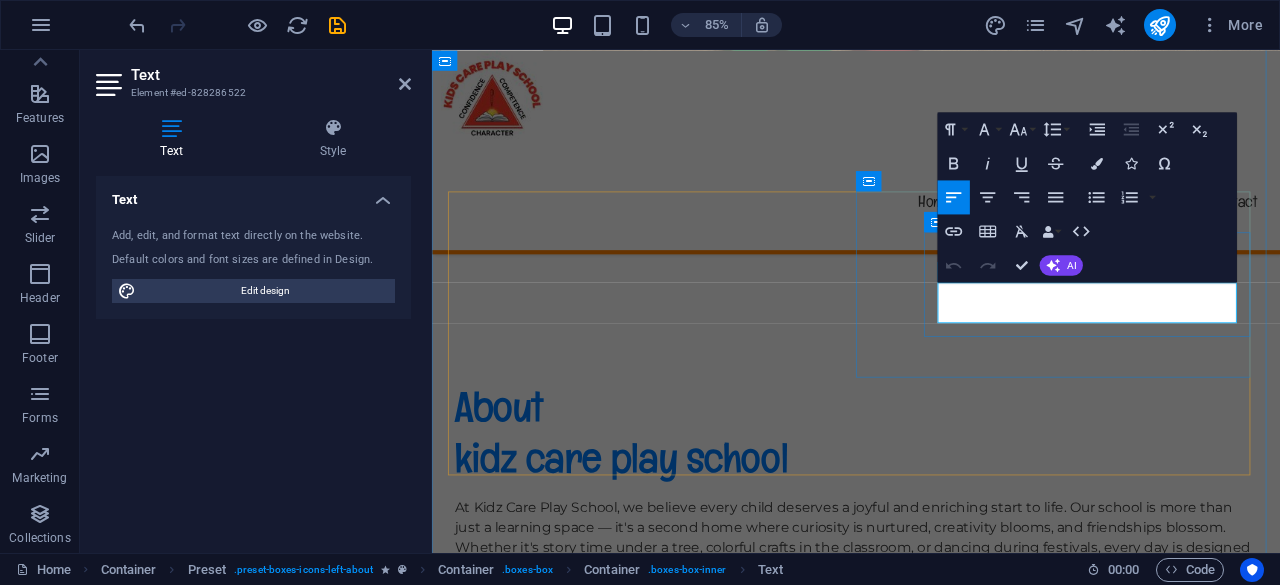 drag, startPoint x: 1027, startPoint y: 335, endPoint x: 1341, endPoint y: 359, distance: 314.91586 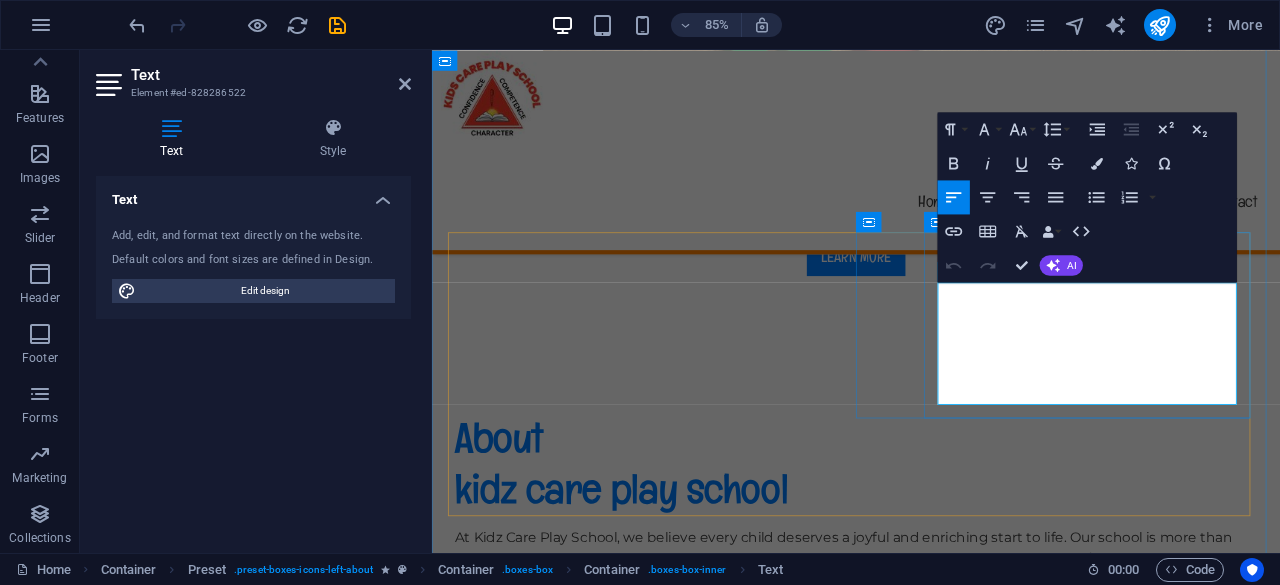 scroll, scrollTop: 752, scrollLeft: 0, axis: vertical 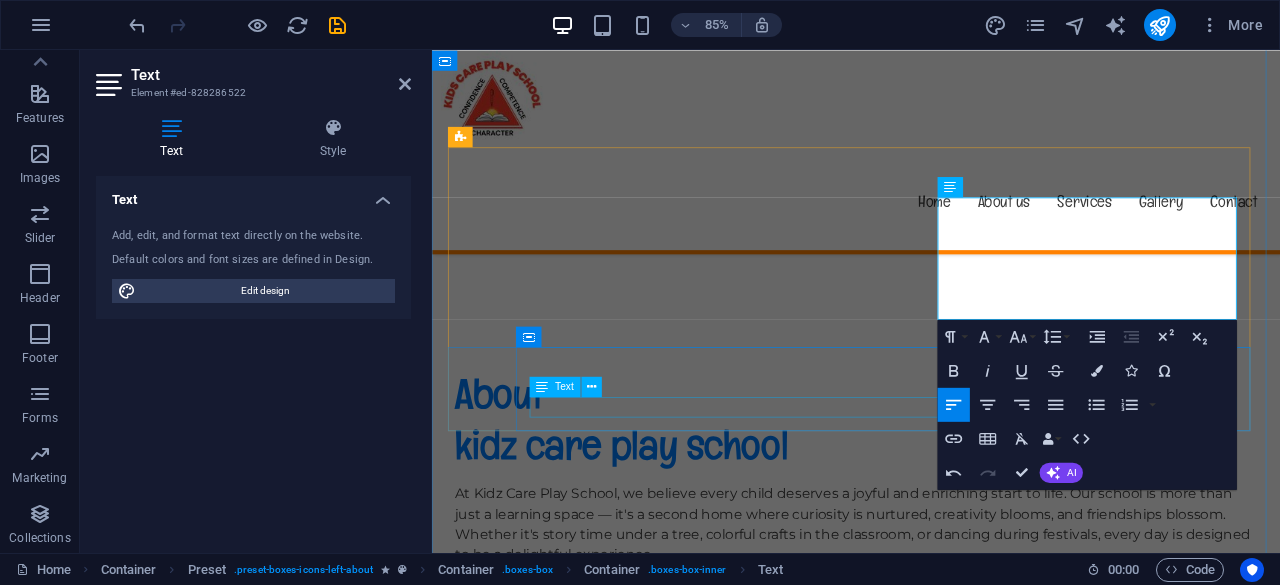 click on "Lorem ipsum dolor sit amet, consectetur adipisicing elit. Veritatis, dolorem!" at bounding box center (931, 1534) 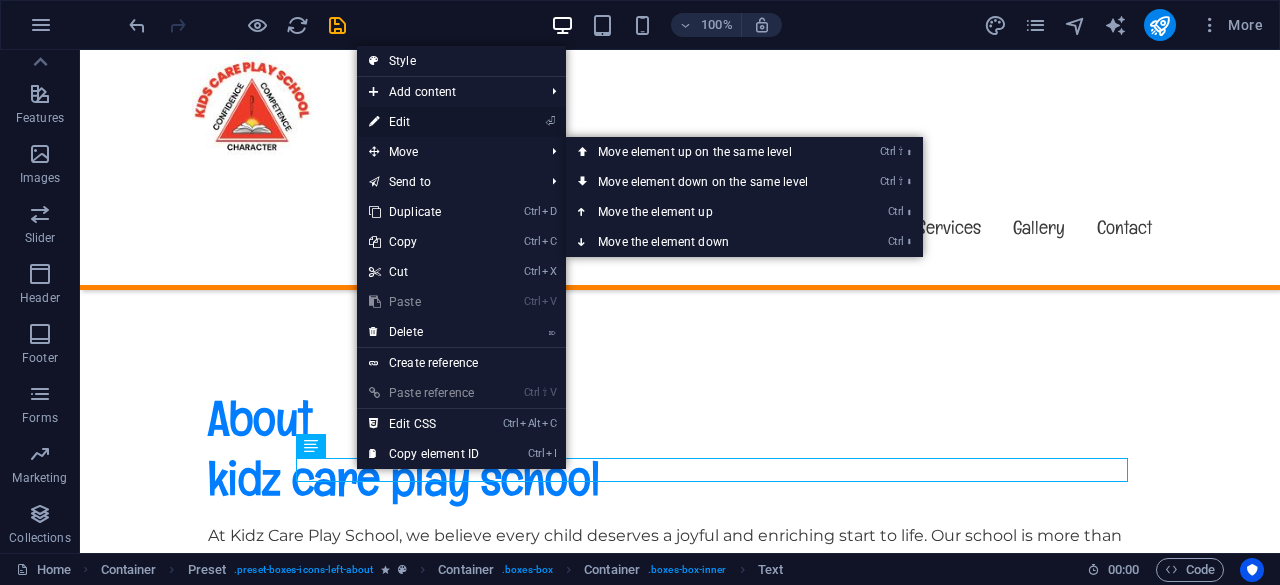 click on "⏎  Edit" at bounding box center (424, 122) 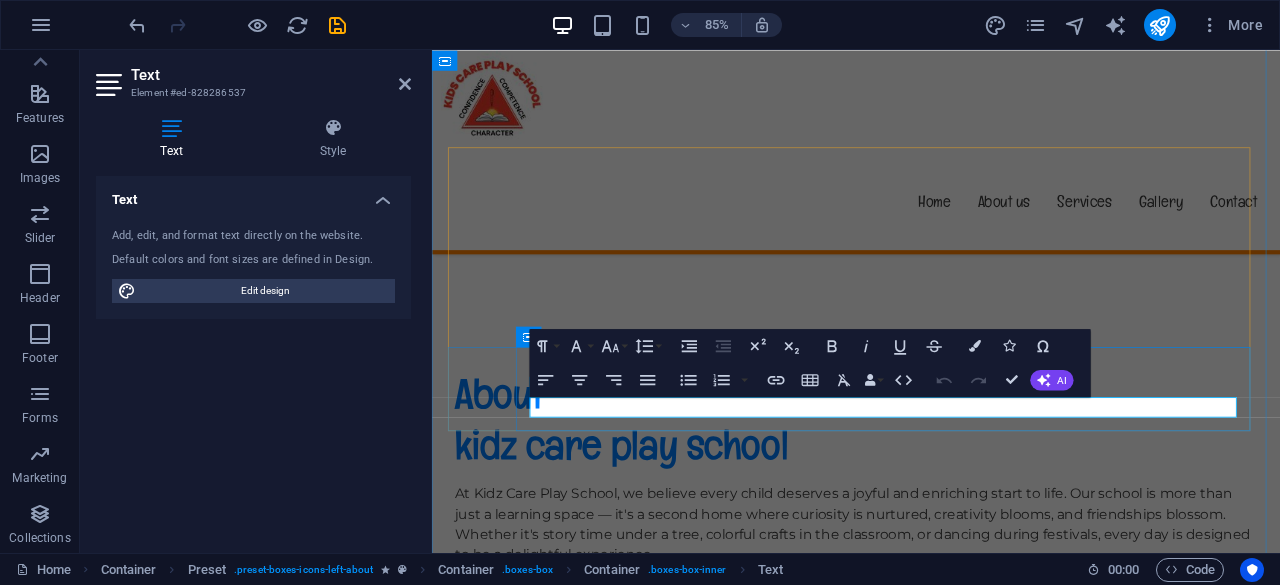 click on "Lorem ipsum dolor sit amet, consectetur adipisicing elit. Veritatis, dolorem!" at bounding box center (931, 1534) 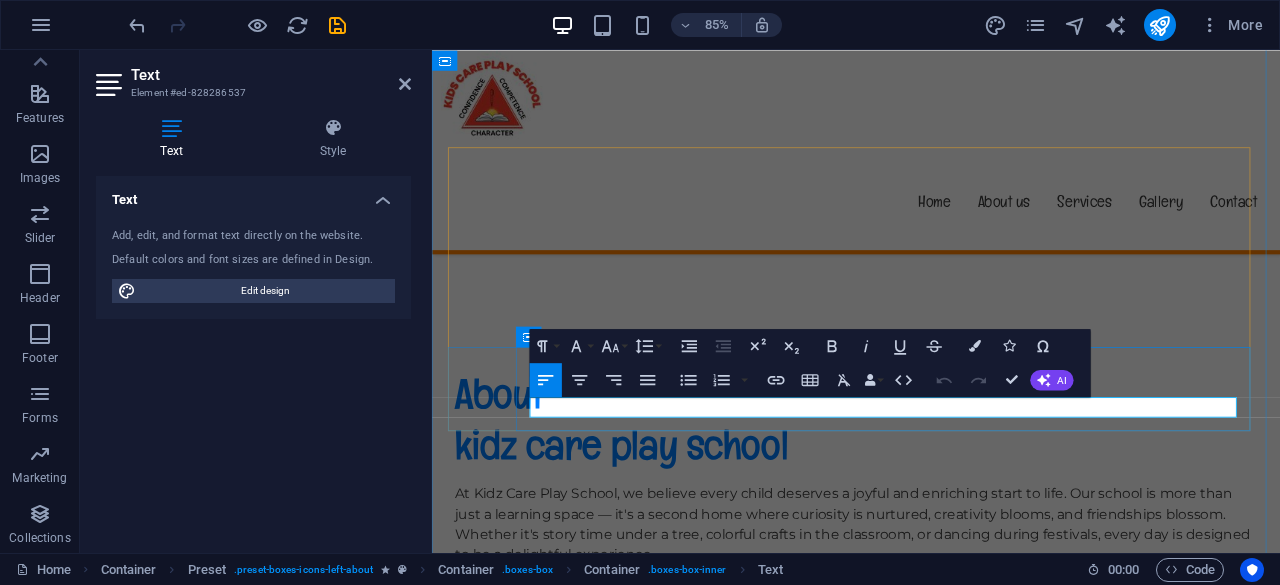 drag, startPoint x: 1146, startPoint y: 469, endPoint x: 570, endPoint y: 475, distance: 576.03125 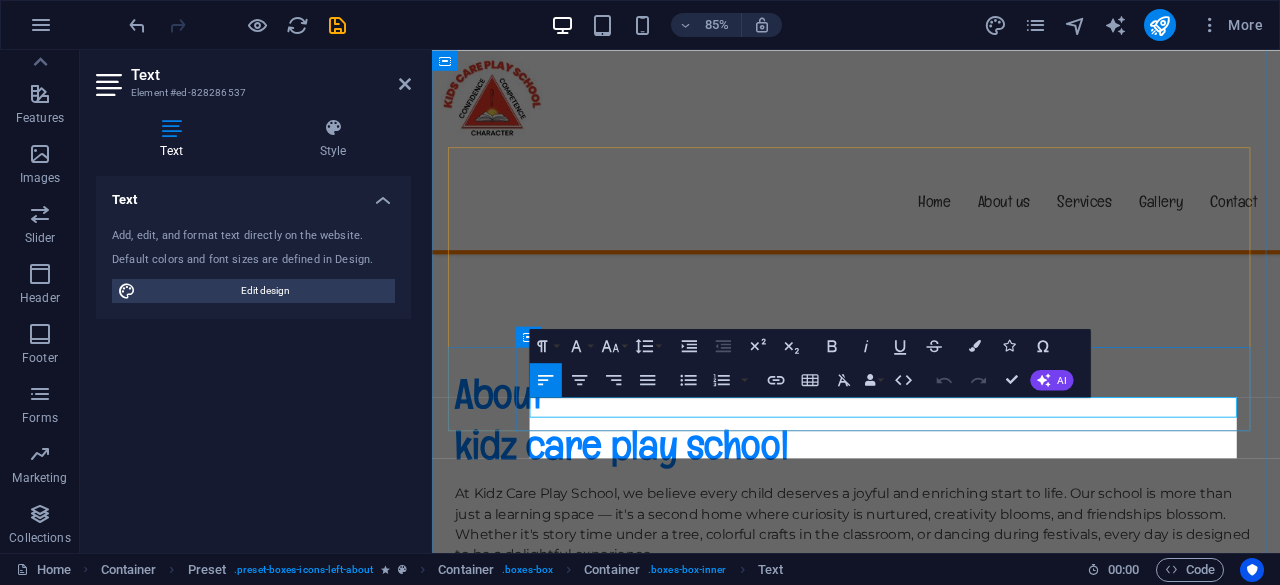 scroll, scrollTop: 3840, scrollLeft: 2, axis: both 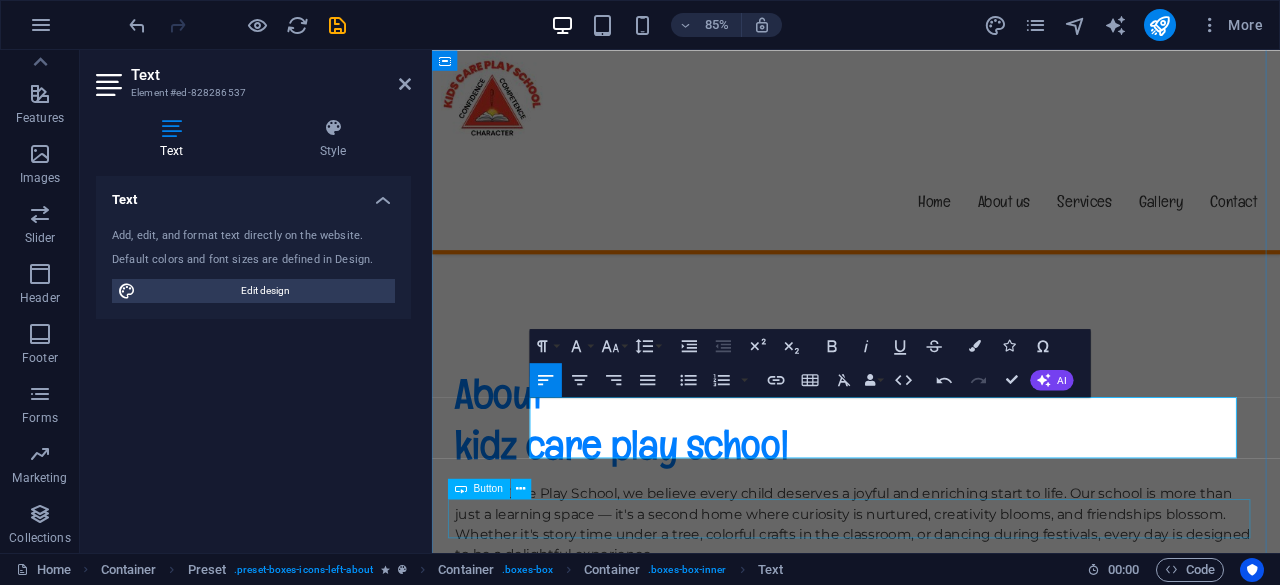 click on "See our Courses" at bounding box center [931, 1665] 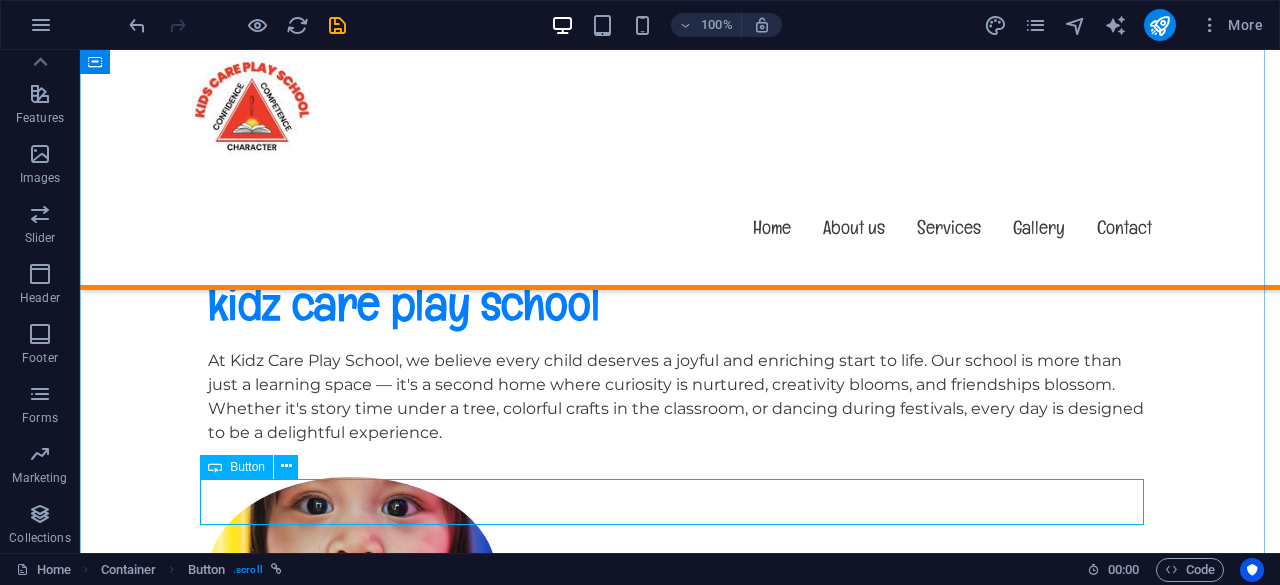 scroll, scrollTop: 1051, scrollLeft: 0, axis: vertical 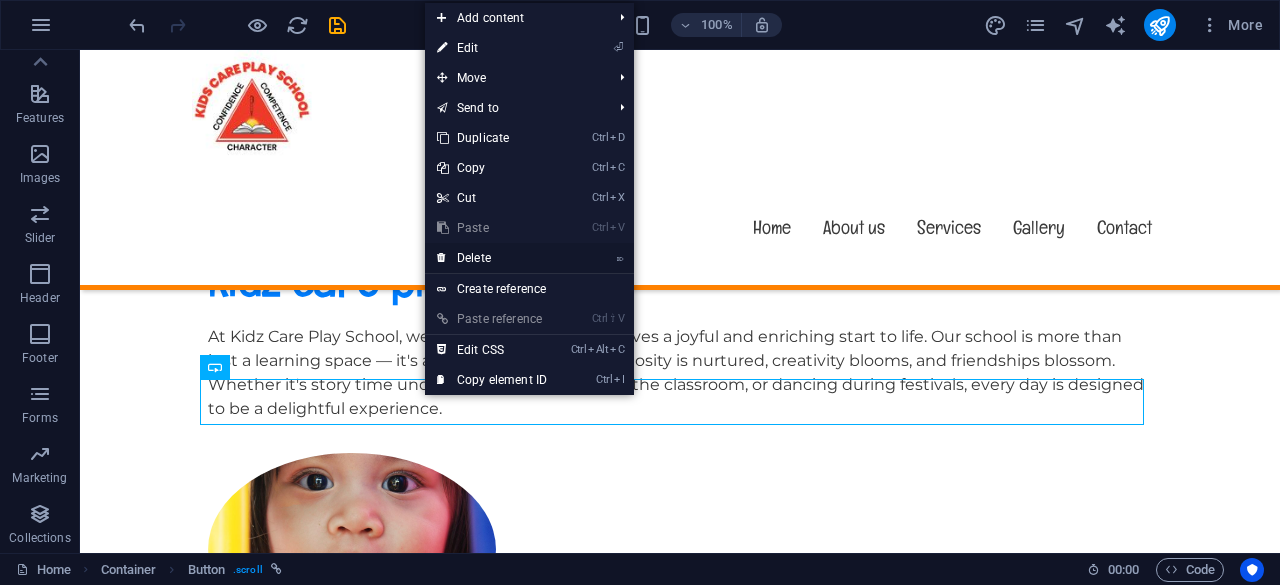 click on "⌦  Delete" at bounding box center (492, 258) 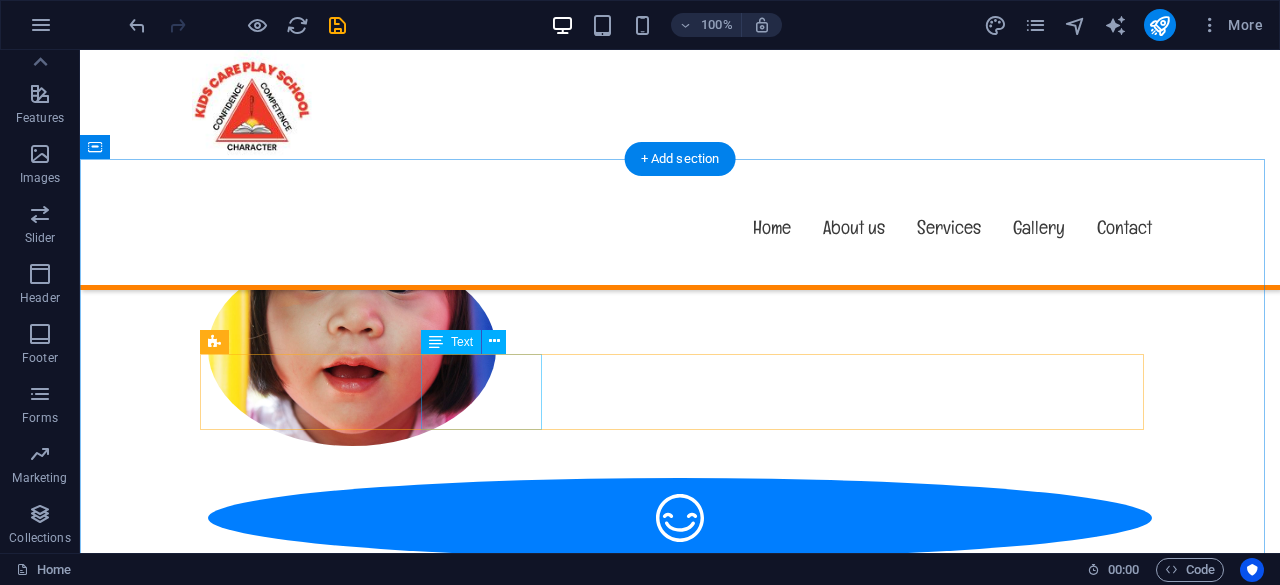 scroll, scrollTop: 1351, scrollLeft: 0, axis: vertical 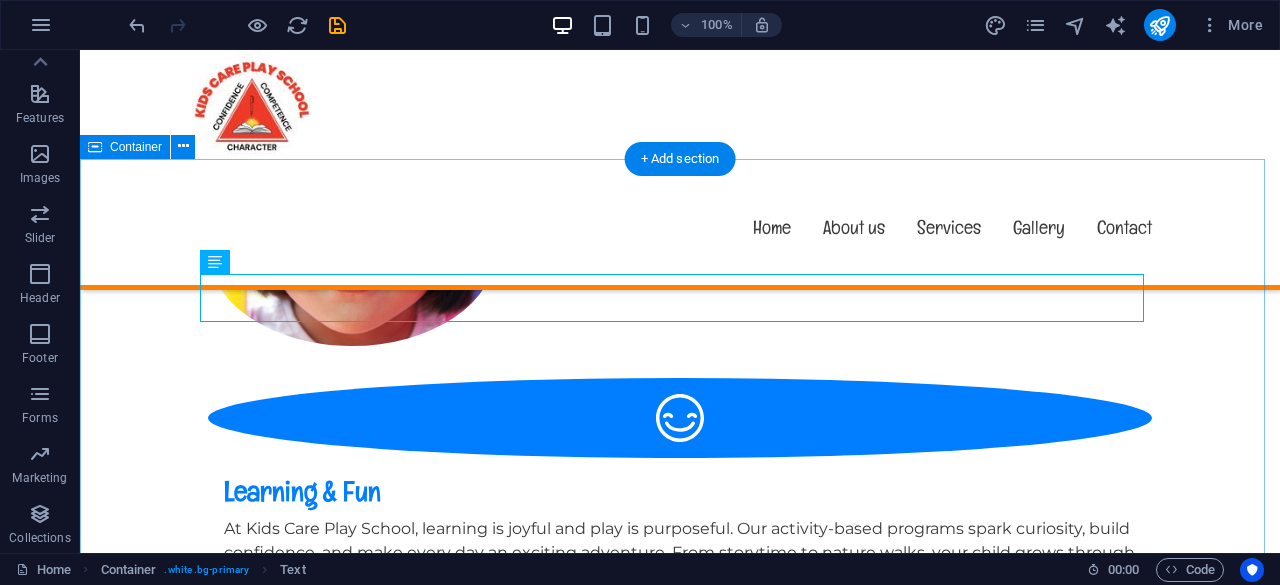 click on "Working Hours Lorem ipsum dolor sit amet, consectetur adipiscing elit sed do eiusmod tempor incididunt ut labore et dolore magna aliqua. Ut enim ad minim veniam, quis nostrud exercitation ullamco laboris nisi ut aliquip ex ea commodo consequat. Duis aute irure dolor in reprehenderit in voluptate velit esse cillum dolore eu fugiat nulla pariatur. Excepteur sint occaecat cupidatat non proident, sunt in culpa qui officia deserunt mollit anim id est laborum. MONDAY 09:00 - 18:30 Tuesday 09:00 - 18:30 Wednesday 09:00 - 18:30 Thursday 09:00 - 18:30 Friday 09:00 - 18:30 Saturday 09:00 - 18:30 Sunday 09:00 - 18:30 Contact us" at bounding box center (680, 1609) 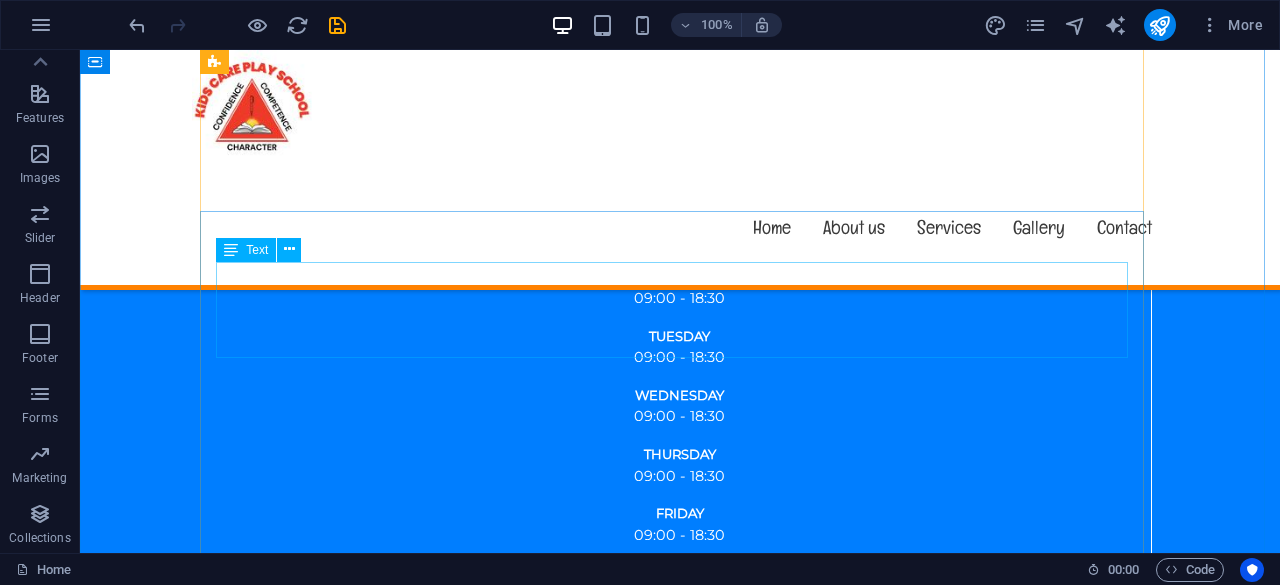 scroll, scrollTop: 2351, scrollLeft: 0, axis: vertical 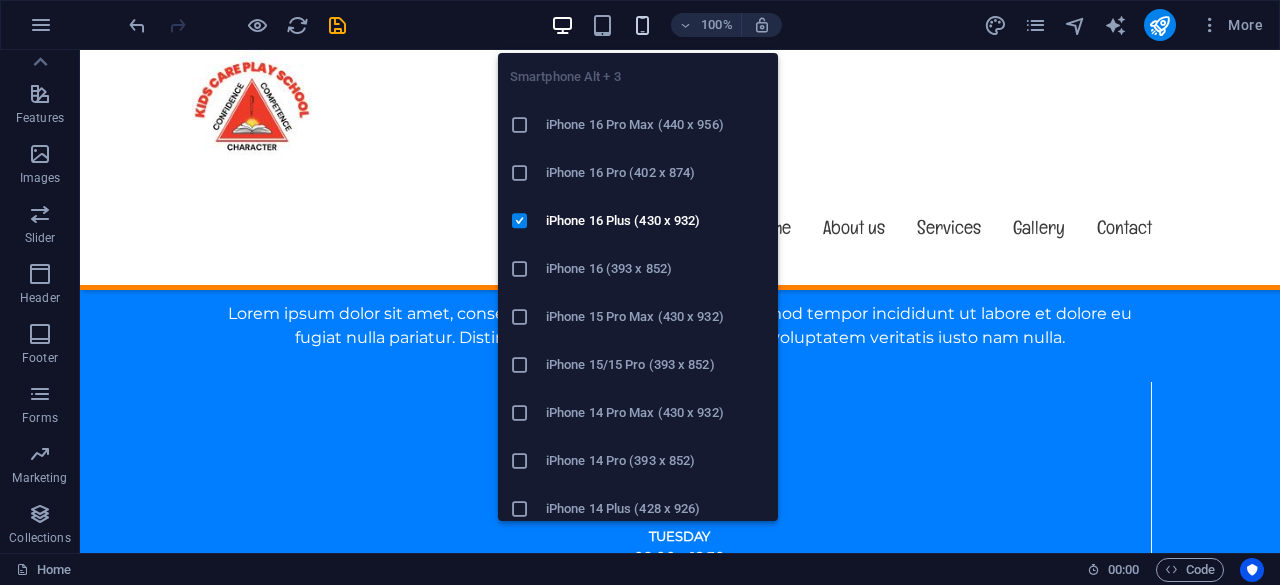 click at bounding box center [642, 25] 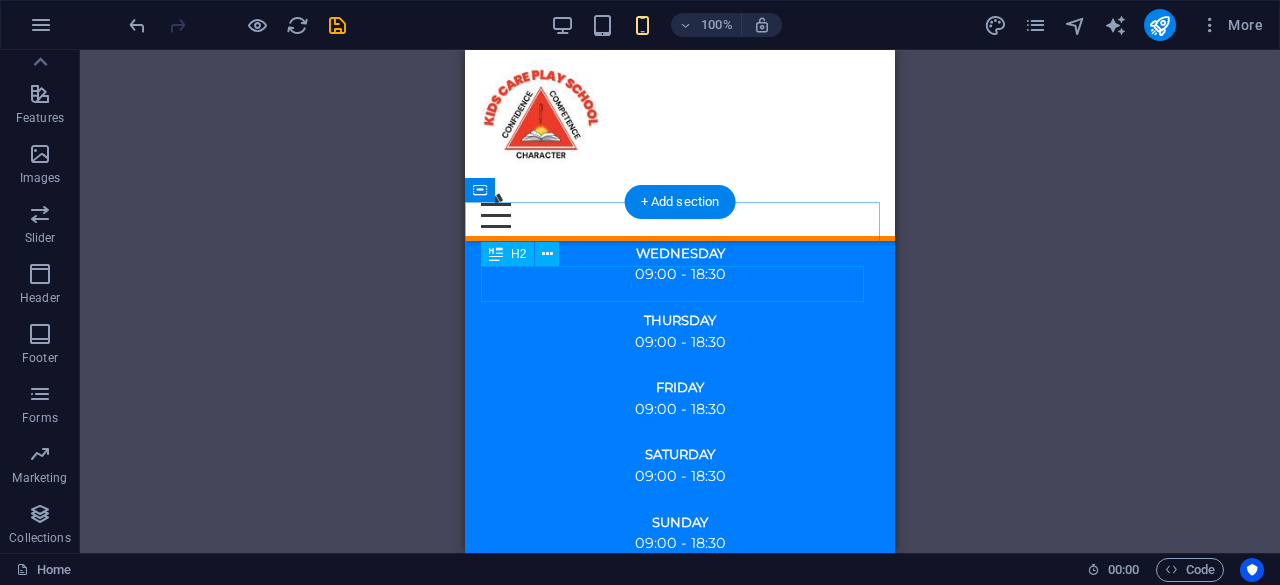 scroll, scrollTop: 2967, scrollLeft: 0, axis: vertical 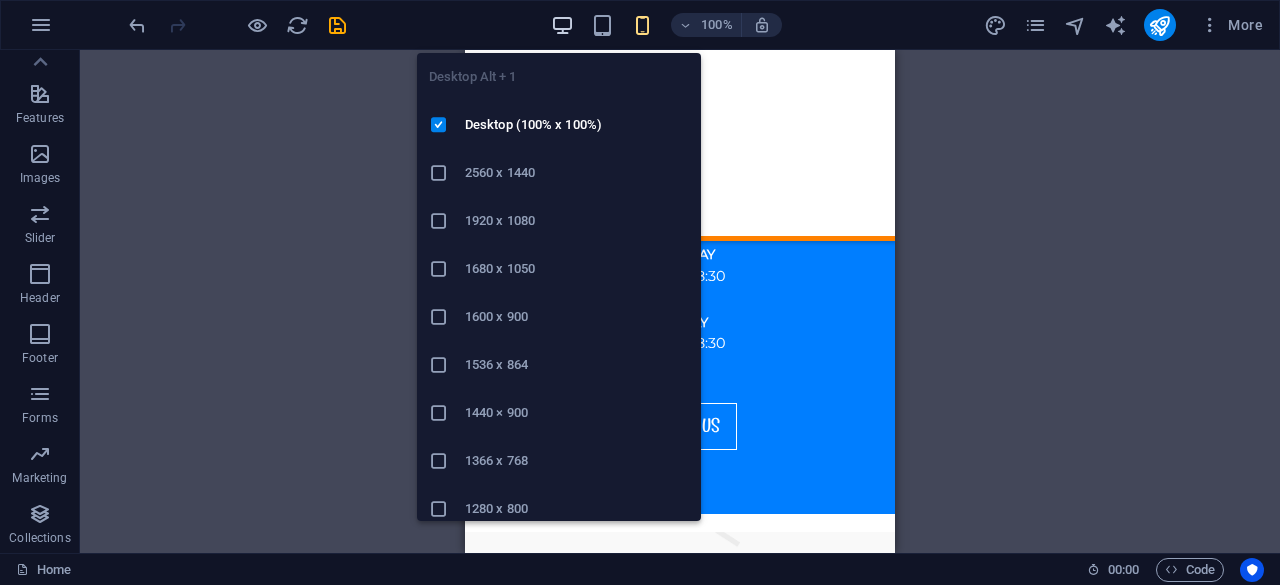 click at bounding box center [562, 25] 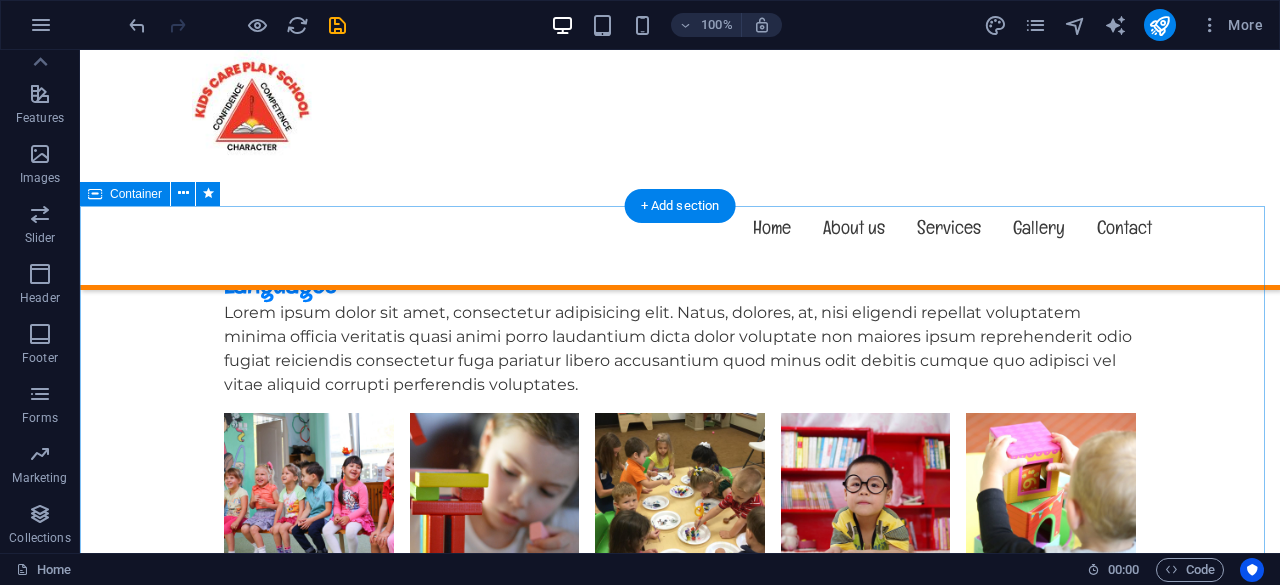 scroll, scrollTop: 6464, scrollLeft: 0, axis: vertical 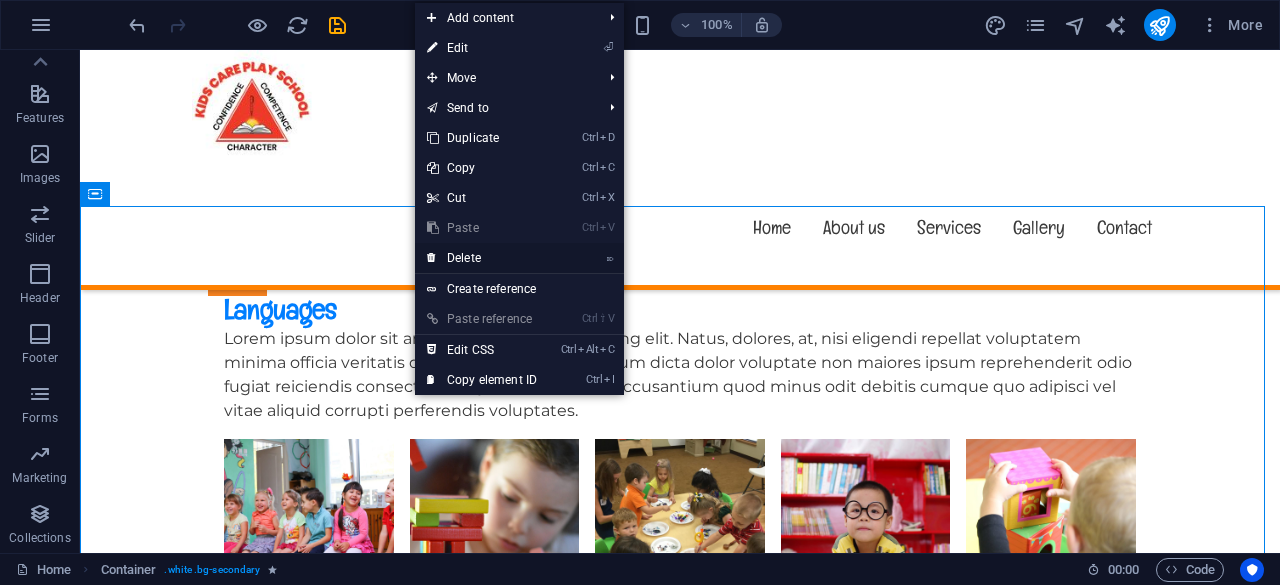 click on "⌦  Delete" at bounding box center (482, 258) 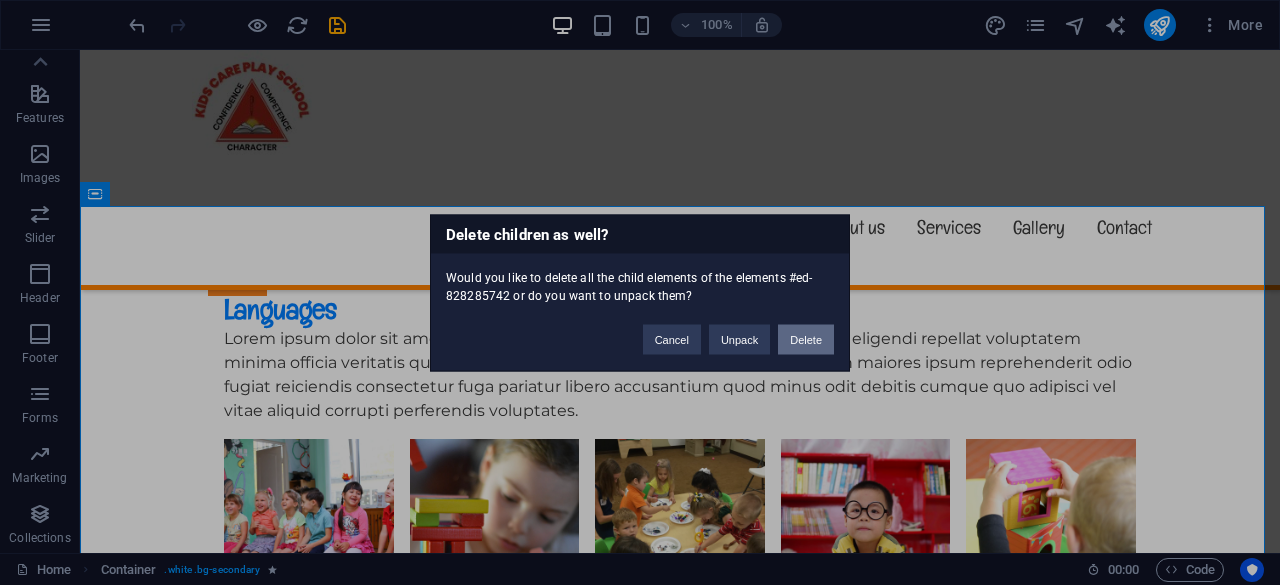 click on "Delete" at bounding box center [806, 339] 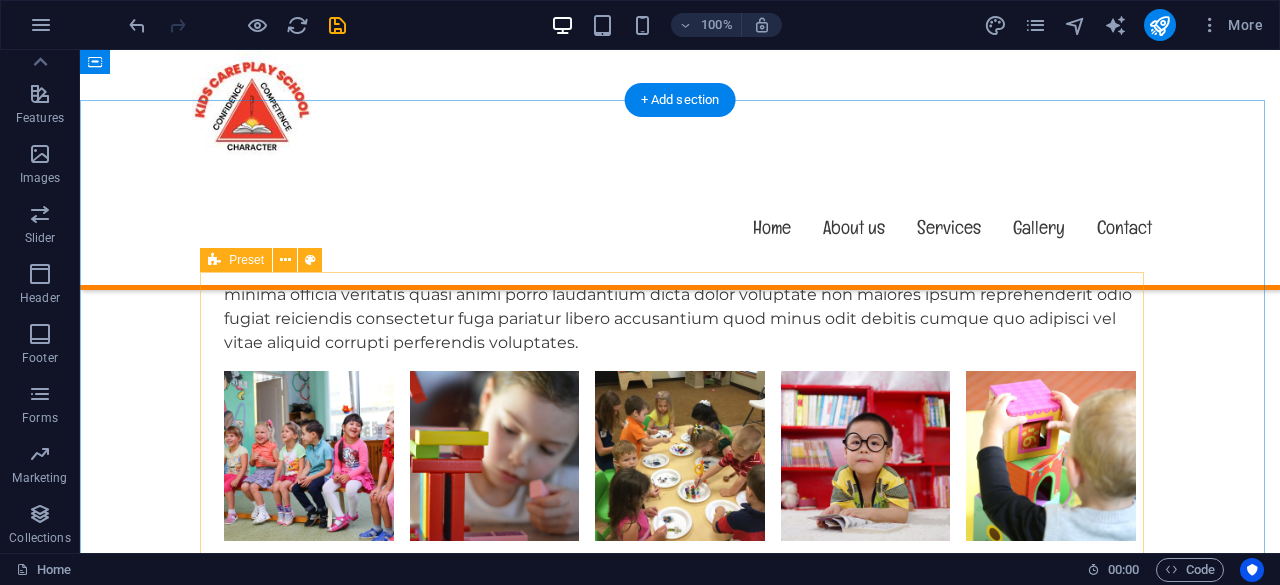 scroll, scrollTop: 6364, scrollLeft: 0, axis: vertical 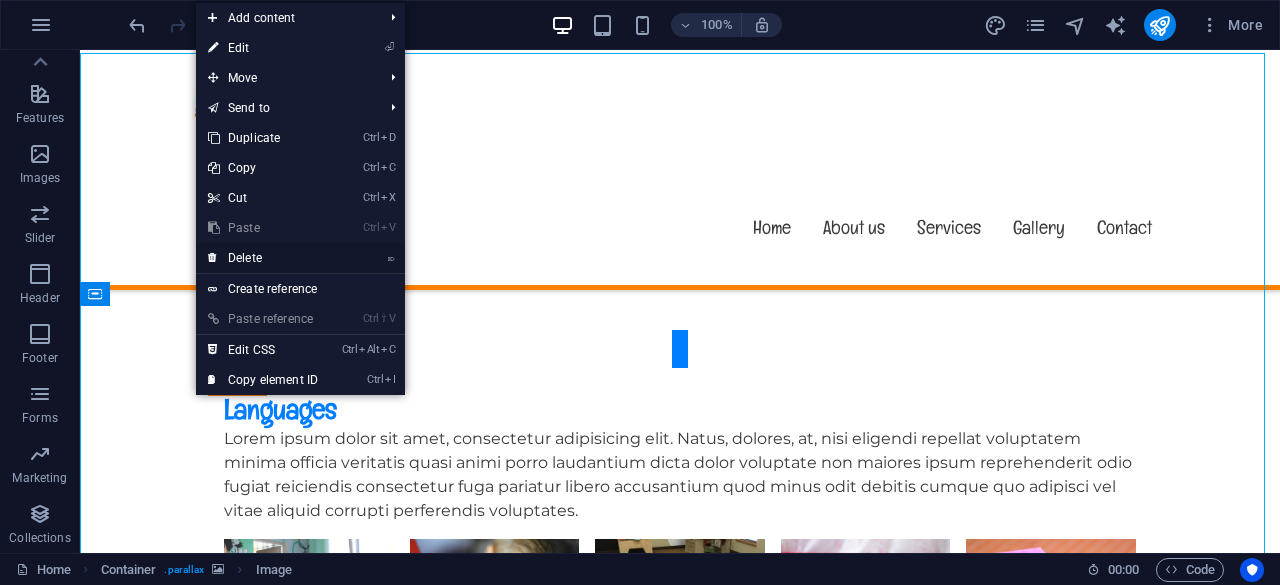 click on "⌦  Delete" at bounding box center (263, 258) 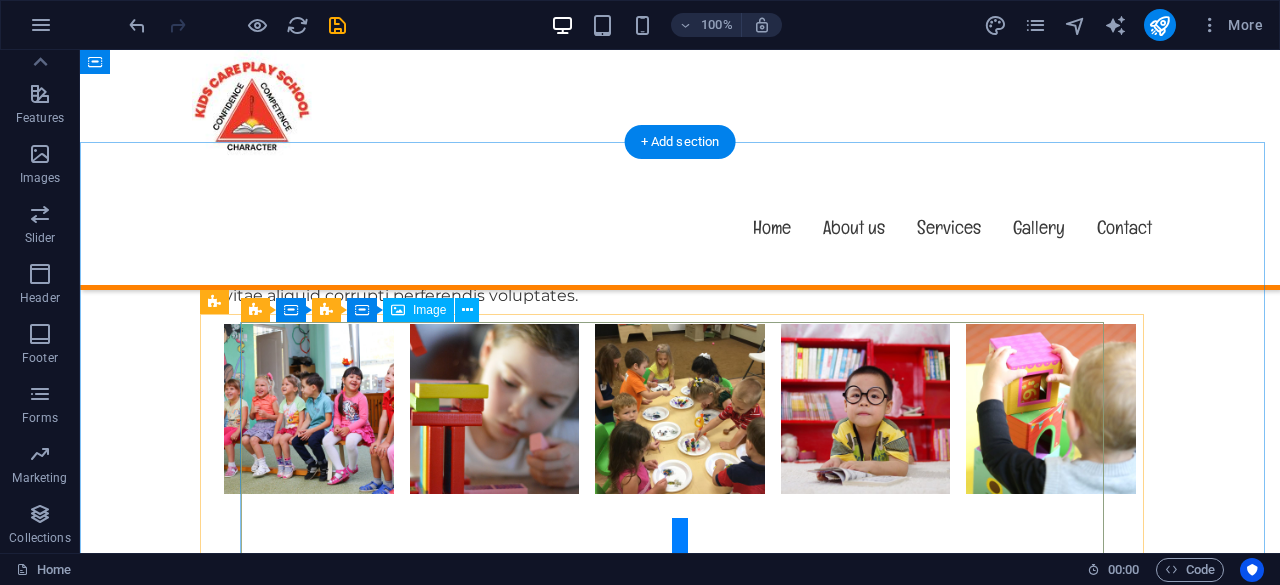 scroll, scrollTop: 6464, scrollLeft: 0, axis: vertical 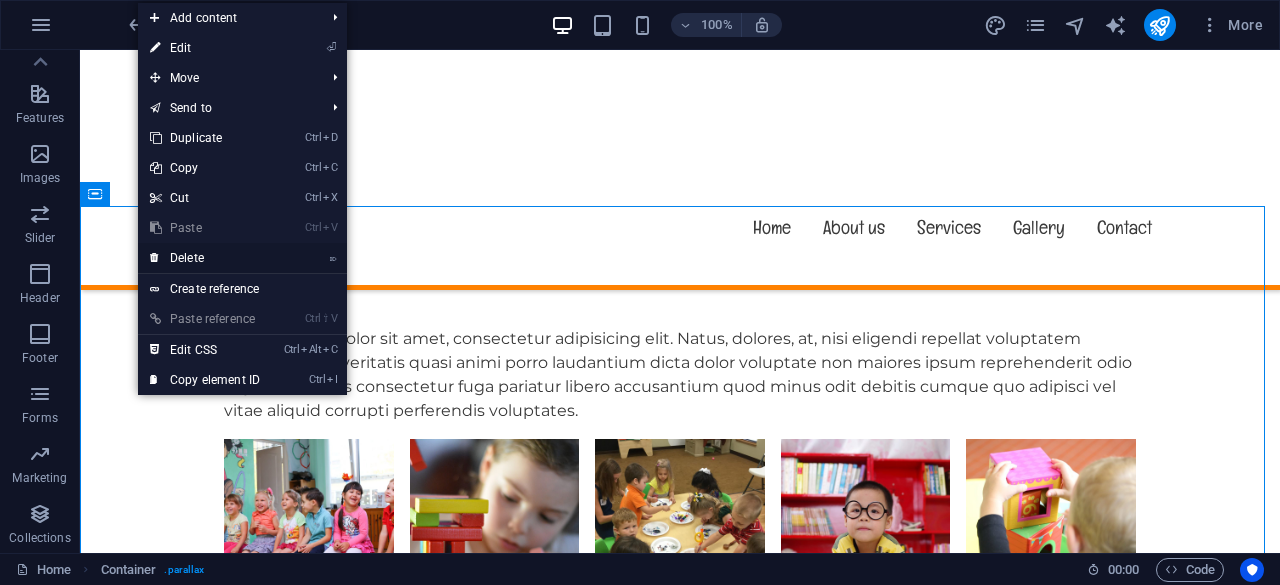 click on "⌦  Delete" at bounding box center [205, 258] 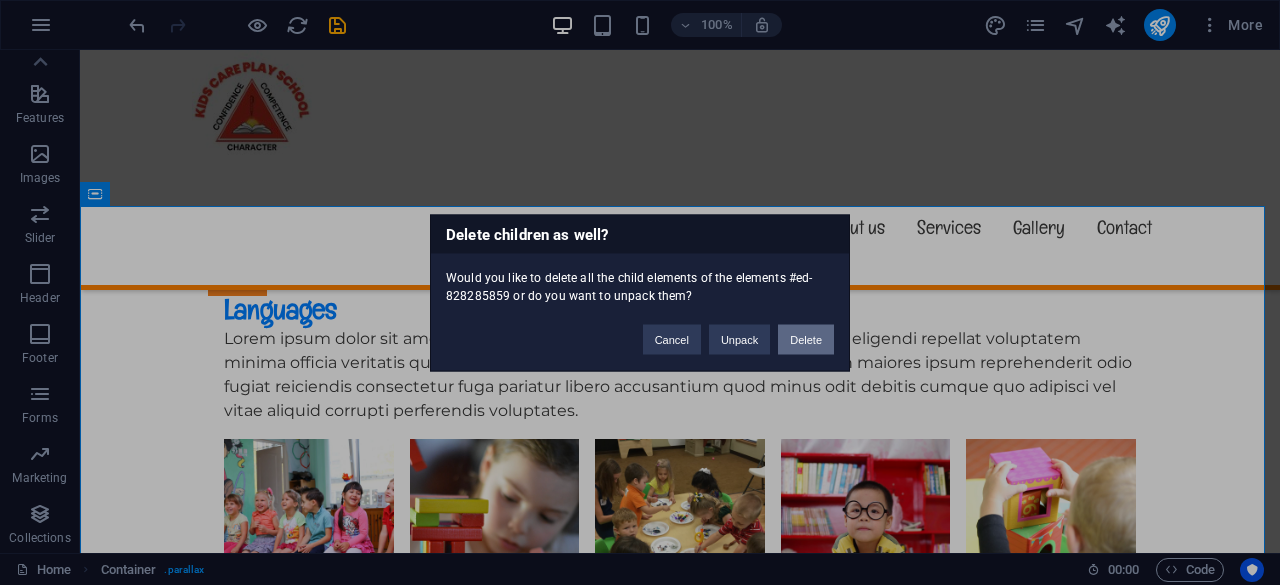 click on "Delete" at bounding box center [806, 339] 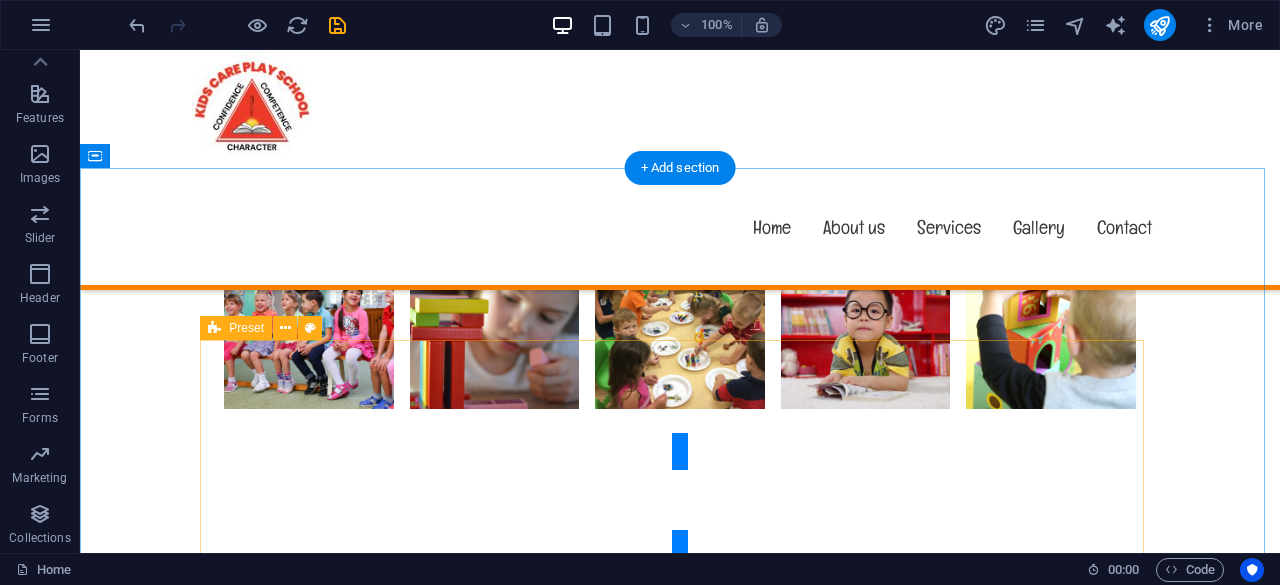 scroll, scrollTop: 6464, scrollLeft: 0, axis: vertical 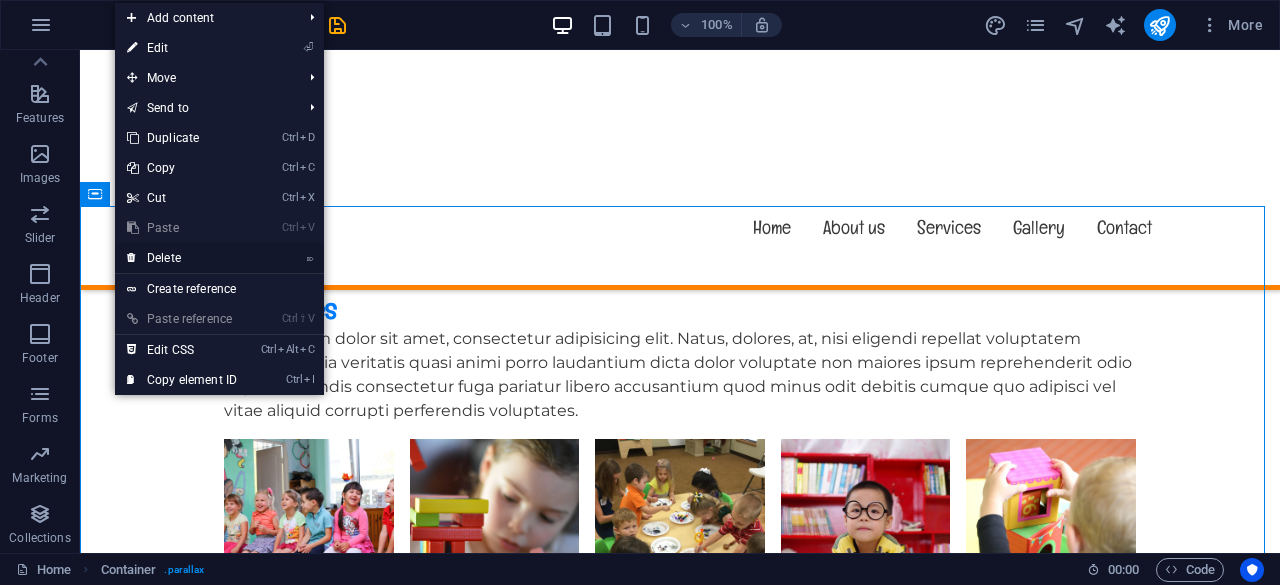click on "⌦  Delete" at bounding box center [182, 258] 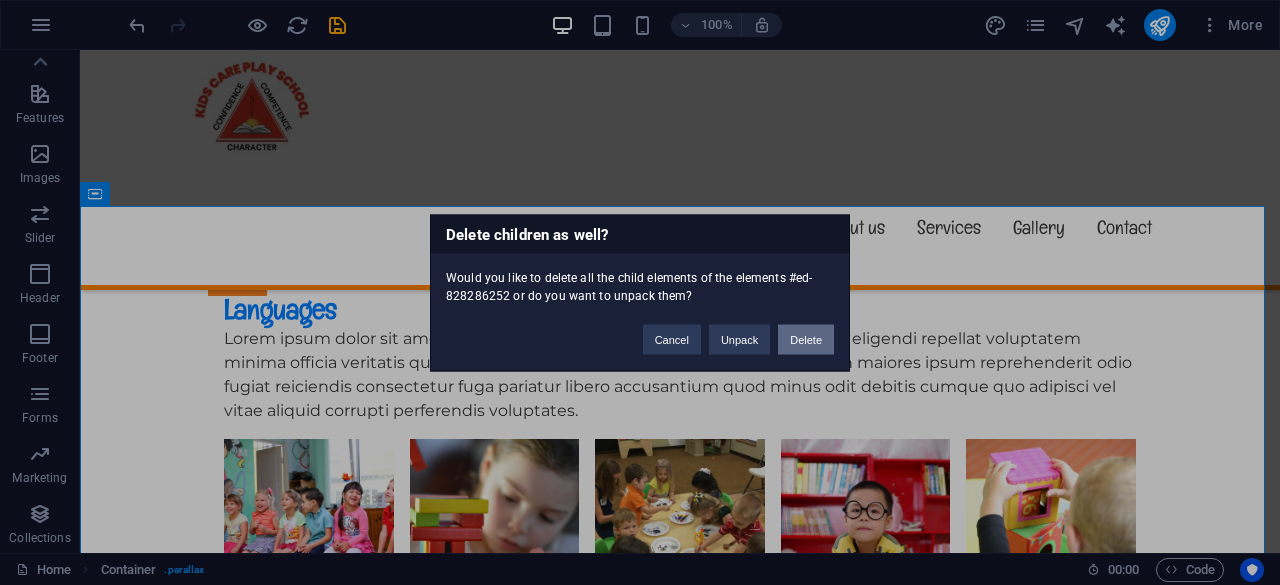 click on "Delete" at bounding box center [806, 339] 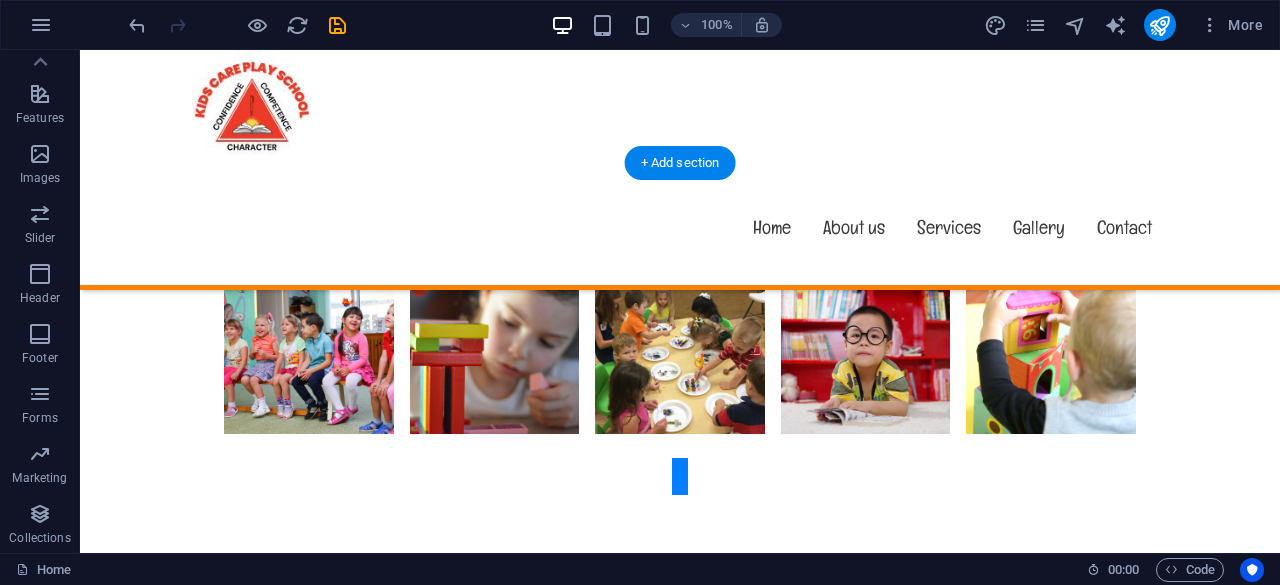 scroll, scrollTop: 7664, scrollLeft: 0, axis: vertical 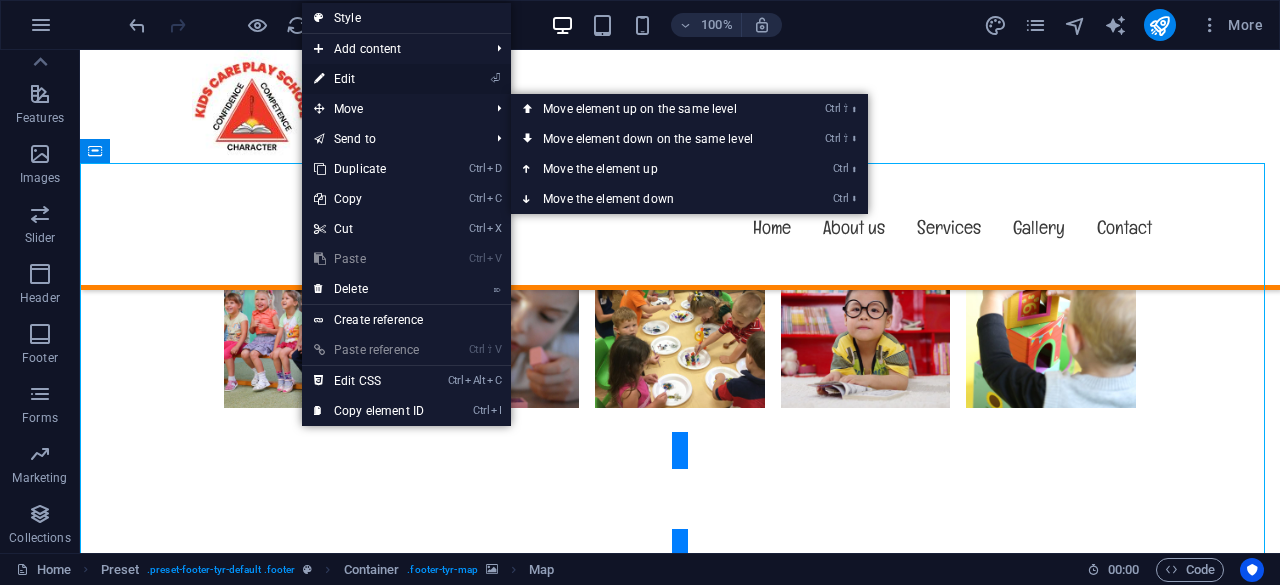 click on "⏎  Edit" at bounding box center (369, 79) 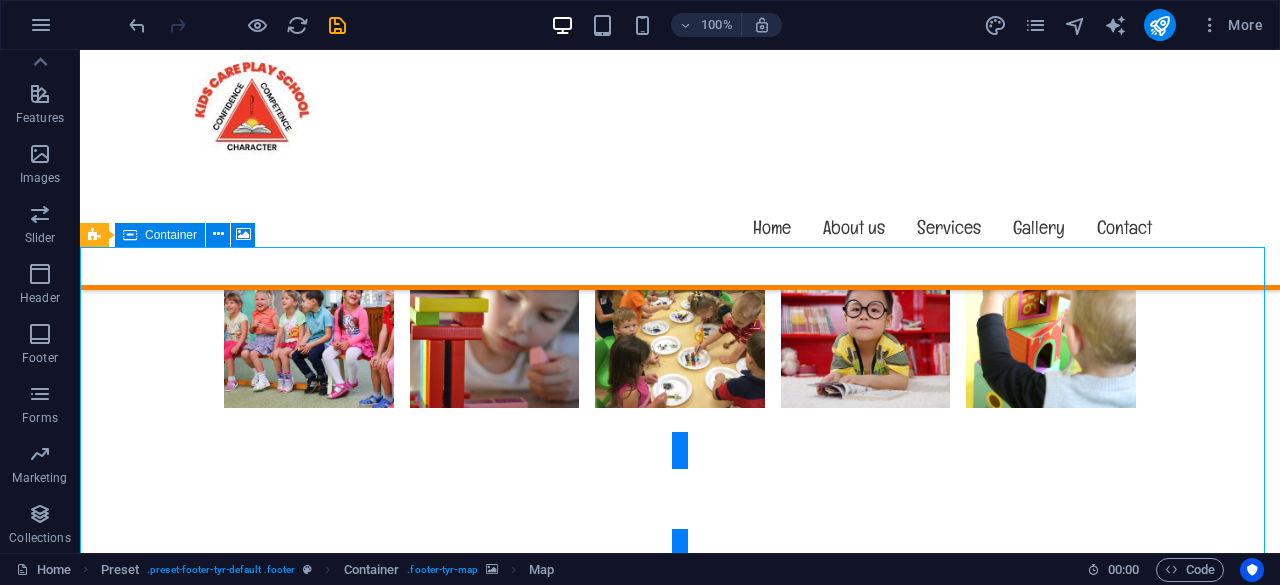 scroll, scrollTop: 7464, scrollLeft: 0, axis: vertical 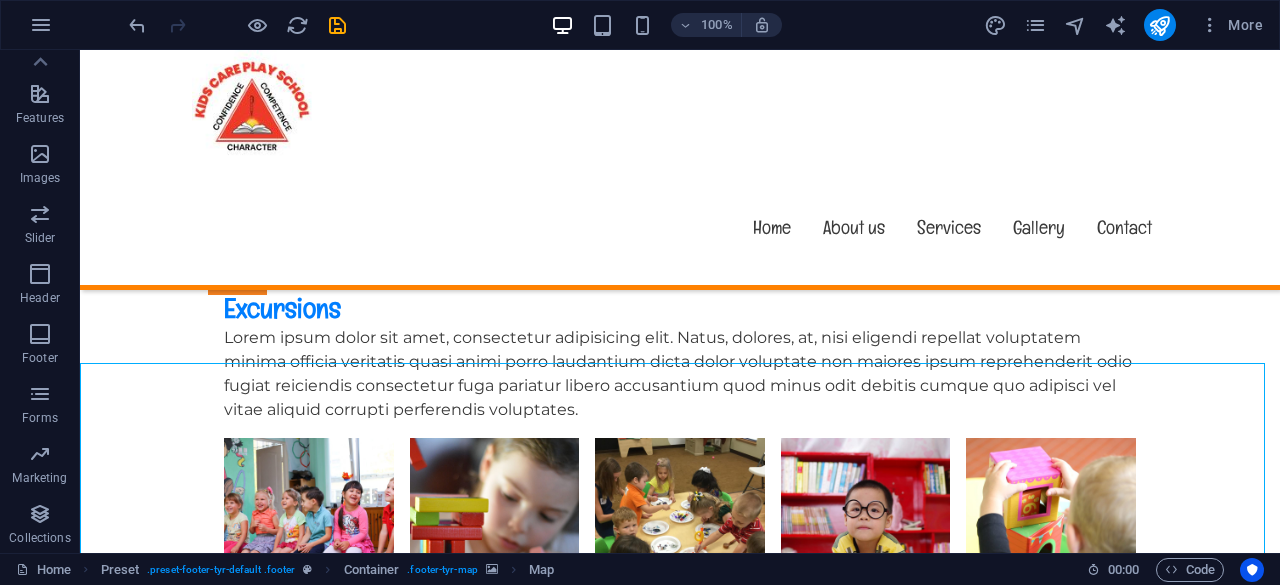 click at bounding box center [680, 2294] 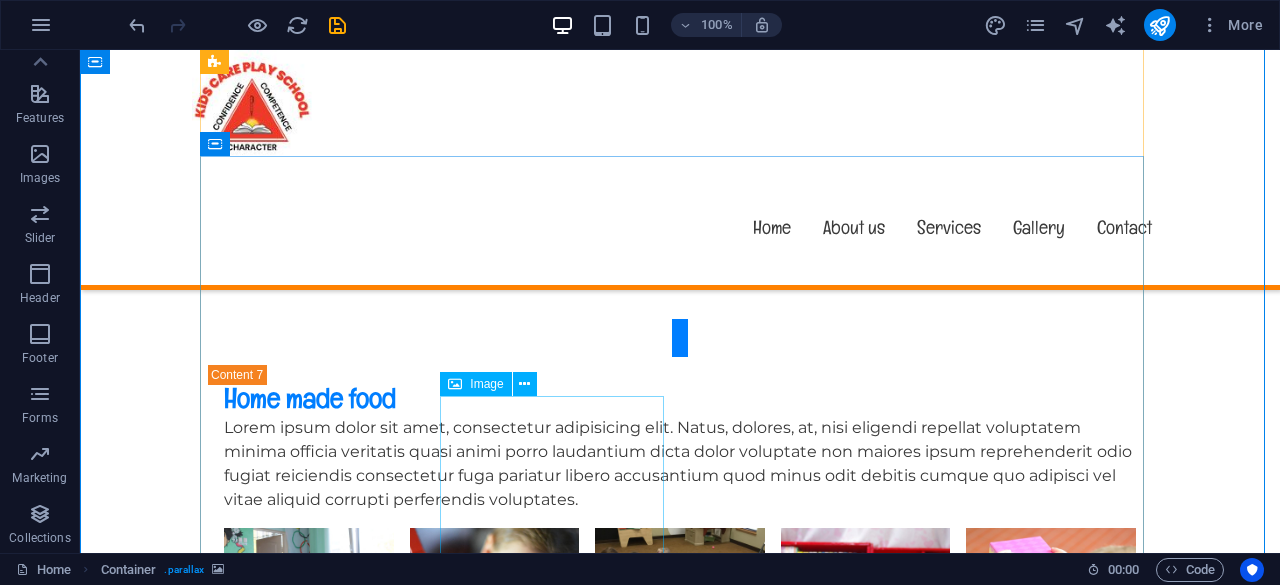 scroll, scrollTop: 6864, scrollLeft: 0, axis: vertical 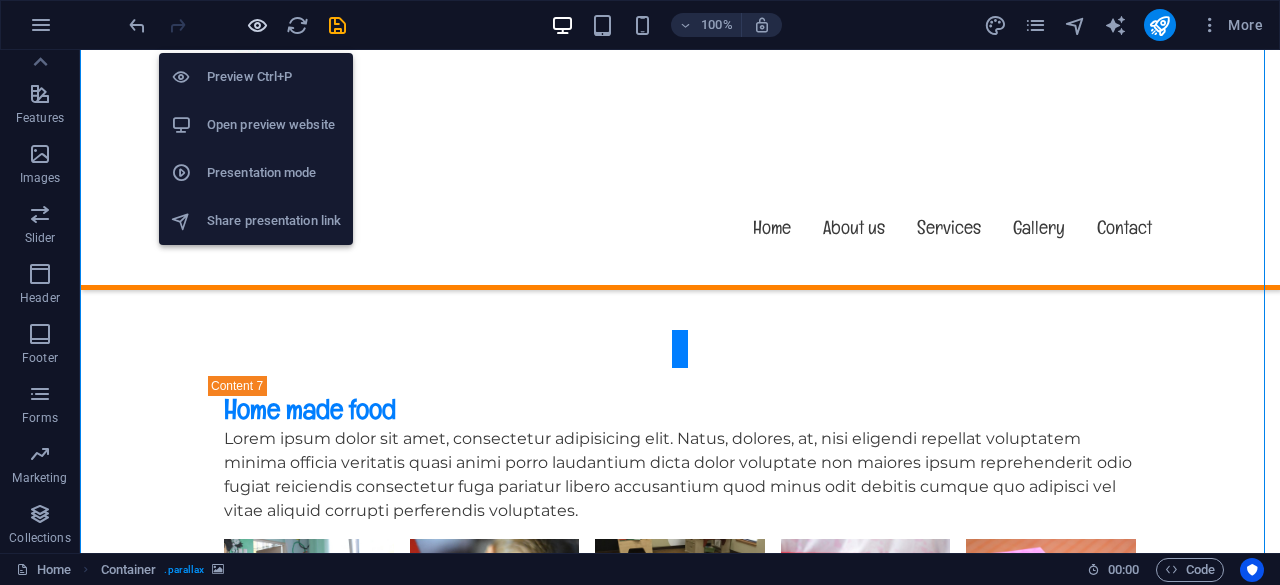 click at bounding box center [257, 25] 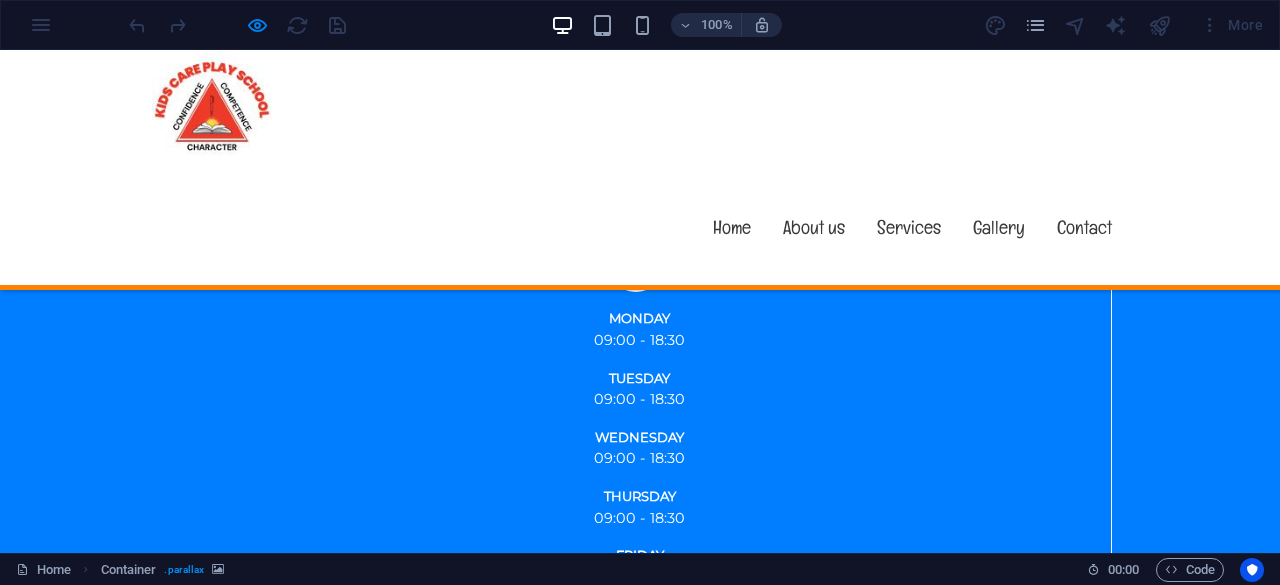 scroll, scrollTop: 2500, scrollLeft: 0, axis: vertical 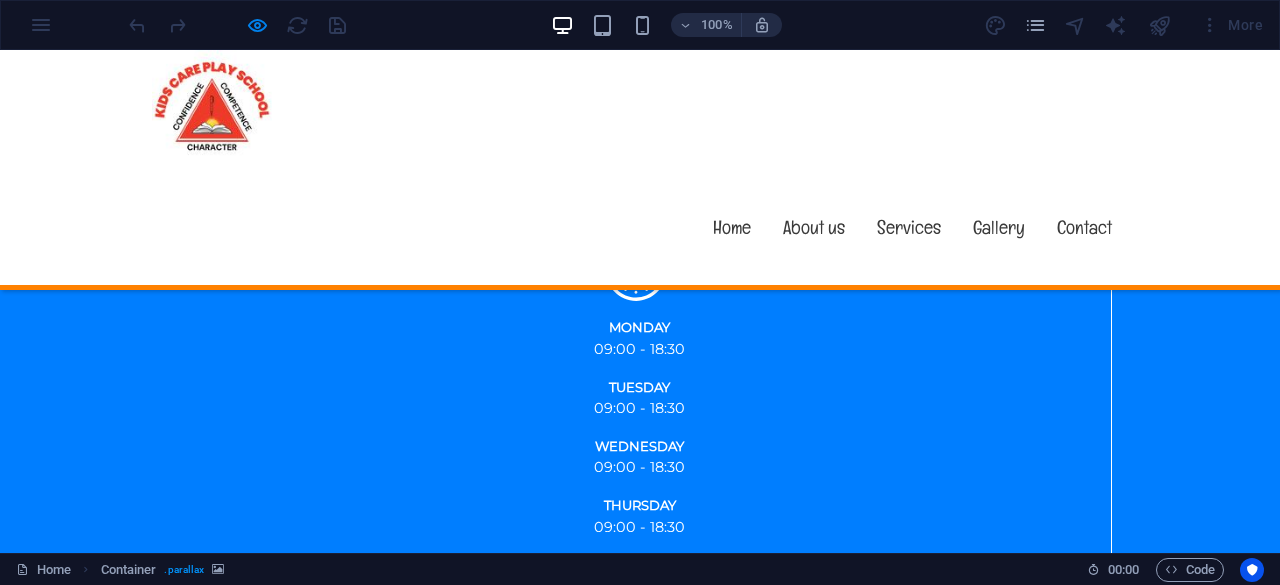 click on "Music" at bounding box center [640, 3696] 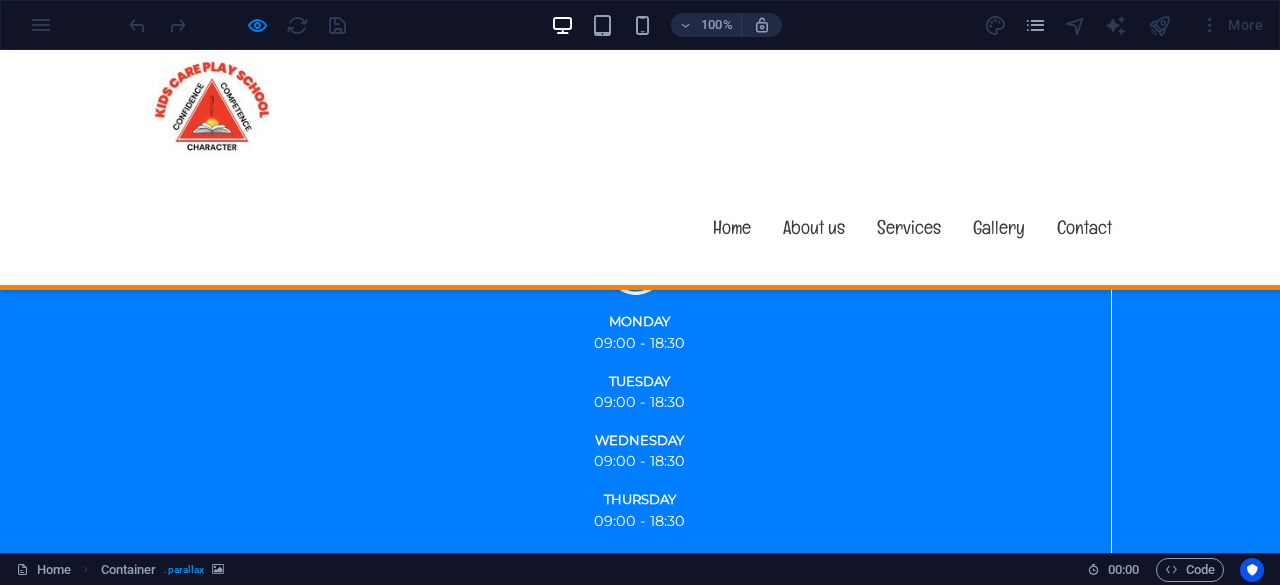 scroll, scrollTop: 2600, scrollLeft: 0, axis: vertical 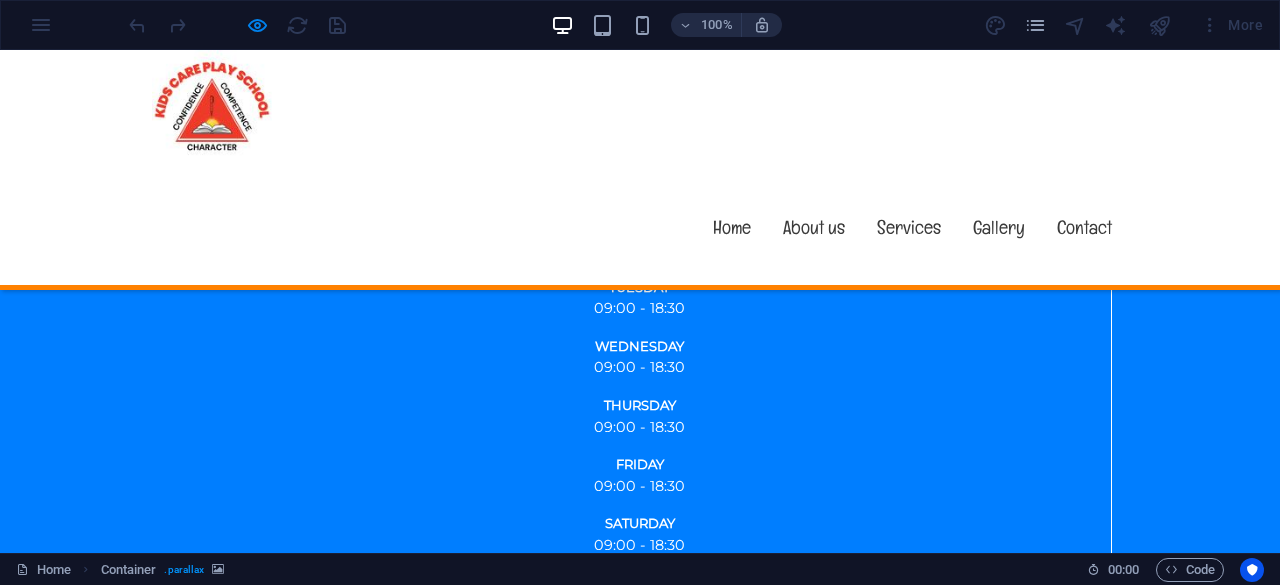 click on "Drawing" at bounding box center (640, 3659) 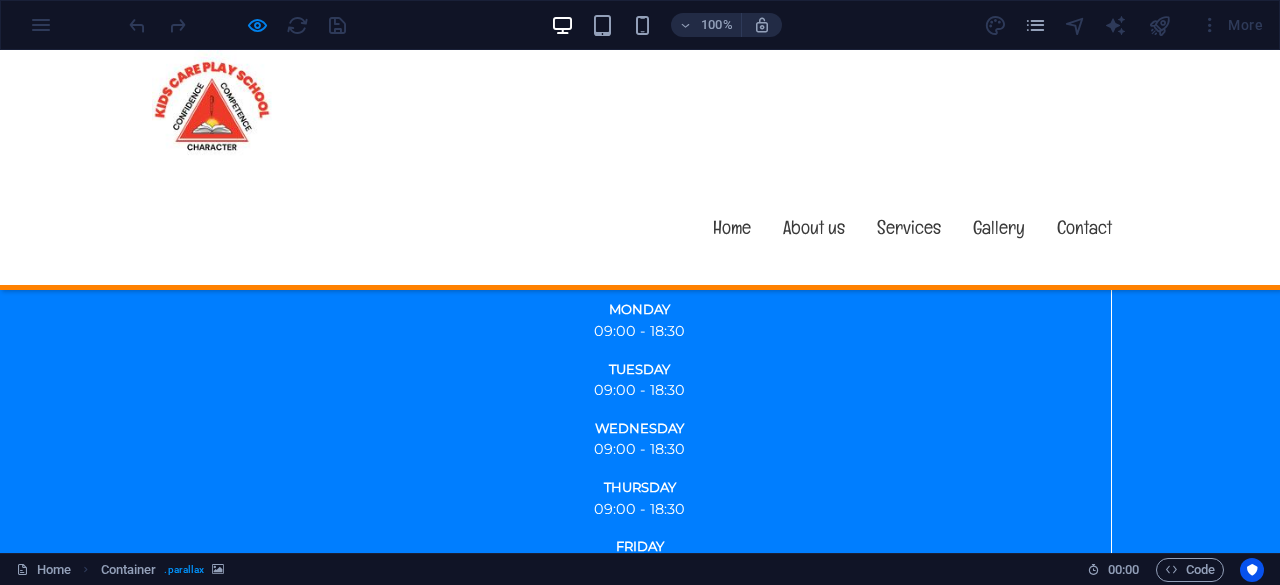 scroll, scrollTop: 2500, scrollLeft: 0, axis: vertical 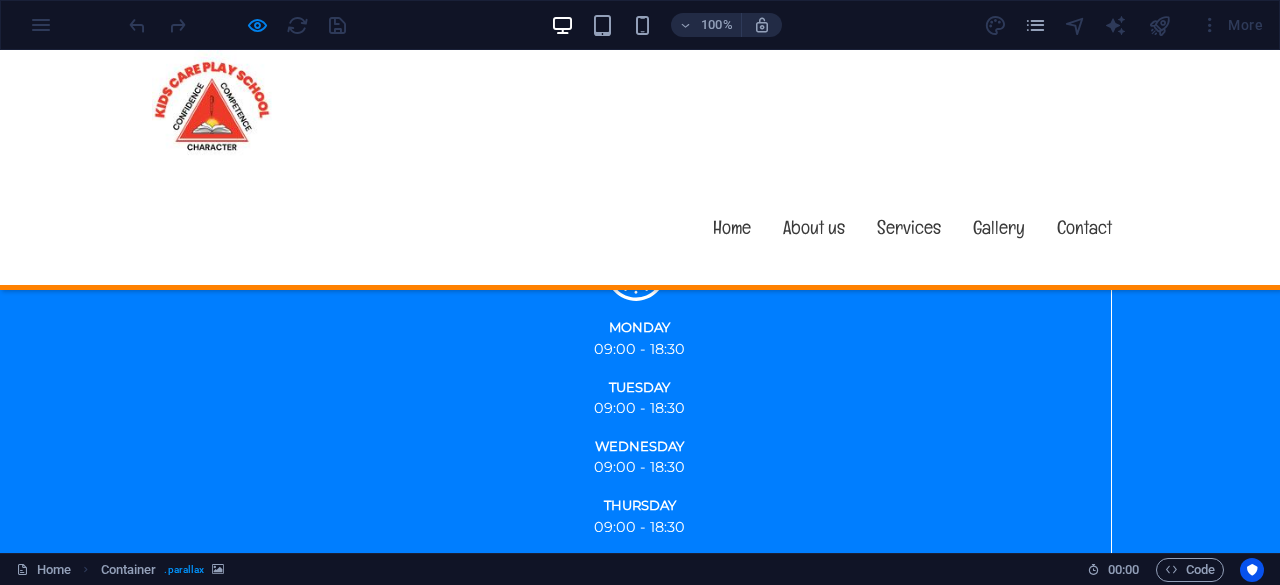click on "Show all" at bounding box center (640, 3624) 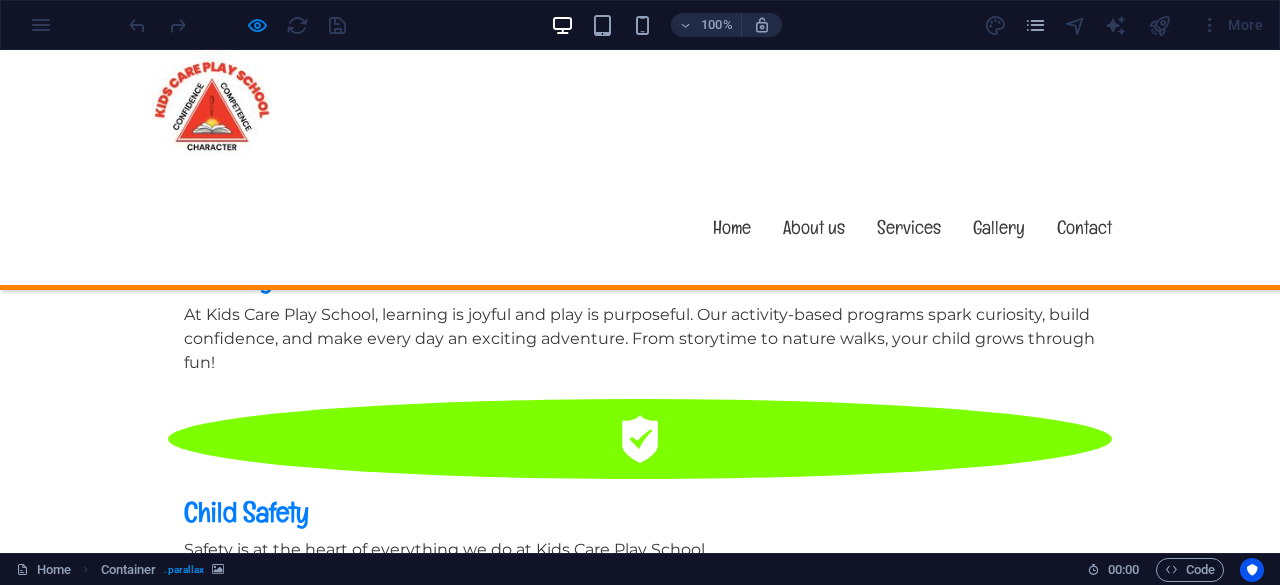 scroll, scrollTop: 1900, scrollLeft: 0, axis: vertical 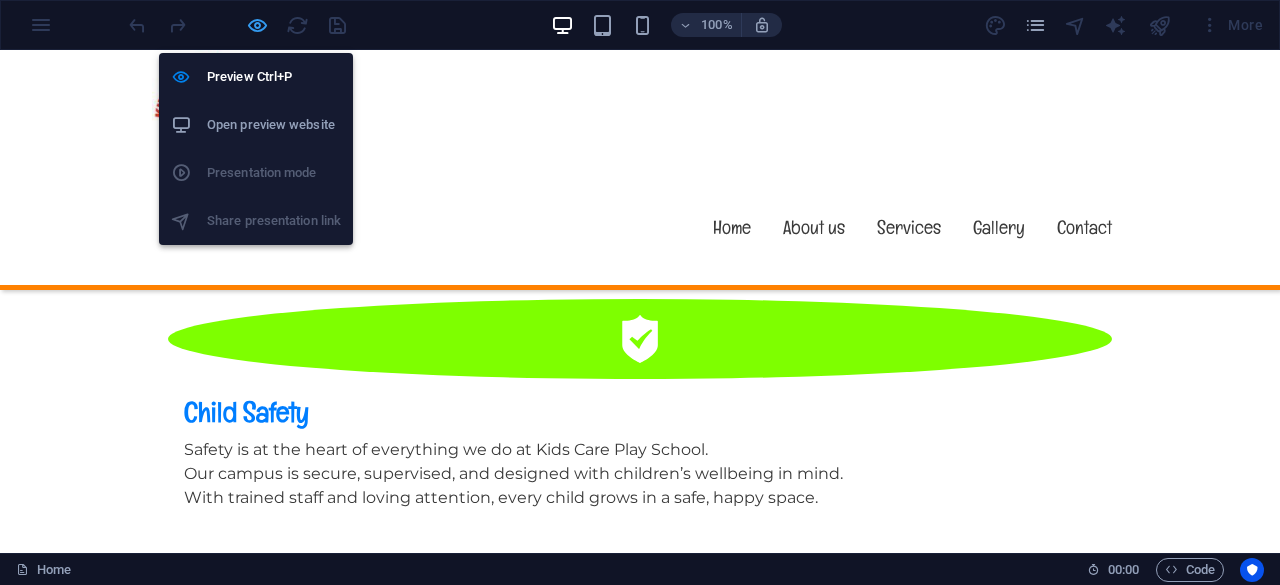 click at bounding box center [257, 25] 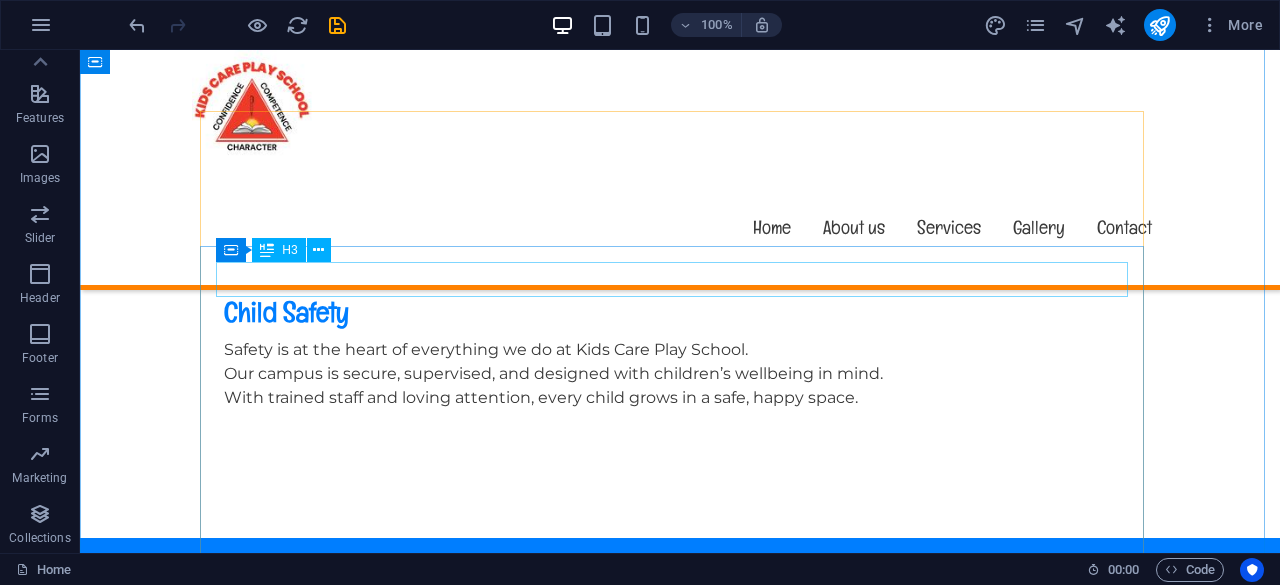 scroll, scrollTop: 1900, scrollLeft: 0, axis: vertical 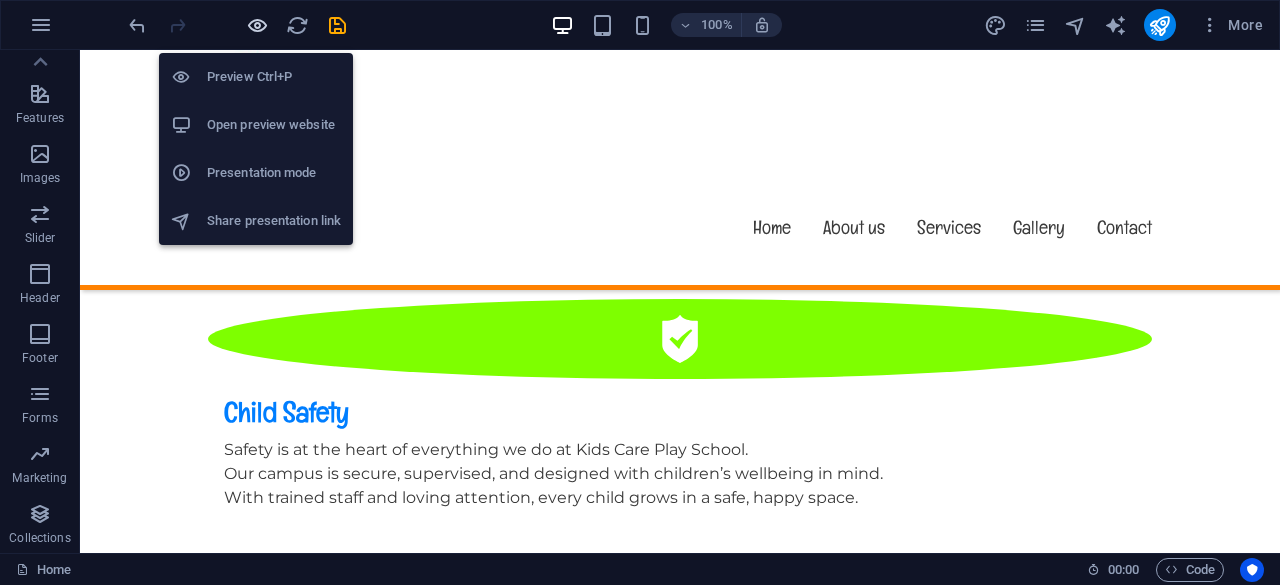 click at bounding box center (257, 25) 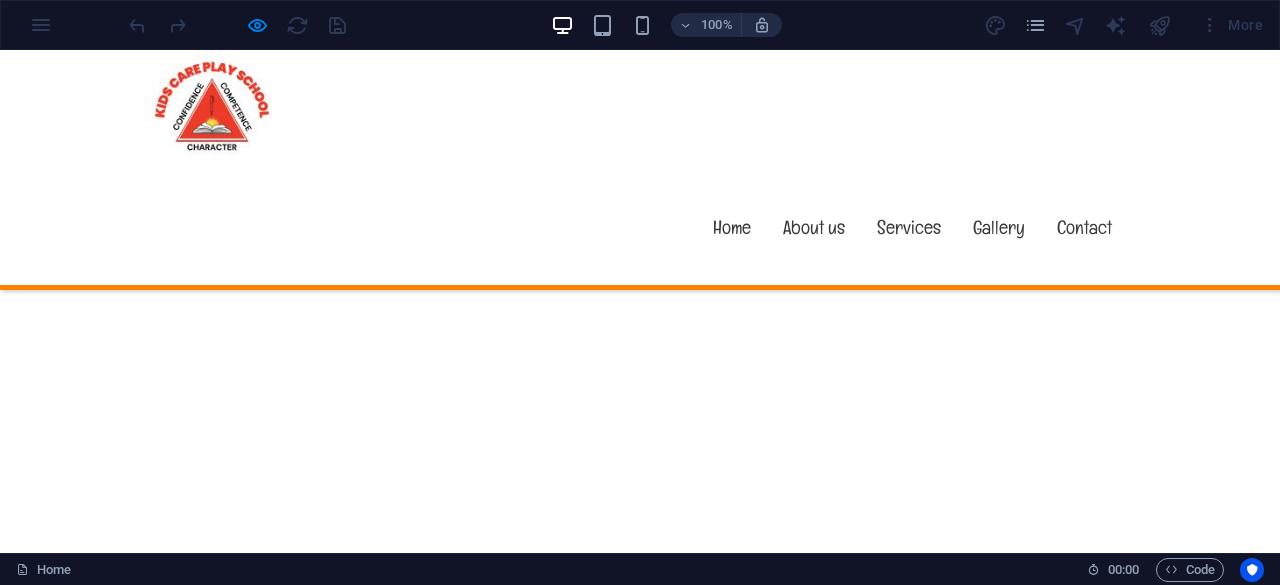 click at bounding box center [640, 1745] 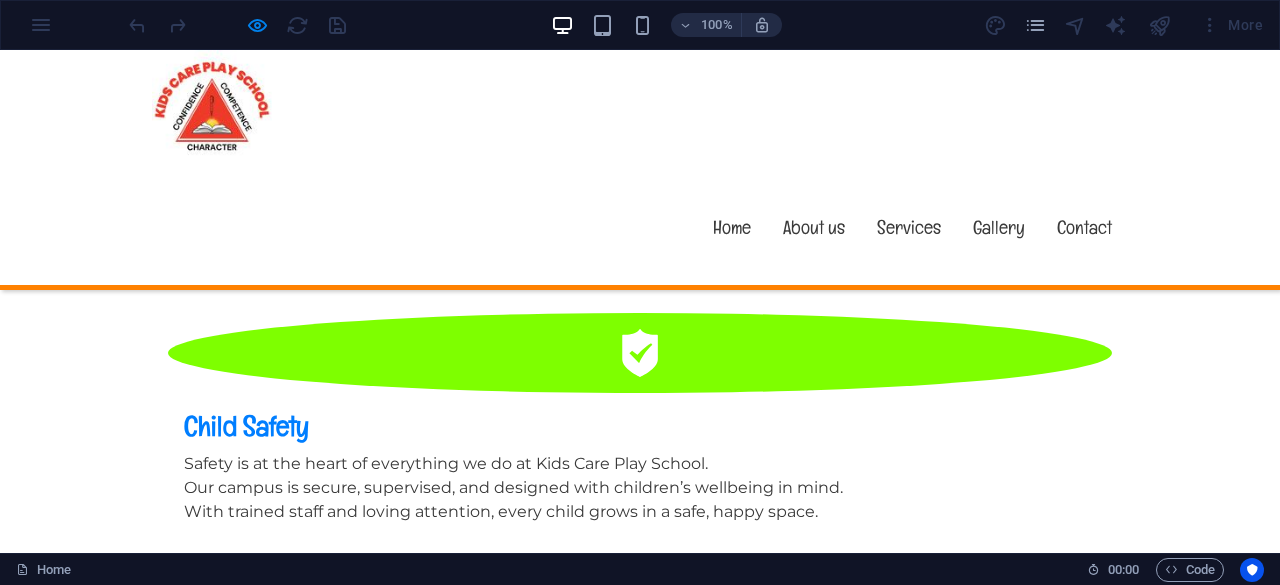 scroll, scrollTop: 1900, scrollLeft: 0, axis: vertical 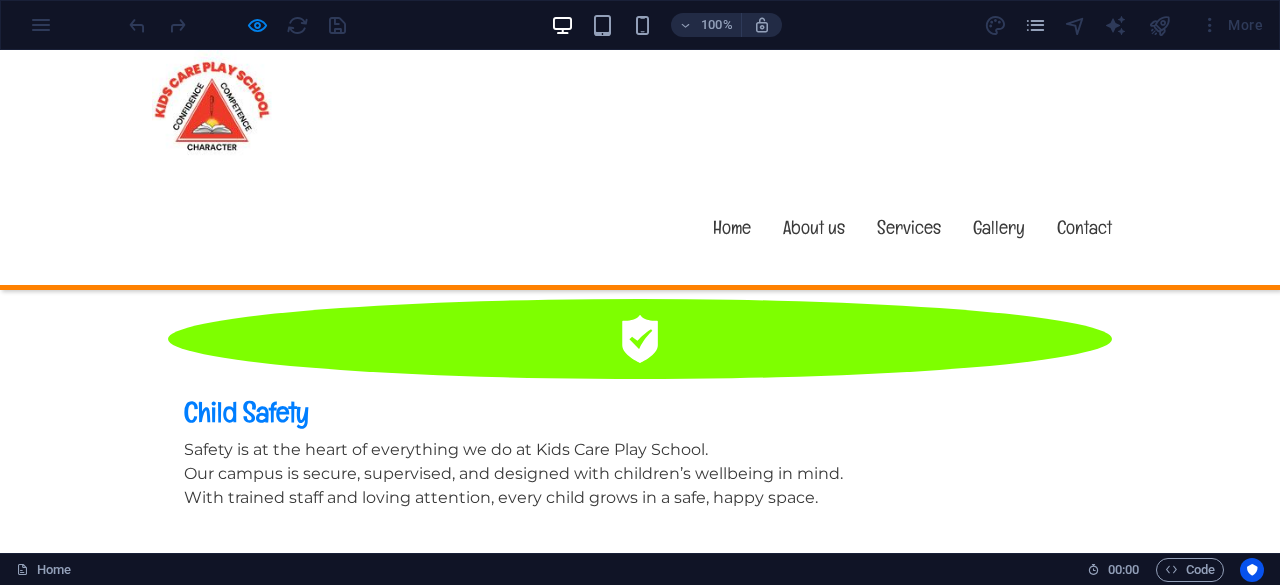 click on "Fun Games" at bounding box center [640, 2255] 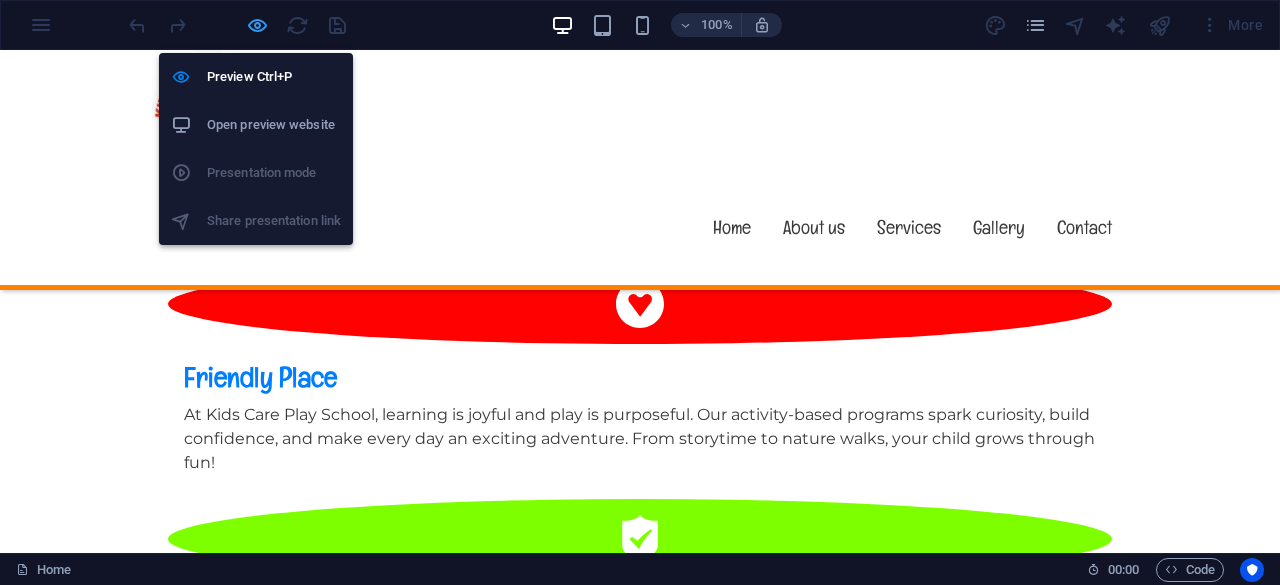 click at bounding box center [257, 25] 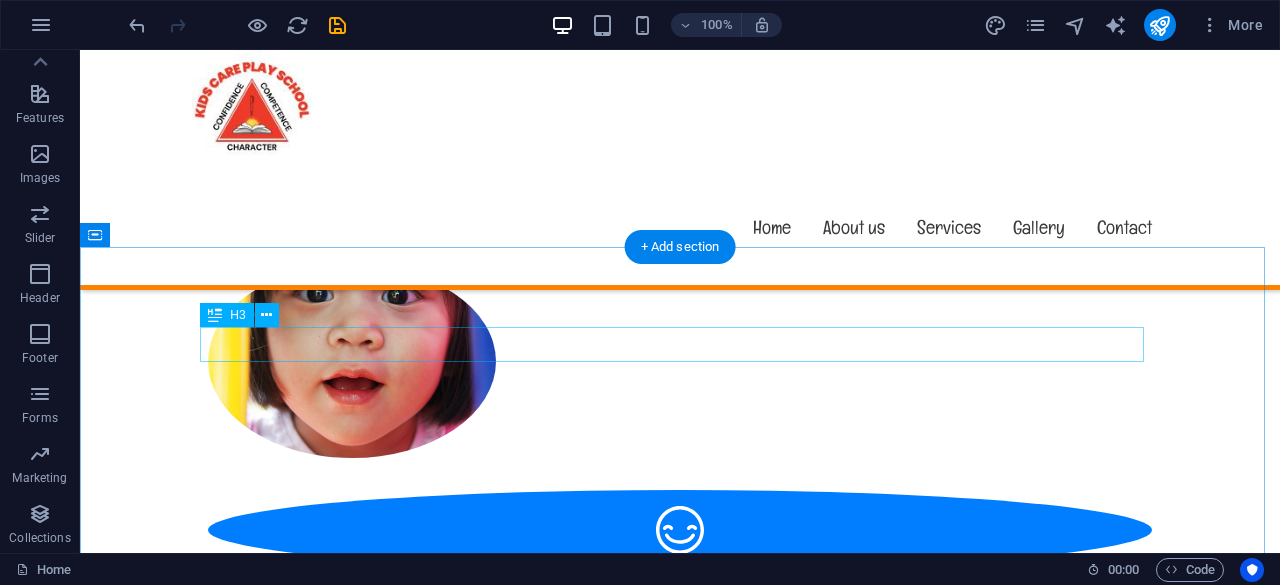scroll, scrollTop: 1300, scrollLeft: 0, axis: vertical 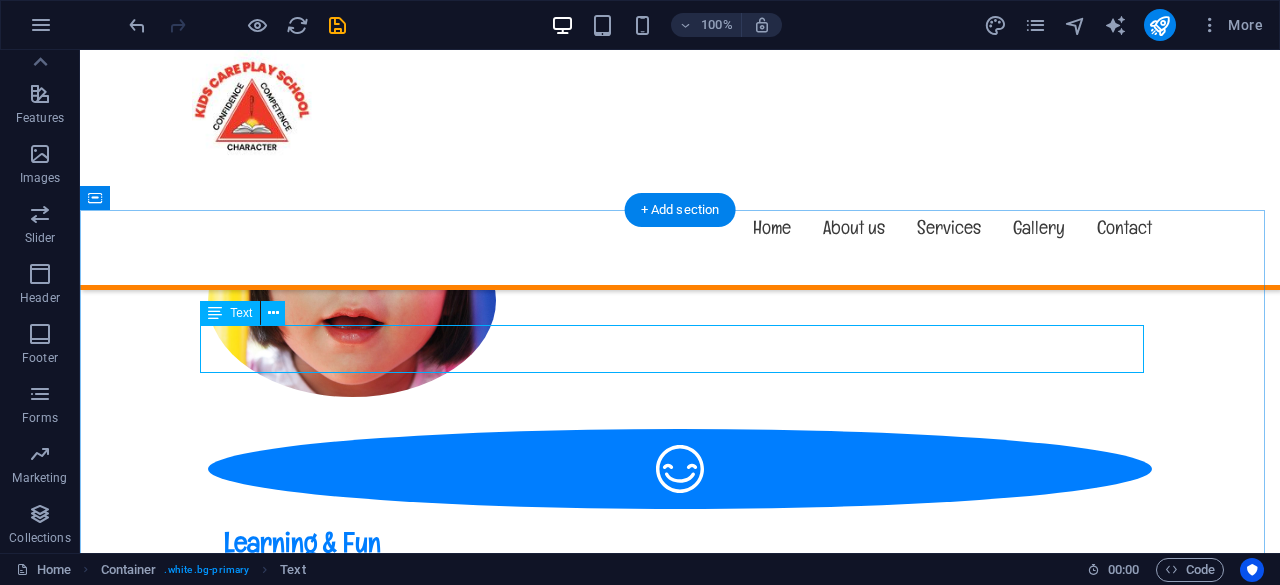 click on "Lorem ipsum dolor sit amet, consectetur adipiscing elit sed do eiusmod tempor incididunt ut labore et dolore eu fugiat nulla pariatur. Distinctio, mollitia, molestias excepturi voluptatem veritatis iusto nam nulla." at bounding box center [680, 1377] 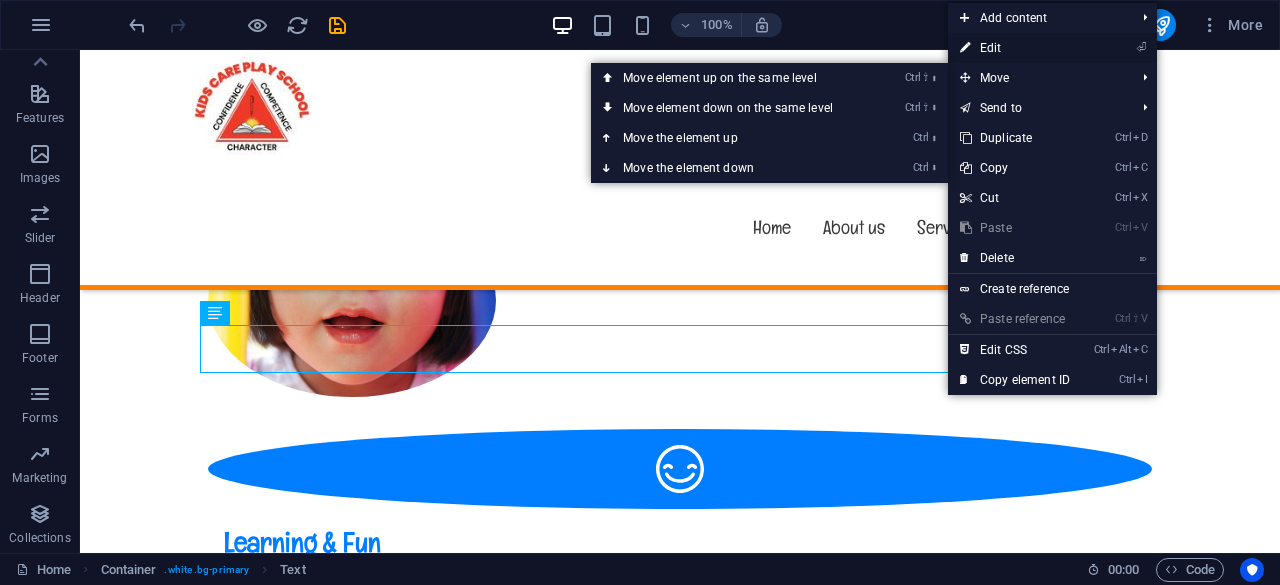 click on "⏎  Edit" at bounding box center [1015, 48] 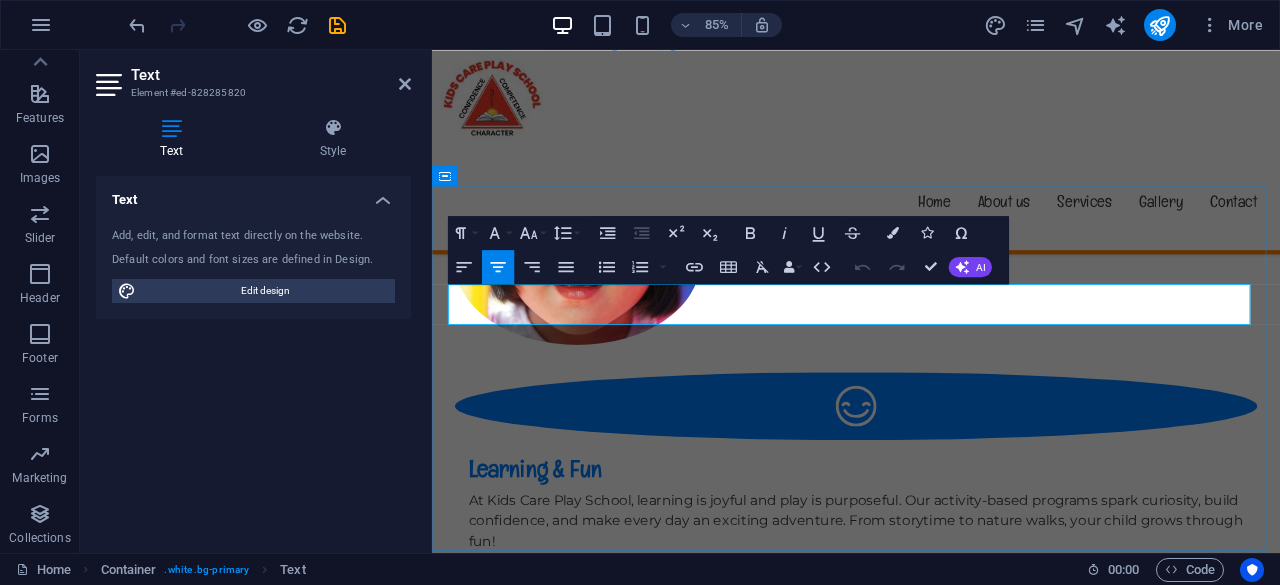 drag, startPoint x: 1331, startPoint y: 360, endPoint x: 467, endPoint y: 327, distance: 864.63 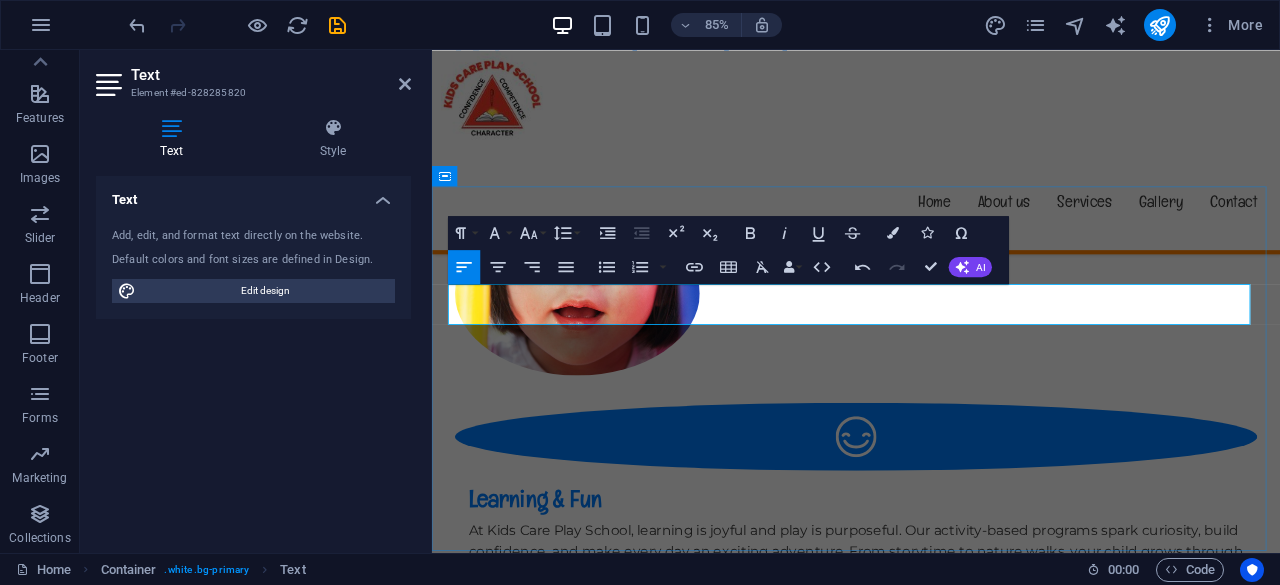 scroll, scrollTop: 2250, scrollLeft: 2, axis: both 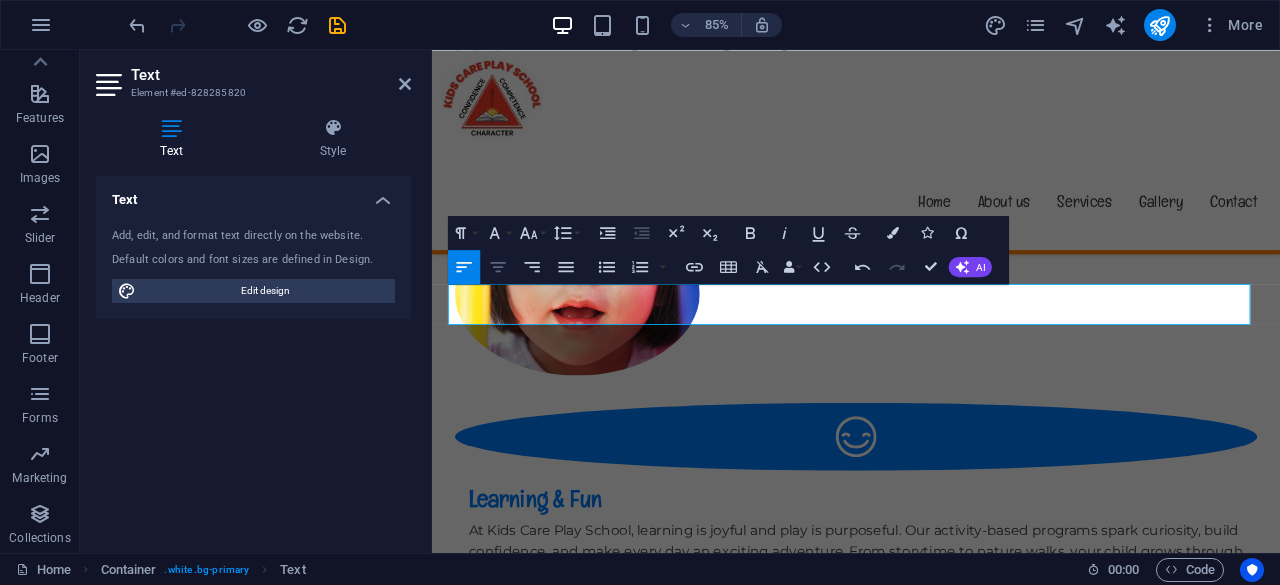 click 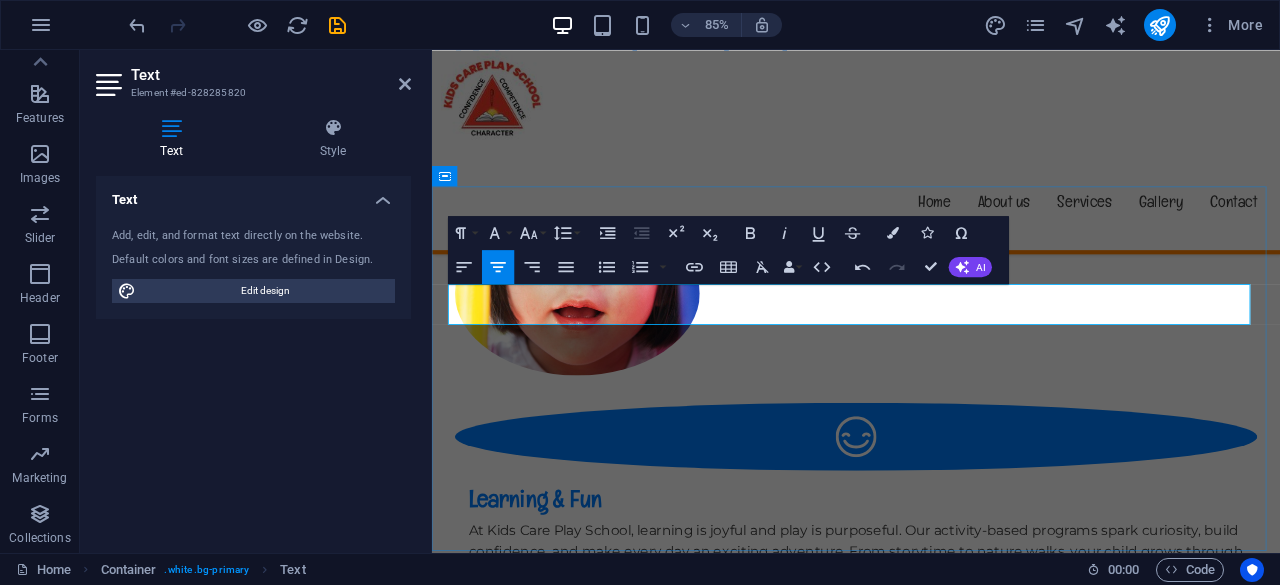 click on "Our schedule is designed to balance structured learning with joyful play." at bounding box center [931, 1401] 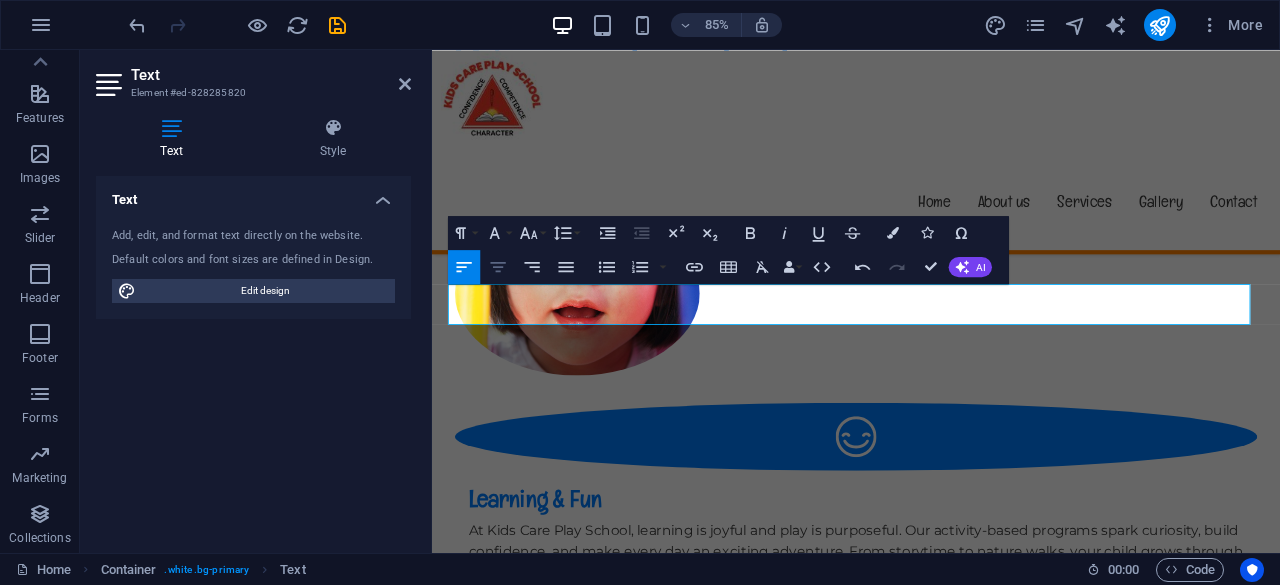 click 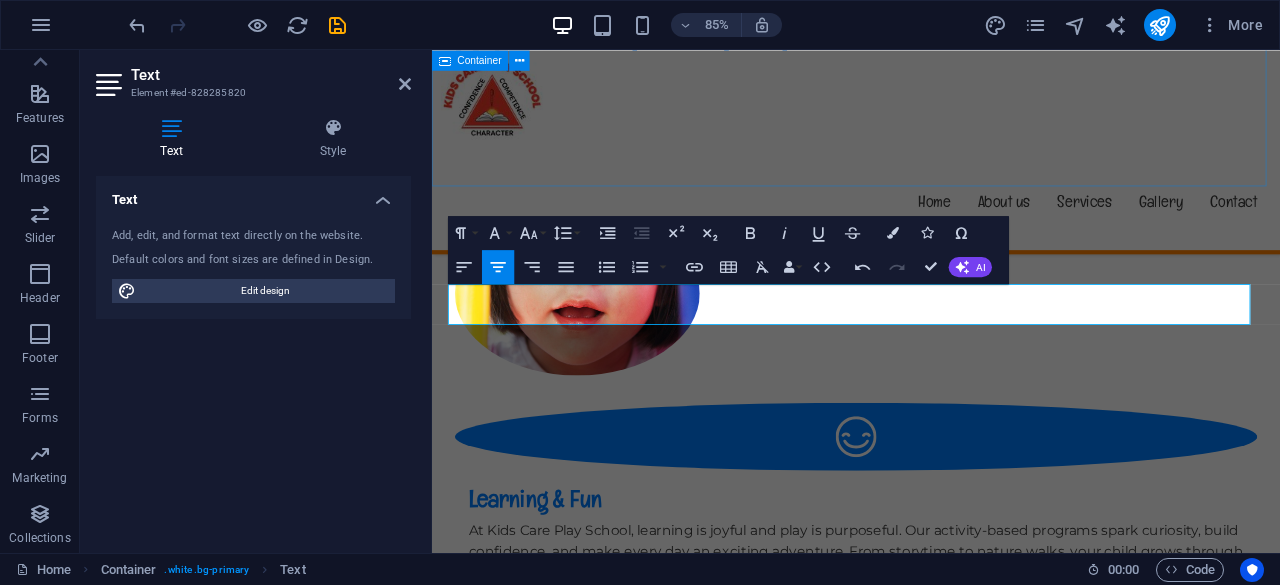 click on "About  kidzcareplayschool At Kidz Care Play School, we believe every child deserves a joyful and enriching start to life. Our school is more than just a learning space — it's a second home where curiosity is nurtured, creativity blooms, and friendships blossom. Whether it's story time under a tree, colorful crafts in the classroom, or dancing during festivals, every day is designed to be a delightful experience. Learning & Fun At Kids Care Play School, learning is joyful and play is purposeful. Our activity-based programs spark curiosity, build confidence, and make every day an exciting adventure. From storytime to nature walks, your child grows through fun! Friendly Place At Kids Care Play School, learning is joyful and play is purposeful. Our activity-based programs spark curiosity, build confidence, and make every day an exciting adventure. From storytime to nature walks, your child grows through fun! Child Safety Safety is at the heart of everything we do at Kids Care Play School." at bounding box center (931, 585) 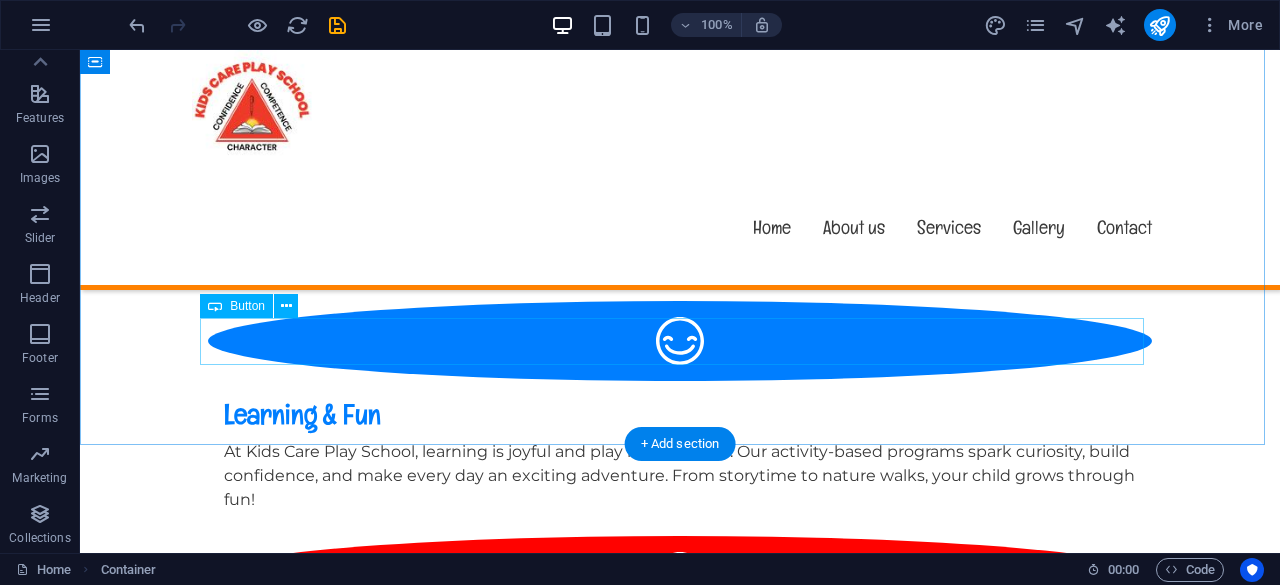 scroll, scrollTop: 1500, scrollLeft: 0, axis: vertical 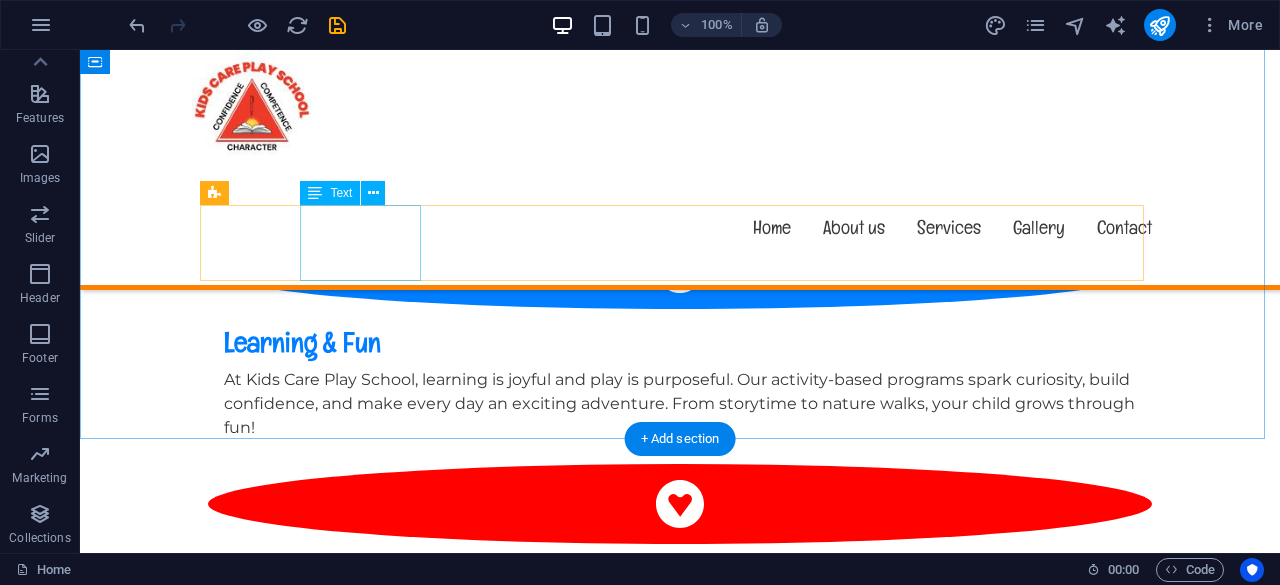 click on "MONDAY [TIME] - [TIME]" at bounding box center [680, 1338] 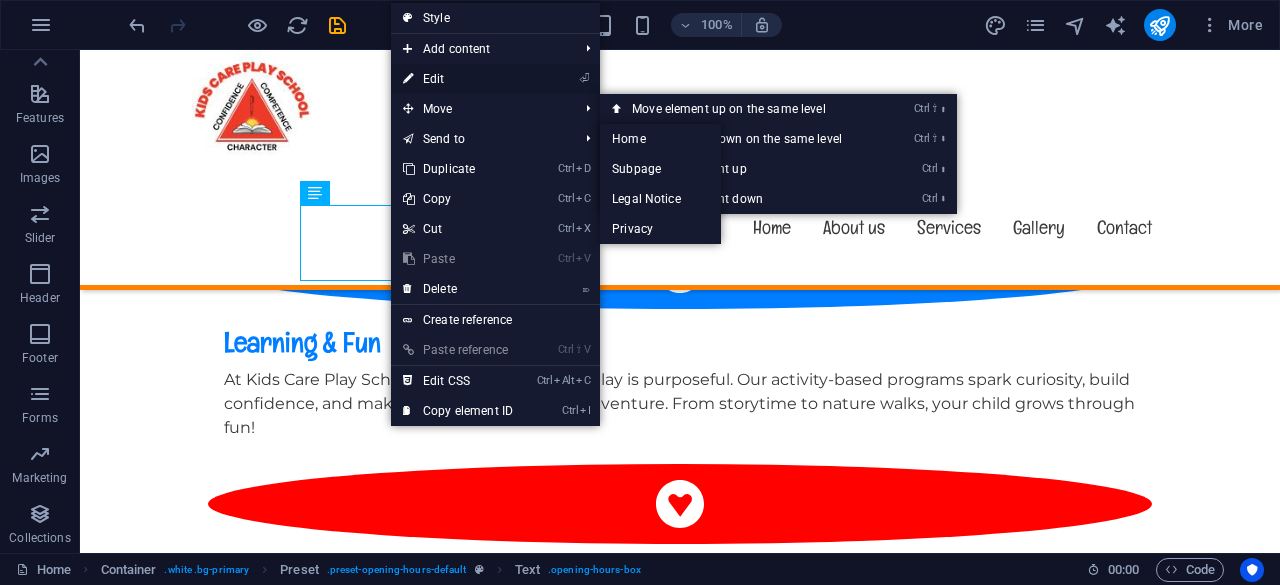 click on "⏎  Edit" at bounding box center [458, 79] 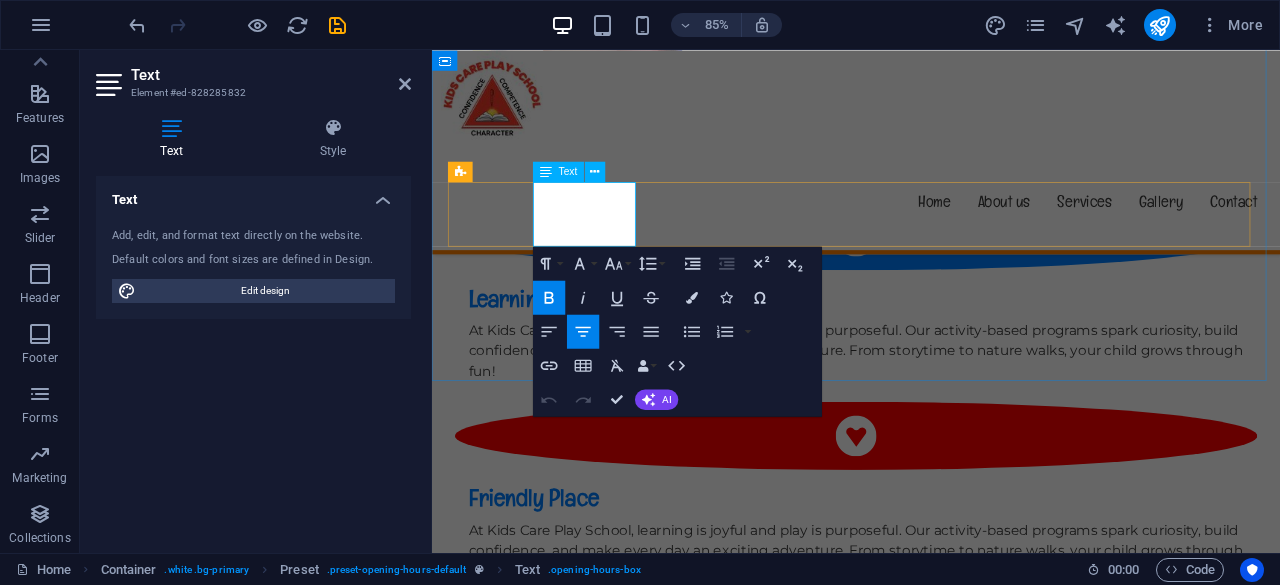 click on "09:00 - 18:30" at bounding box center (930, 1350) 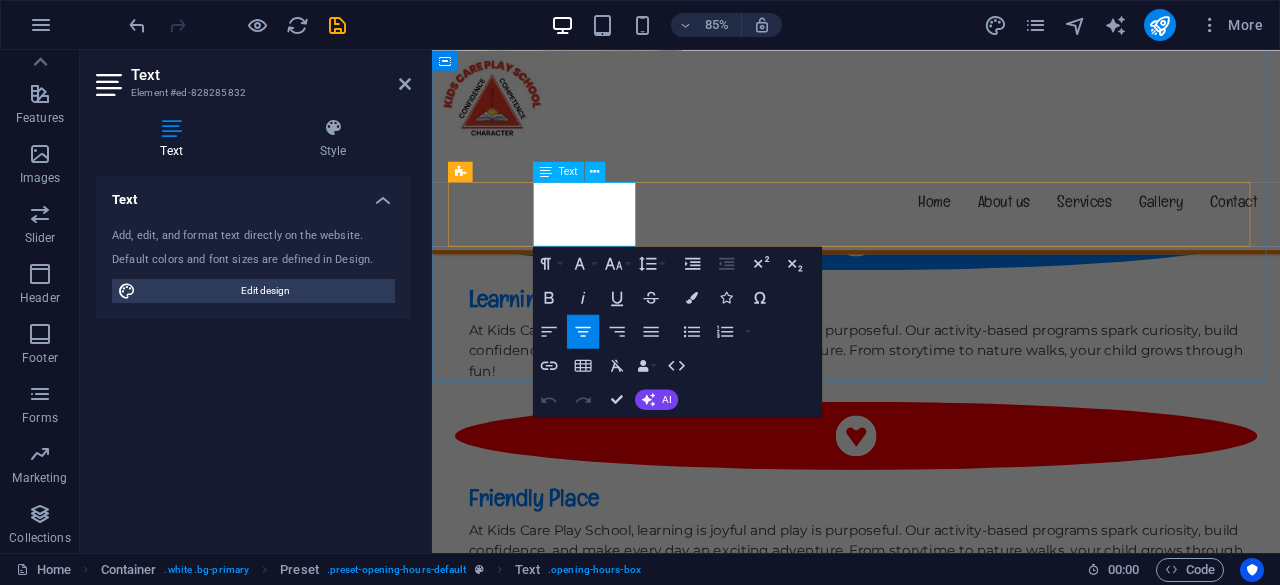 click on "09:00 - 18:30" at bounding box center [930, 1350] 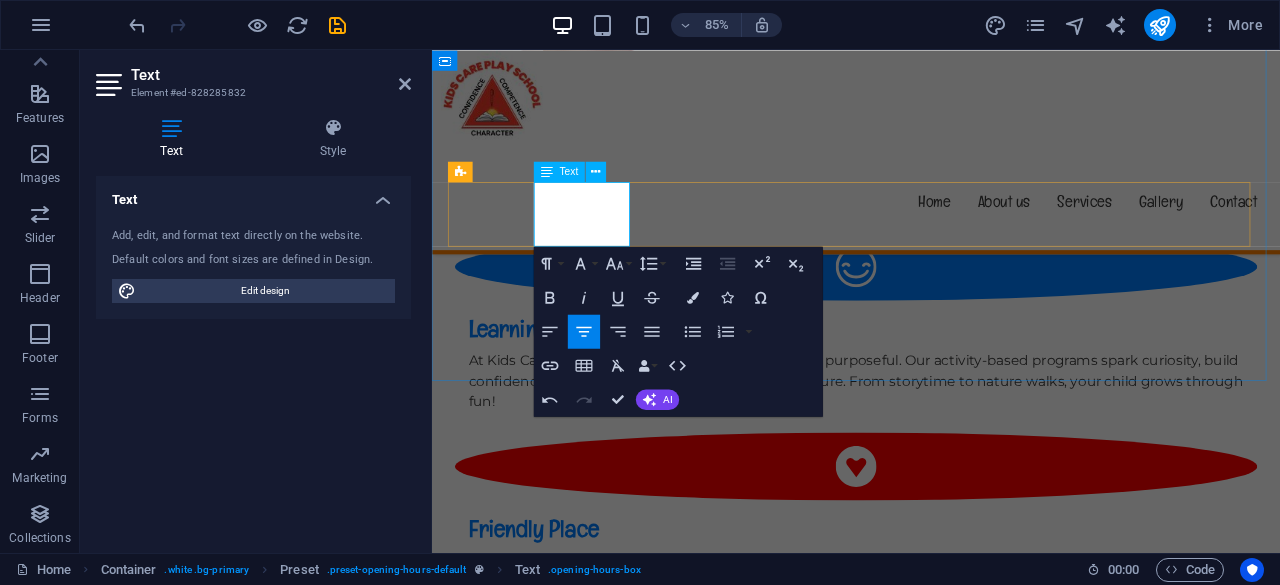 type 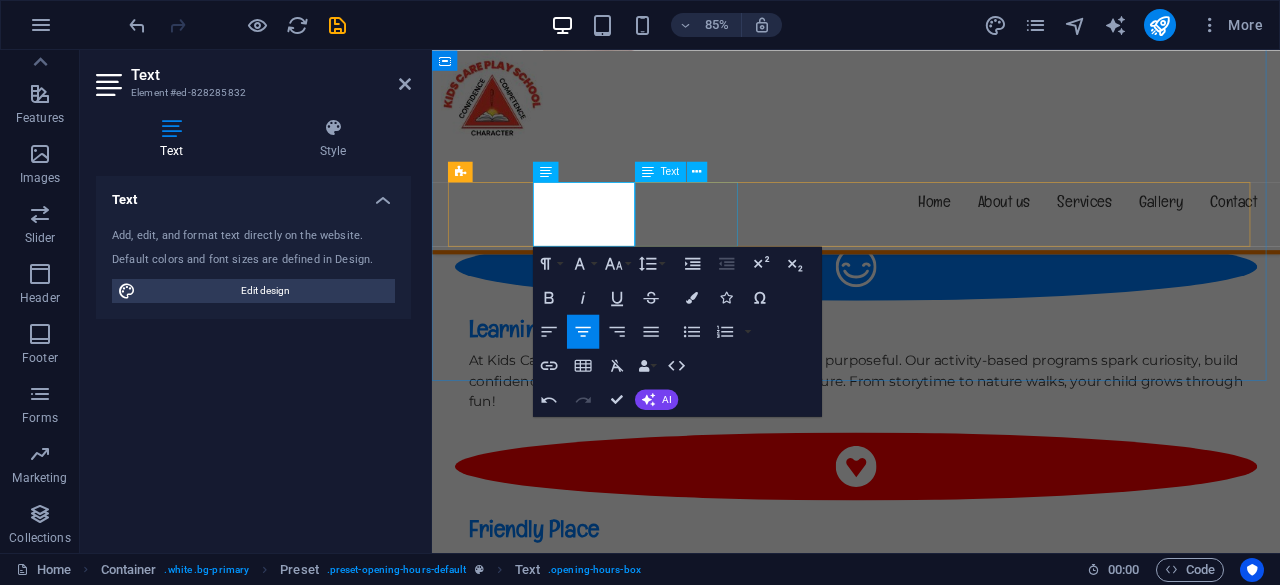 click on "Tuesday 09:00 - 18:30" at bounding box center (931, 1434) 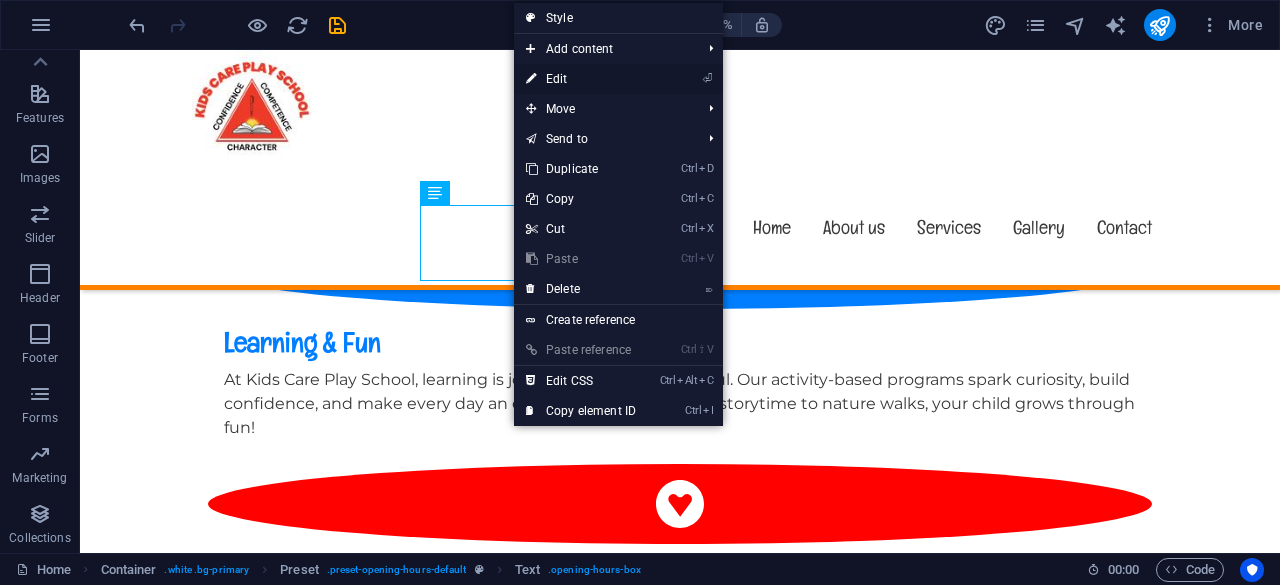 click on "⏎  Edit" at bounding box center [581, 79] 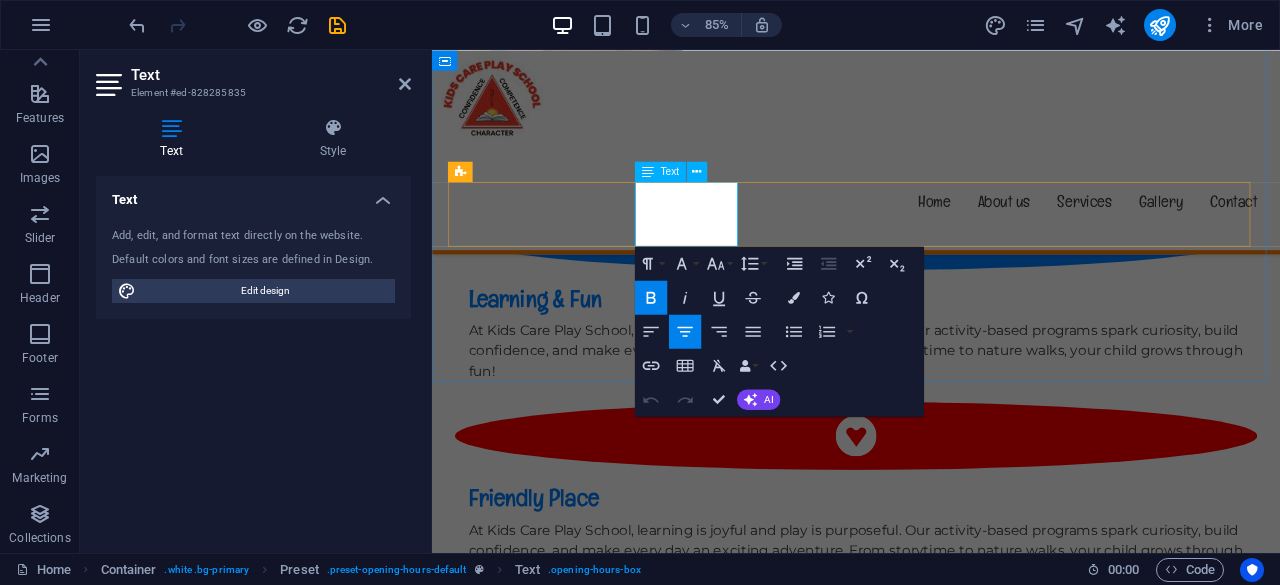 click on "09:00 - 18:30" at bounding box center [930, 1409] 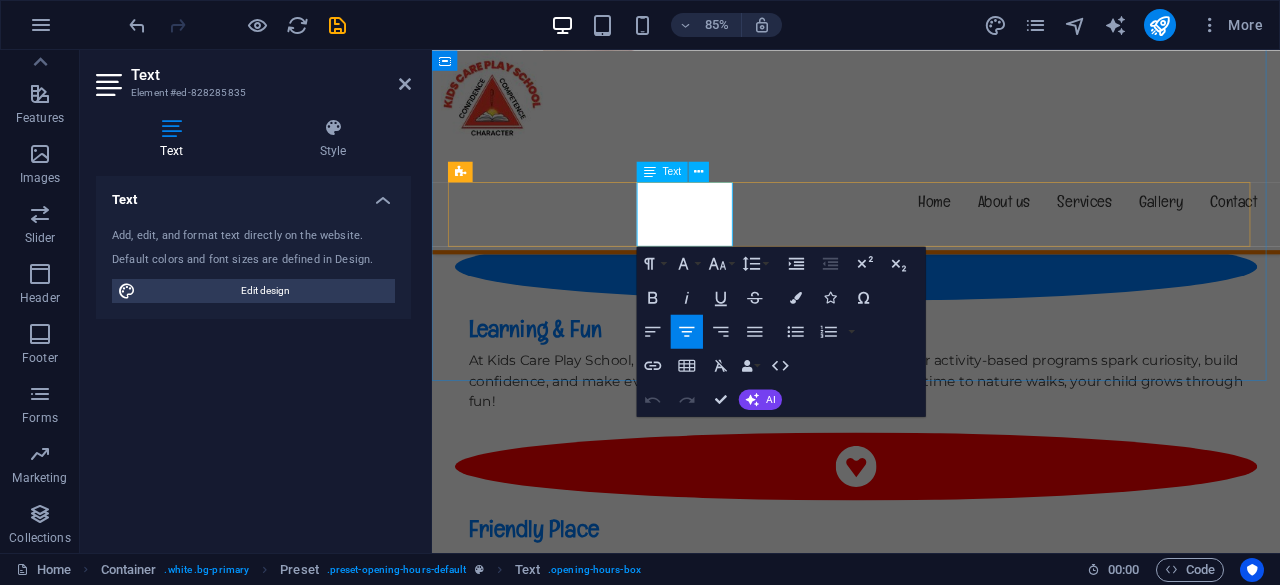 type 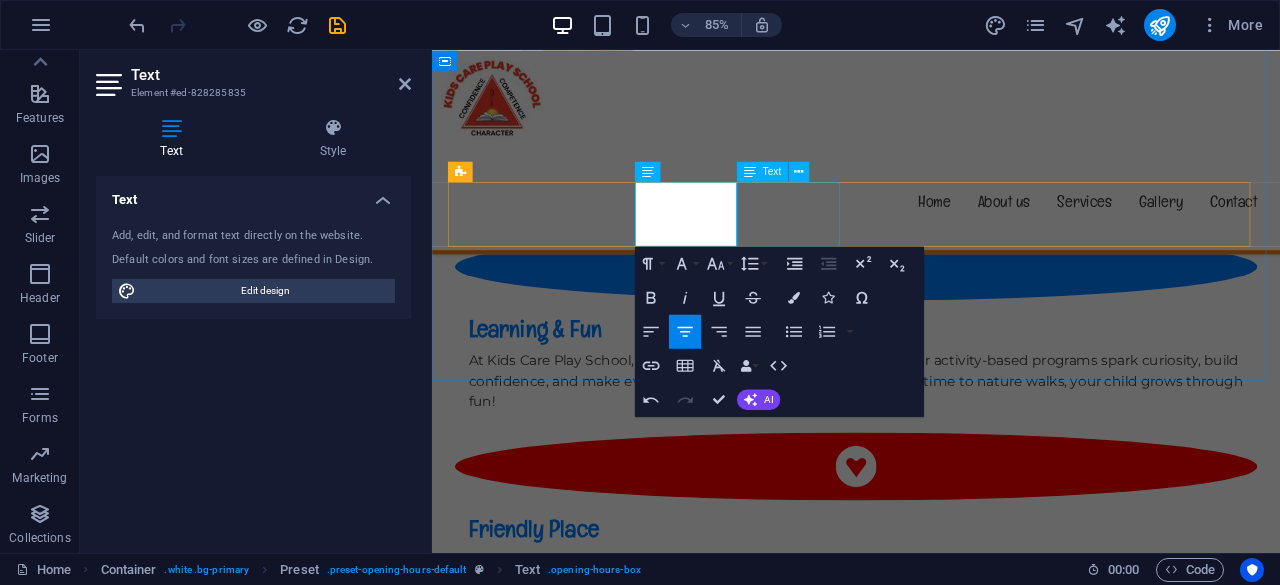 click on "Wednesday 09:00 - 18:30" at bounding box center (931, 1493) 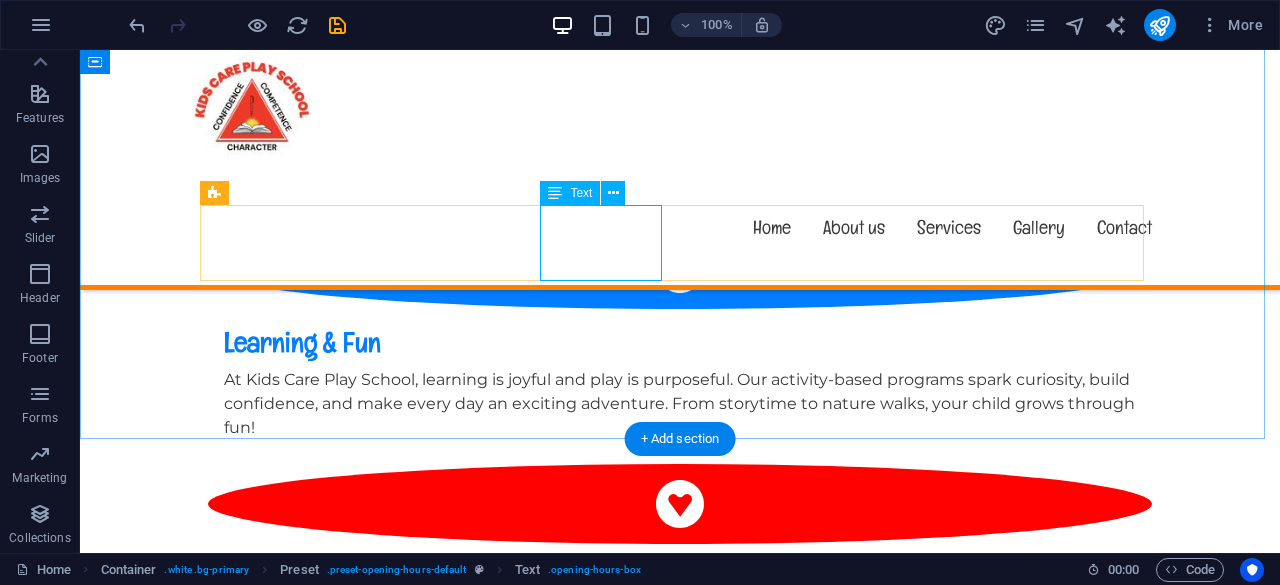 click on "Wednesday 09:00 - 18:30" at bounding box center (680, 1457) 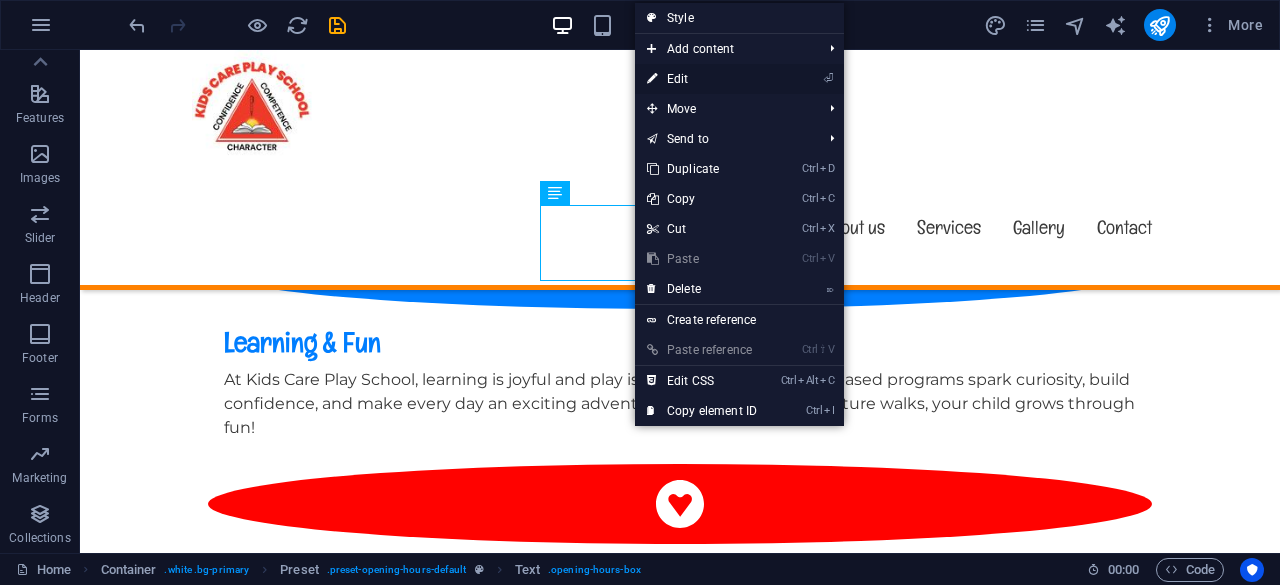 drag, startPoint x: 701, startPoint y: 89, endPoint x: 372, endPoint y: 185, distance: 342.72 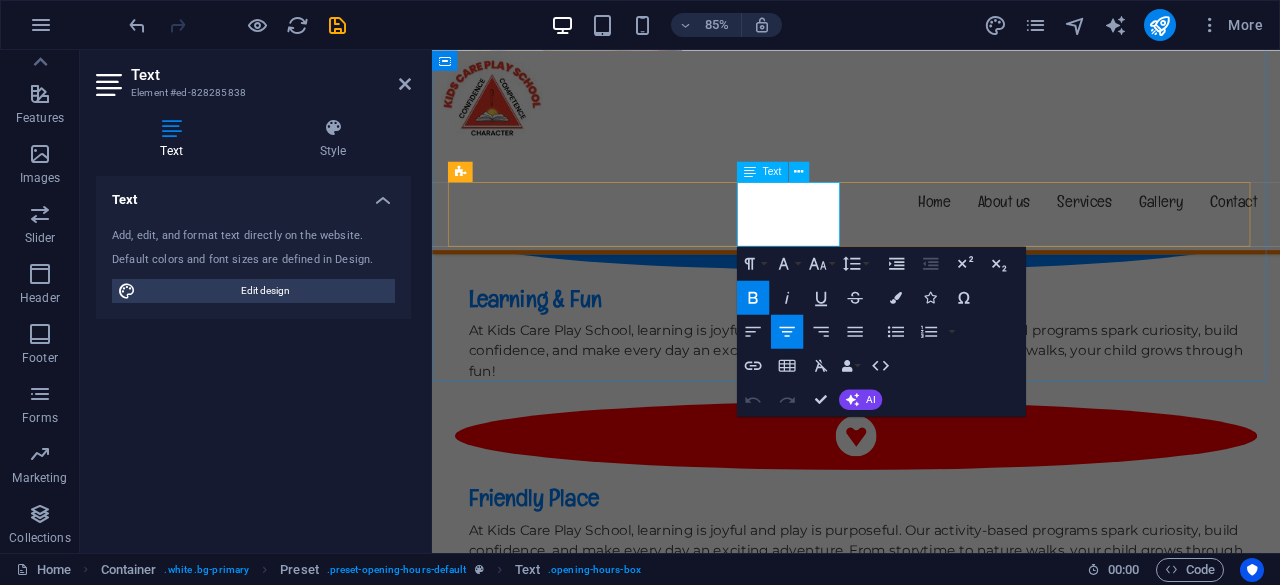 click on "09:00 - 18:30" at bounding box center [930, 1468] 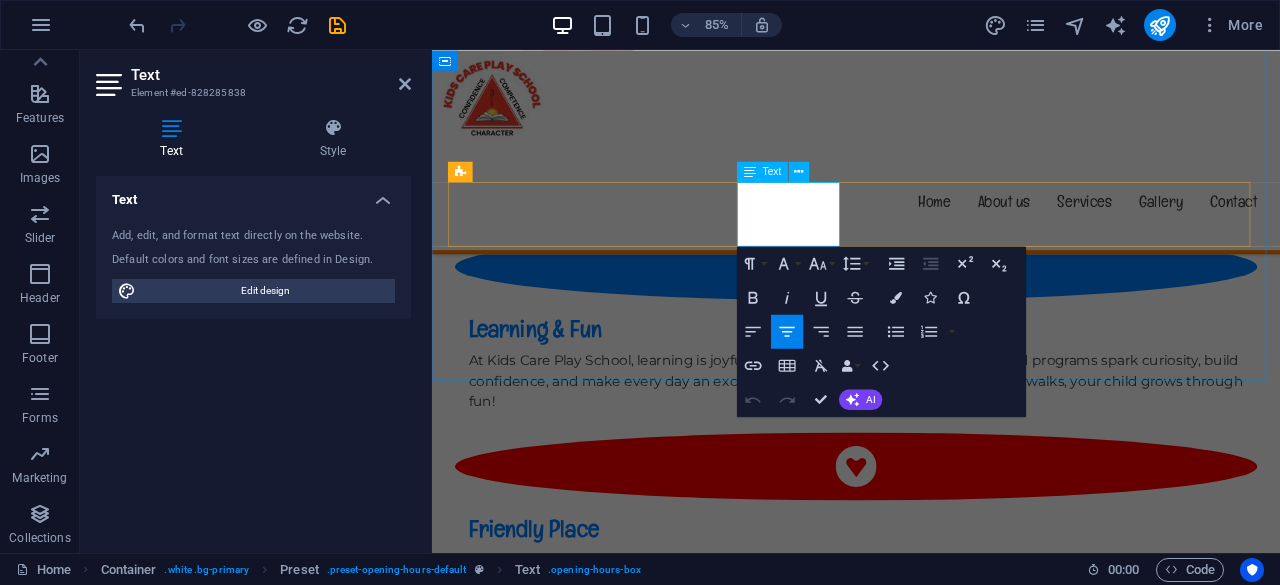 type 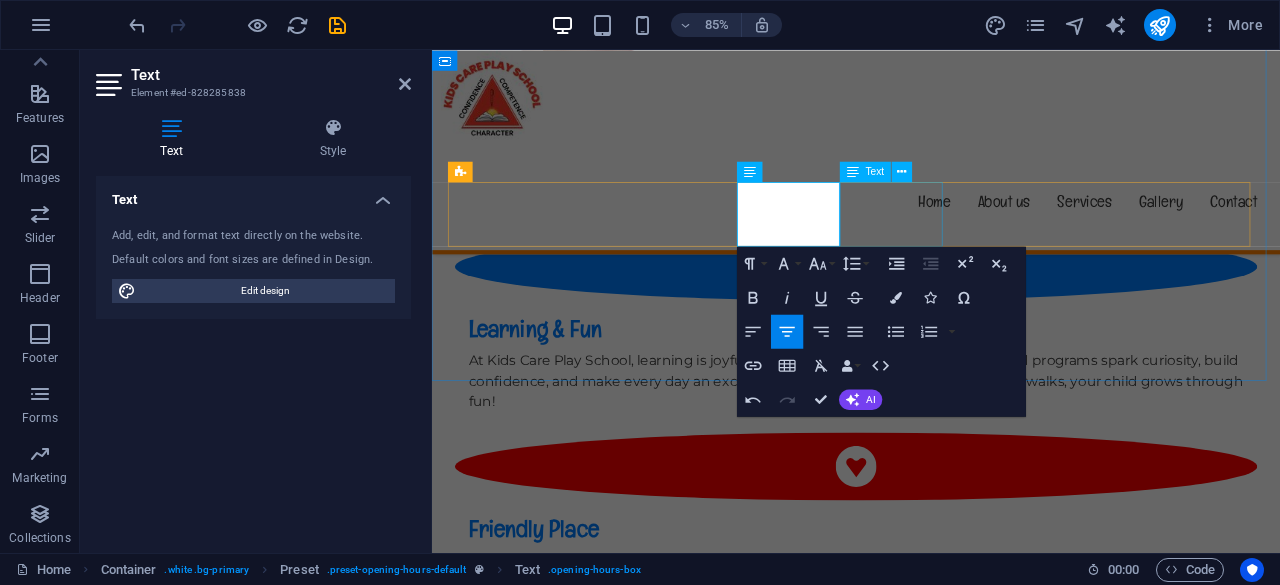 click on "Thursday 09:00 - 18:30" at bounding box center (931, 1552) 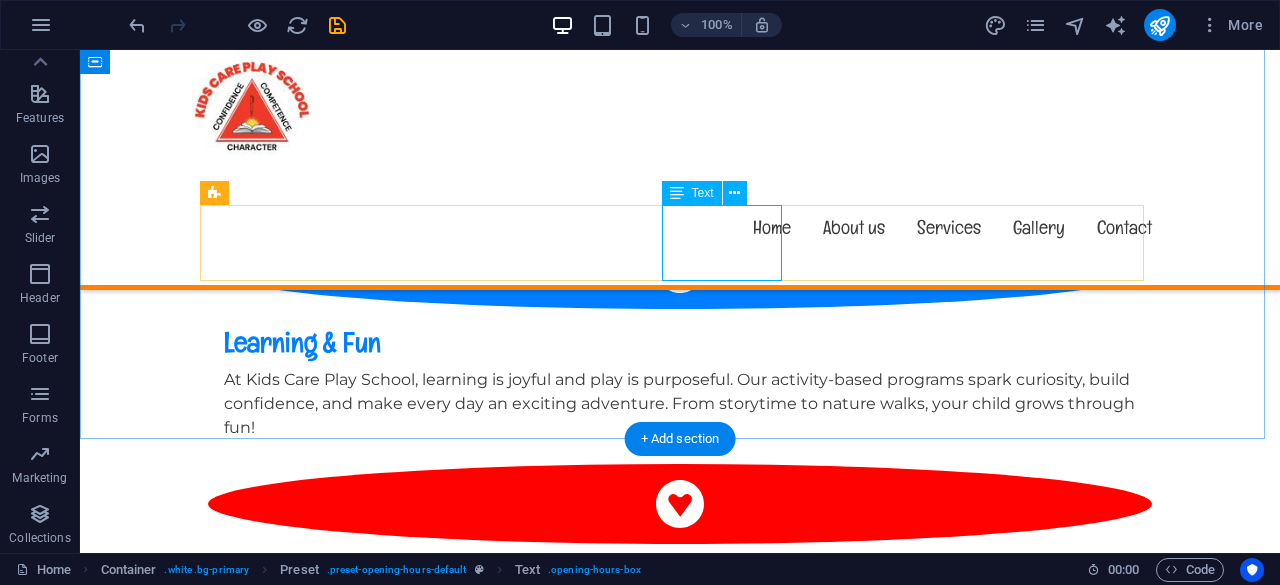 click on "Thursday 09:00 - 18:30" at bounding box center (680, 1516) 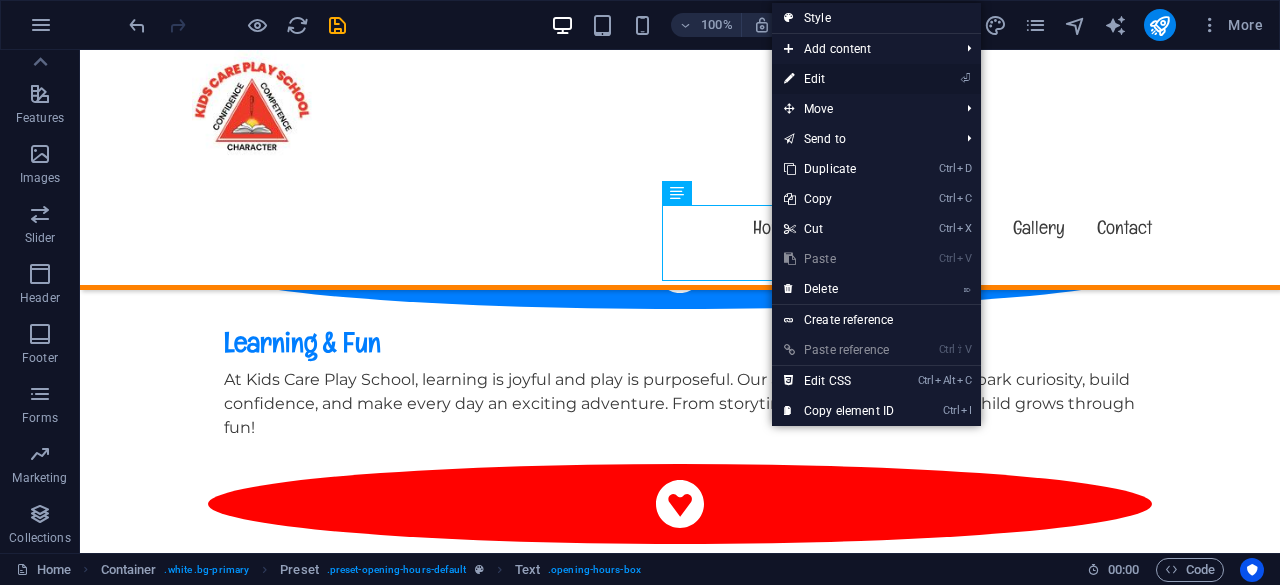 drag, startPoint x: 862, startPoint y: 81, endPoint x: 499, endPoint y: 216, distance: 387.2906 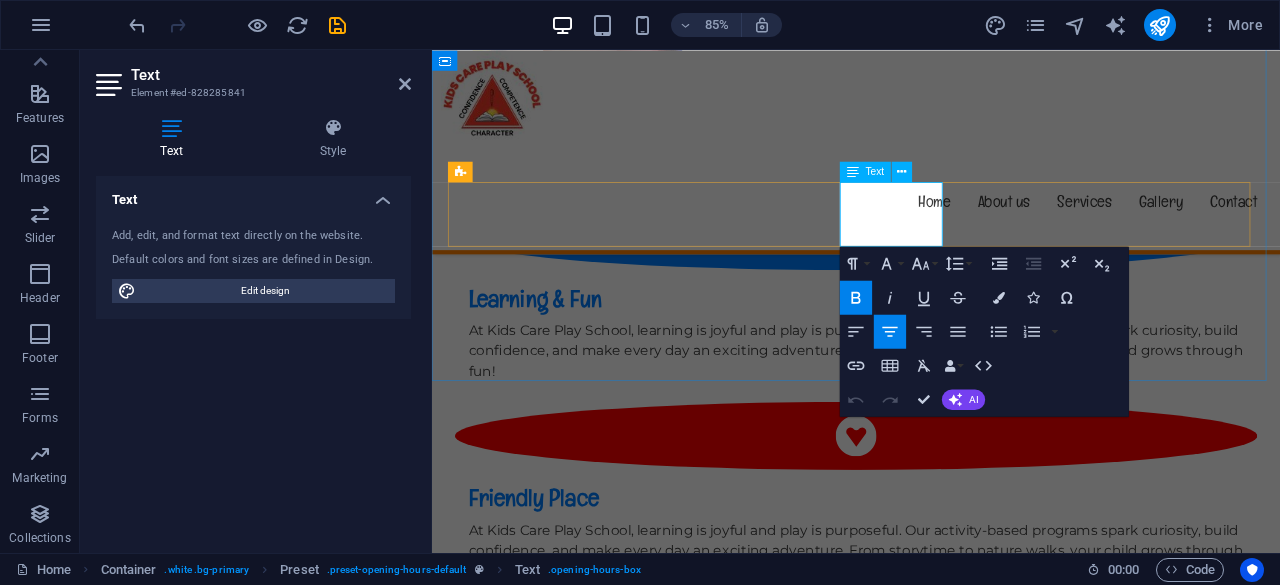 click on "09:00 - 18:30" at bounding box center [930, 1528] 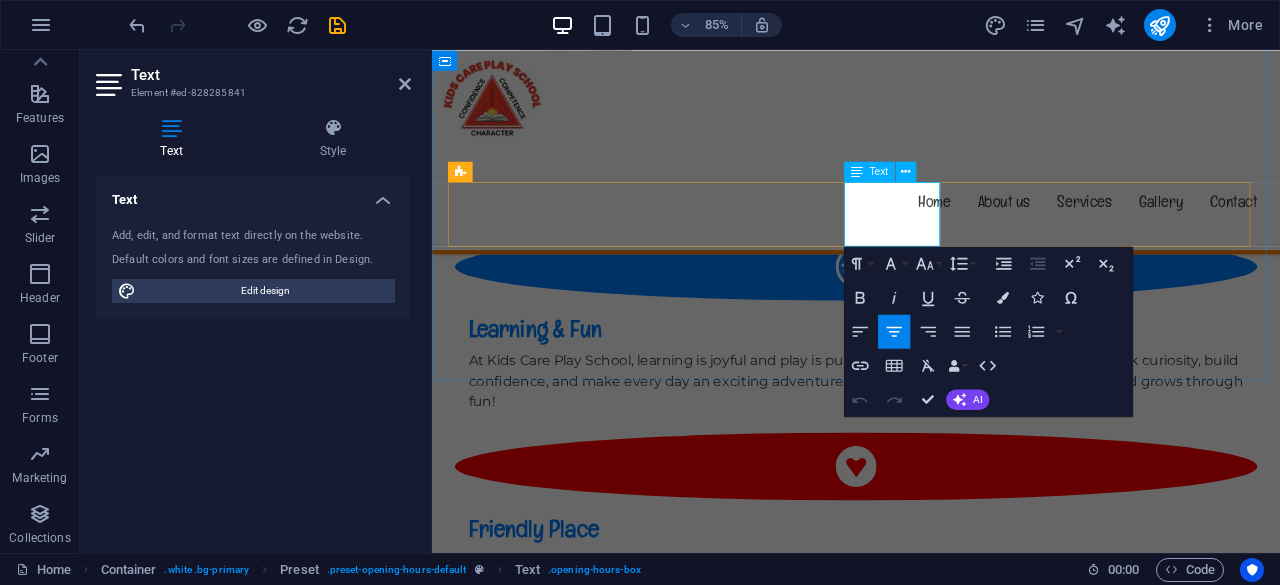 type 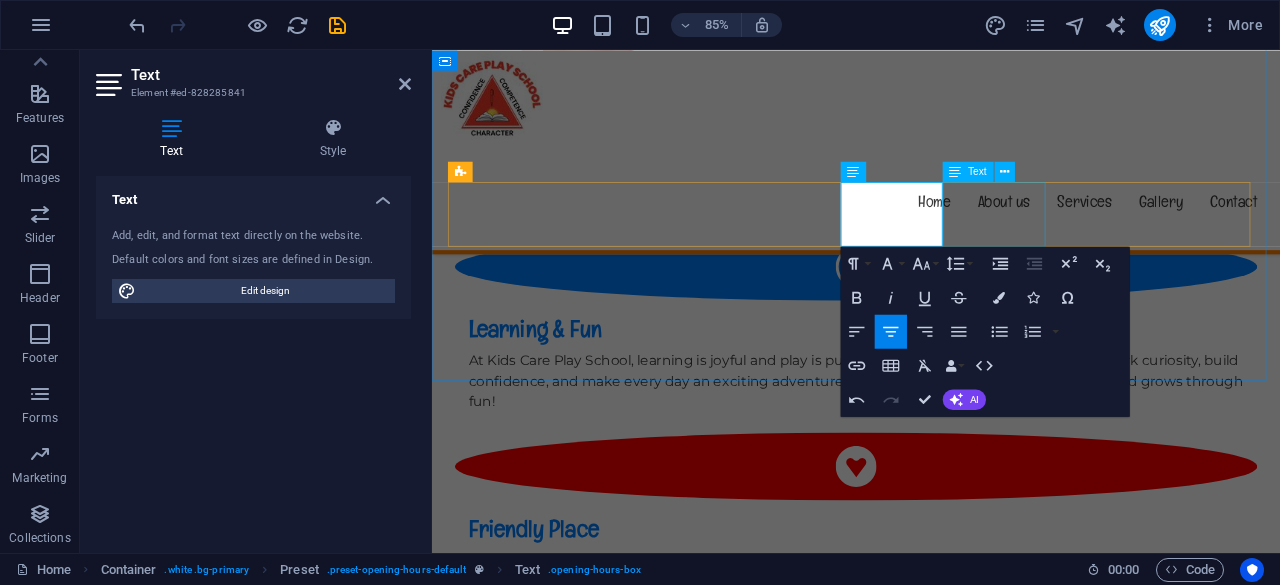 click on "Friday 09:00 - 18:30" at bounding box center (931, 1611) 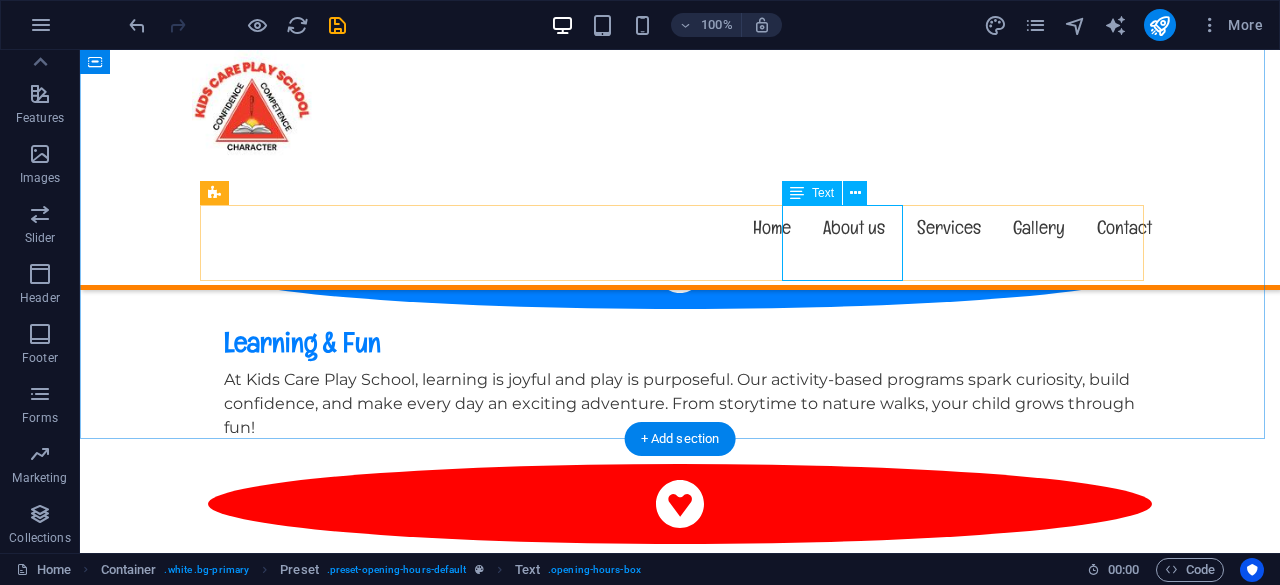 click on "Friday 09:00 - 18:30" at bounding box center [680, 1575] 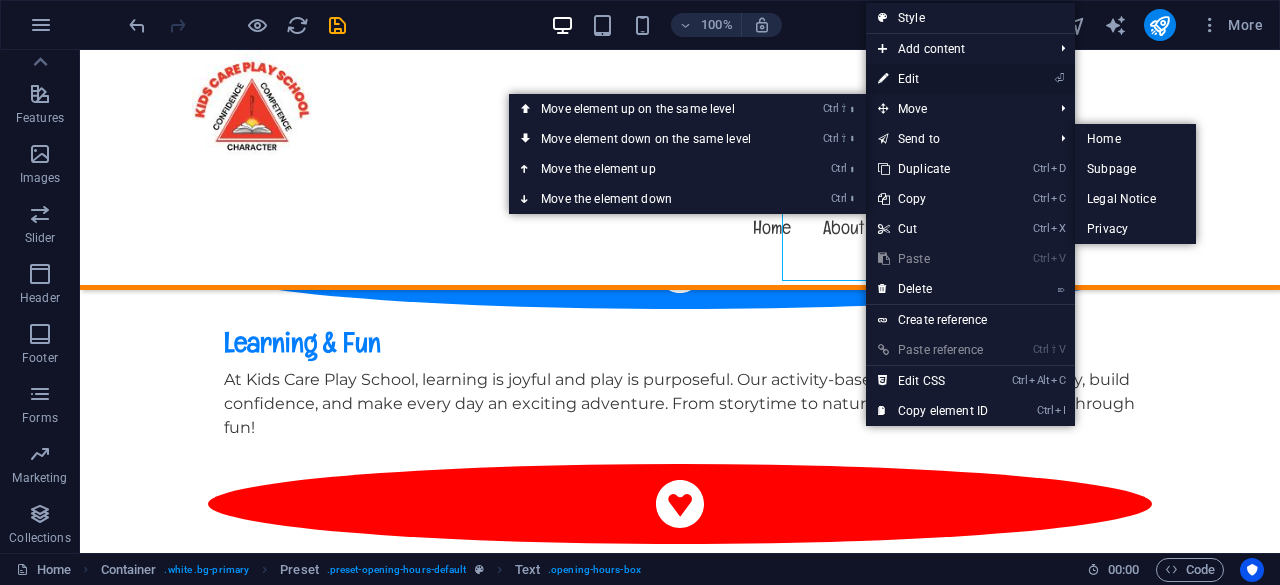 click on "⏎  Edit" at bounding box center [933, 79] 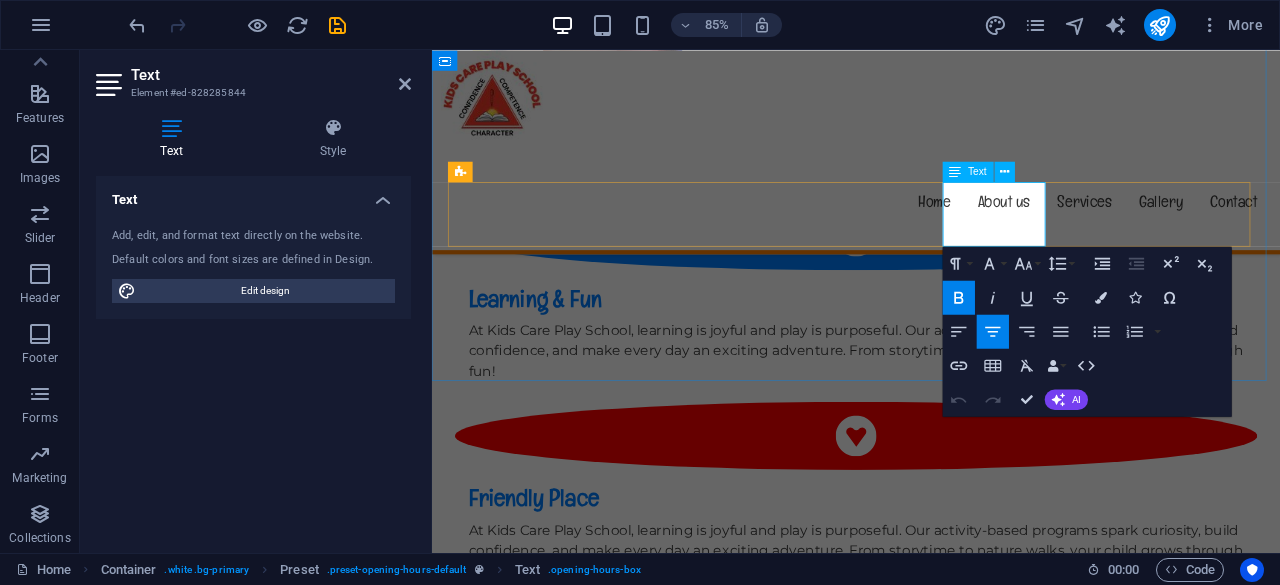 click on "09:00 - 18:30" at bounding box center [930, 1587] 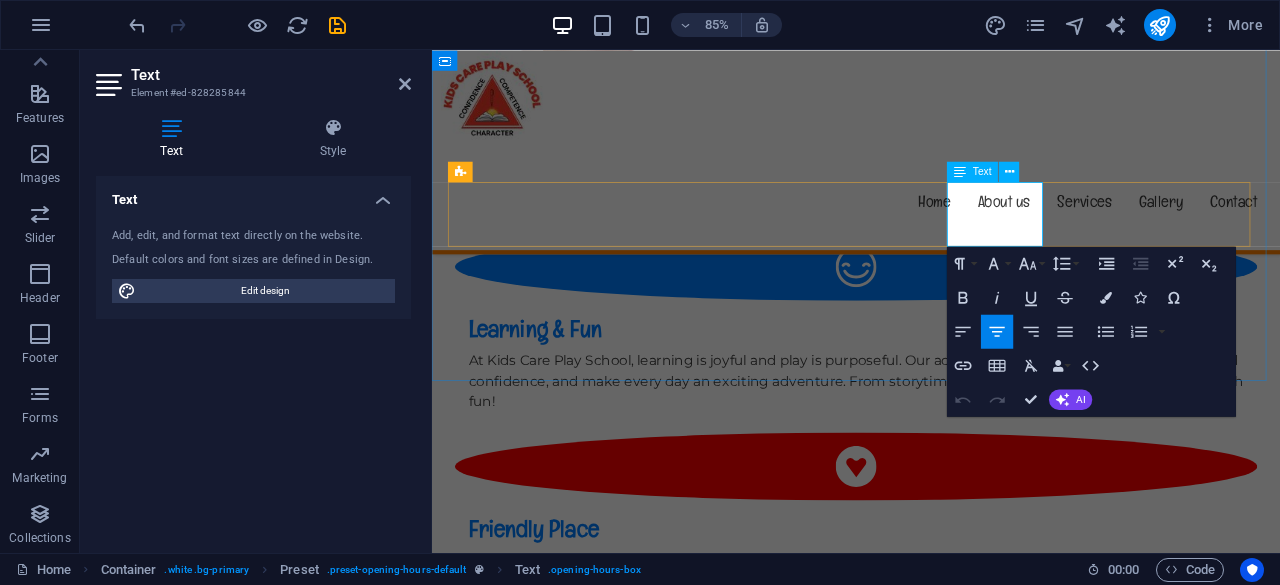 type 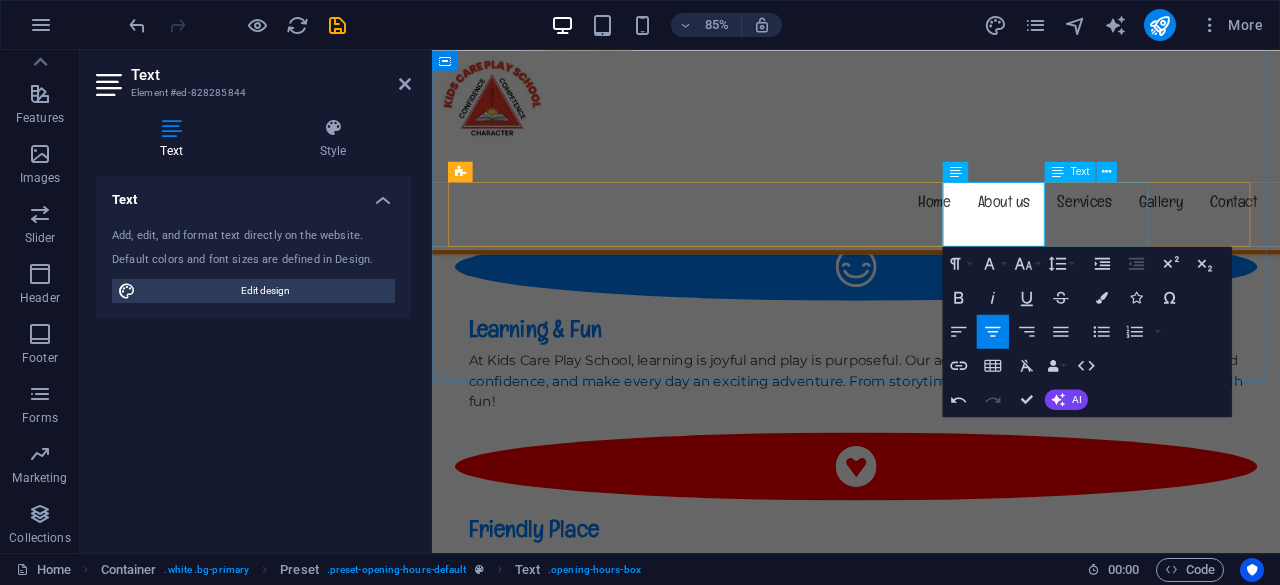 click on "Saturday 09:00 - 18:30" at bounding box center [931, 1670] 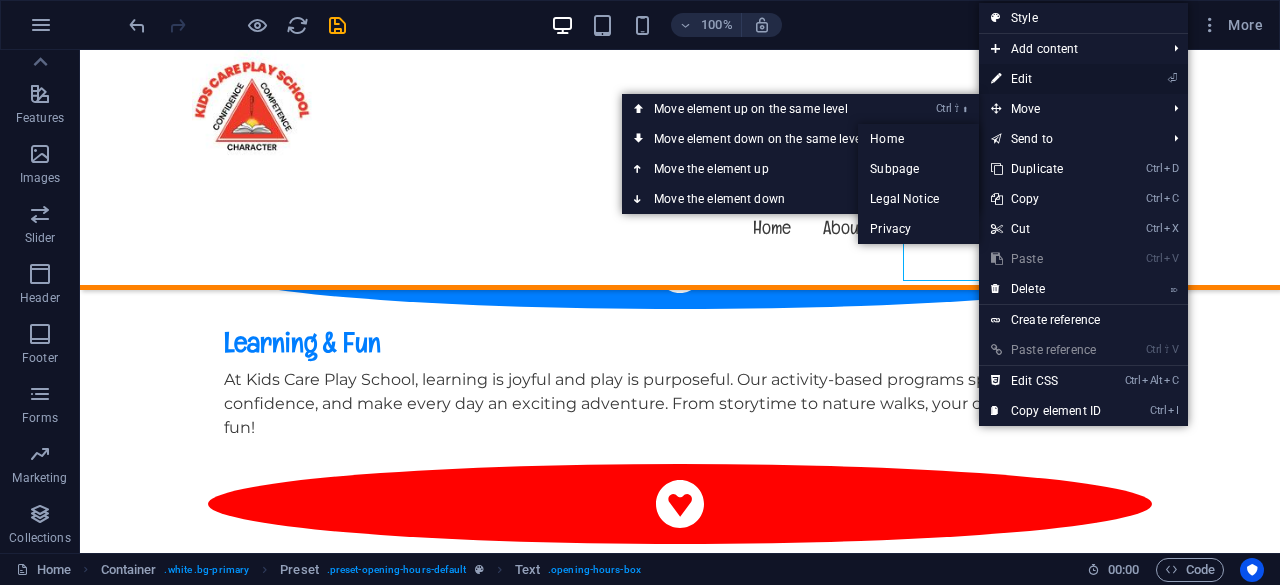 click on "⏎  Edit" at bounding box center (1046, 79) 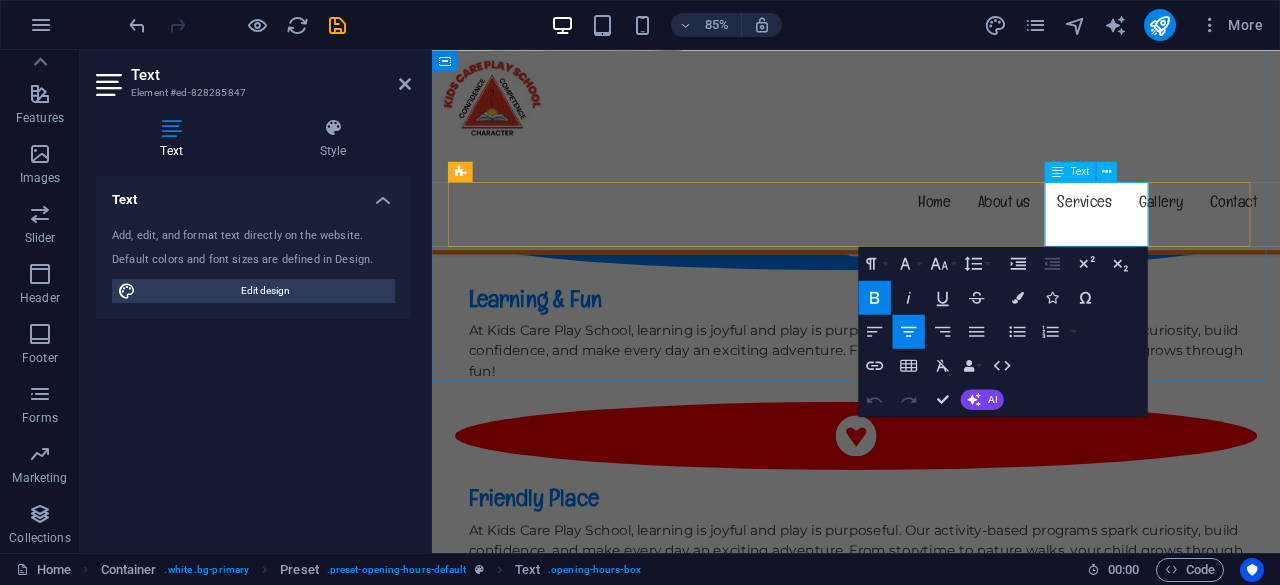 click on "09:00 - 18:30" at bounding box center (930, 1646) 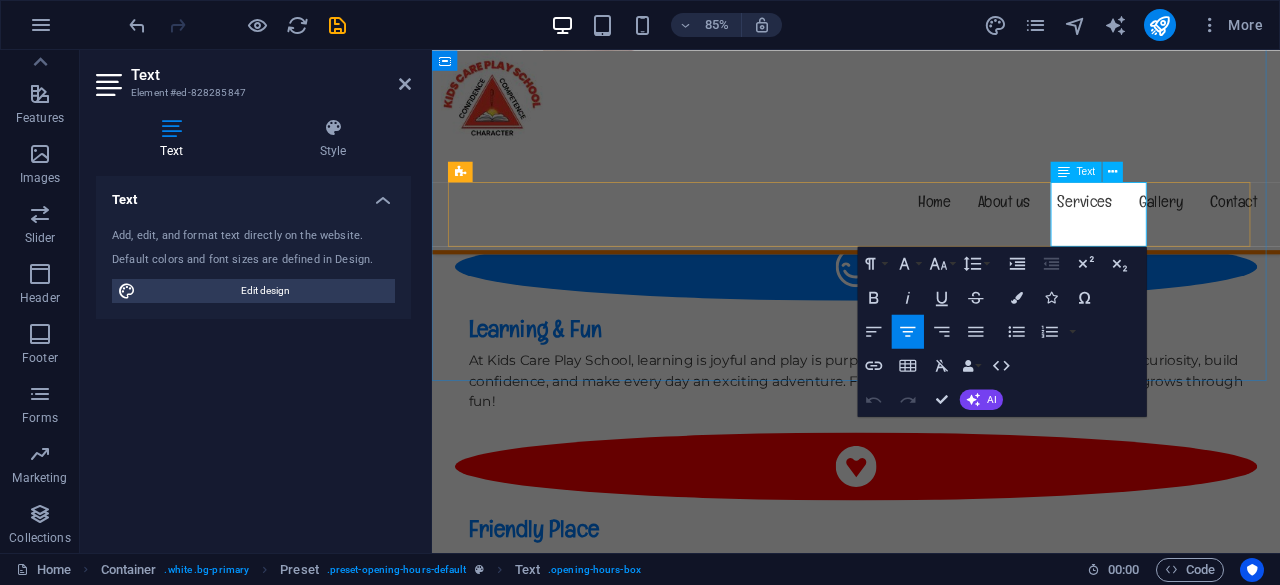 type 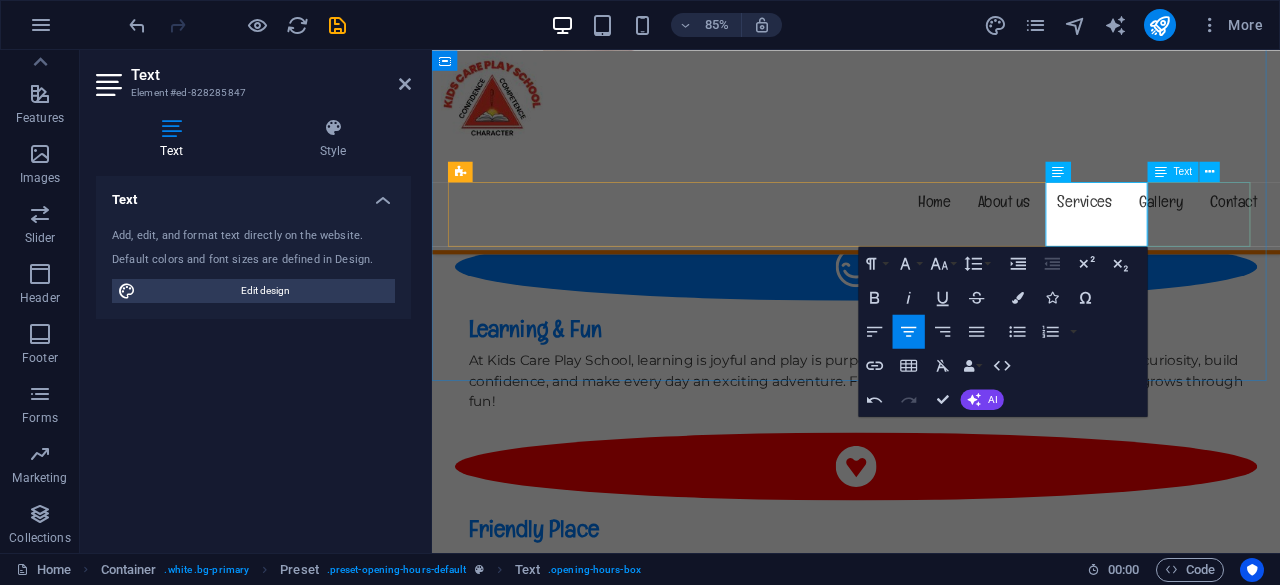 click on "Sunday 09:00 - 18:30" at bounding box center (931, 1730) 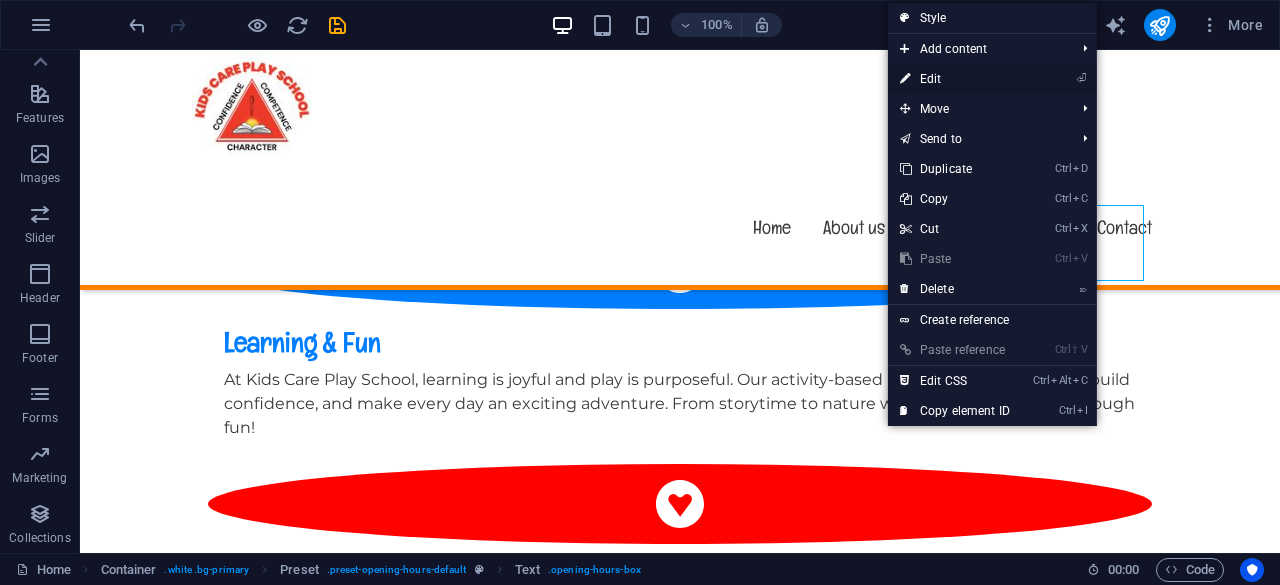 click on "⏎  Edit" at bounding box center (955, 79) 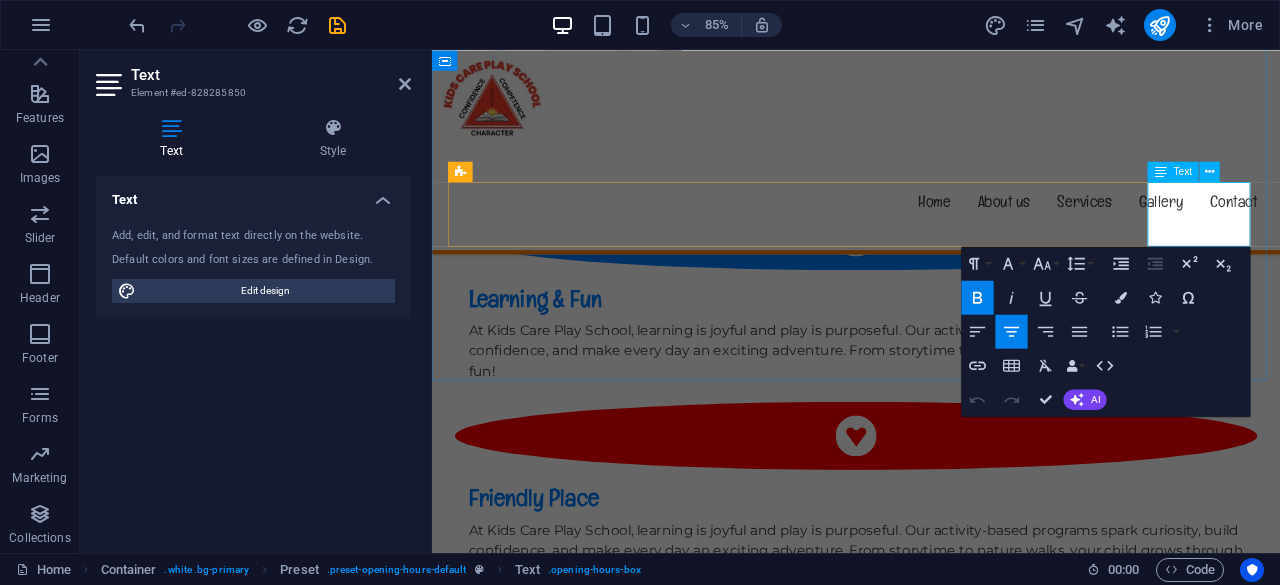click on "09:00 - 18:30" at bounding box center [931, 1705] 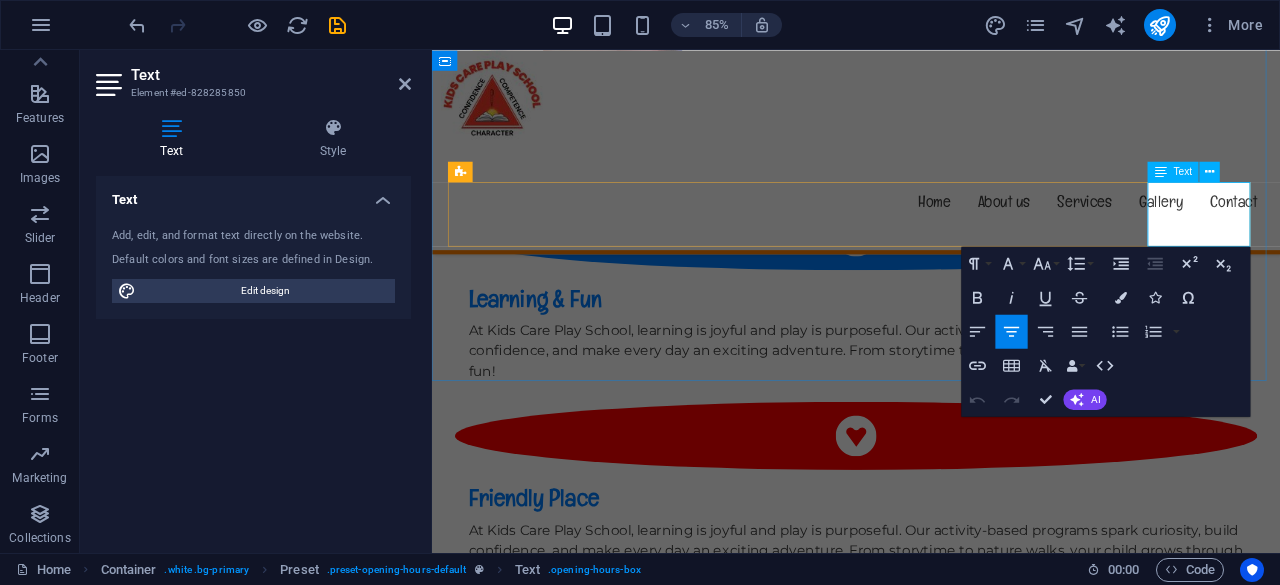 click on "09:00 - 18:30" at bounding box center [931, 1705] 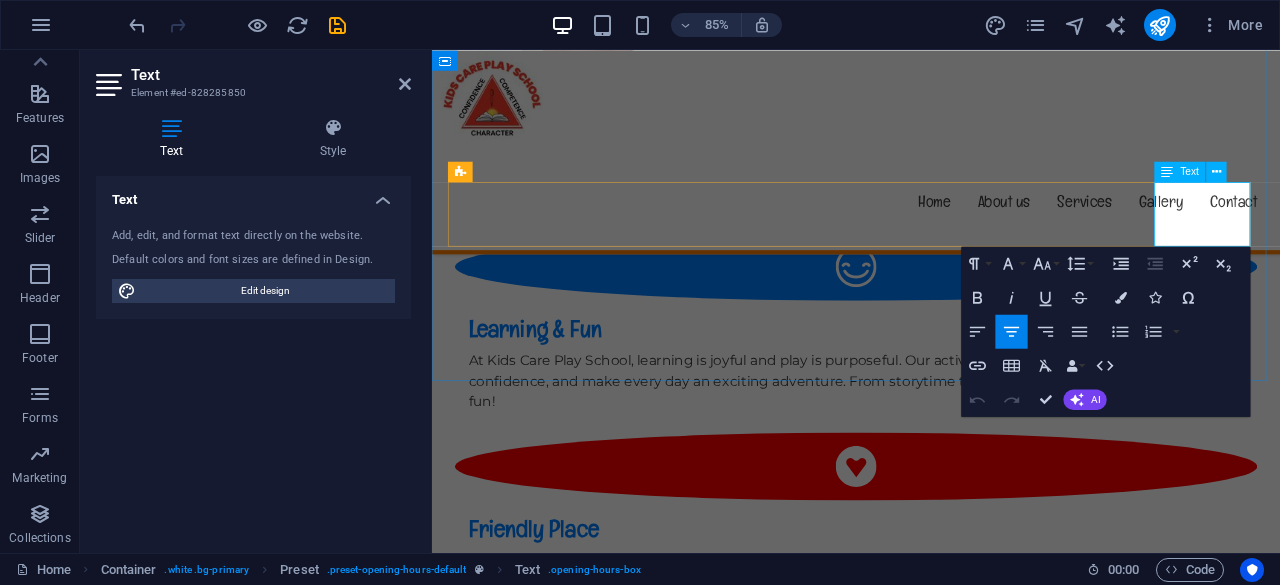 type 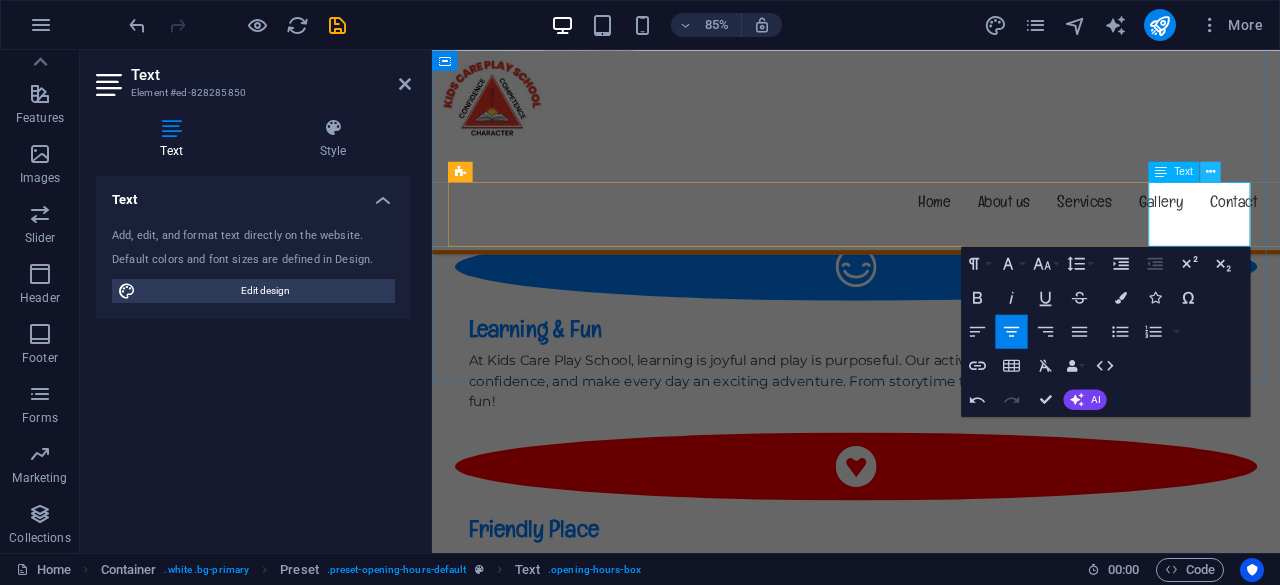 click at bounding box center (1210, 172) 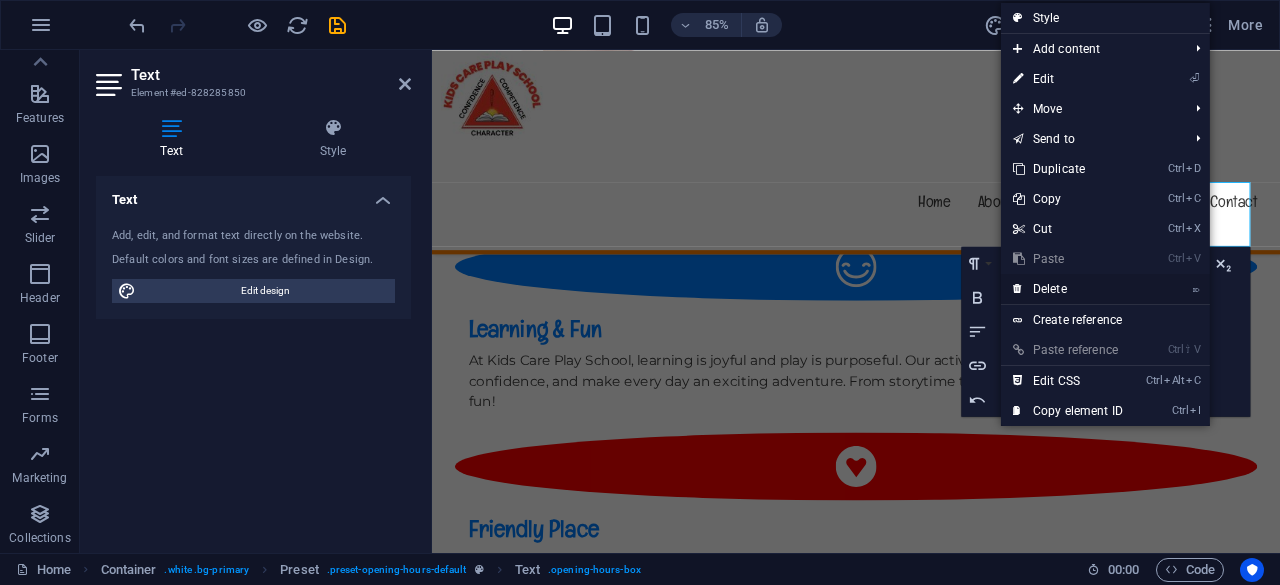 click on "⌦  Delete" at bounding box center [1068, 289] 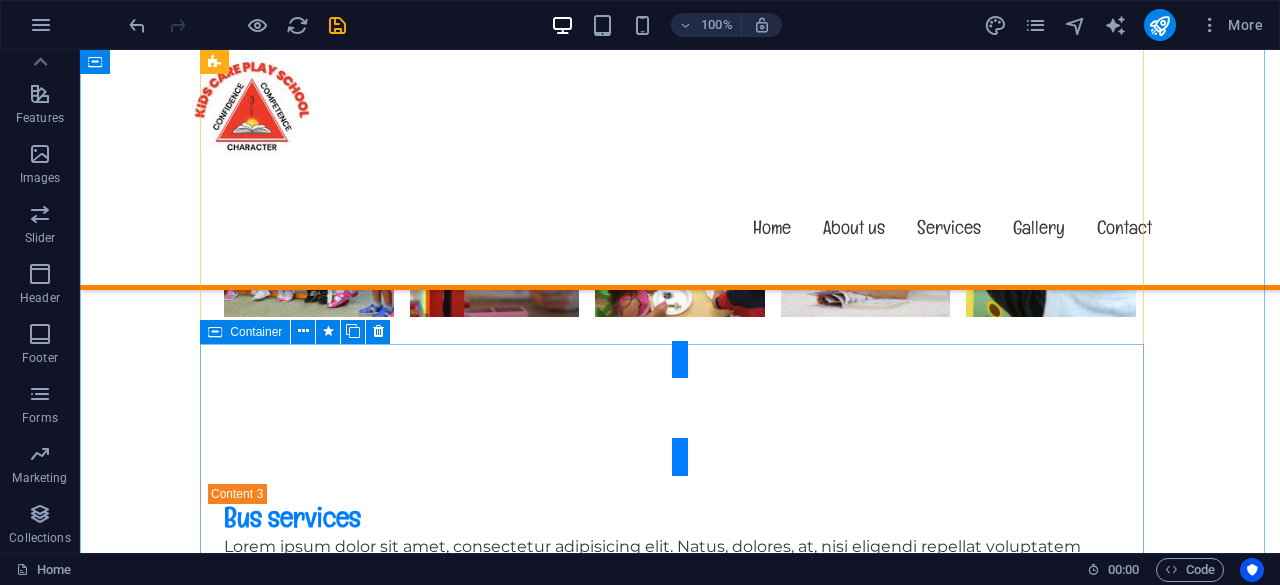 scroll, scrollTop: 4399, scrollLeft: 0, axis: vertical 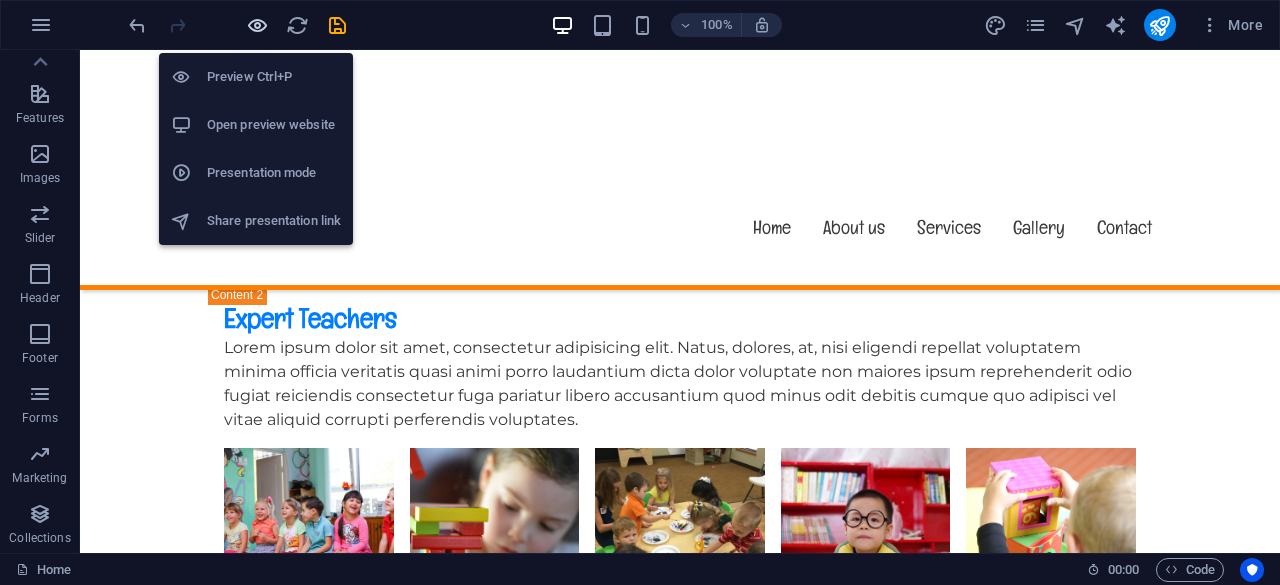 click at bounding box center (257, 25) 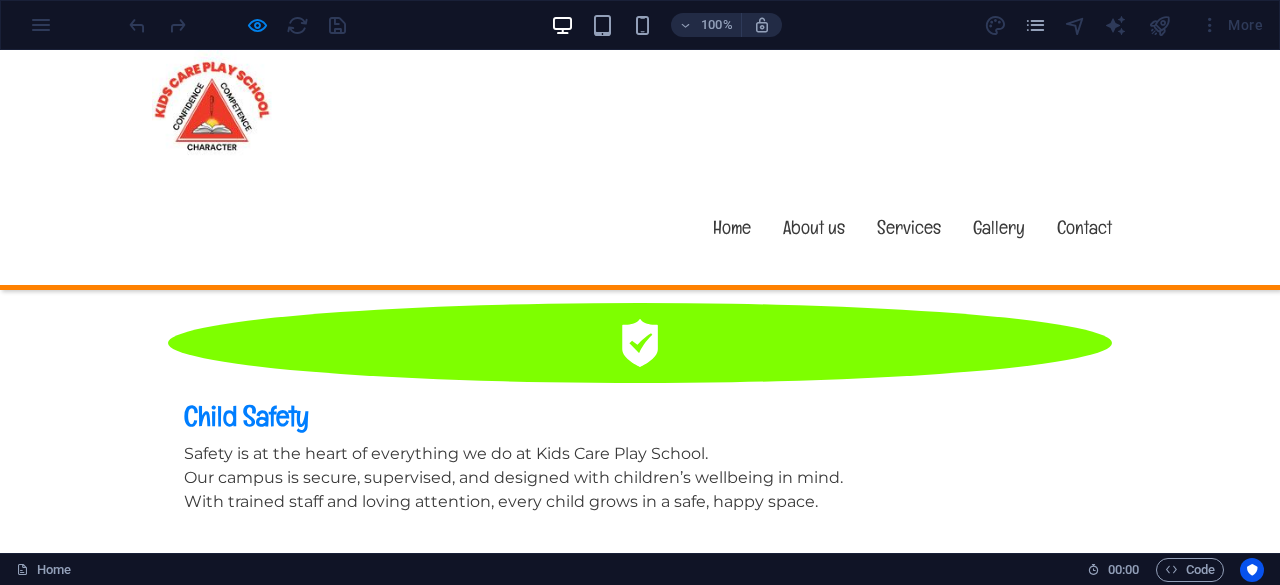 scroll, scrollTop: 1996, scrollLeft: 0, axis: vertical 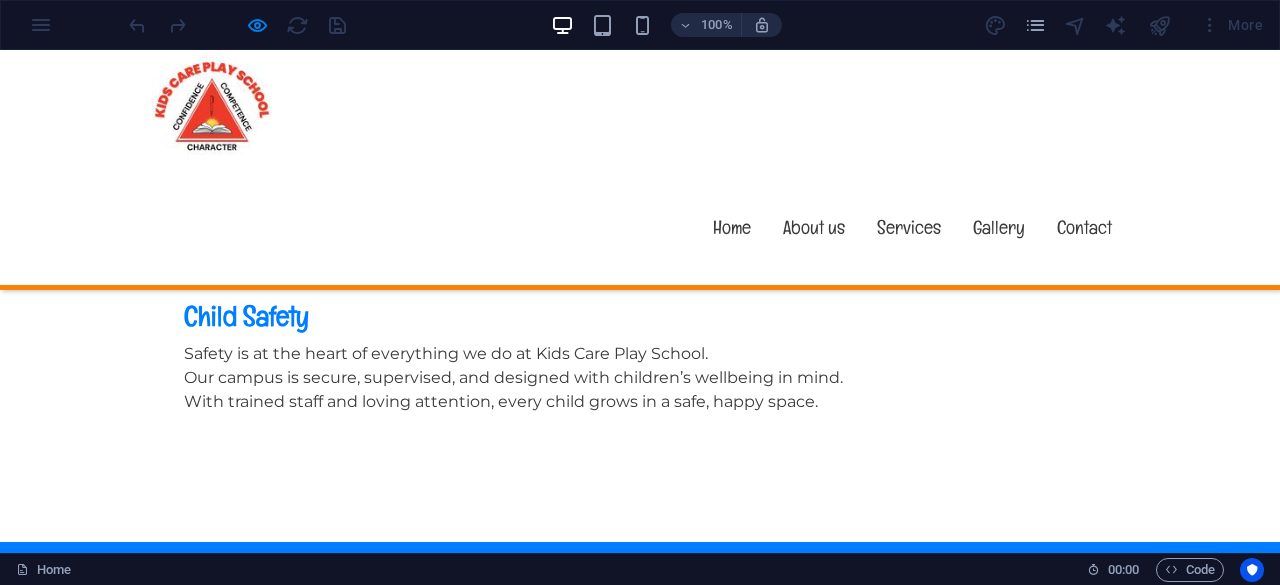 click on "Excursions" at bounding box center (640, 3071) 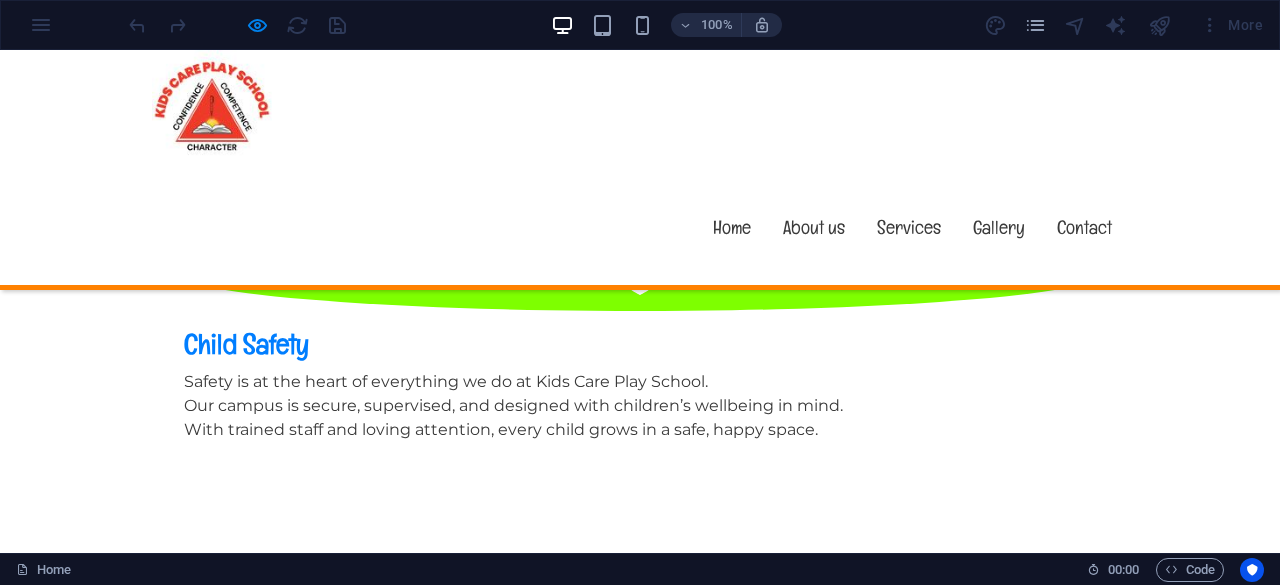 scroll, scrollTop: 1996, scrollLeft: 0, axis: vertical 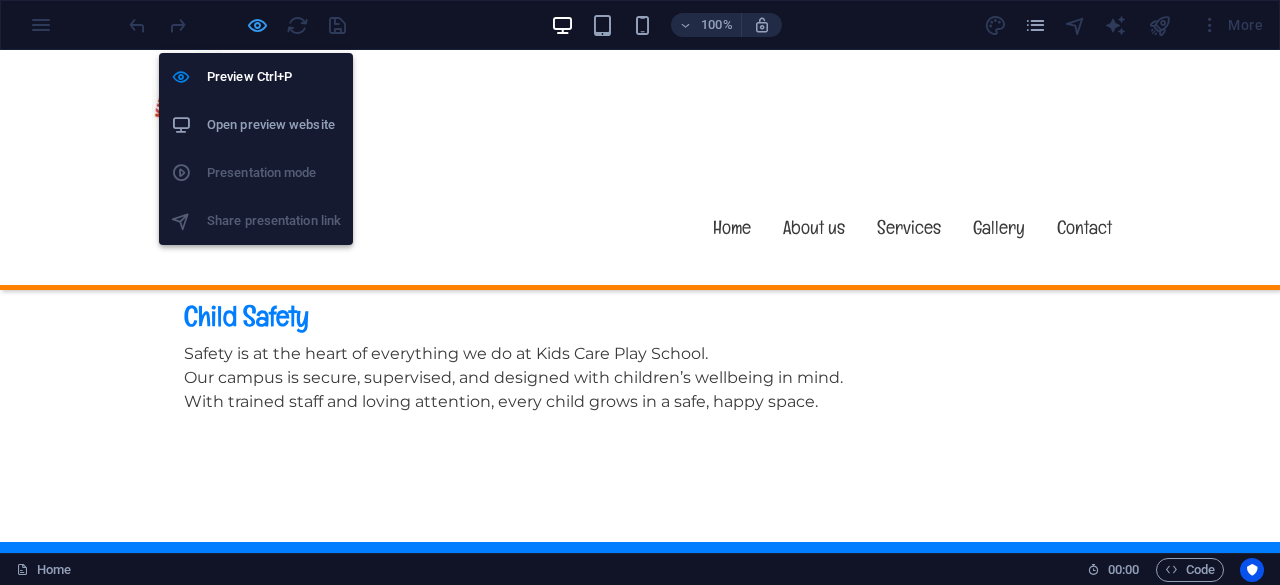 click at bounding box center (257, 25) 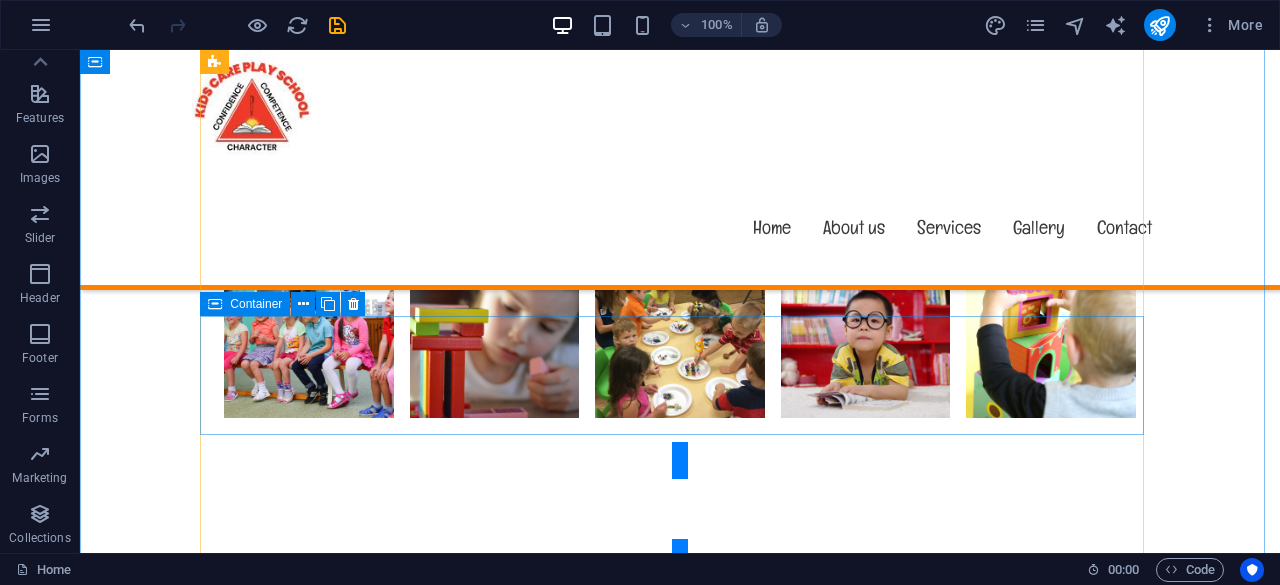 scroll, scrollTop: 4796, scrollLeft: 0, axis: vertical 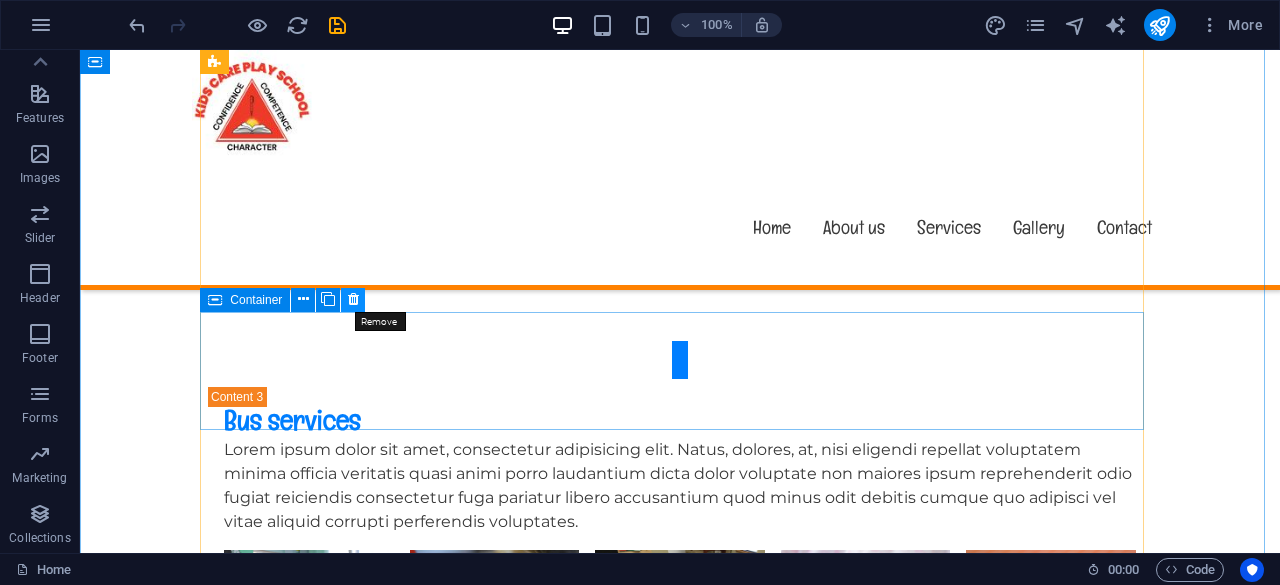 click at bounding box center [353, 299] 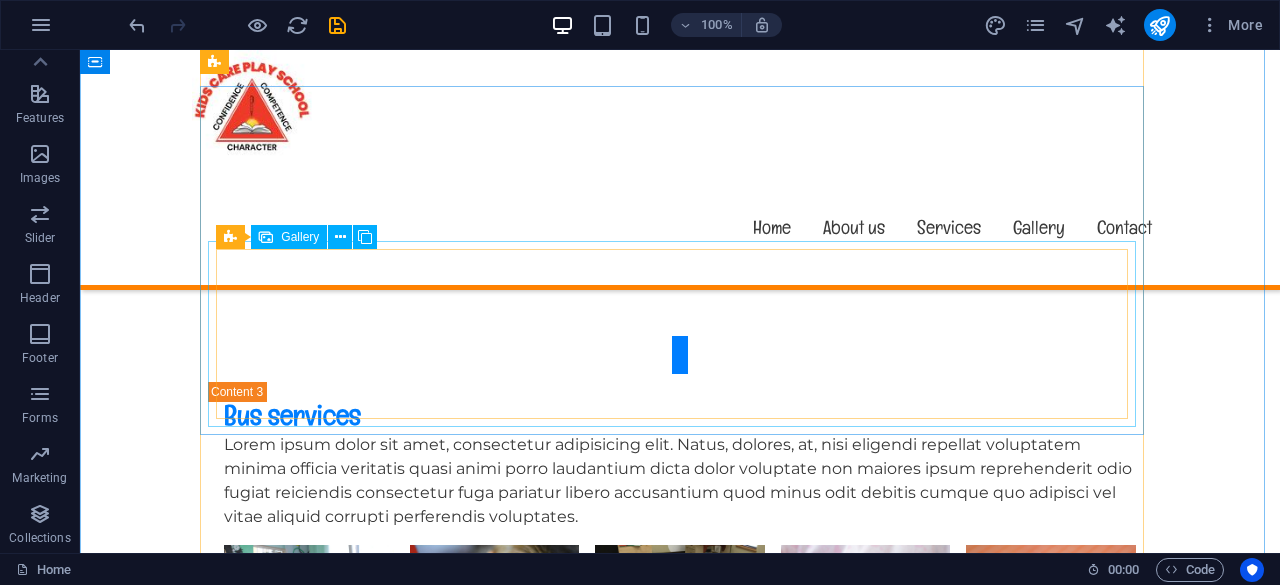 scroll, scrollTop: 4596, scrollLeft: 0, axis: vertical 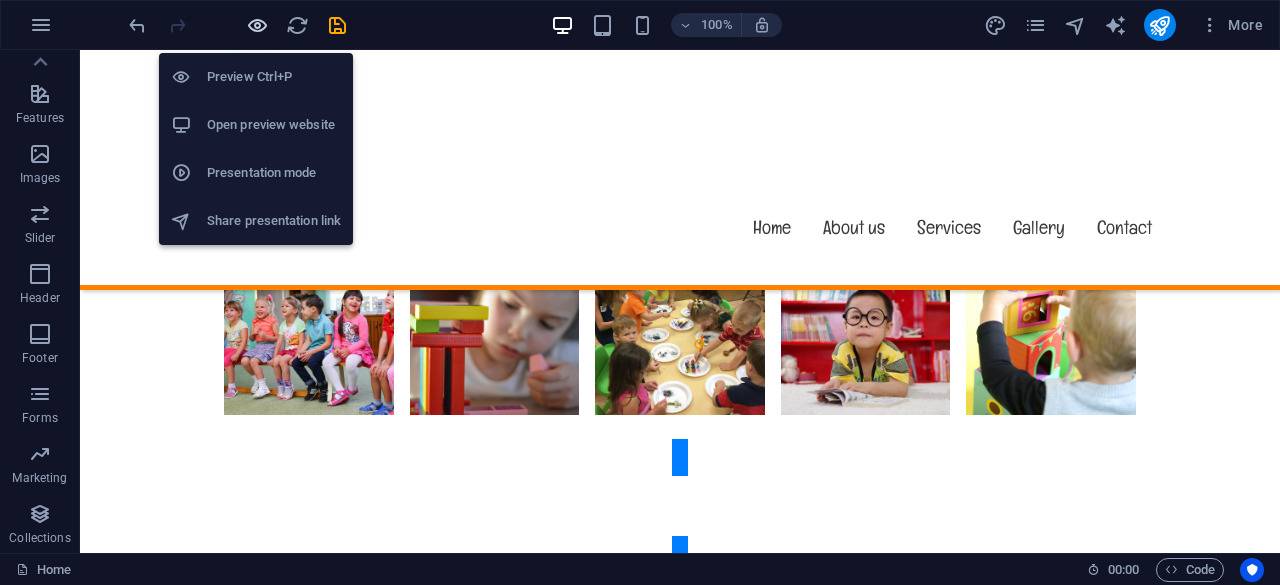 click at bounding box center [257, 25] 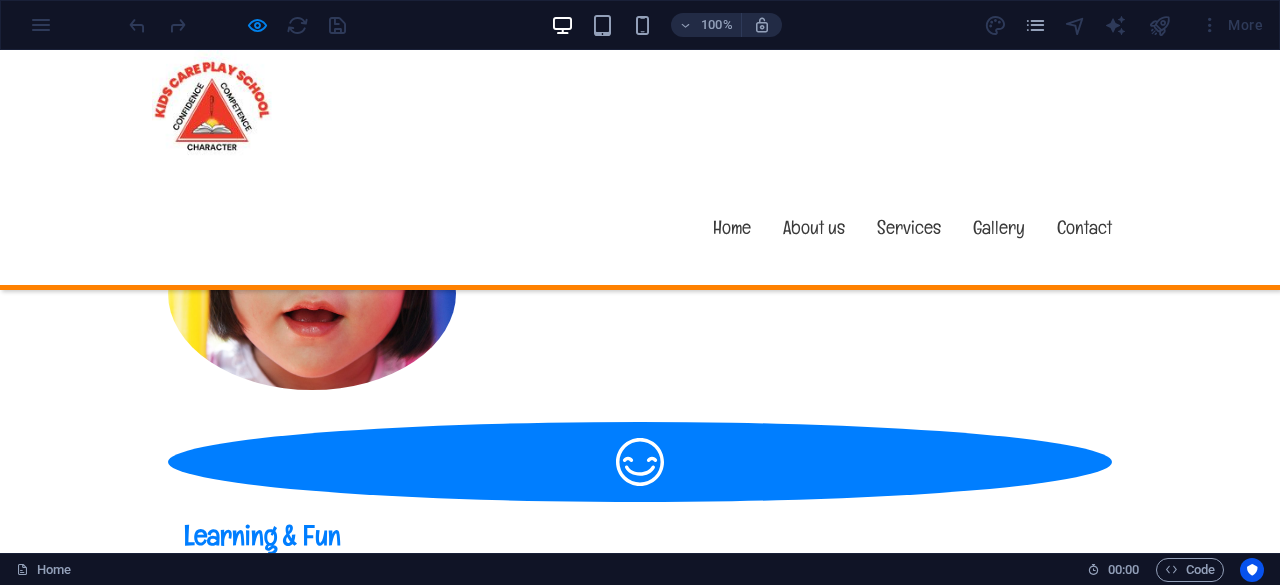 scroll, scrollTop: 1300, scrollLeft: 0, axis: vertical 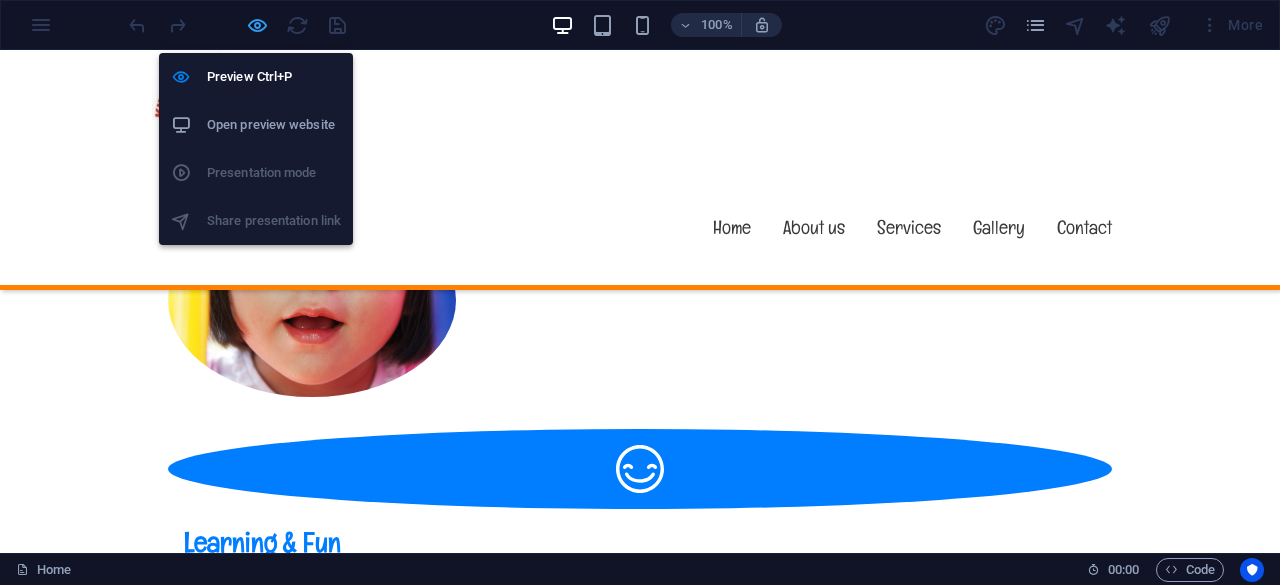 click at bounding box center [257, 25] 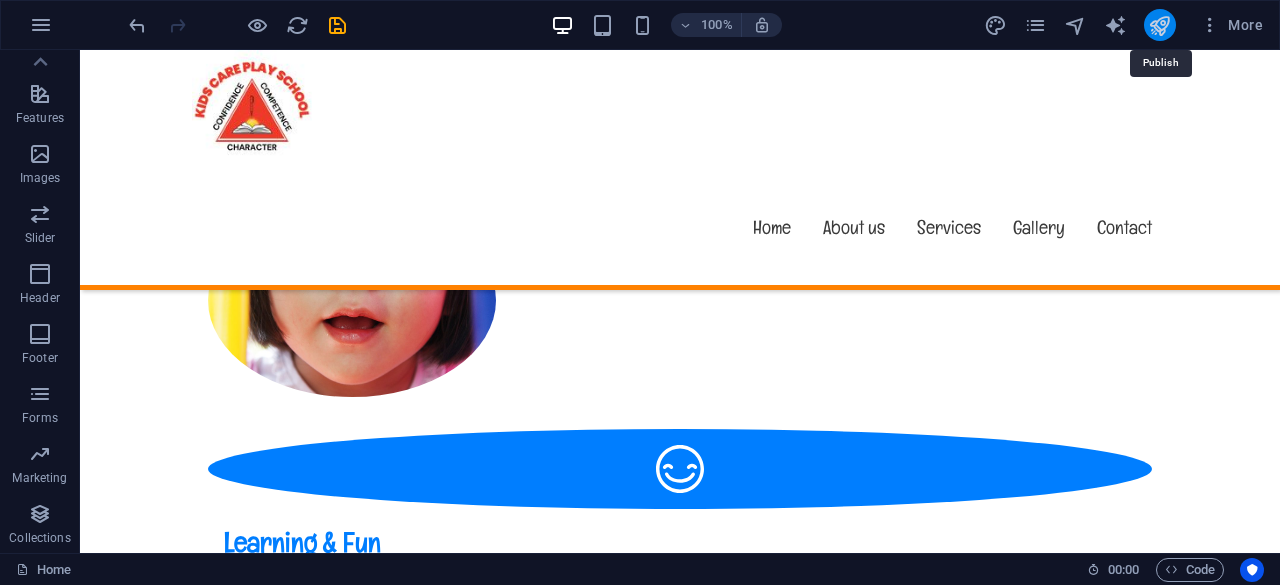 click at bounding box center [1159, 25] 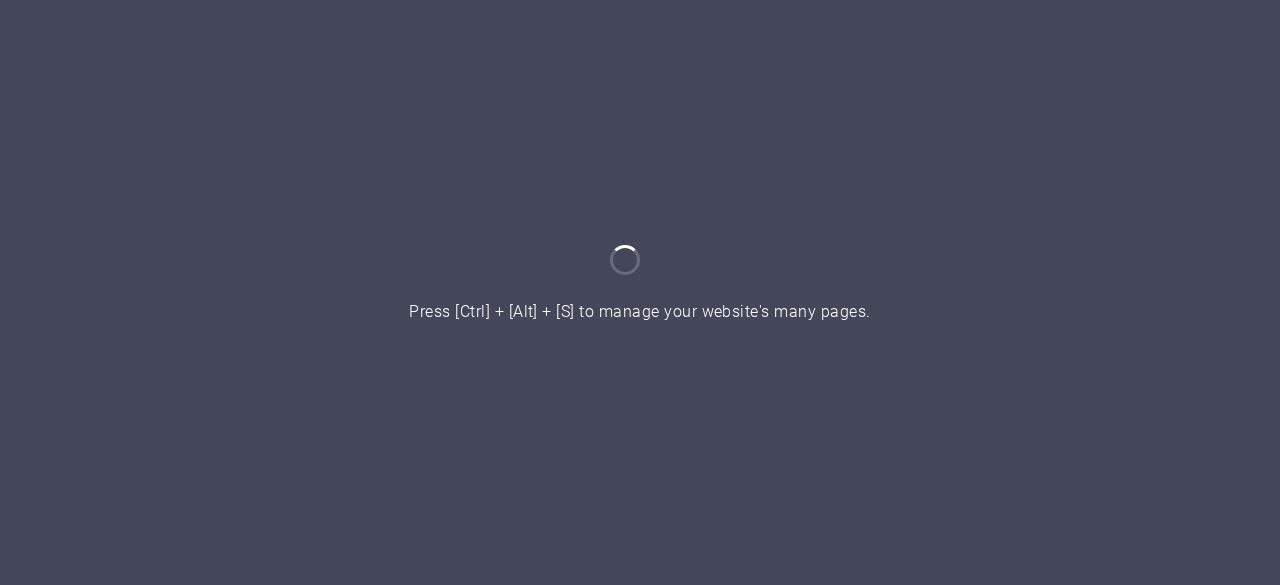 scroll, scrollTop: 0, scrollLeft: 0, axis: both 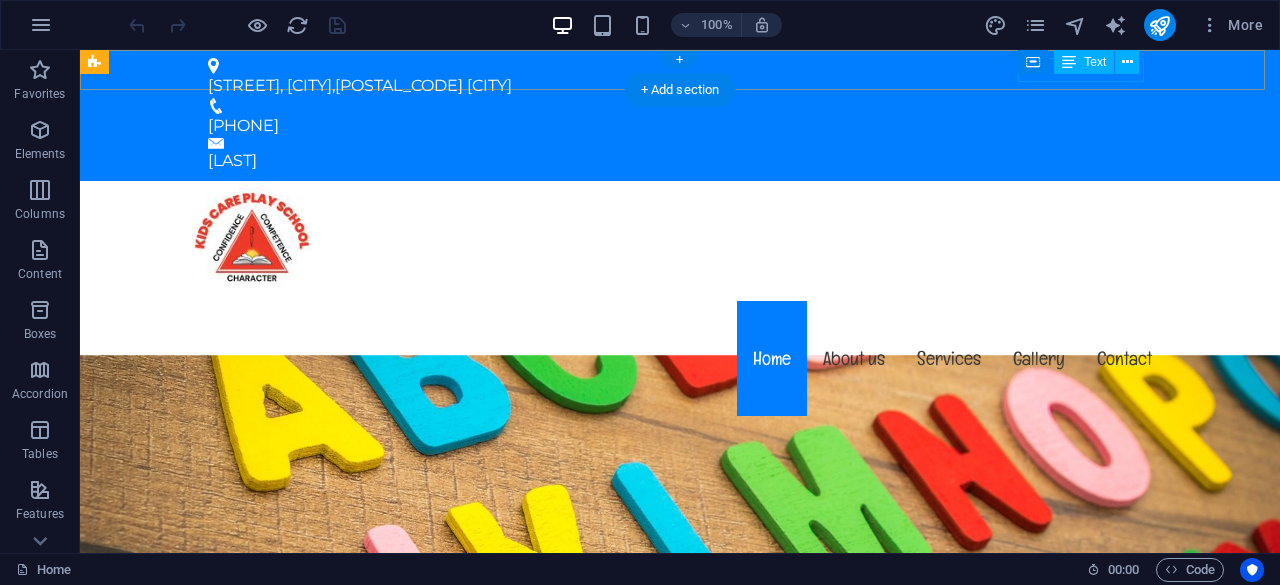 click on "snehhakkumari" at bounding box center (680, 161) 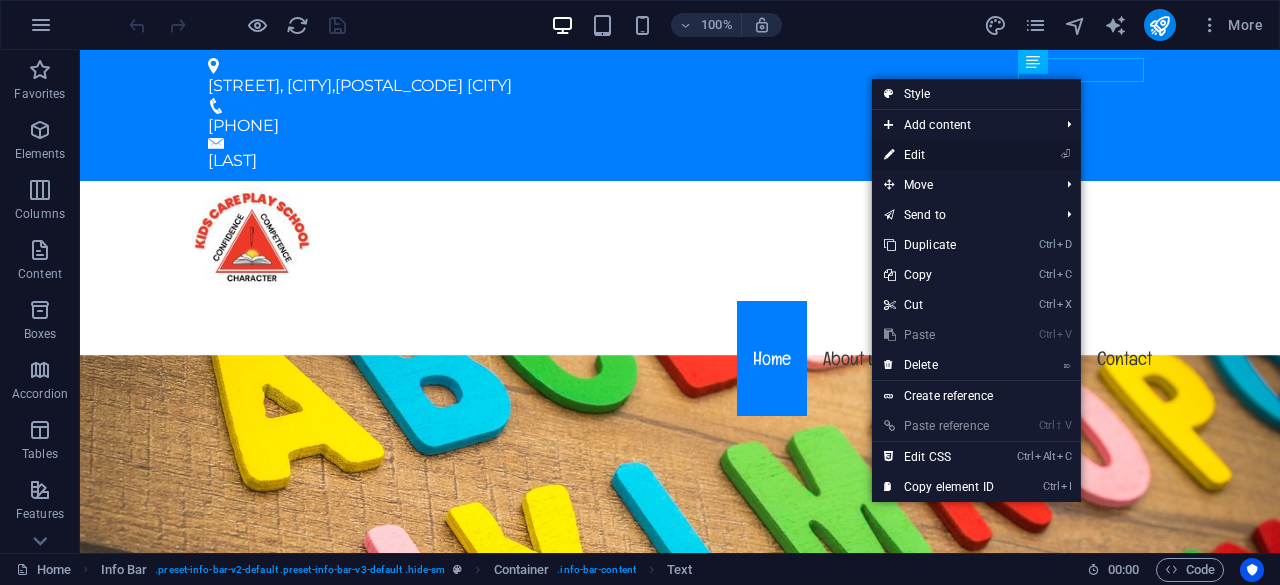click on "⏎  Edit" at bounding box center [939, 155] 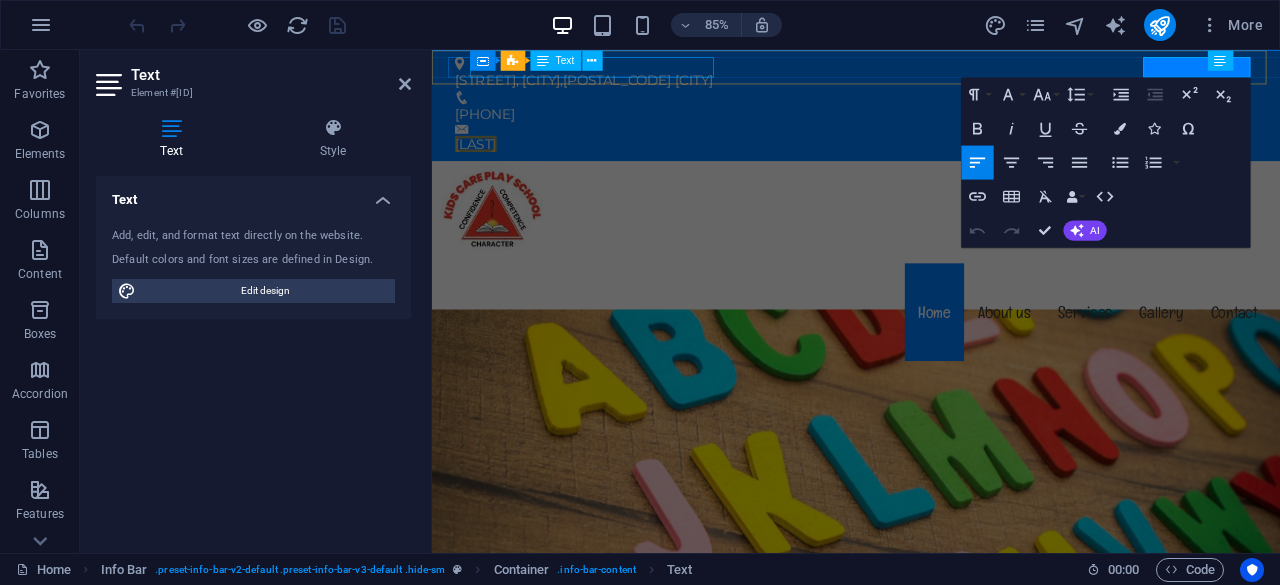 click on "Rani Bagan, Bariatu ,  834009   Ranchi" at bounding box center (923, 86) 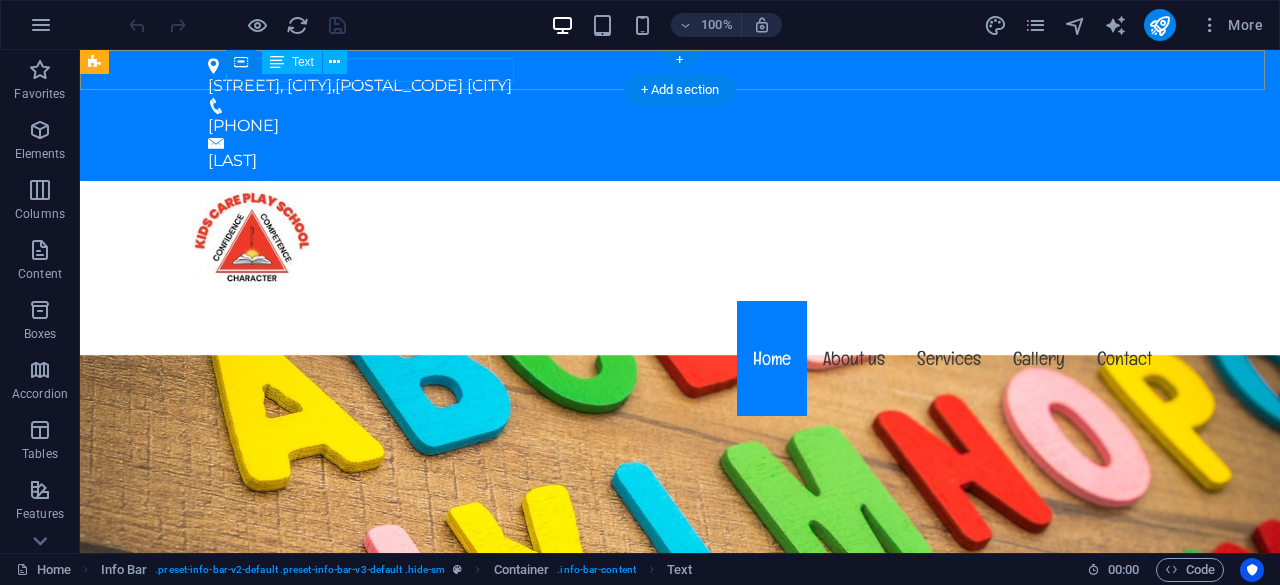 click on "Rani Bagan, Bariatu ,  834009   Ranchi" at bounding box center (672, 86) 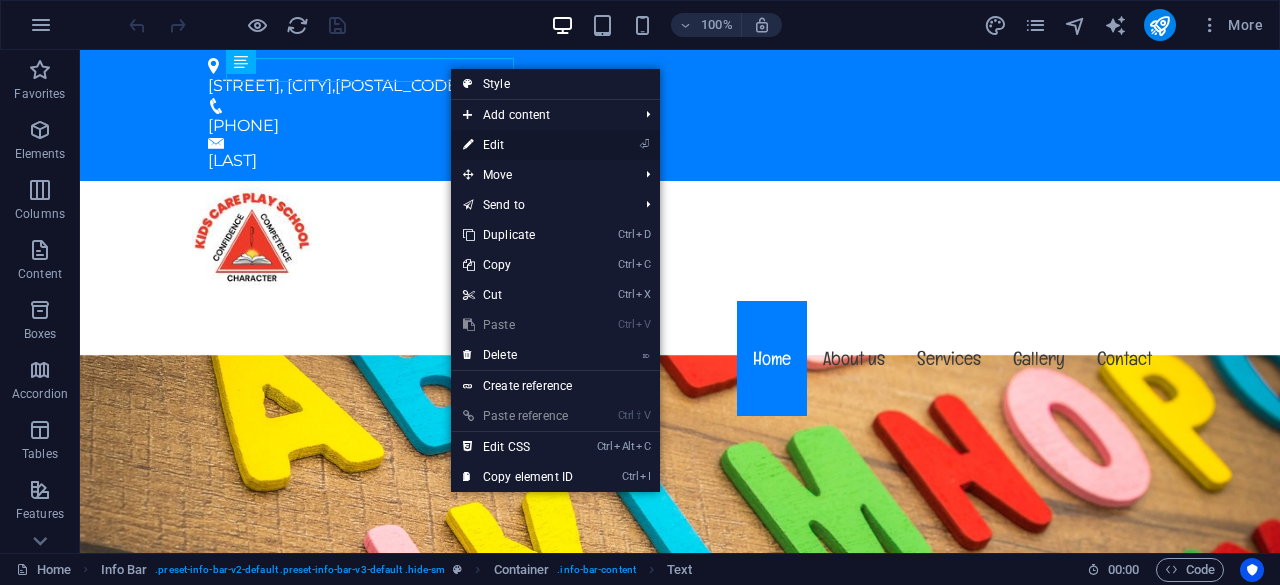 click on "⏎  Edit" at bounding box center [518, 145] 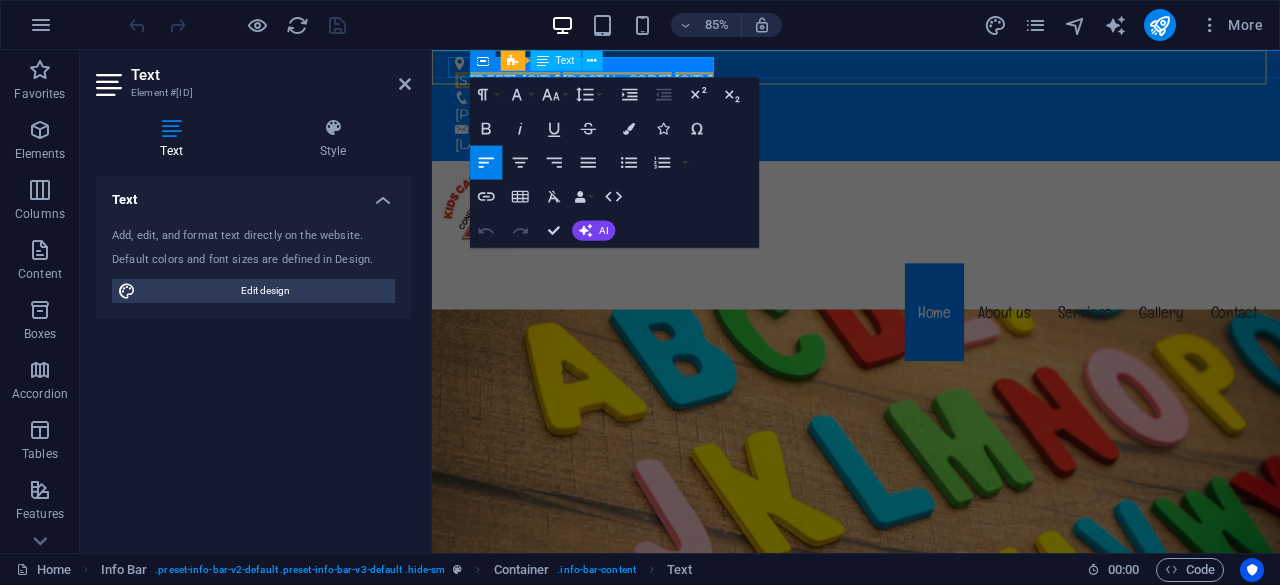 click on "[ZIP_CODE]" at bounding box center (650, 85) 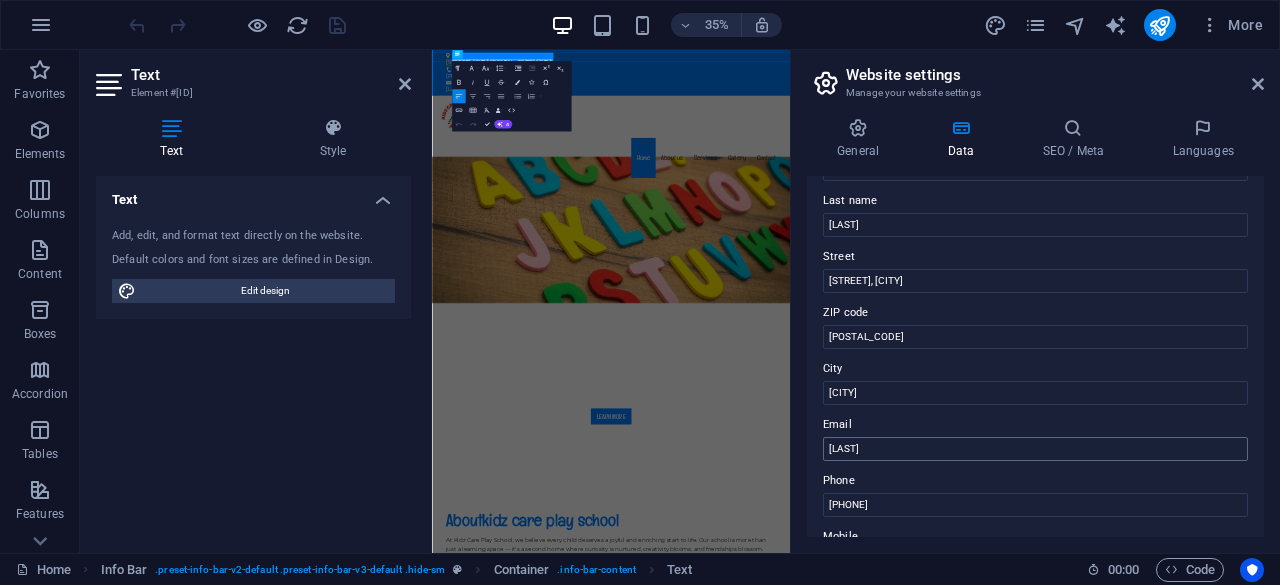 scroll, scrollTop: 200, scrollLeft: 0, axis: vertical 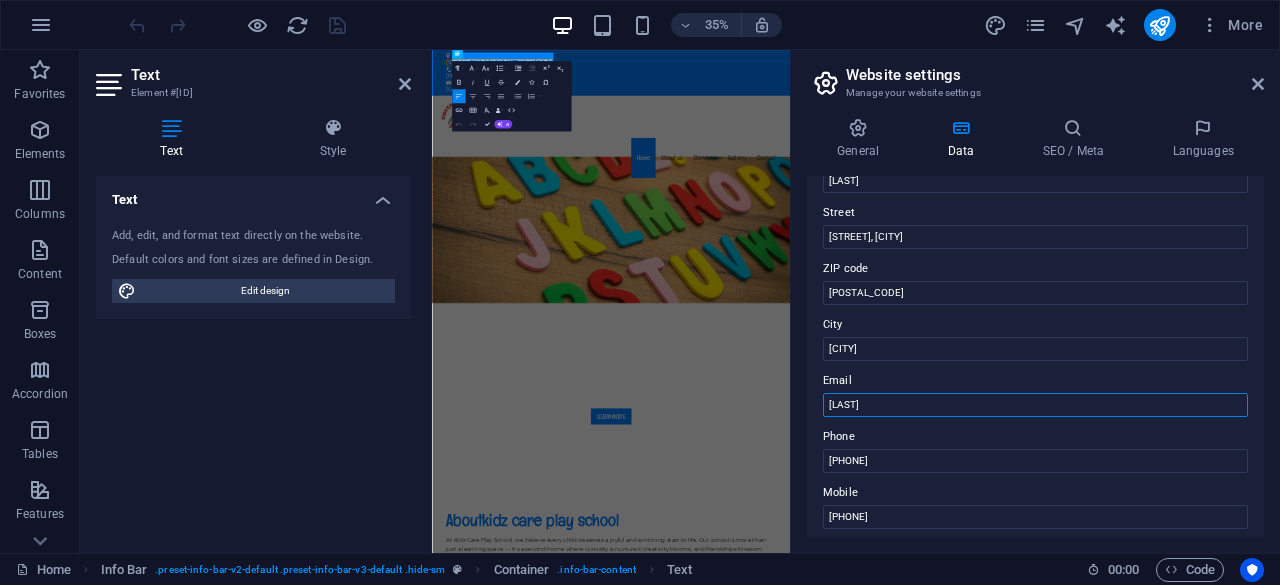click on "[FIRST]" at bounding box center [1035, 405] 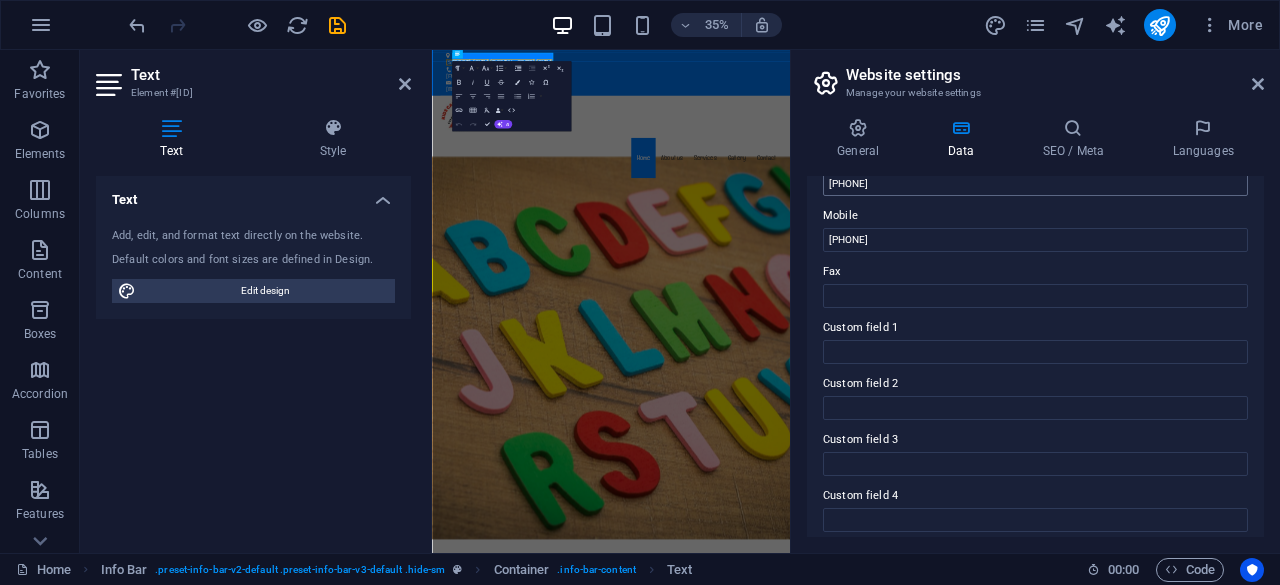 scroll, scrollTop: 599, scrollLeft: 0, axis: vertical 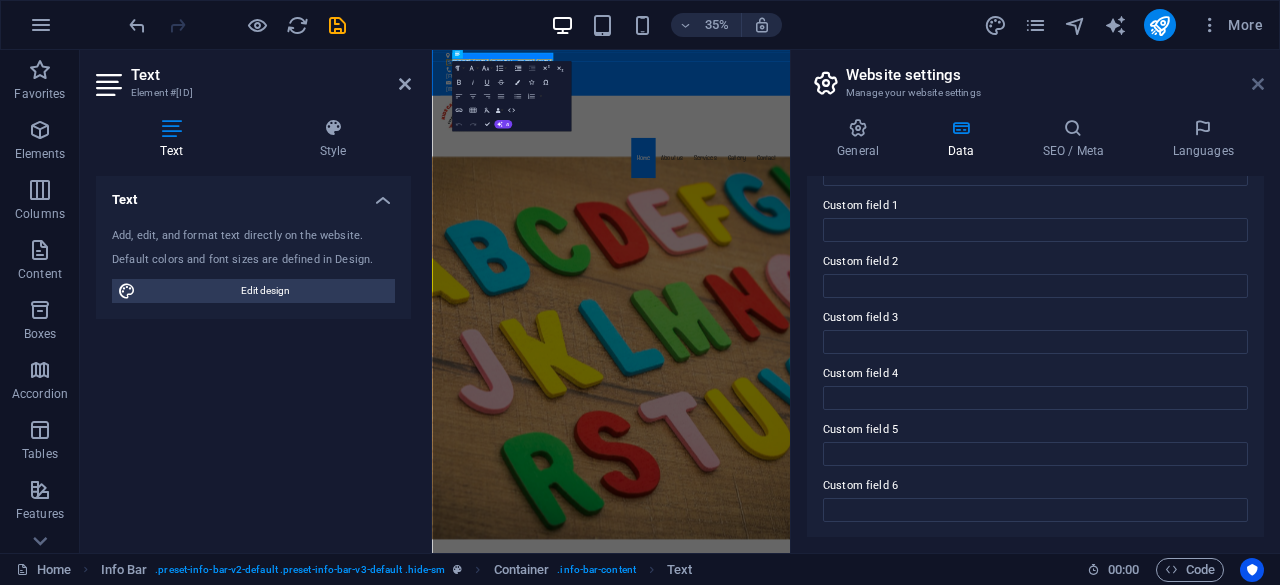 type on "snehhakkumari@gmail.com" 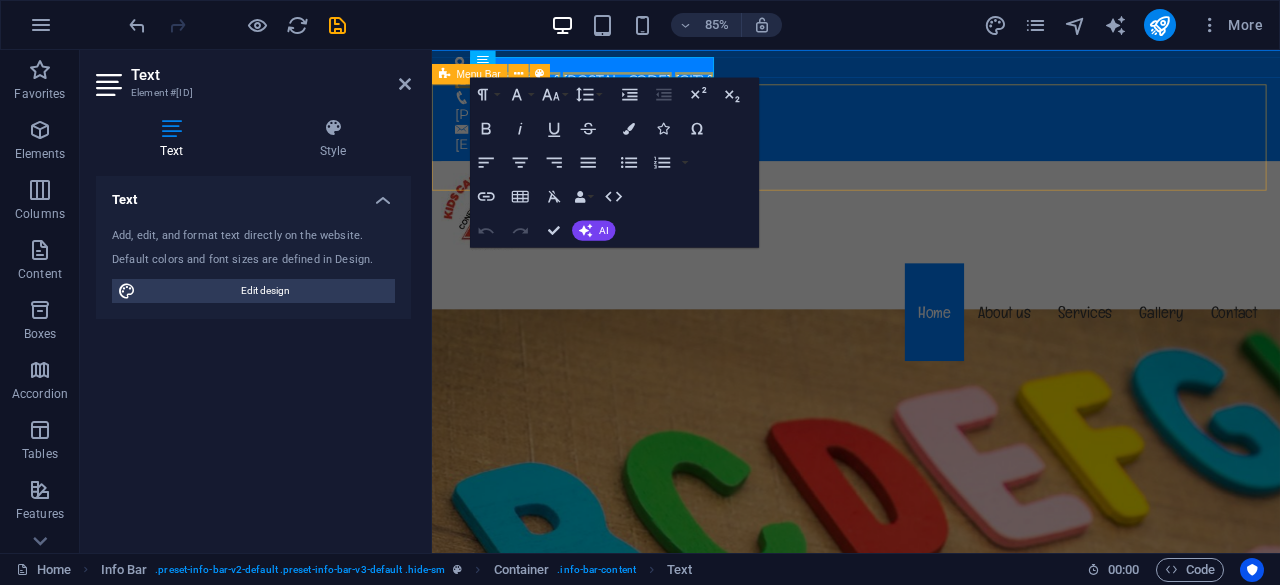 click on "Menu Home About us Services Gallery Contact" at bounding box center [931, 301] 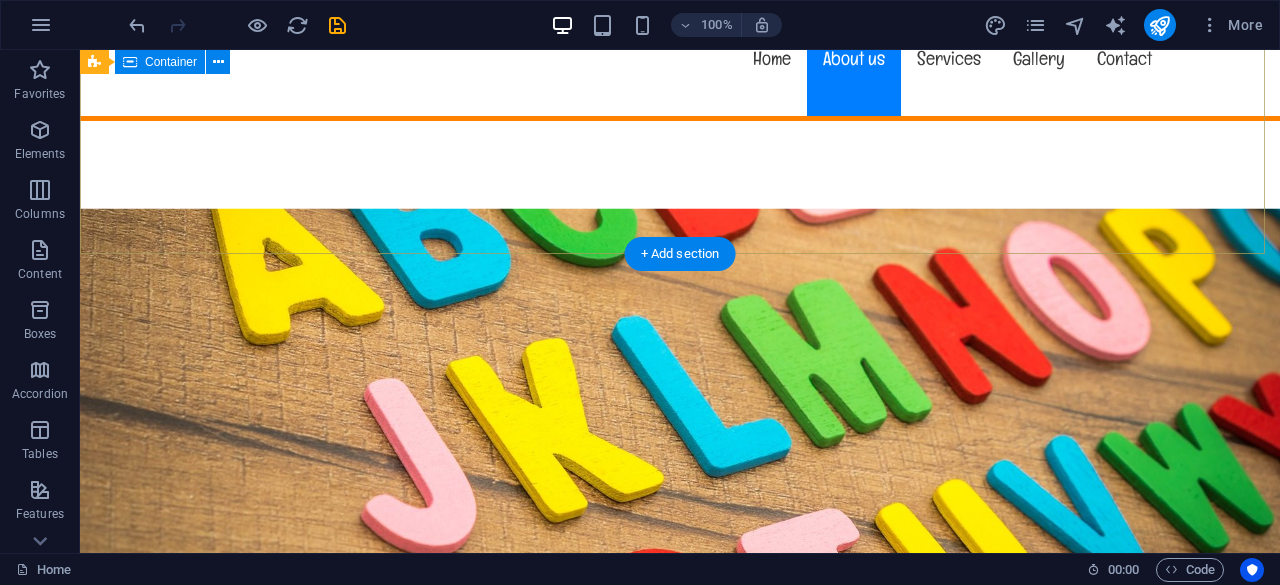 scroll, scrollTop: 600, scrollLeft: 0, axis: vertical 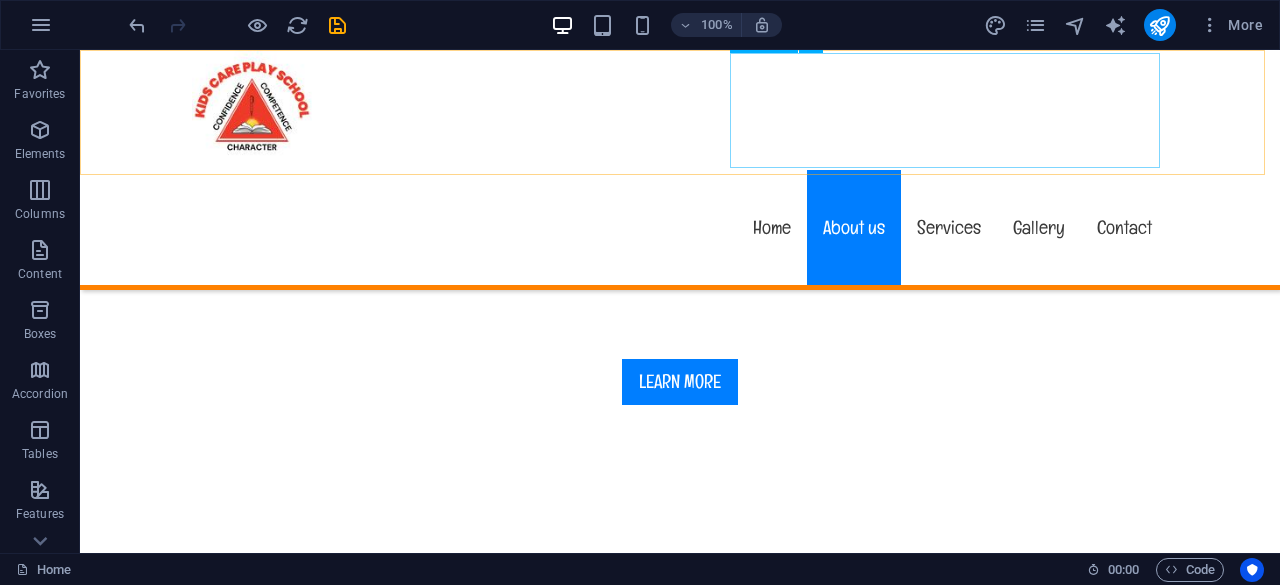 click on "Home About us Services Gallery Contact" at bounding box center [680, 227] 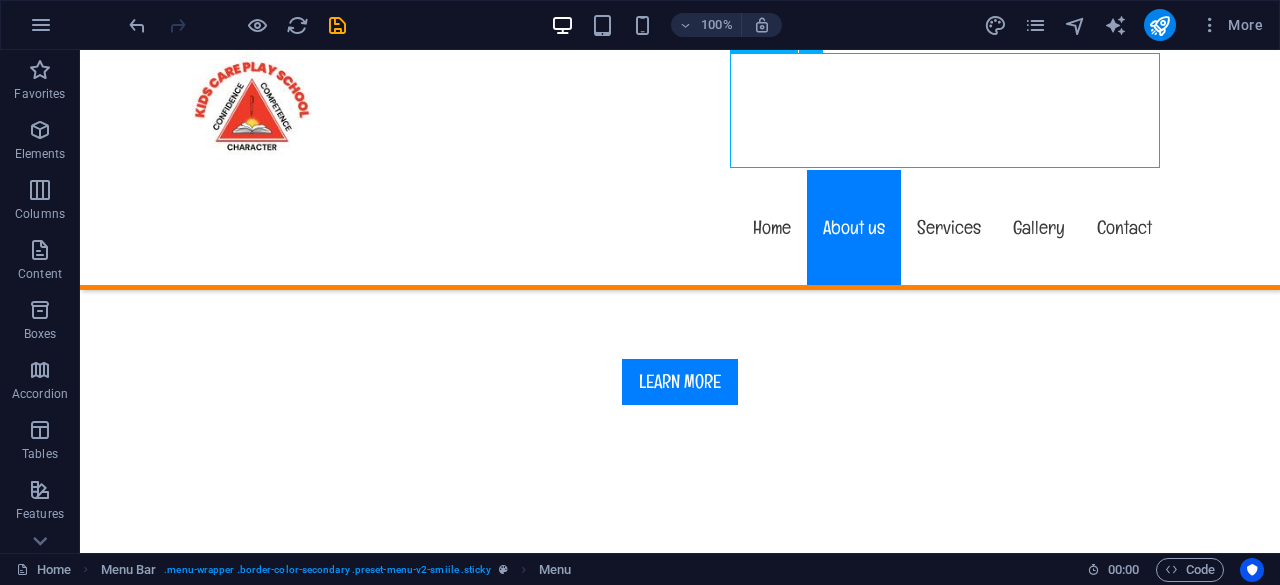 click on "Home About us Services Gallery Contact" at bounding box center [680, 227] 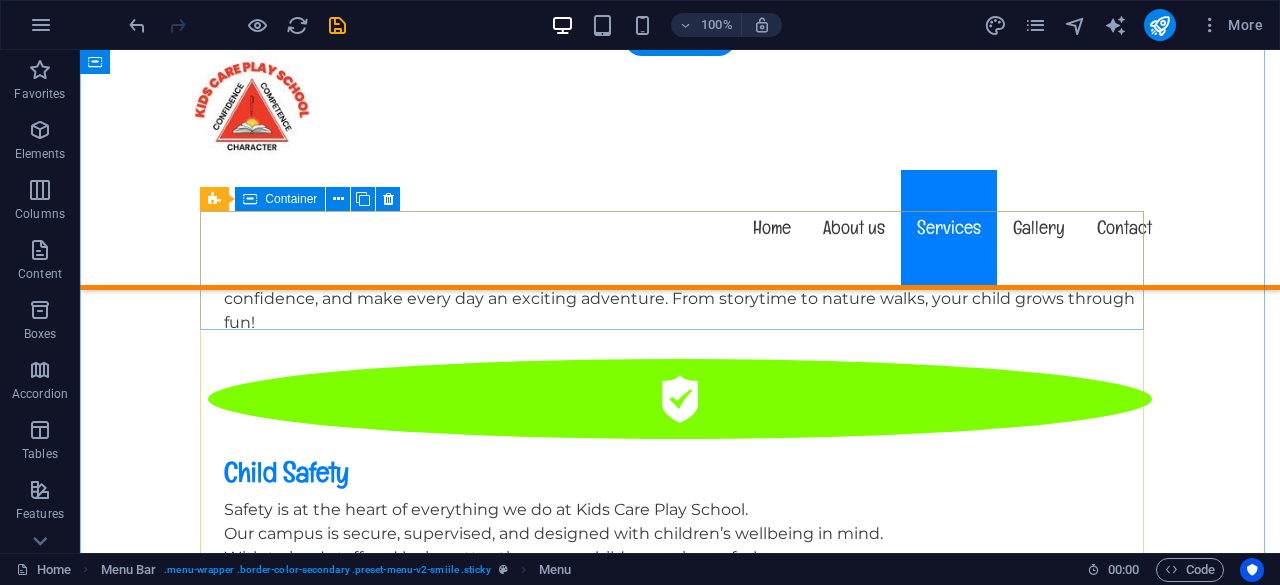 scroll, scrollTop: 1900, scrollLeft: 0, axis: vertical 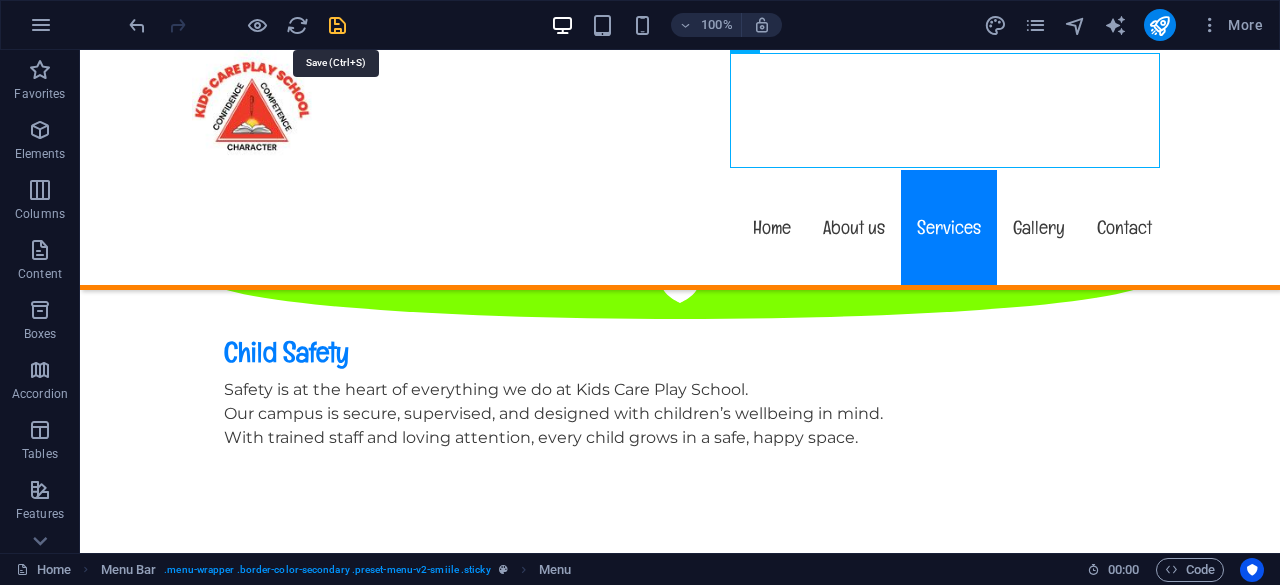 click at bounding box center (337, 25) 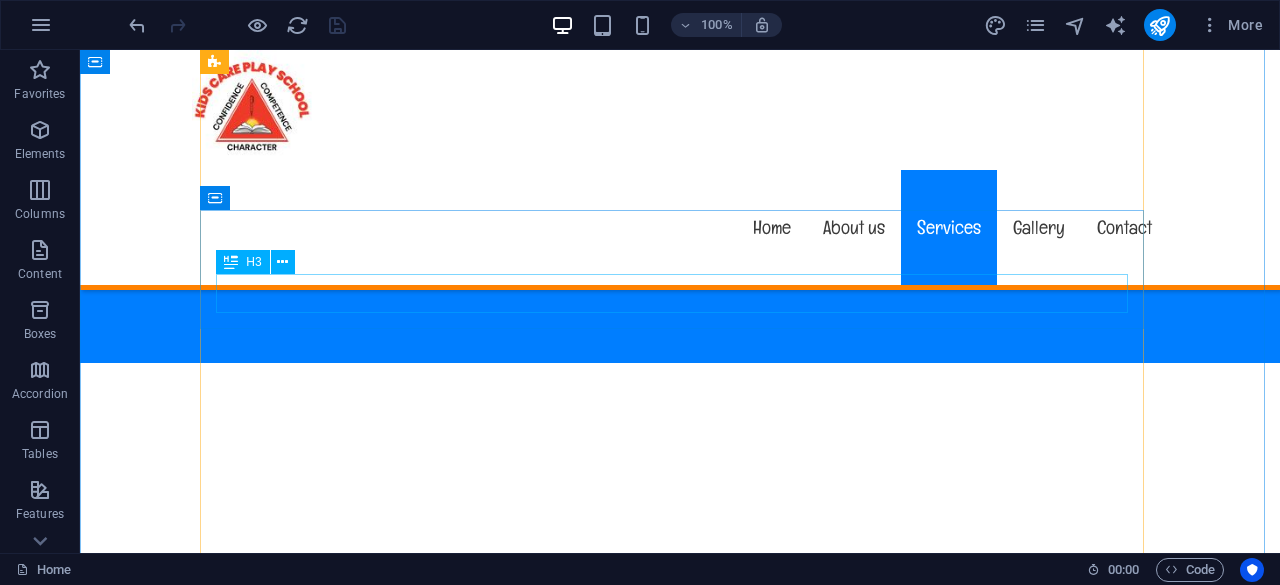 scroll, scrollTop: 3200, scrollLeft: 0, axis: vertical 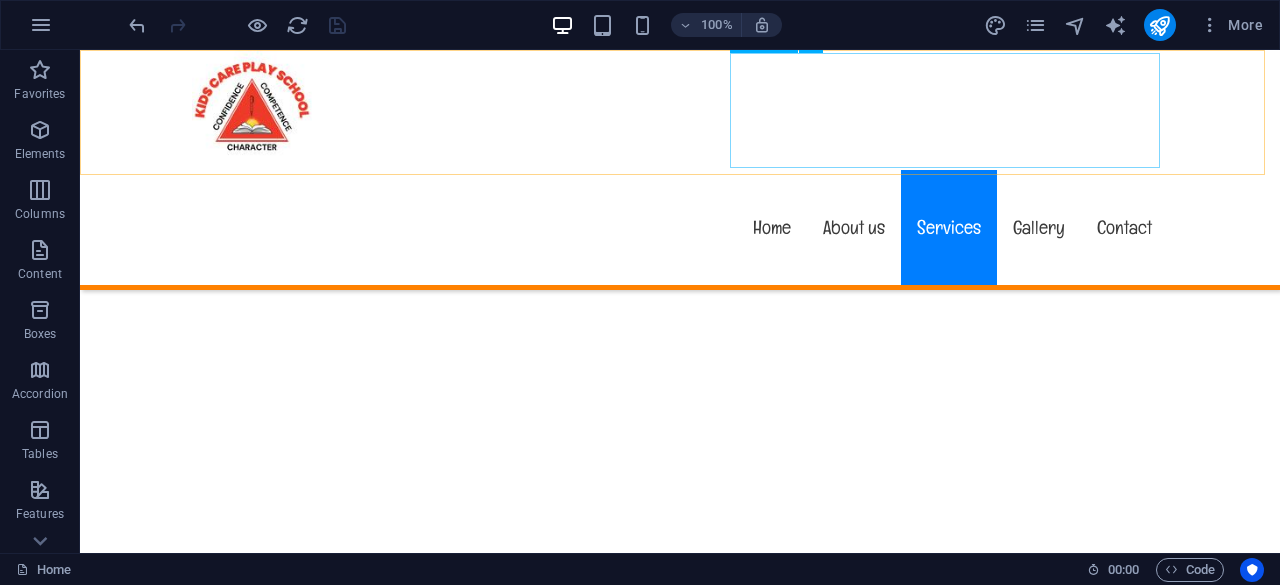 click on "Home About us Services Gallery Contact" at bounding box center [680, 227] 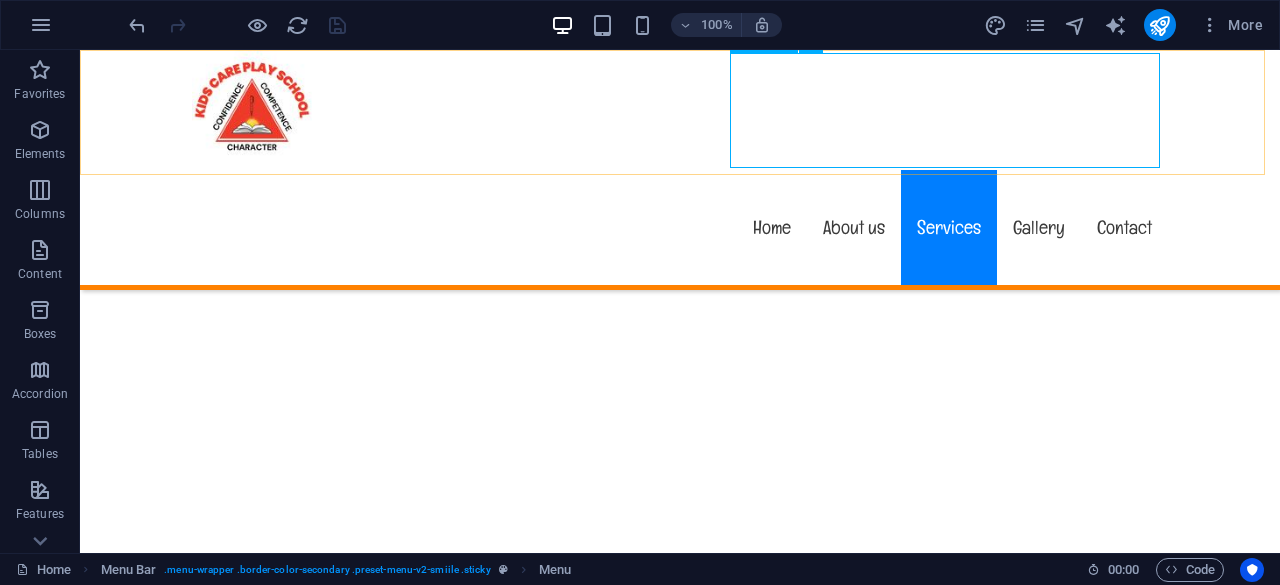 click on "Home About us Services Gallery Contact" at bounding box center [680, 227] 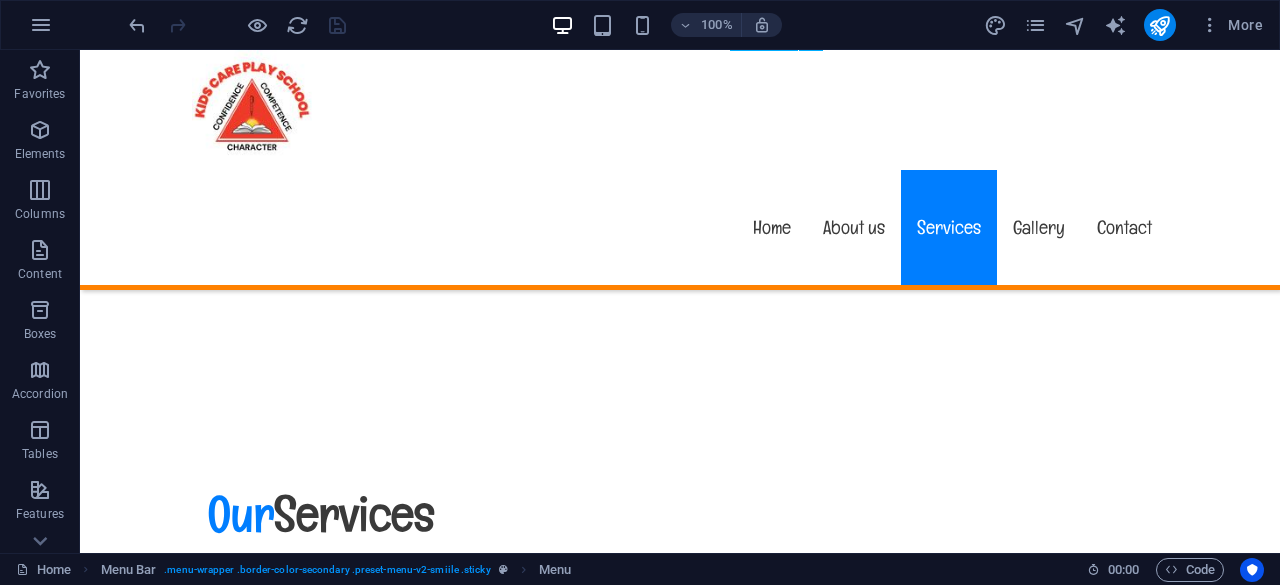 scroll, scrollTop: 3700, scrollLeft: 0, axis: vertical 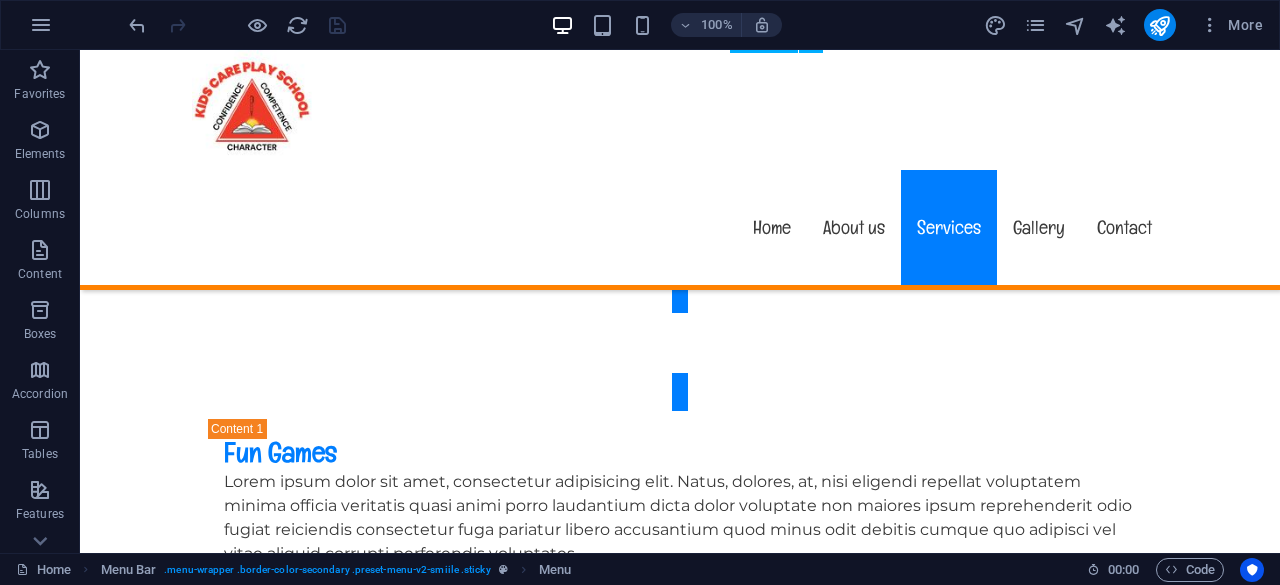 click on "Home About us Services Gallery Contact" at bounding box center [680, 227] 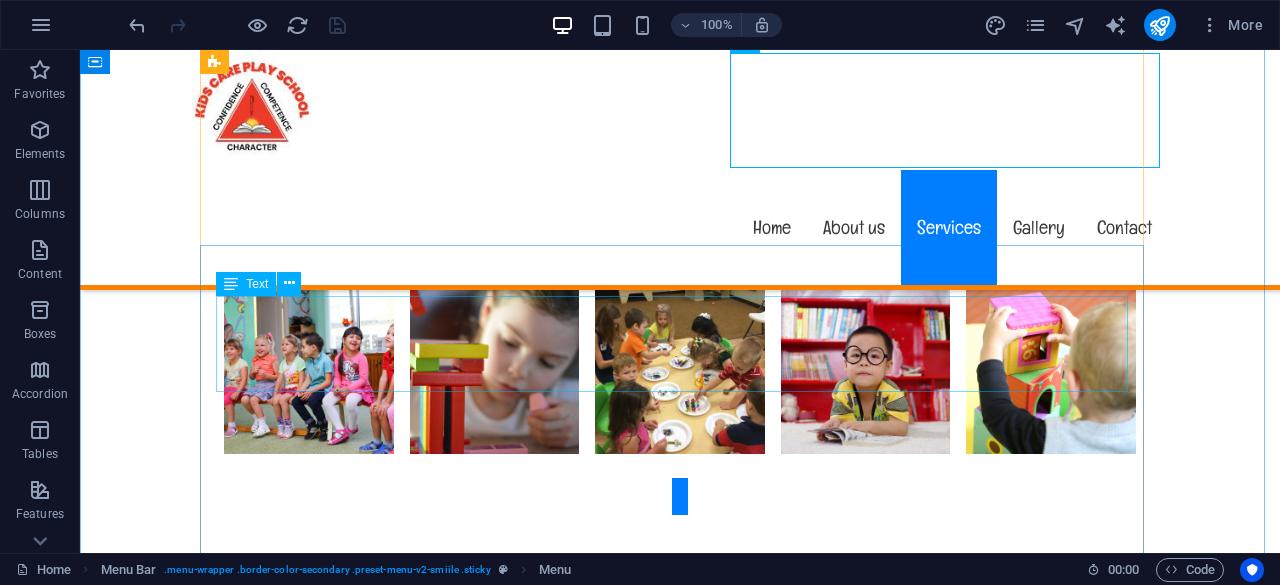 scroll, scrollTop: 4000, scrollLeft: 0, axis: vertical 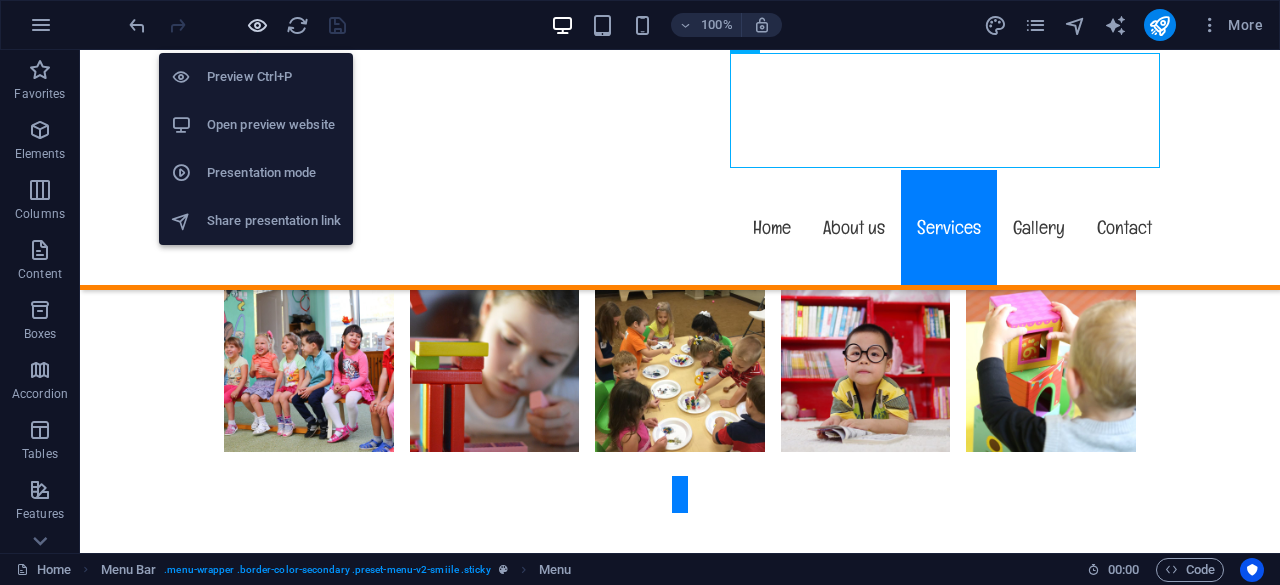 click at bounding box center (257, 25) 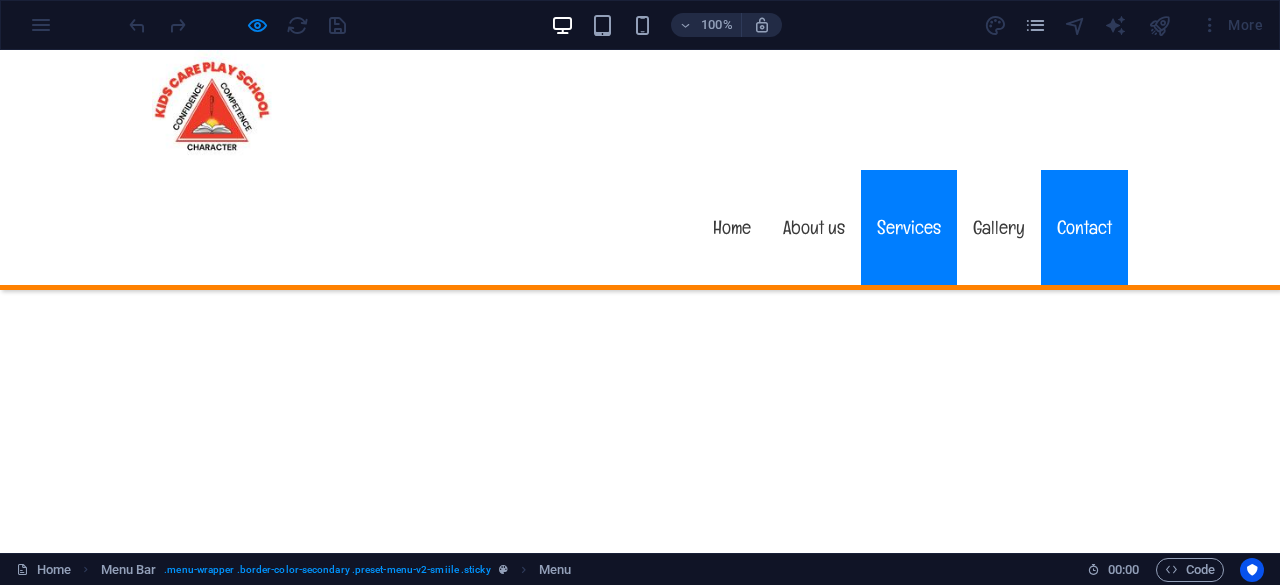 click on "Contact" at bounding box center (1084, 227) 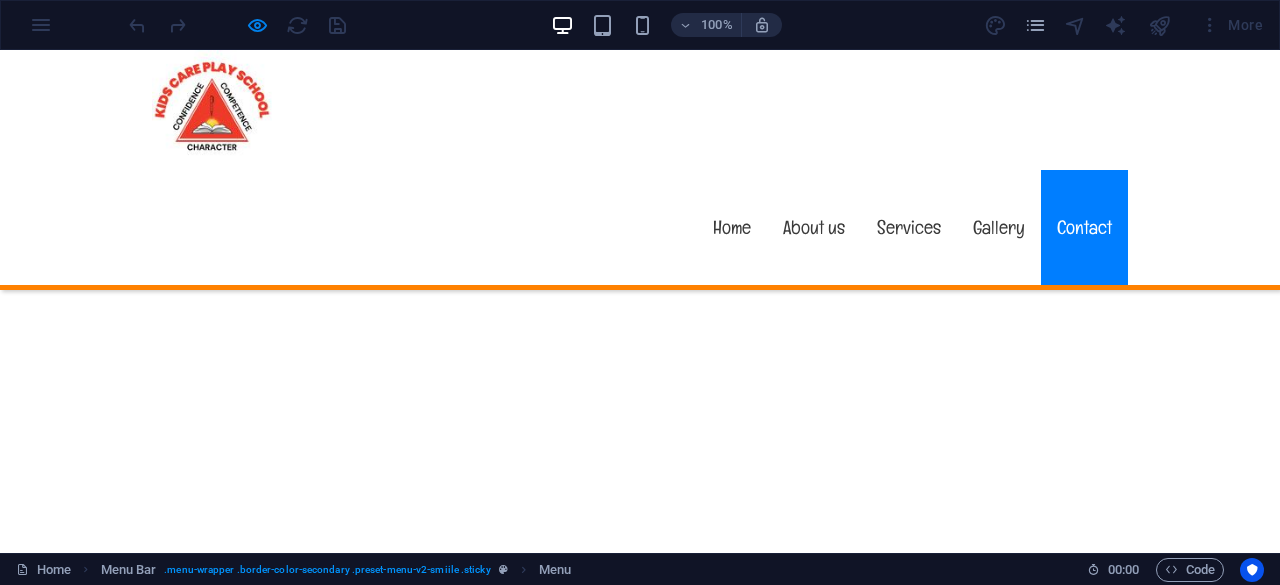 scroll, scrollTop: 3728, scrollLeft: 0, axis: vertical 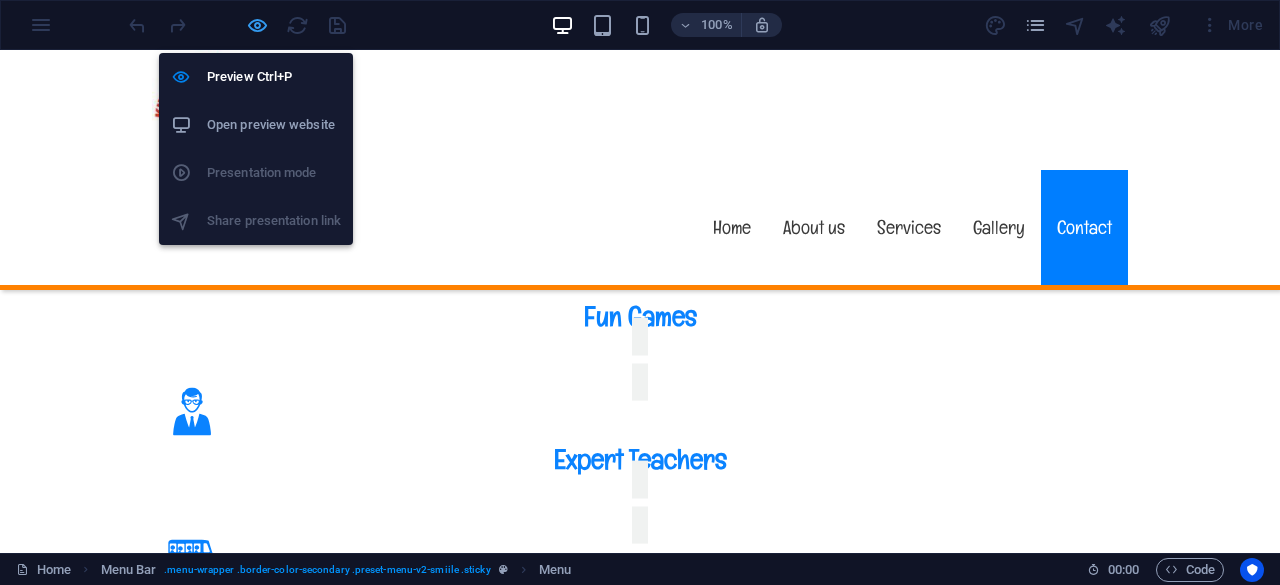click at bounding box center (257, 25) 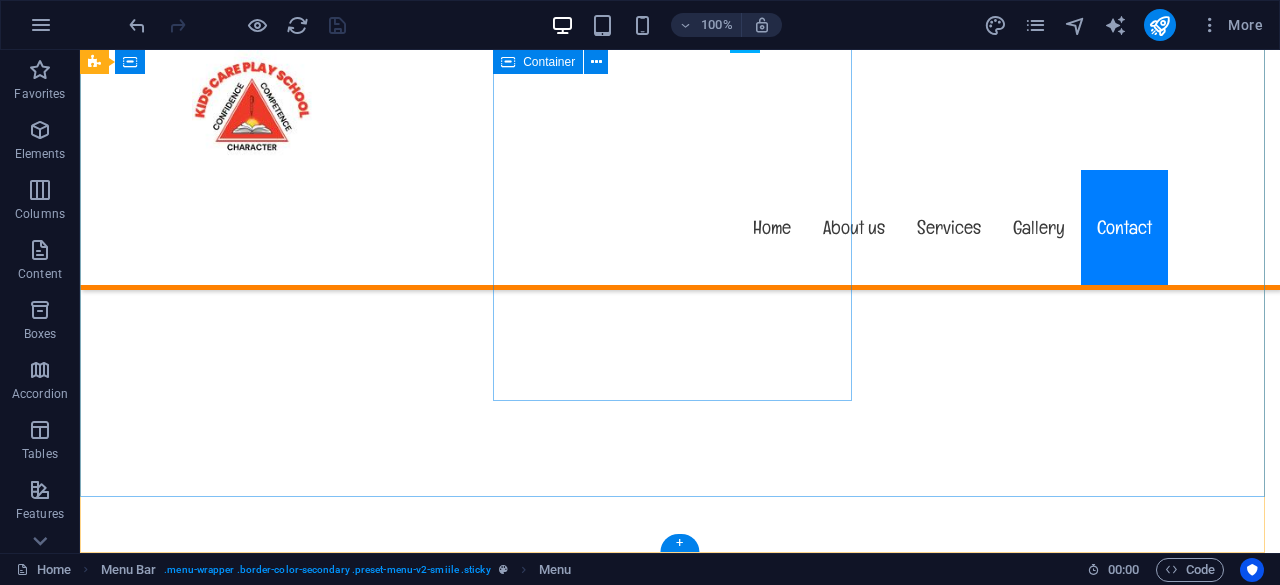 scroll, scrollTop: 7600, scrollLeft: 0, axis: vertical 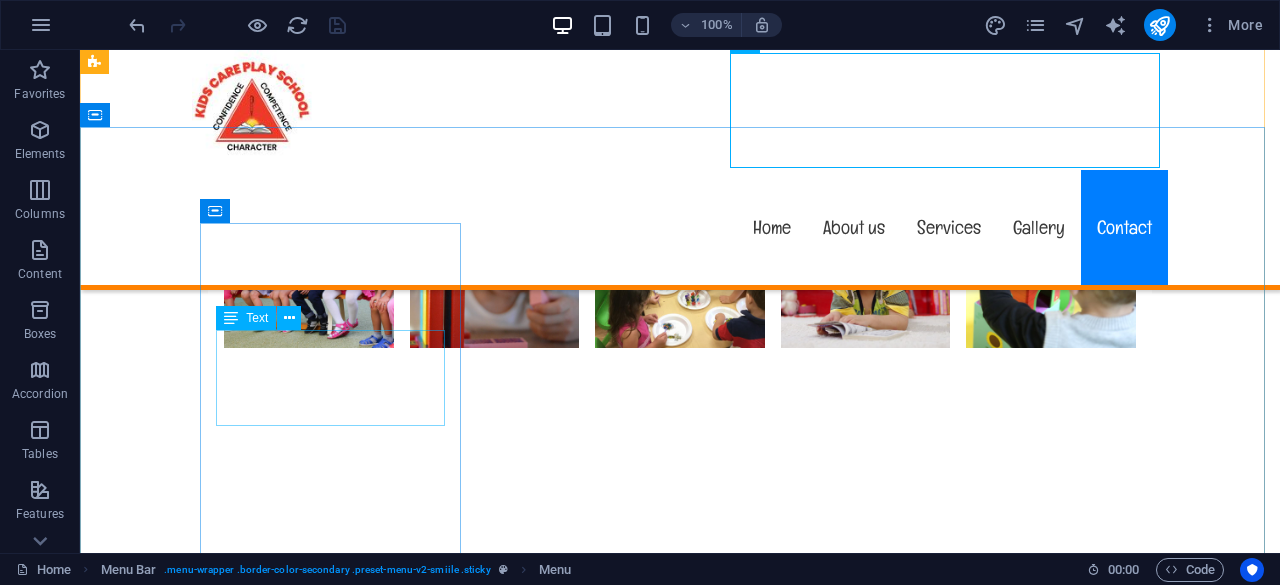 click on "Rani Bagan, Bariatu Ranchi   834009 Mo - Sa: 09-18 / So: closed" at bounding box center (680, 5034) 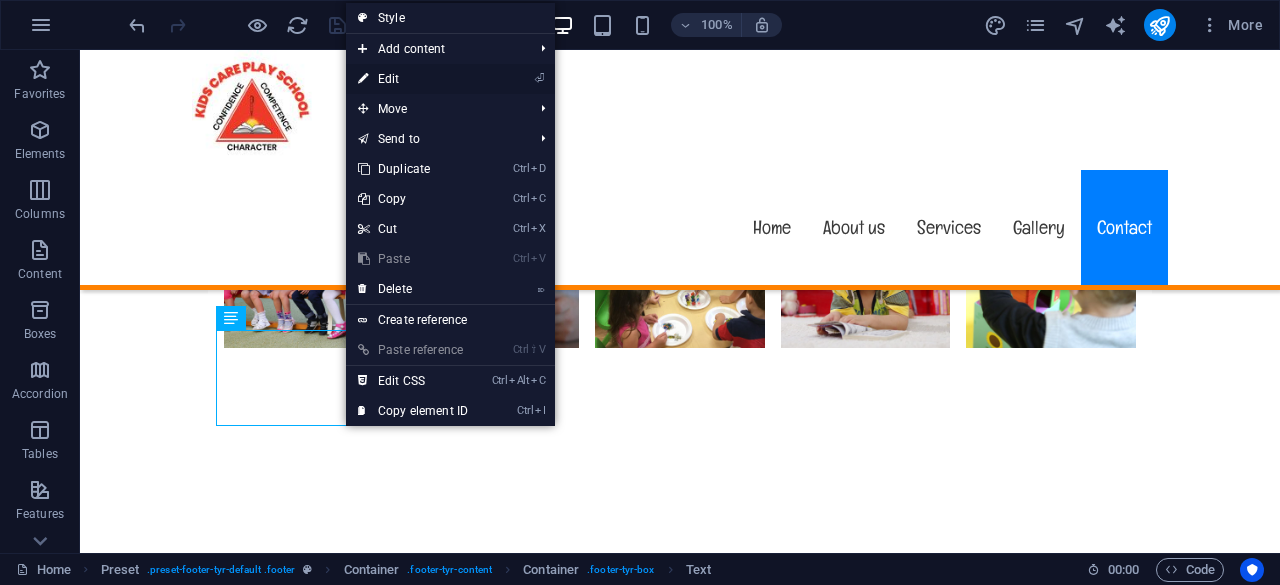 click on "⏎  Edit" at bounding box center [413, 79] 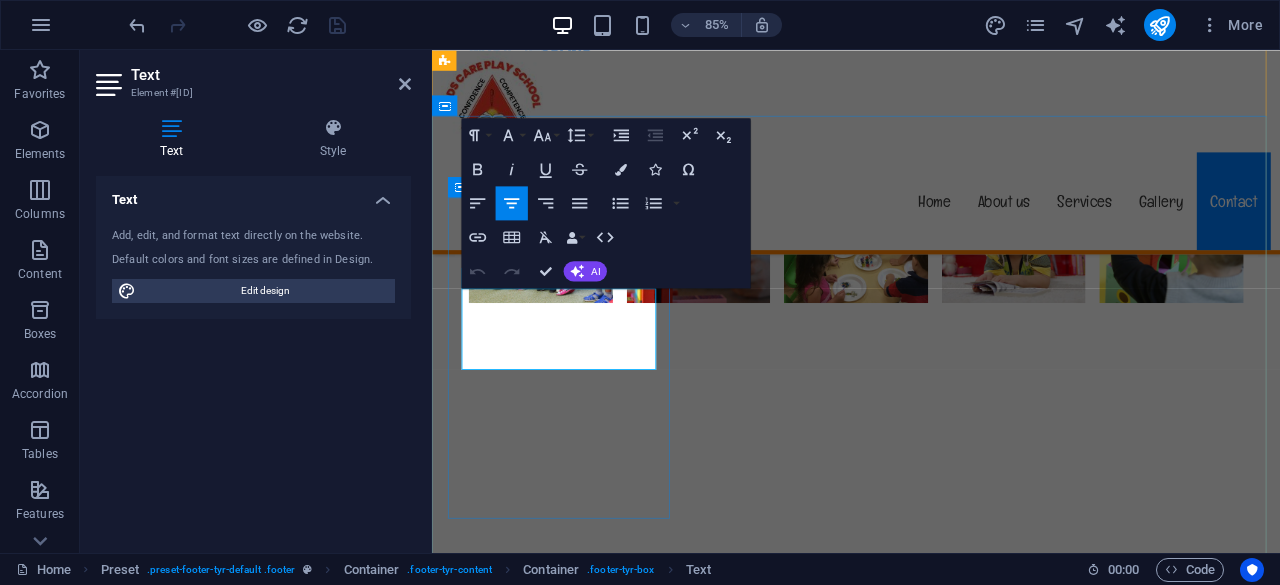 drag, startPoint x: 688, startPoint y: 408, endPoint x: 486, endPoint y: 418, distance: 202.24738 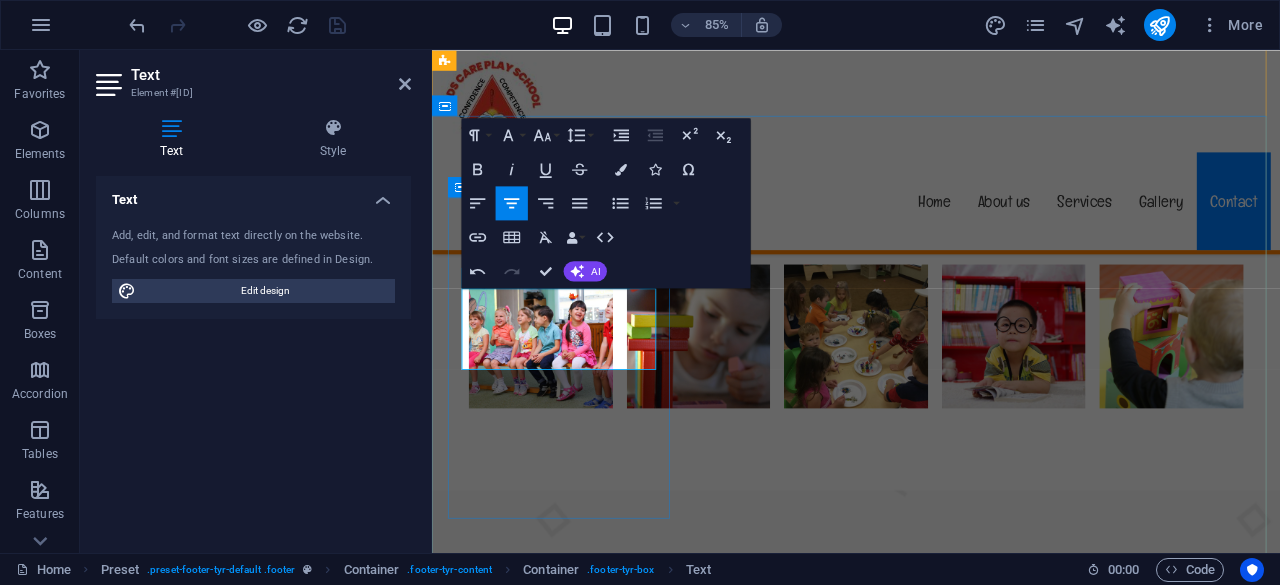 click on "Address Rani Bagan, Bariatu Ranchi   834009" at bounding box center (931, 5204) 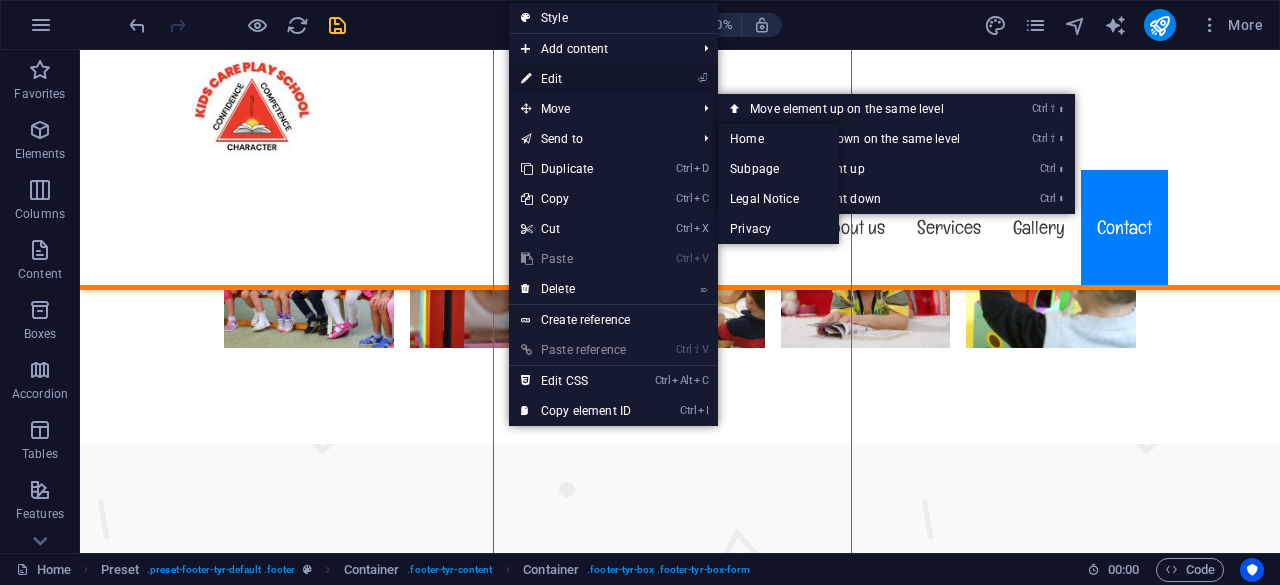 click on "⏎  Edit" at bounding box center (576, 79) 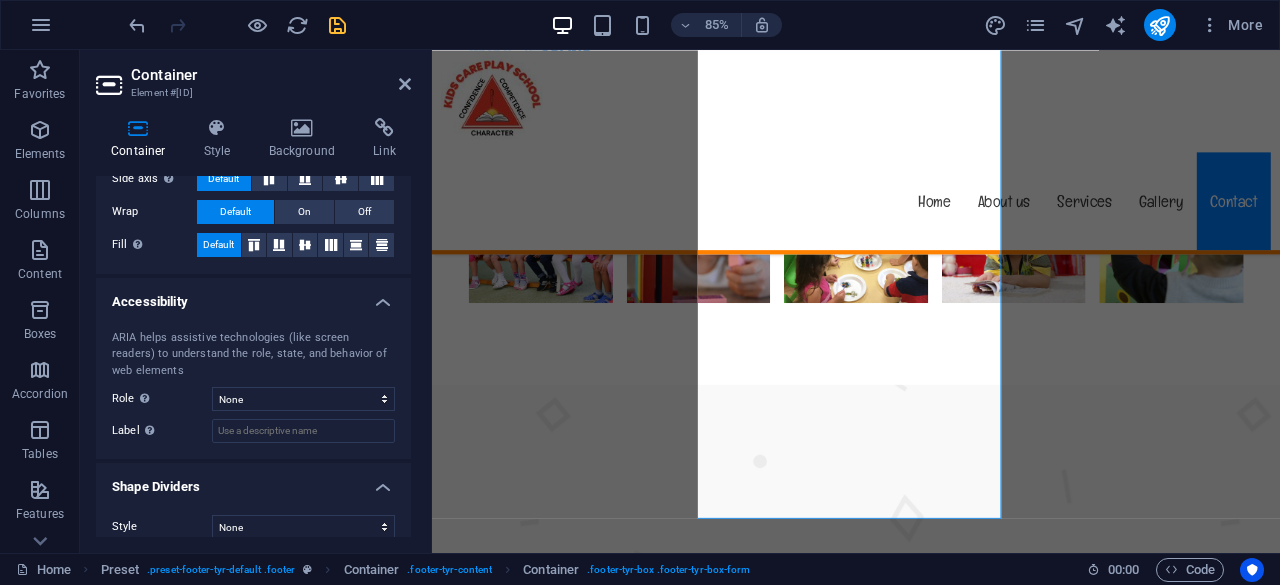 scroll, scrollTop: 445, scrollLeft: 0, axis: vertical 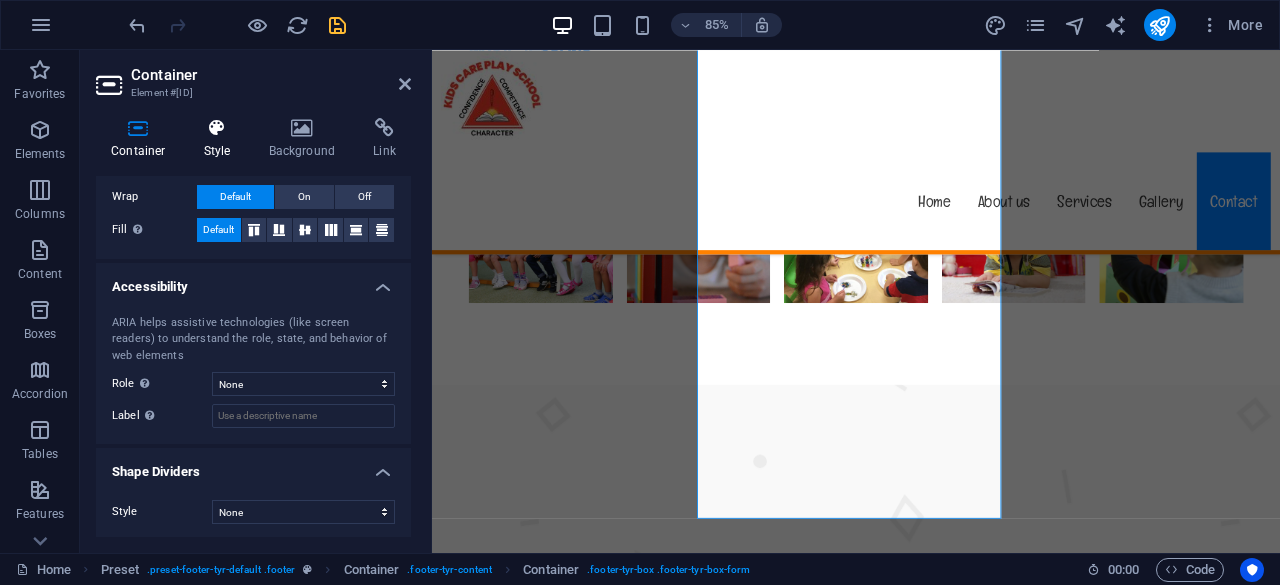 click on "Style" at bounding box center (221, 139) 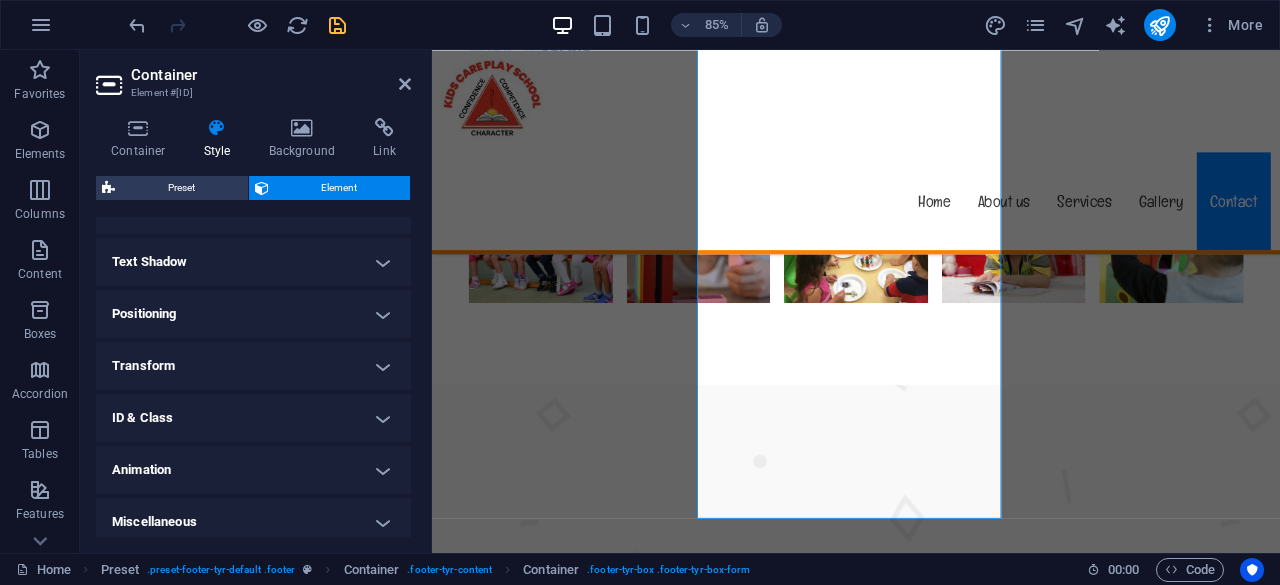 scroll, scrollTop: 524, scrollLeft: 0, axis: vertical 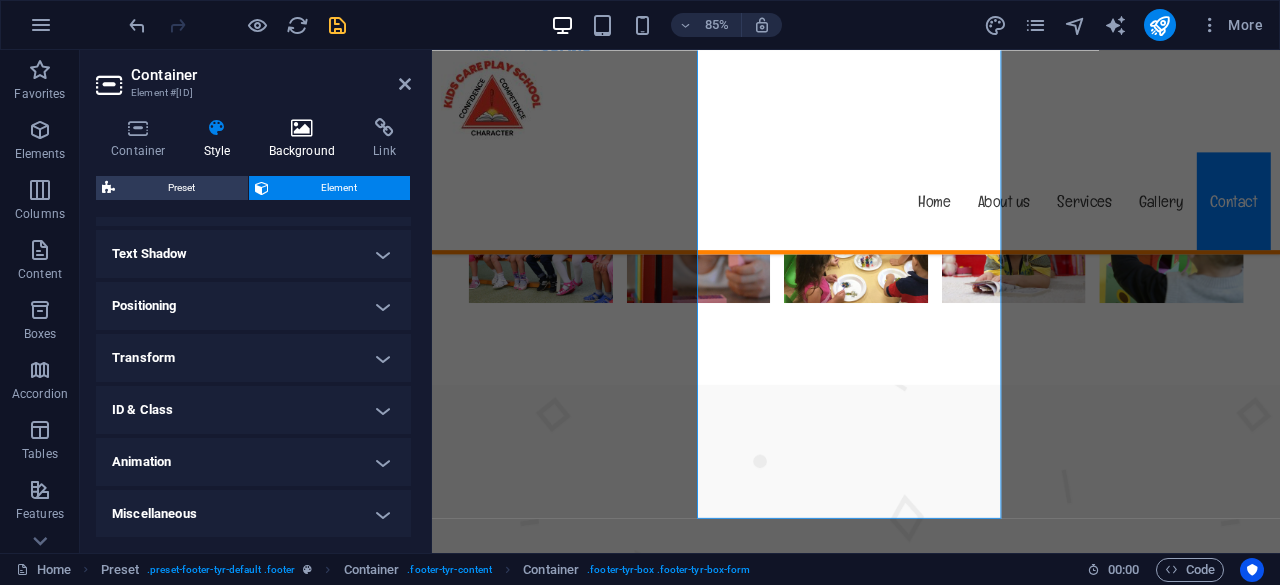click at bounding box center [302, 128] 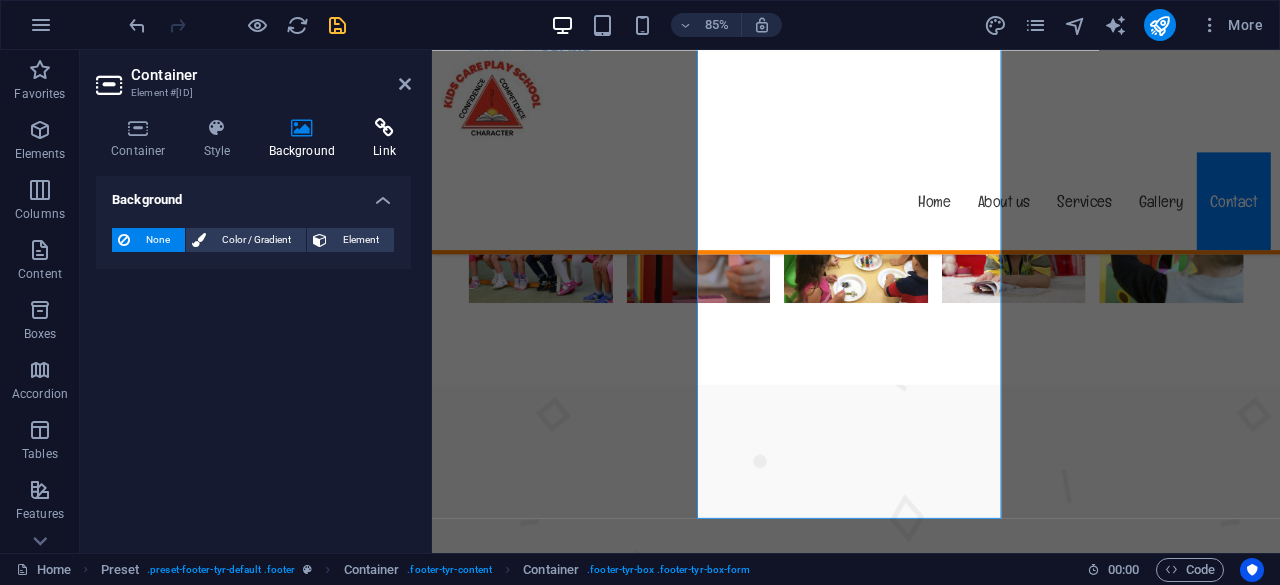 click at bounding box center [384, 128] 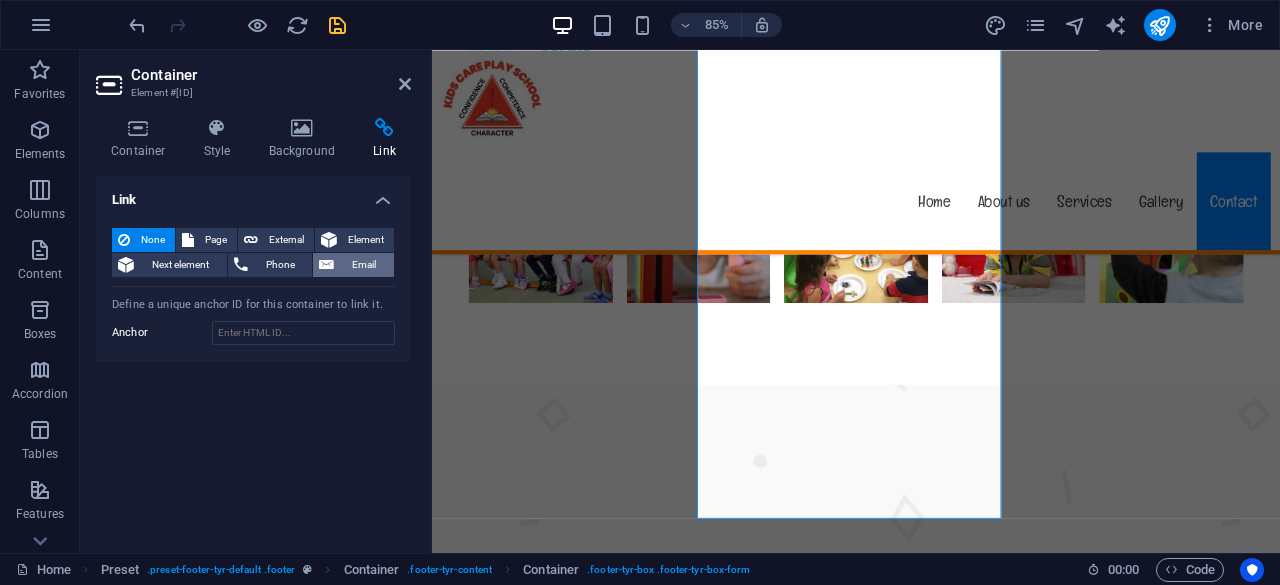 click on "Email" at bounding box center [364, 265] 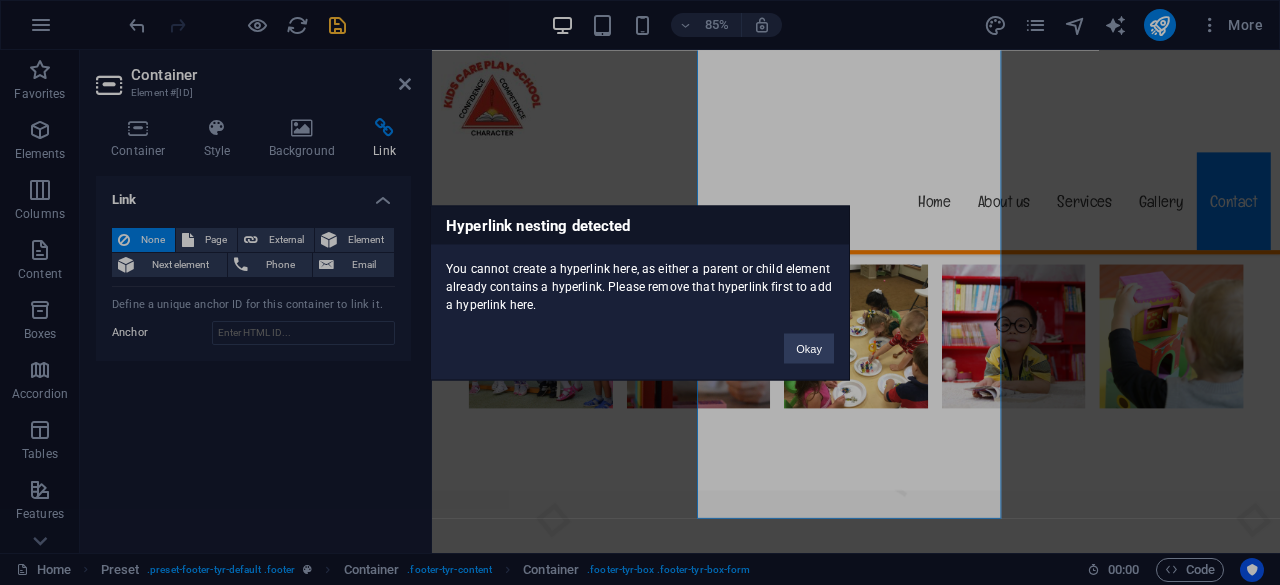 click on "Hyperlink nesting detected You cannot create a hyperlink here, as either a parent or child element already contains a hyperlink. Please remove that hyperlink first to add a hyperlink here. Okay" at bounding box center (640, 292) 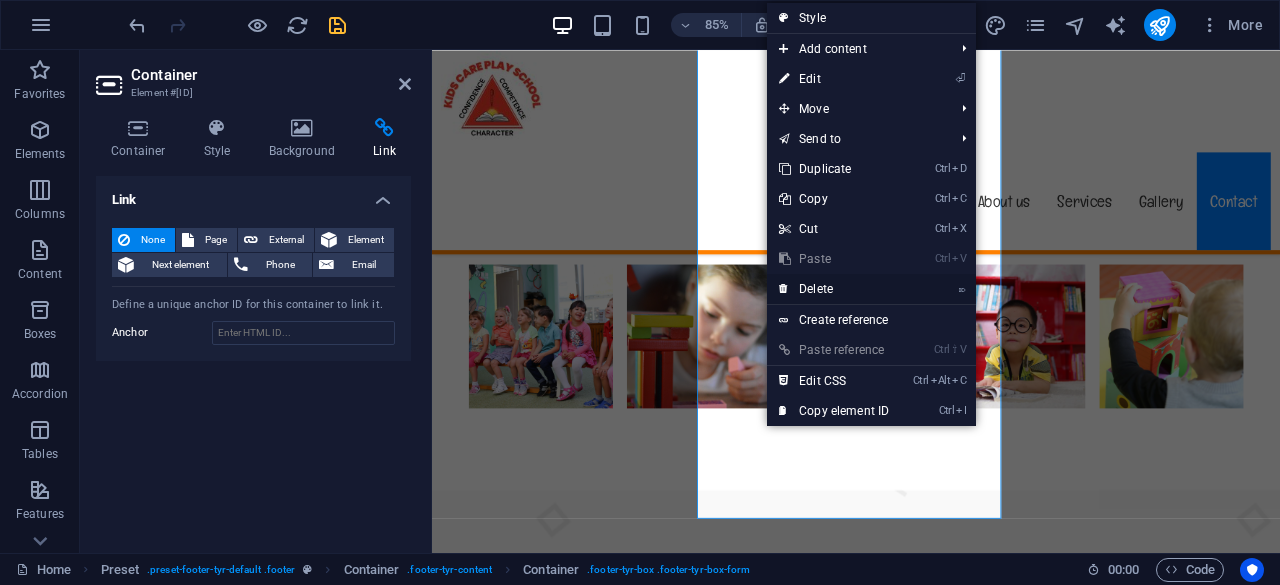 click on "⌦  Delete" at bounding box center (834, 289) 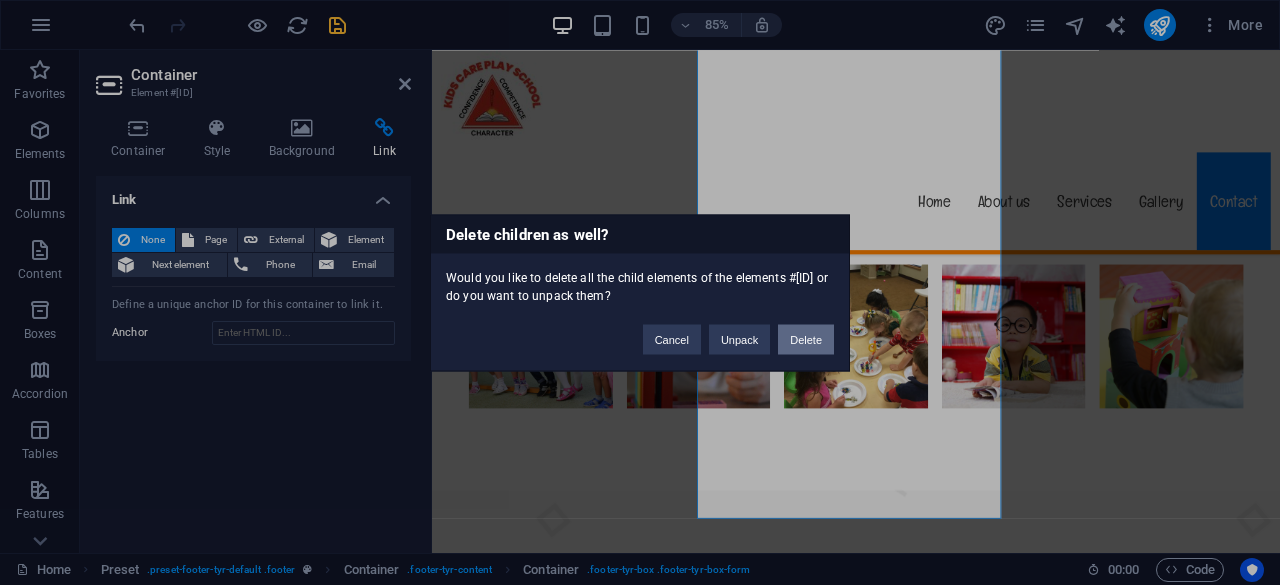 click on "Delete" at bounding box center (806, 339) 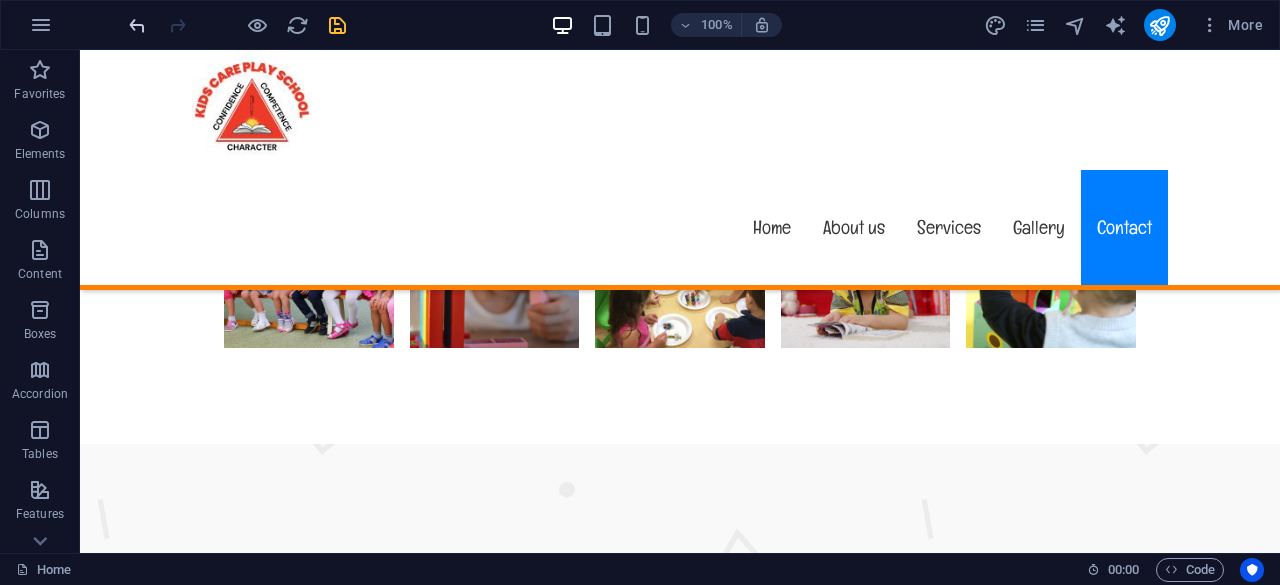 click at bounding box center [137, 25] 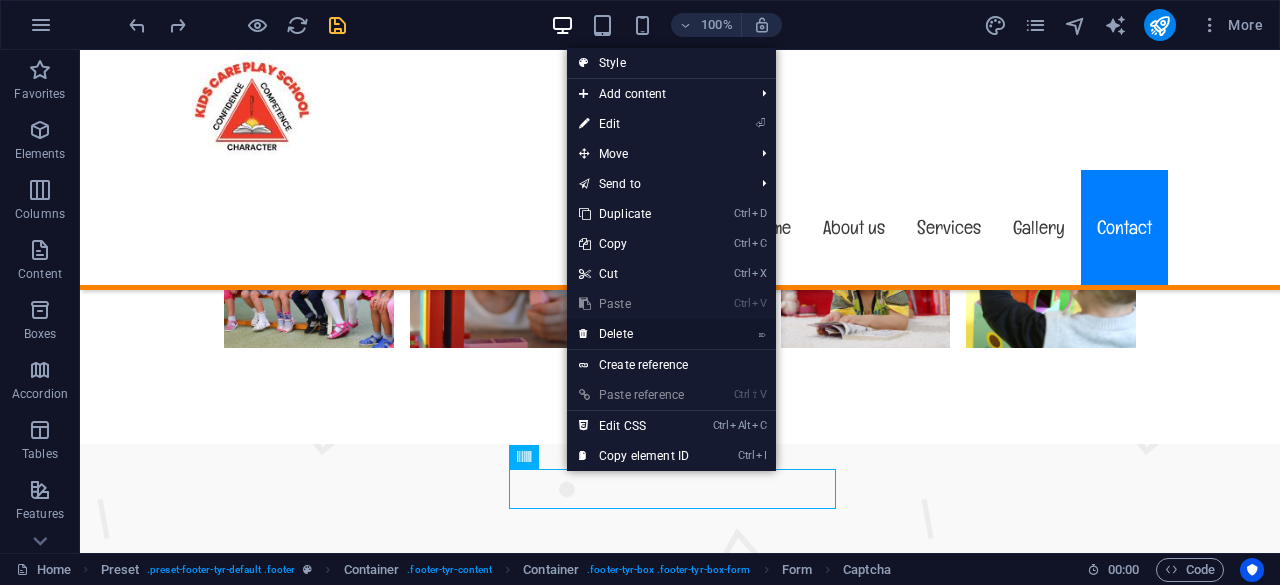 click on "⌦  Delete" at bounding box center [634, 334] 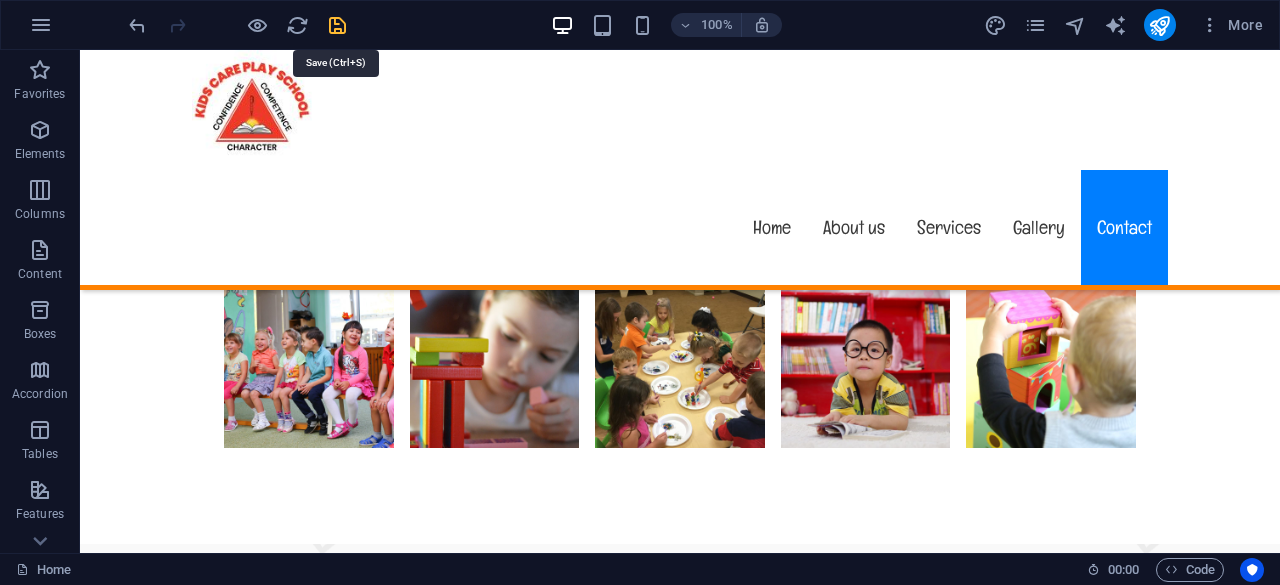 click at bounding box center [337, 25] 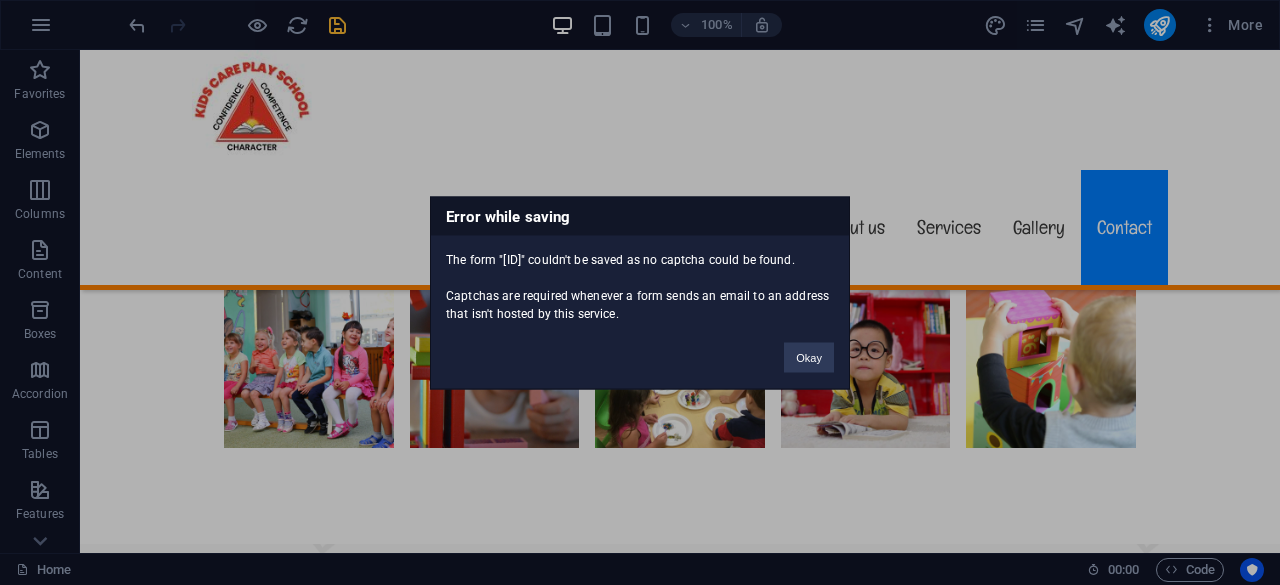 scroll, scrollTop: 7649, scrollLeft: 0, axis: vertical 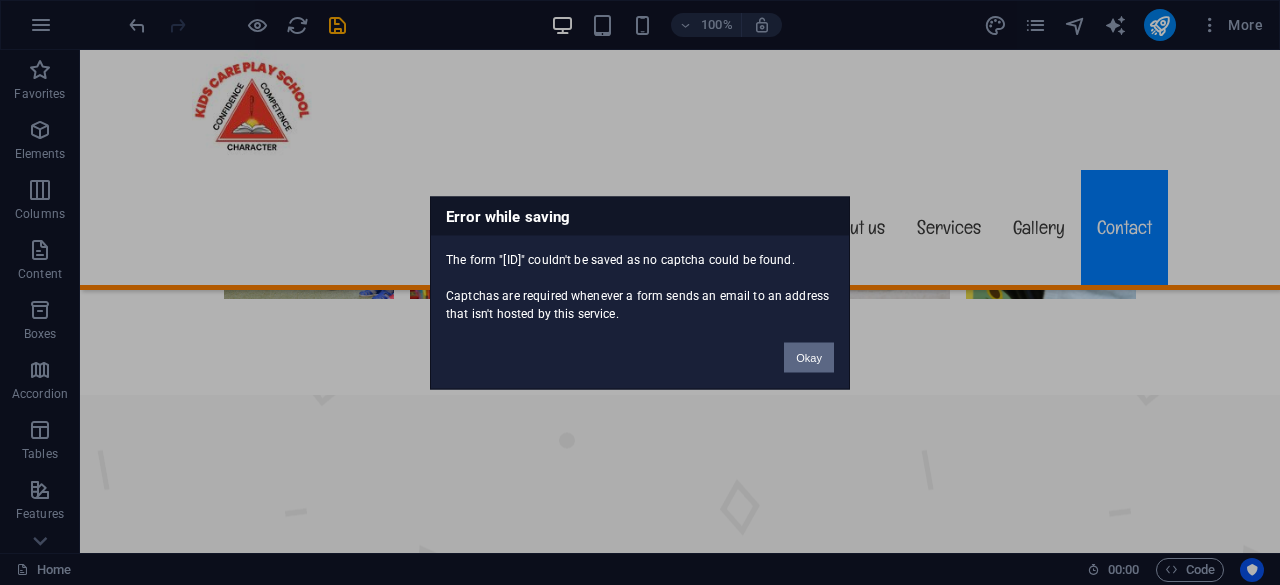click on "Okay" at bounding box center [809, 357] 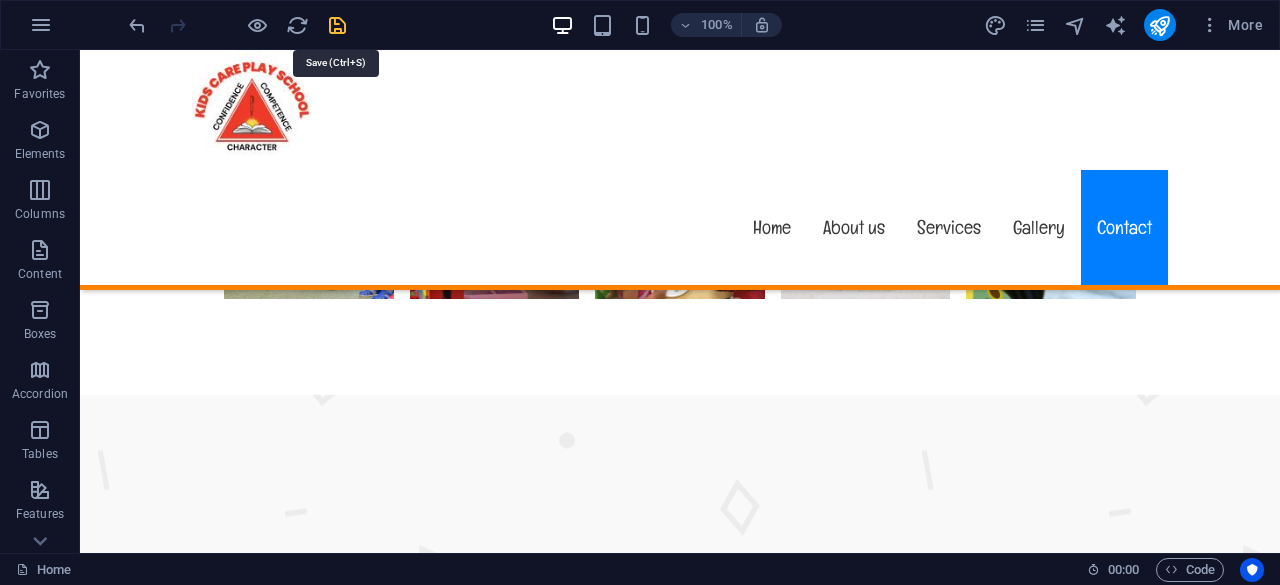 click at bounding box center (337, 25) 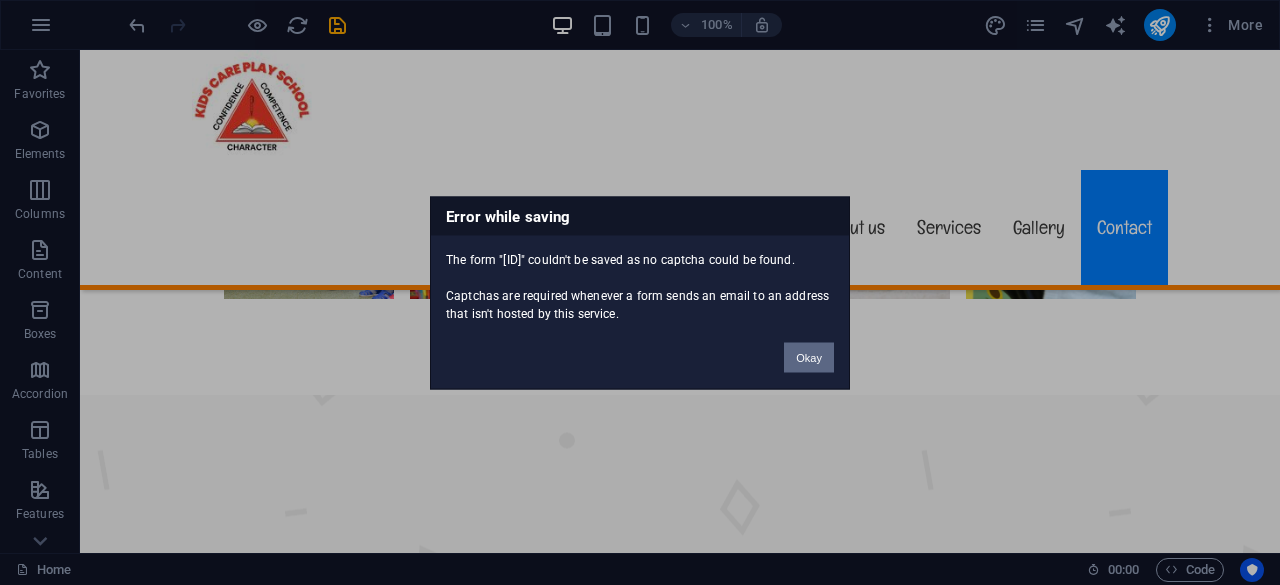 click on "Okay" at bounding box center [809, 357] 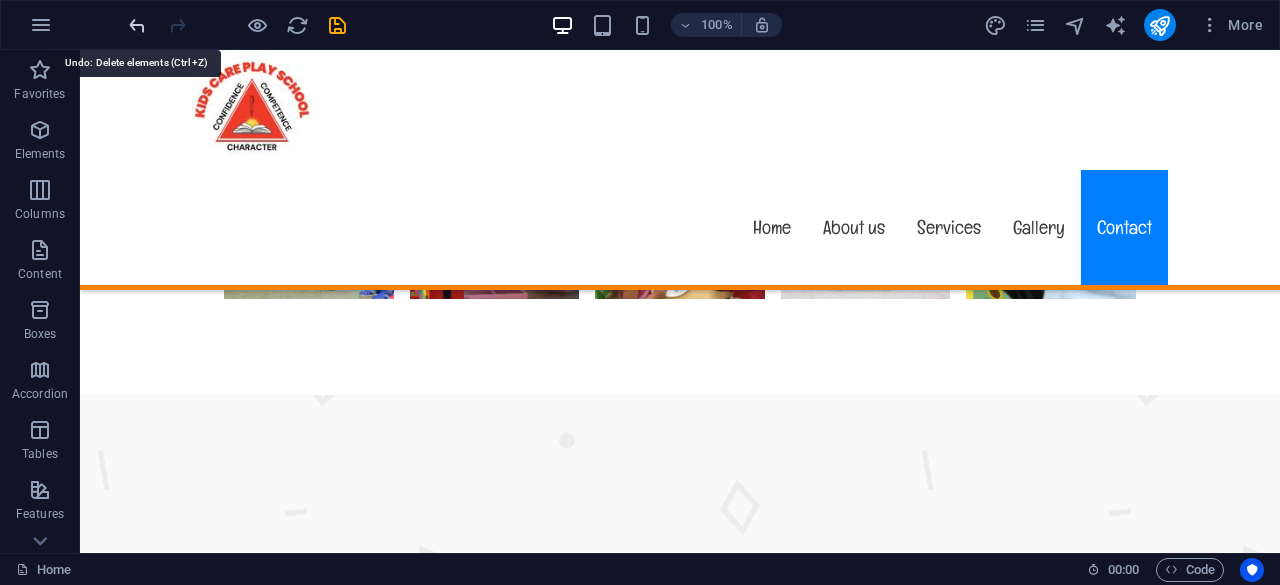click at bounding box center [137, 25] 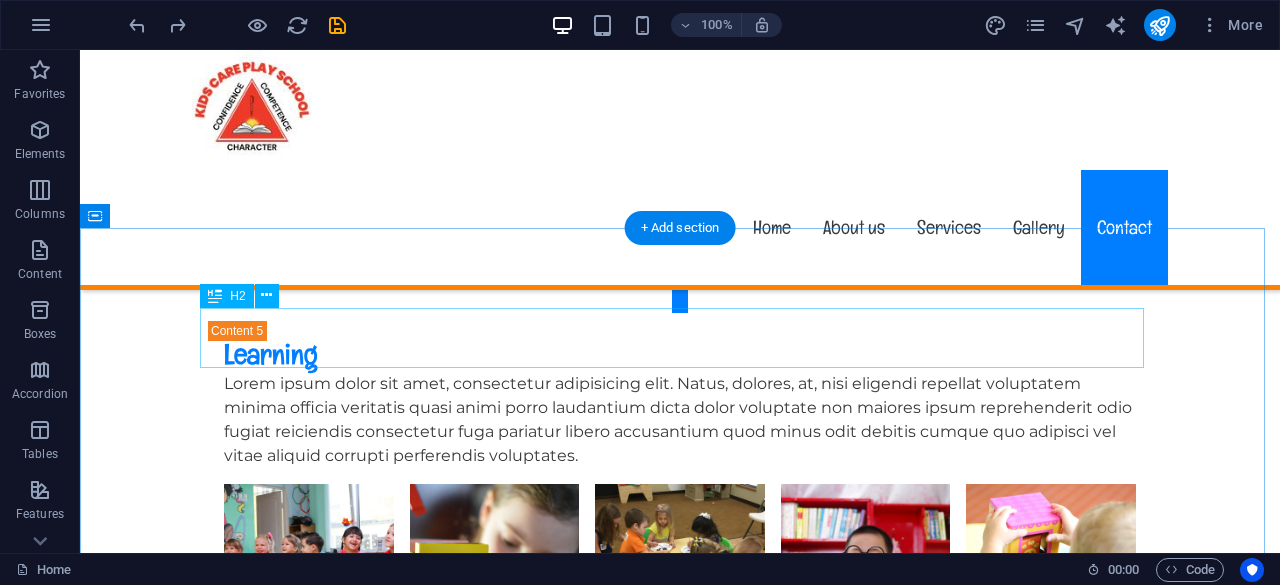 scroll, scrollTop: 5749, scrollLeft: 0, axis: vertical 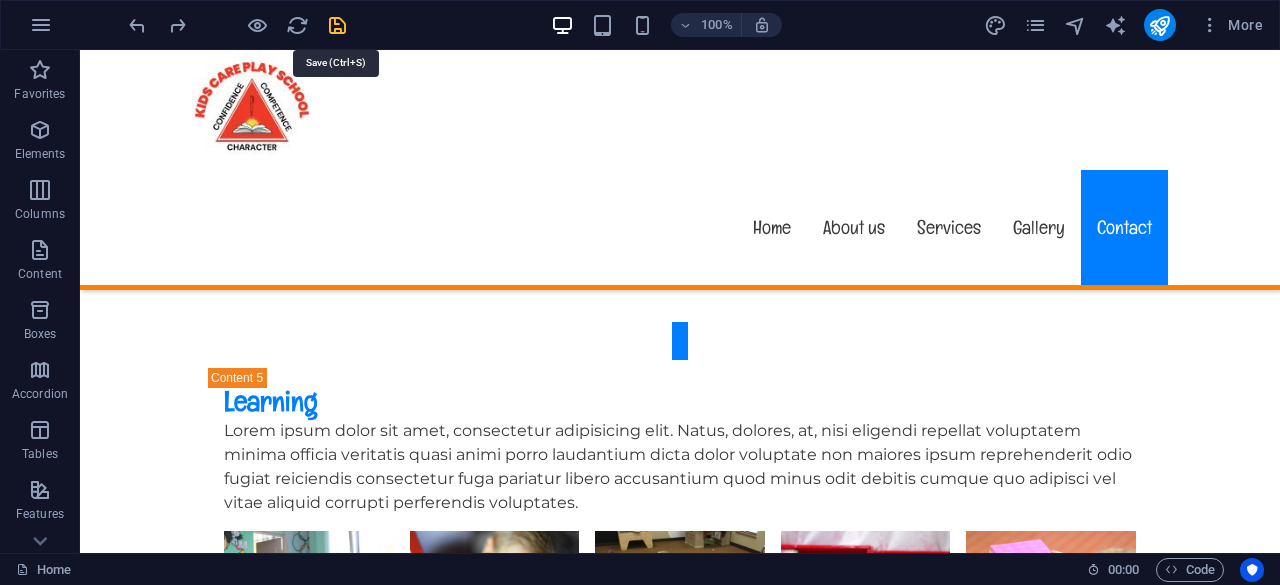 click at bounding box center [337, 25] 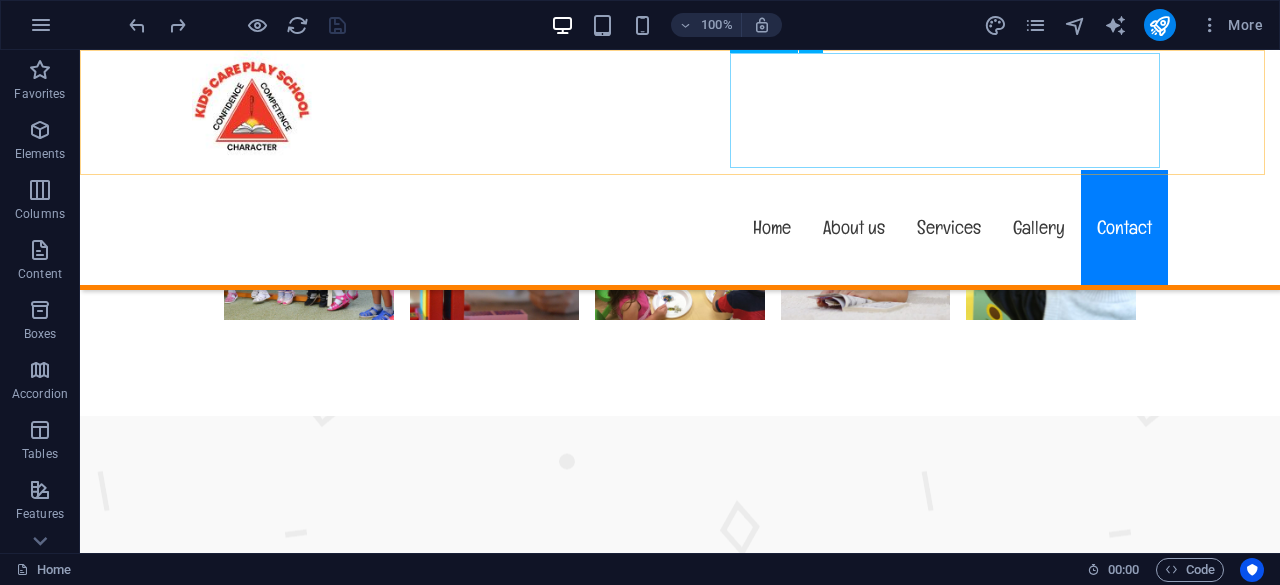 scroll, scrollTop: 7600, scrollLeft: 0, axis: vertical 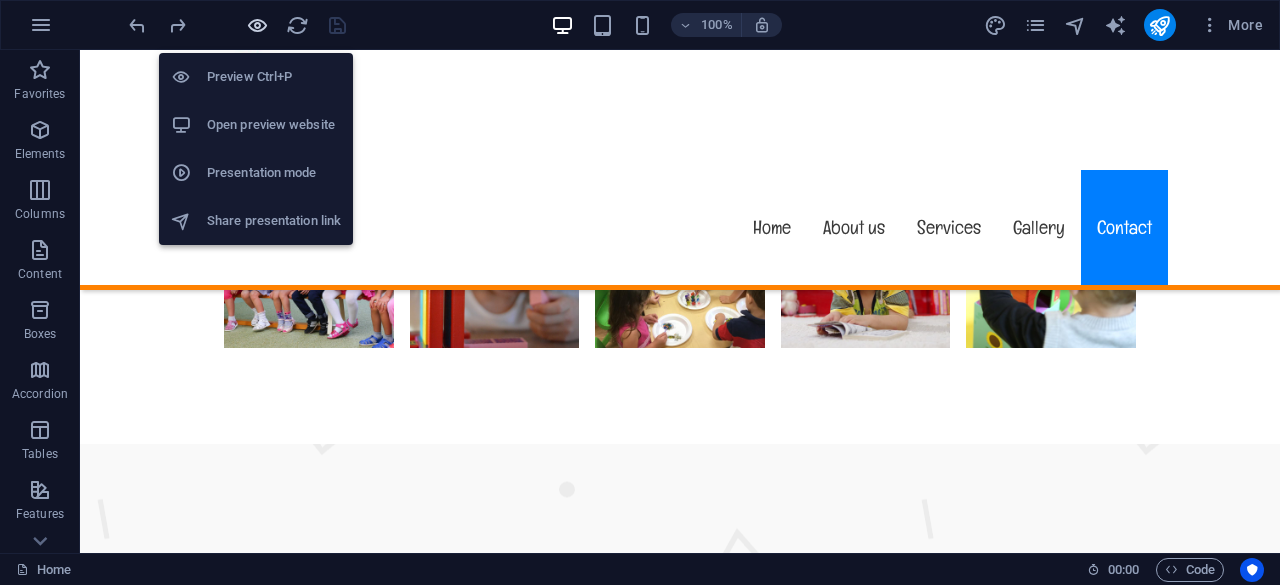 click at bounding box center [257, 25] 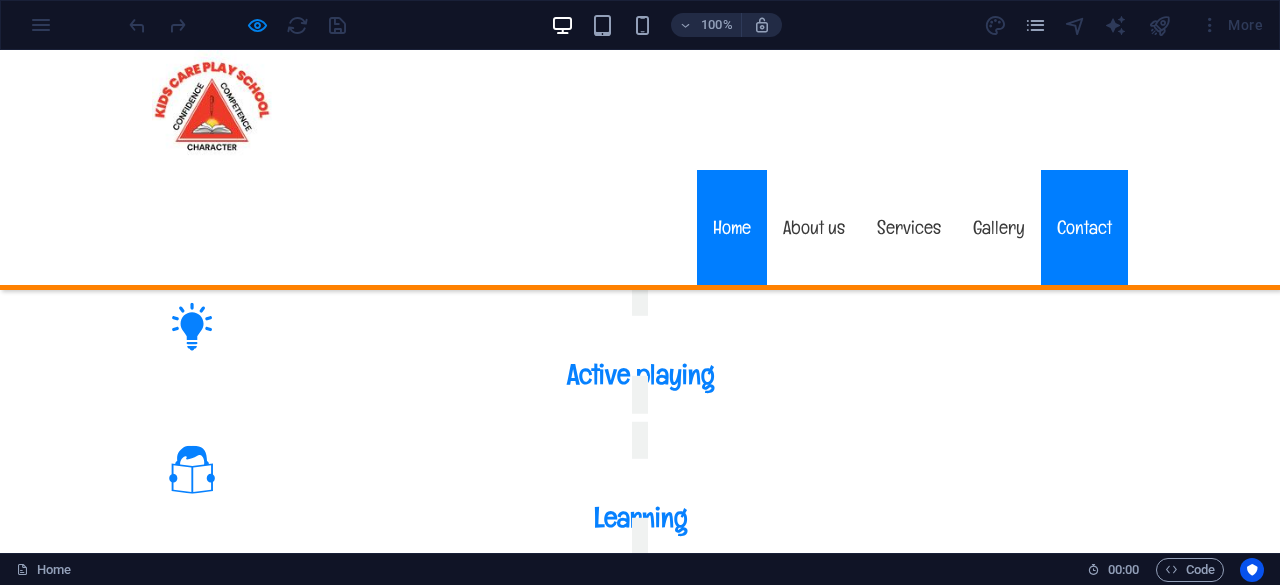 click on "Home" at bounding box center [732, 227] 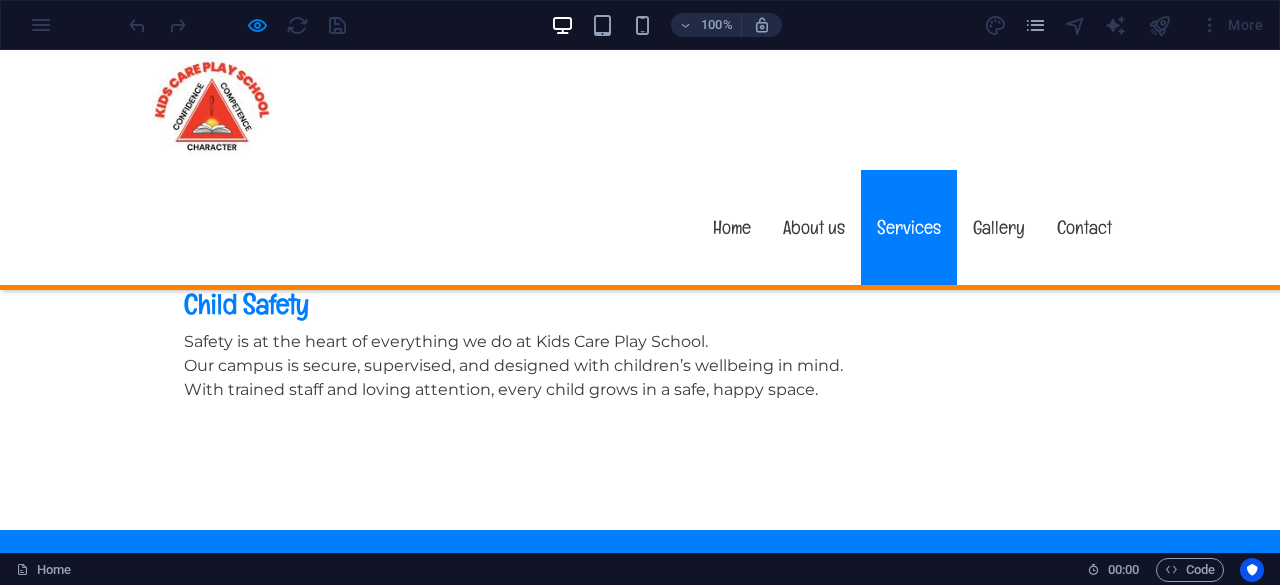 scroll, scrollTop: 1900, scrollLeft: 0, axis: vertical 